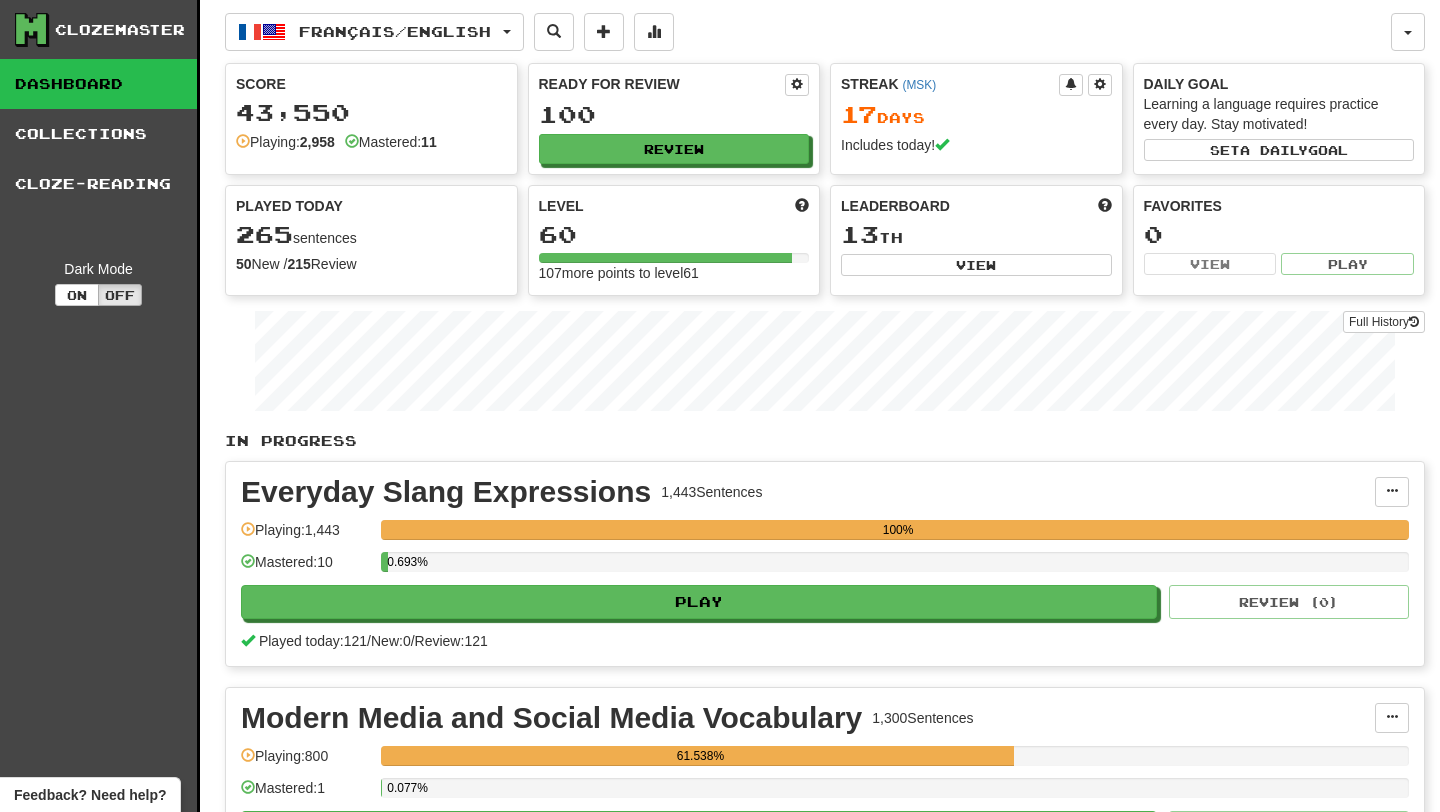 scroll, scrollTop: 0, scrollLeft: 0, axis: both 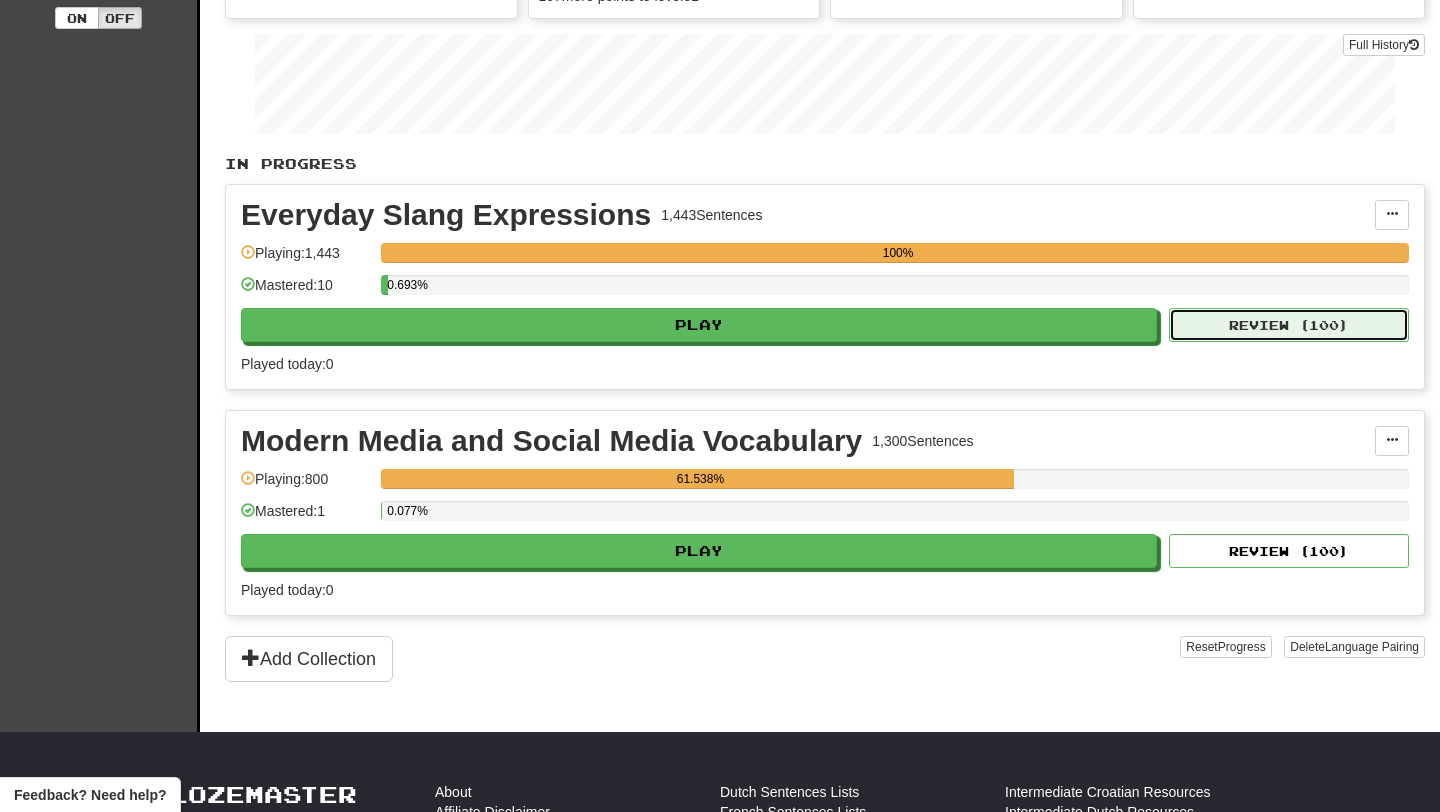 click on "Review ( 100 )" at bounding box center (1289, 325) 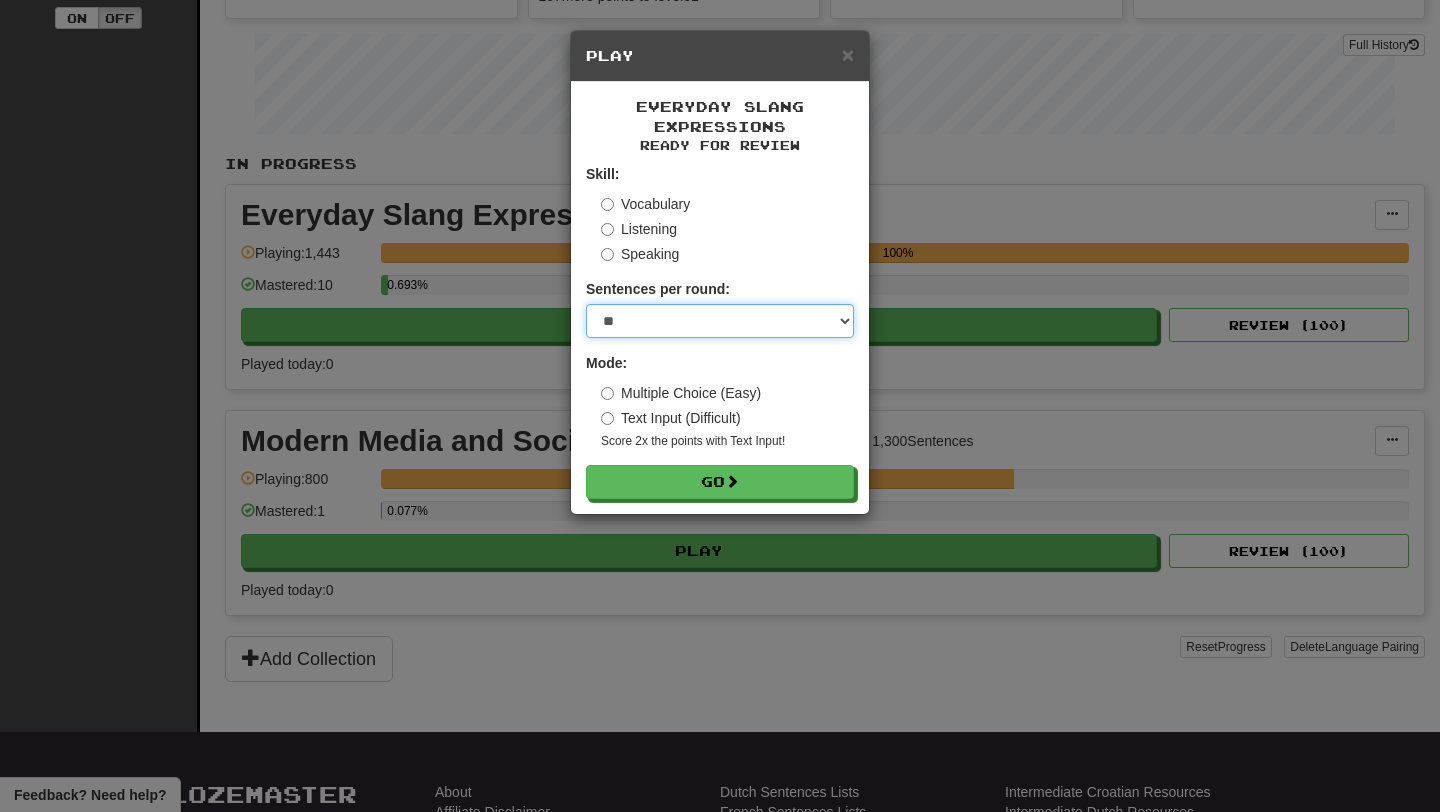 click on "* ** ** ** ** ** *** ********" at bounding box center (720, 321) 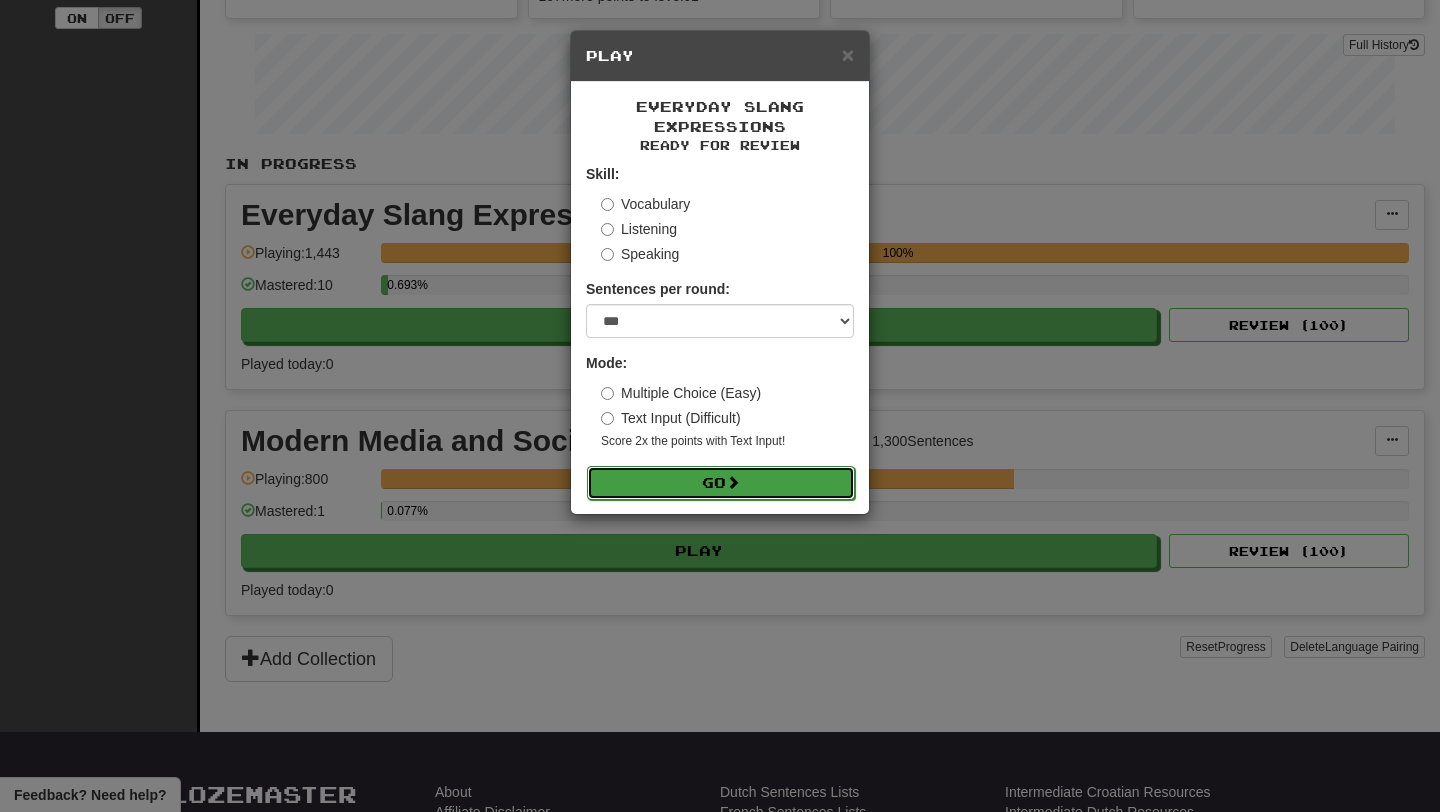 click on "Go" at bounding box center (721, 483) 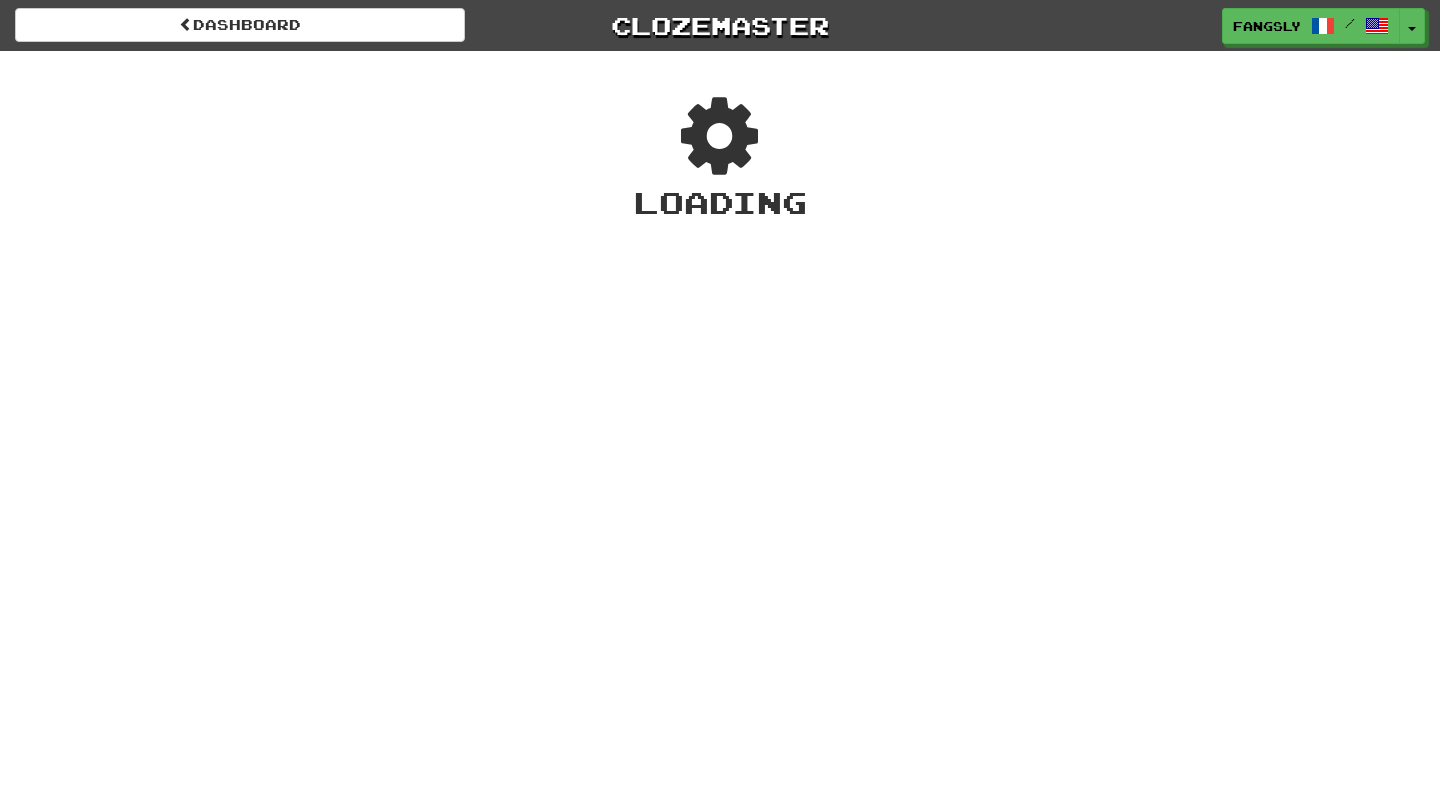 scroll, scrollTop: 0, scrollLeft: 0, axis: both 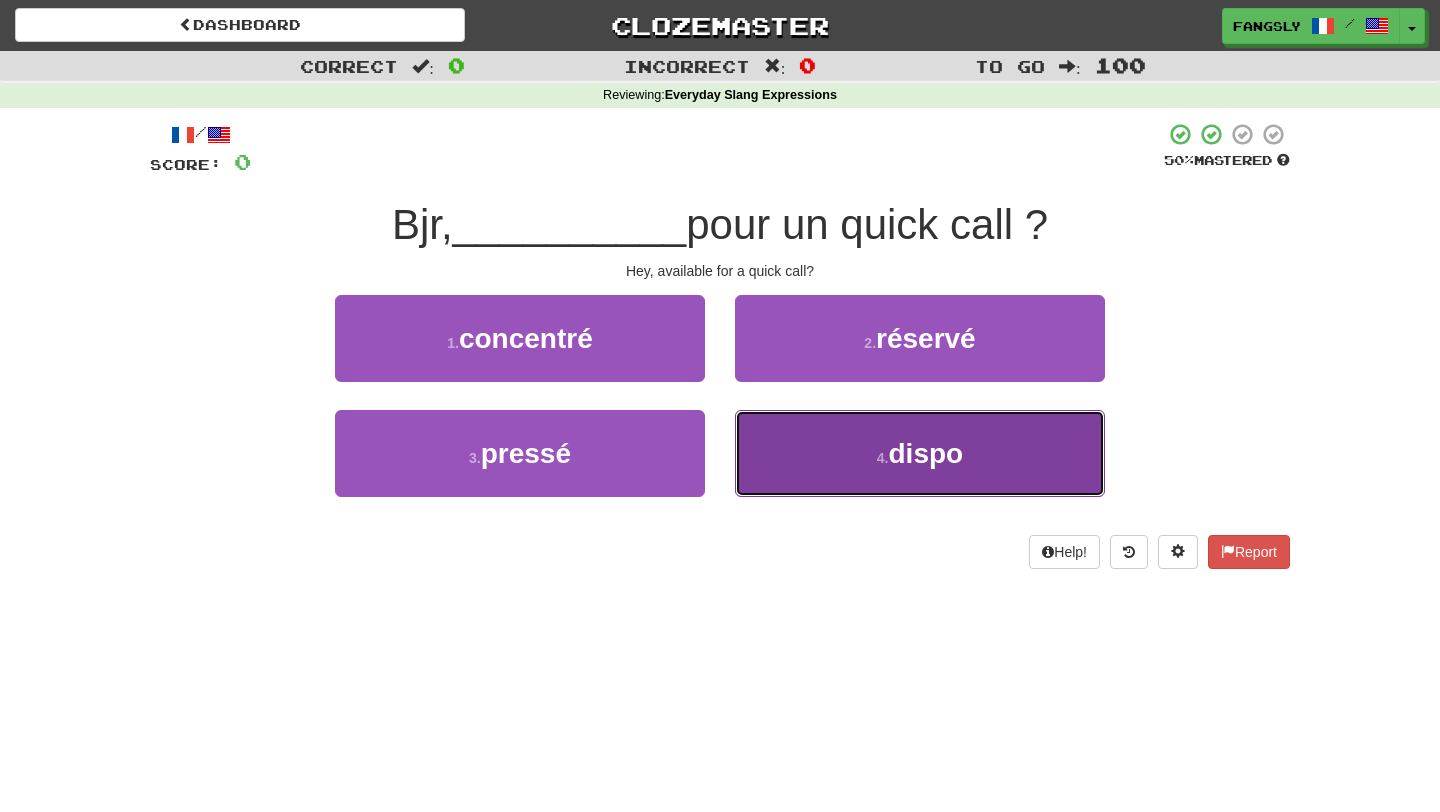 click on "4 .  dispo" at bounding box center [920, 453] 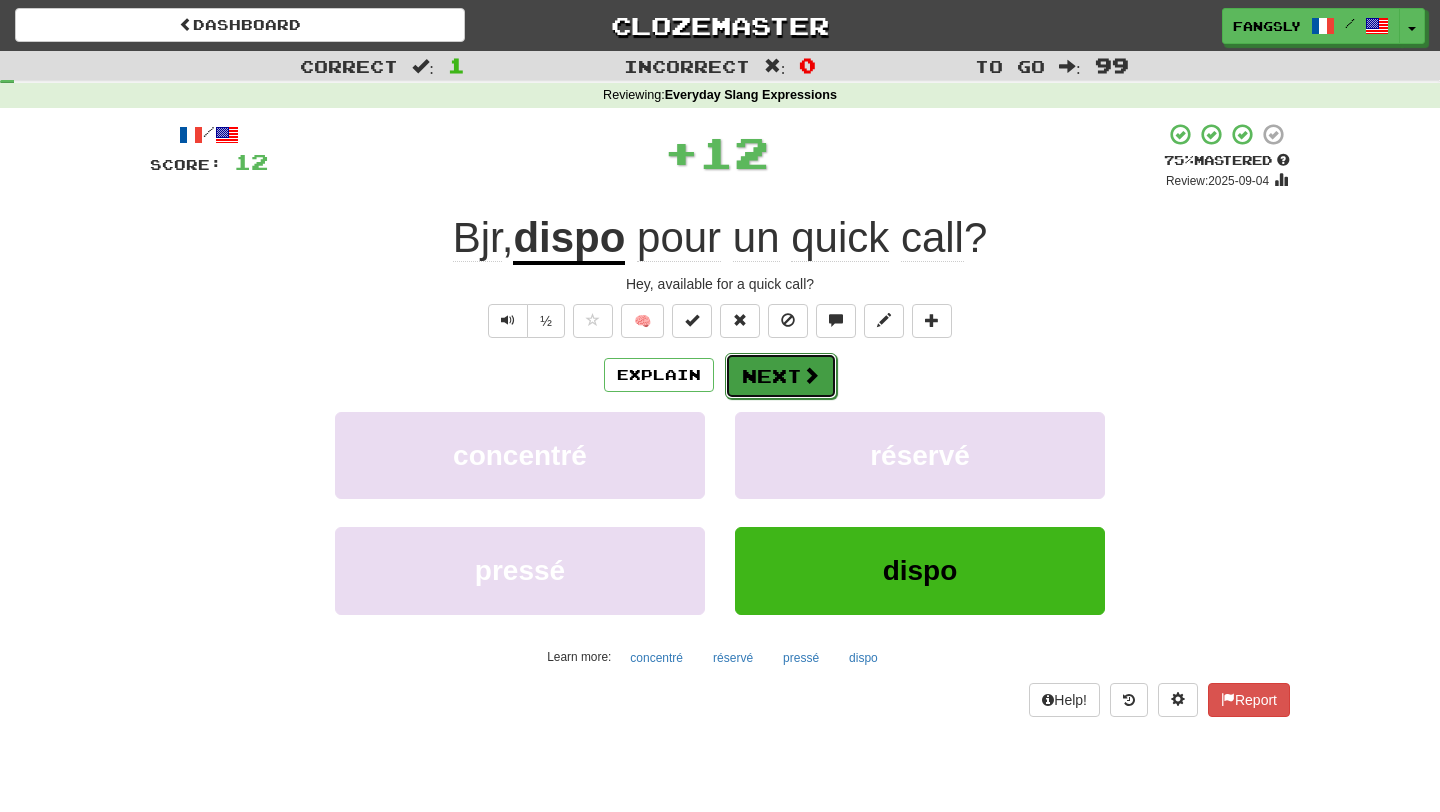 click on "Next" at bounding box center [781, 376] 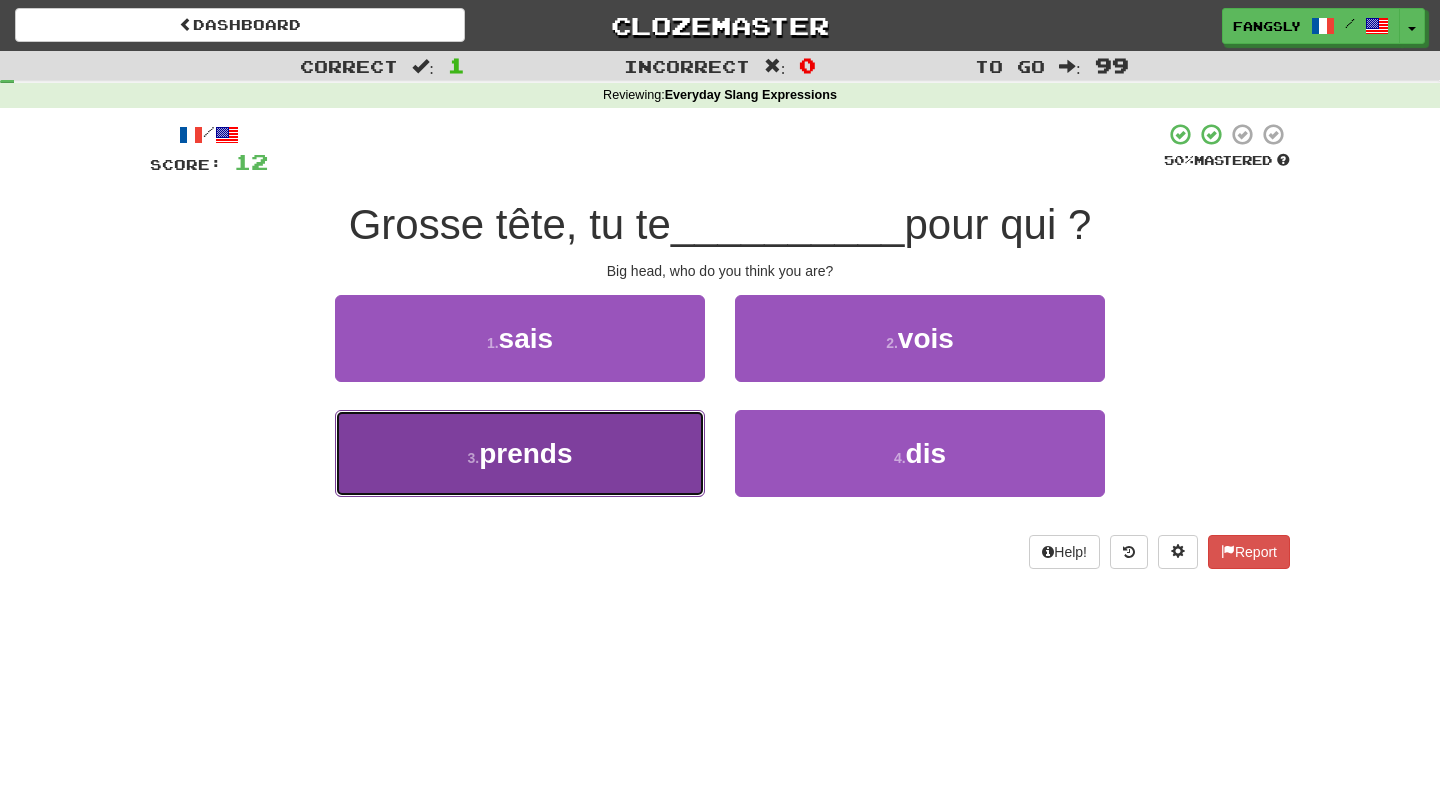 click on "3 .  prends" at bounding box center (520, 453) 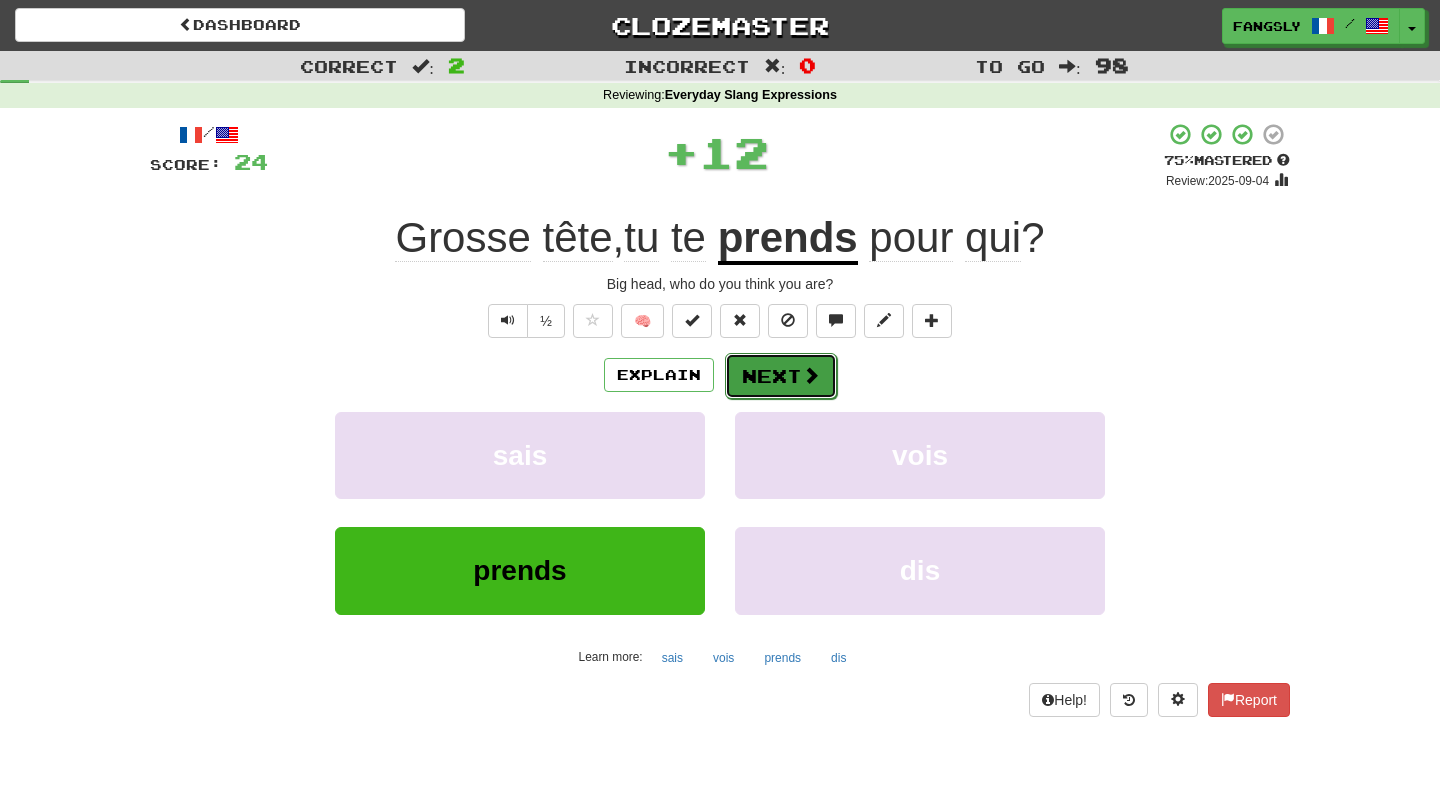 click at bounding box center [811, 375] 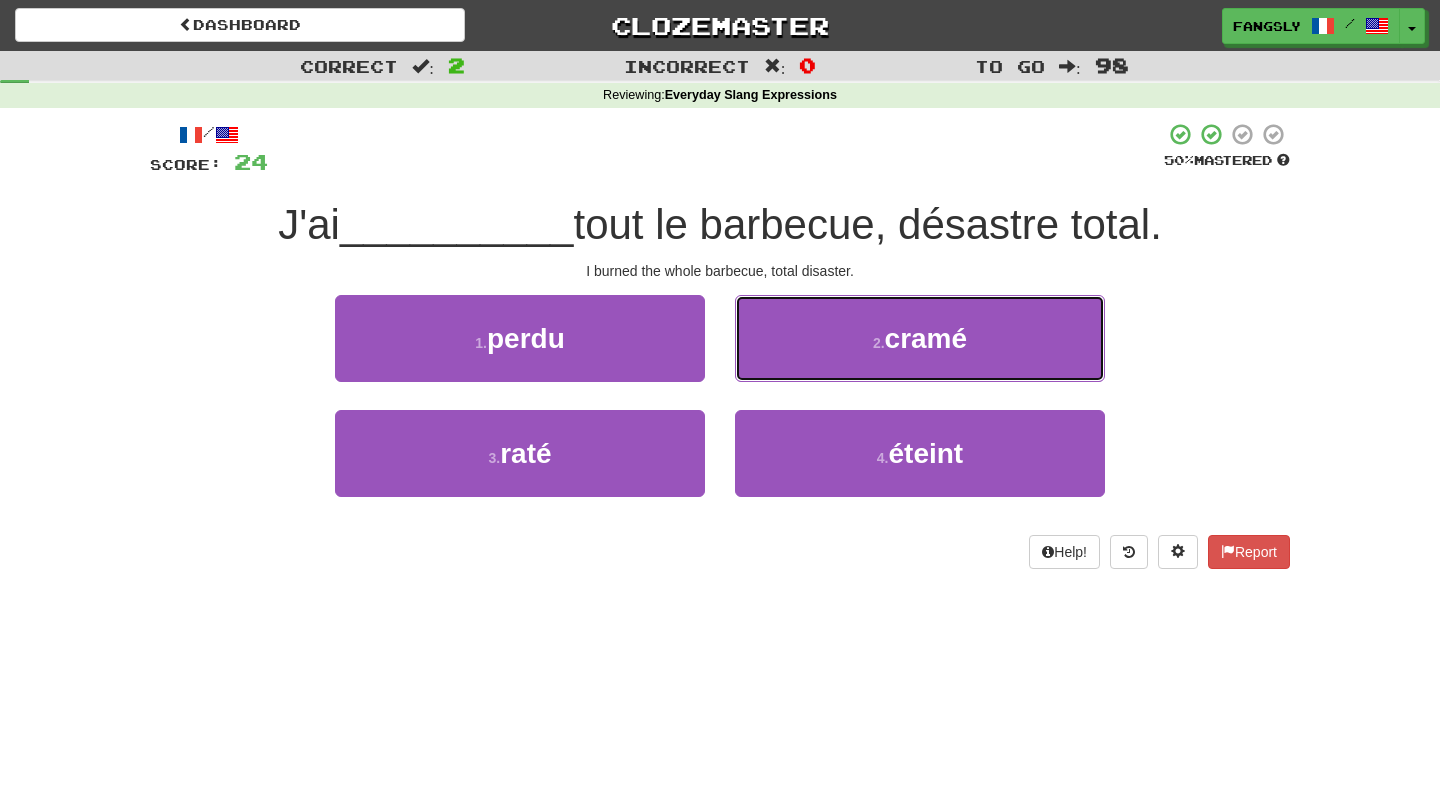 click on "2 .  cramé" at bounding box center [920, 338] 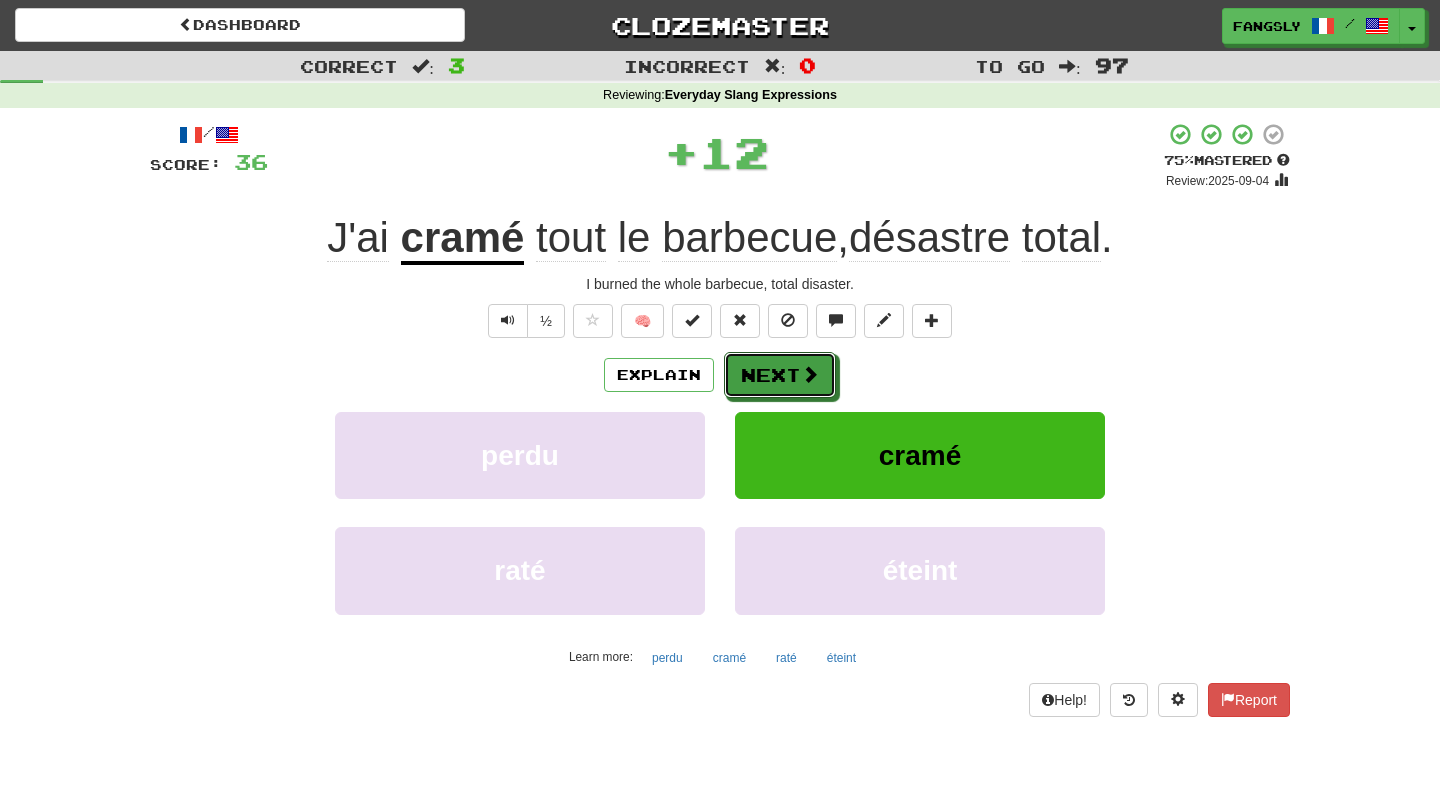 click at bounding box center [810, 374] 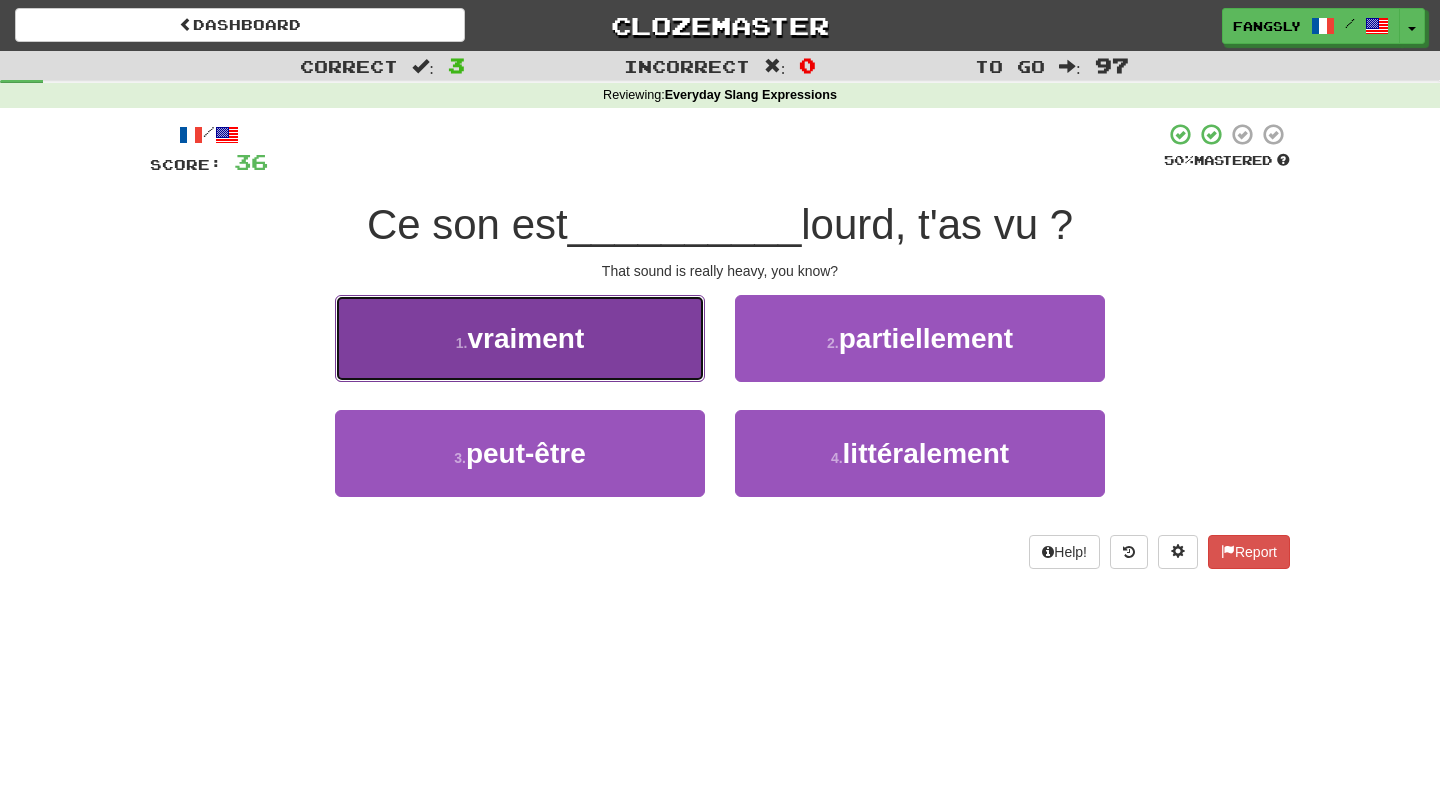 click on "1 .  vraiment" at bounding box center (520, 338) 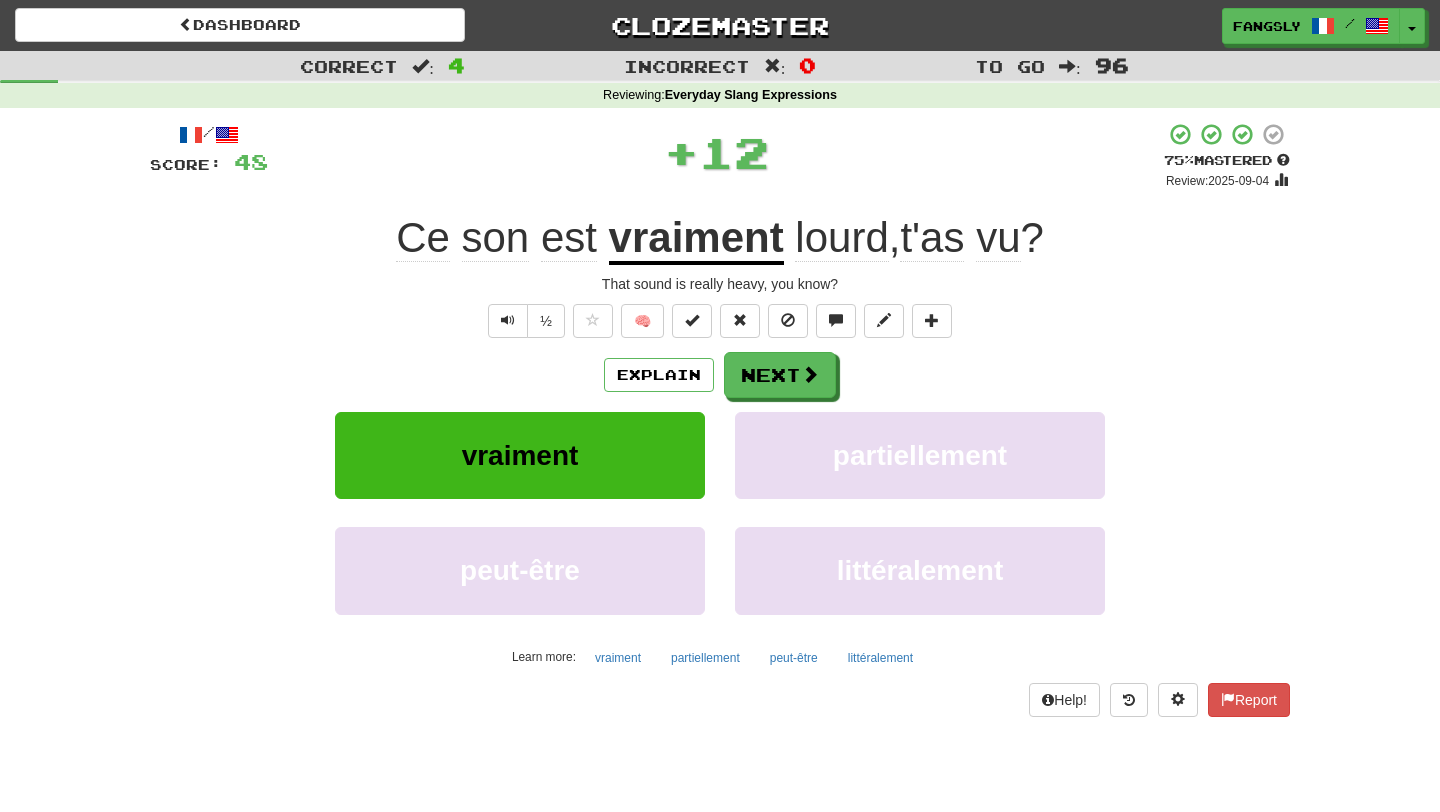 click on "Explain Next" at bounding box center [720, 375] 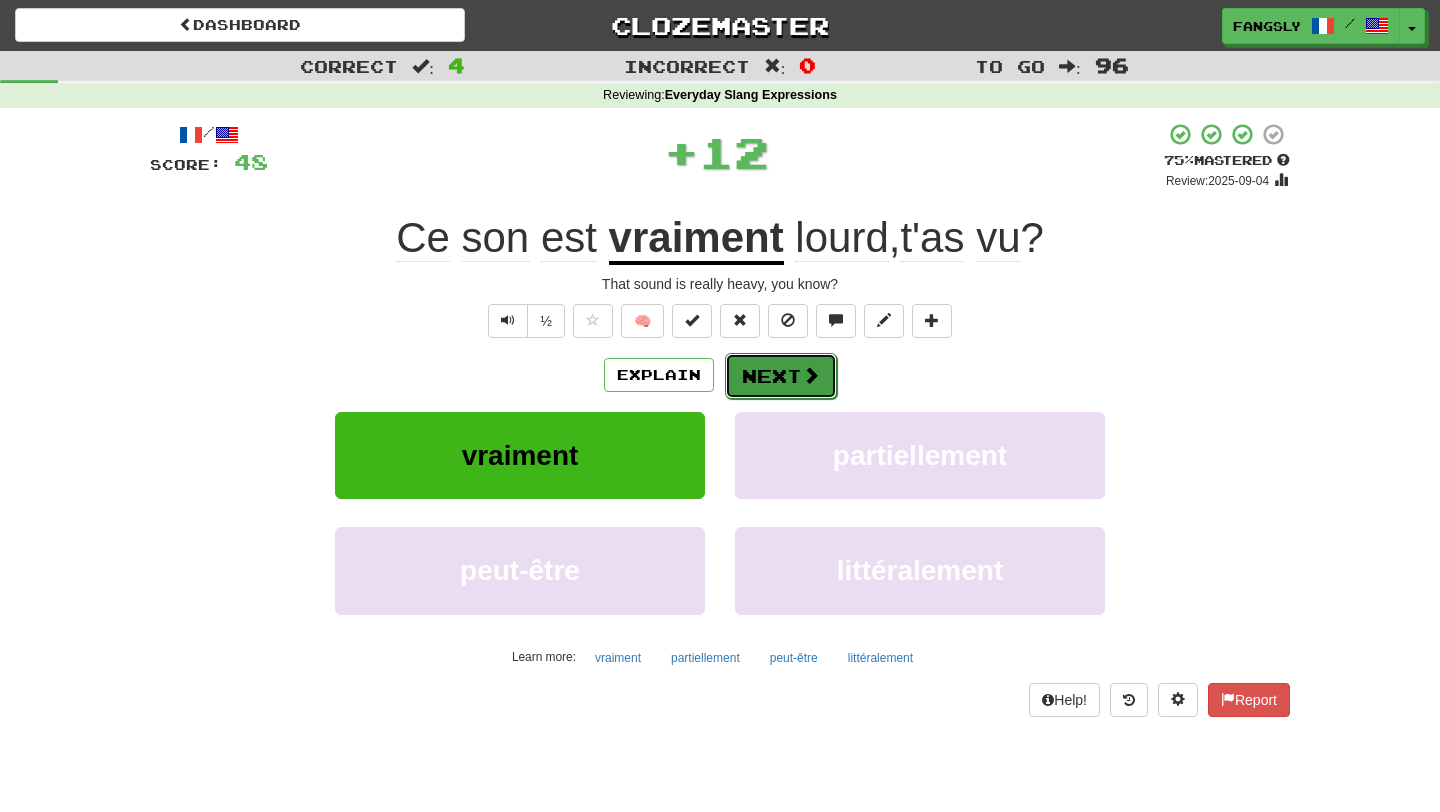click on "Next" at bounding box center [781, 376] 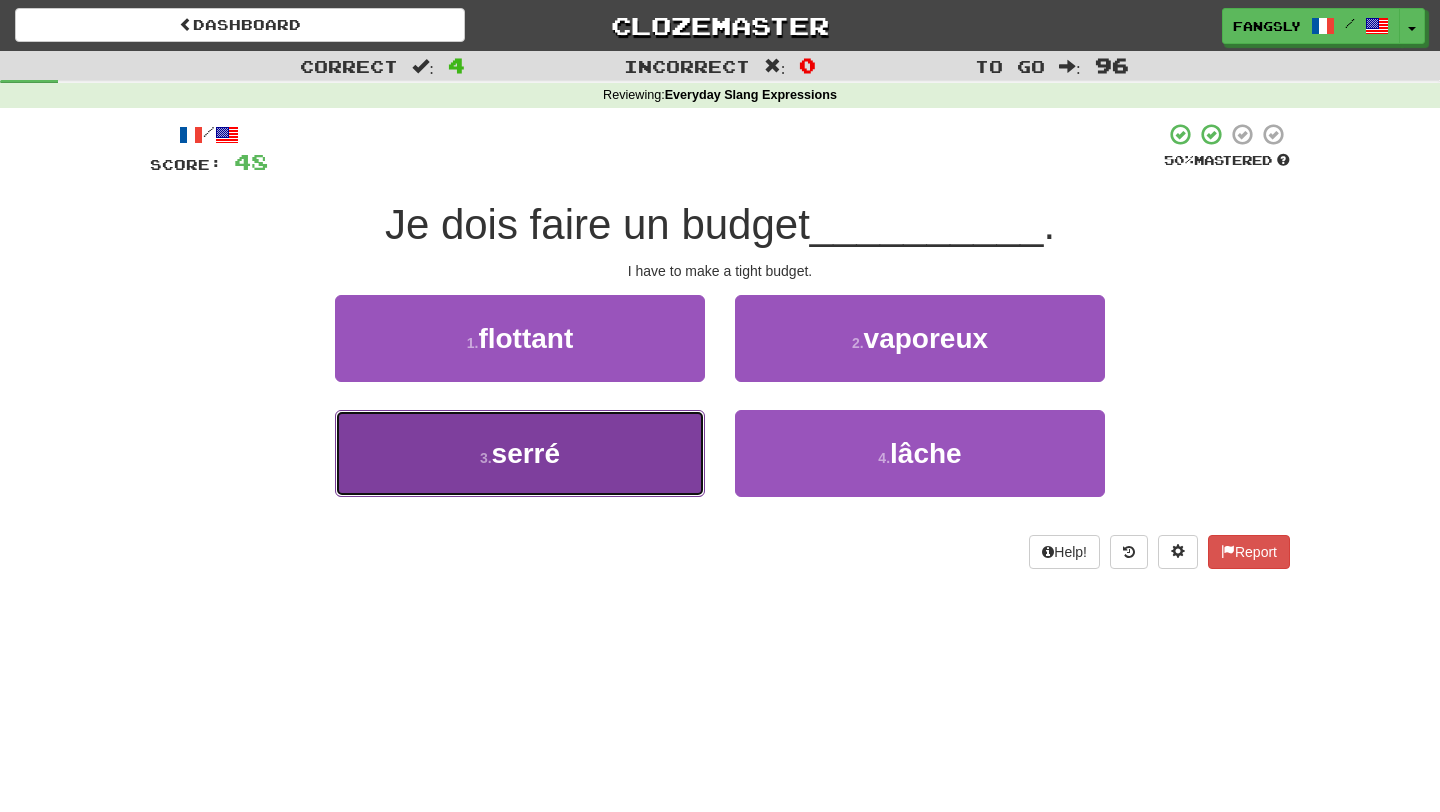 click on "3 .  serré" at bounding box center (520, 453) 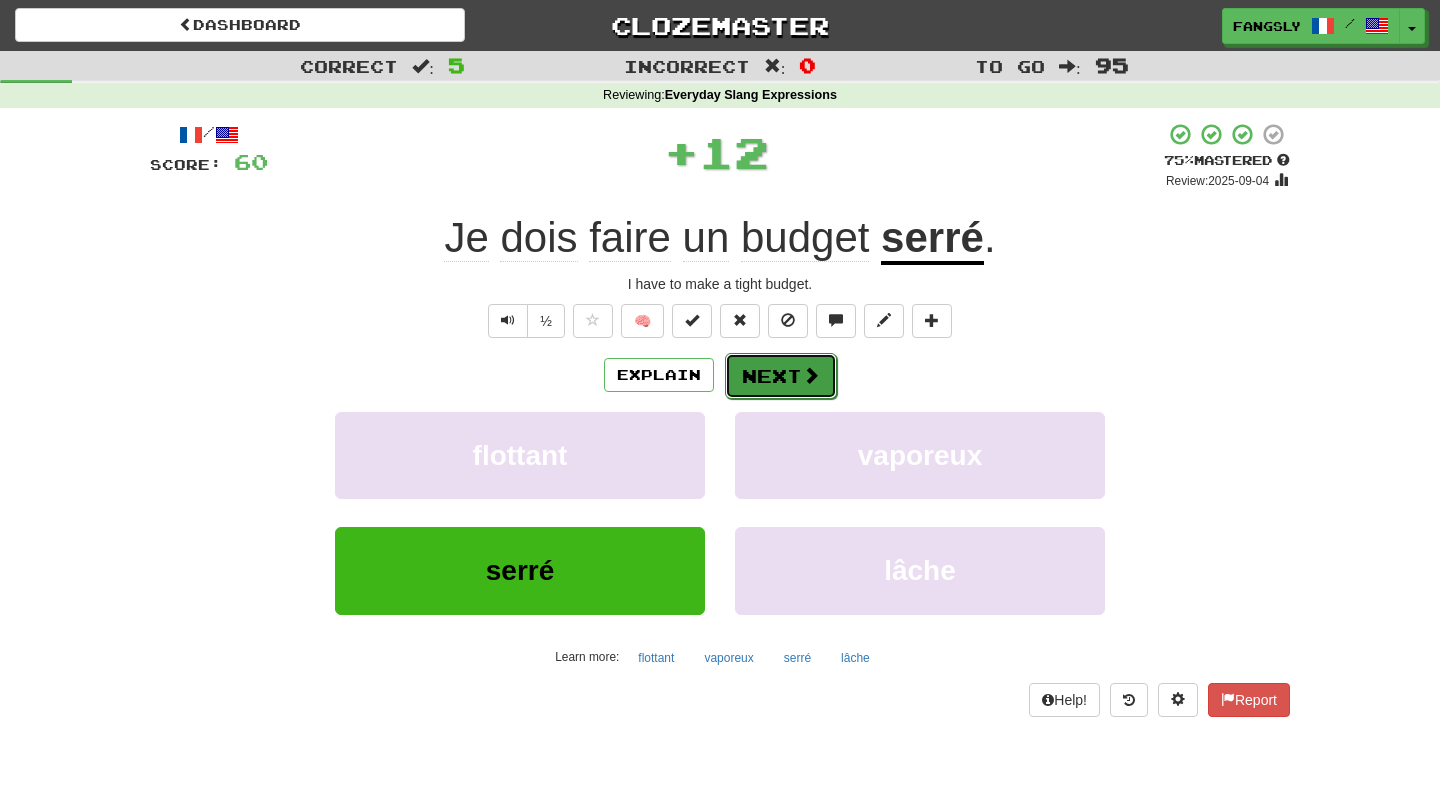 click on "Next" at bounding box center [781, 376] 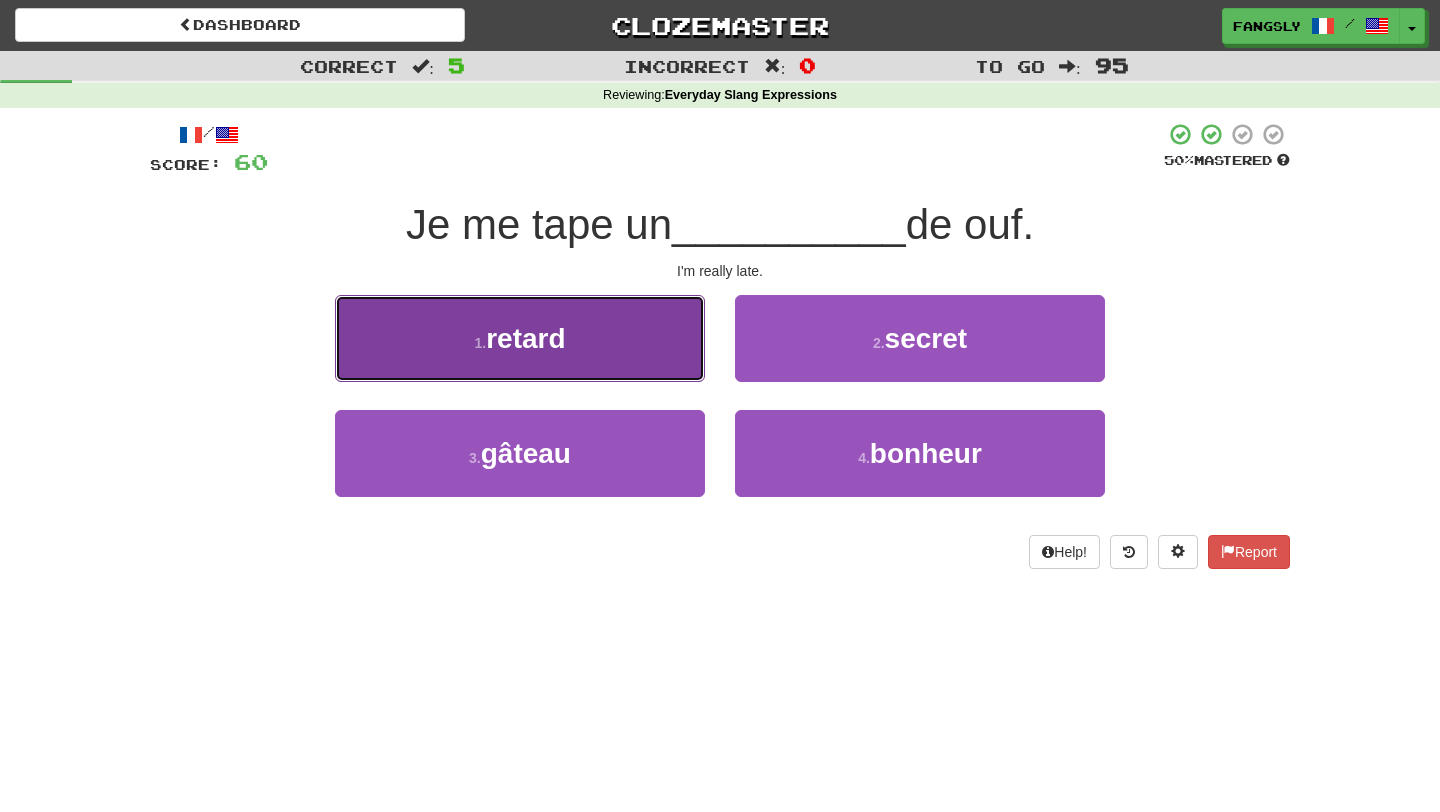 click on "1 .  retard" at bounding box center (520, 338) 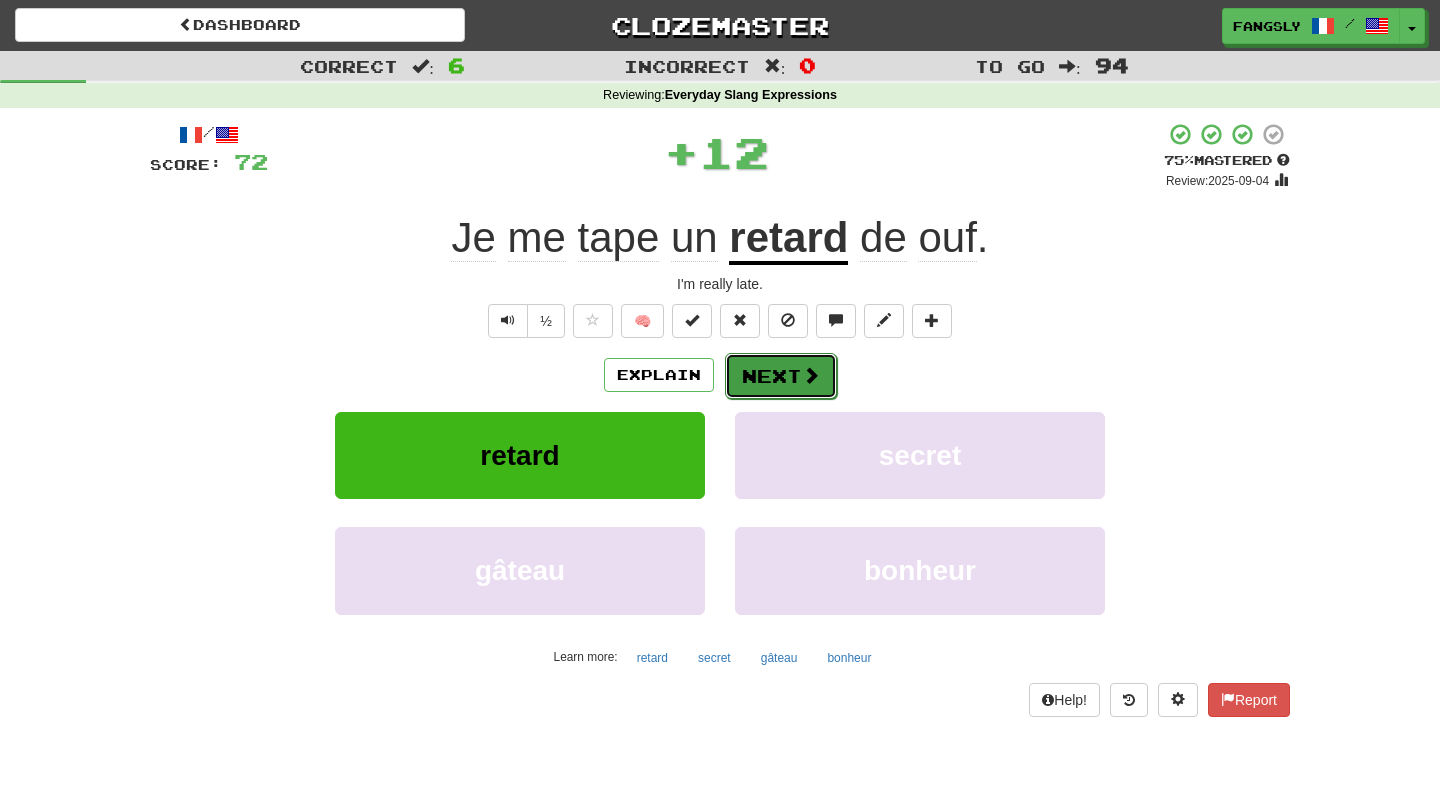 click on "Next" at bounding box center [781, 376] 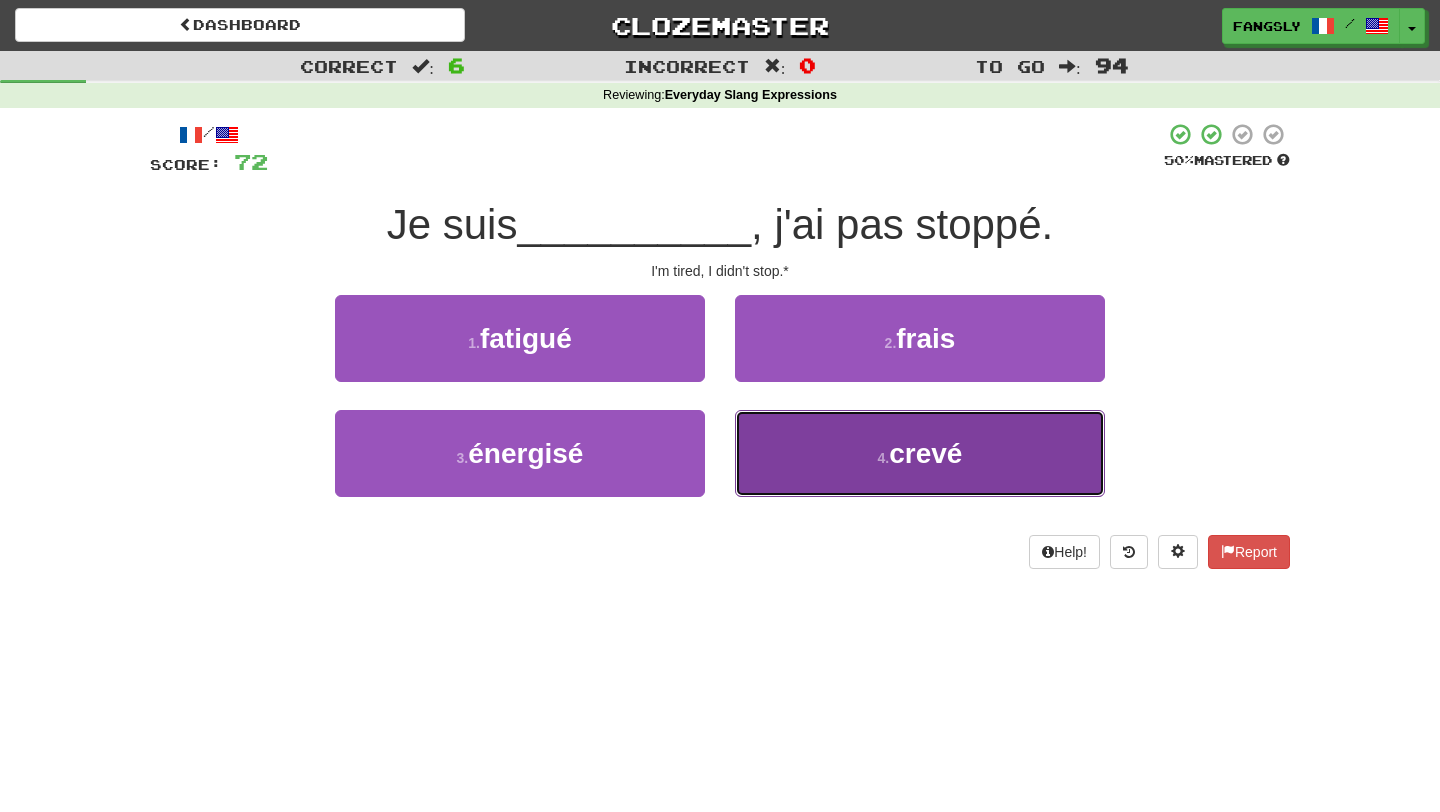 click on "4 .  crevé" at bounding box center (920, 453) 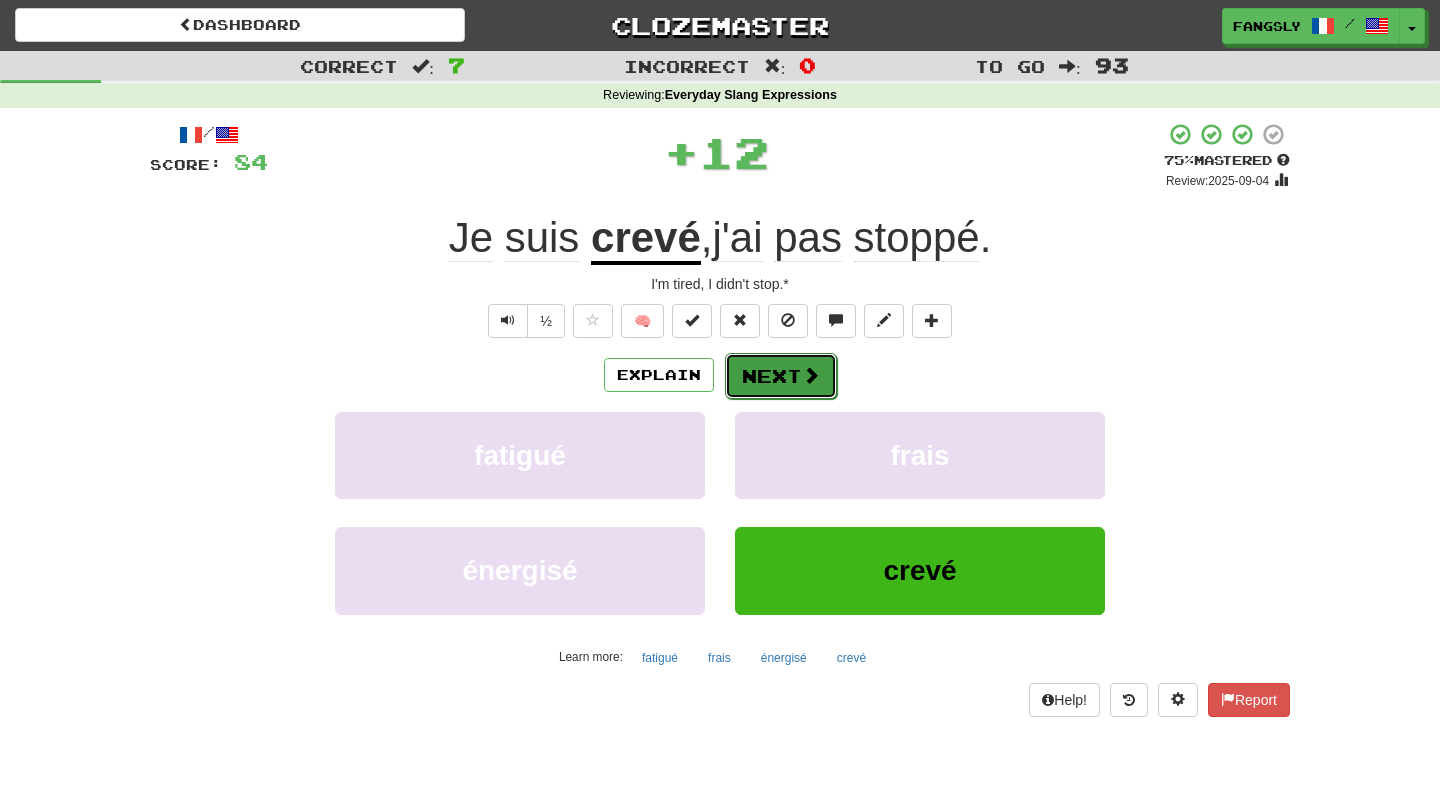 click on "Next" at bounding box center (781, 376) 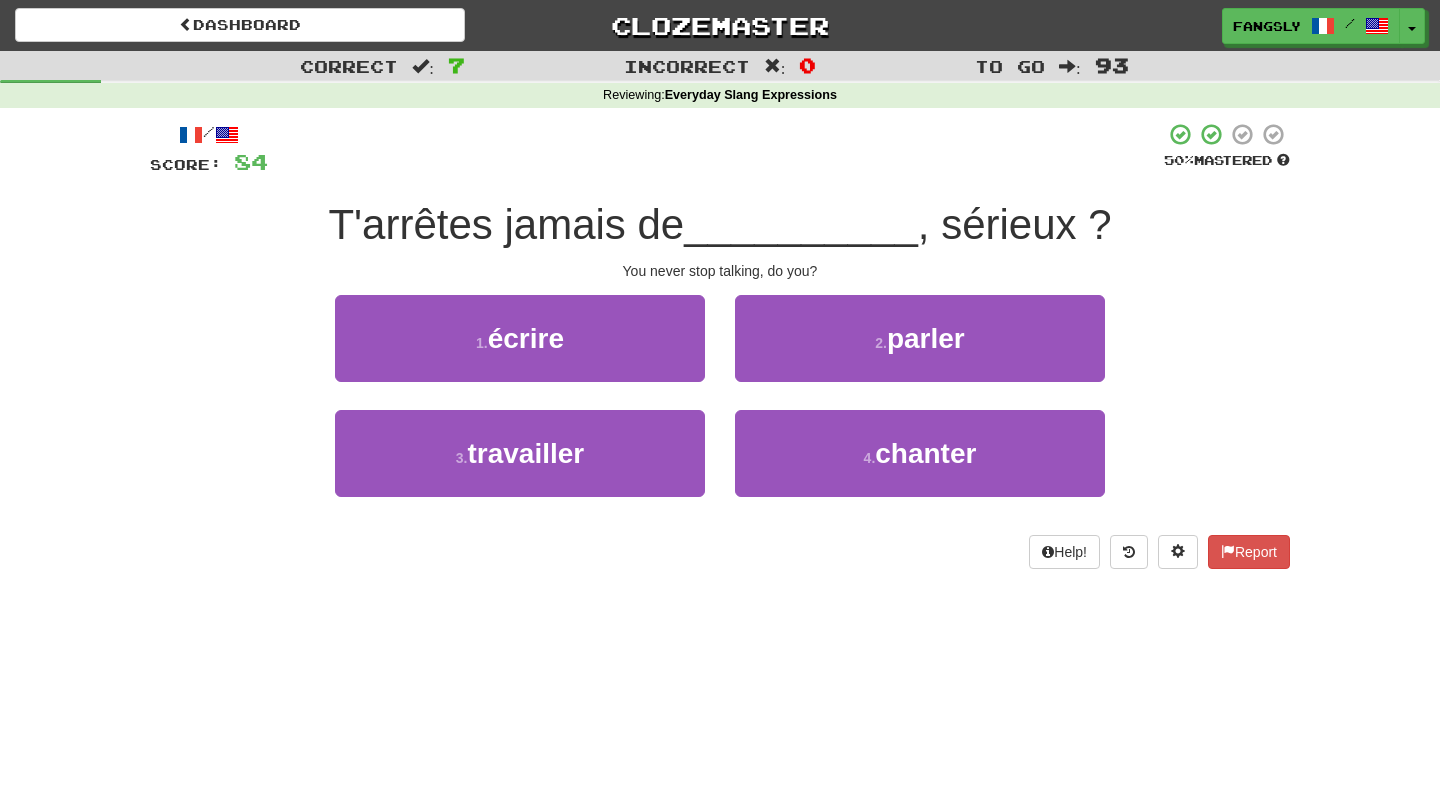 click on "2 .  parler" at bounding box center (920, 352) 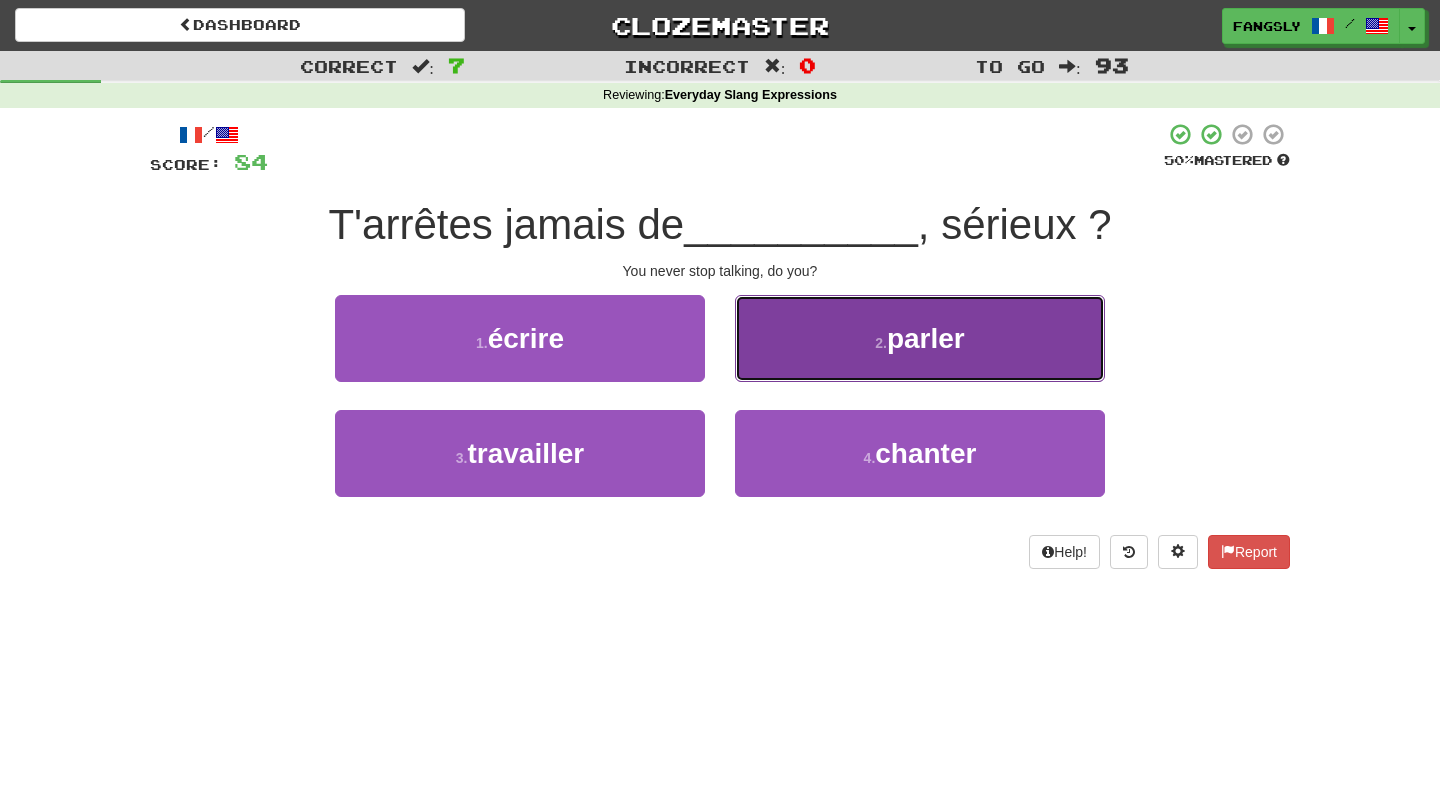 click on "2 .  parler" at bounding box center (920, 338) 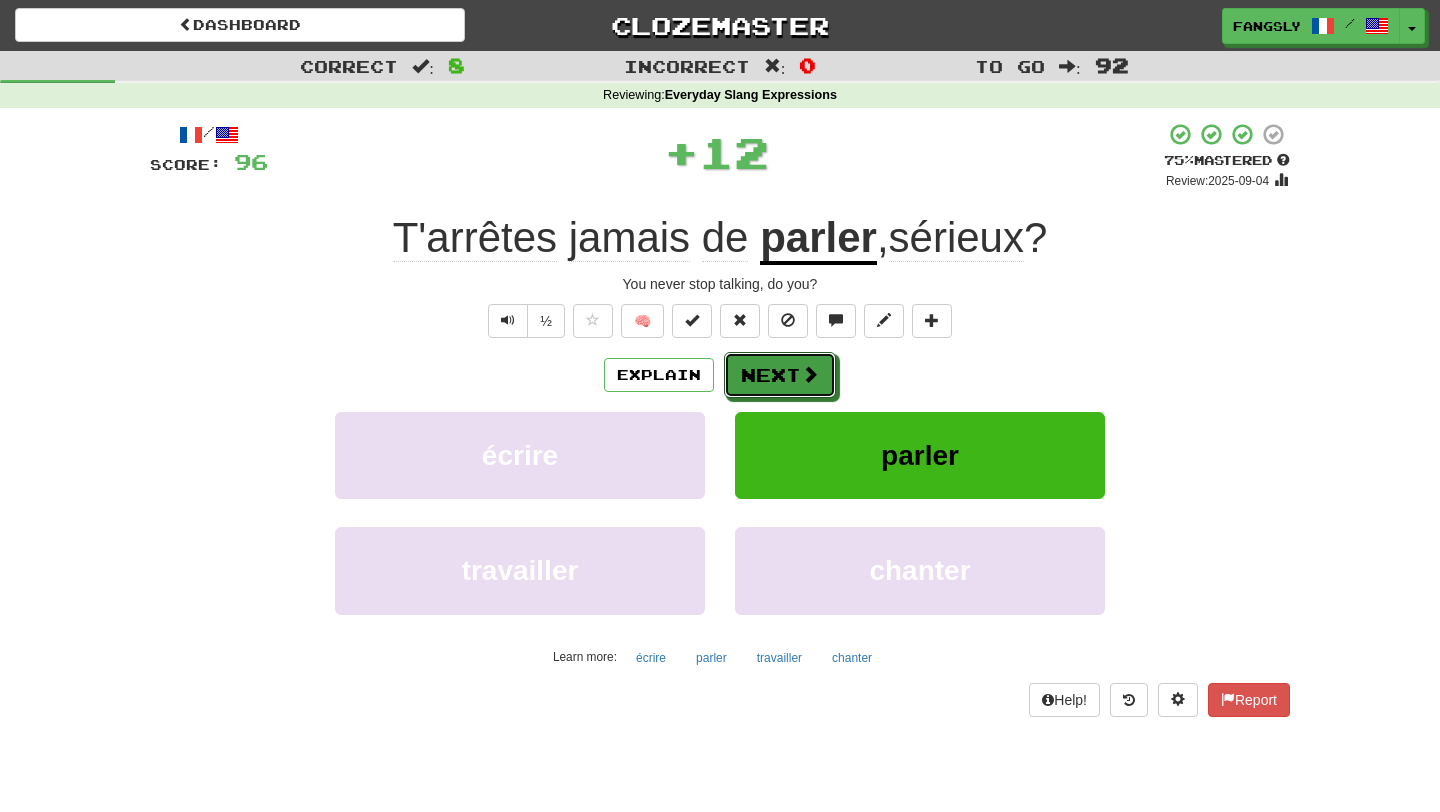 click on "Next" at bounding box center (780, 375) 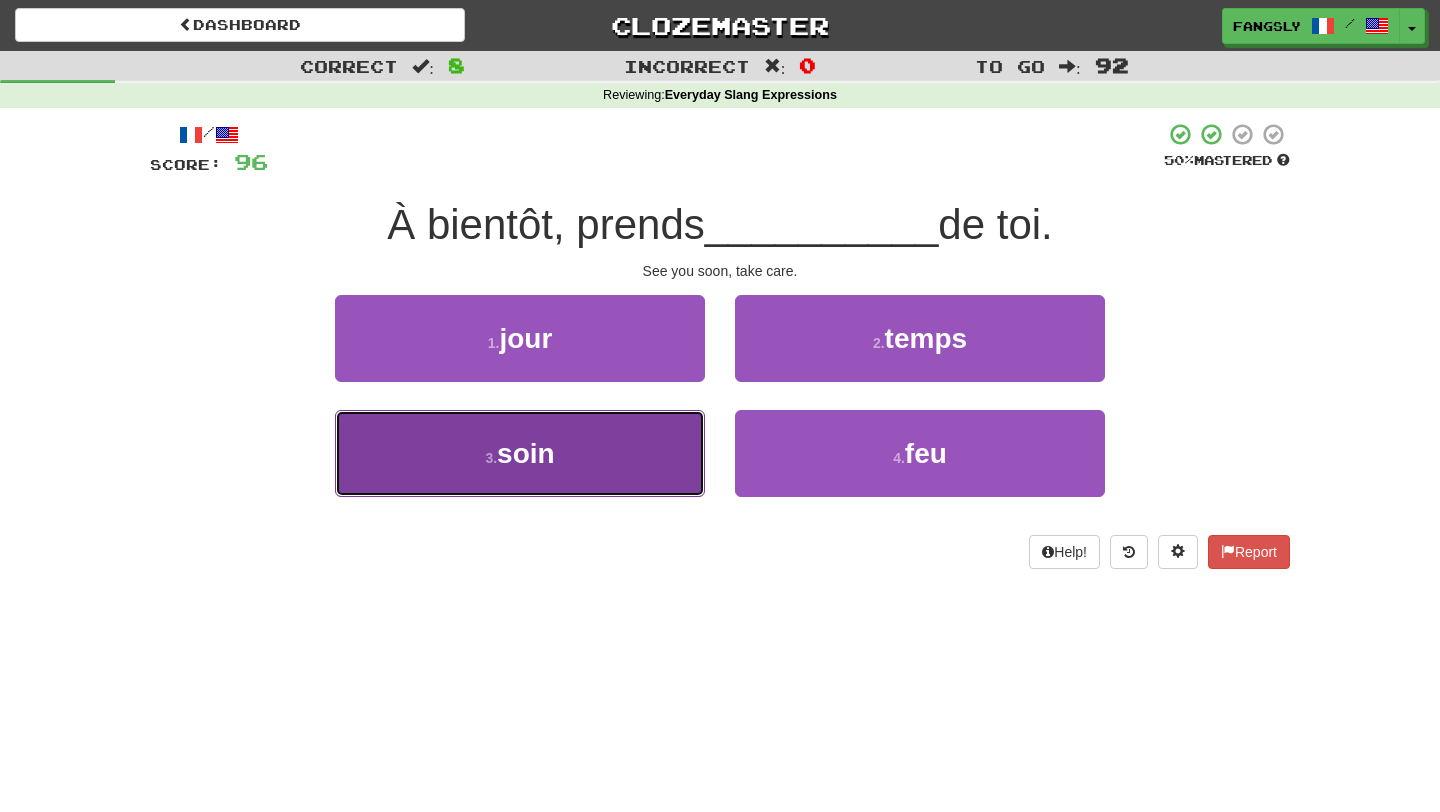 click on "3 .  soin" at bounding box center (520, 453) 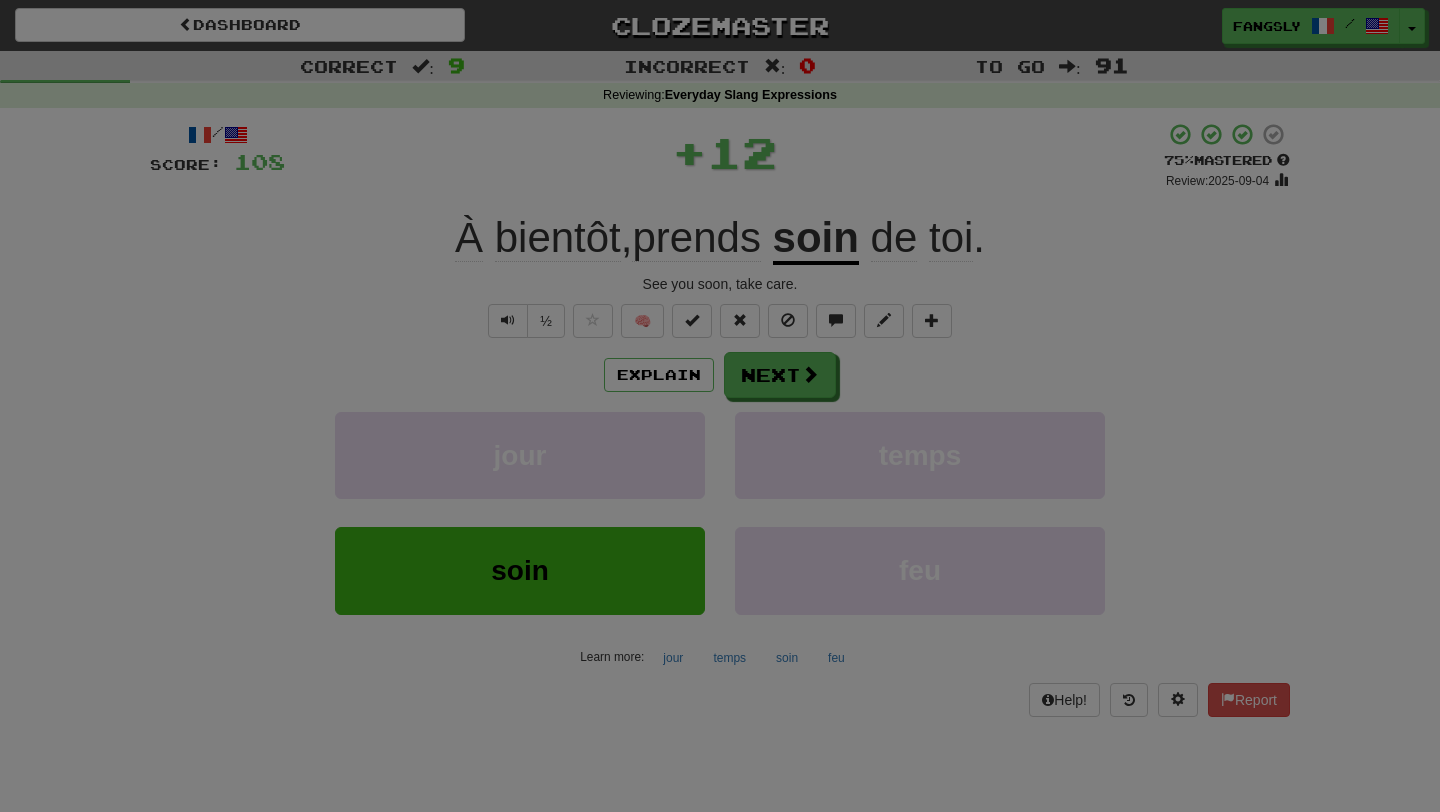 click on "Dashboard
Clozemaster
Fangsly
/
Toggle Dropdown
Dashboard
Leaderboard
Activity Feed
Notifications
8
Profile
Discussions
Dansk
/
English
Streak:
0
Review:
20
Points Today: 0
Deutsch
/
English
Streak:
0
Review:
1,006
Points Today: 0
Français
/
English
Streak:
17
Review:
300
Points Today: 0
Gàidhlig
/
English
Streak:
0
Review:
7
Points Today: 0
Nederlands
/
English
Streak:
0
Review:
20
Points Today: 0
Polski
/
Русский
Streak:
0
Review:
20
Points Today: 0
Polski
/
English
Streak:
0
Review:
0
Points Today: 0
Português
/
English" at bounding box center (720, 761) 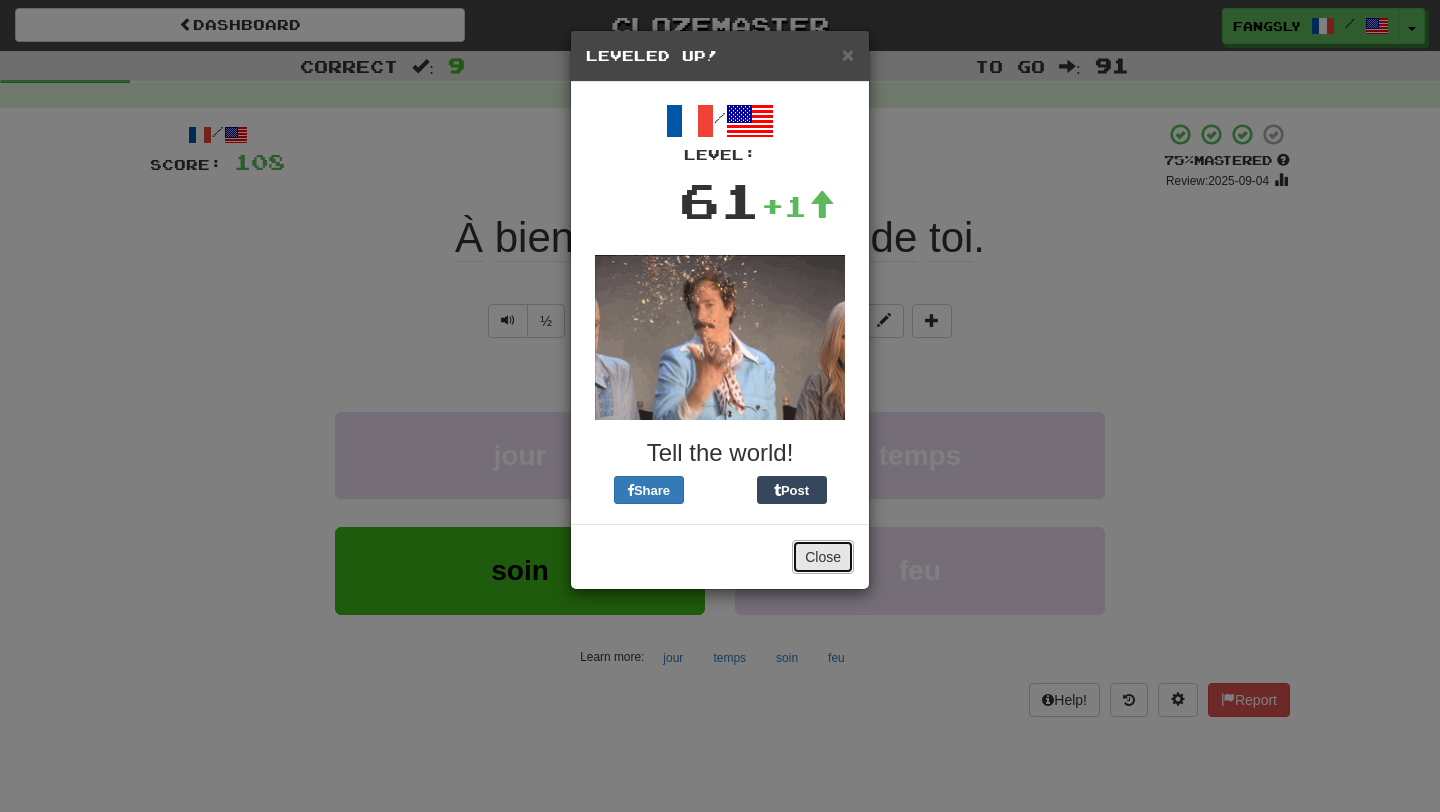 click on "Close" at bounding box center [823, 557] 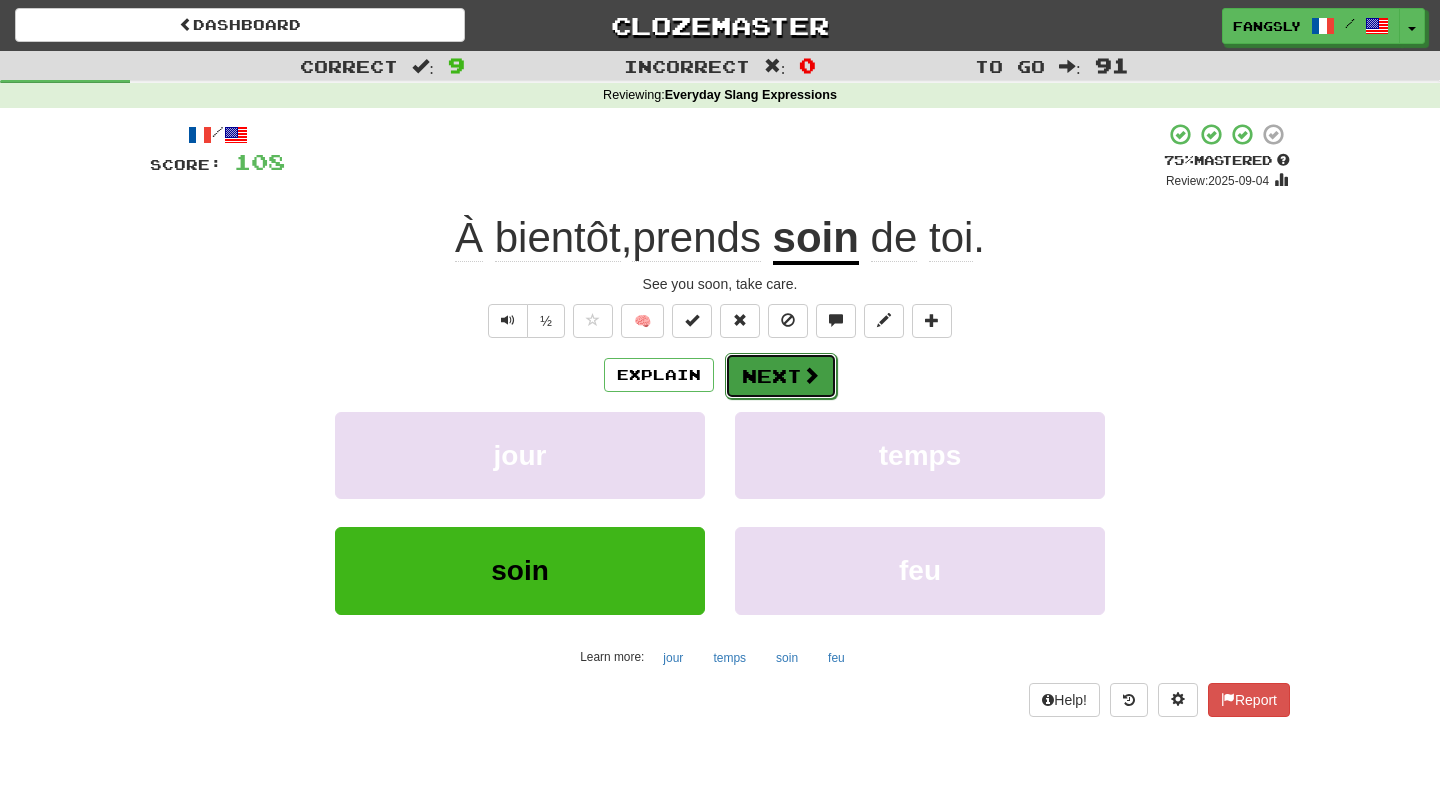 click at bounding box center [811, 375] 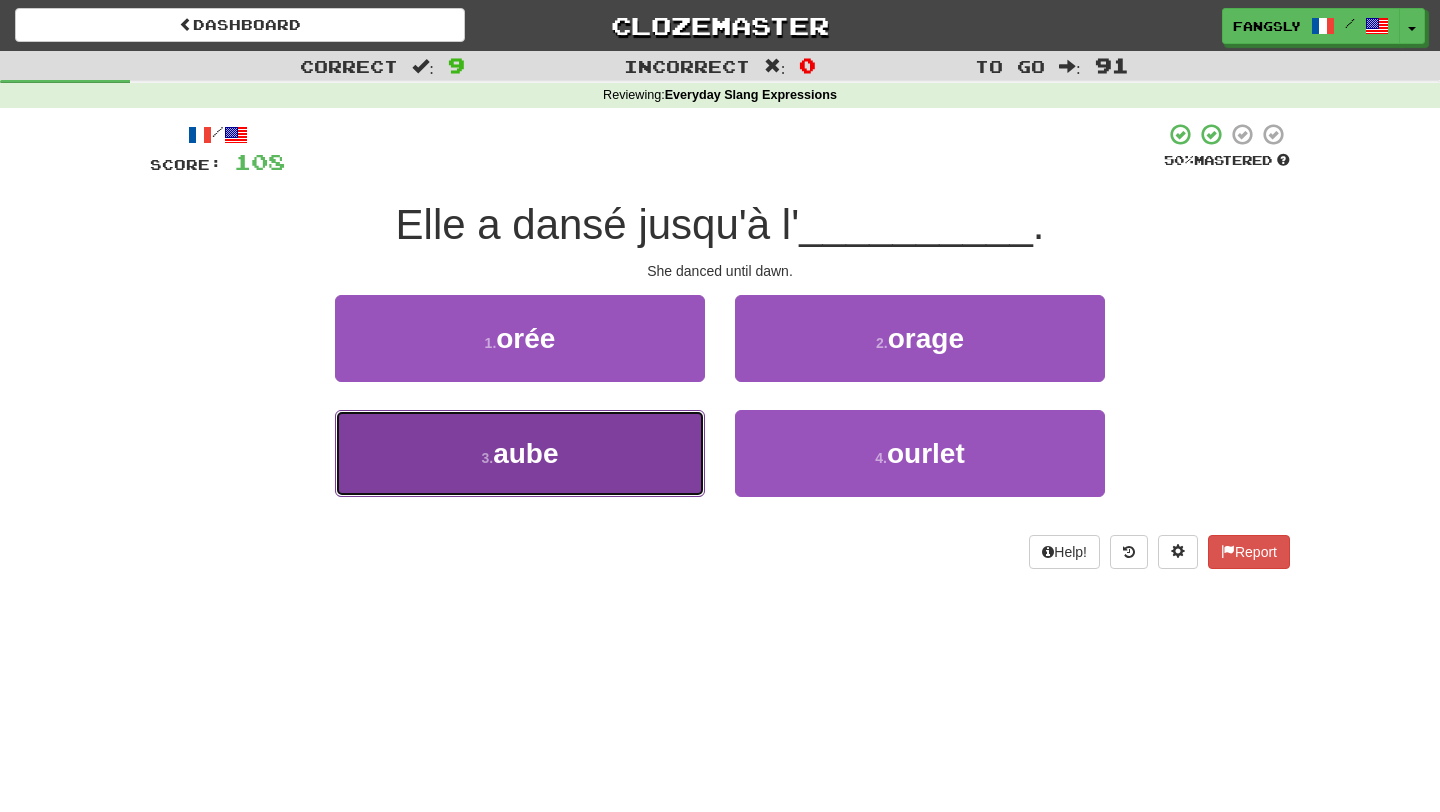 click on "3 .  aube" at bounding box center [520, 453] 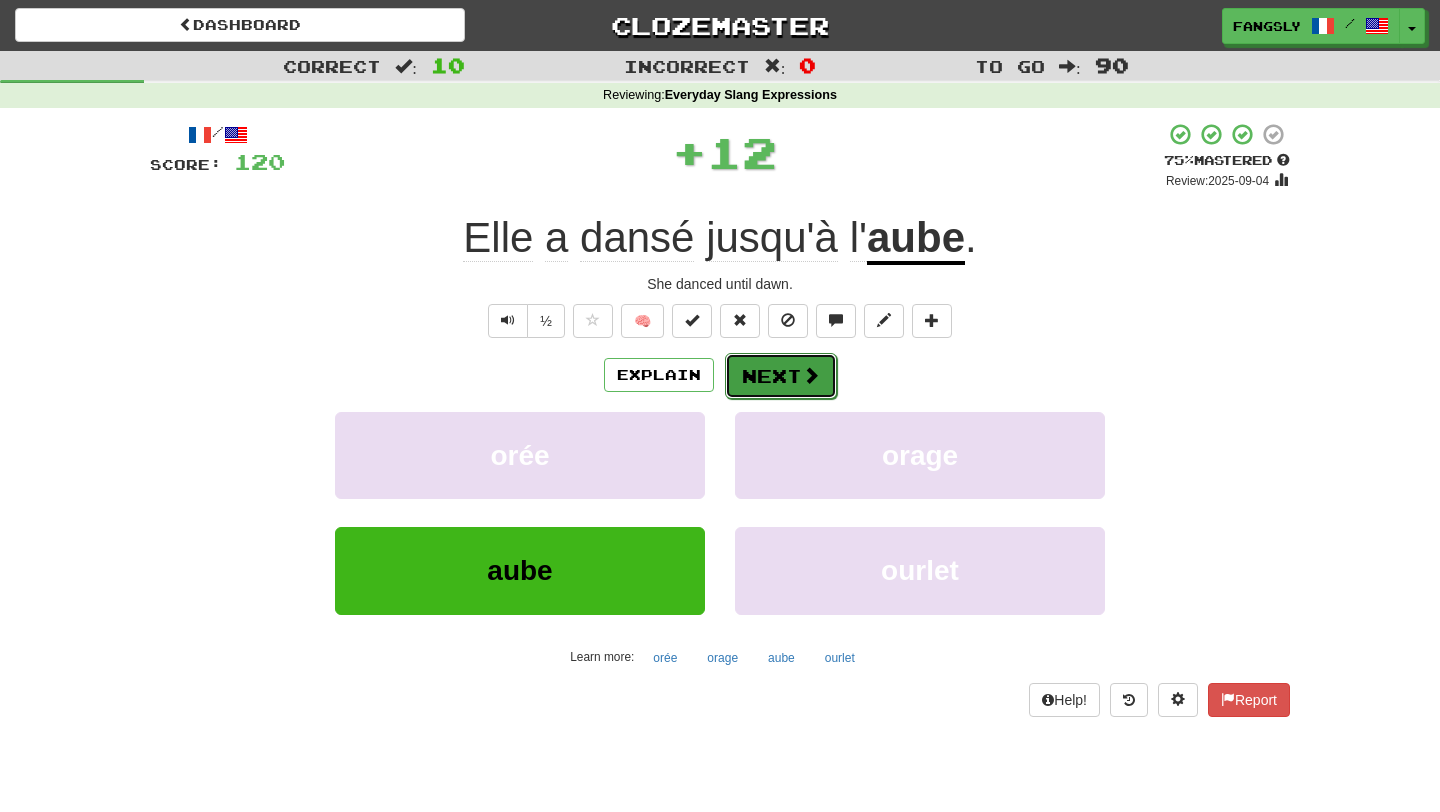 click at bounding box center [811, 375] 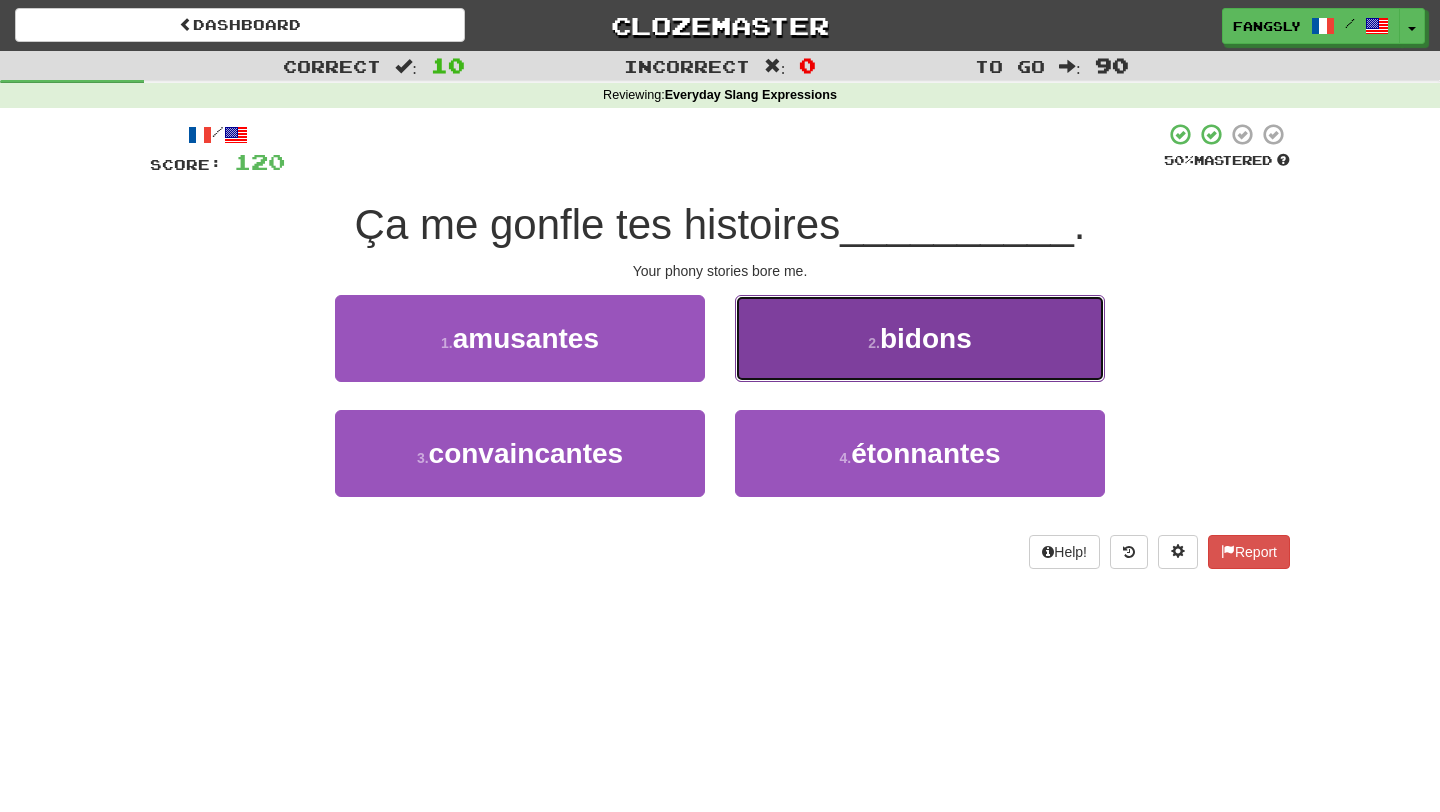 click on "2 .  bidons" at bounding box center (920, 338) 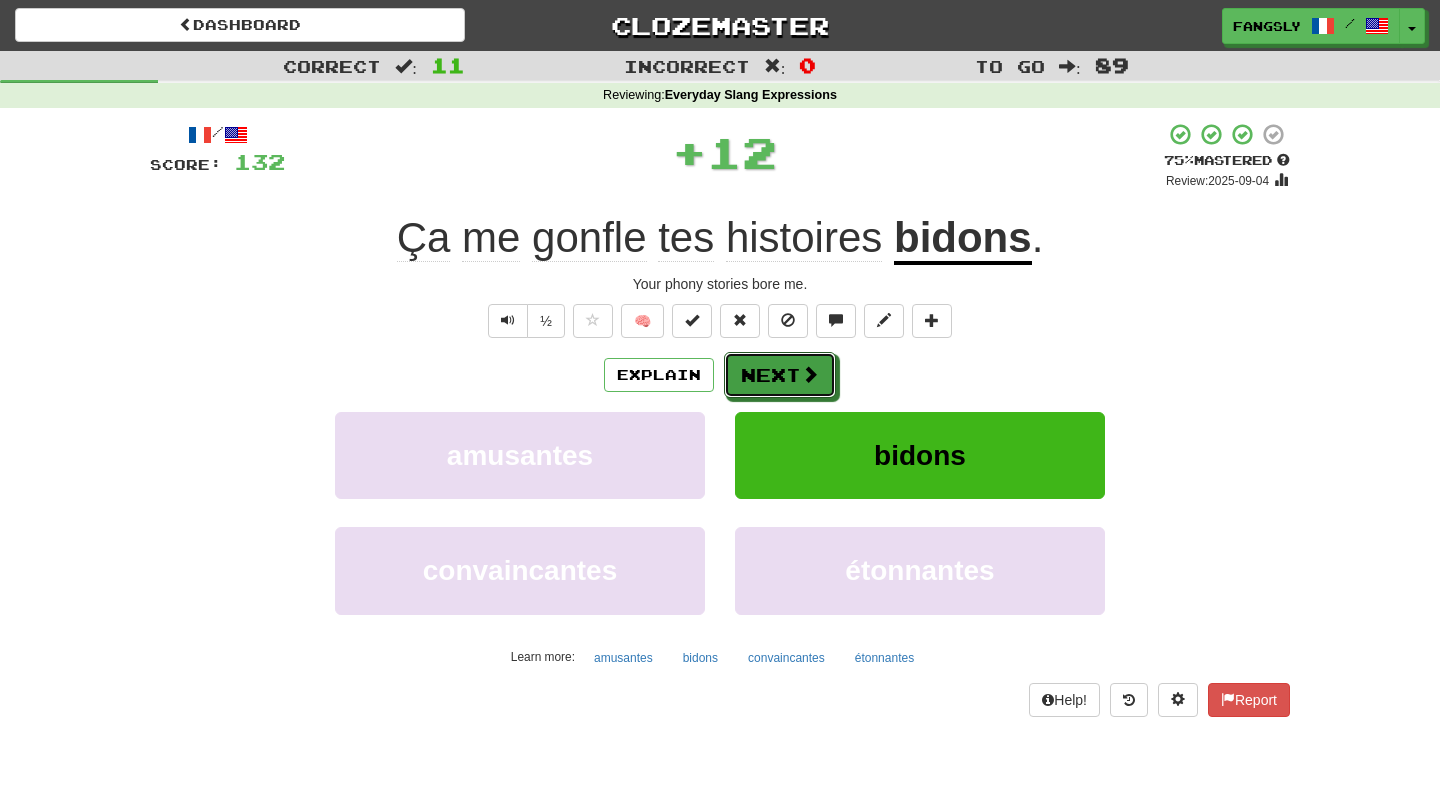 click on "Next" at bounding box center [780, 375] 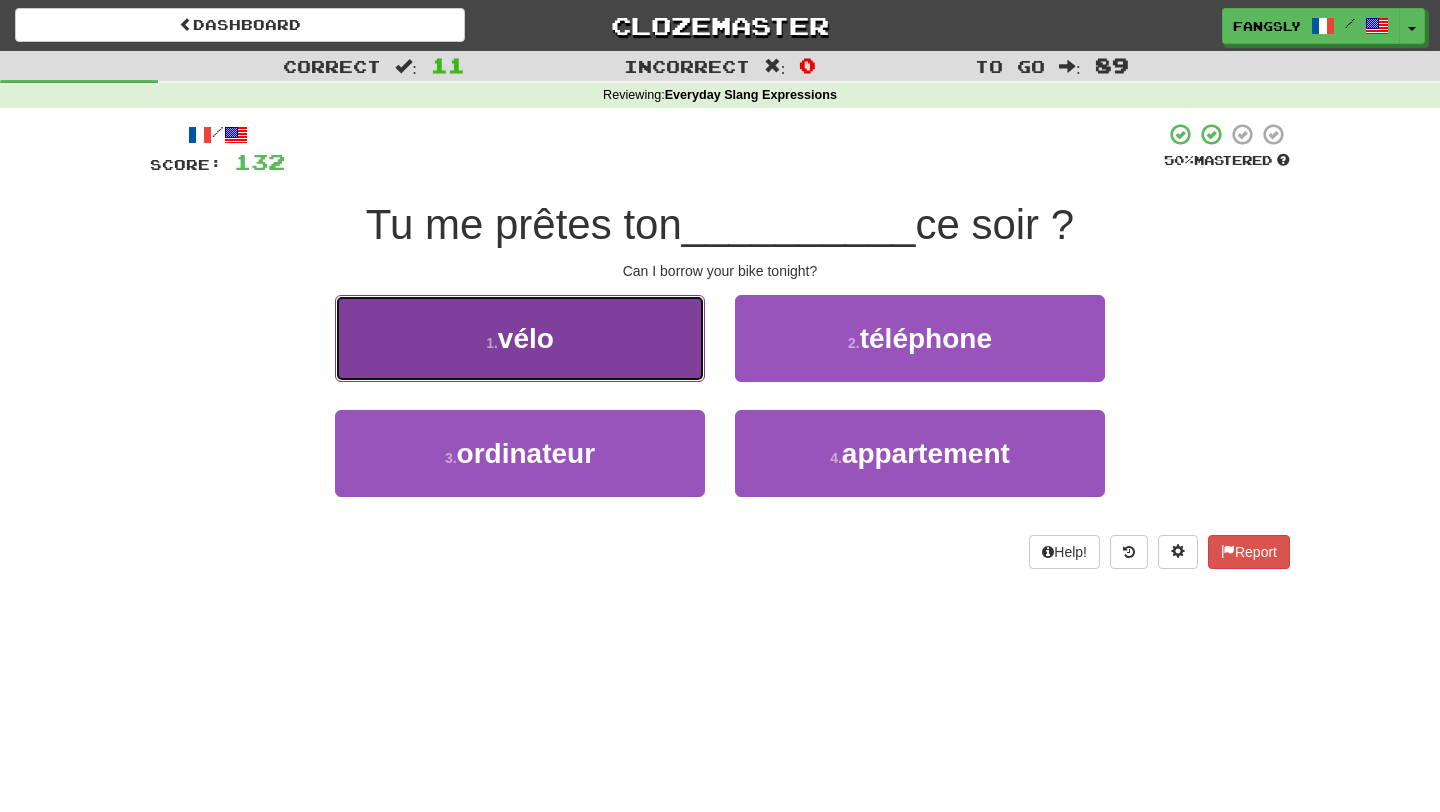 click on "1 .  vélo" at bounding box center [520, 338] 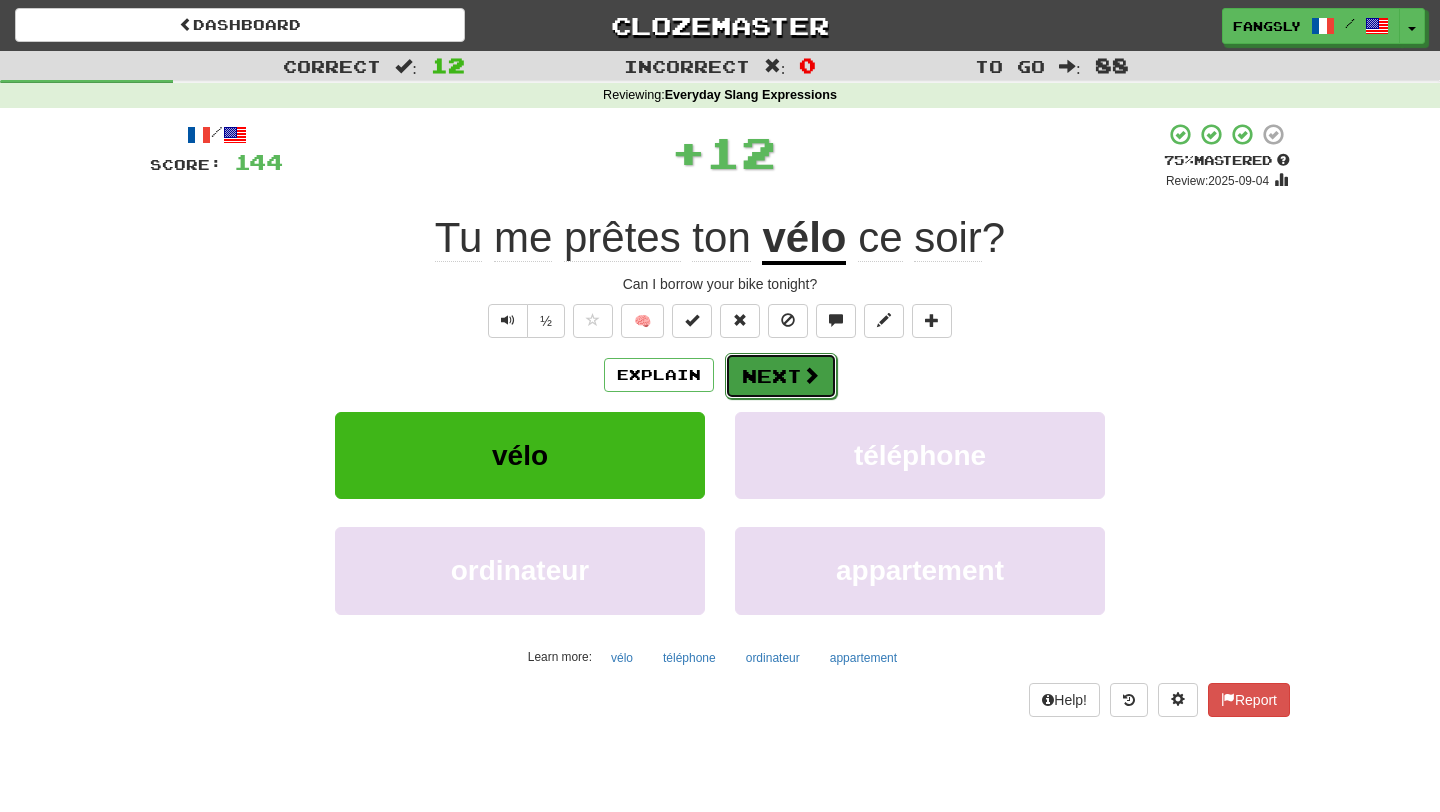click on "Next" at bounding box center (781, 376) 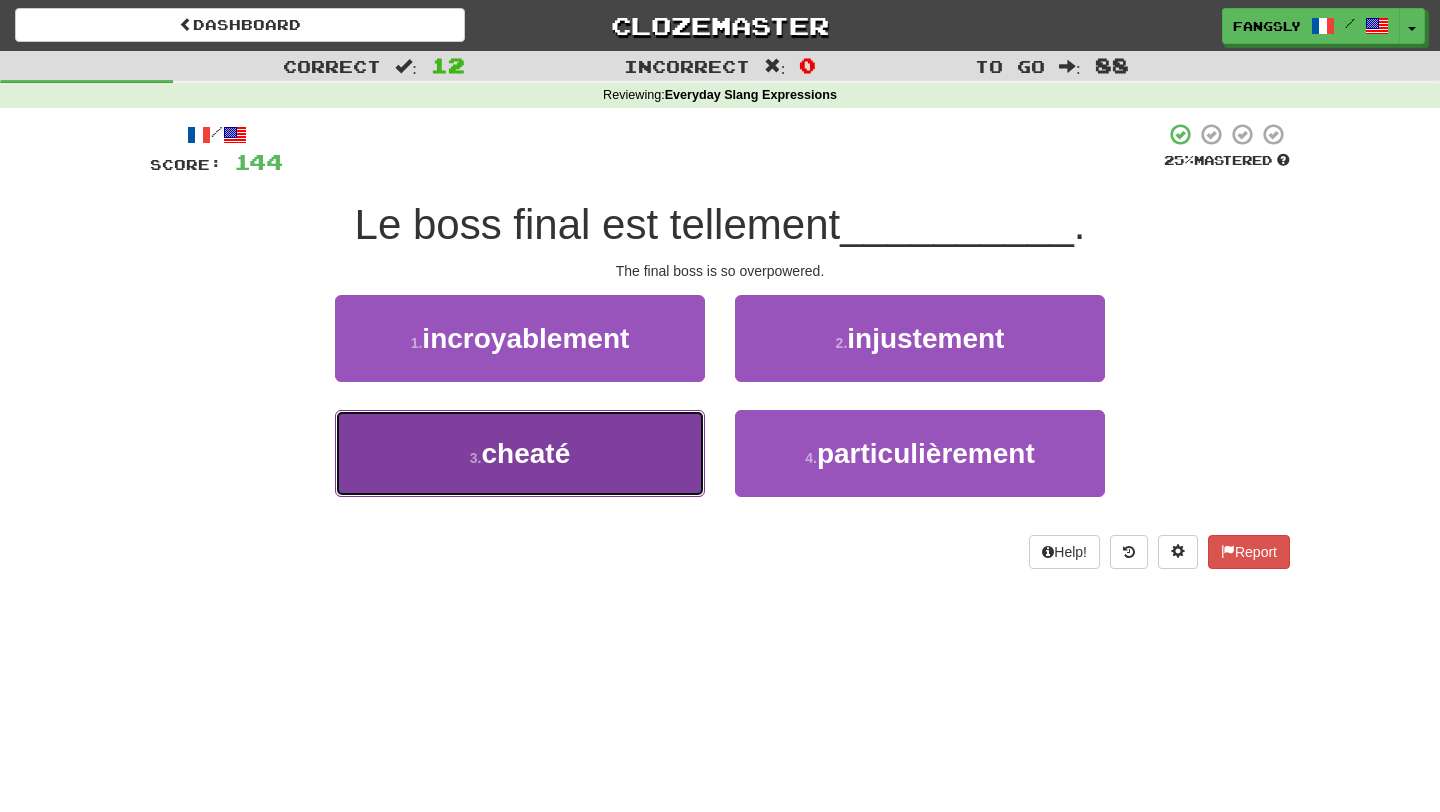 click on "3 .  cheaté" at bounding box center (520, 453) 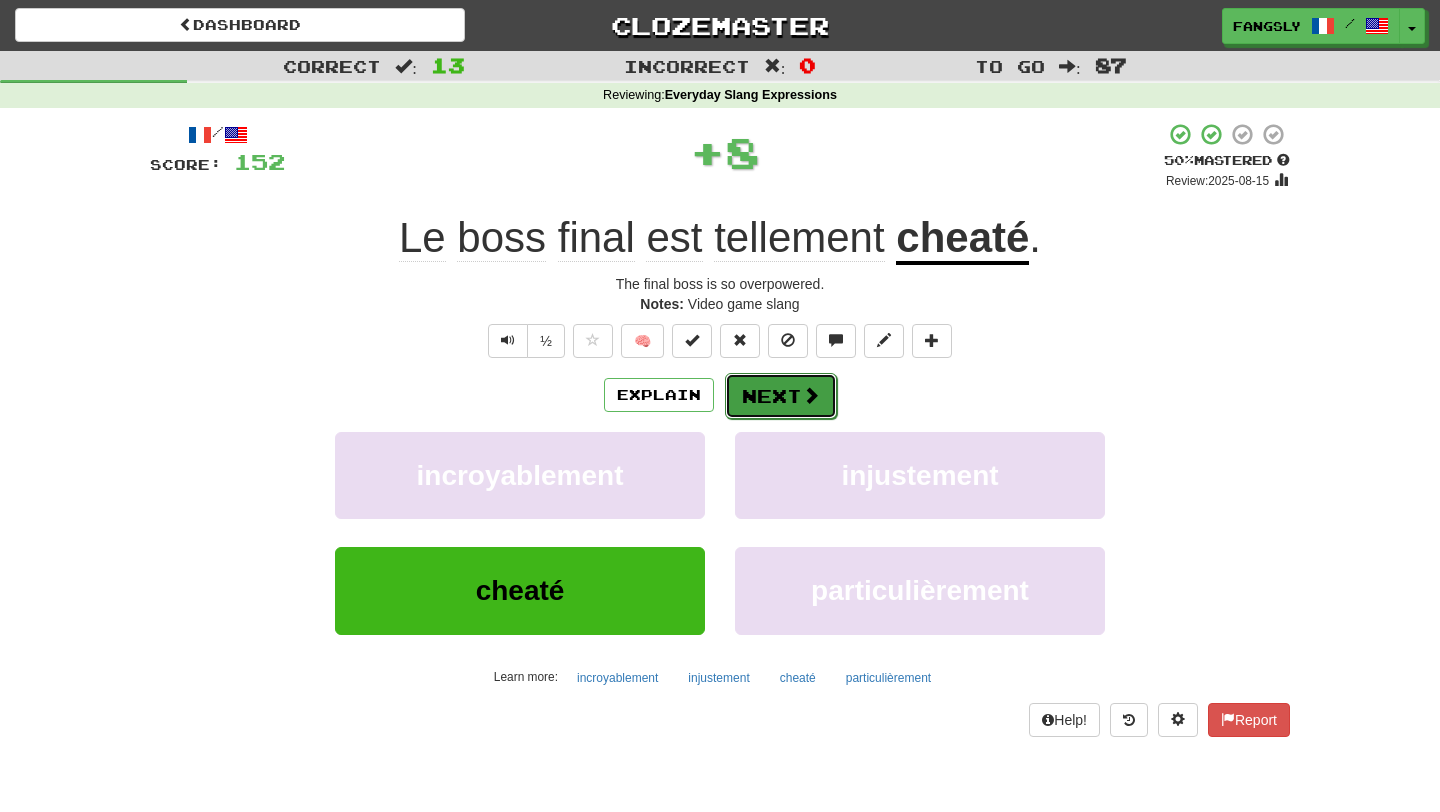 click on "Next" at bounding box center (781, 396) 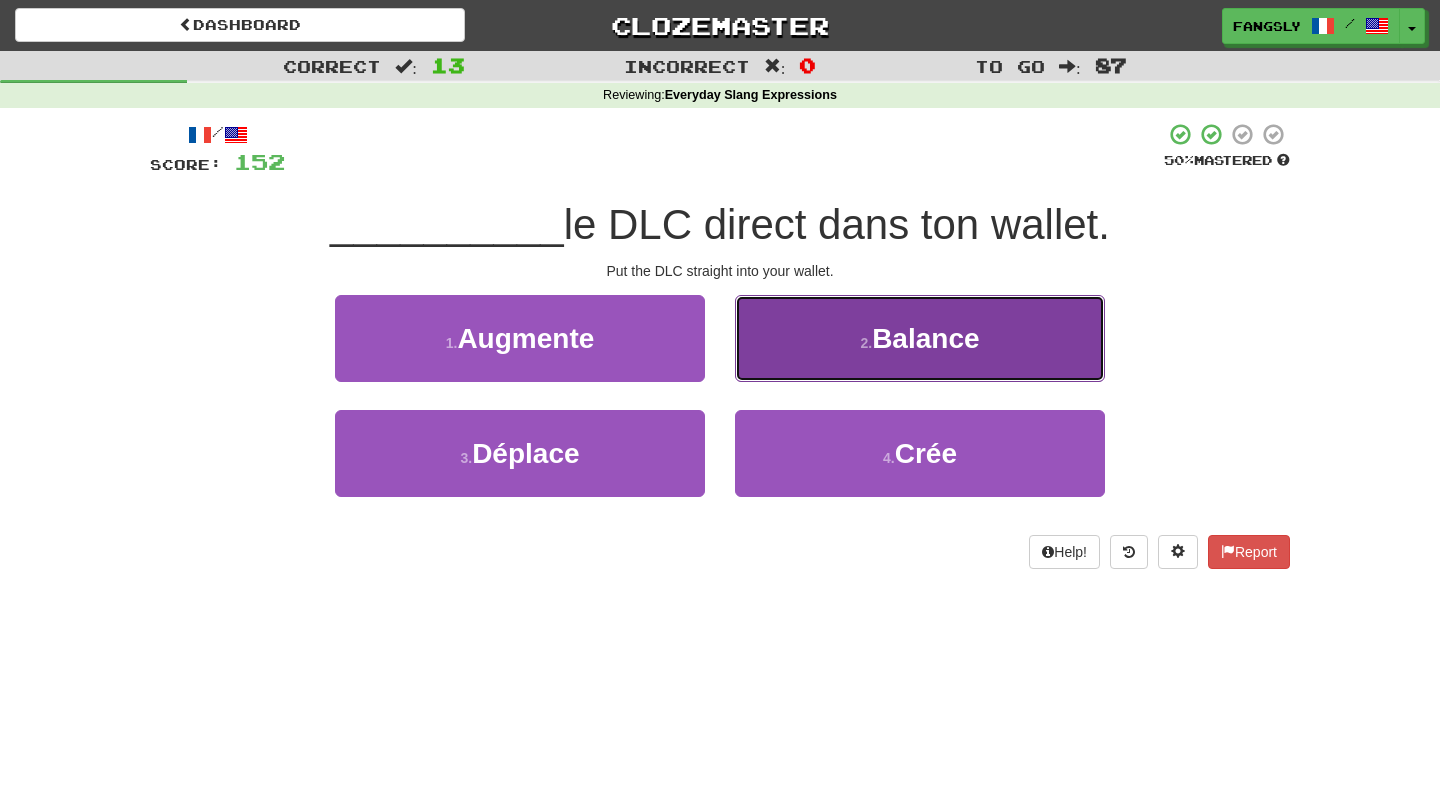 click on "2 .  Balance" at bounding box center (920, 338) 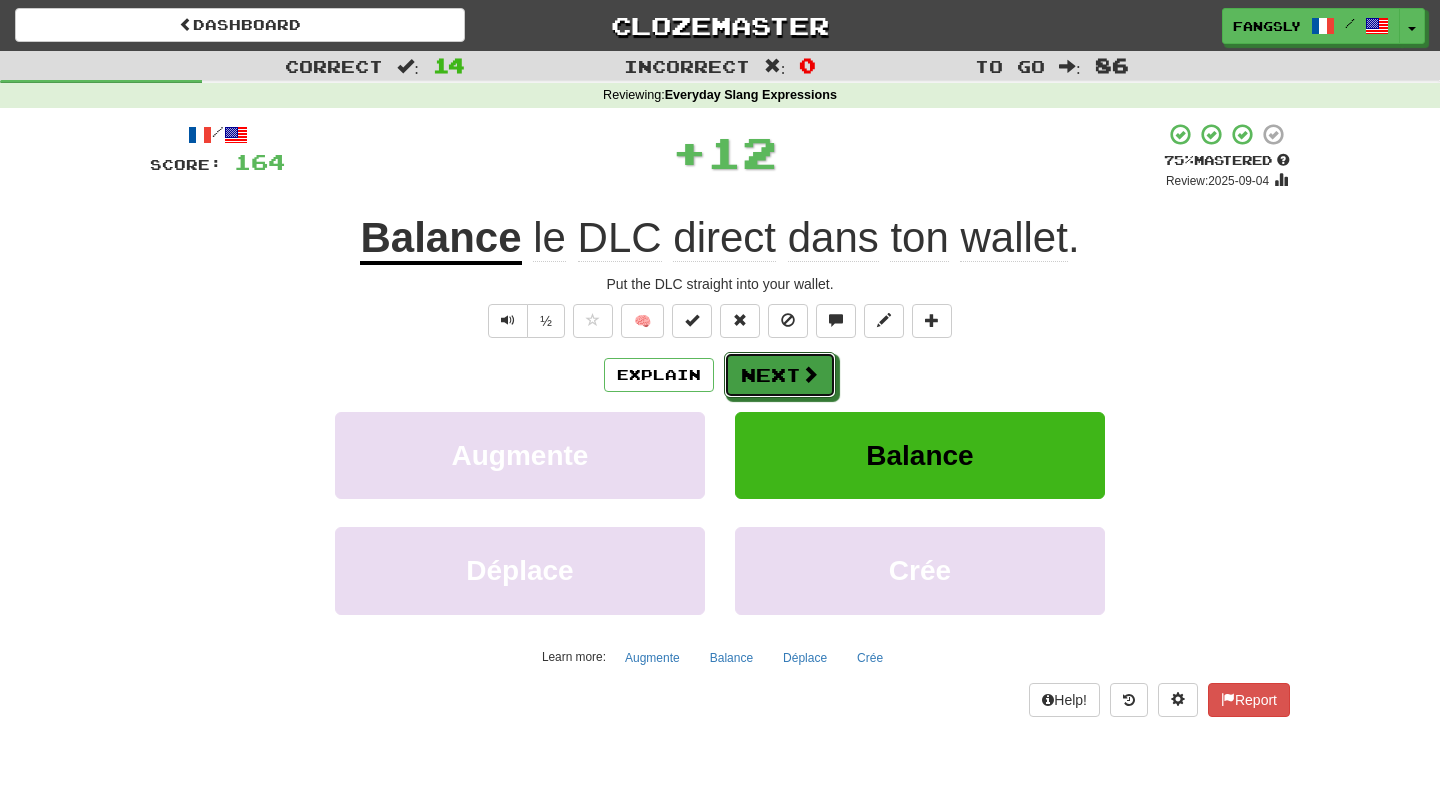 click on "Next" at bounding box center [780, 375] 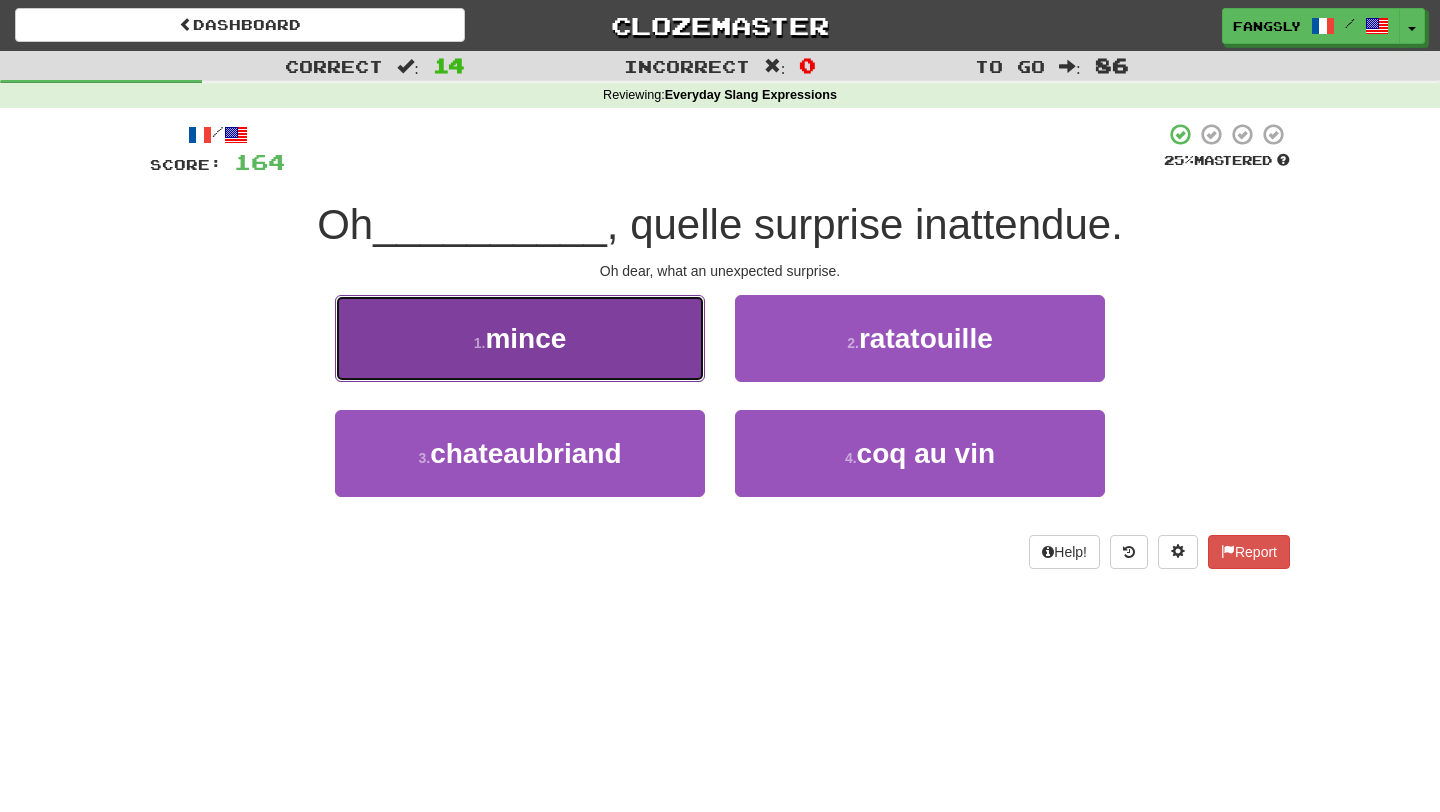 click on "1 .  mince" at bounding box center [520, 338] 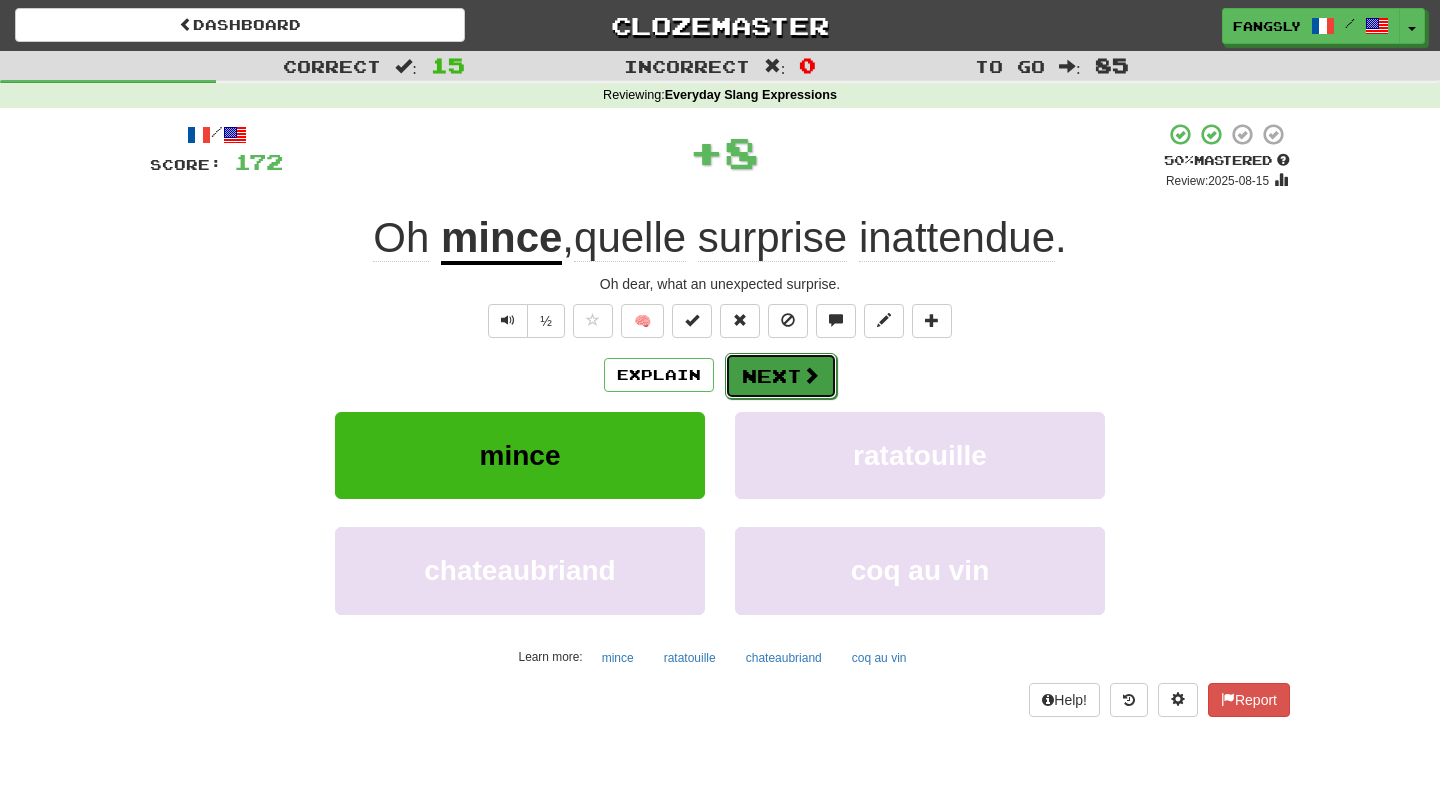 click on "Next" at bounding box center [781, 376] 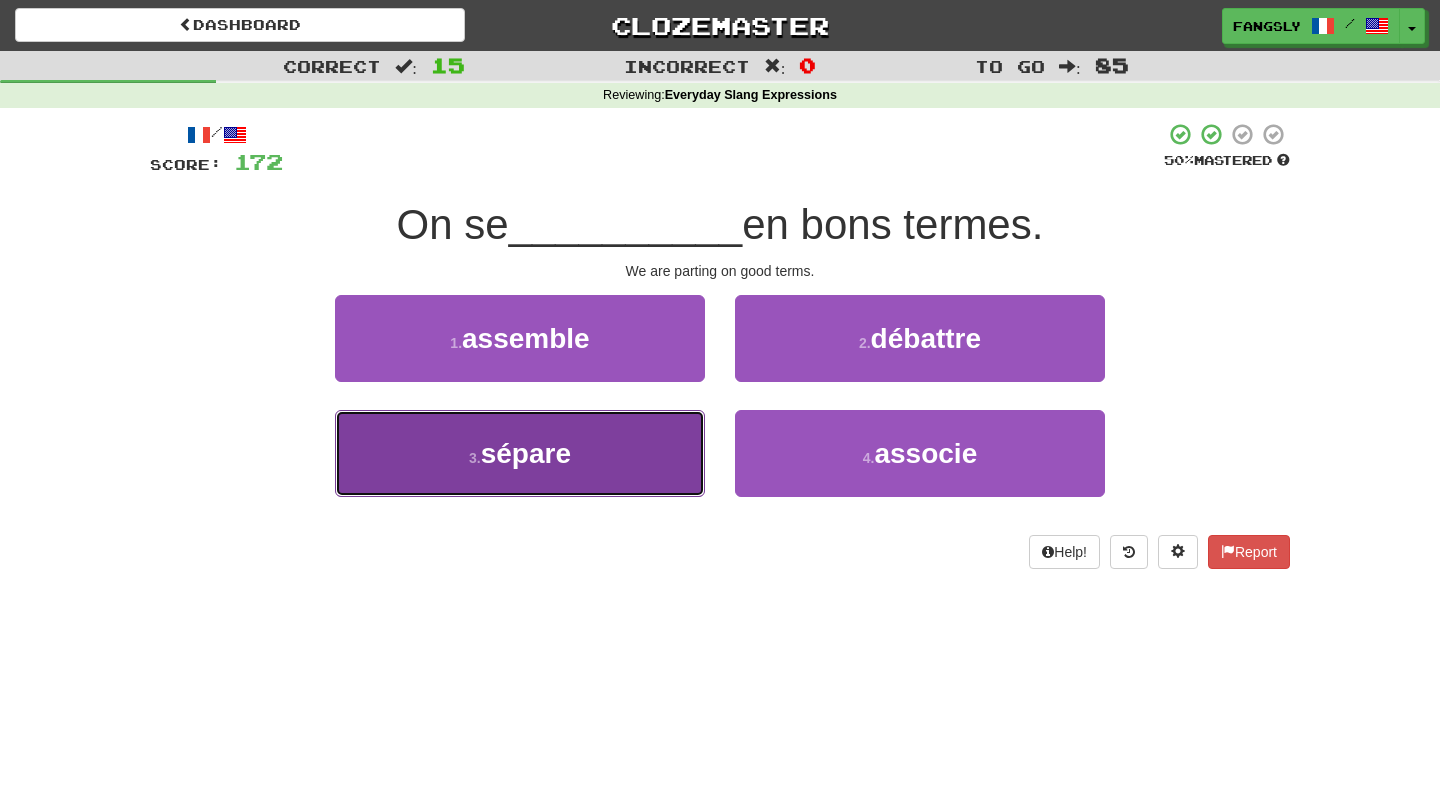 click on "3 .  sépare" at bounding box center (520, 453) 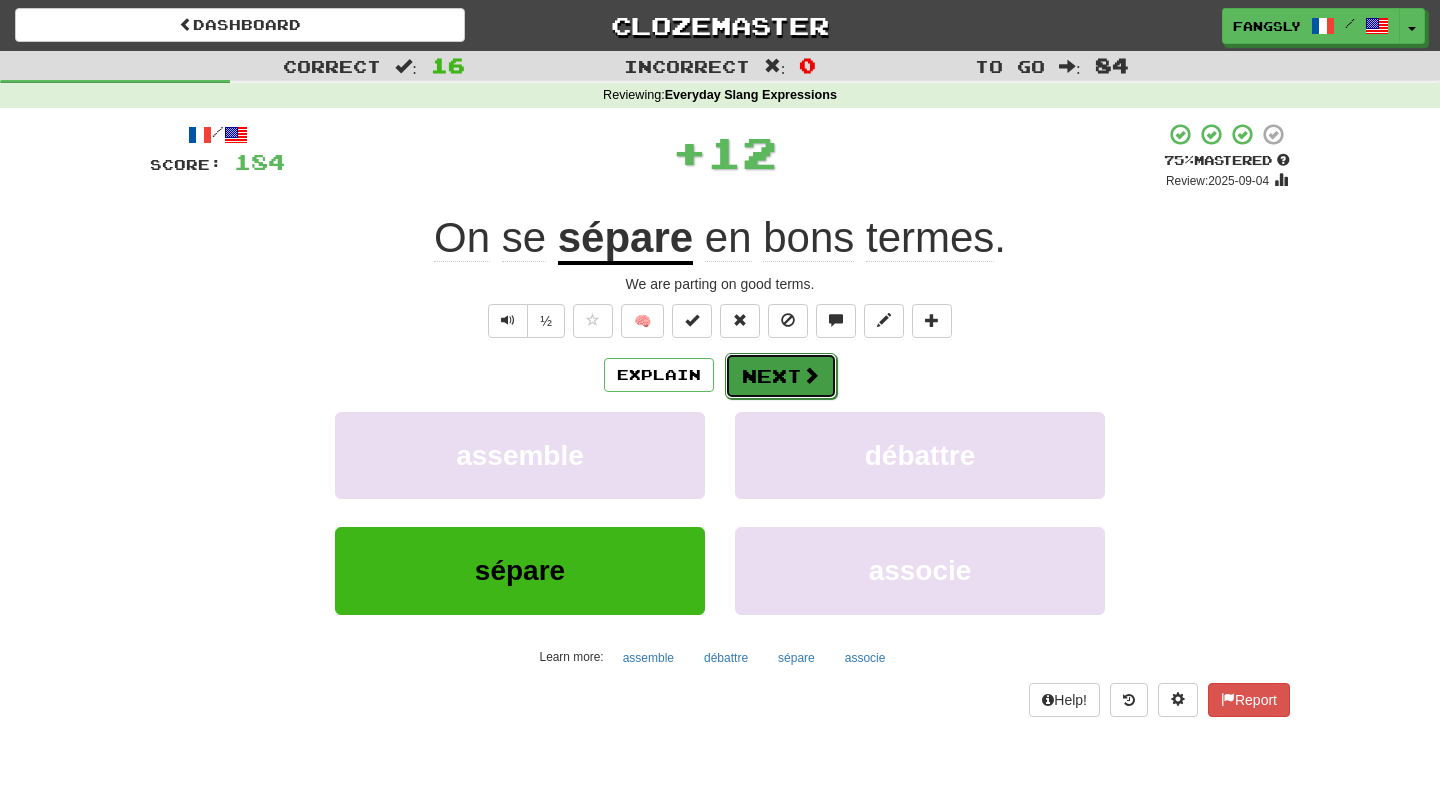 click on "Next" at bounding box center (781, 376) 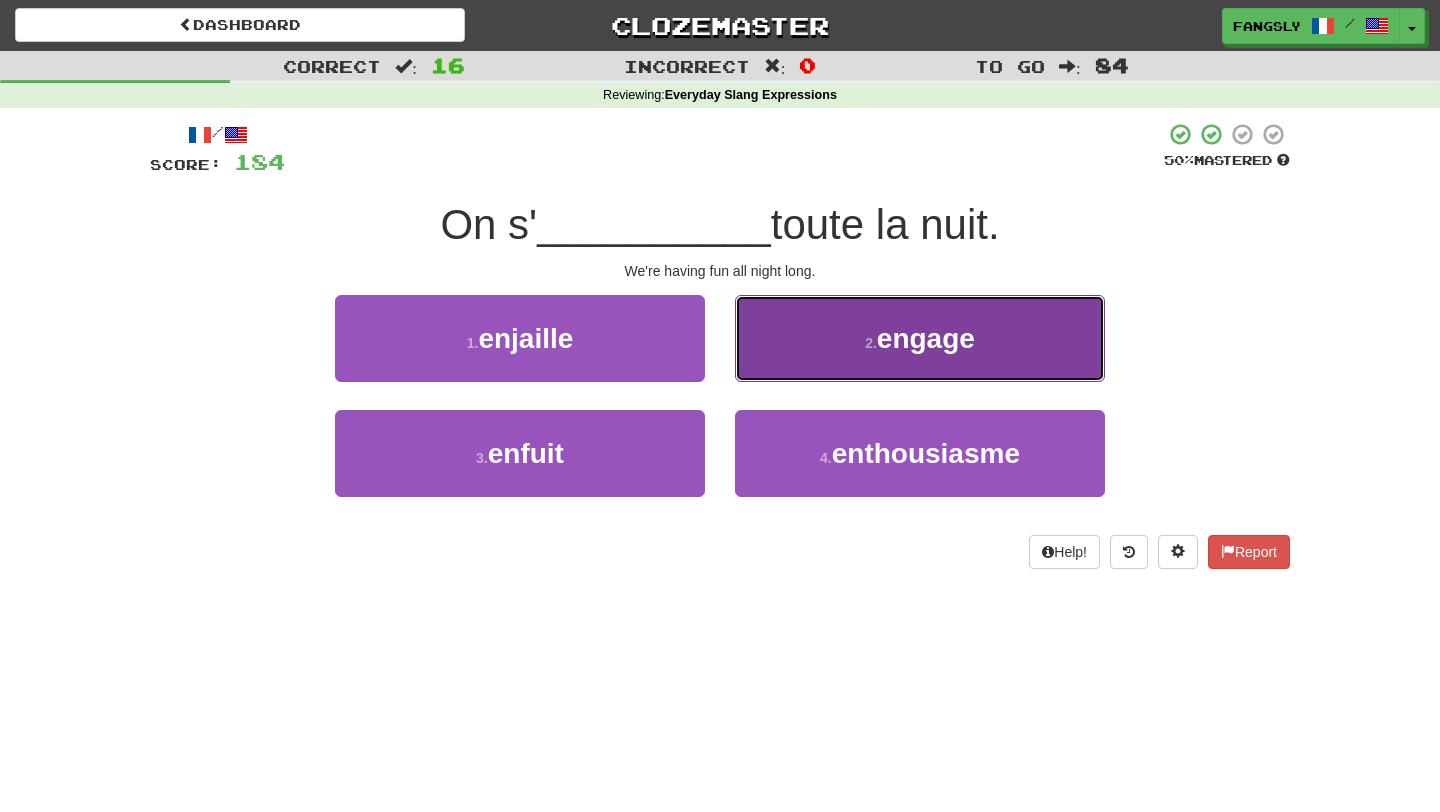 click on "2 .  engage" at bounding box center [920, 338] 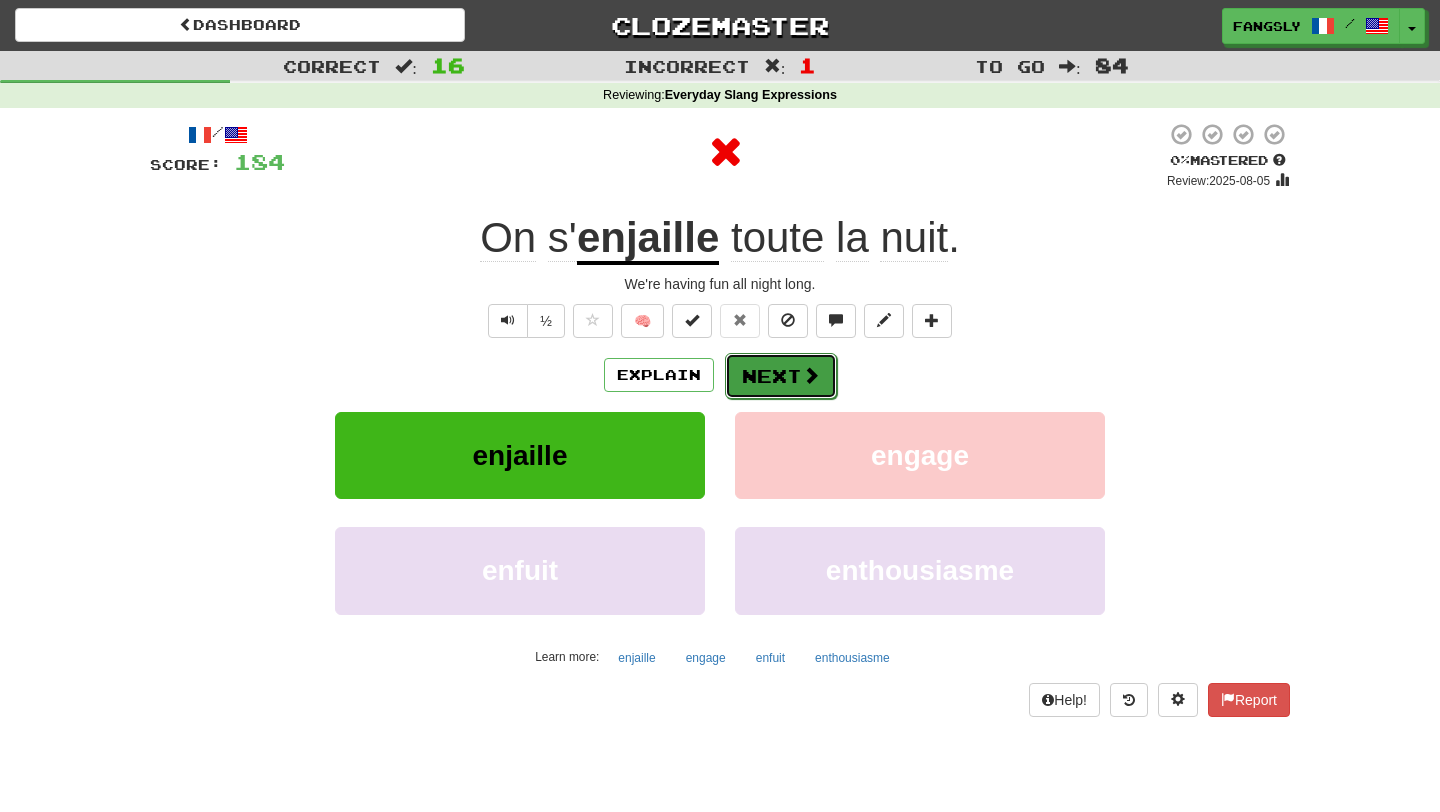 click on "Next" at bounding box center [781, 376] 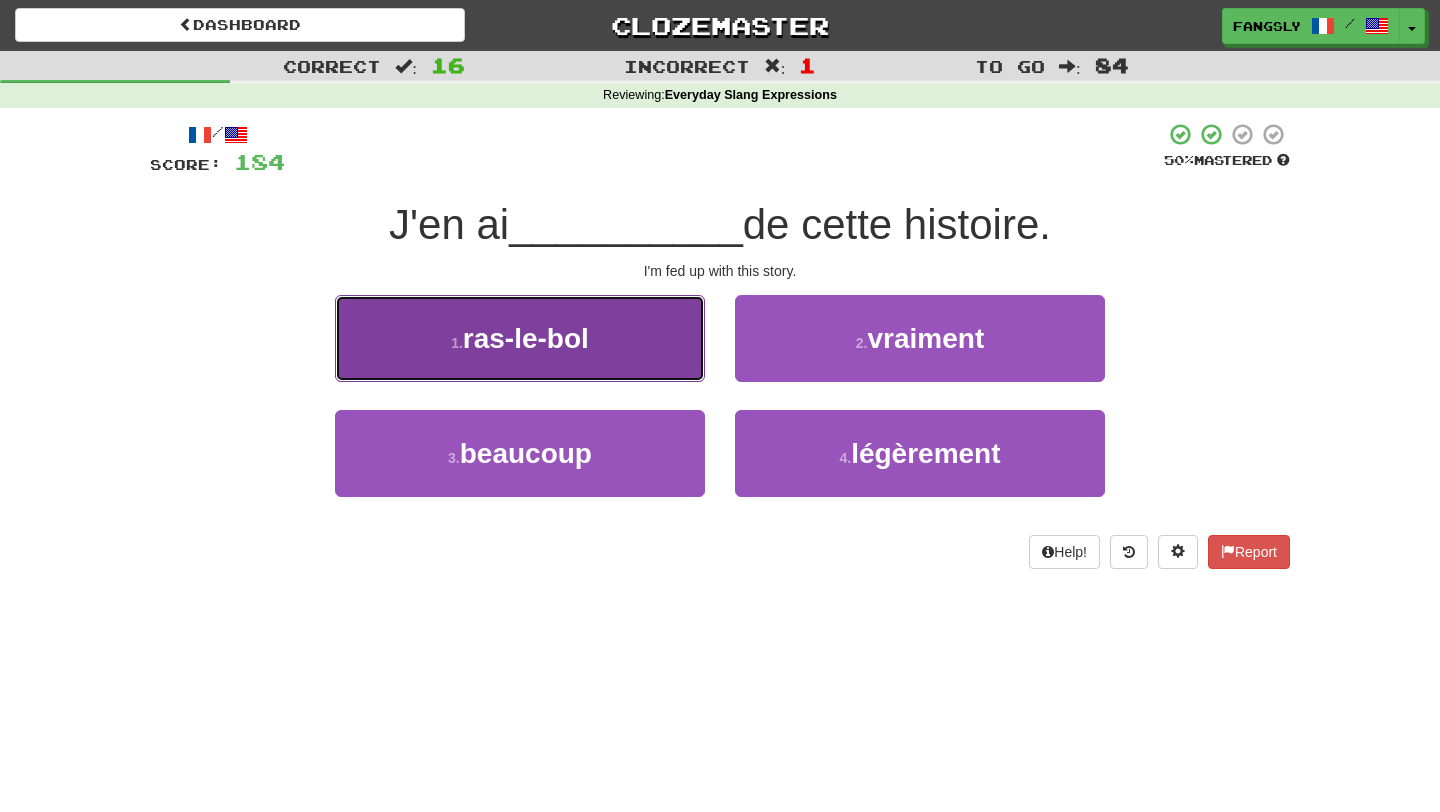 click on "1 .  ras-le-bol" at bounding box center (520, 338) 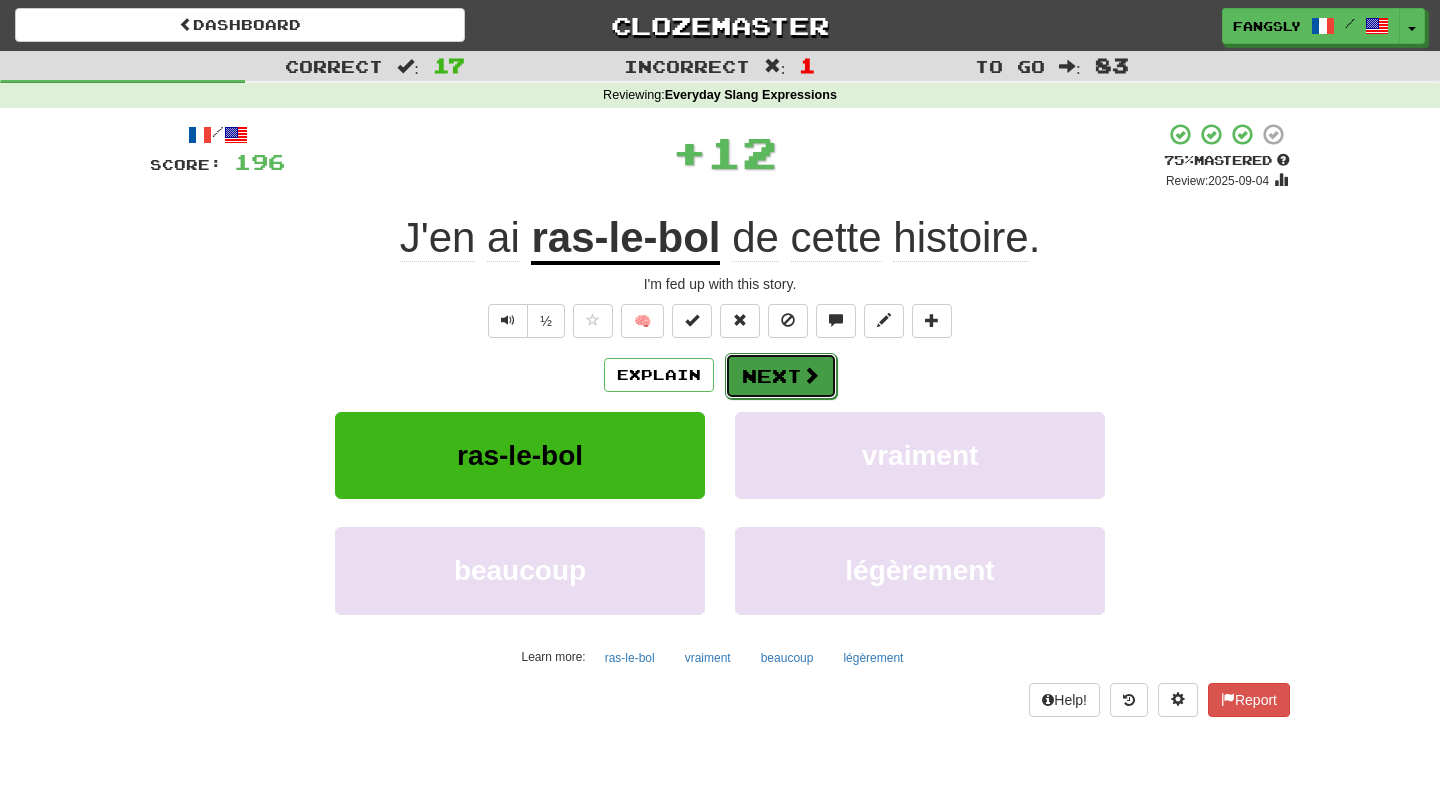 click on "Next" at bounding box center [781, 376] 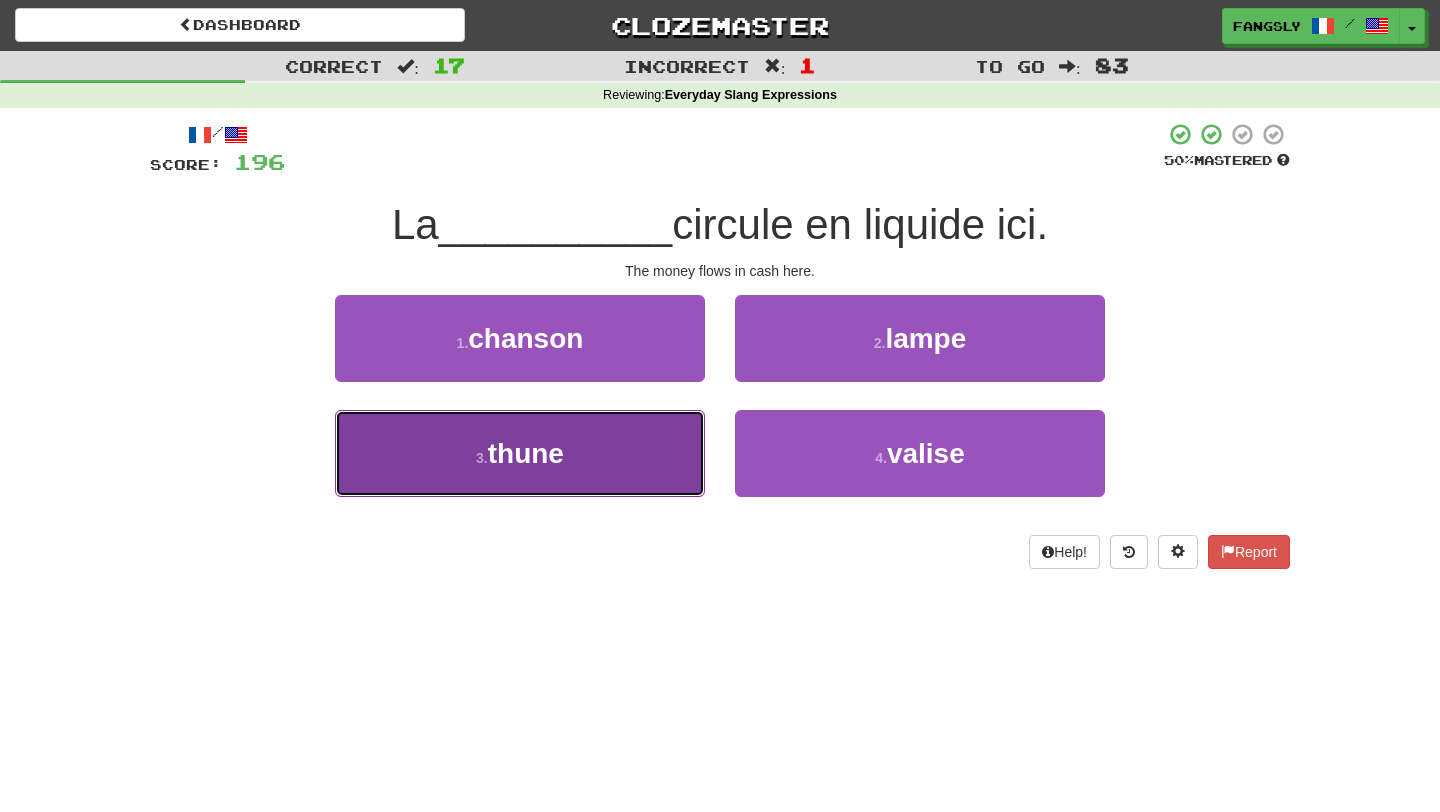 click on "3 .  thune" at bounding box center [520, 453] 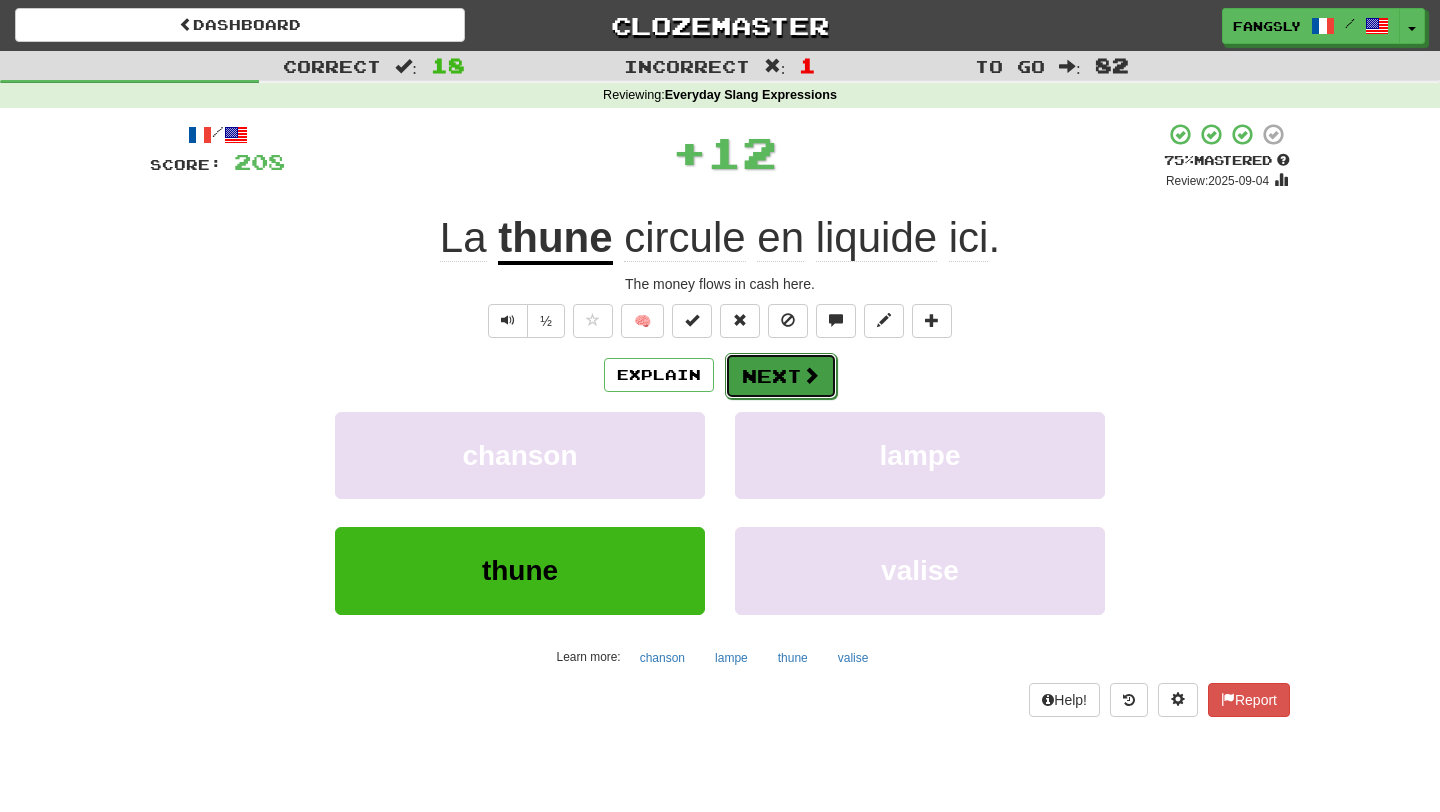 click on "Next" at bounding box center [781, 376] 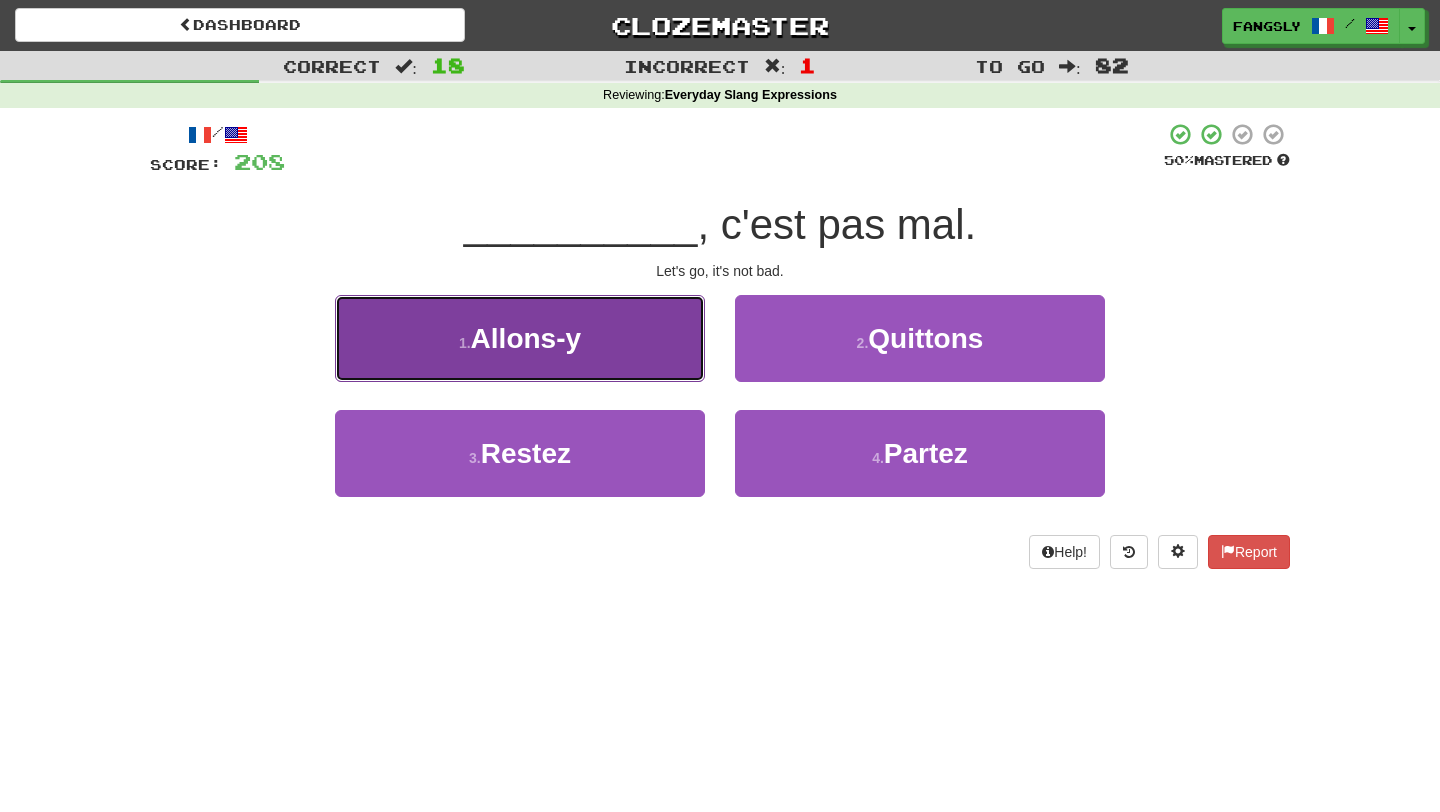 click on "1 .  Allons-y" at bounding box center (520, 338) 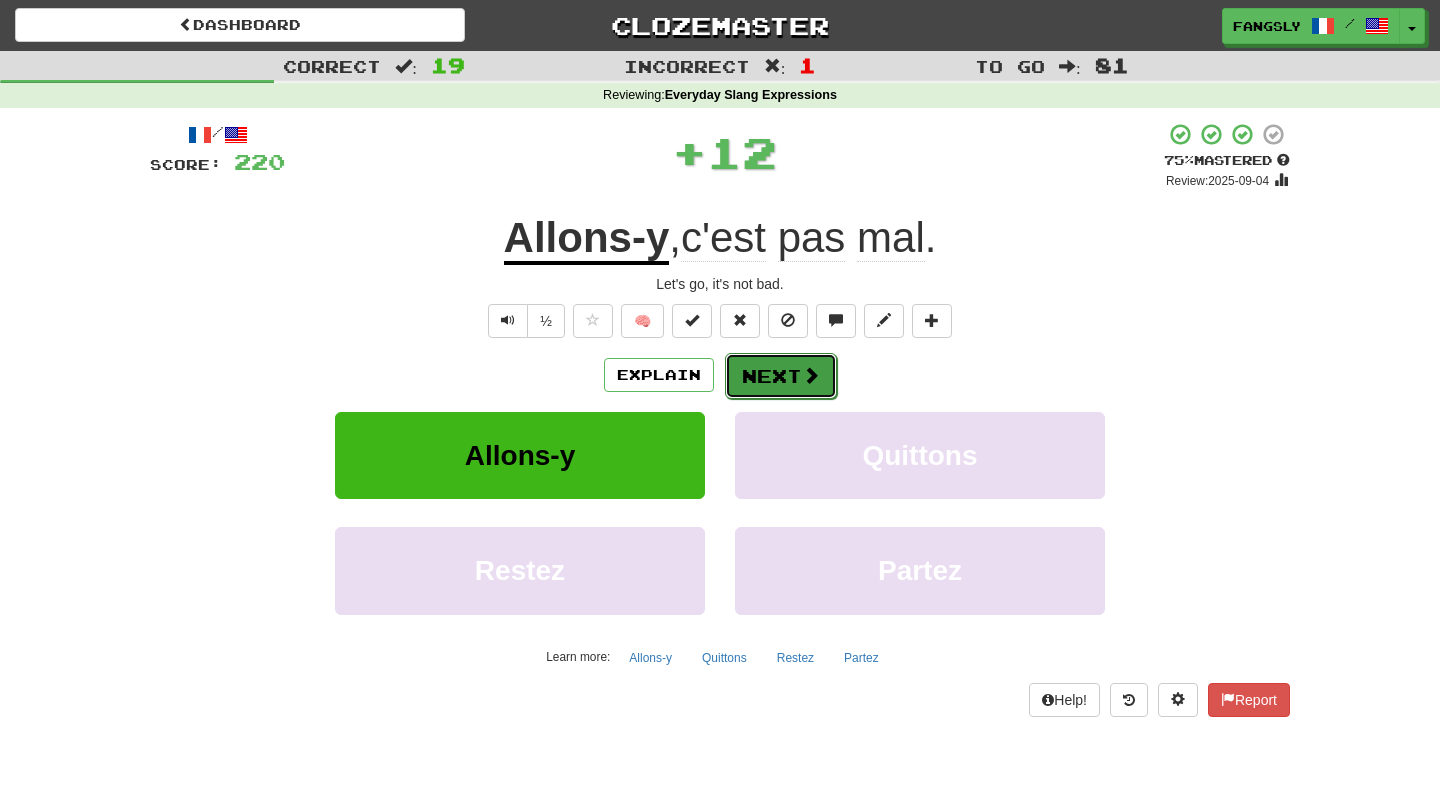 click on "Next" at bounding box center [781, 376] 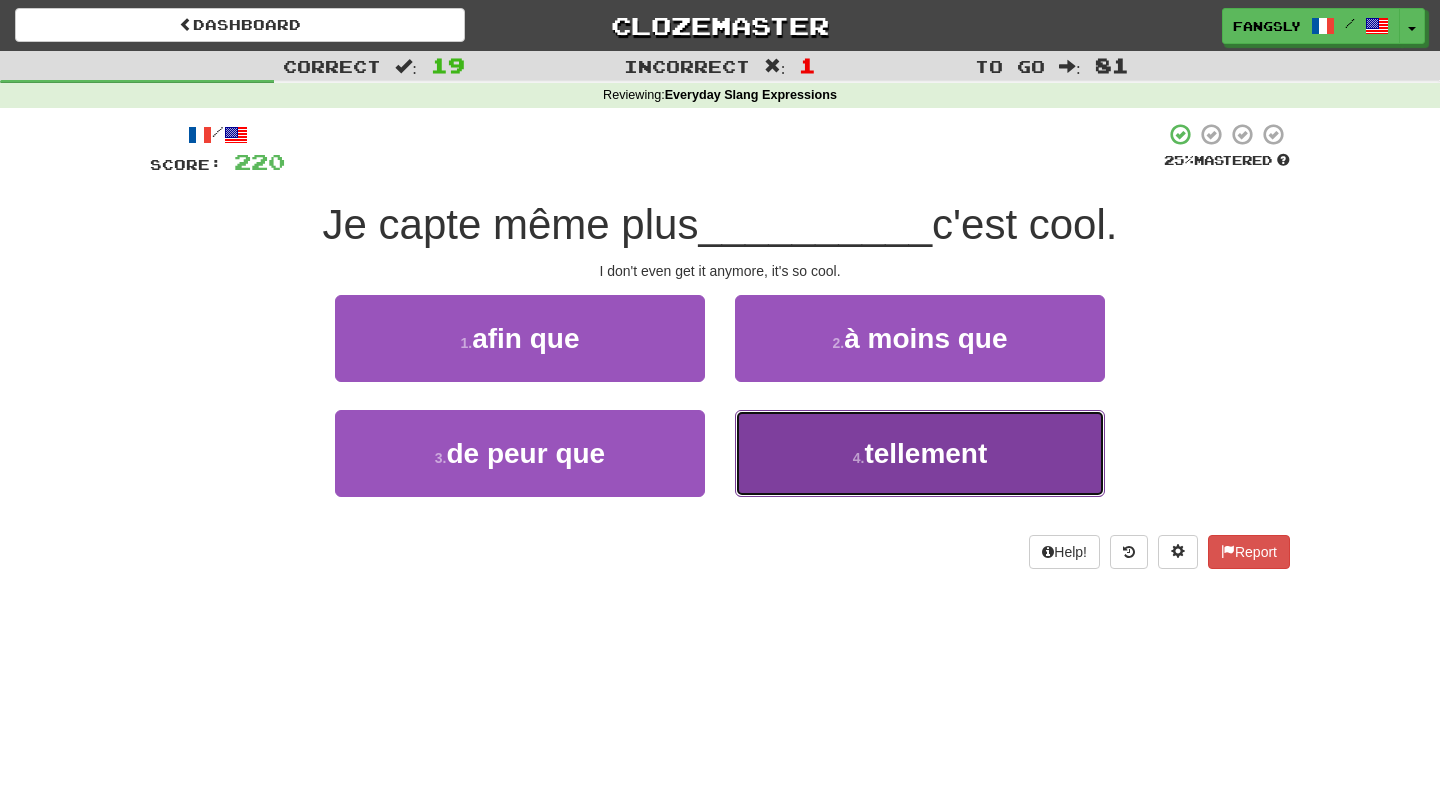 click on "4 .  tellement" at bounding box center [920, 453] 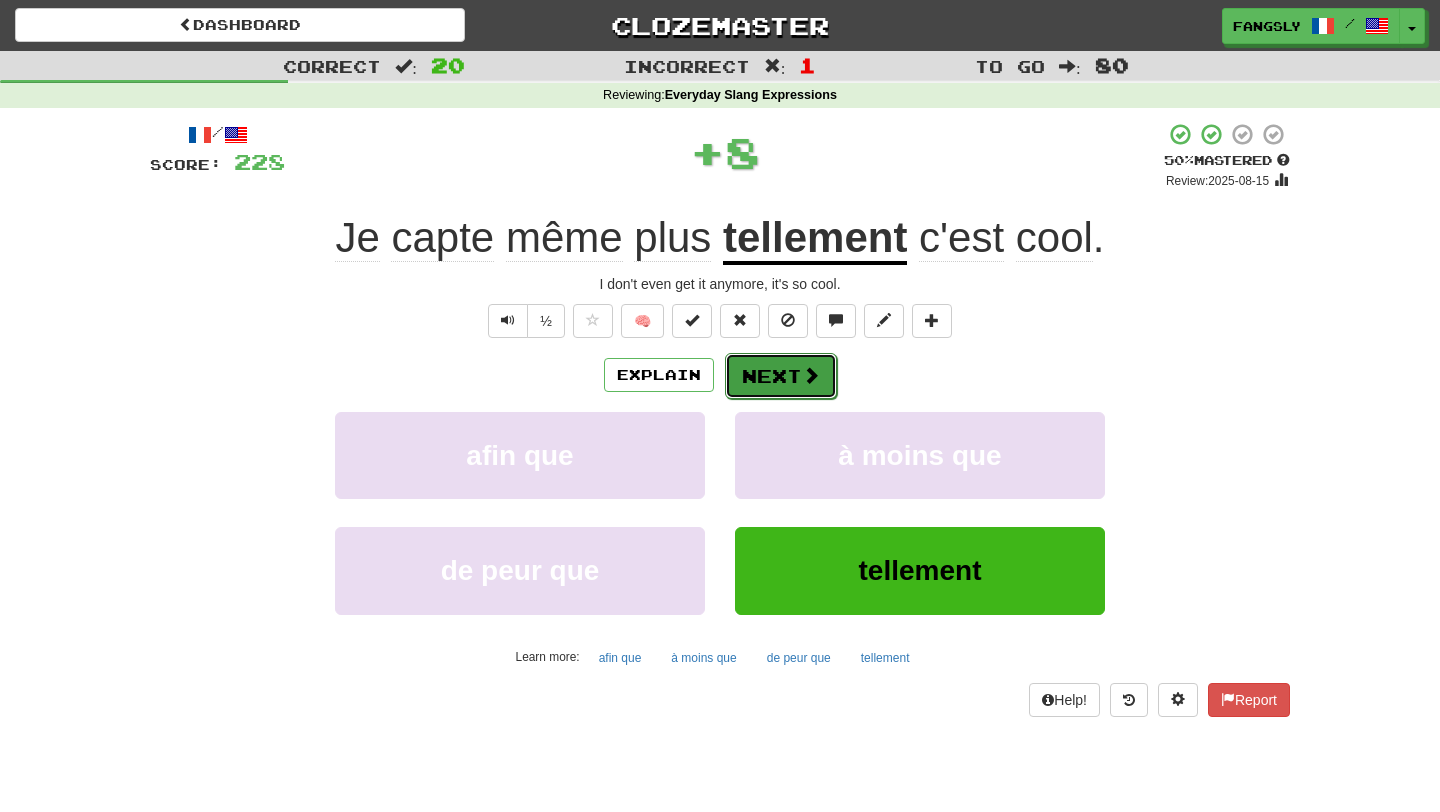 click on "Next" at bounding box center (781, 376) 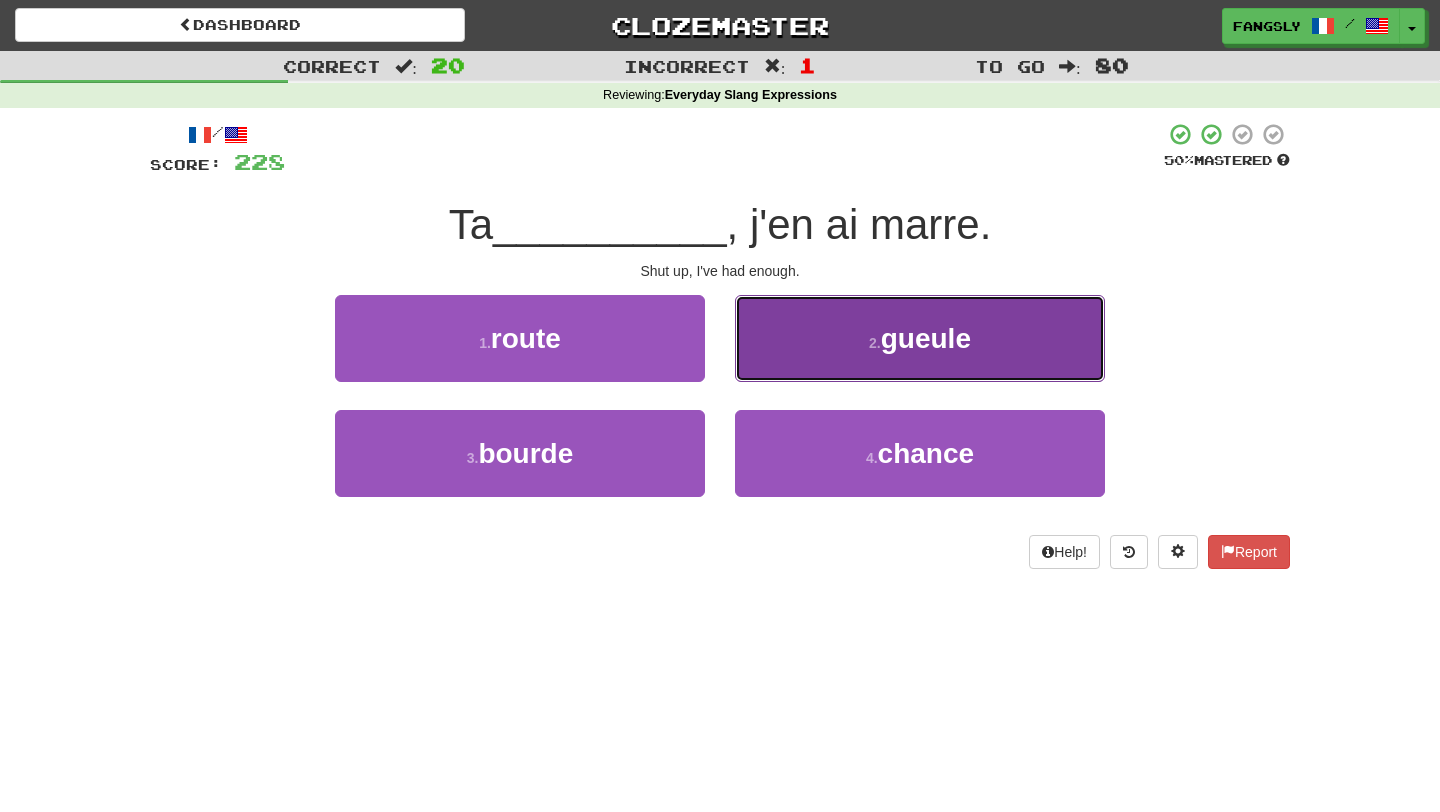click on "2 .  gueule" at bounding box center (920, 338) 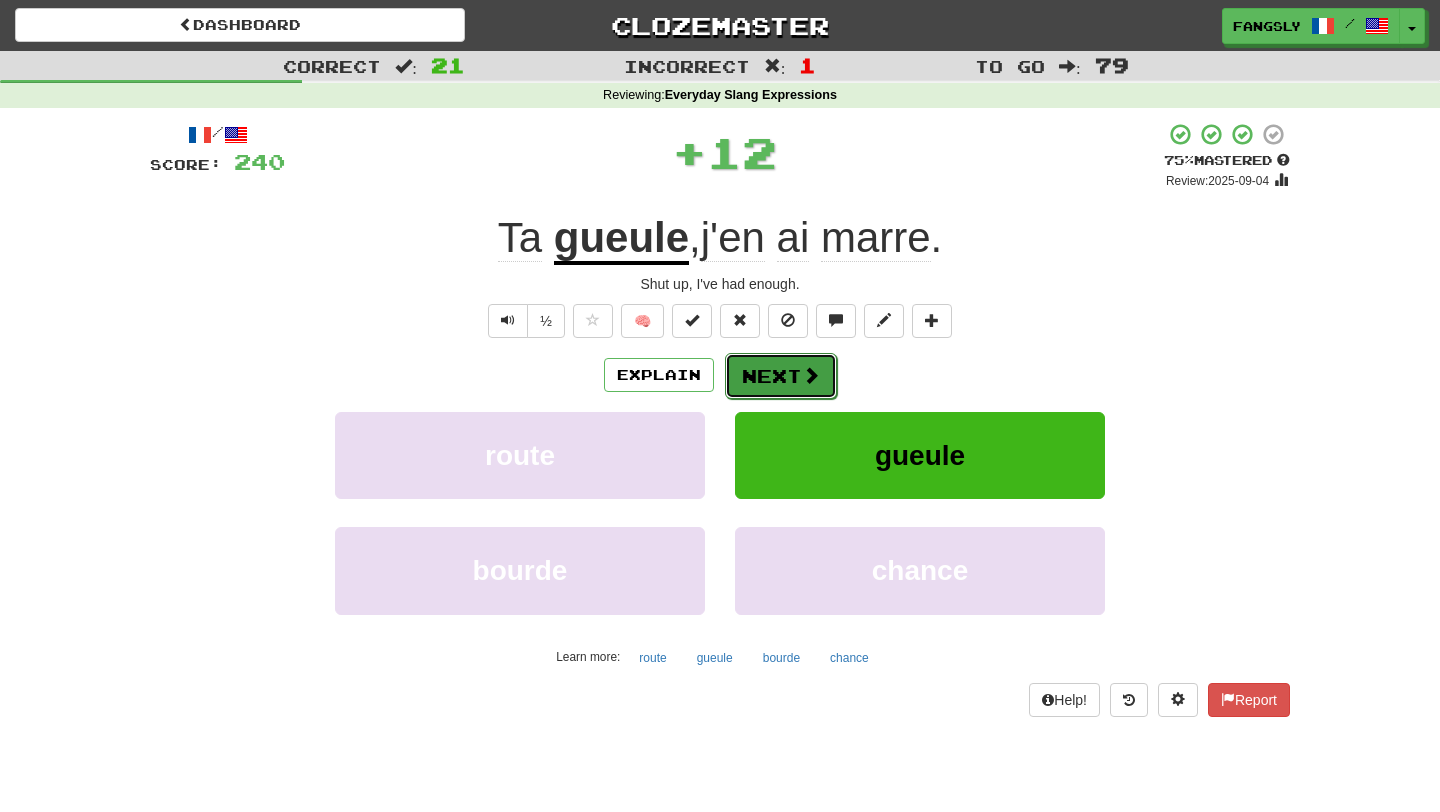 click on "Next" at bounding box center (781, 376) 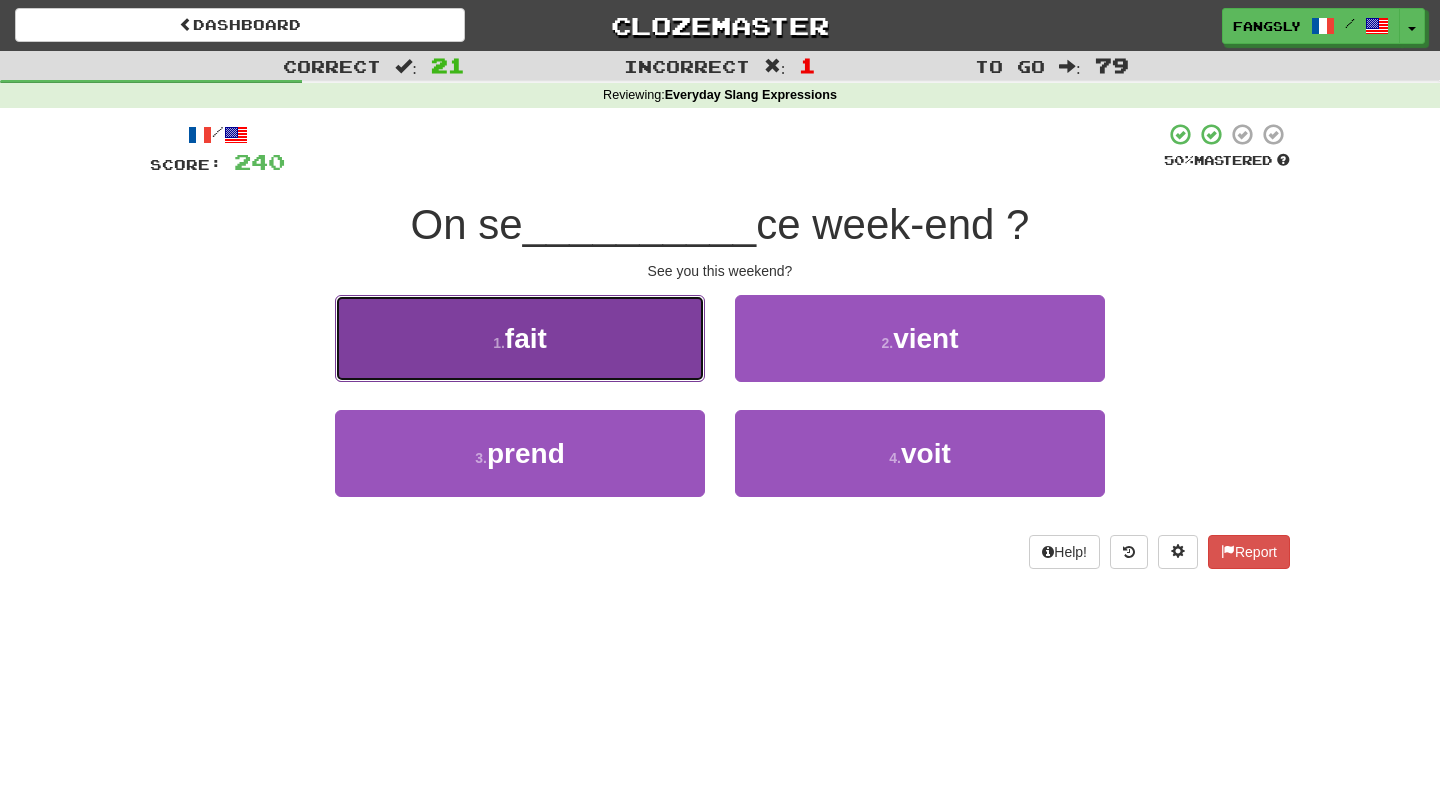 click on "1 .  fait" at bounding box center (520, 338) 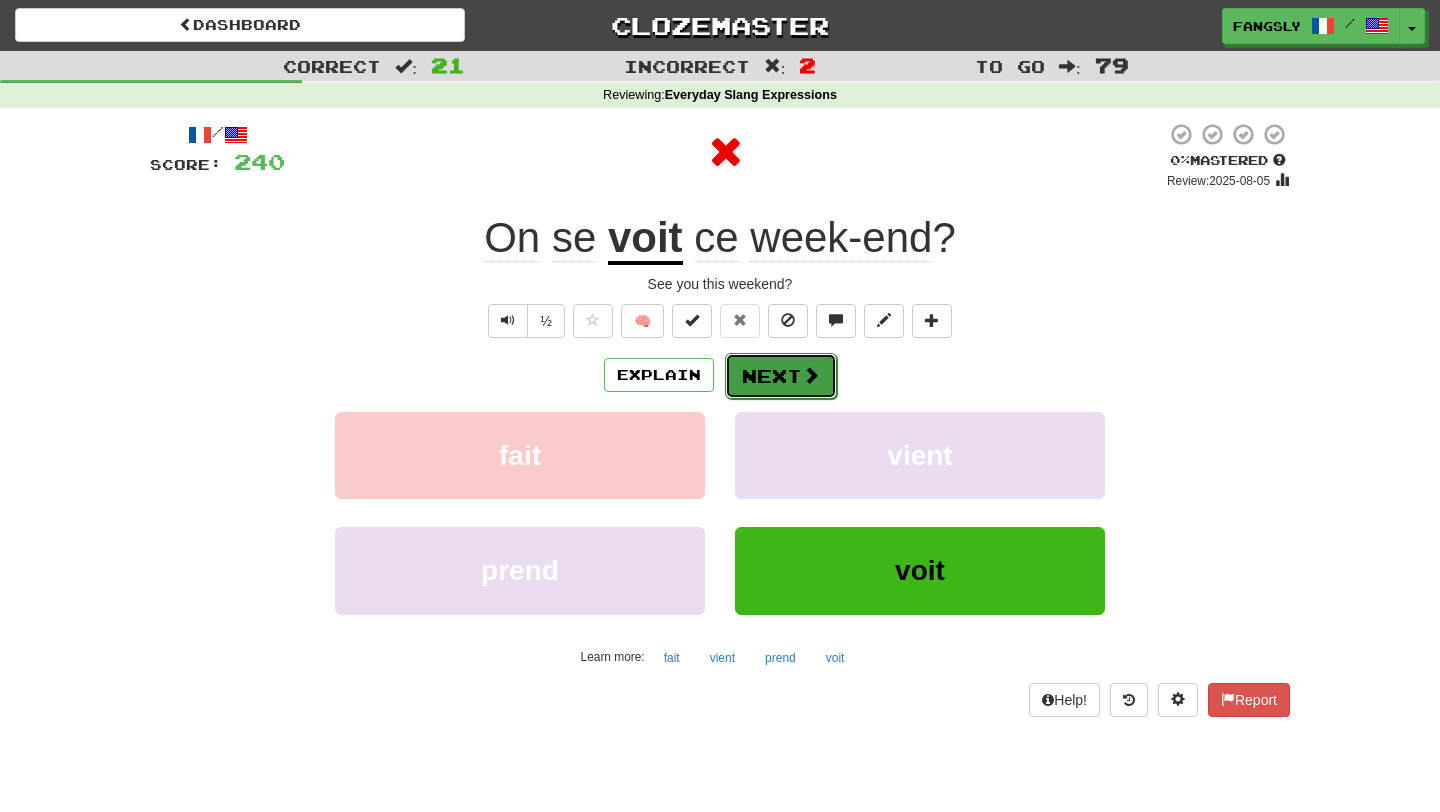 click on "Next" at bounding box center (781, 376) 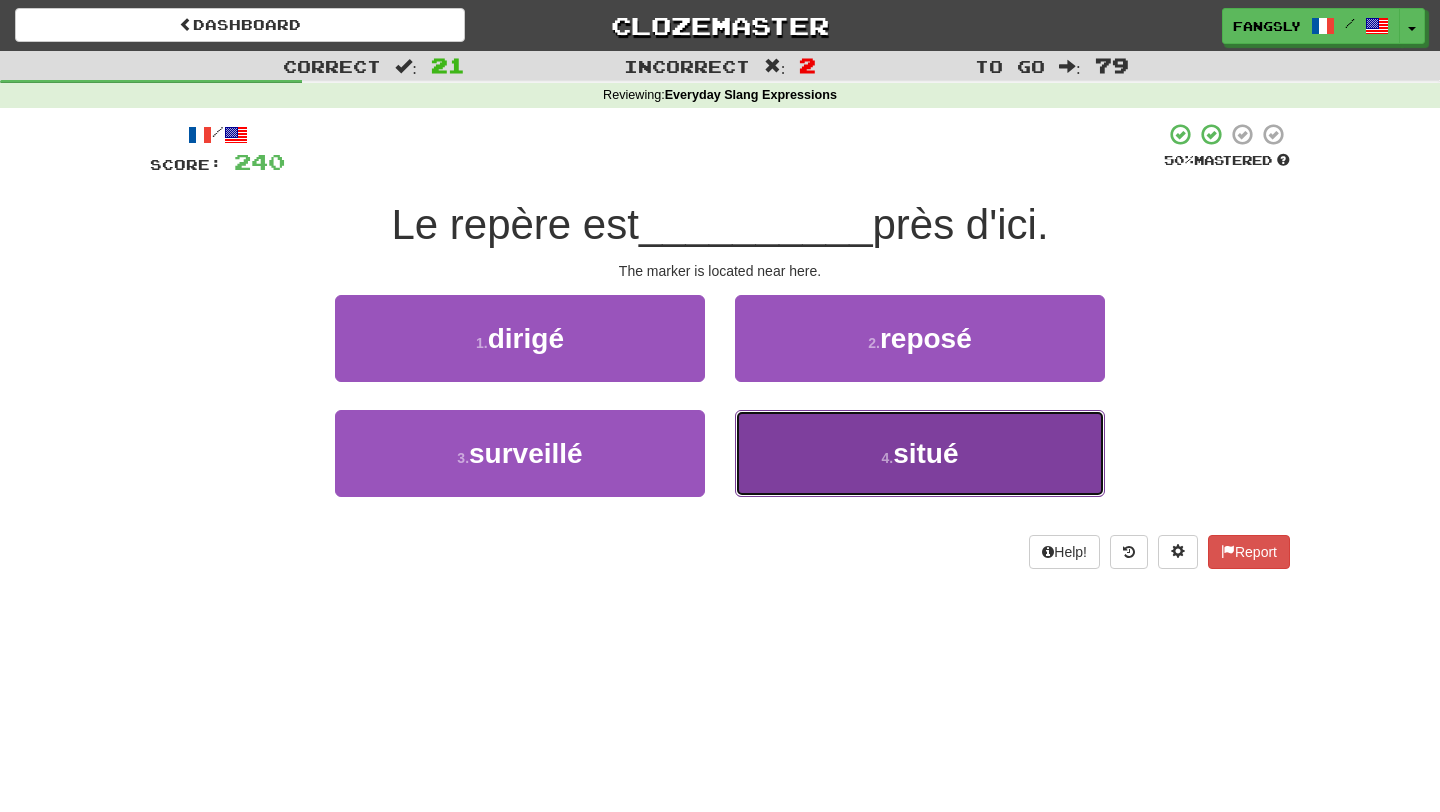 click on "4 .  situé" at bounding box center [920, 453] 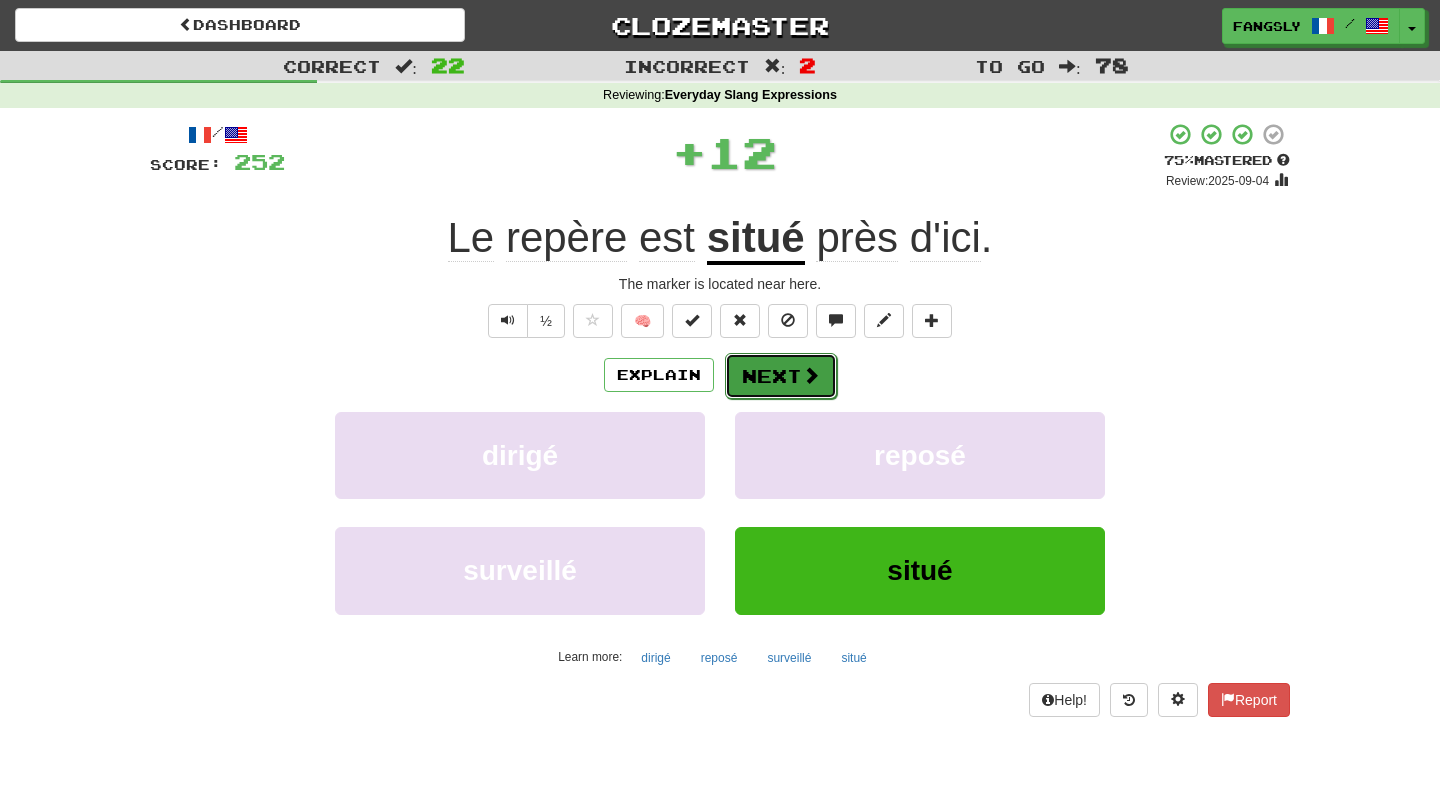 click on "Next" at bounding box center (781, 376) 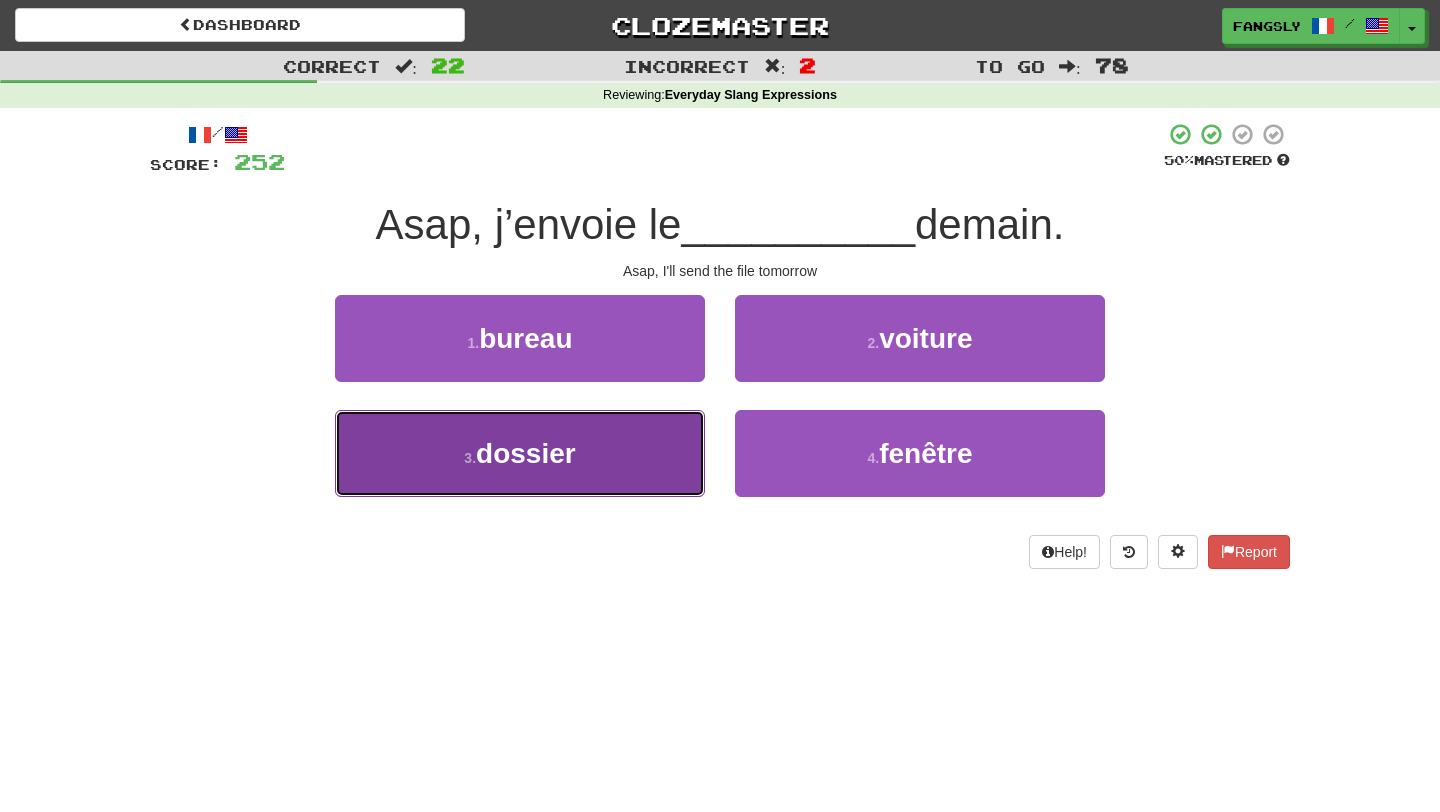 click on "3 .  dossier" at bounding box center (520, 453) 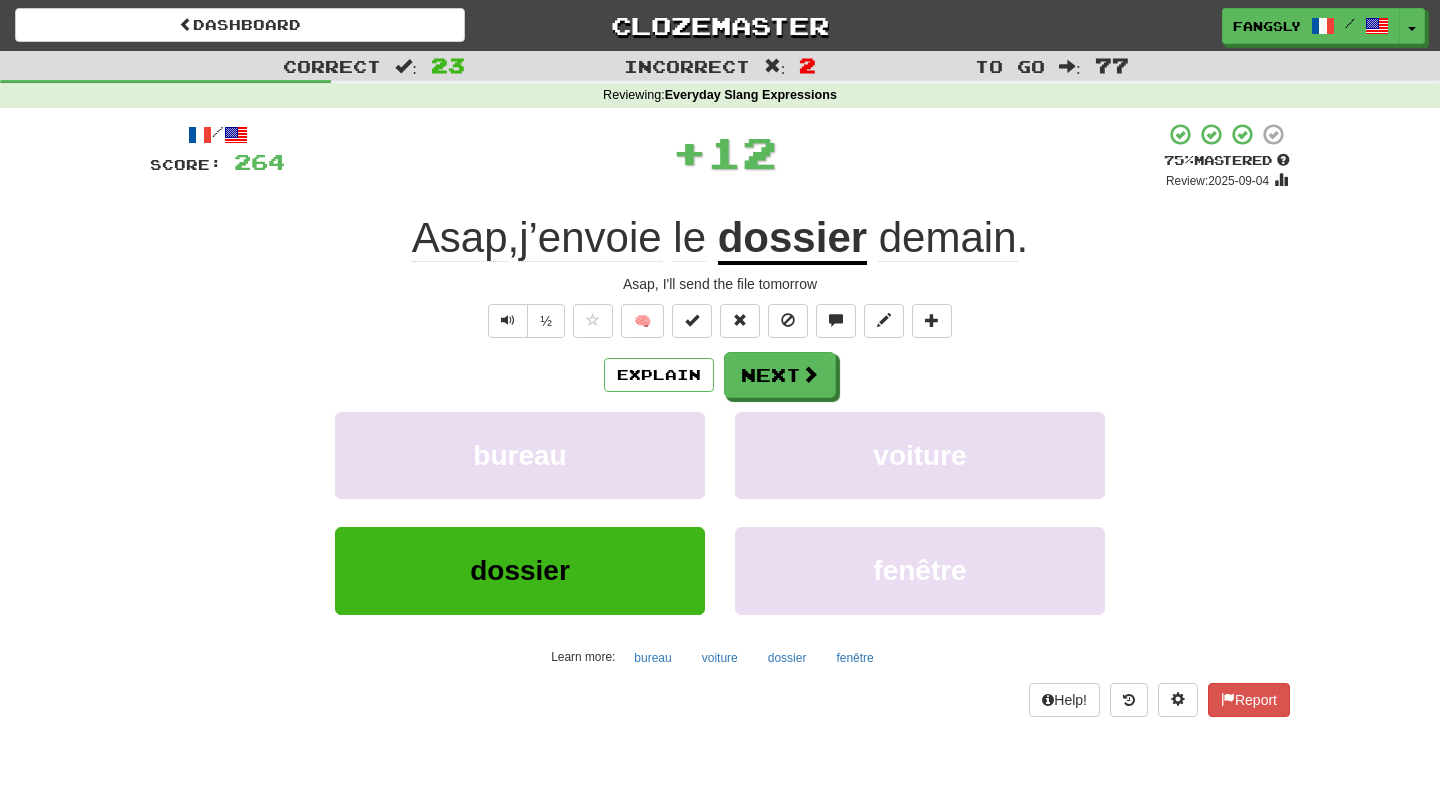 click on "Explain Next bureau voiture dossier fenêtre Learn more: bureau voiture dossier fenêtre" at bounding box center [720, 512] 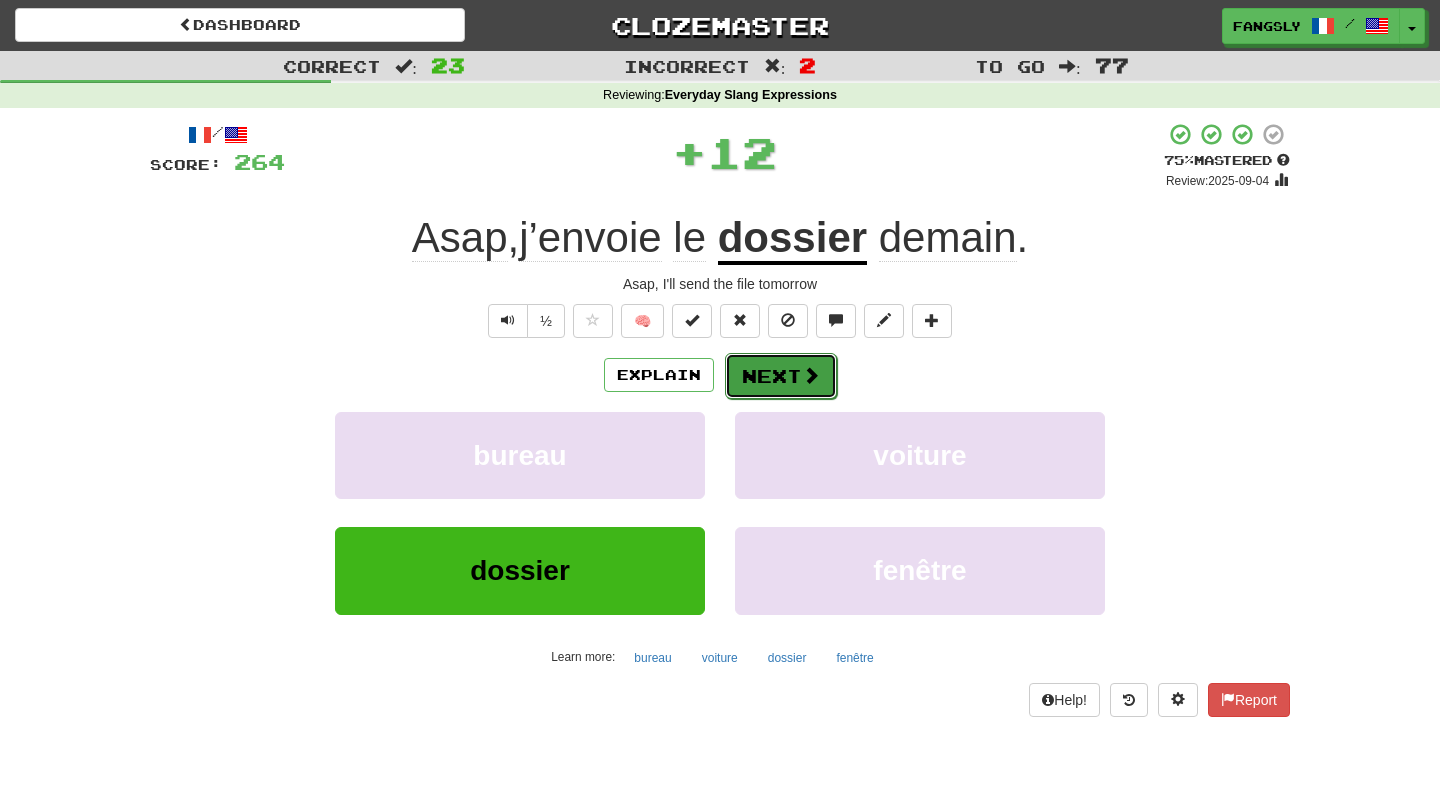 click on "Next" at bounding box center [781, 376] 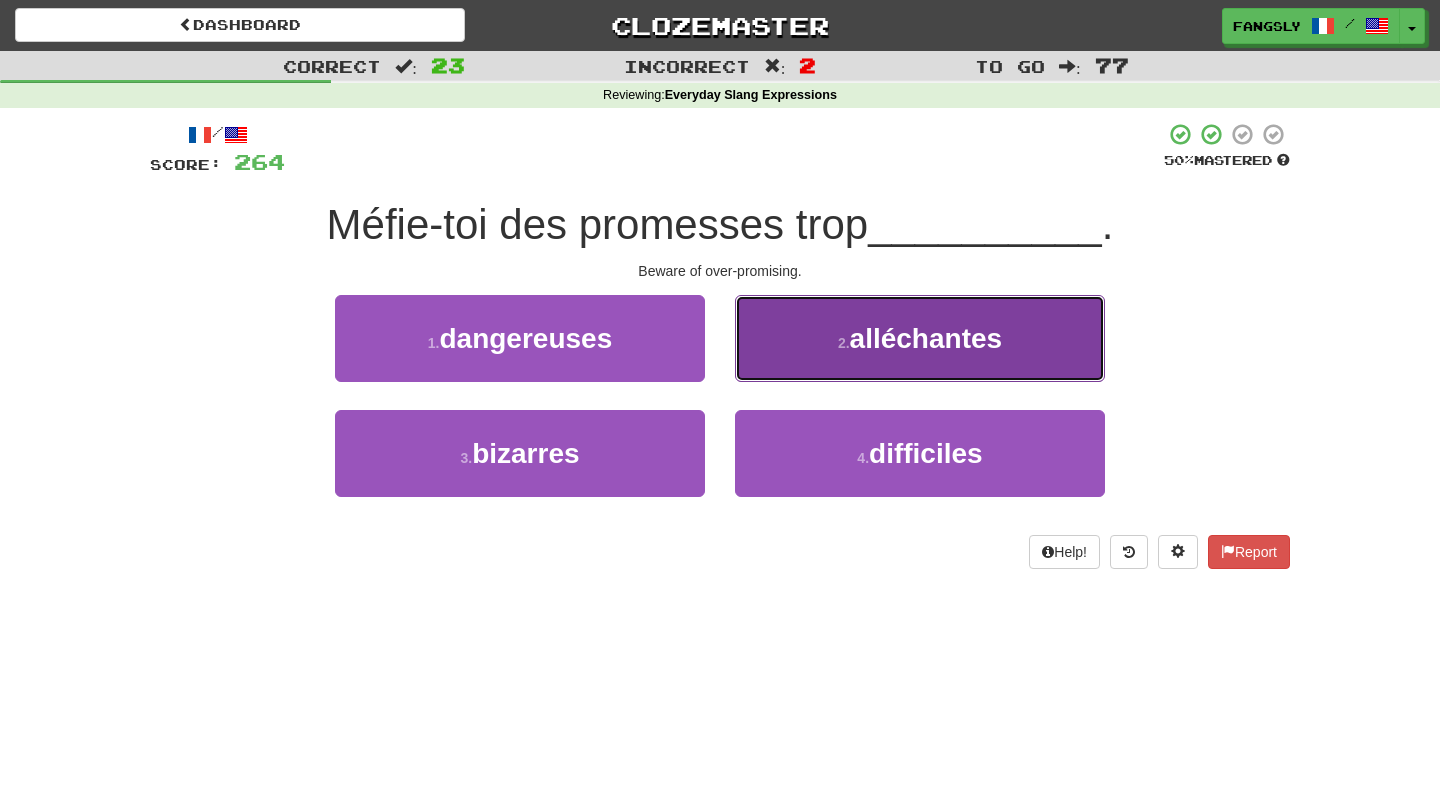 click on "2 .  alléchantes" at bounding box center [920, 338] 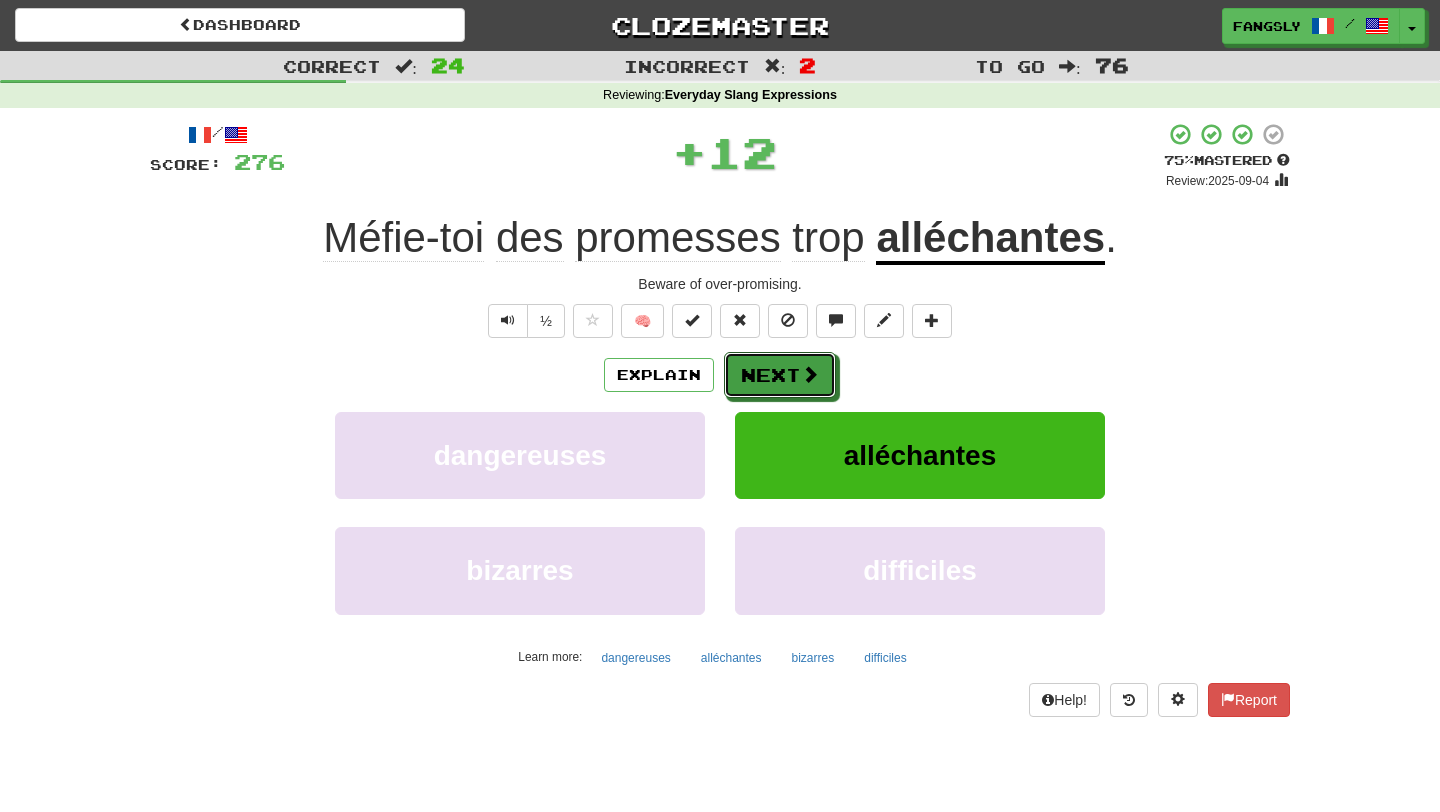 click on "Next" at bounding box center [780, 375] 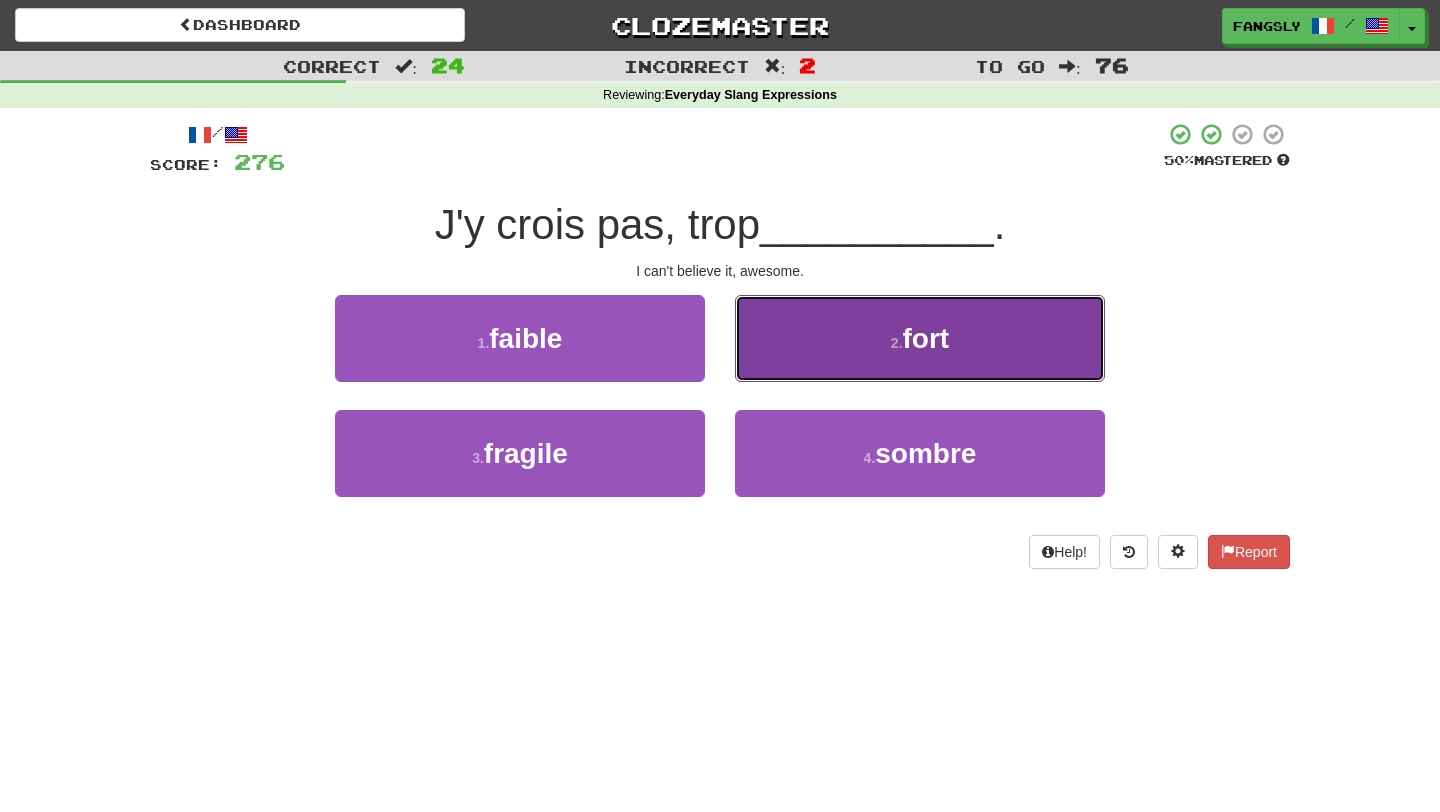 click on "2 .  fort" at bounding box center (920, 338) 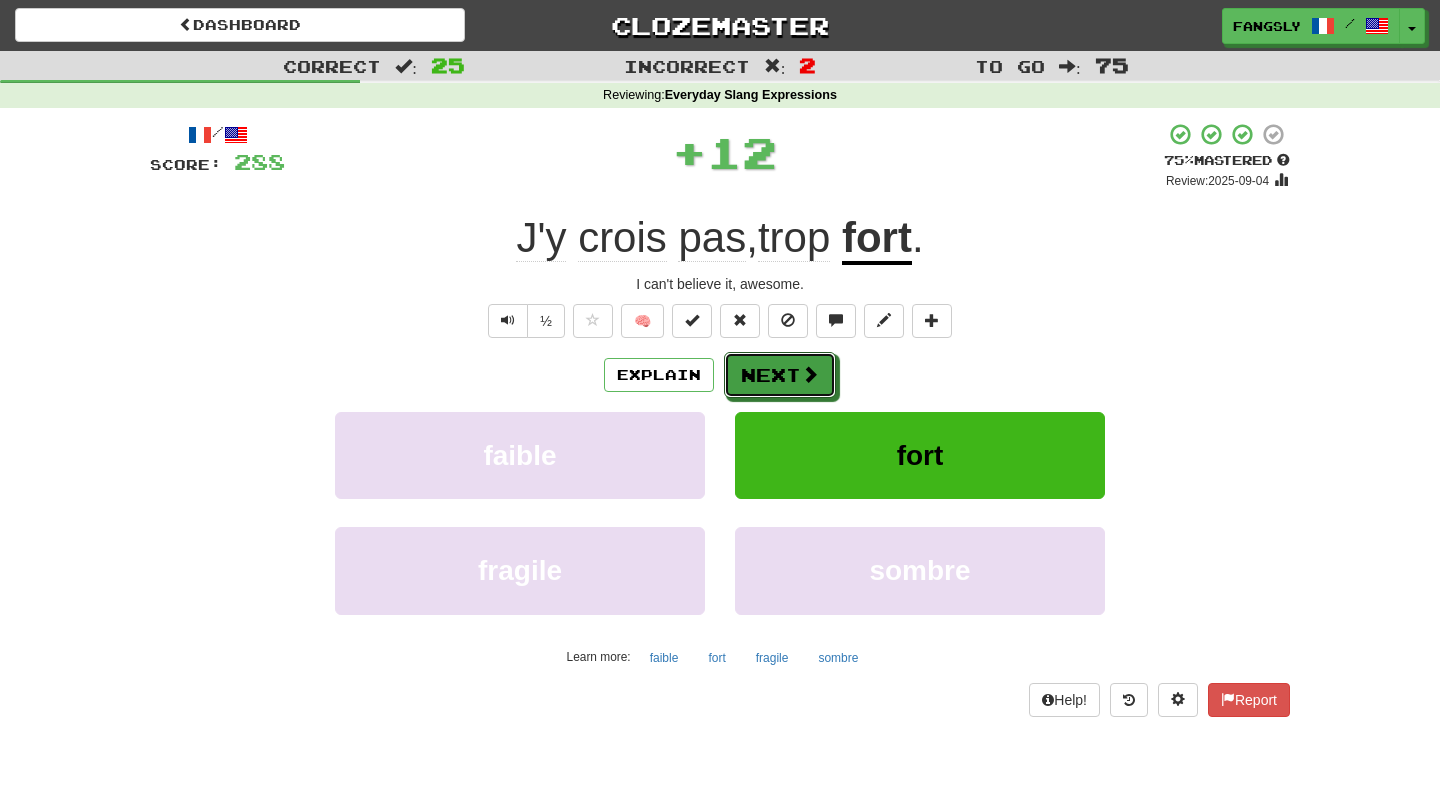 click on "Next" at bounding box center (780, 375) 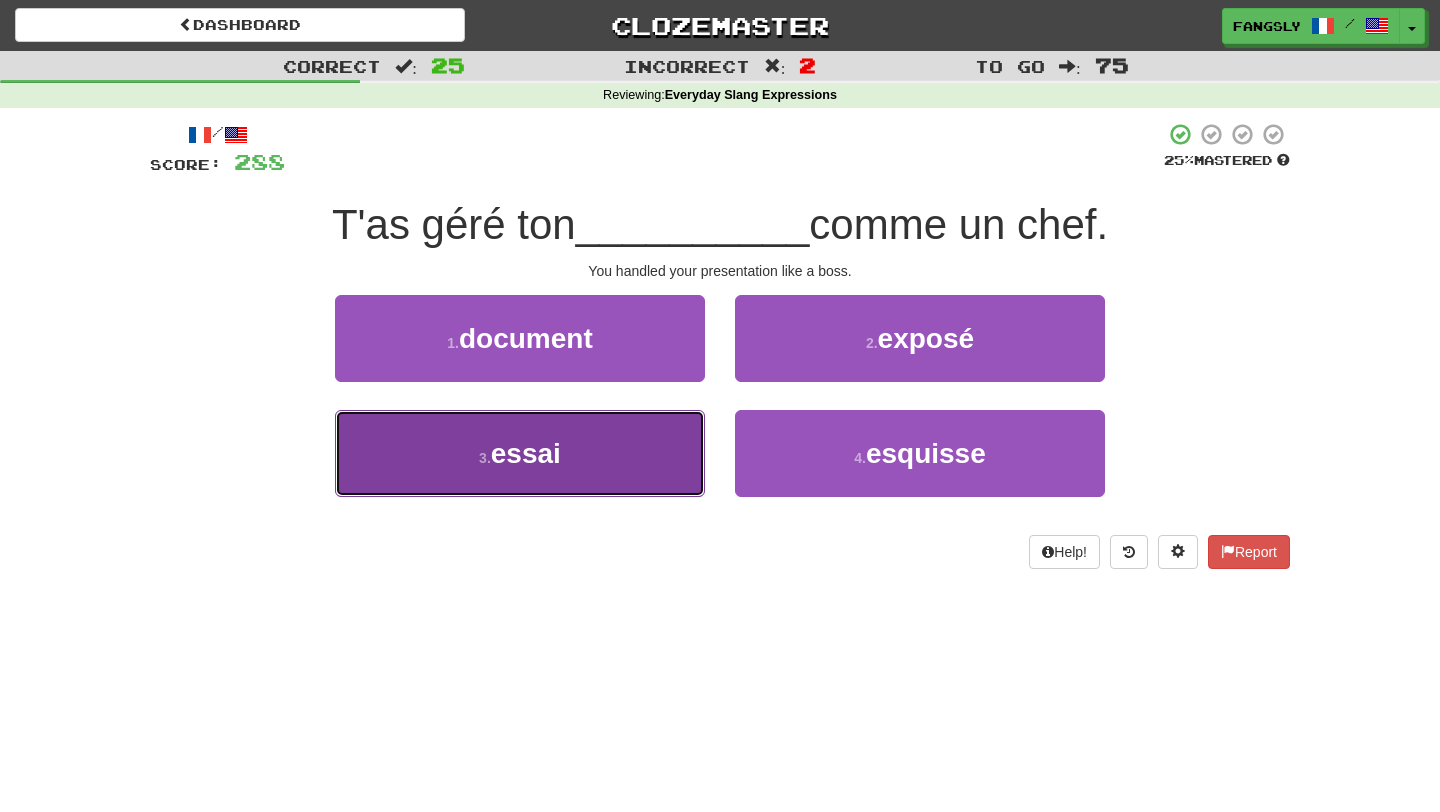 click on "3 .  essai" at bounding box center [520, 453] 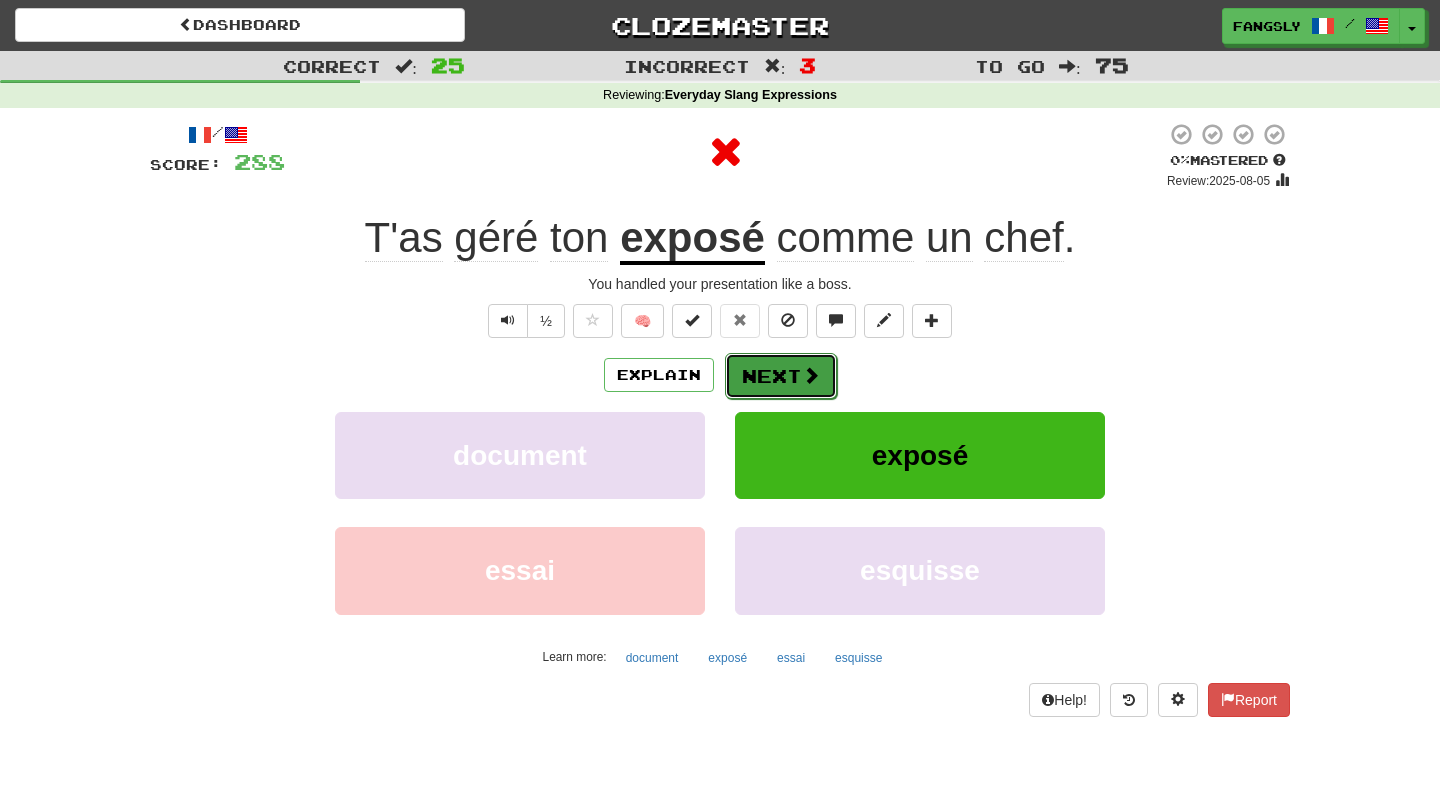 click on "Next" at bounding box center (781, 376) 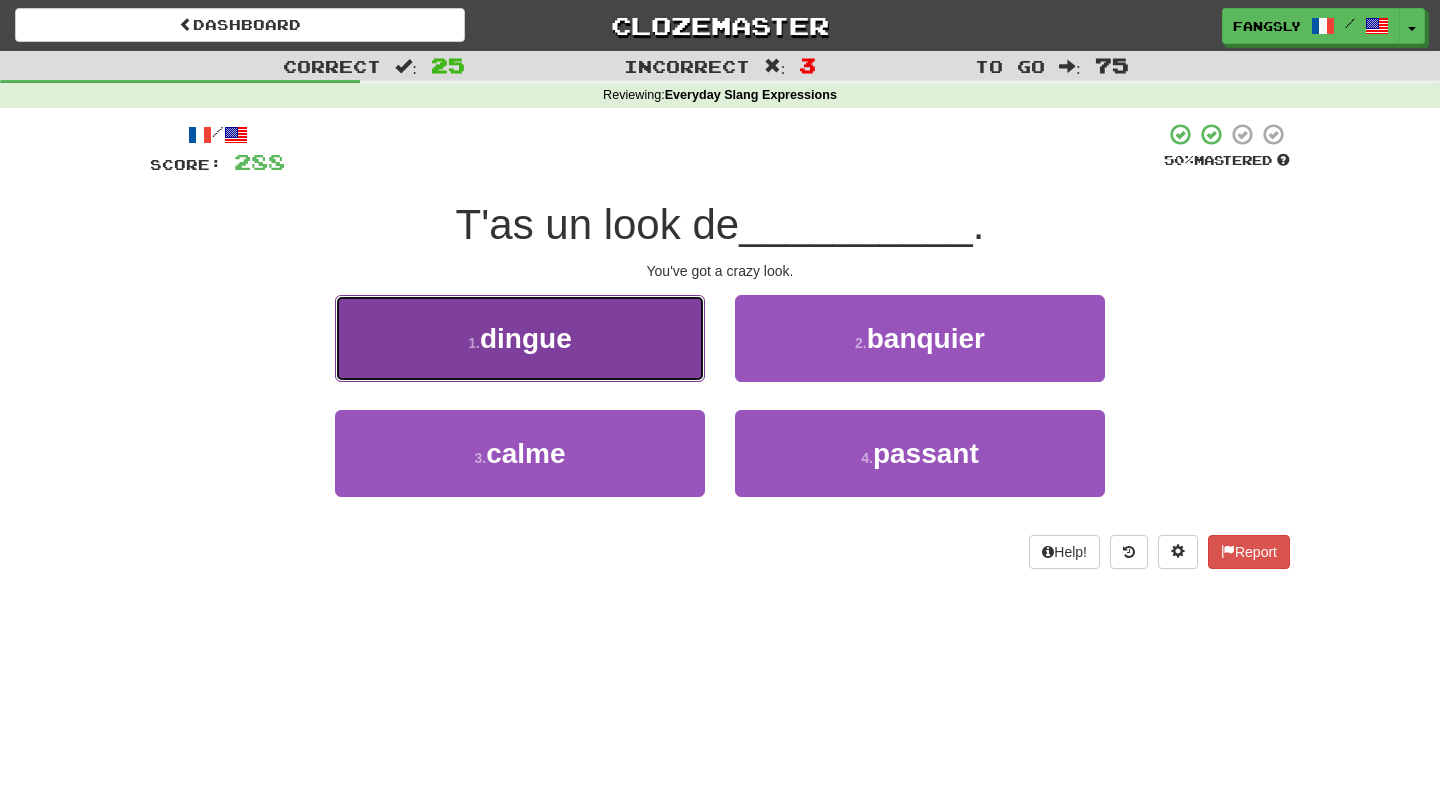 click on "1 .  dingue" at bounding box center [520, 338] 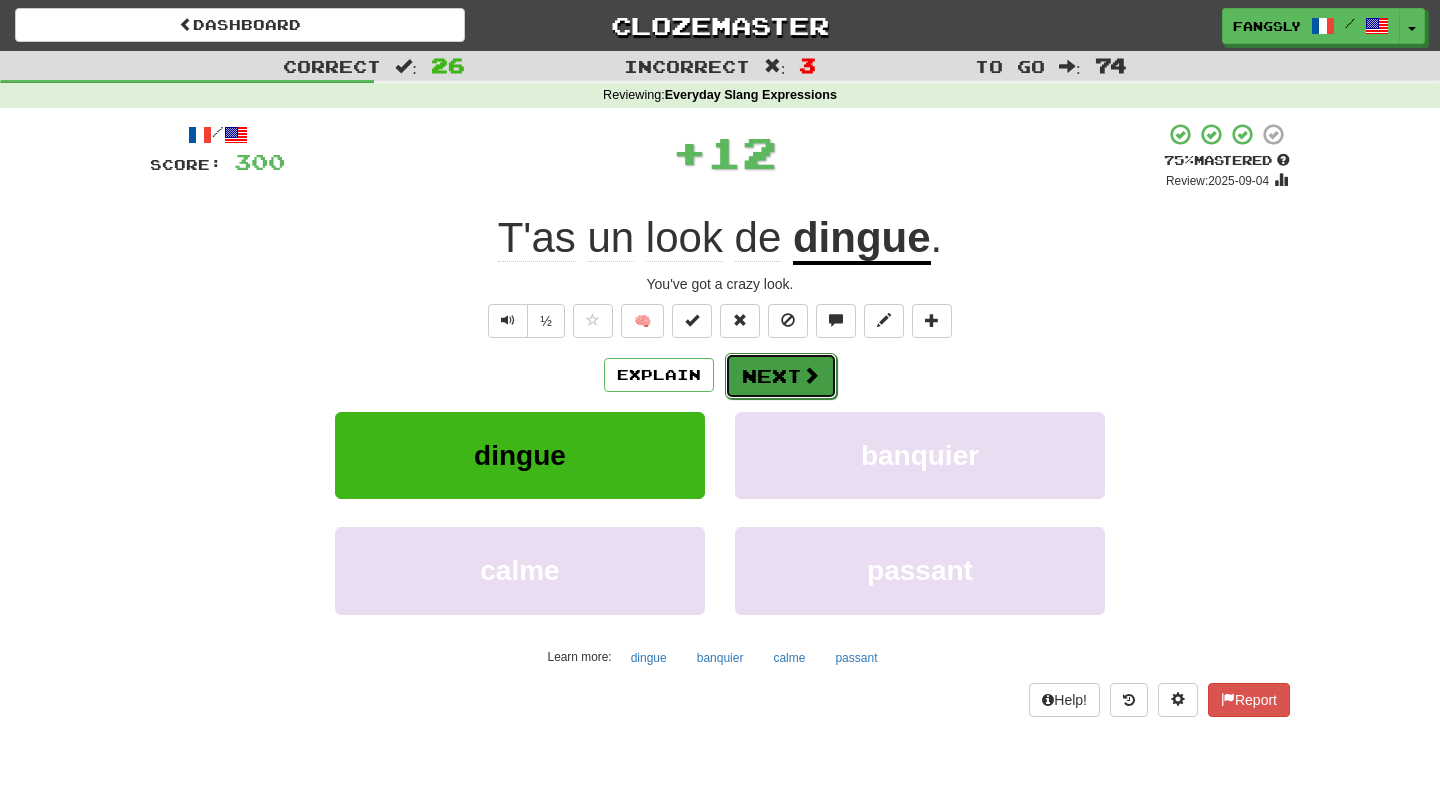 click on "Next" at bounding box center (781, 376) 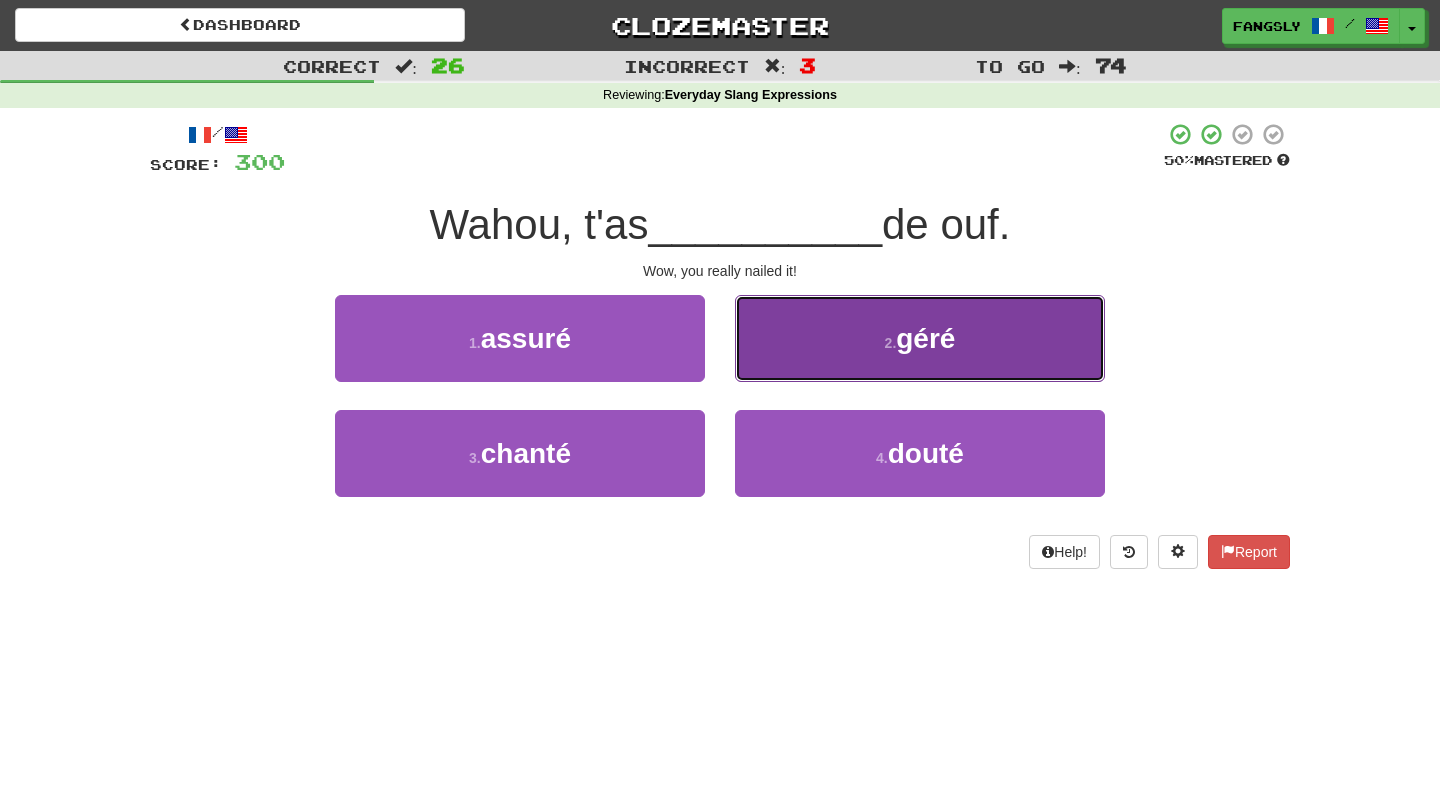 click on "2 .  géré" at bounding box center [920, 338] 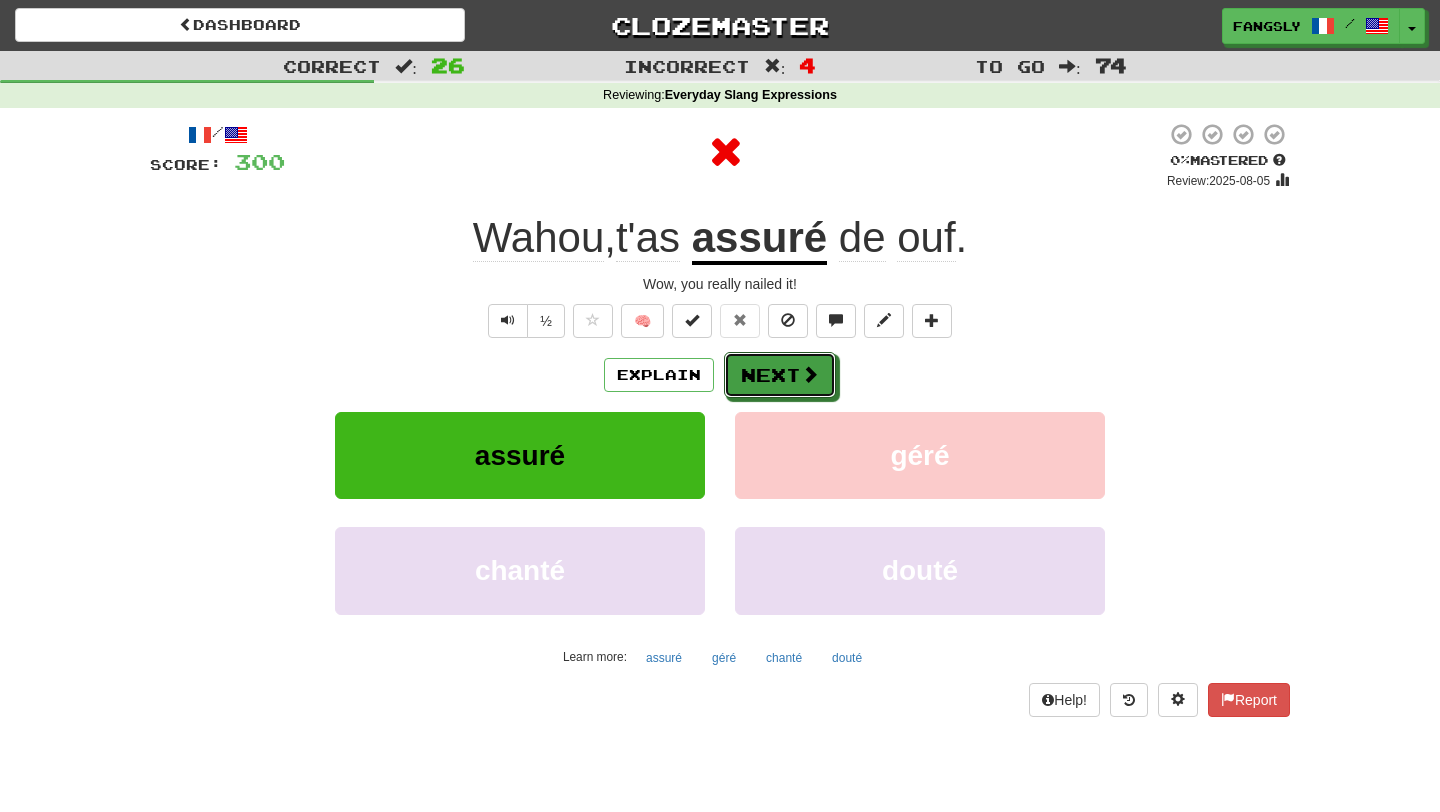 click on "Next" at bounding box center [780, 375] 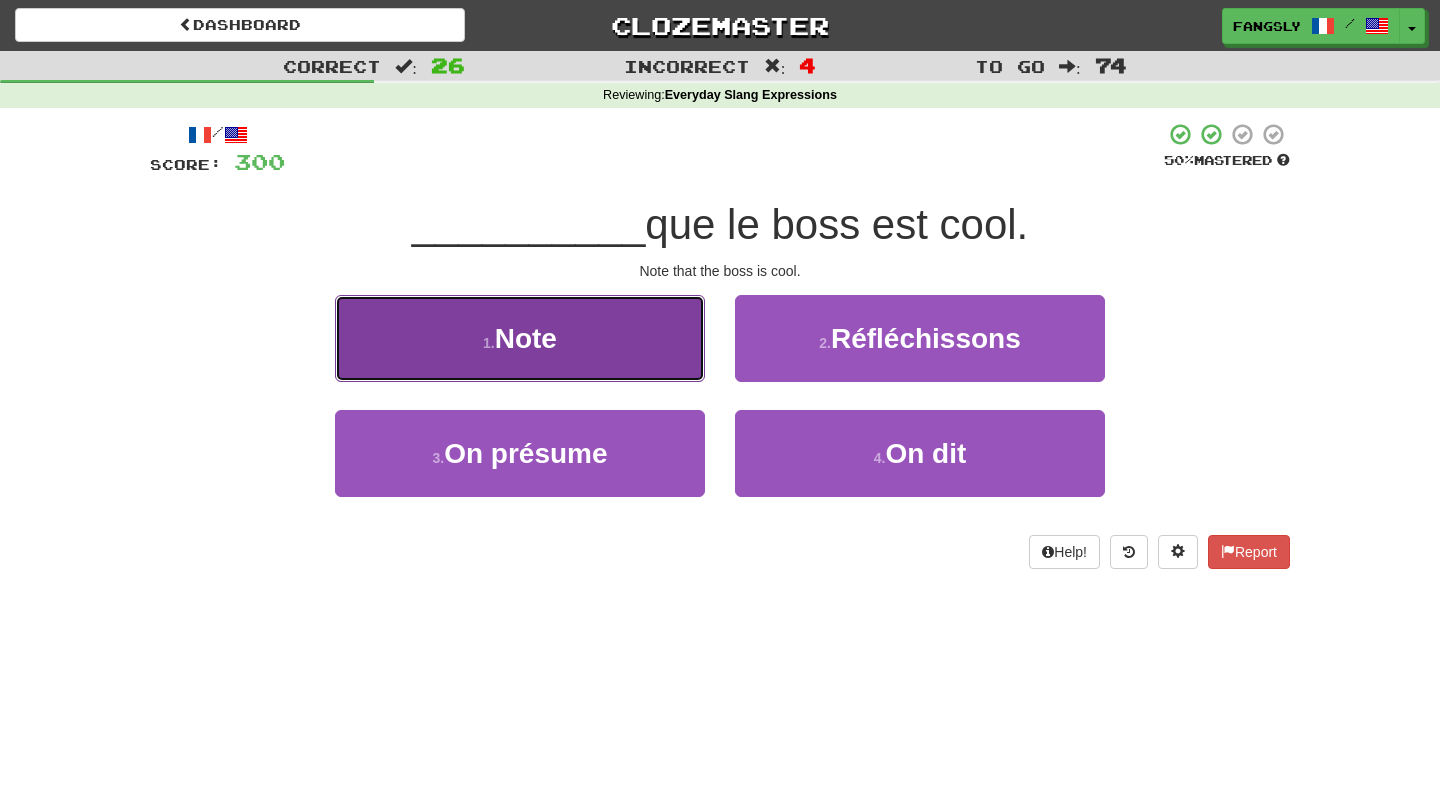click on "1 .  Note" at bounding box center (520, 338) 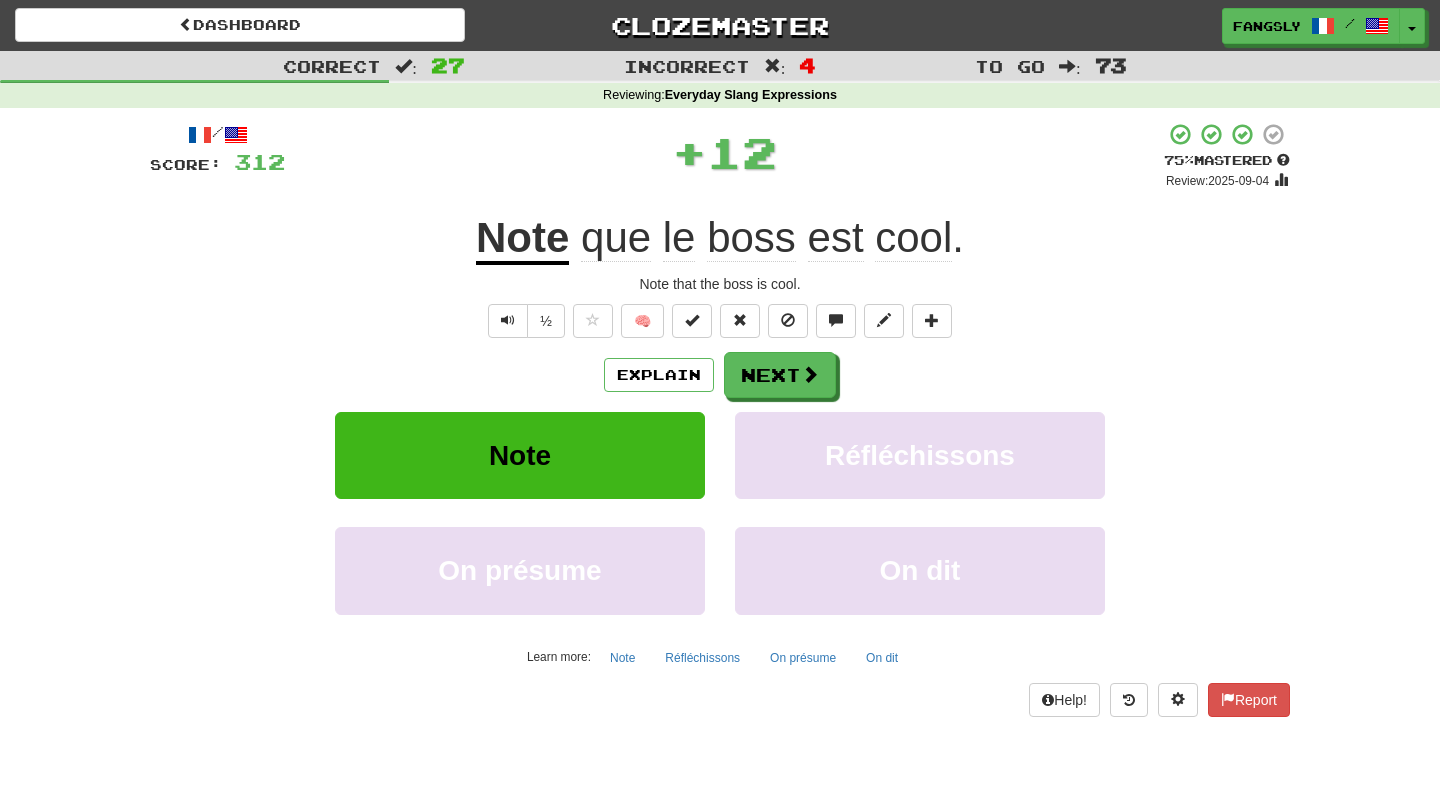 click on "Explain Next" at bounding box center [720, 375] 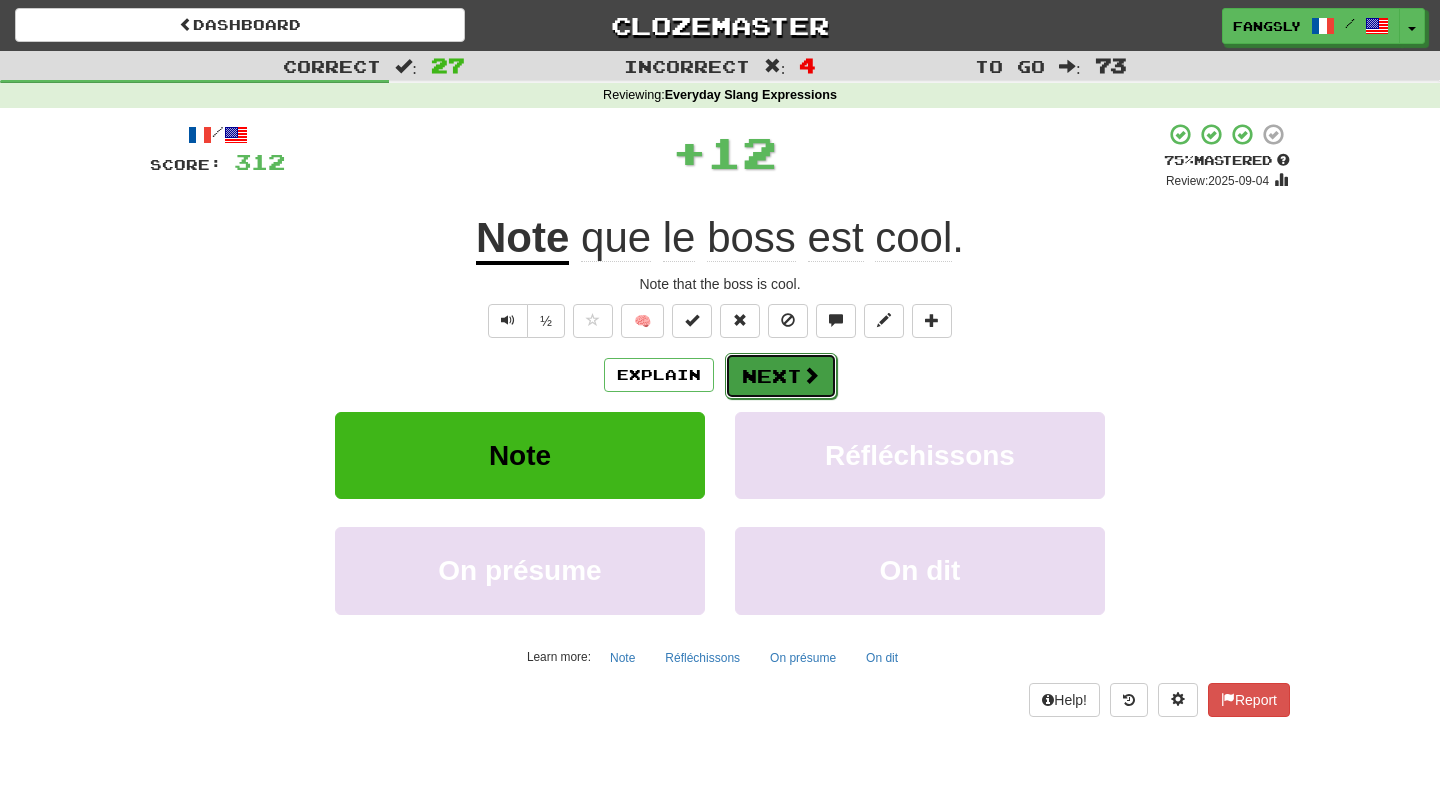 click on "Next" at bounding box center [781, 376] 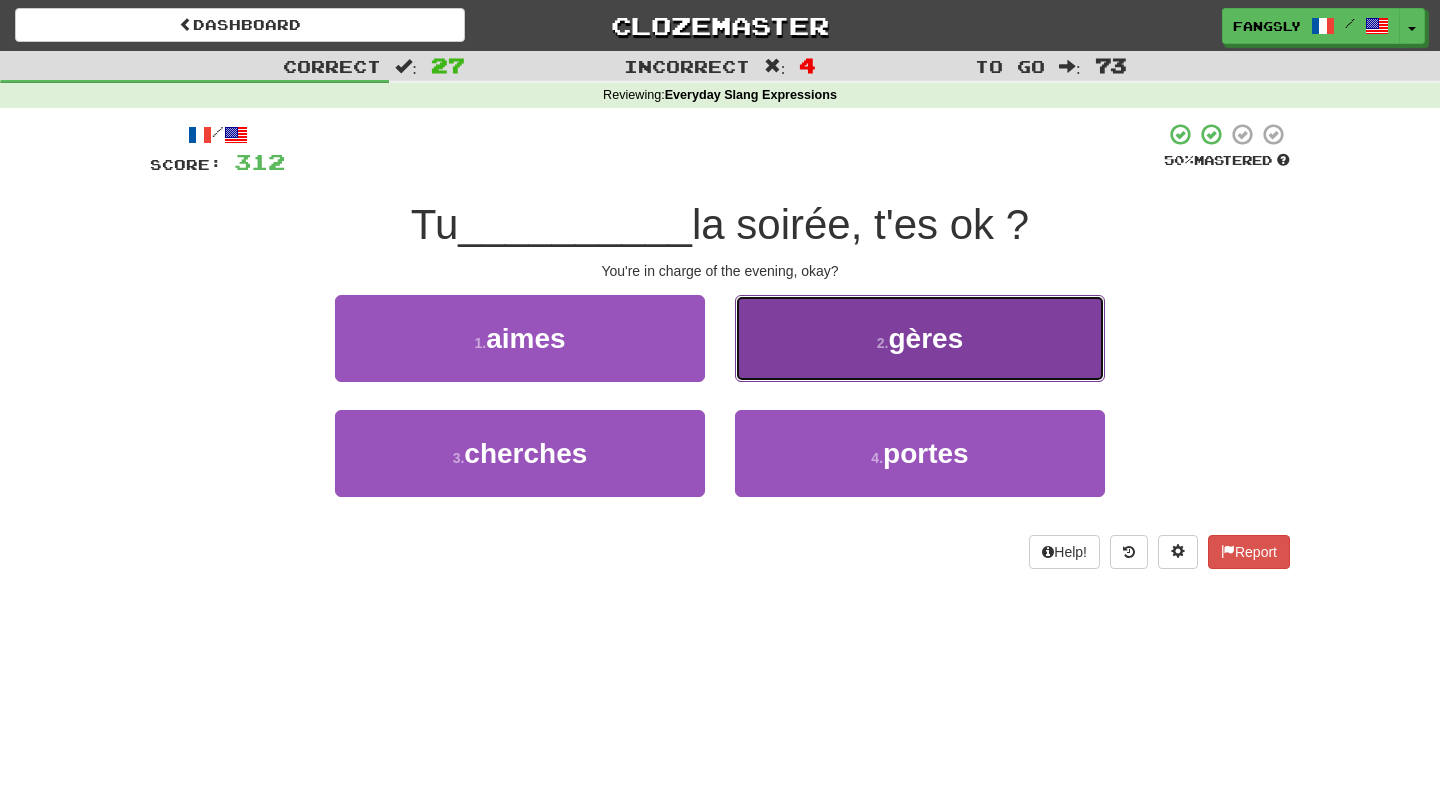 click on "2 .  gères" at bounding box center (920, 338) 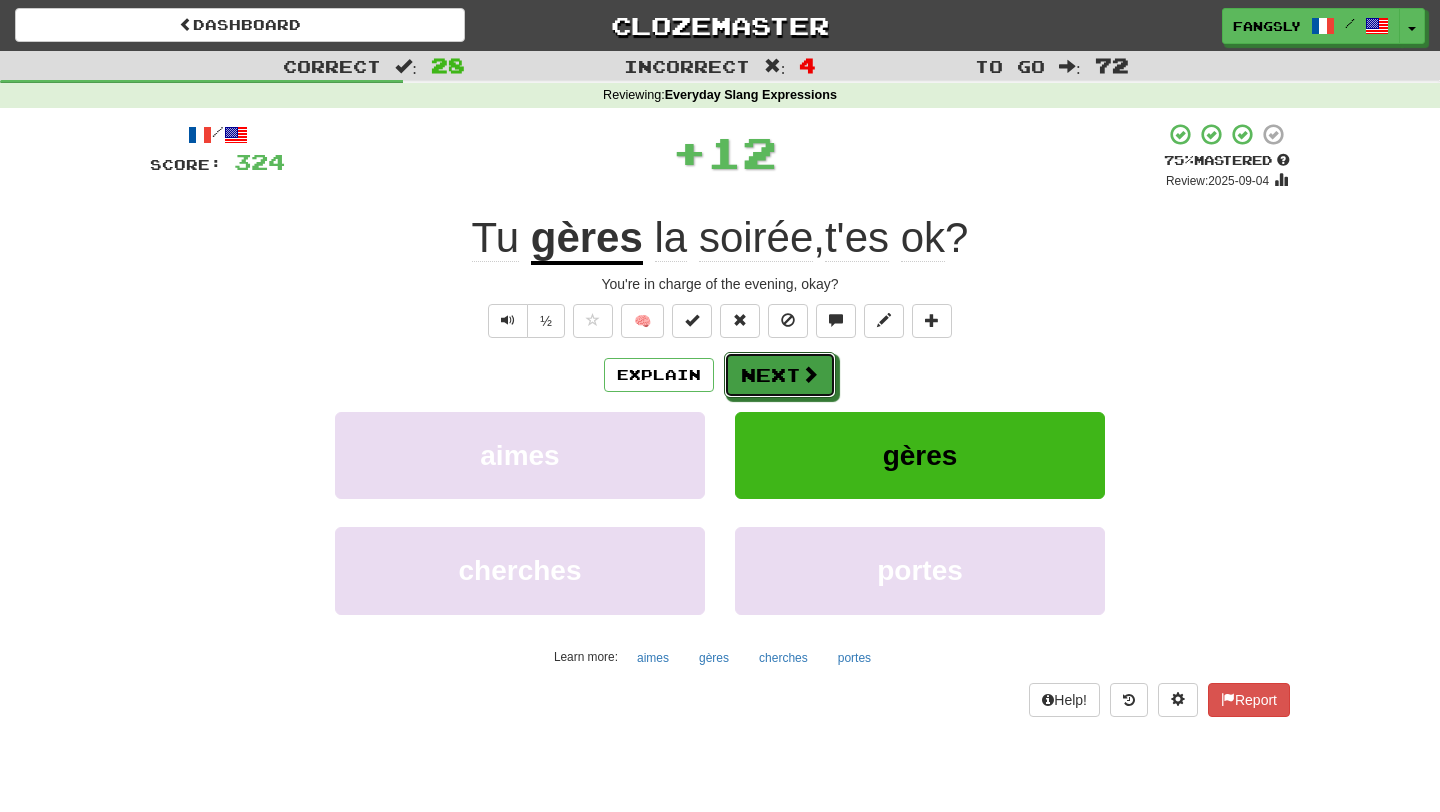 click at bounding box center (810, 374) 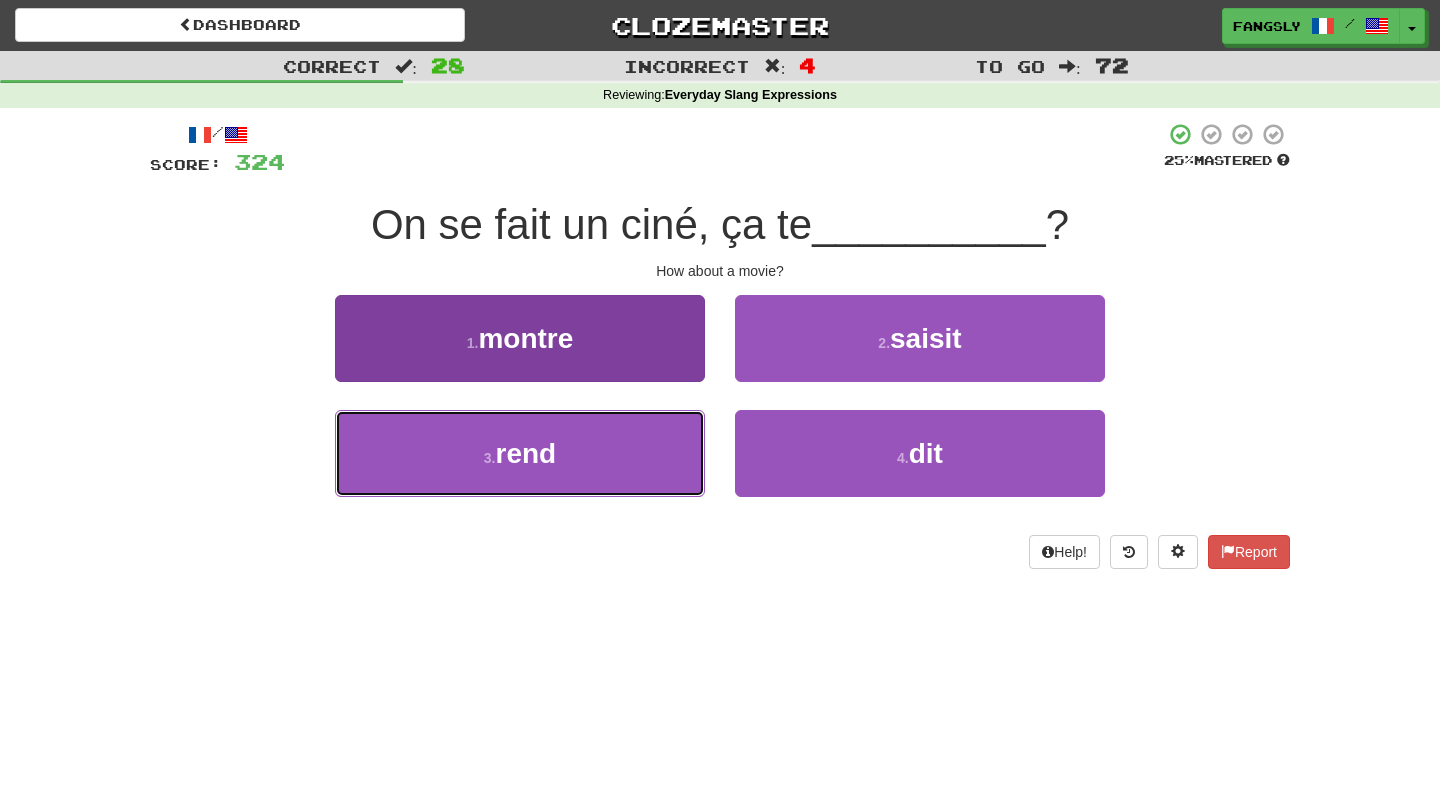 click on "3 .  rend" at bounding box center (520, 453) 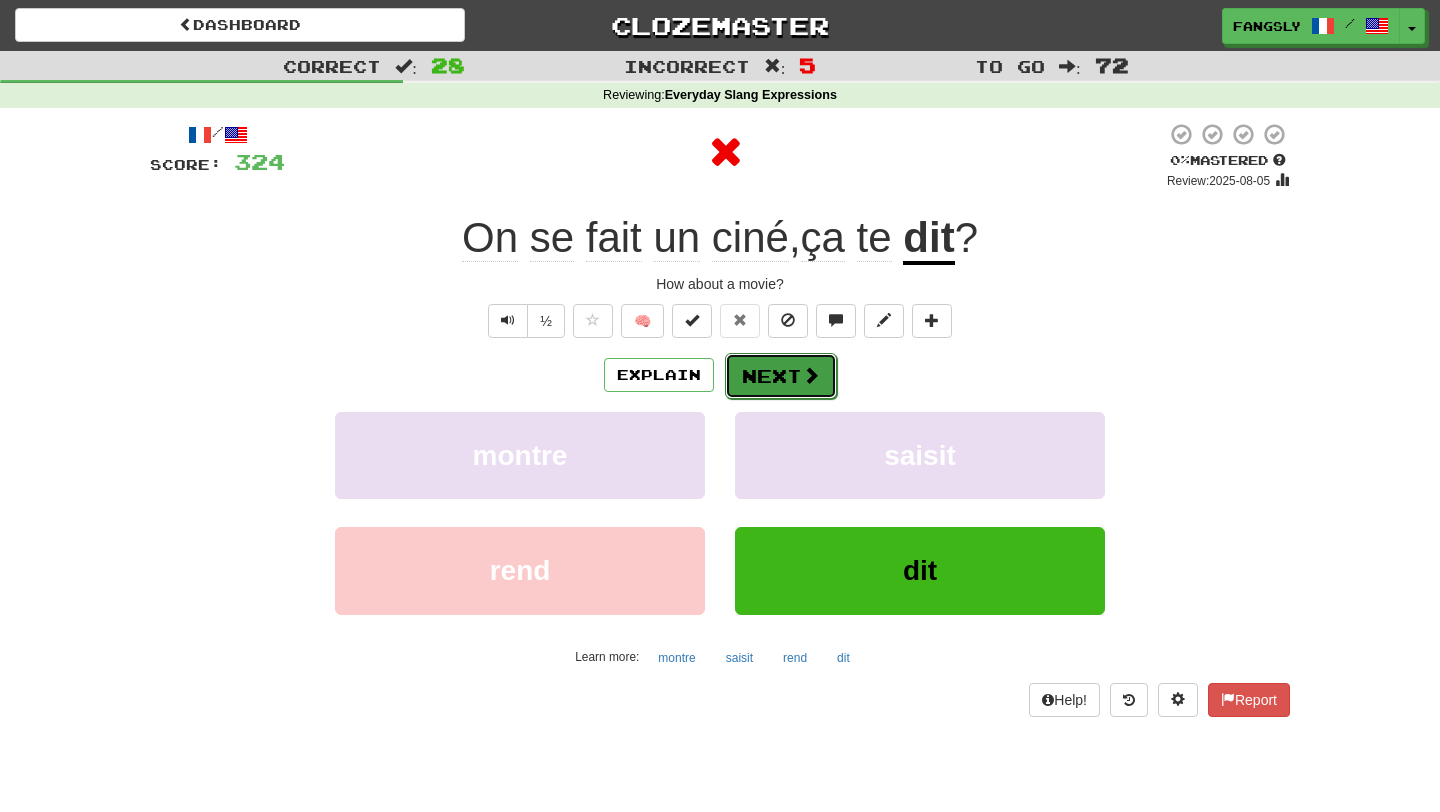 click at bounding box center [811, 375] 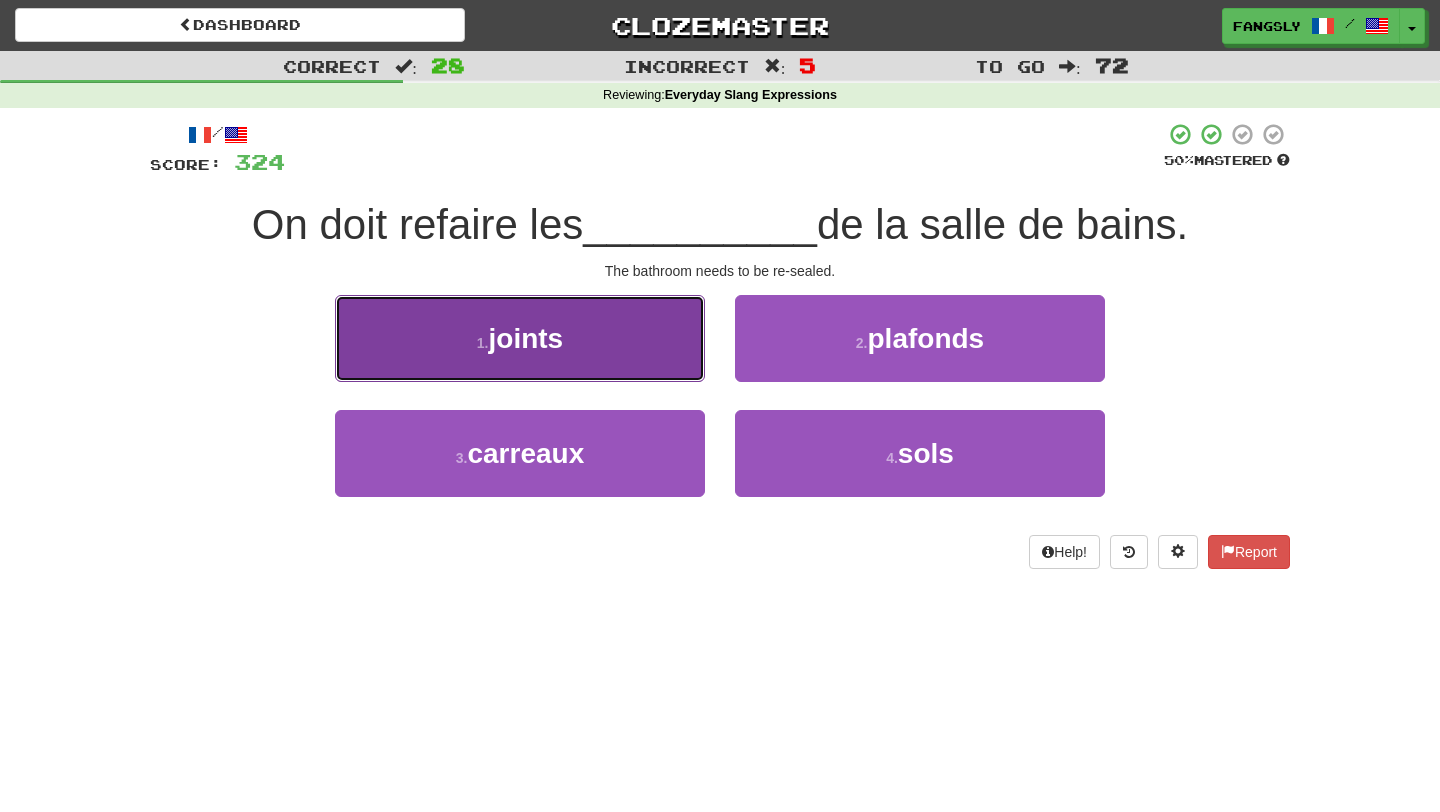 click on "1 .  joints" at bounding box center (520, 338) 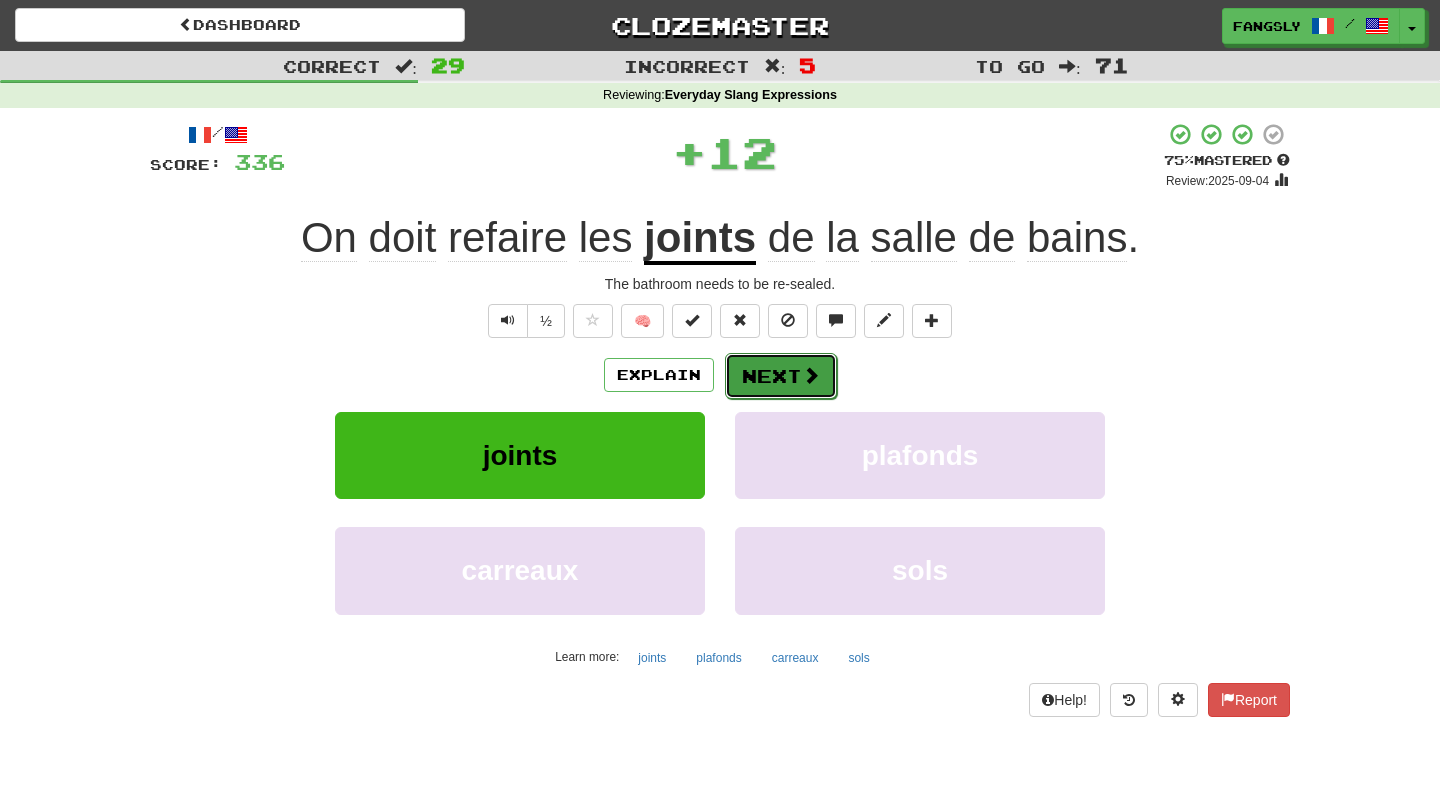 click on "Next" at bounding box center (781, 376) 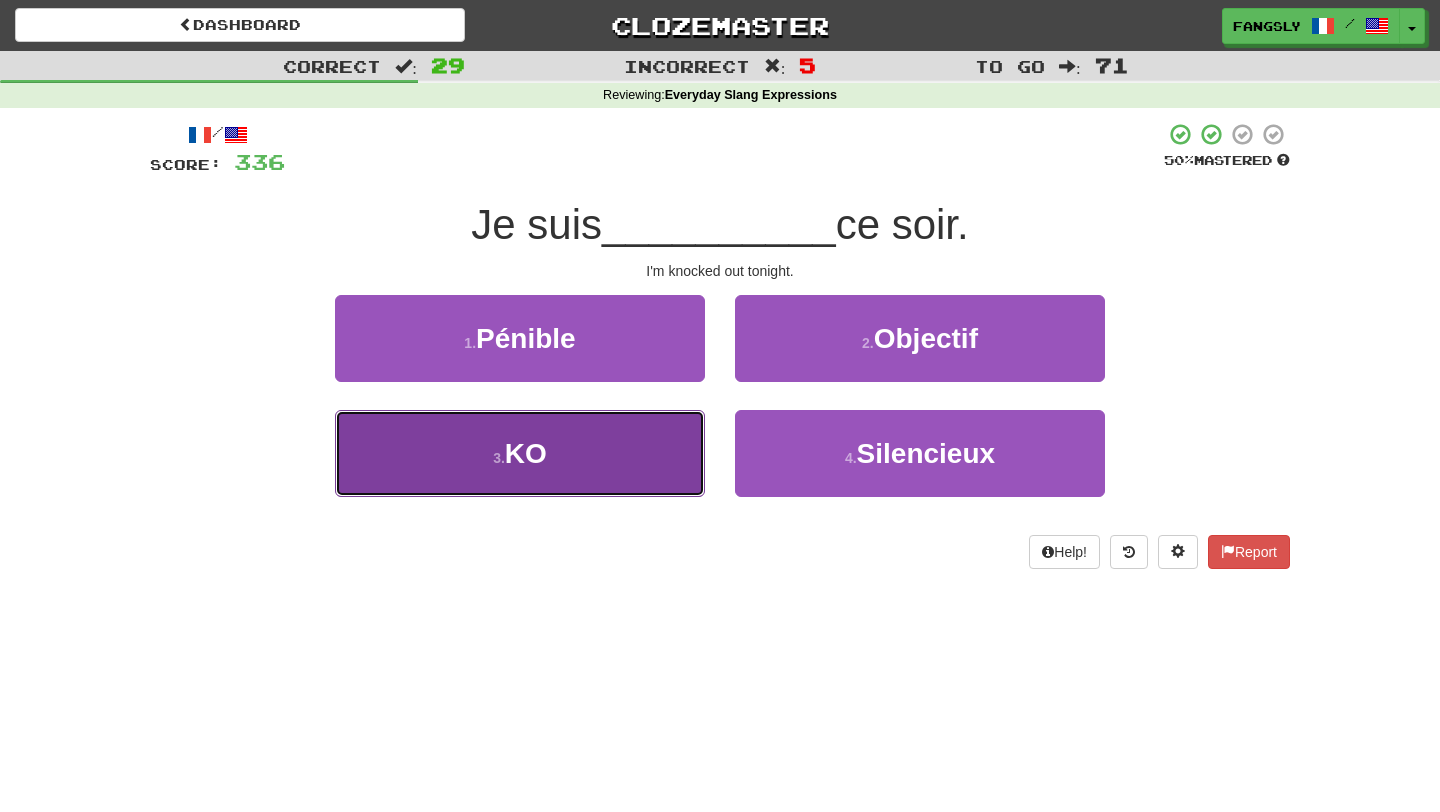 click on "3 .  KO" at bounding box center [520, 453] 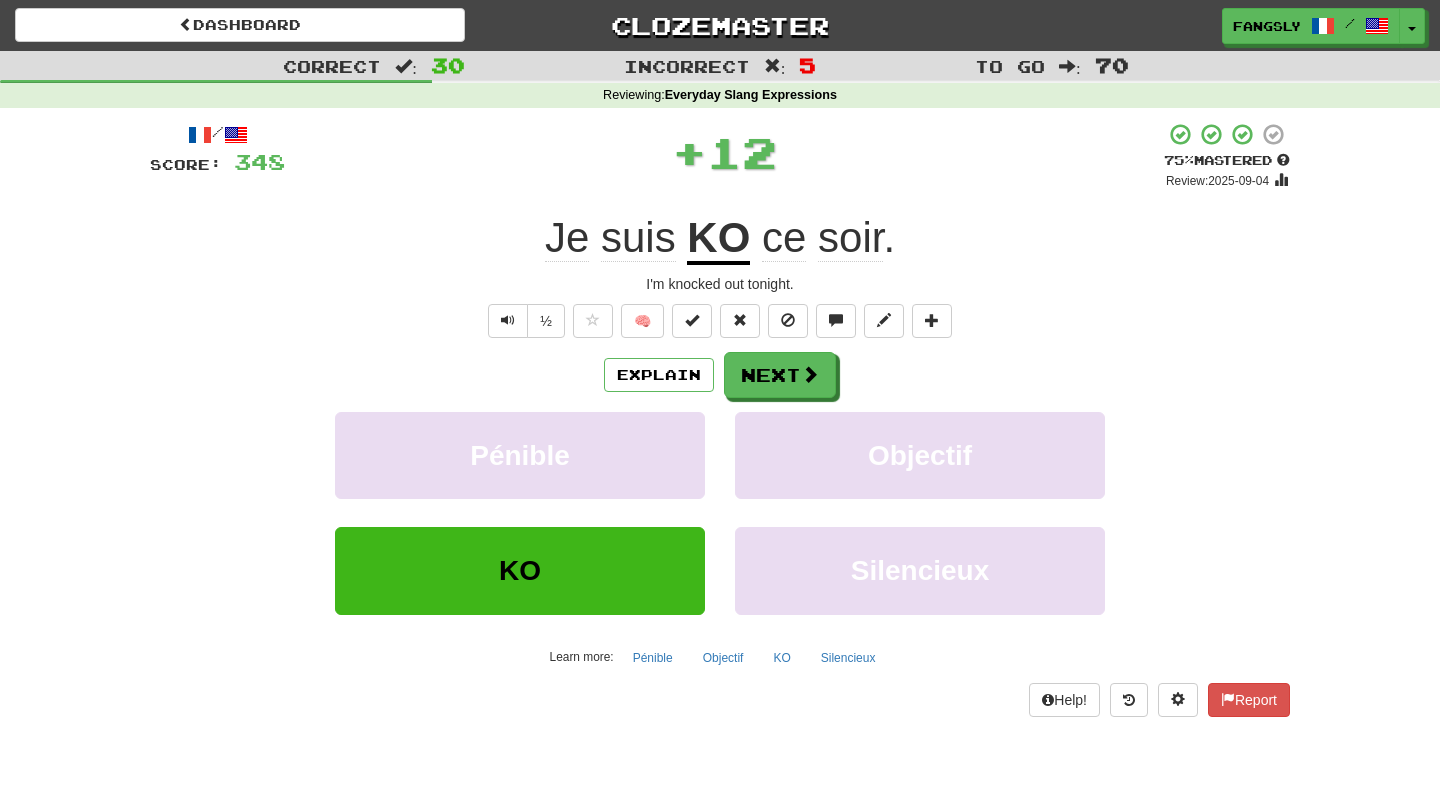 click on "/ Score: 348 + 12 75 % Mastered Review: 2025-09-04 Je suis KO ce soir . I'm knocked out tonight. ½ 🧠 Explain Next Pénible Objectif KO Silencieux Learn more: Pénible Objectif KO Silencieux Help! Report" at bounding box center [720, 419] 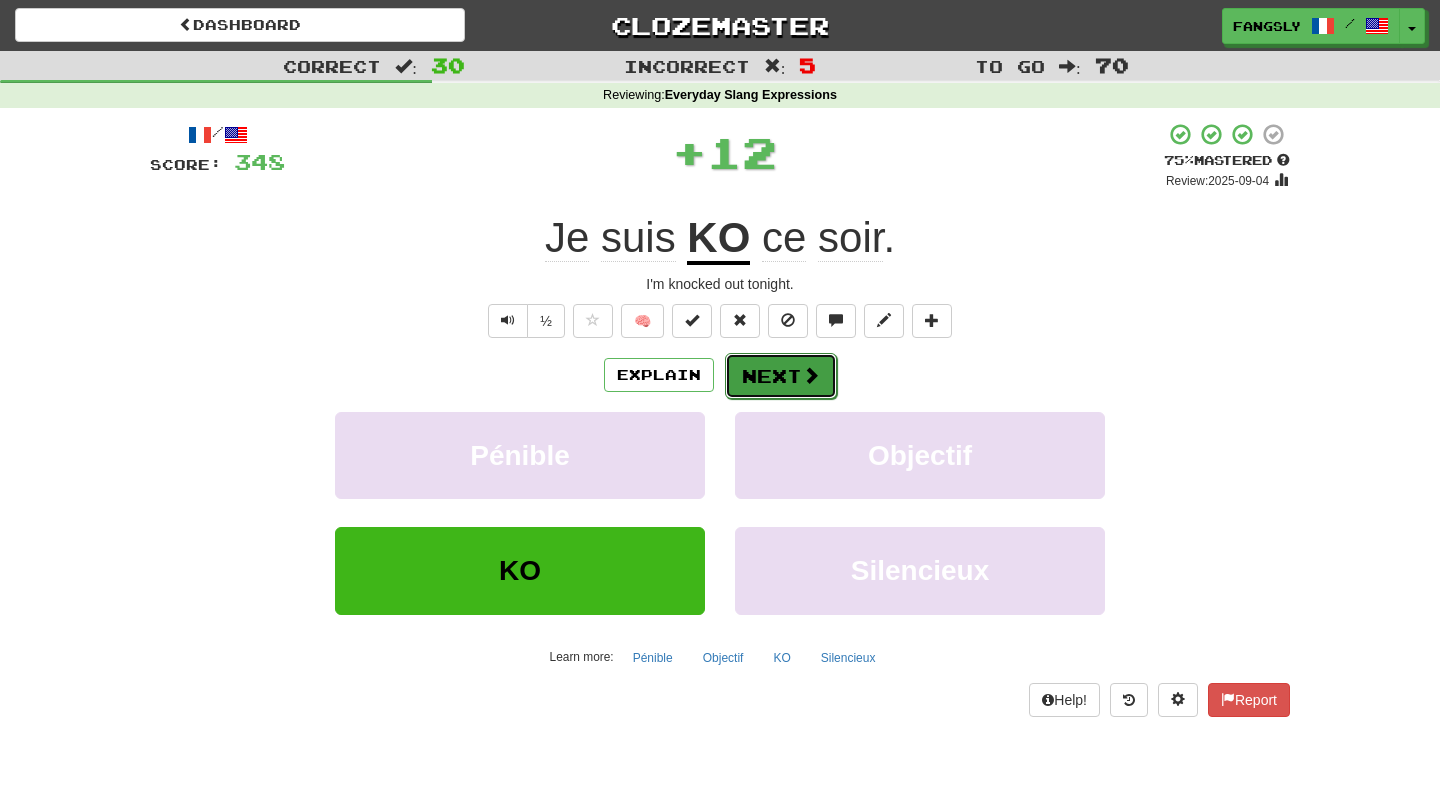 click on "Next" at bounding box center [781, 376] 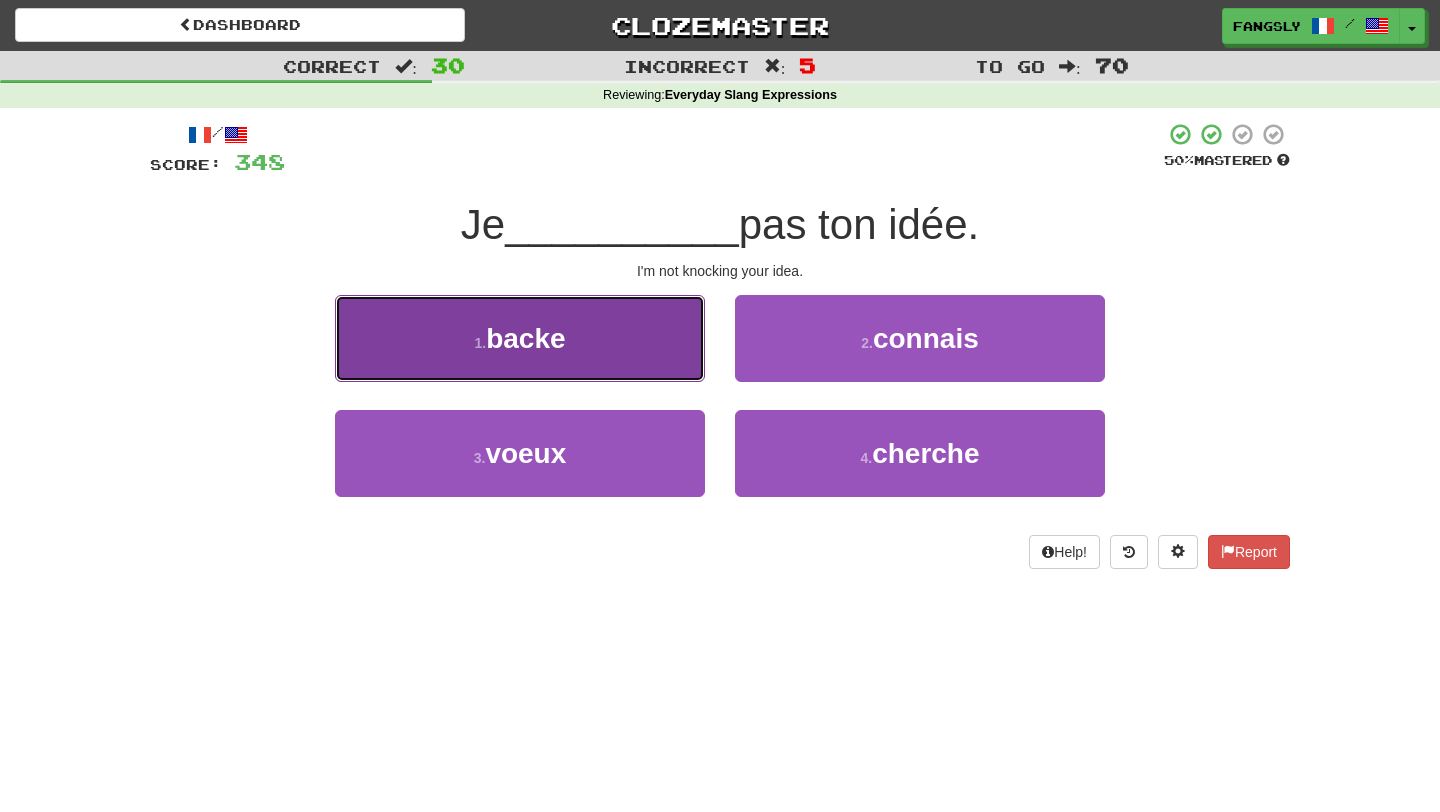click on "1 .  backe" at bounding box center (520, 338) 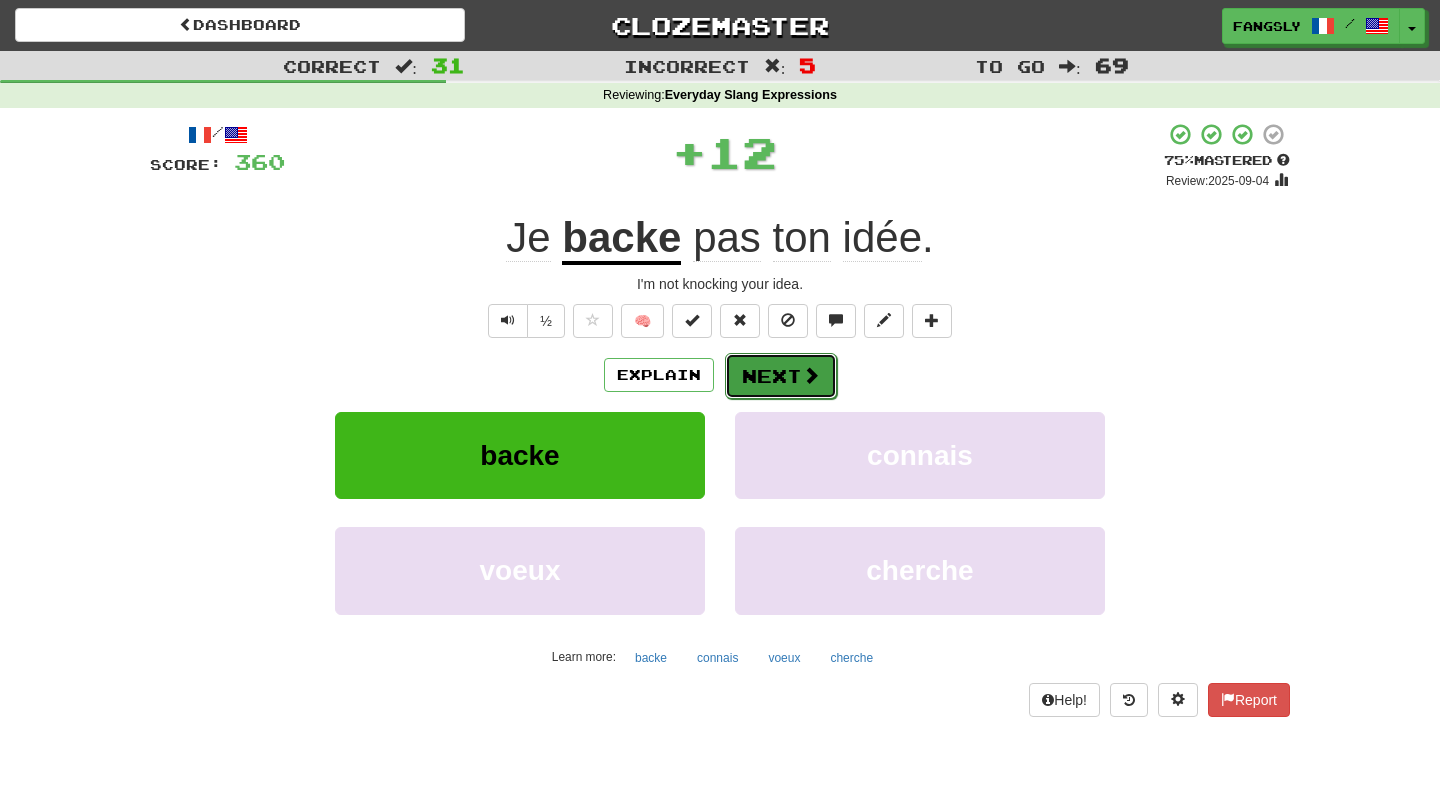 click on "Next" at bounding box center (781, 376) 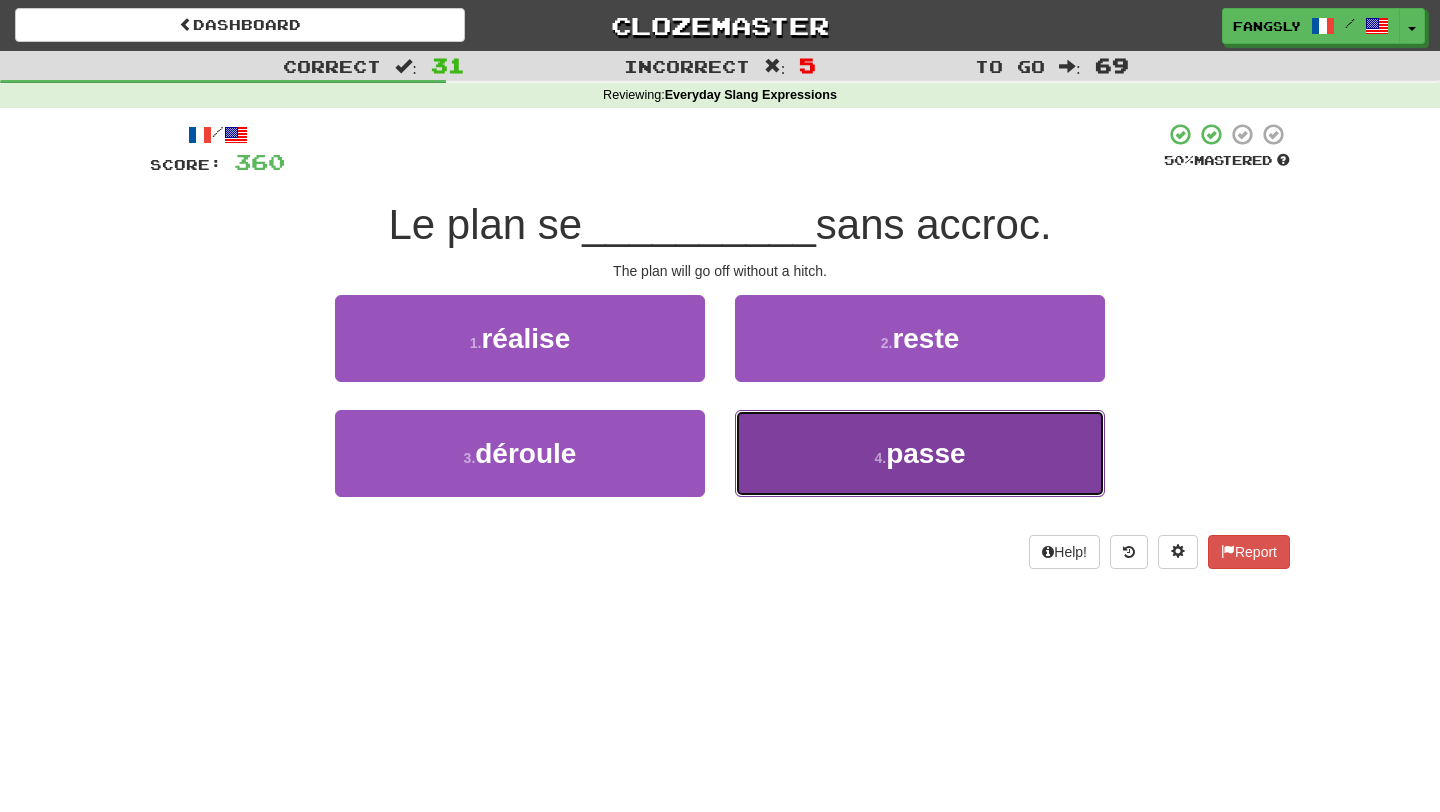 click on "4 .  passe" at bounding box center [920, 453] 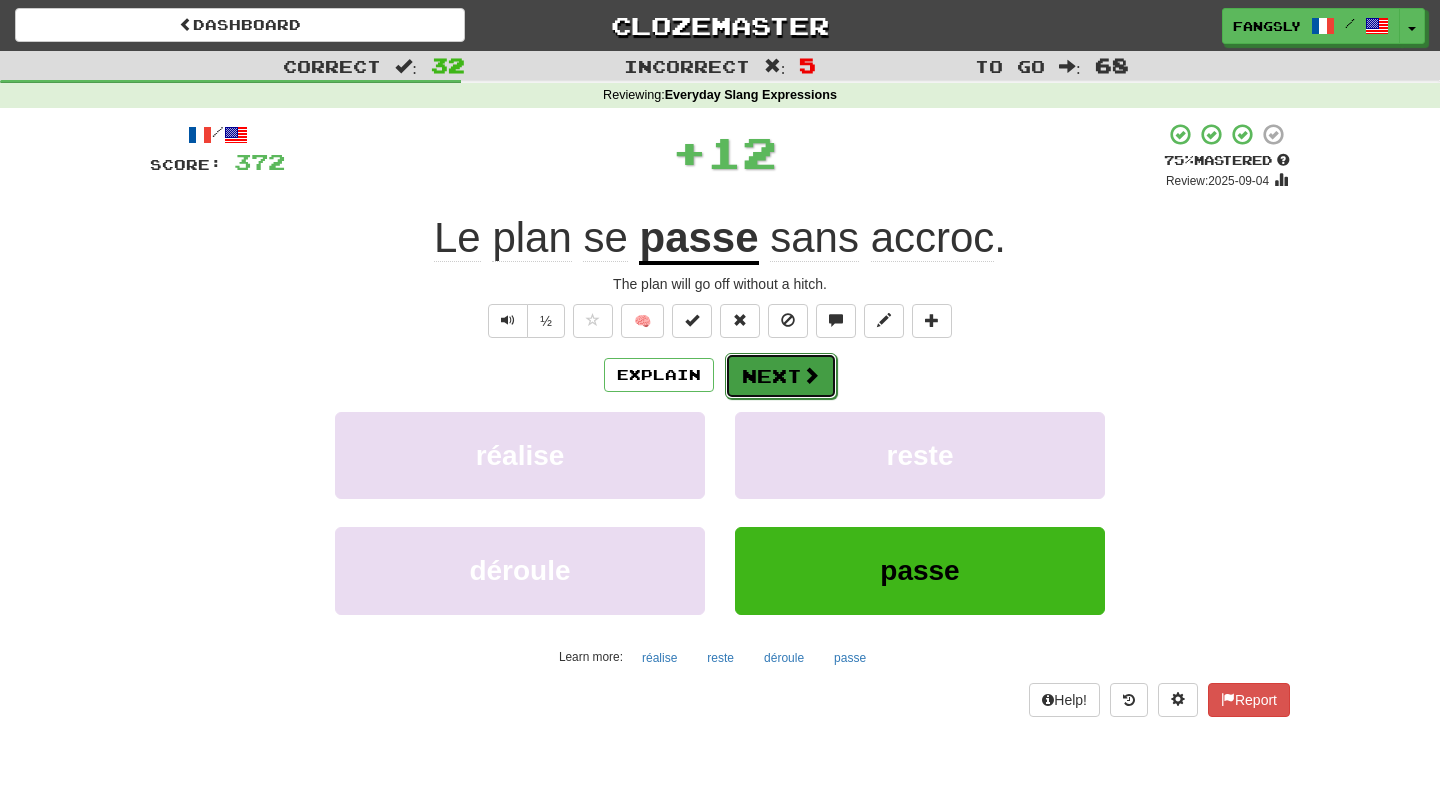 click at bounding box center (811, 375) 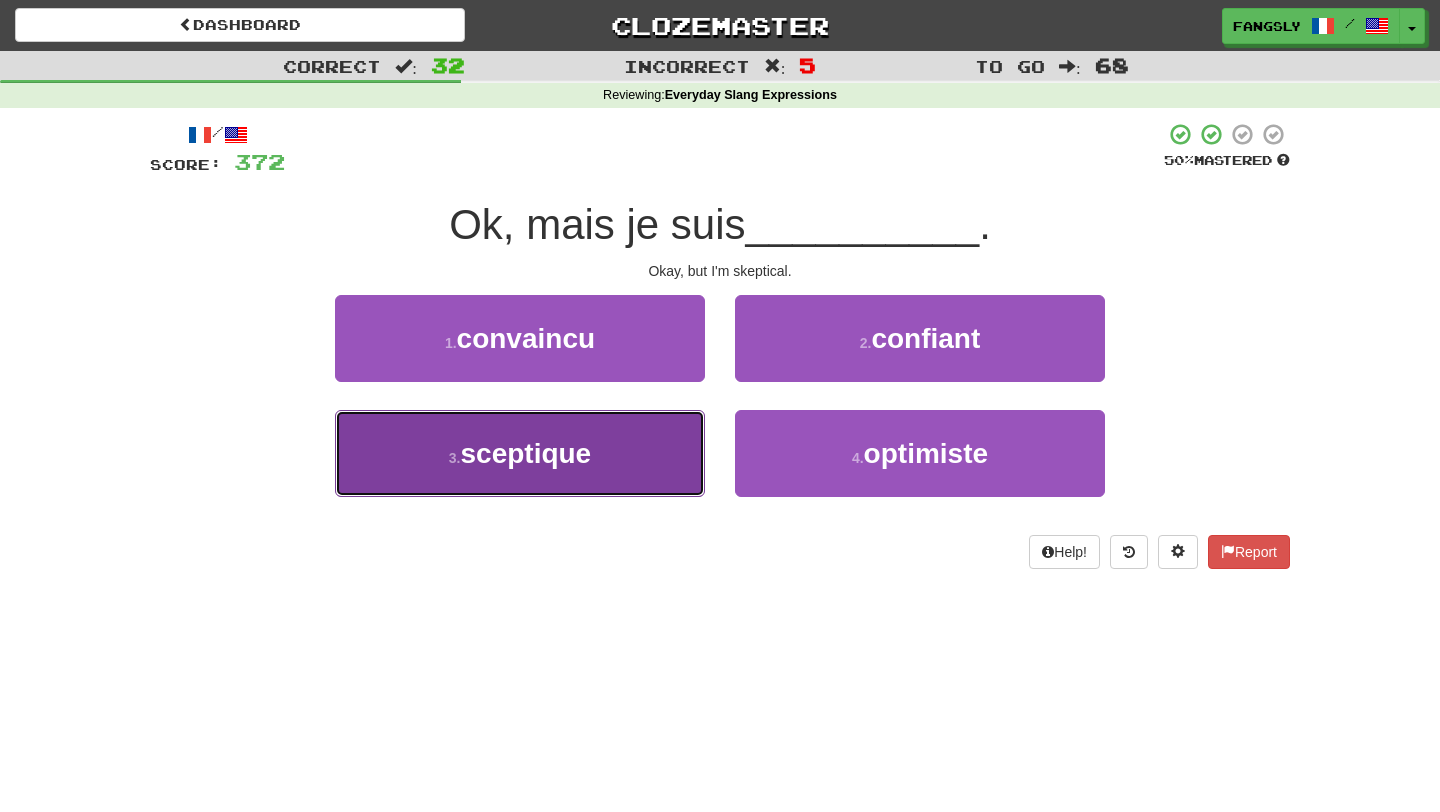 click on "3 .  sceptique" at bounding box center [520, 453] 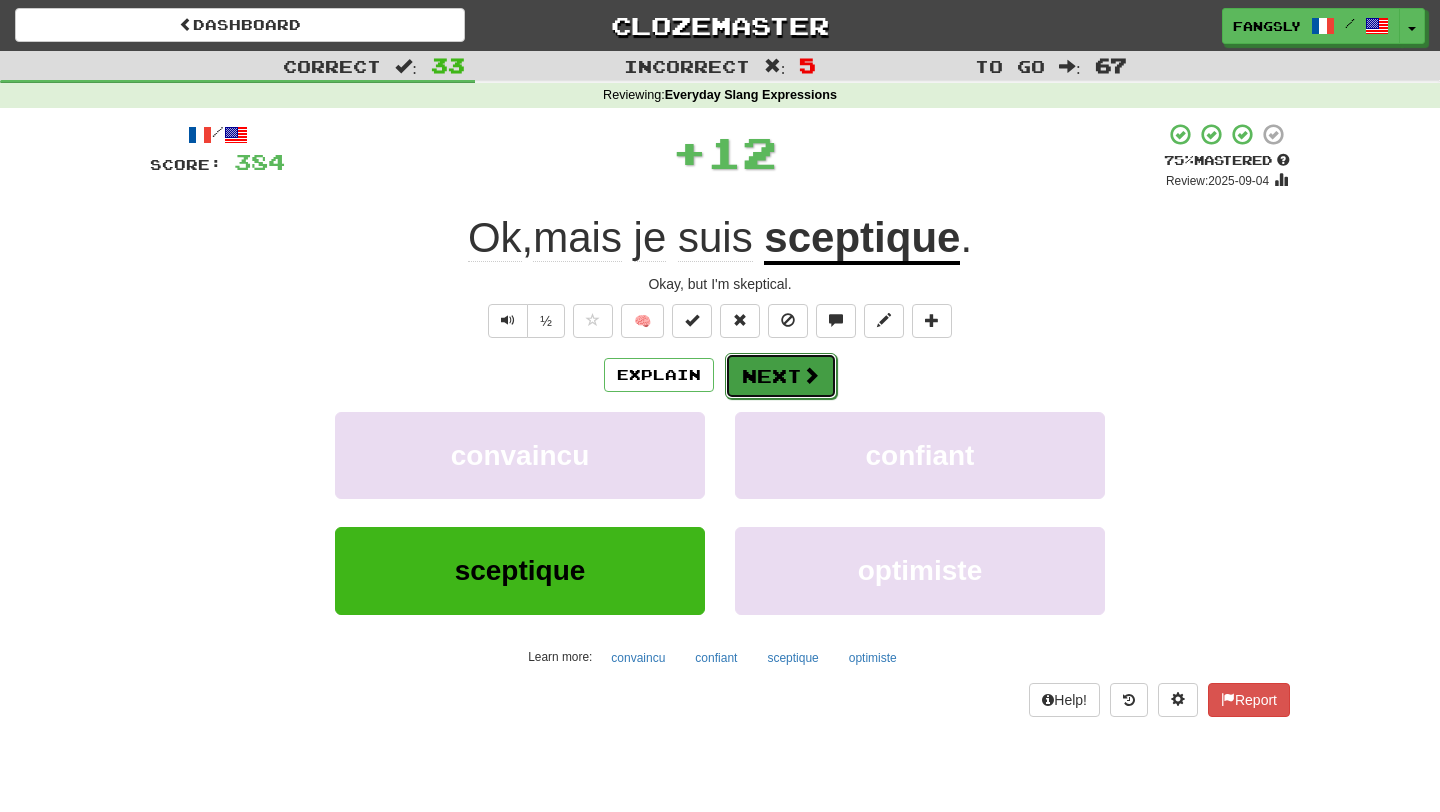 click on "Next" at bounding box center [781, 376] 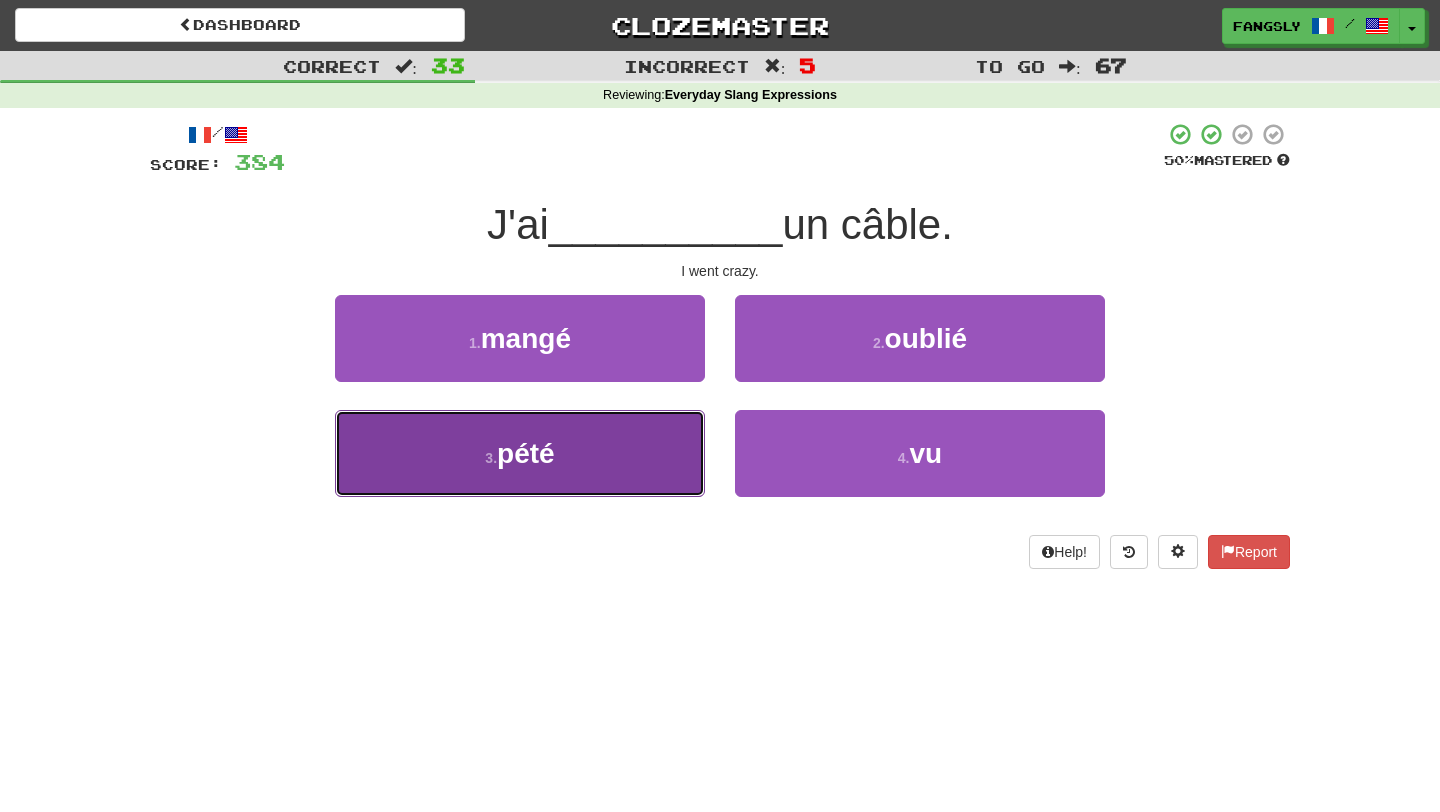 click on "3 .  pété" at bounding box center (520, 453) 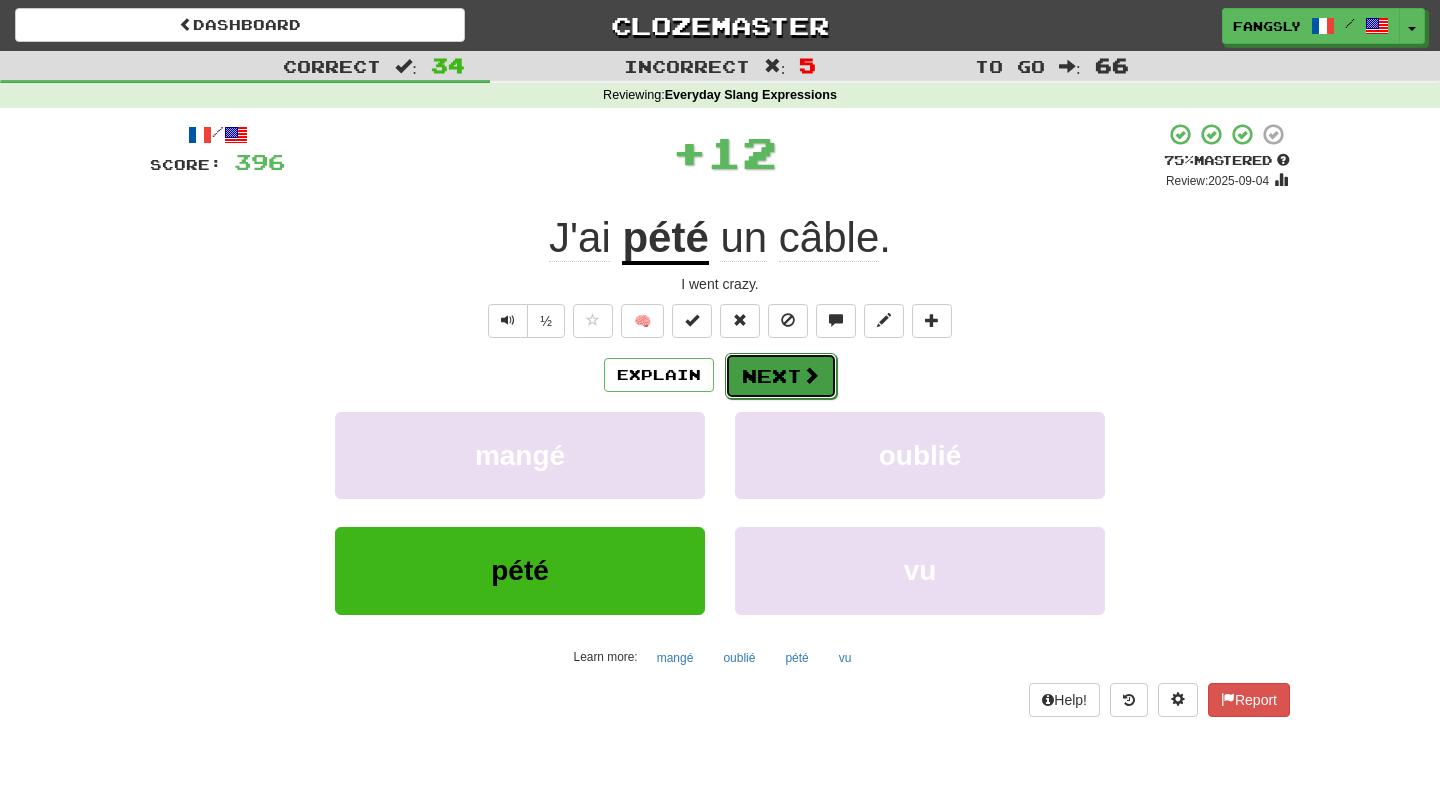 click on "Next" at bounding box center (781, 376) 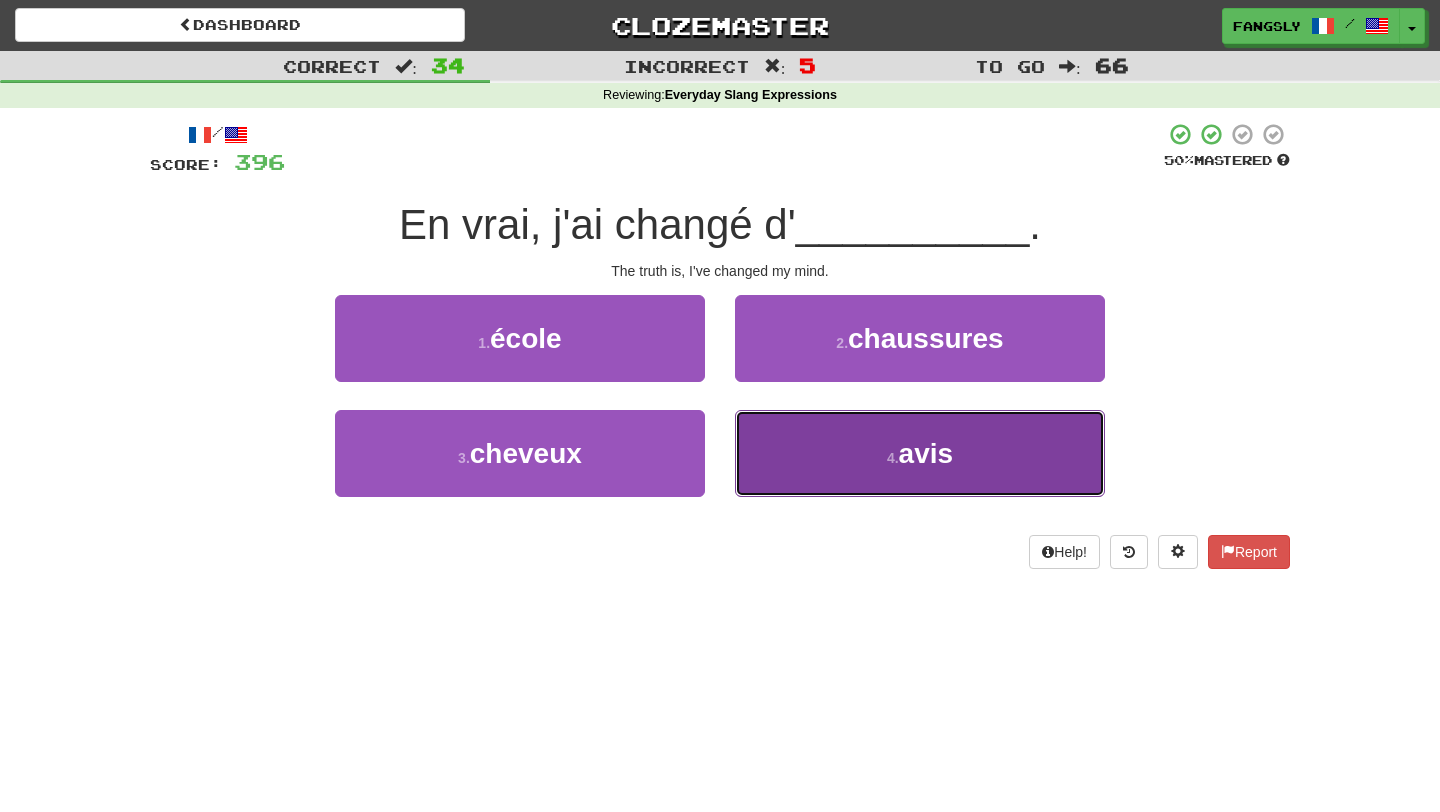 click on "4 .  avis" at bounding box center (920, 453) 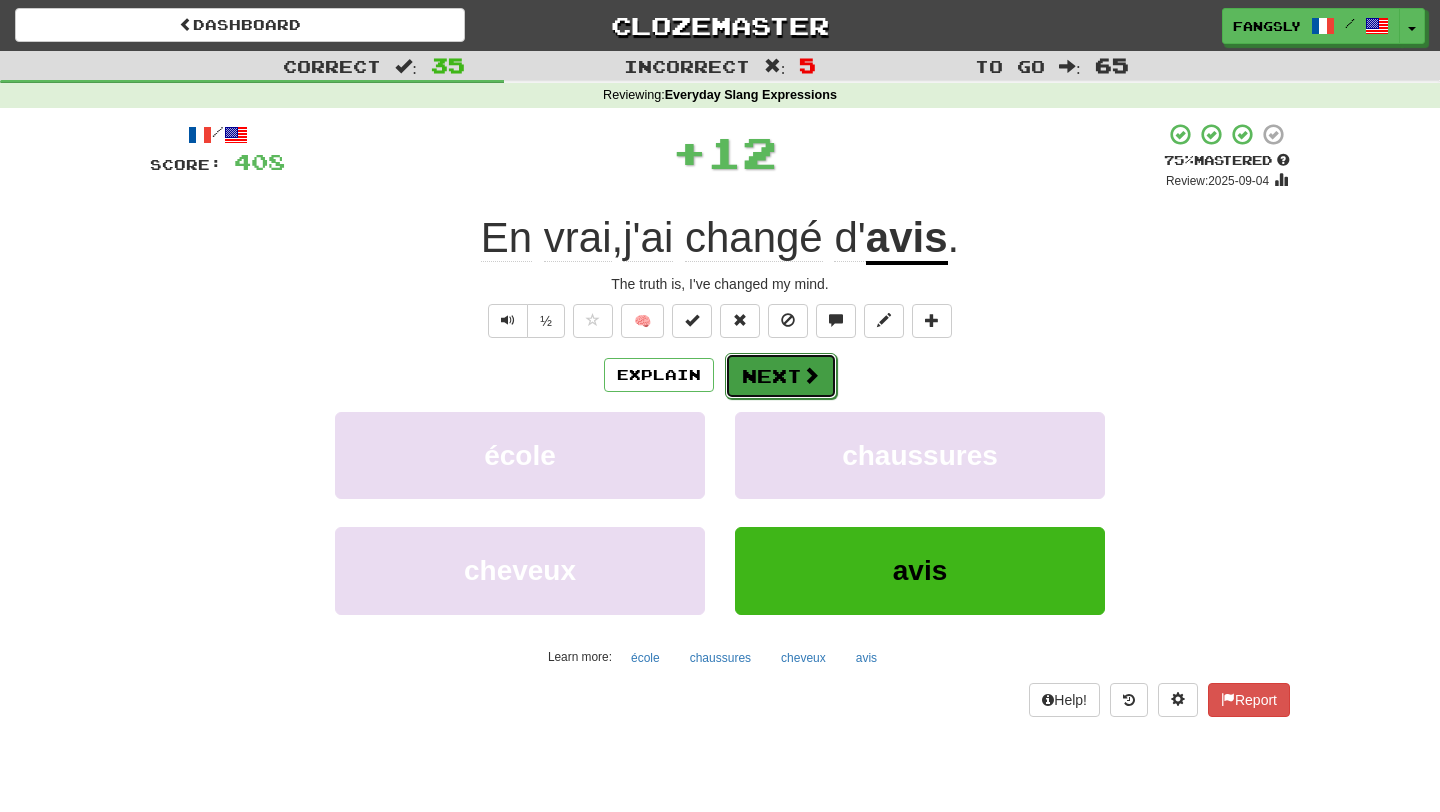 click on "Next" at bounding box center (781, 376) 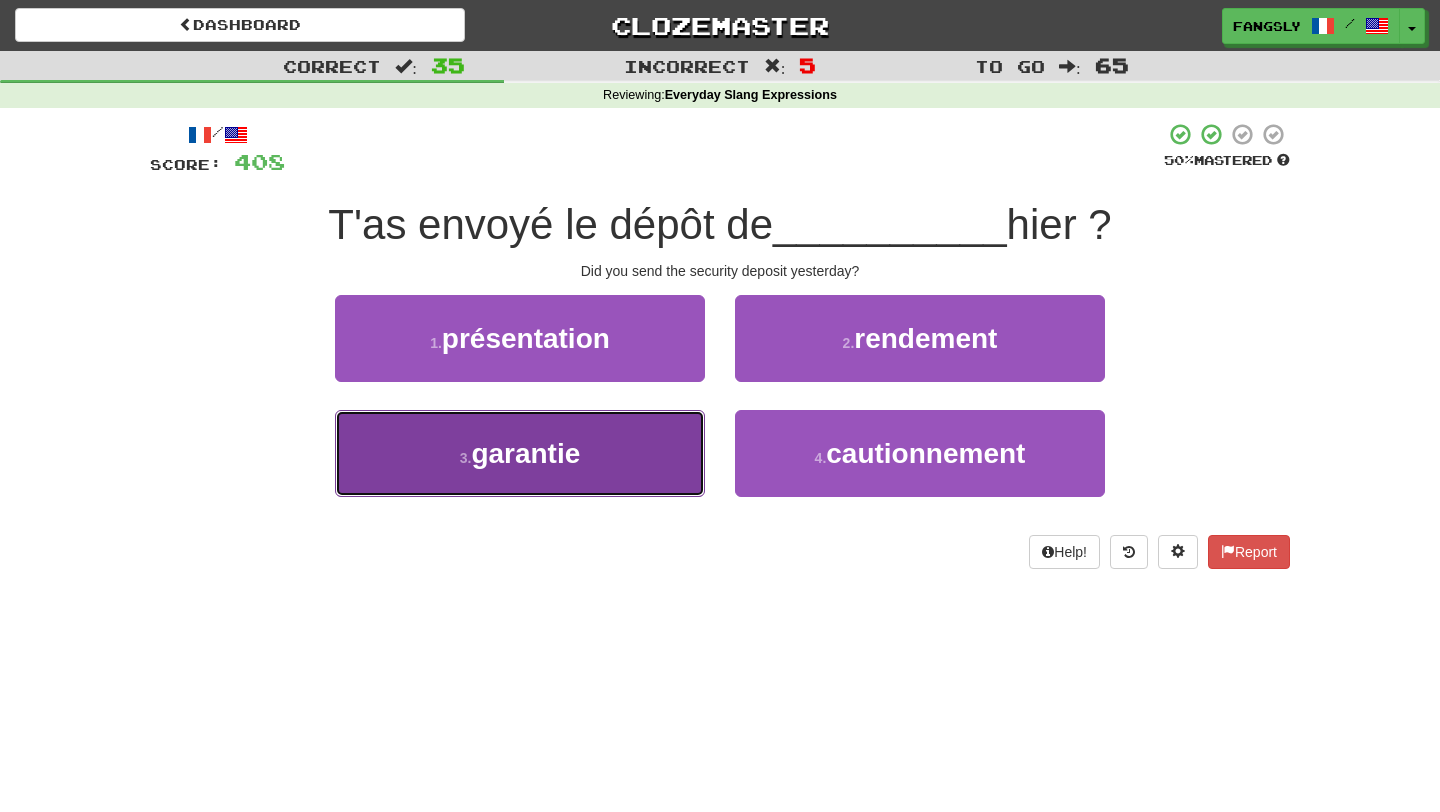 click on "3 .  garantie" at bounding box center (520, 453) 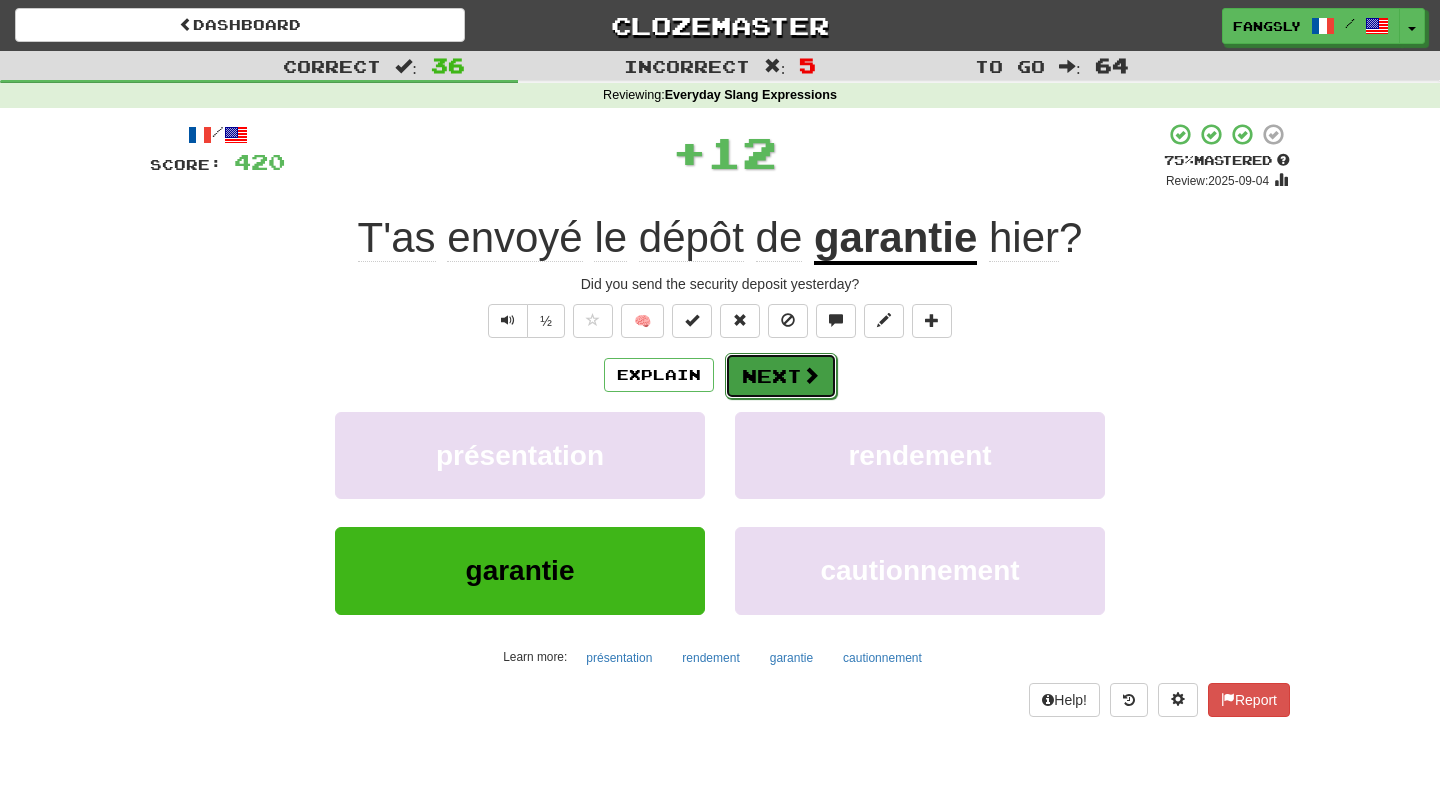 click on "Next" at bounding box center [781, 376] 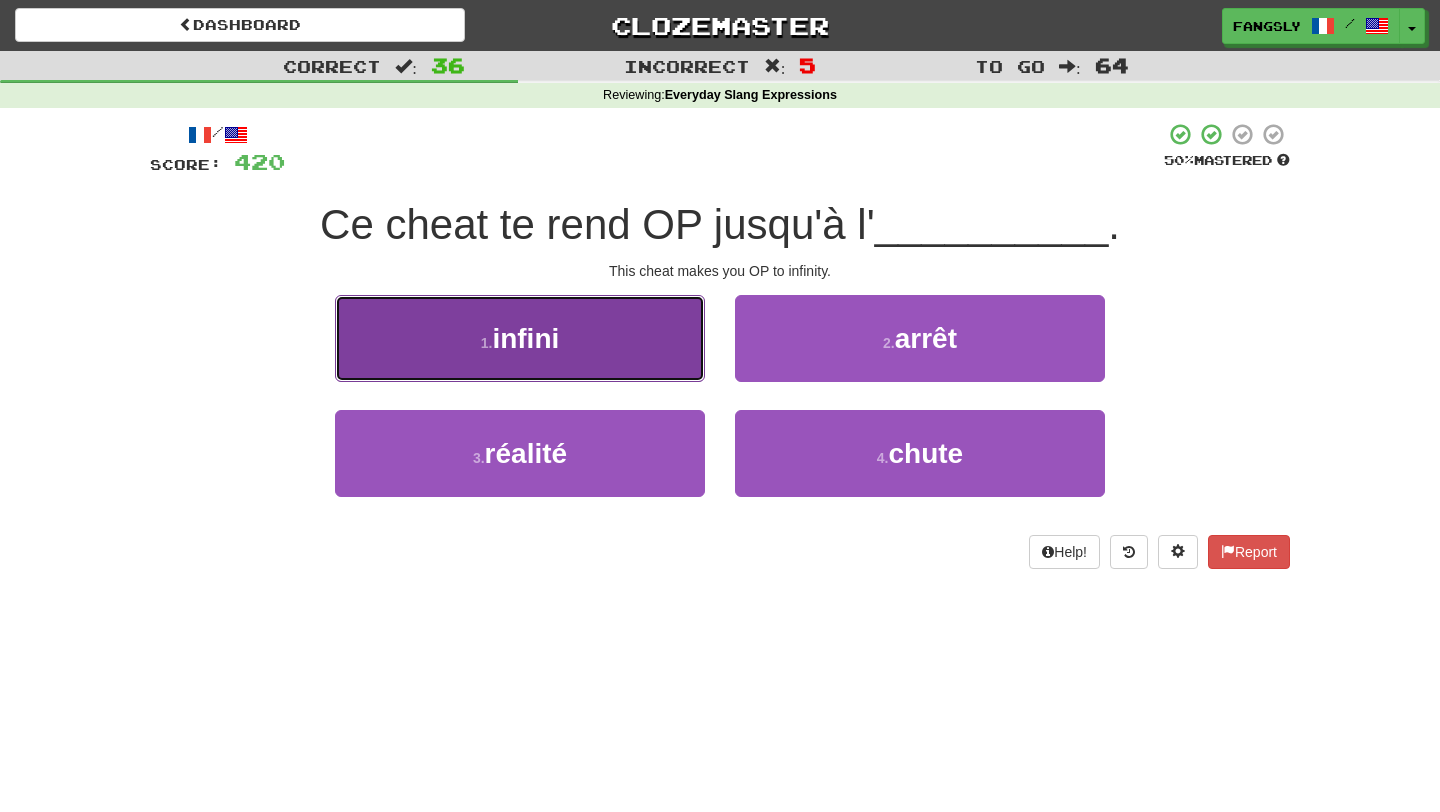click on "1 .  infini" at bounding box center [520, 338] 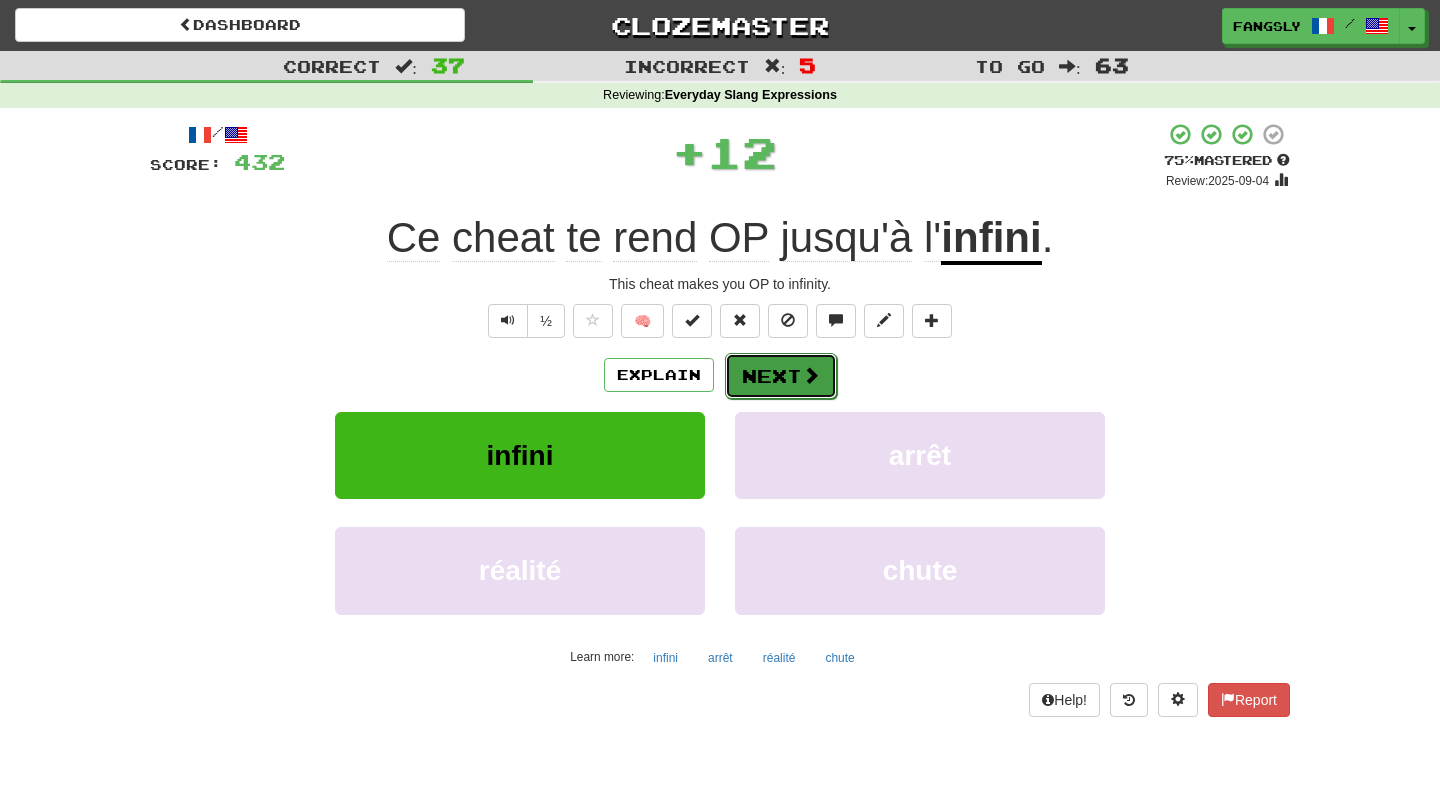 click on "Next" at bounding box center [781, 376] 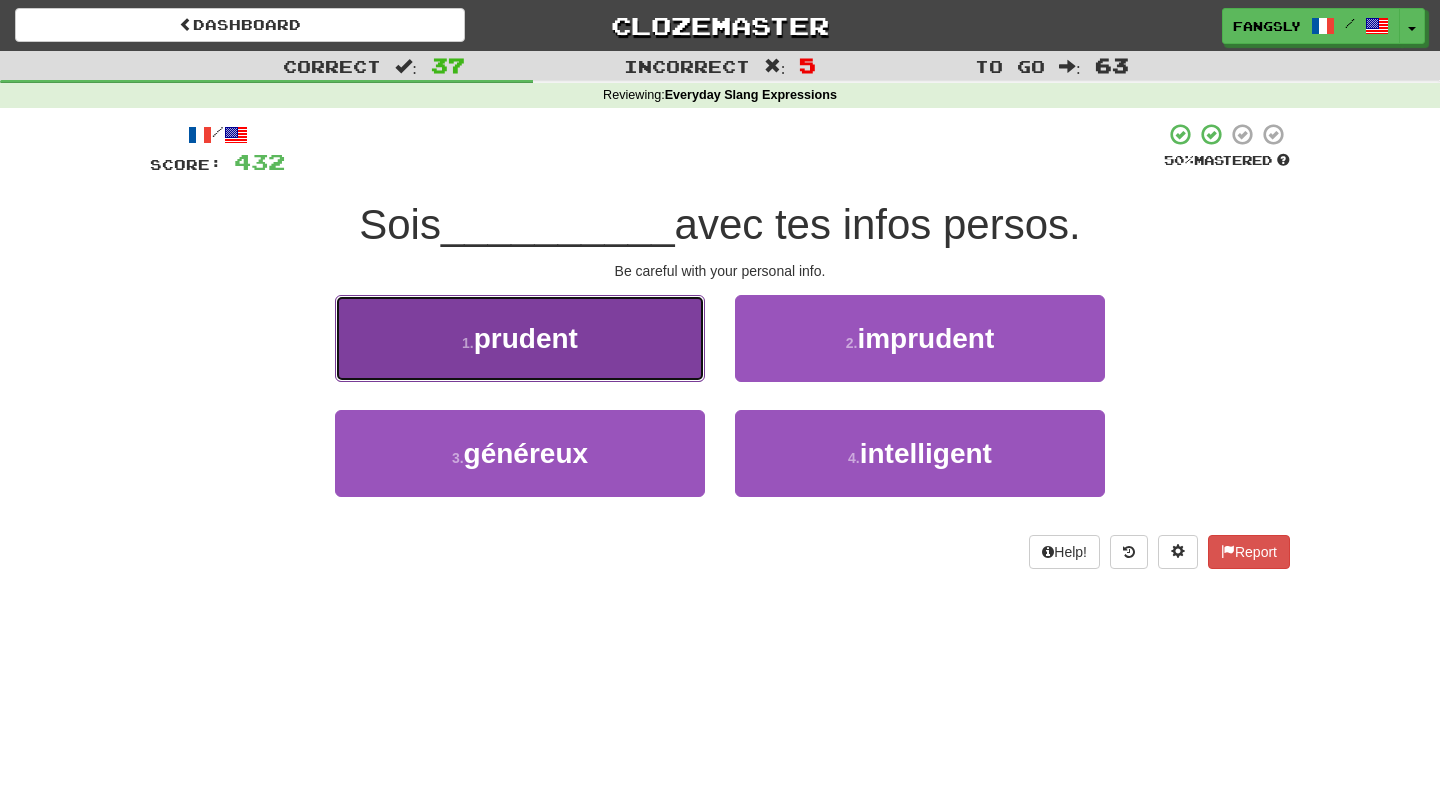 click on "1 .  prudent" at bounding box center (520, 338) 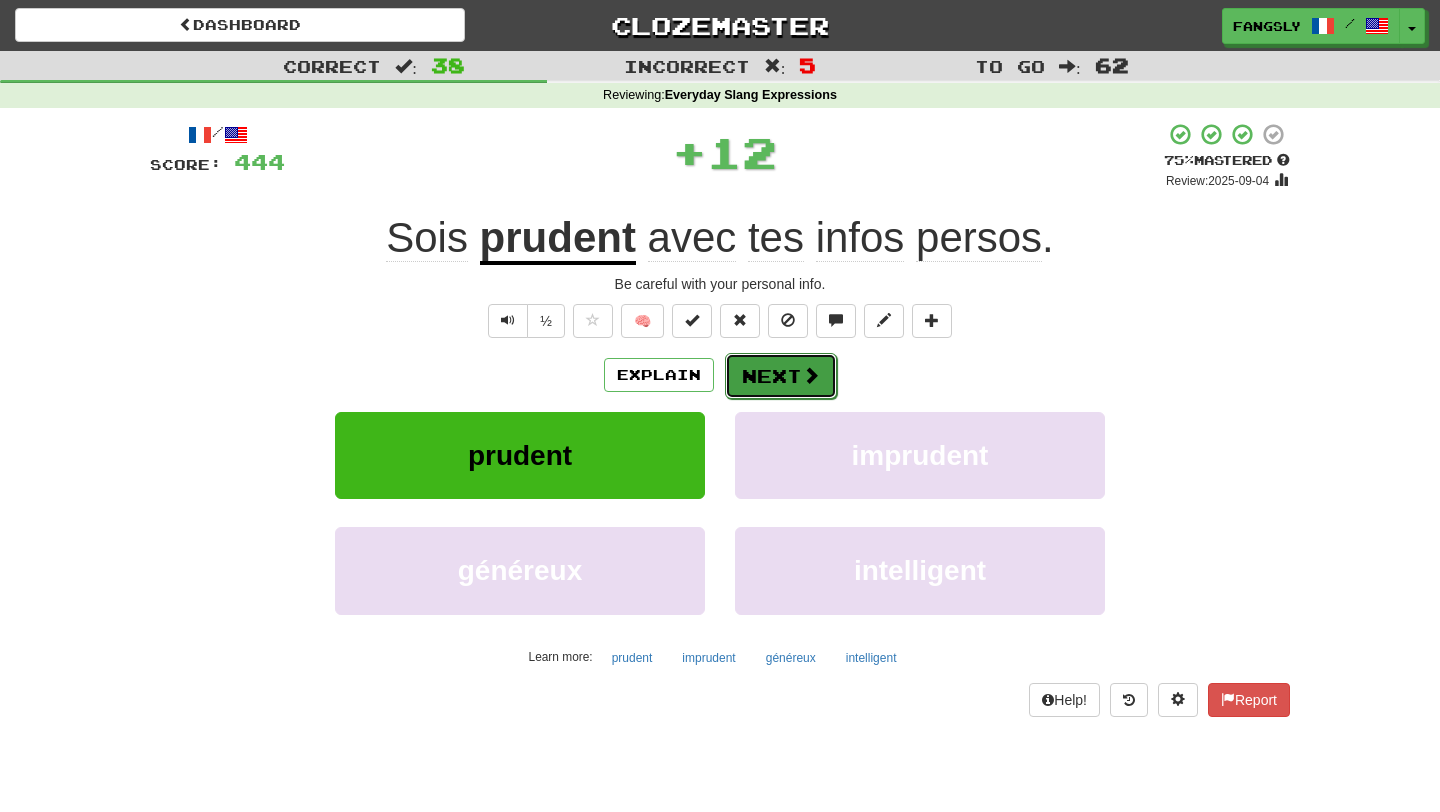 click on "Next" at bounding box center (781, 376) 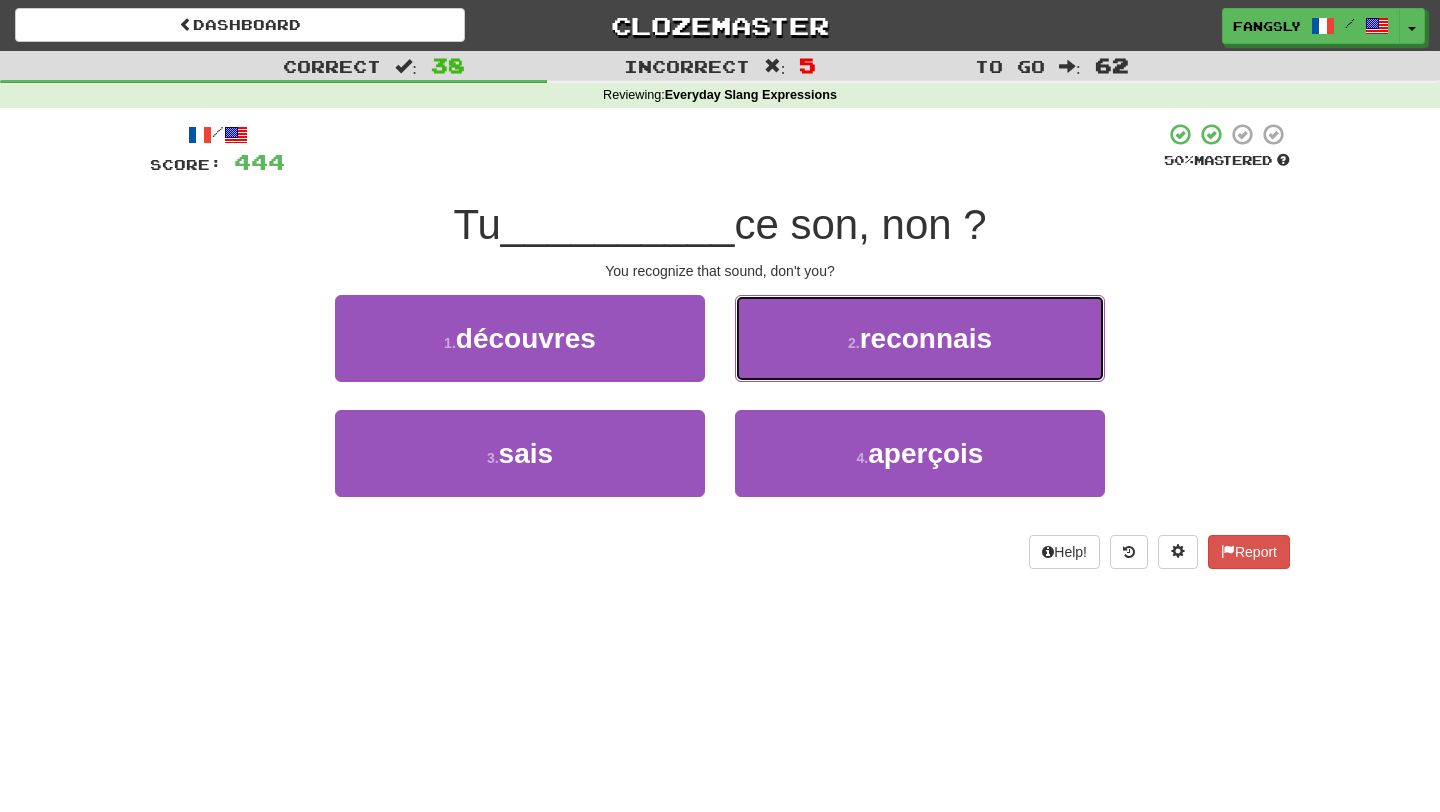 click on "2 .  reconnais" at bounding box center [920, 338] 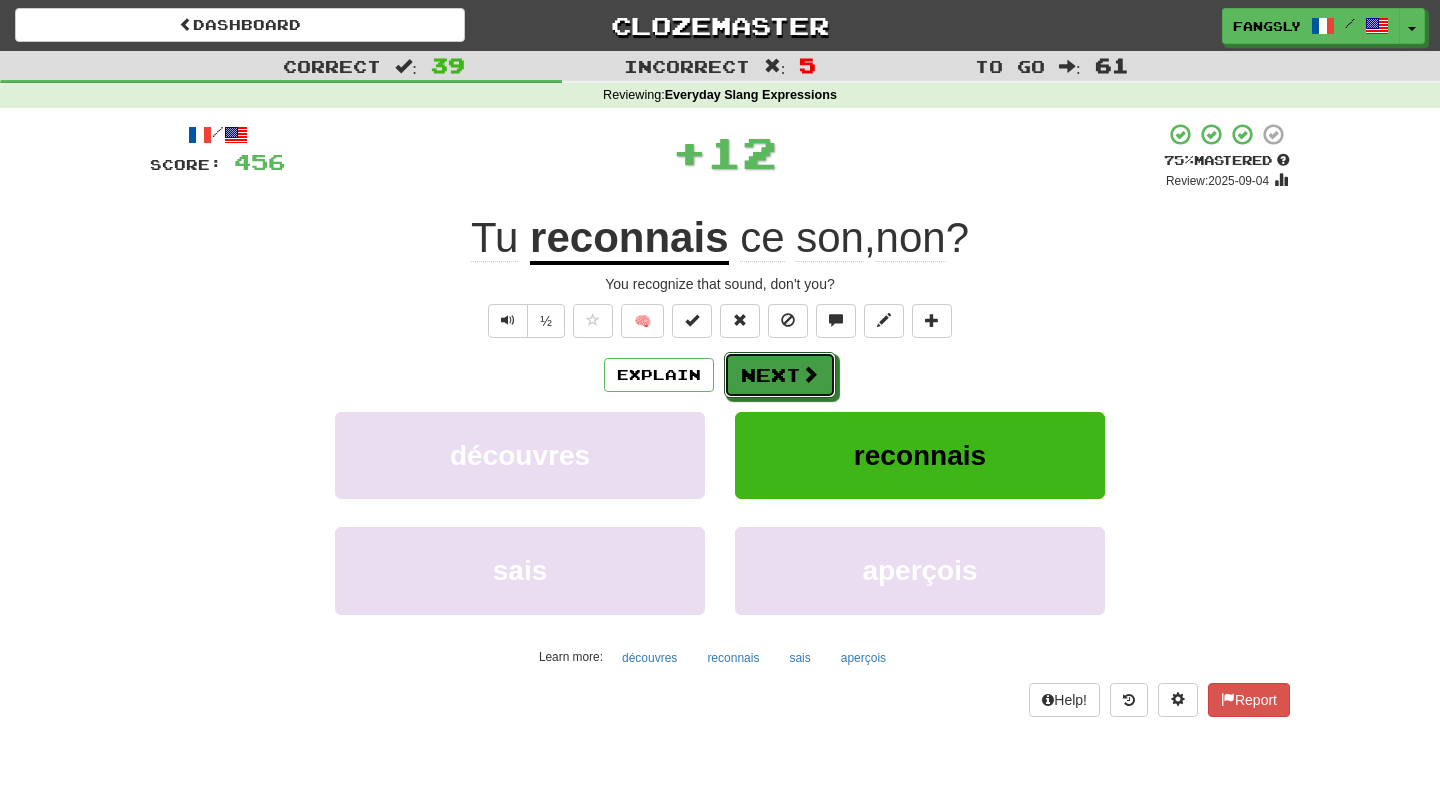 click on "Next" at bounding box center (780, 375) 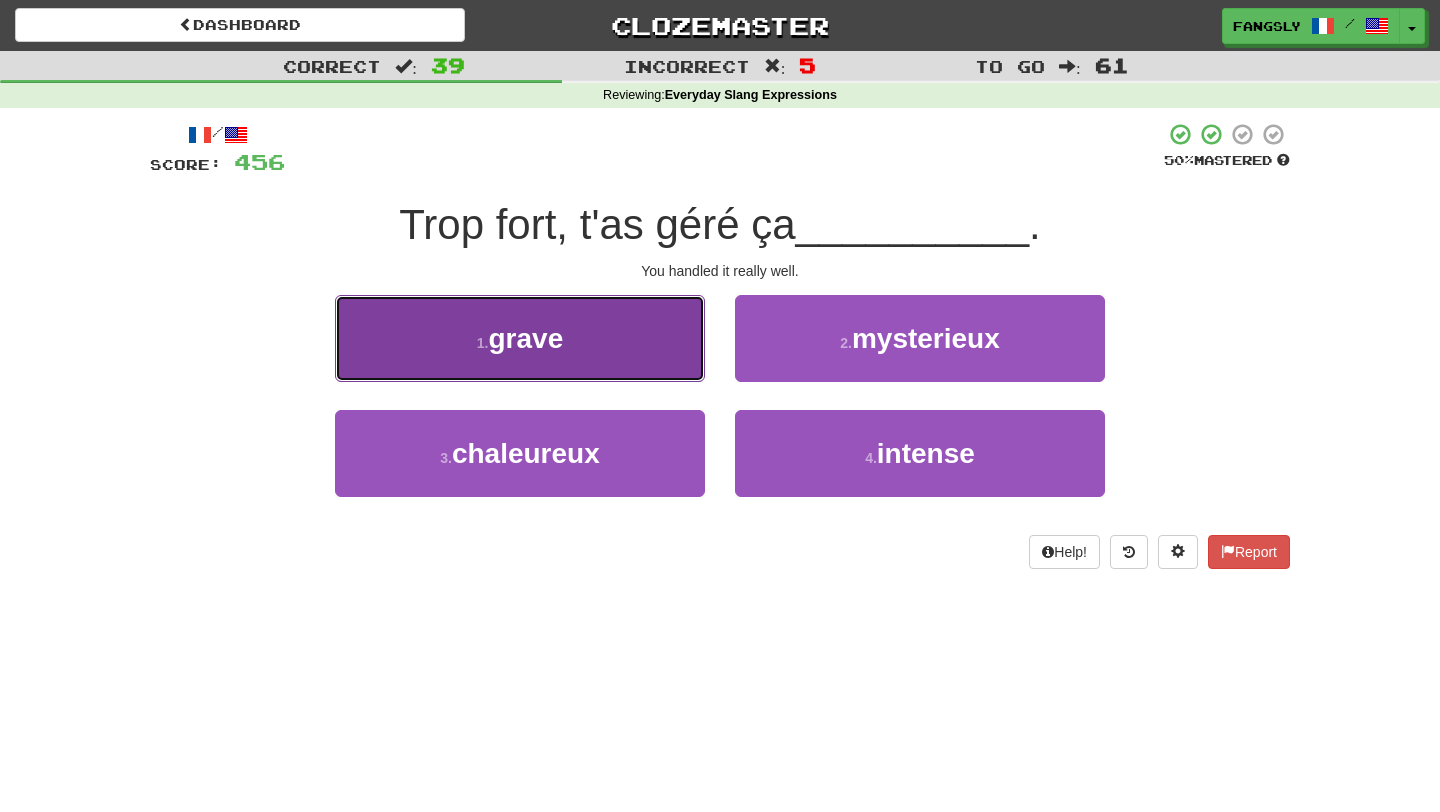 click on "1 .  grave" at bounding box center [520, 338] 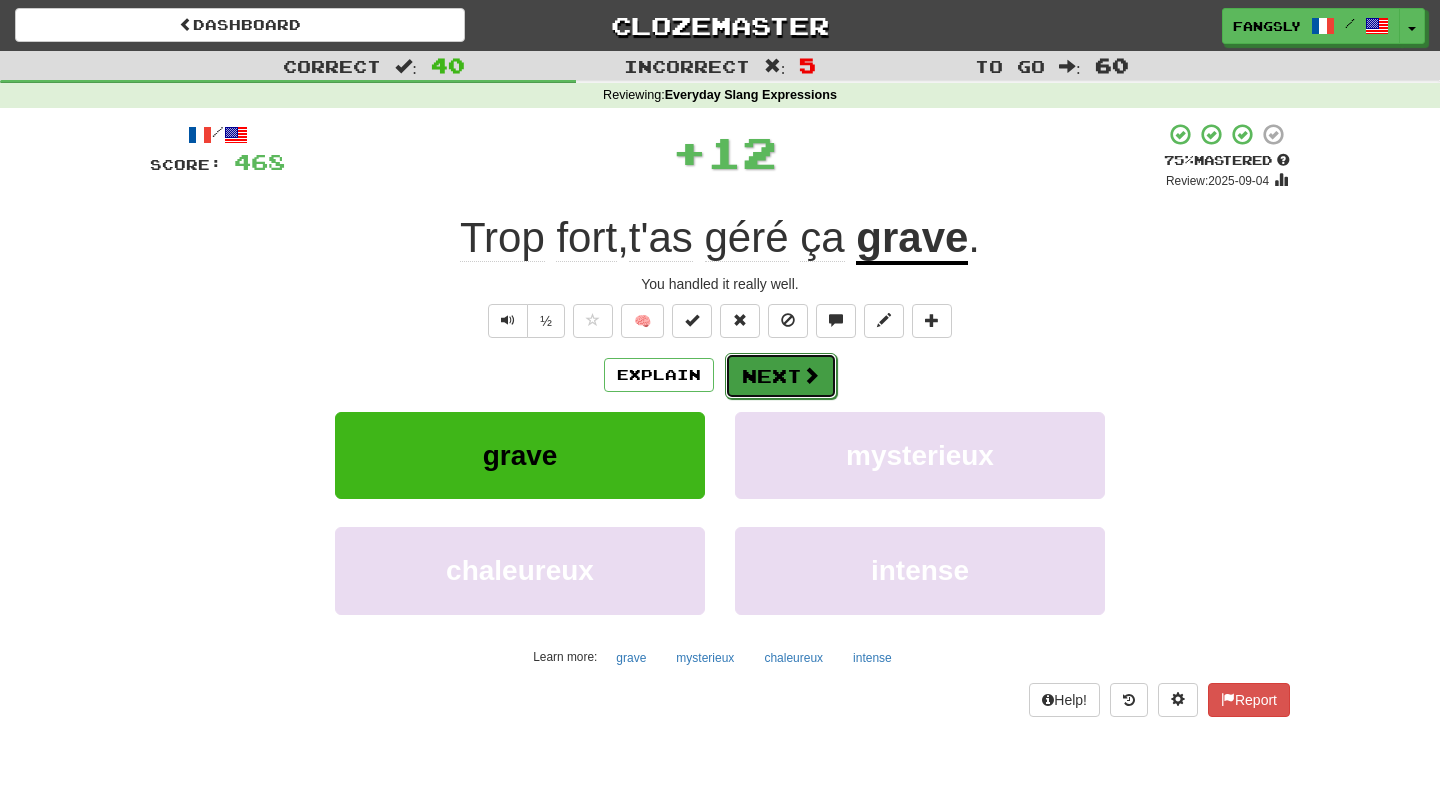 click at bounding box center (811, 375) 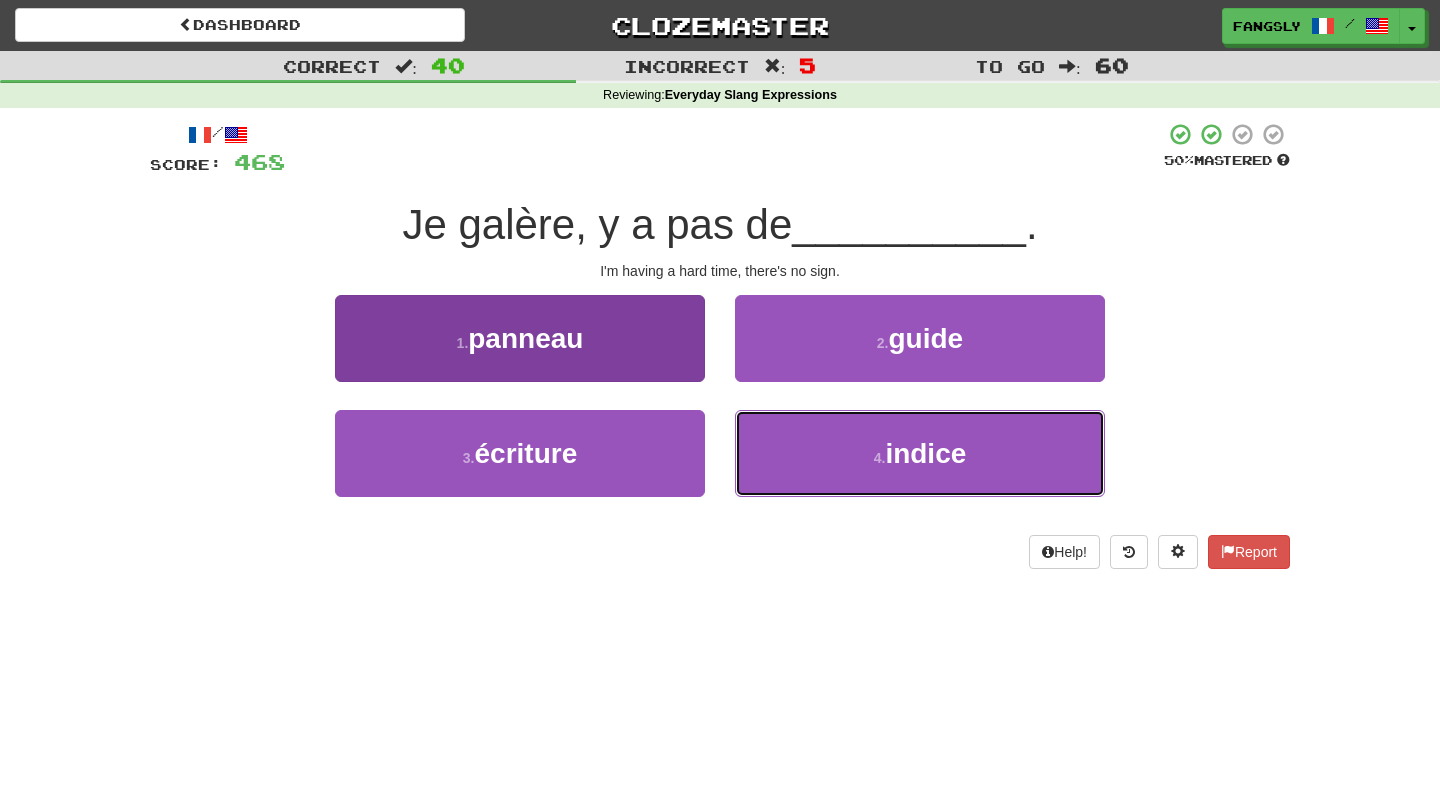 drag, startPoint x: 768, startPoint y: 436, endPoint x: 595, endPoint y: 355, distance: 191.02356 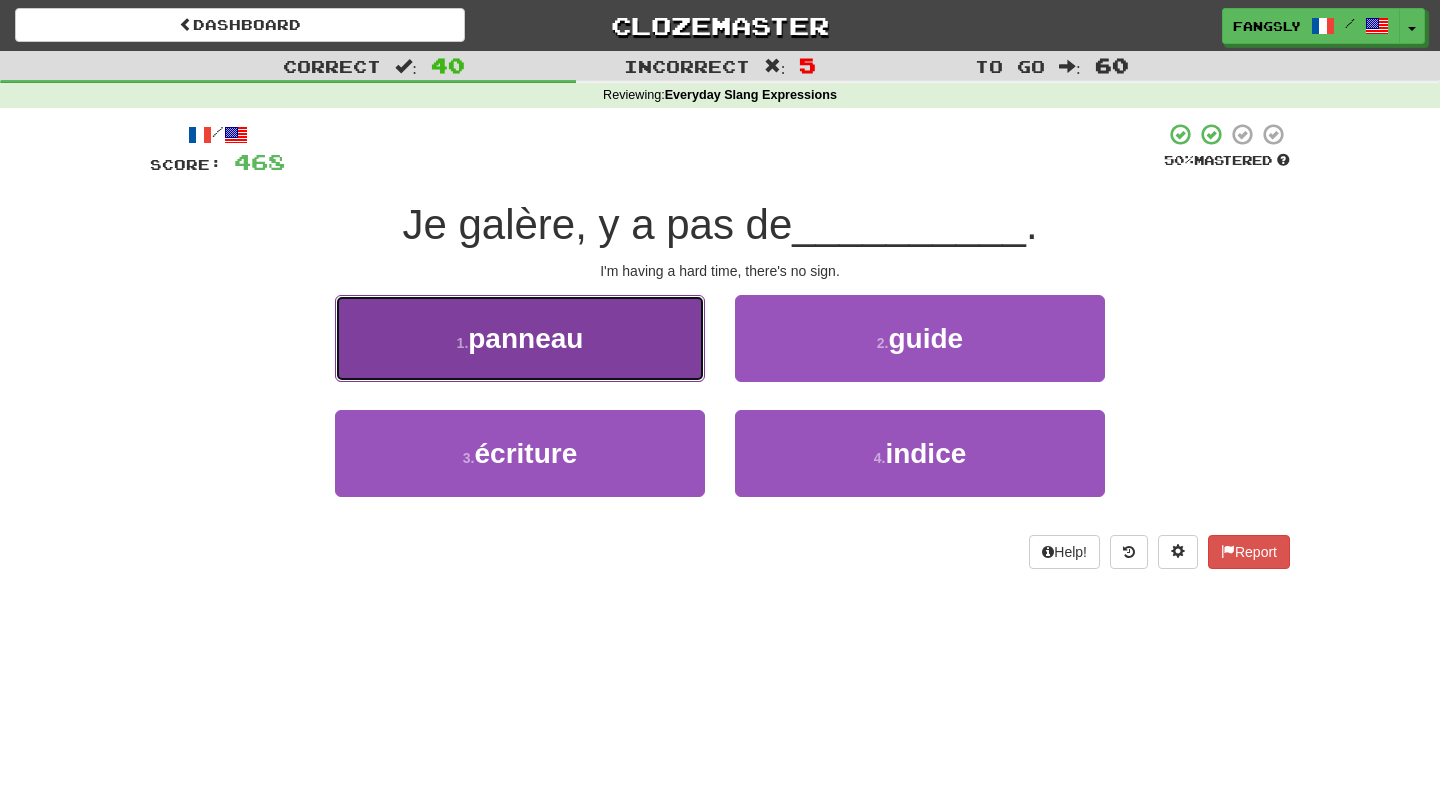 click on "1 .  panneau" at bounding box center [520, 338] 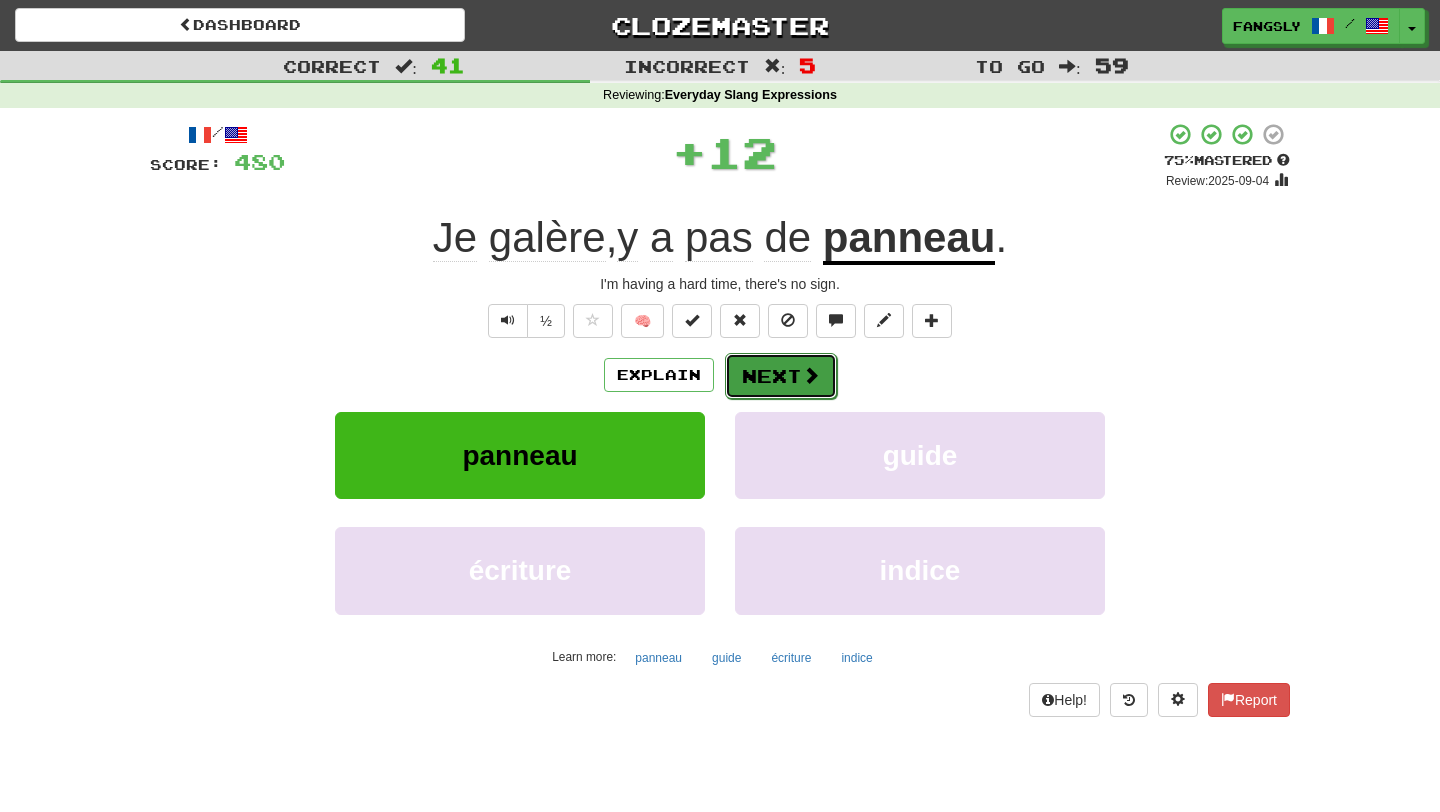 click on "Next" at bounding box center (781, 376) 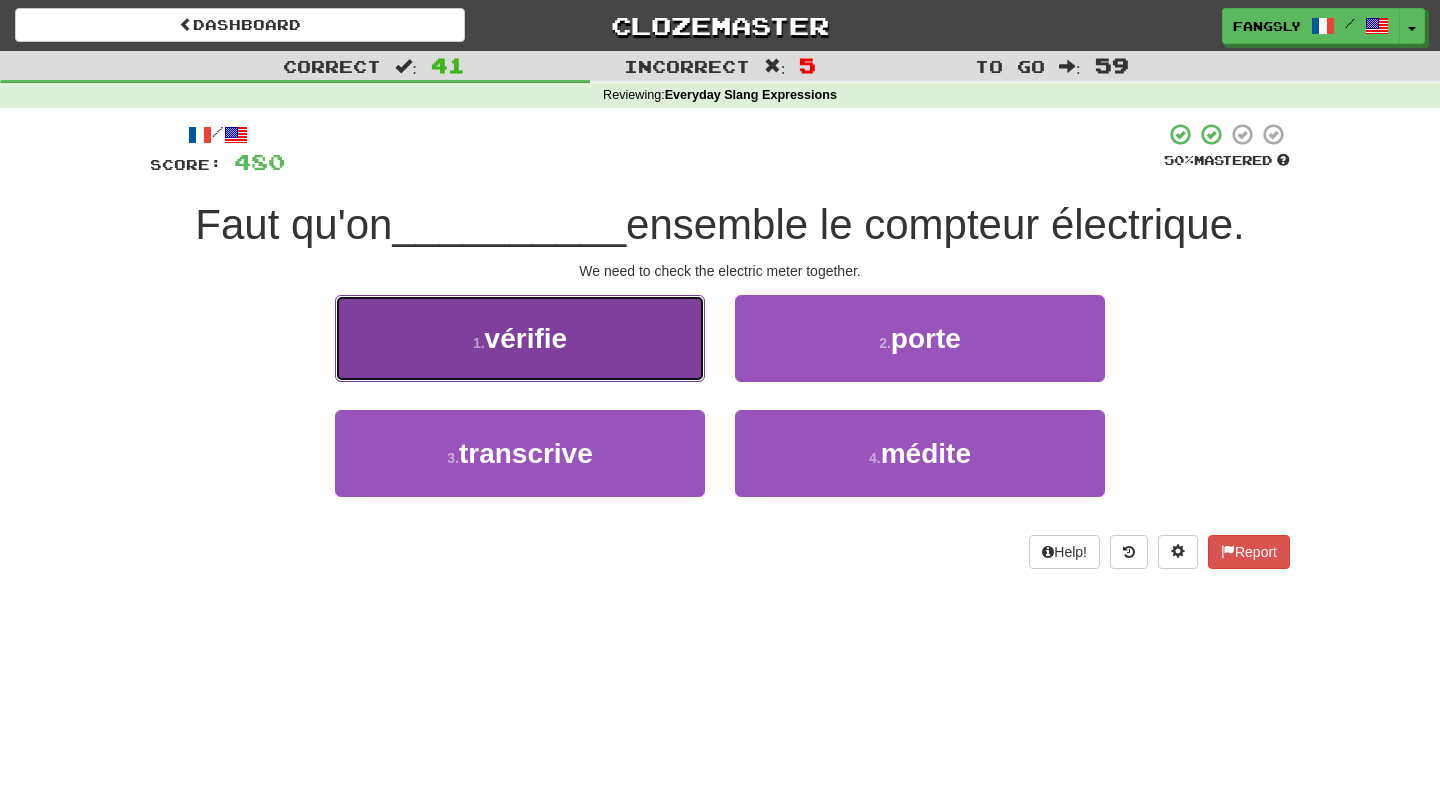 click on "1 .  vérifie" at bounding box center [520, 338] 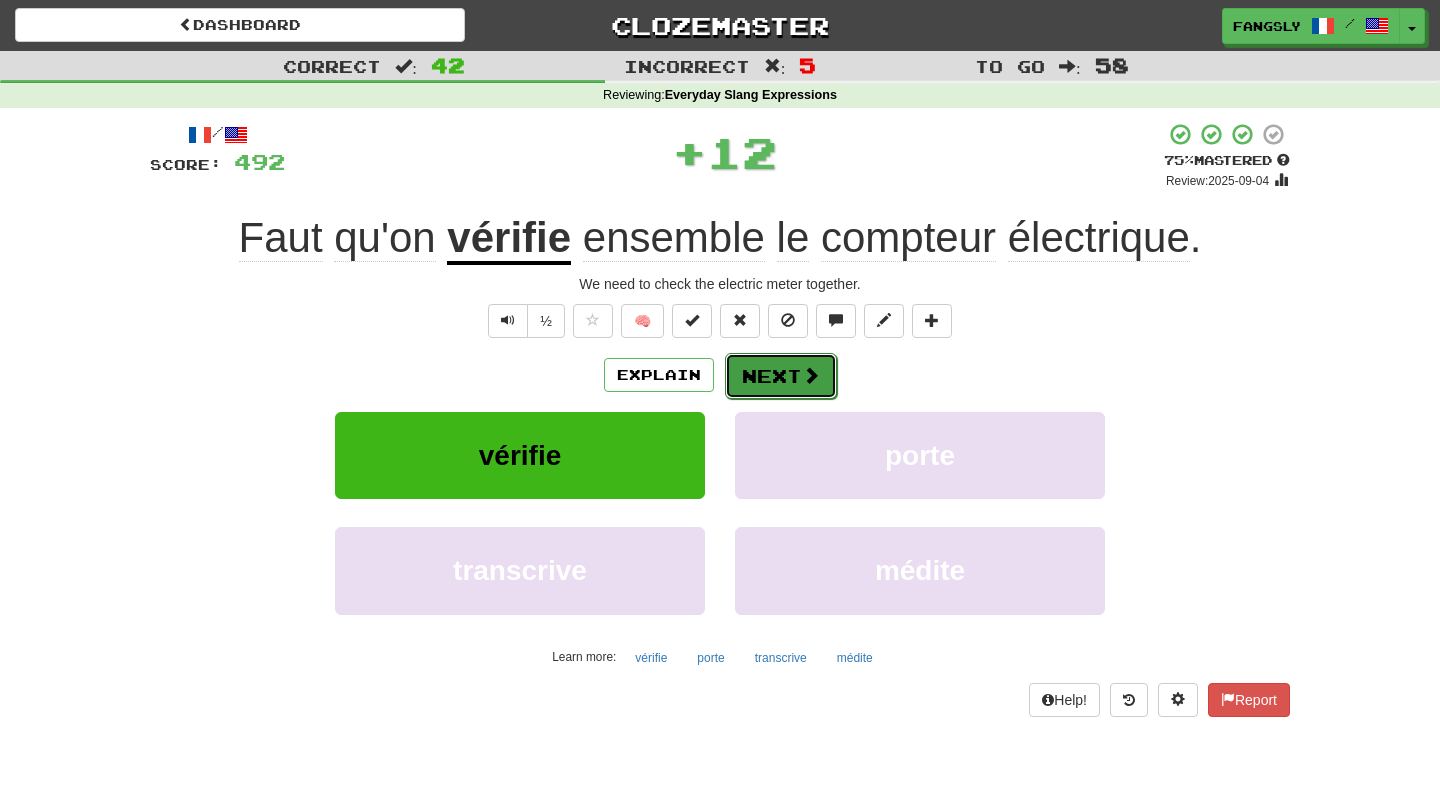 click on "Next" at bounding box center (781, 376) 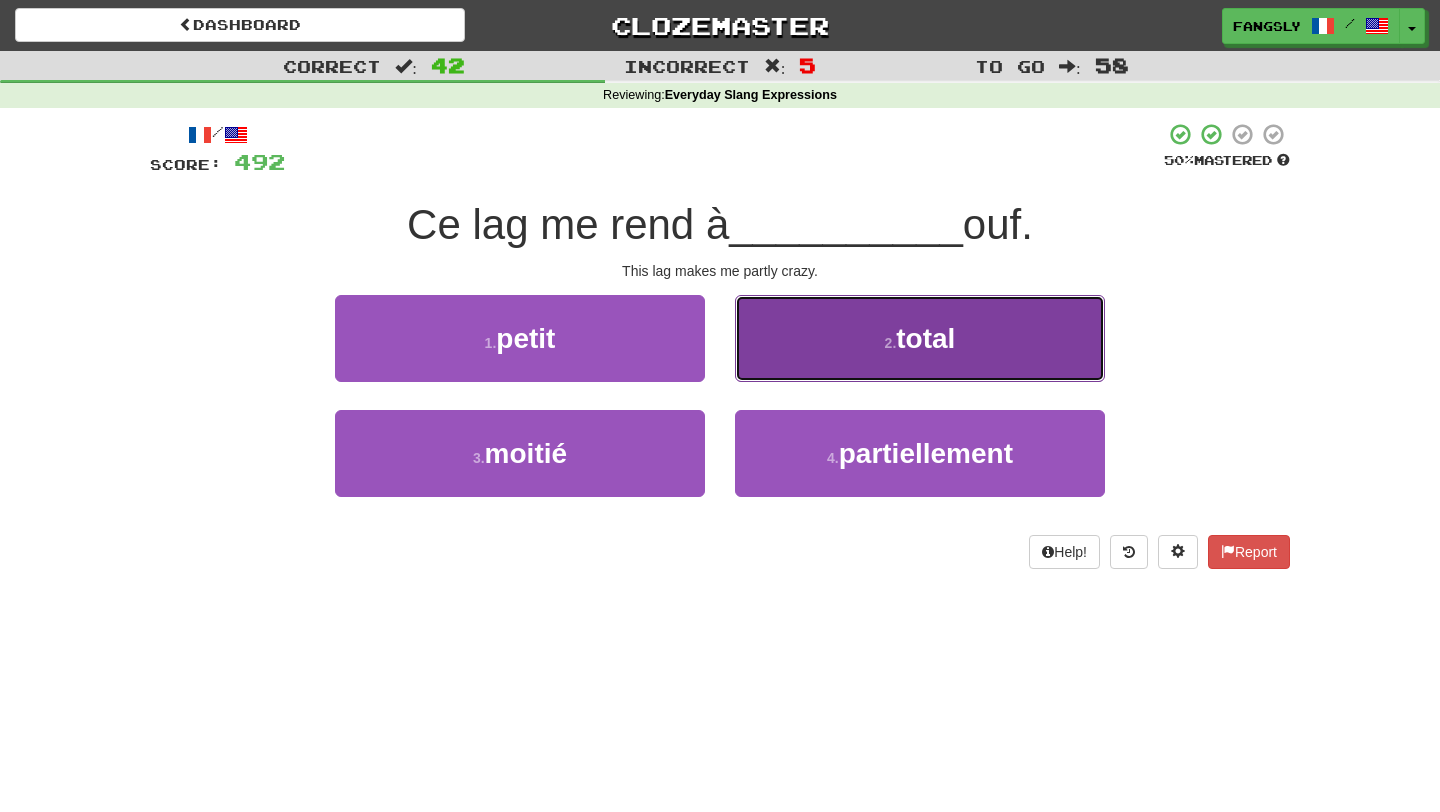 click on "2 .  total" at bounding box center [920, 338] 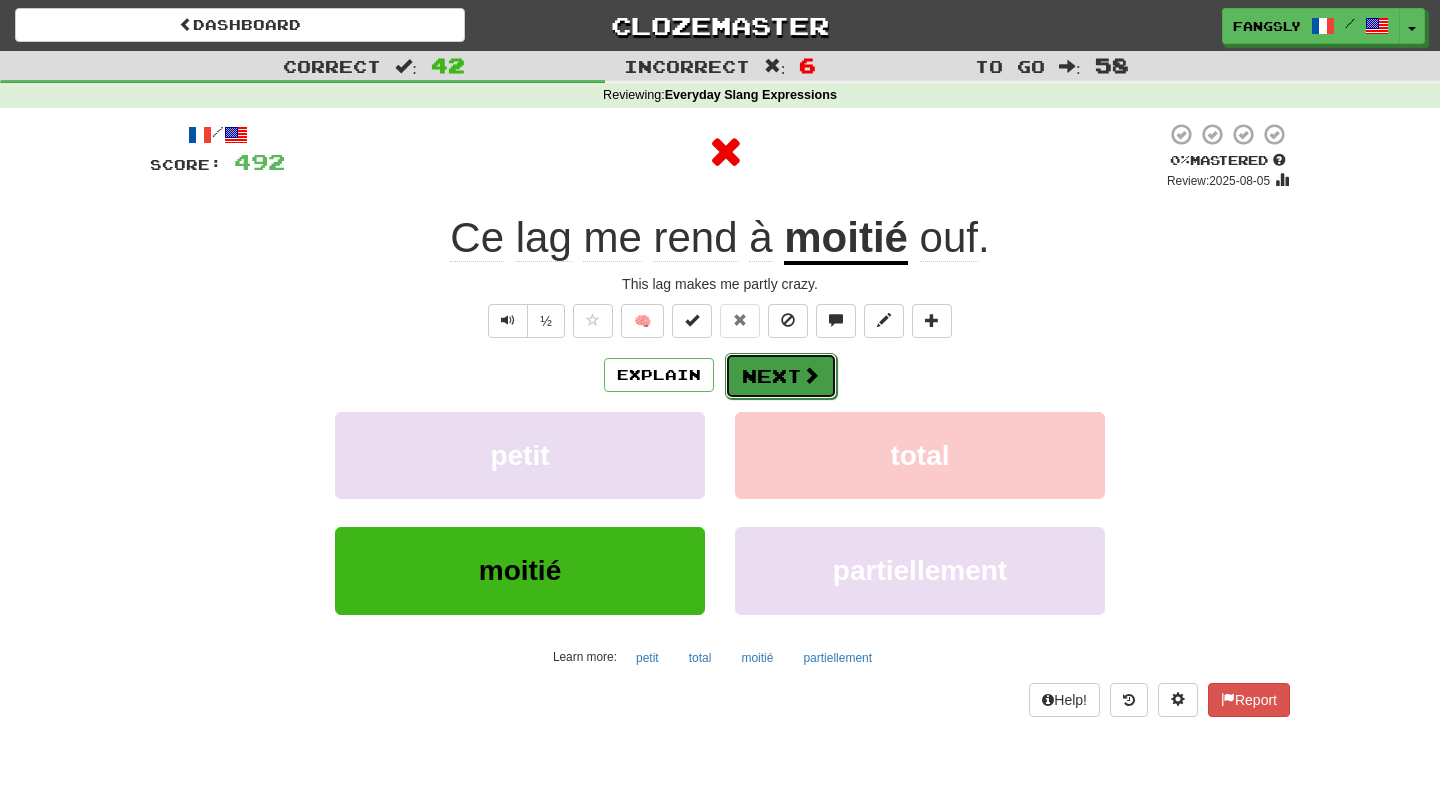 click on "Next" at bounding box center (781, 376) 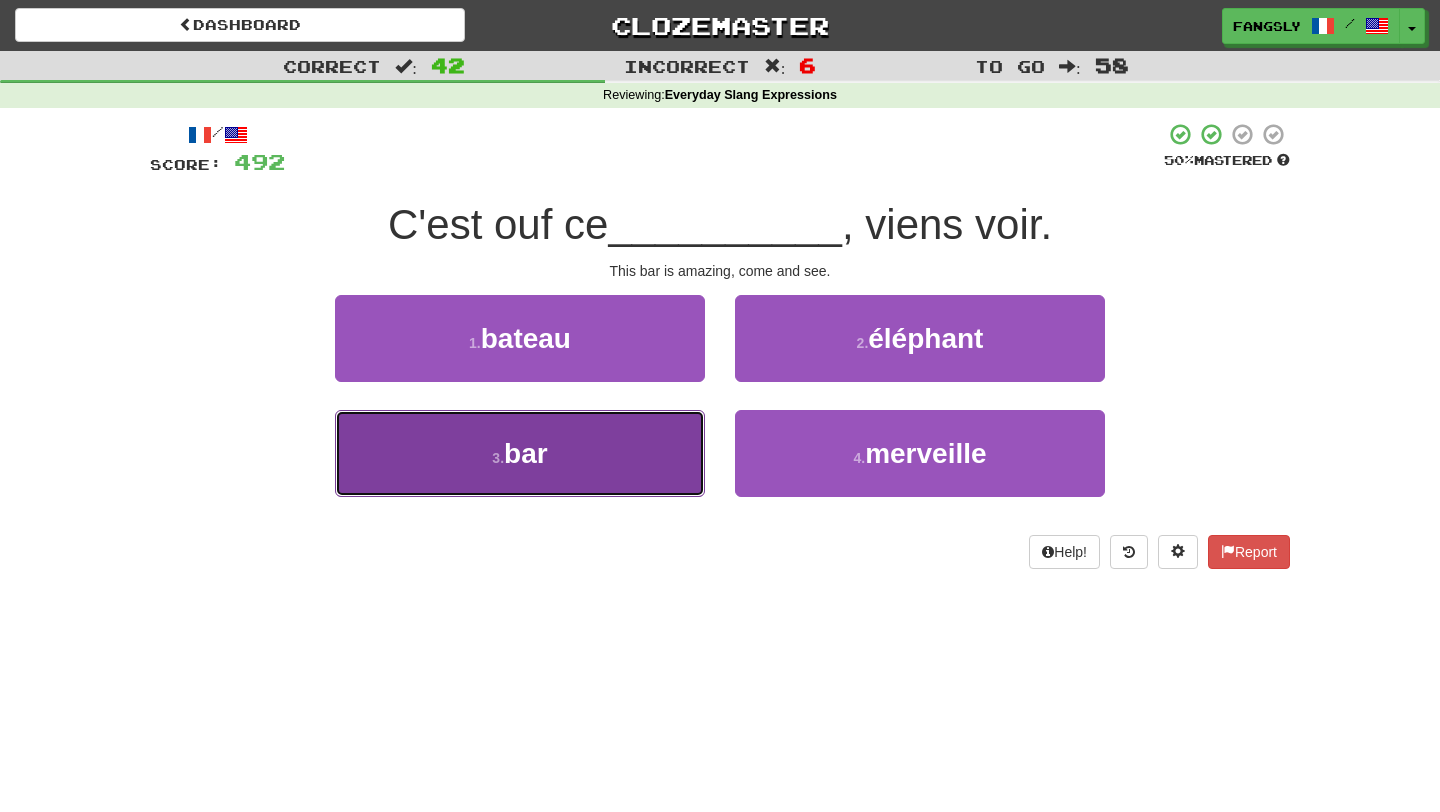 click on "3 .  bar" at bounding box center (520, 453) 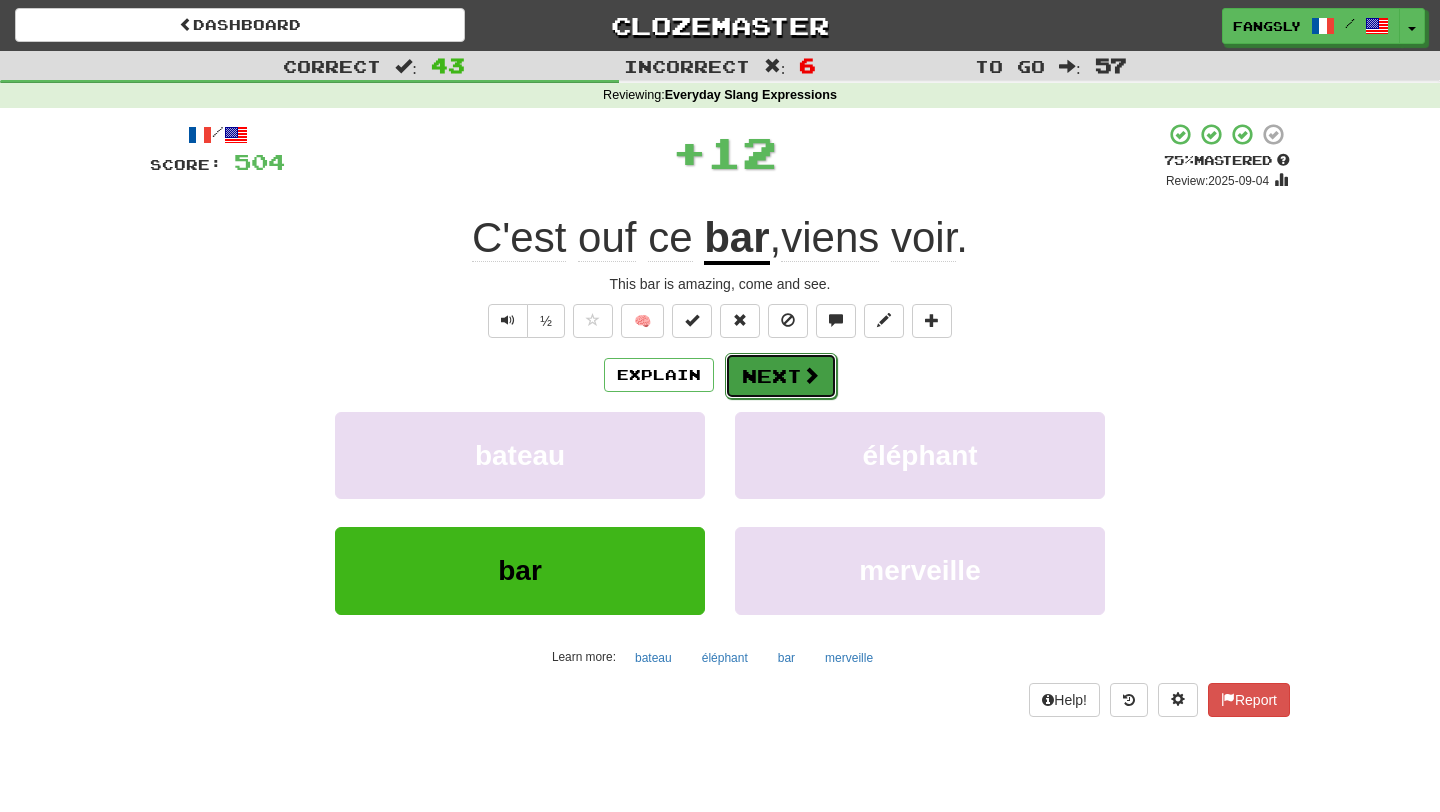 click on "Next" at bounding box center (781, 376) 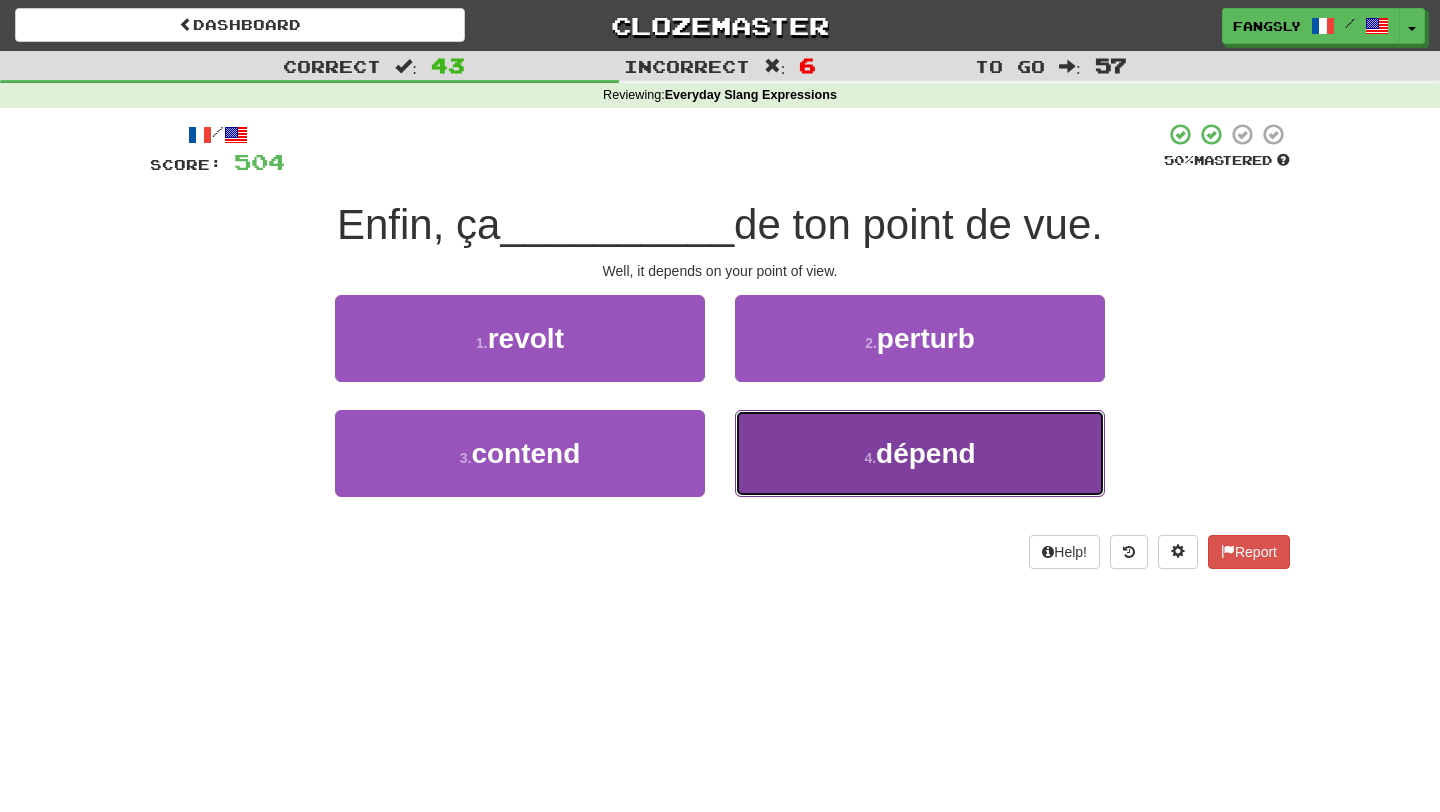 click on "4 .  dépend" at bounding box center (920, 453) 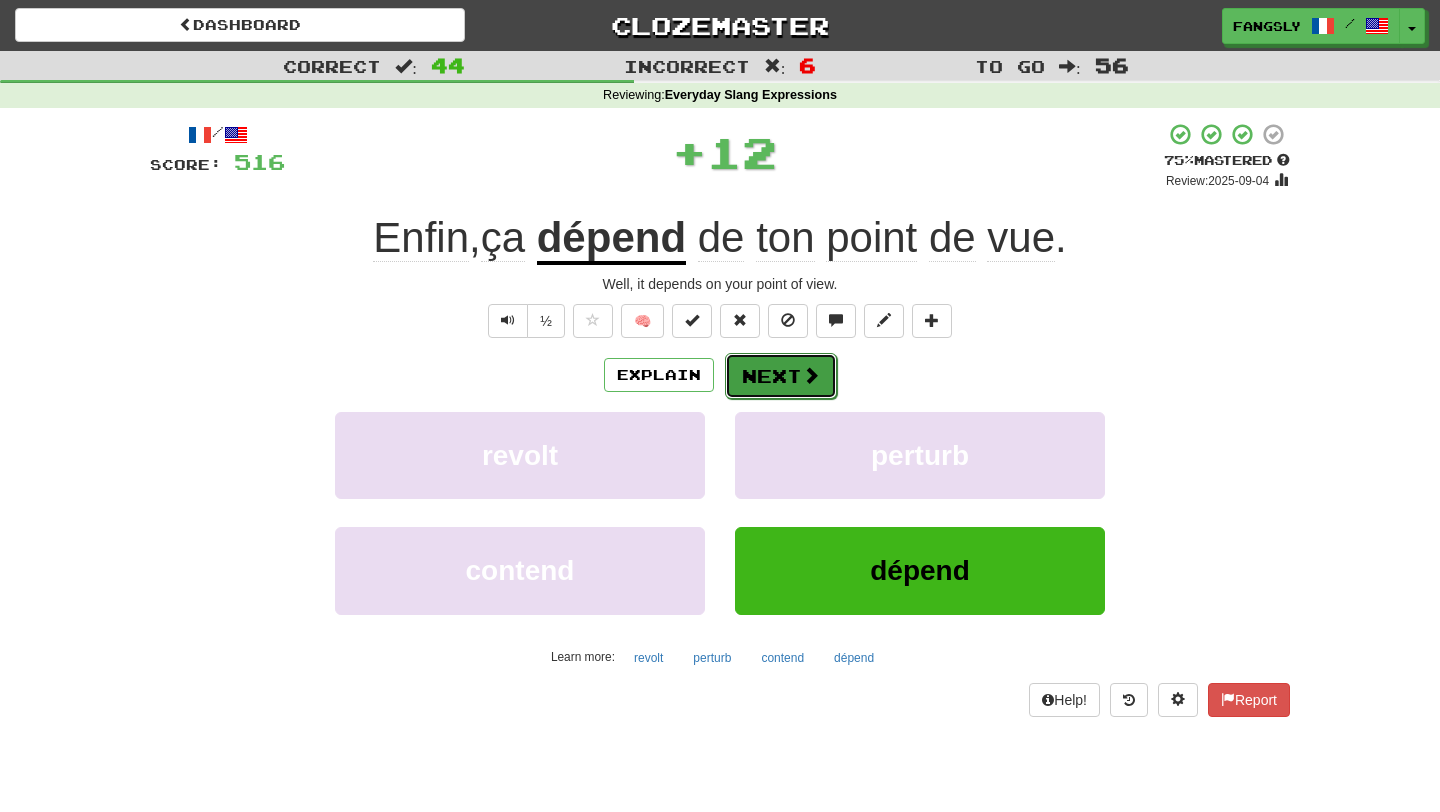 click on "Next" at bounding box center [781, 376] 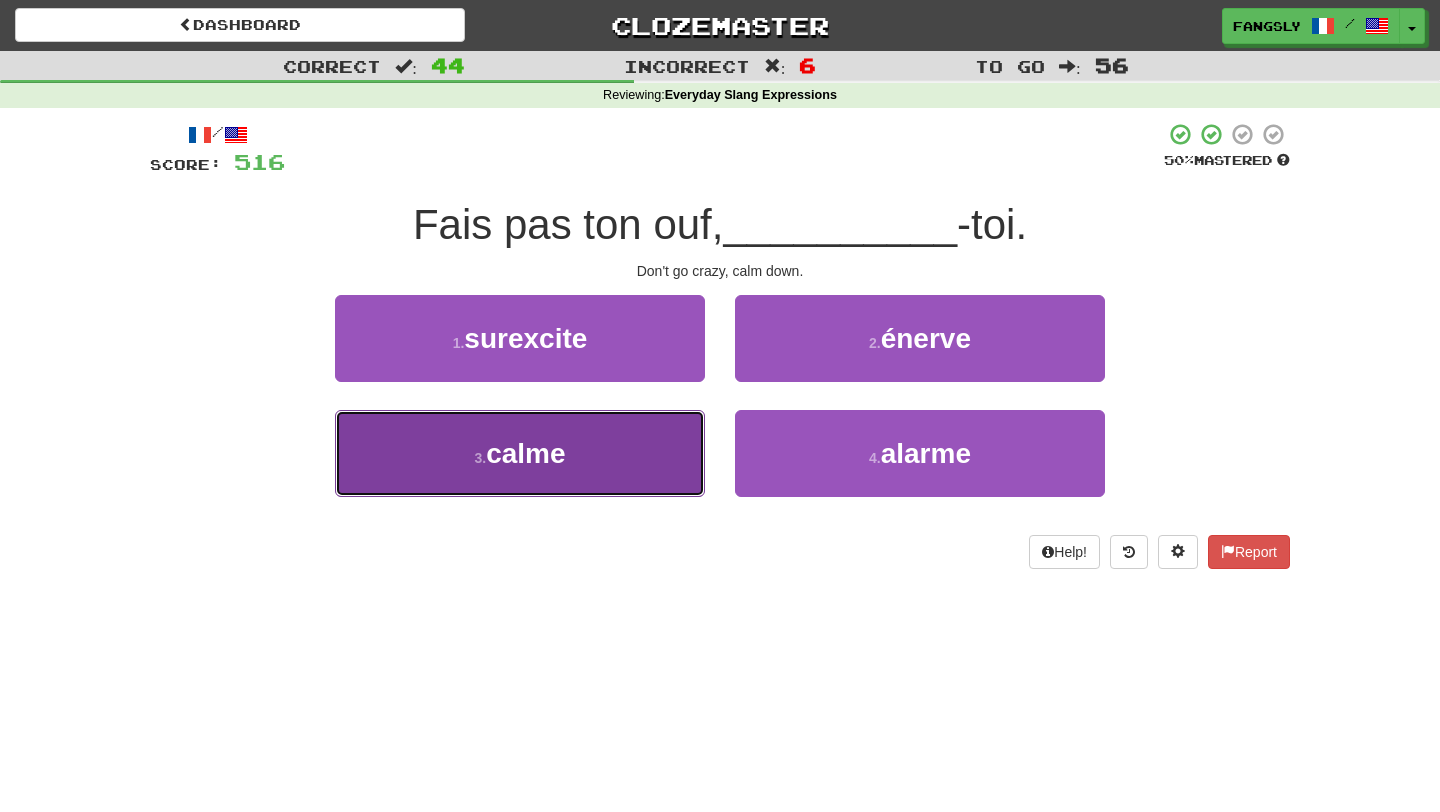 click on "3 .  calme" at bounding box center (520, 453) 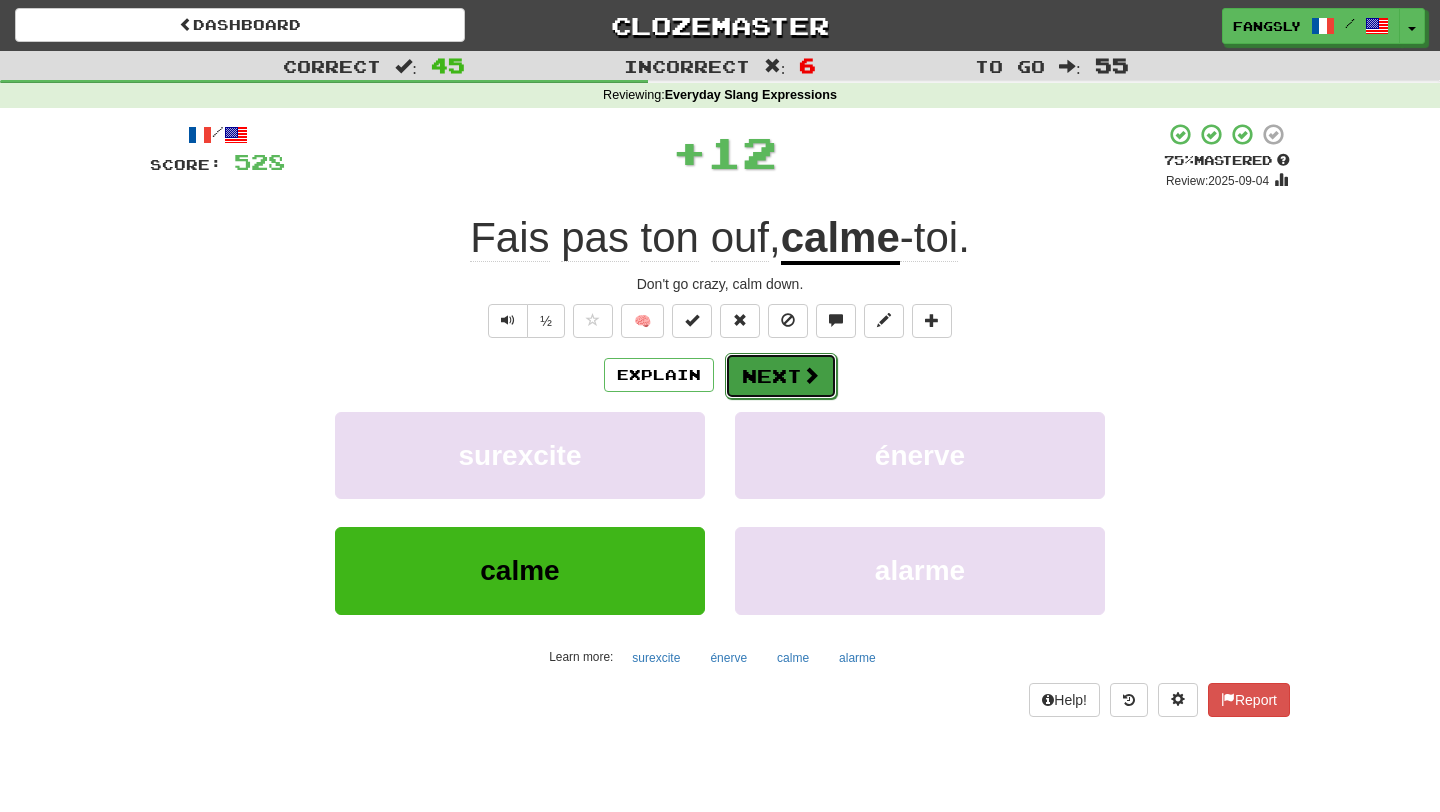 click on "Next" at bounding box center (781, 376) 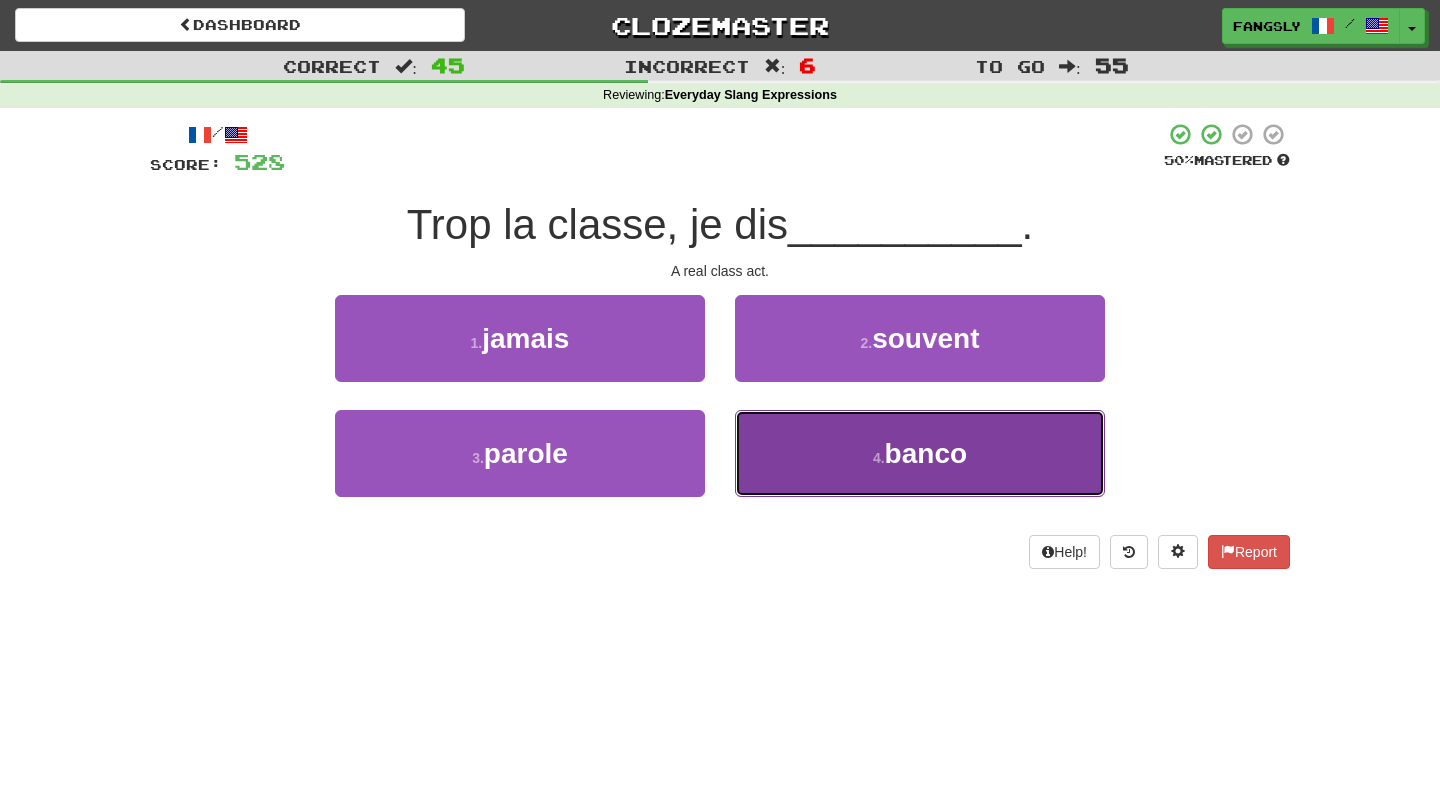 click on "4 .  banco" at bounding box center [920, 453] 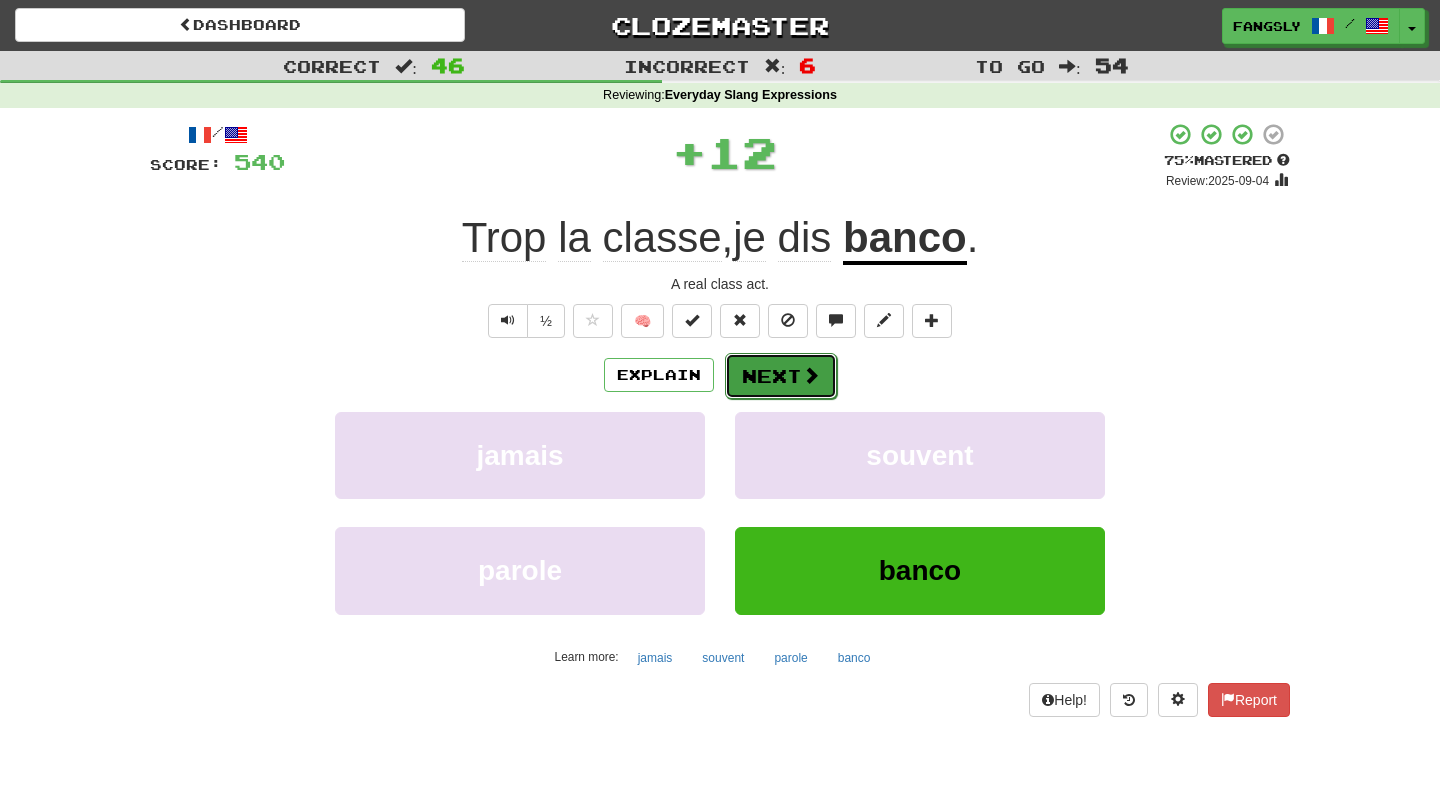 click on "Next" at bounding box center (781, 376) 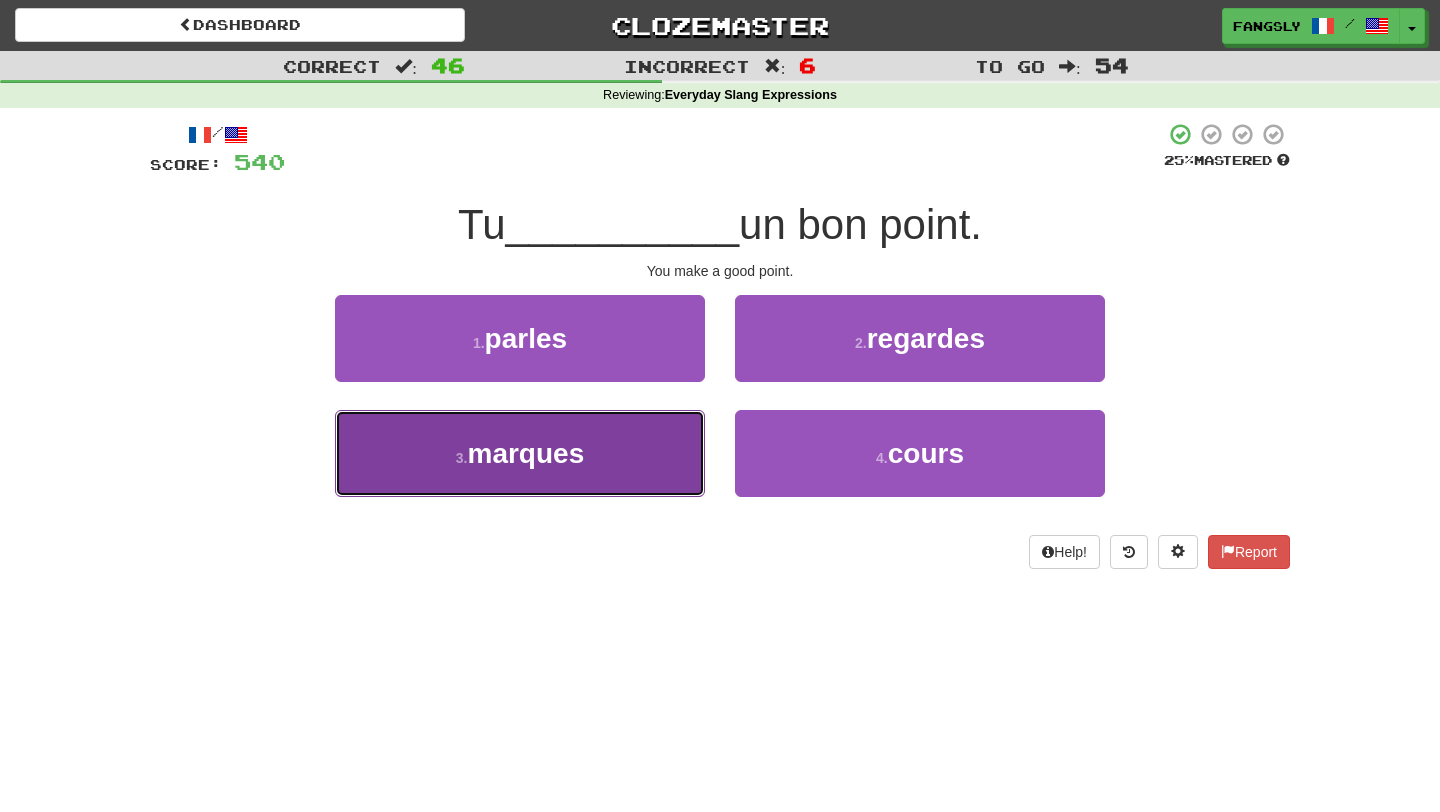 click on "3 .  marques" at bounding box center [520, 453] 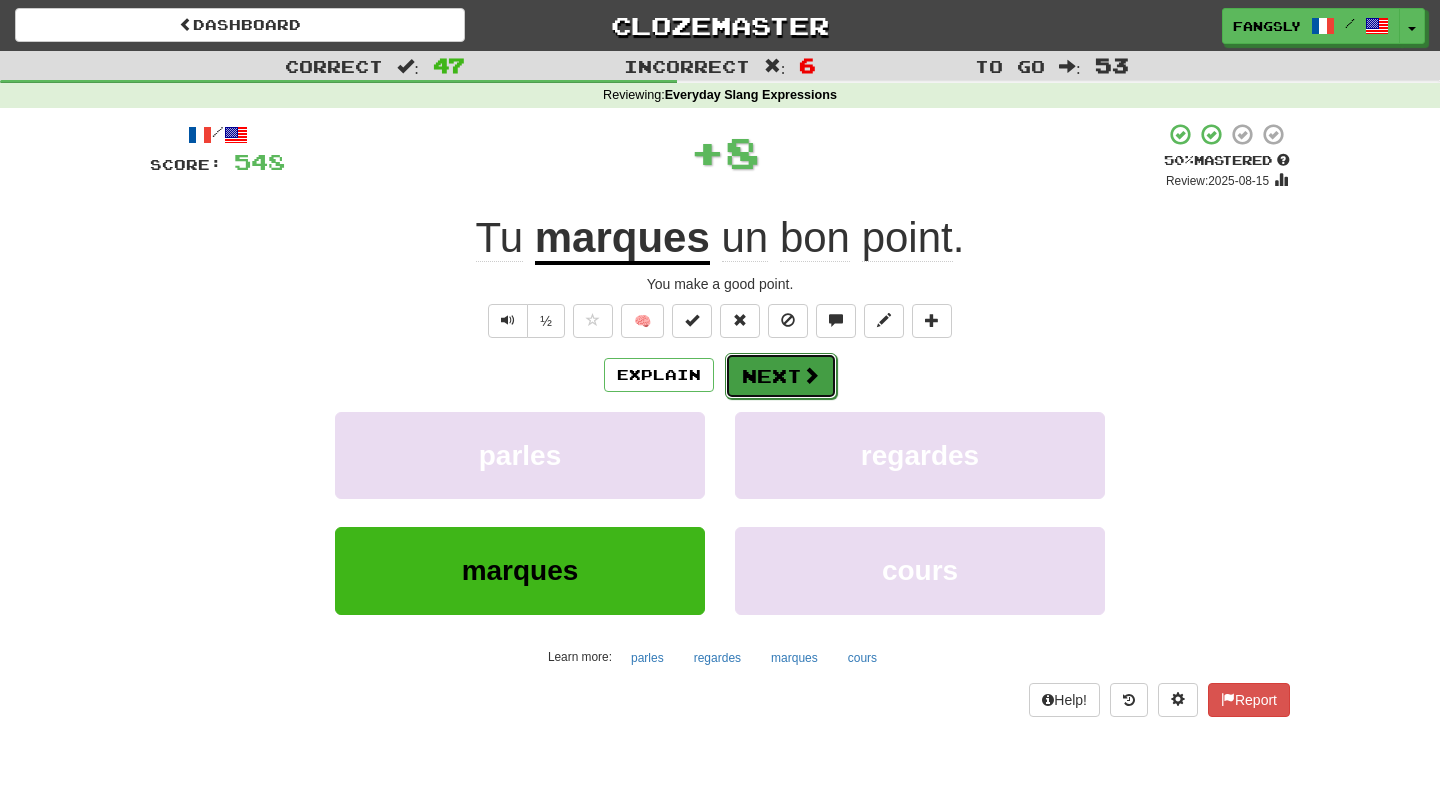 click on "Next" at bounding box center [781, 376] 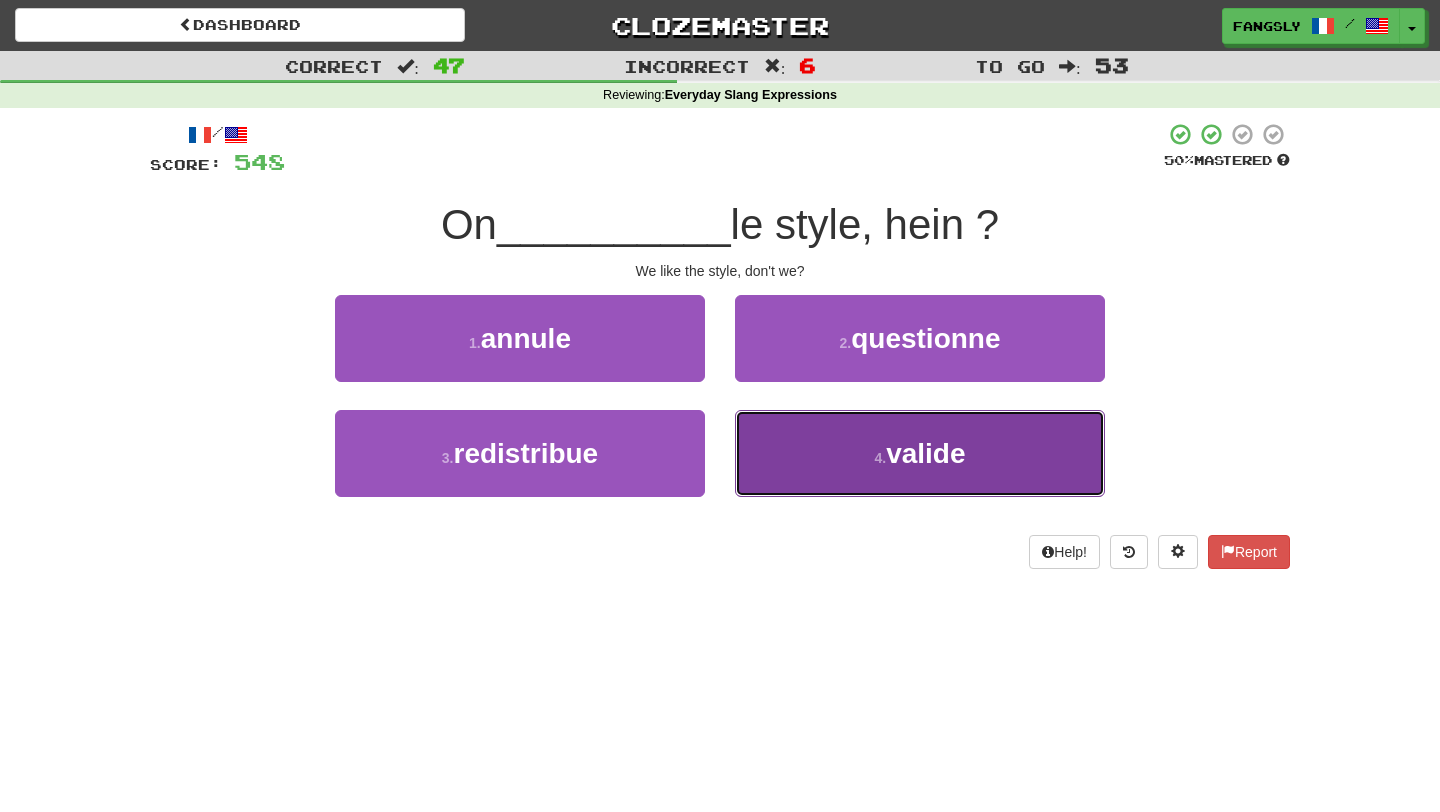 click on "4 .  valide" at bounding box center [920, 453] 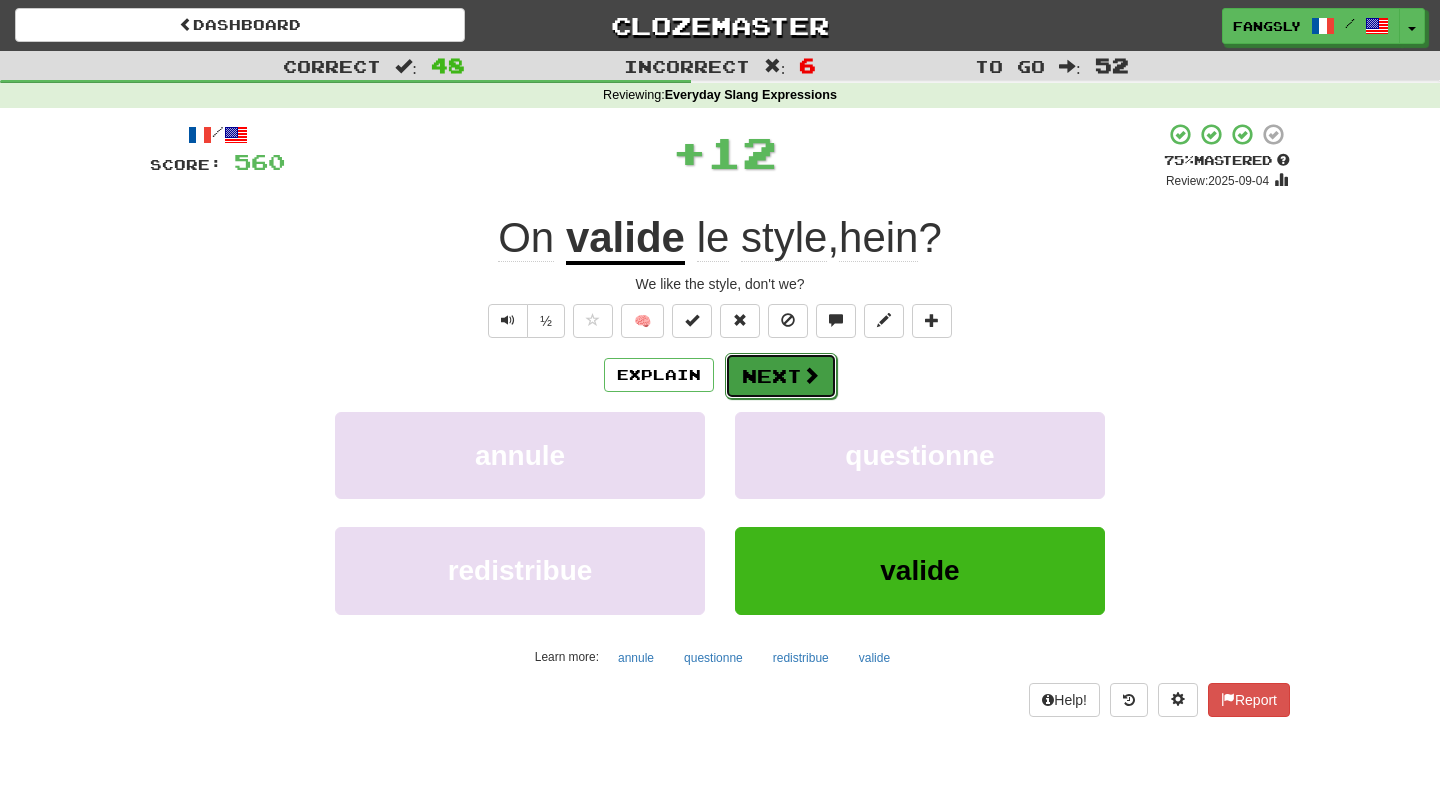 click on "Next" at bounding box center (781, 376) 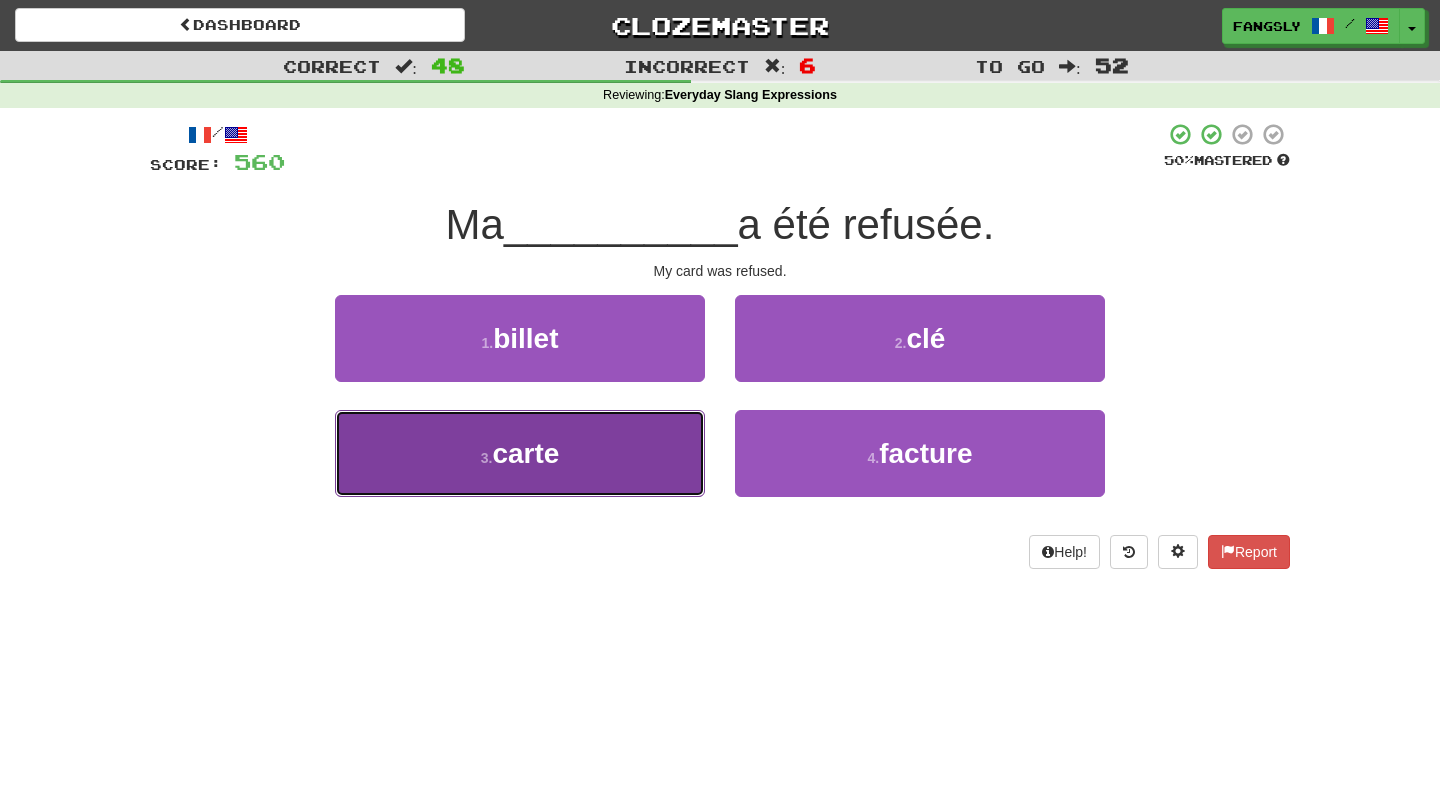 click on "3 .  carte" at bounding box center [520, 453] 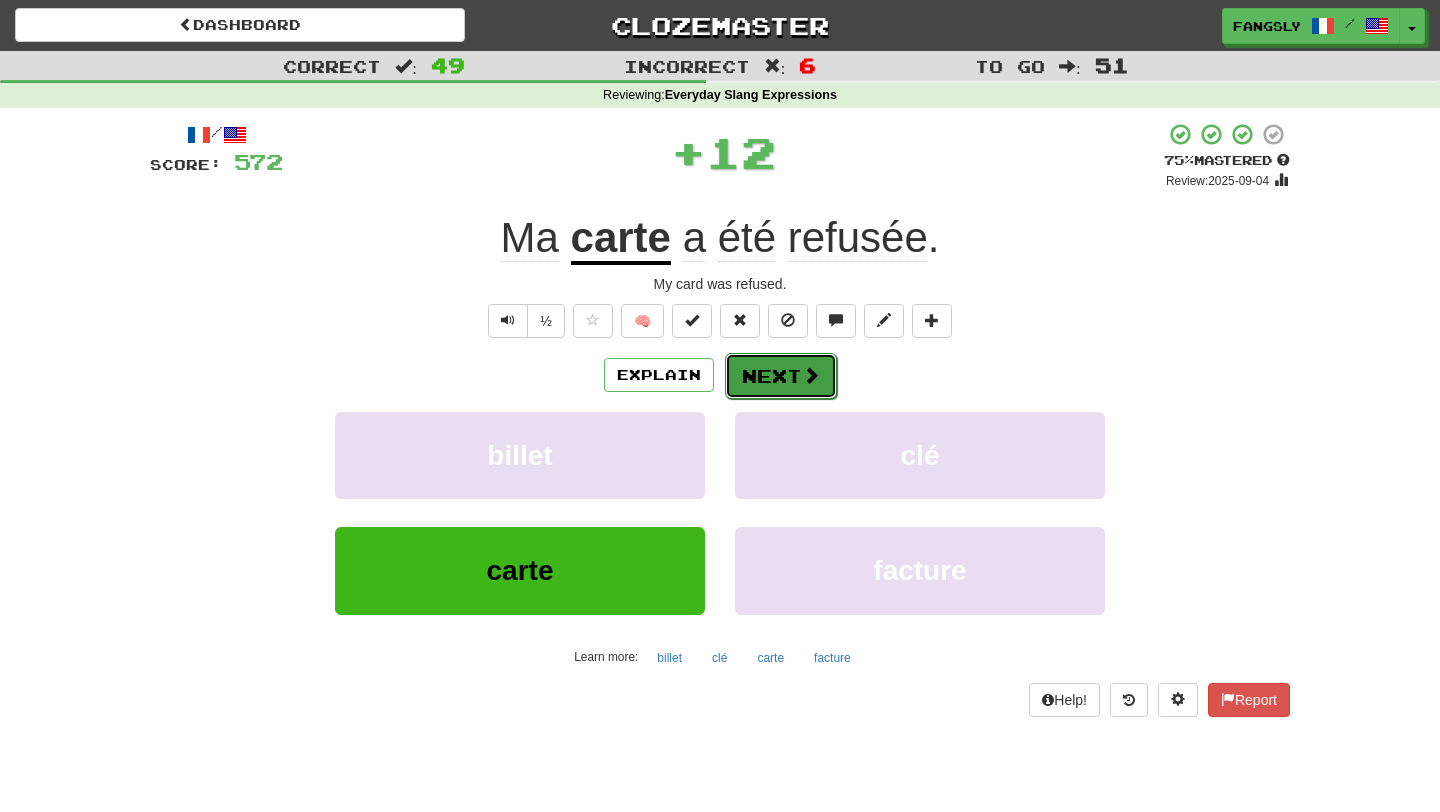 click on "Next" at bounding box center (781, 376) 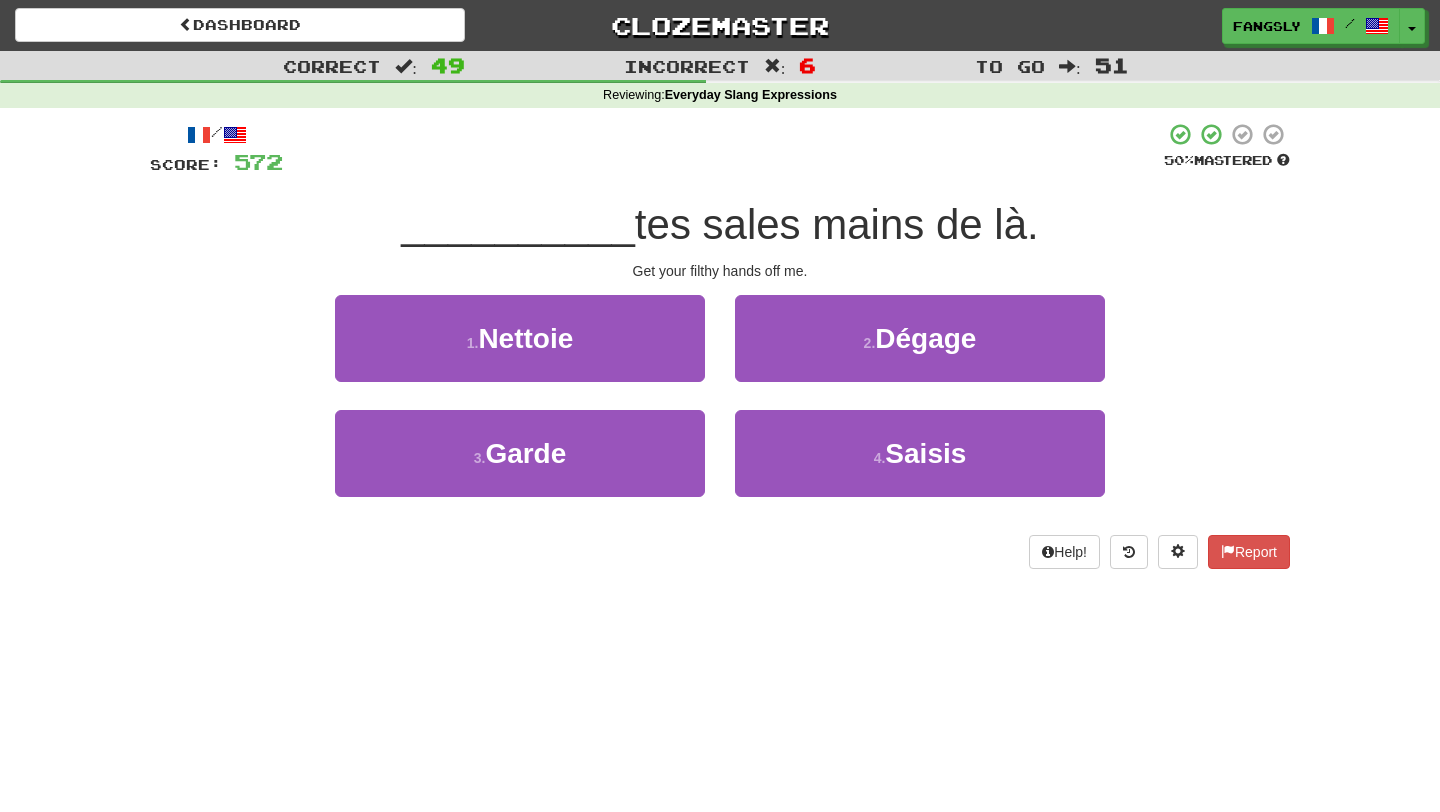 click on "2 .  Dégage" at bounding box center (920, 352) 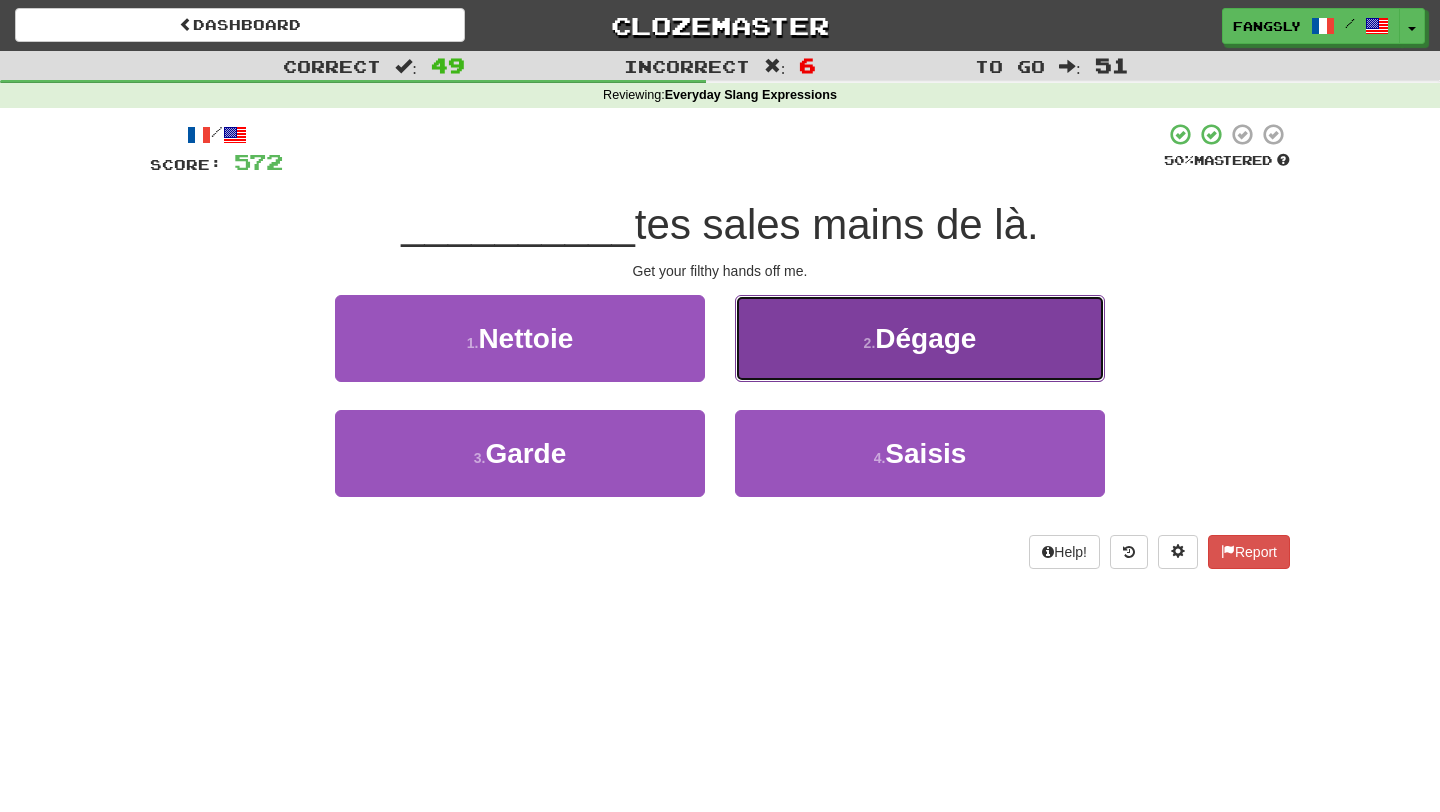 click on "2 .  Dégage" at bounding box center [920, 338] 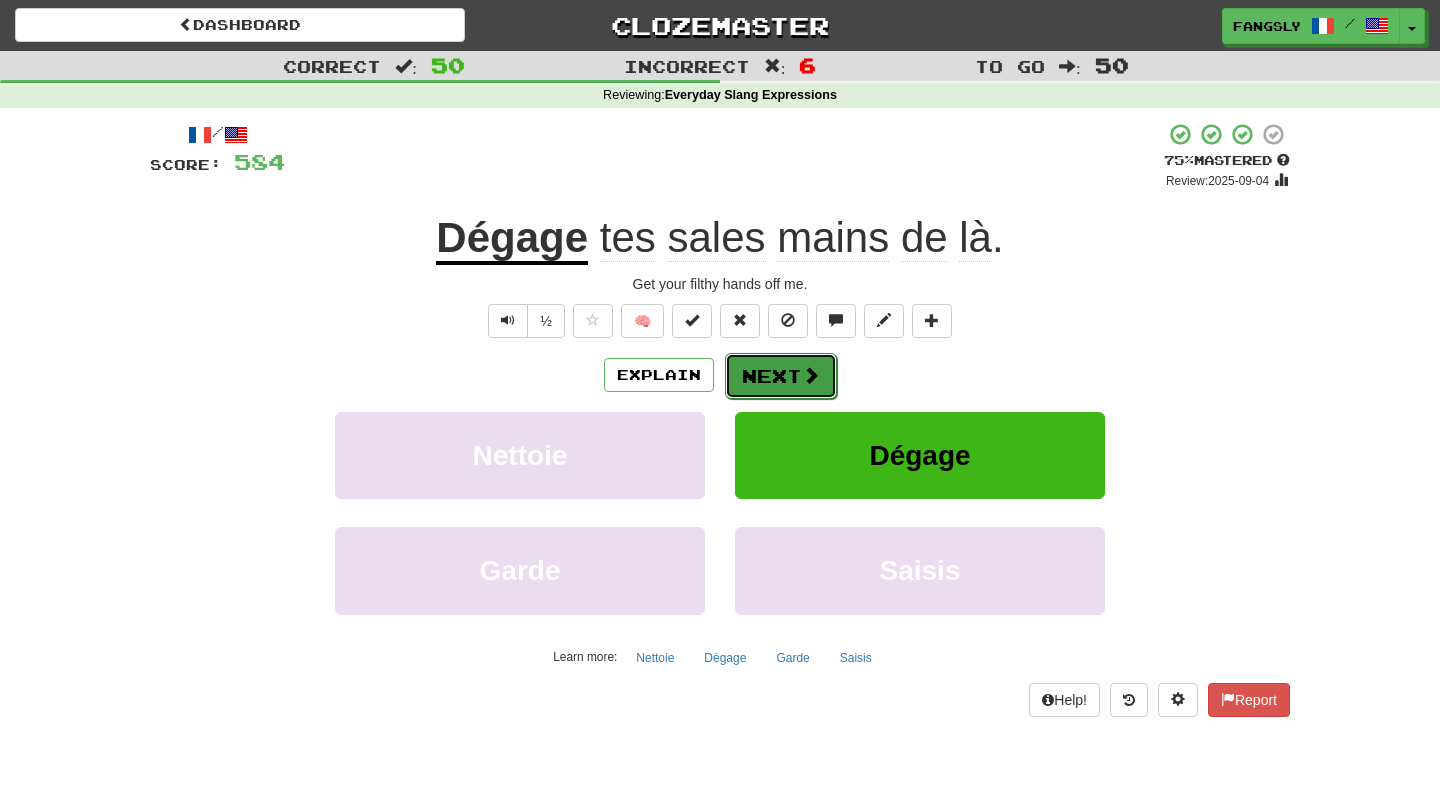 click on "Next" at bounding box center [781, 376] 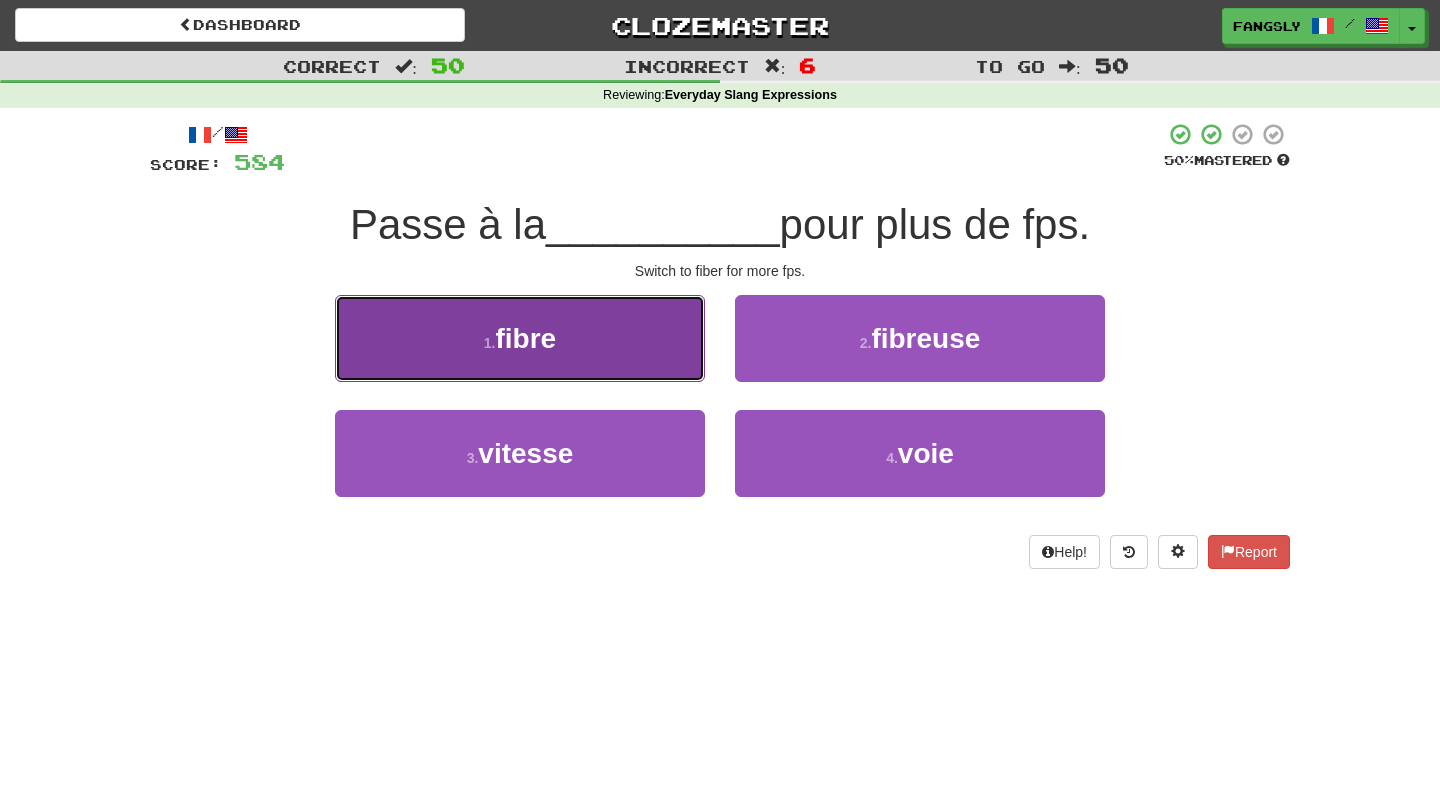 click on "1 .  fibre" at bounding box center [520, 338] 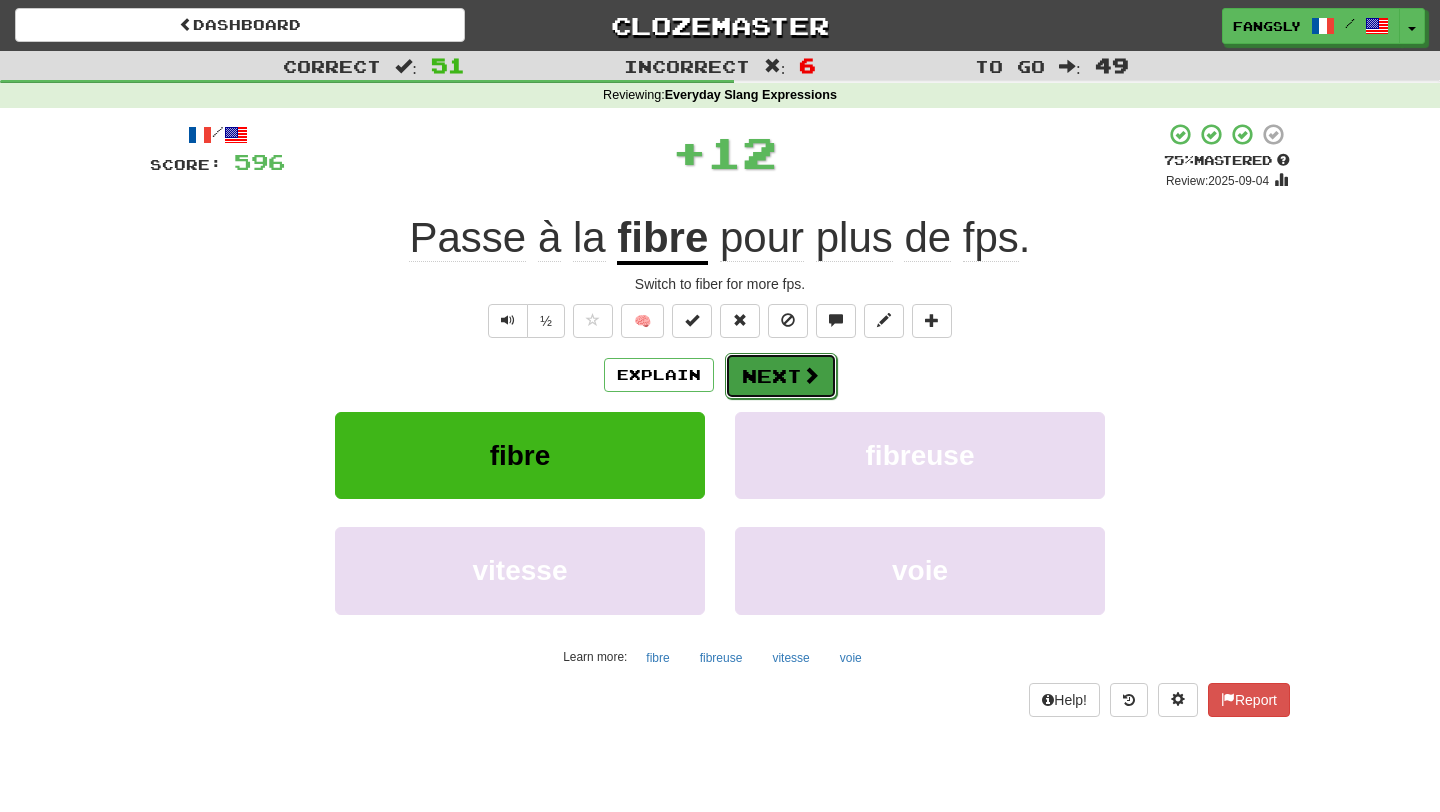 click on "Next" at bounding box center [781, 376] 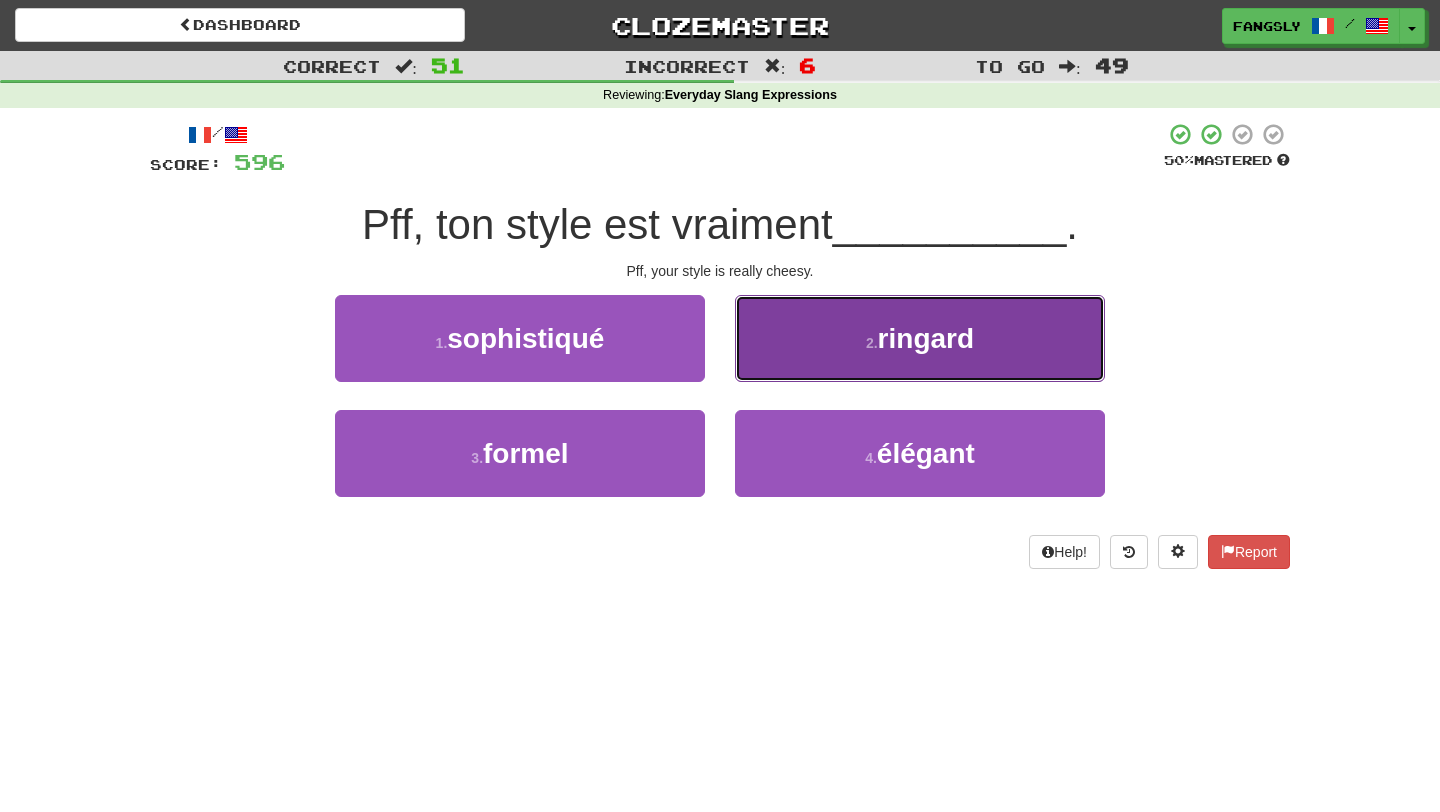 click on "2 .  ringard" at bounding box center [920, 338] 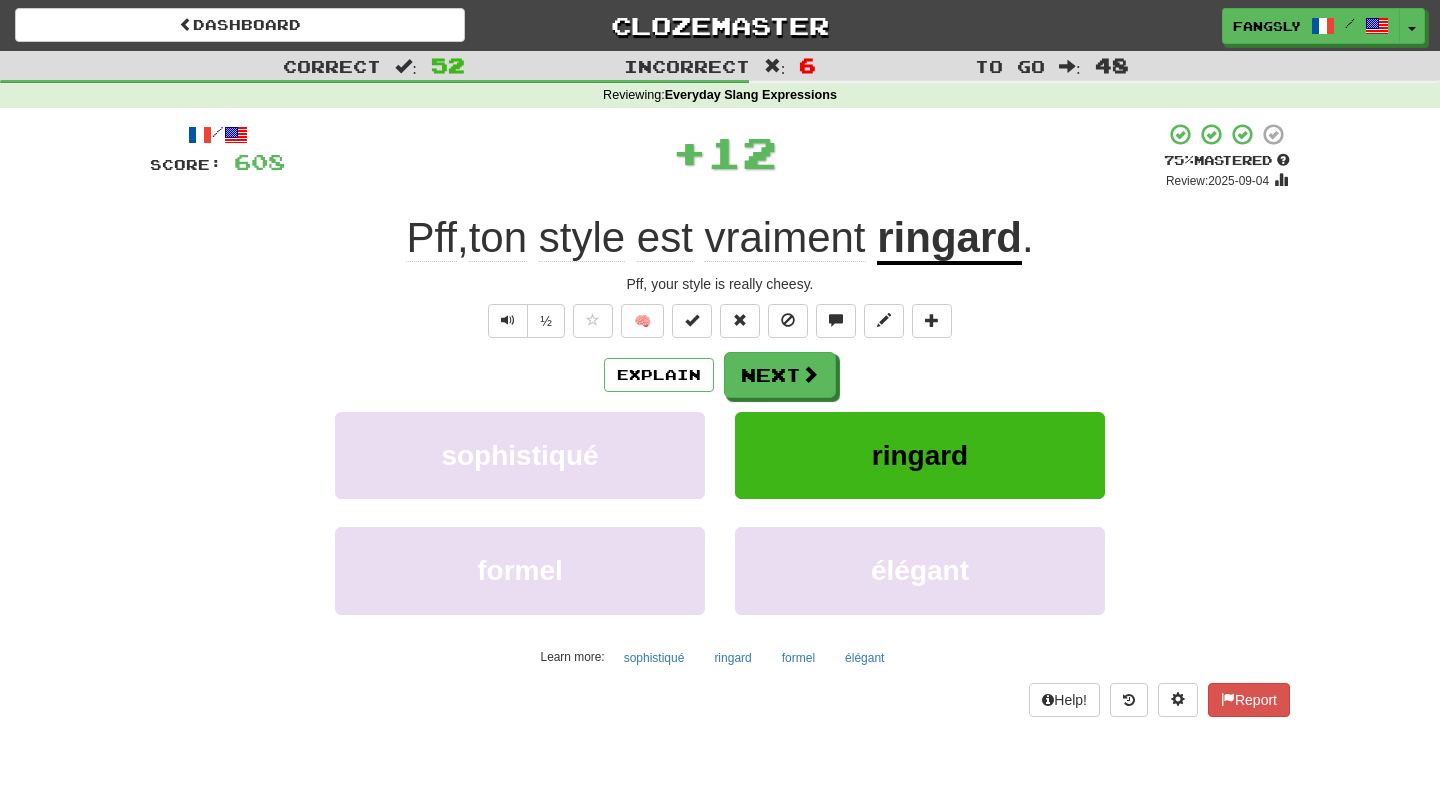 click on "Next" at bounding box center (780, 375) 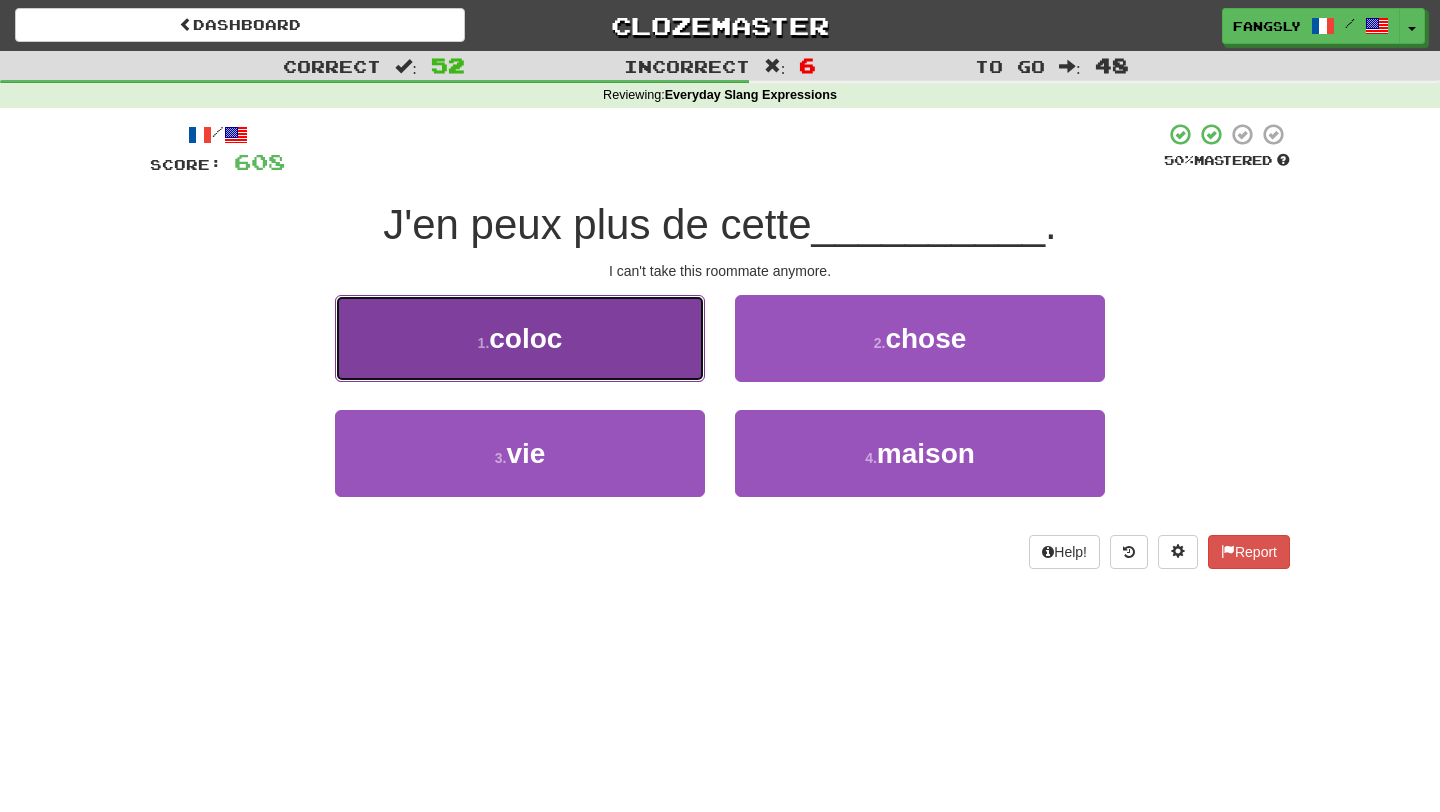 click on "1 .  coloc" at bounding box center (520, 338) 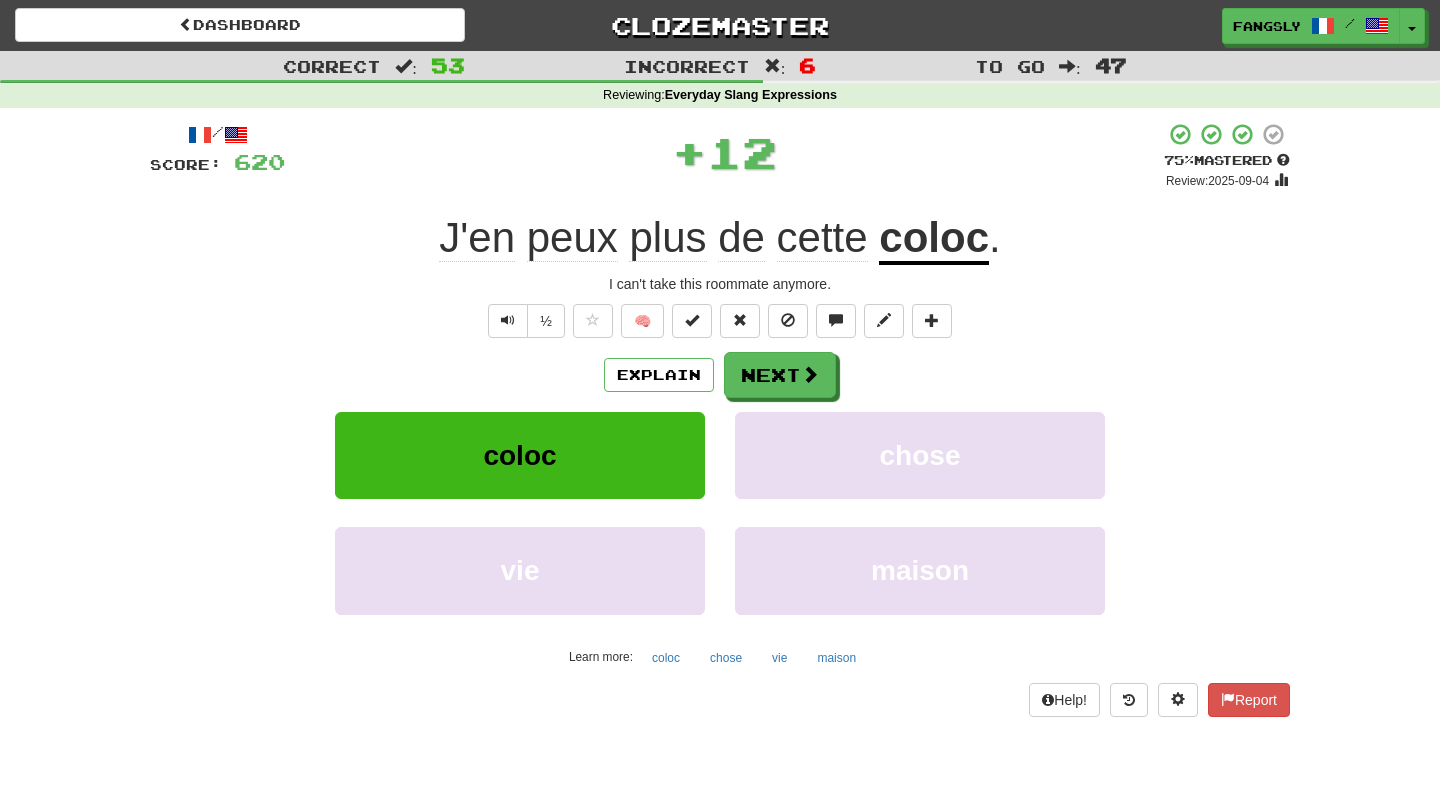 click on "/ Score: 620 + 12 75 % Mastered Review: 2025-09-04 J'en peux plus de cette coloc . I can't take this roommate anymore. ½ 🧠 Explain Next coloc chose vie maison Learn more: coloc chose vie maison Help! Report" at bounding box center [720, 419] 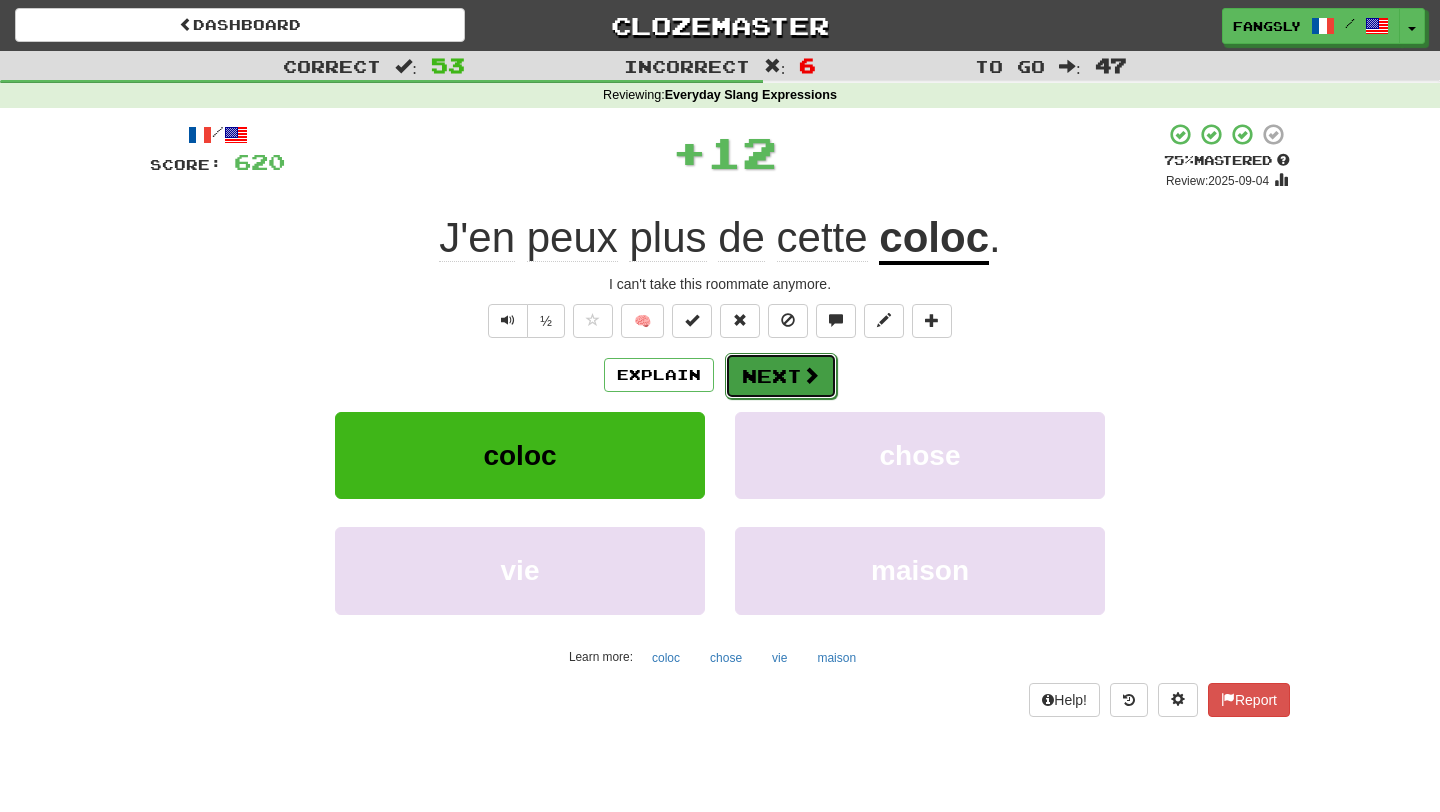 click on "Next" at bounding box center [781, 376] 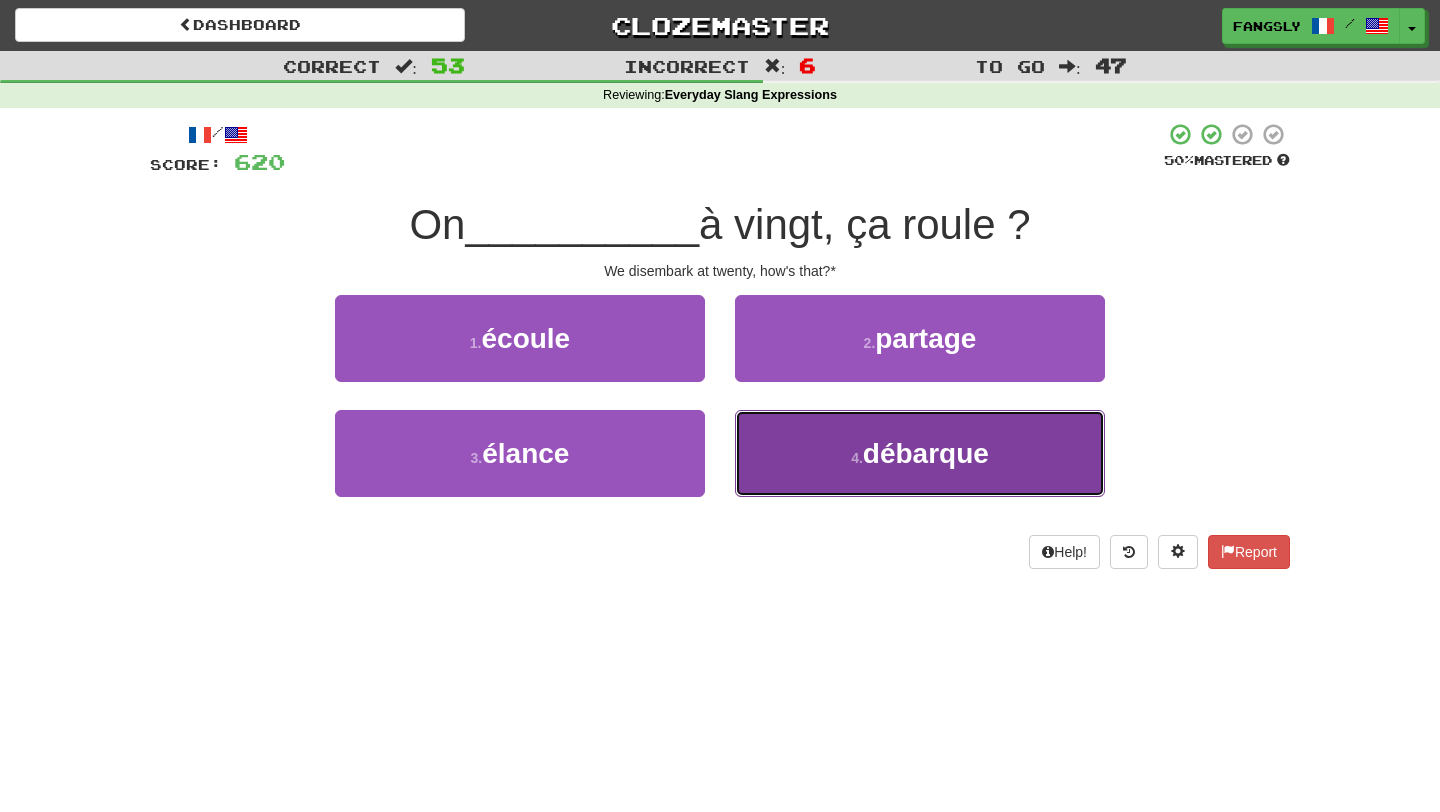 click on "4 .  débarque" at bounding box center (920, 453) 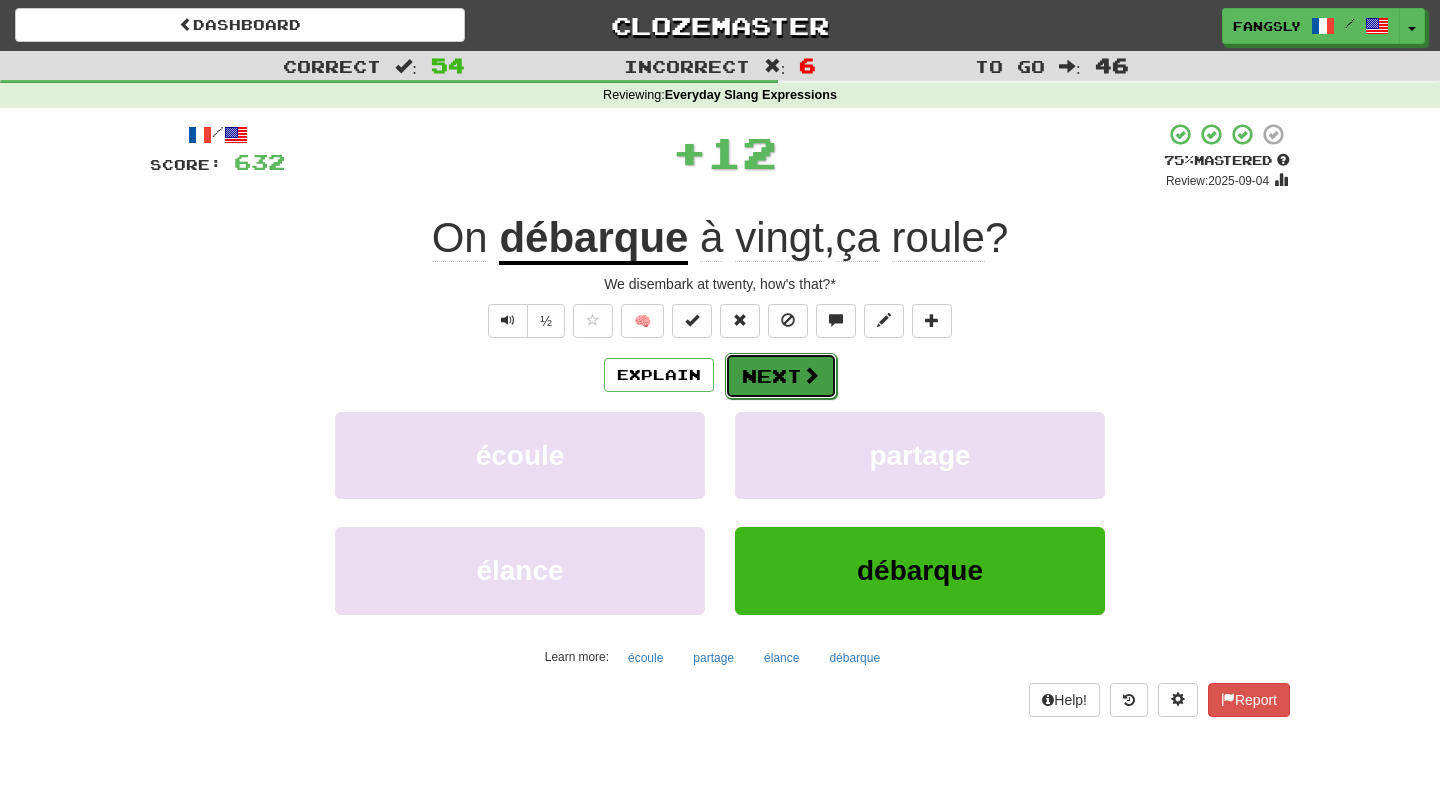 click on "Next" at bounding box center [781, 376] 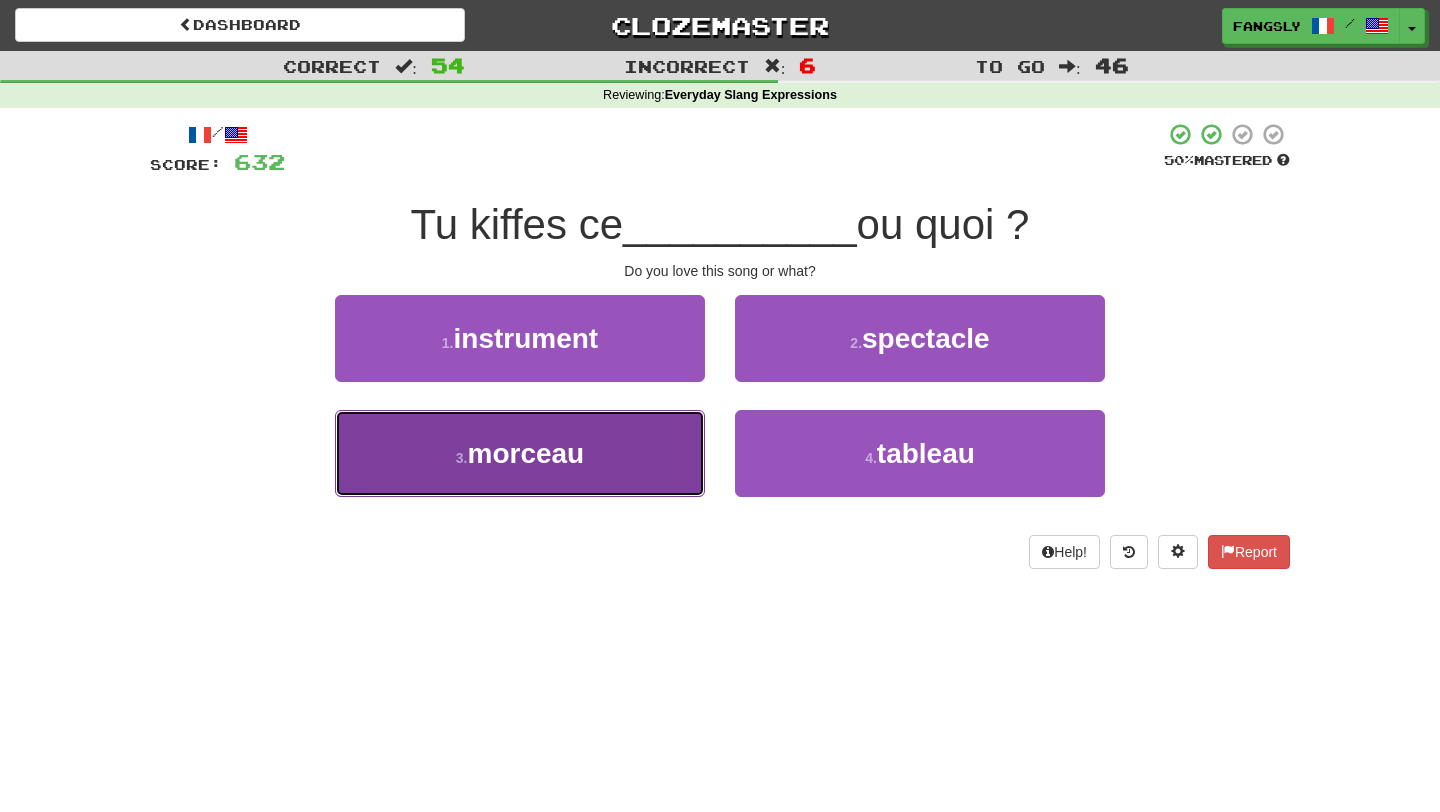 click on "3 .  morceau" at bounding box center (520, 453) 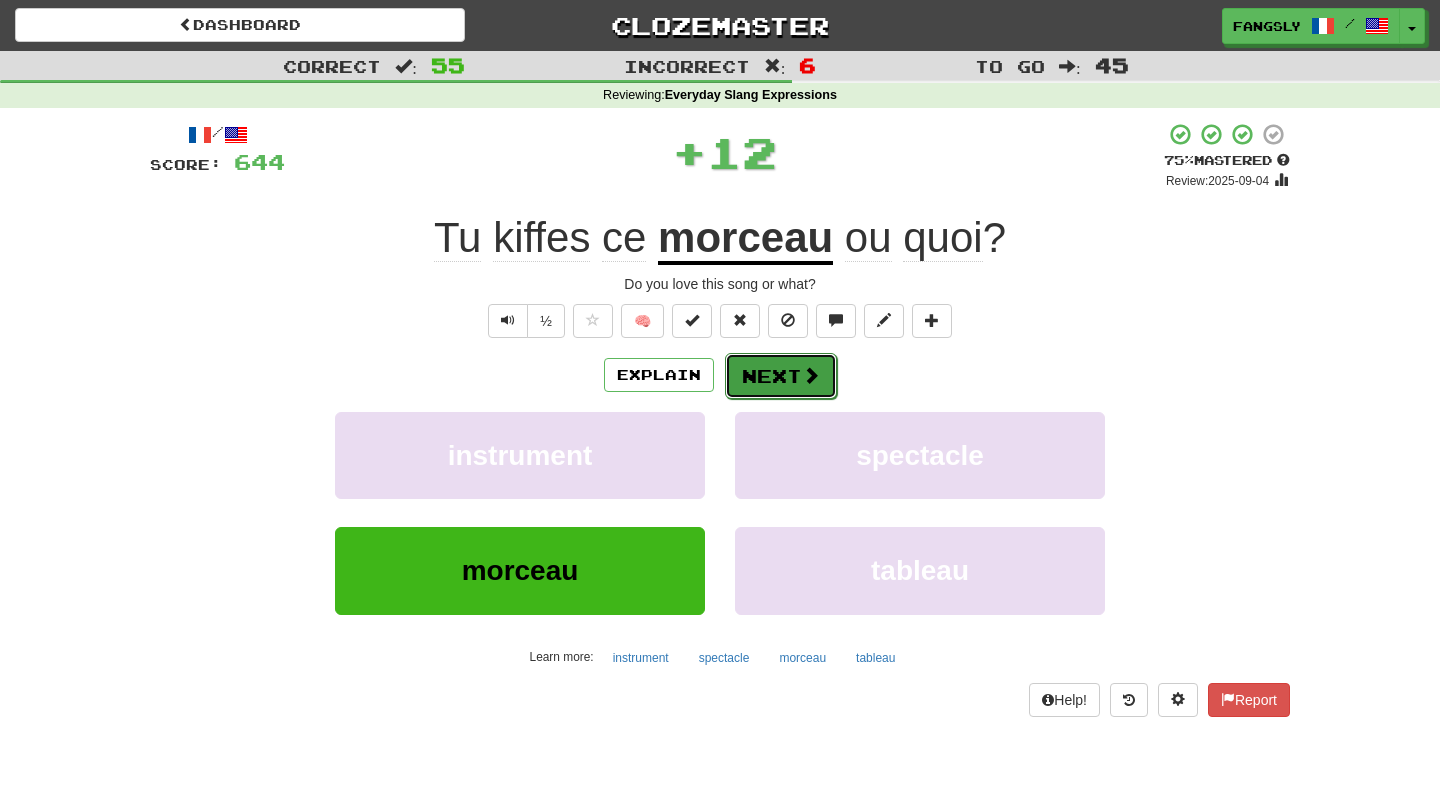 click on "Next" at bounding box center [781, 376] 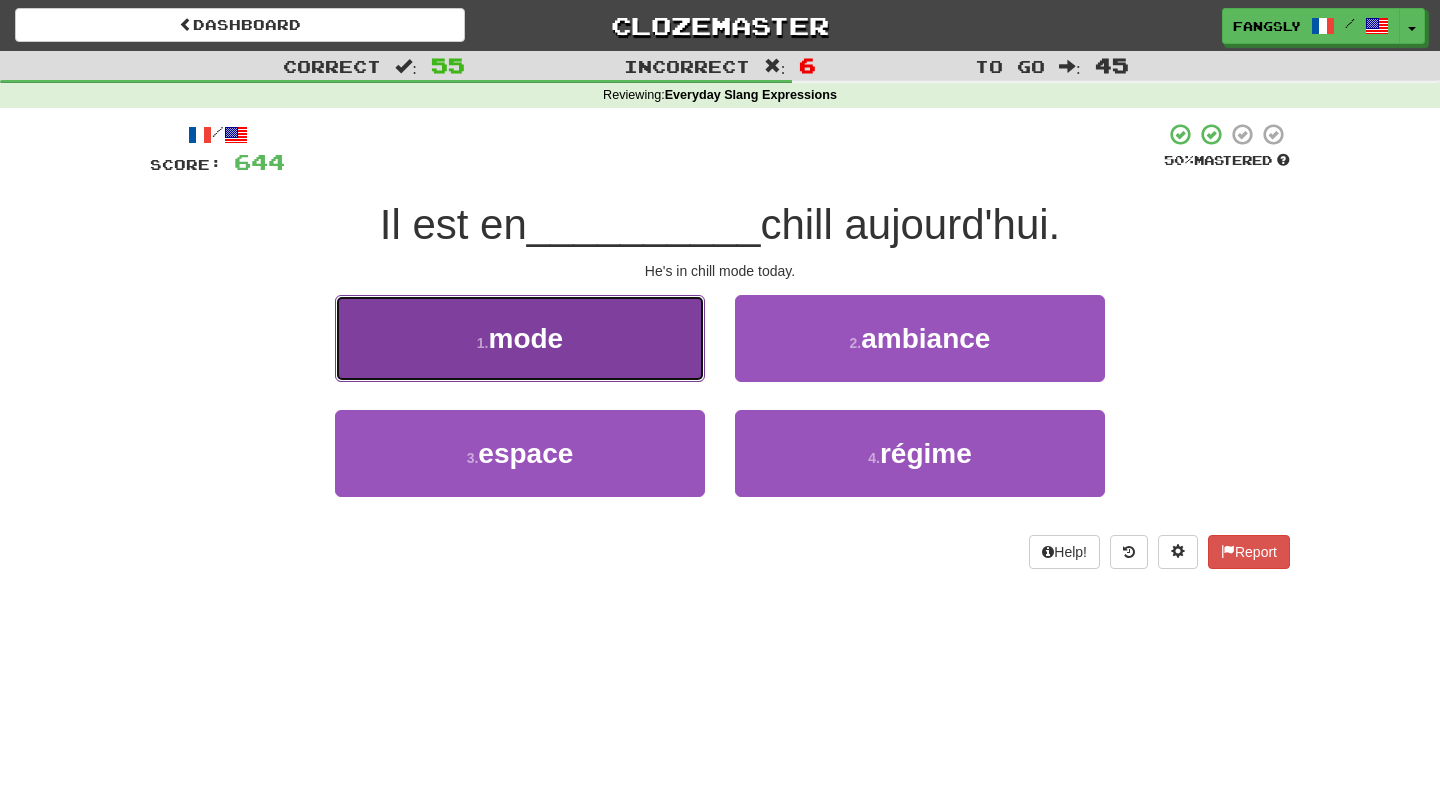 click on "1 .  mode" at bounding box center (520, 338) 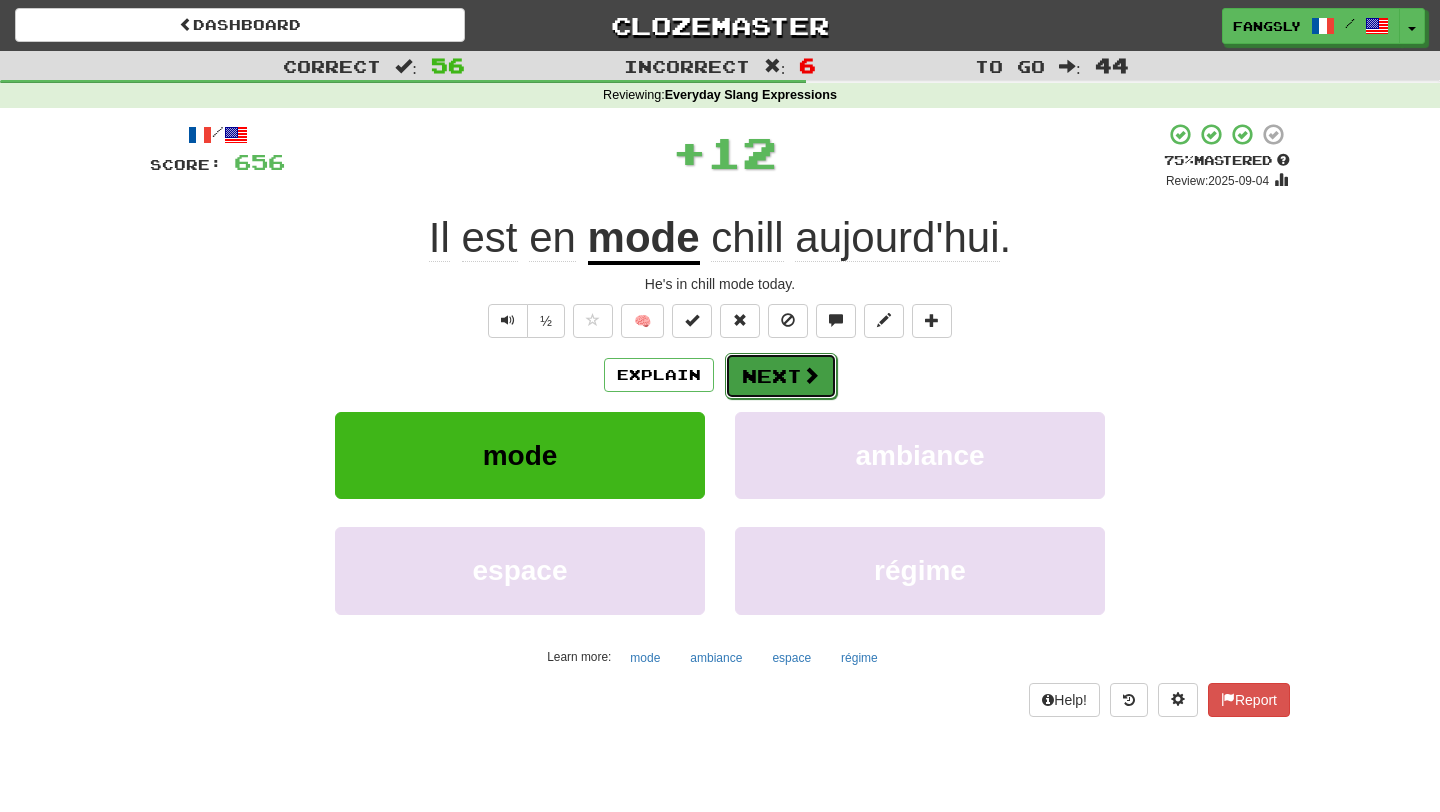 click on "Next" at bounding box center [781, 376] 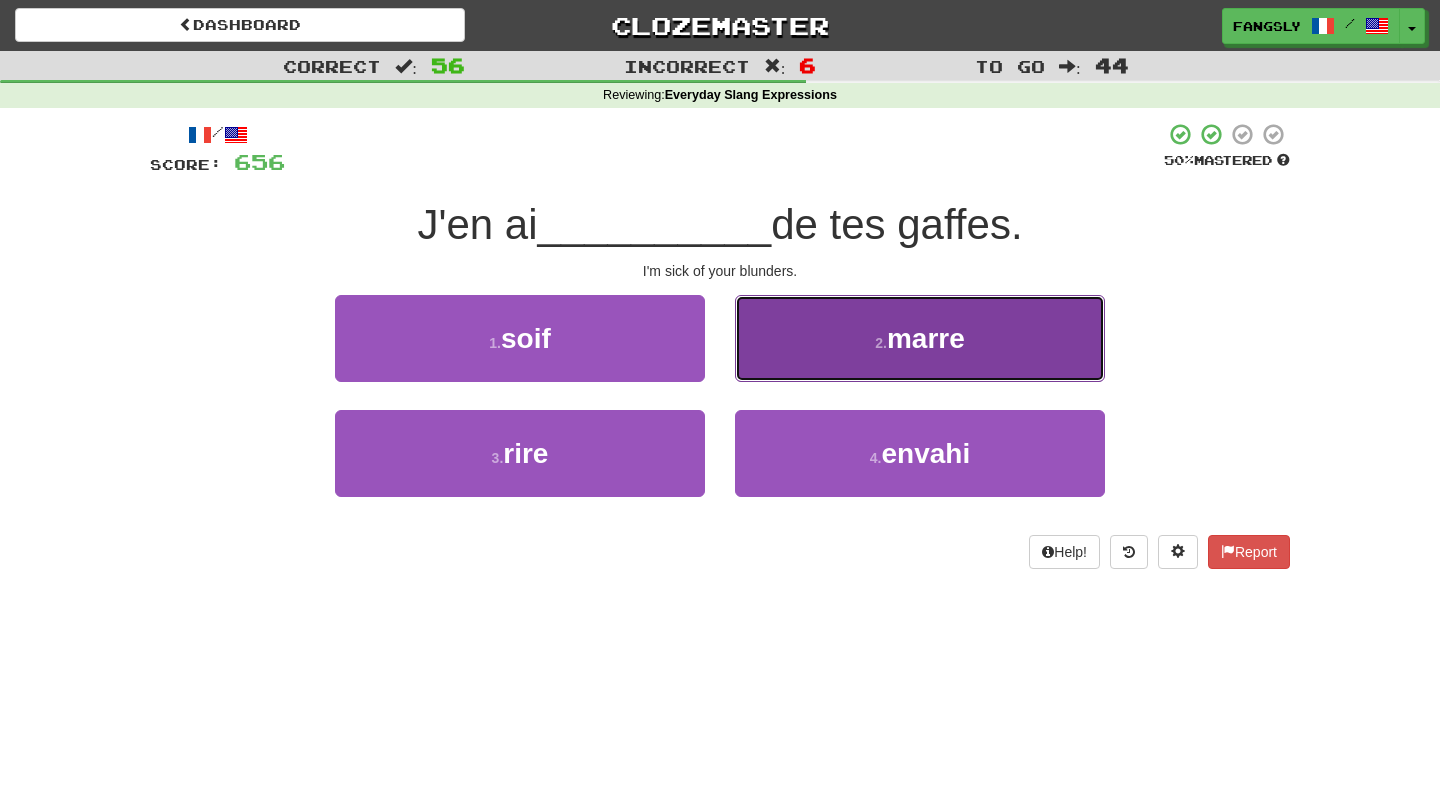 click on "2 .  marre" at bounding box center [920, 338] 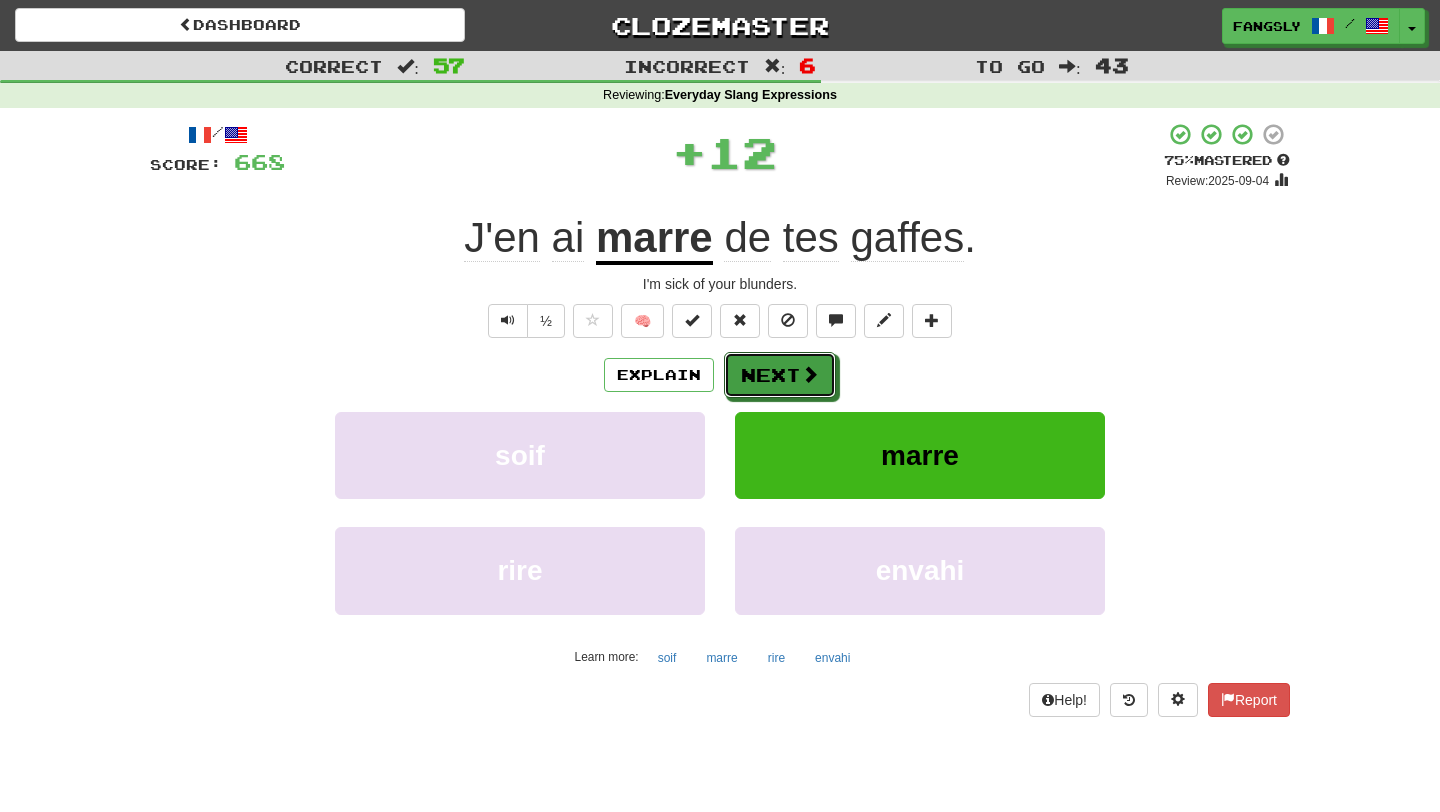 click on "Next" at bounding box center [780, 375] 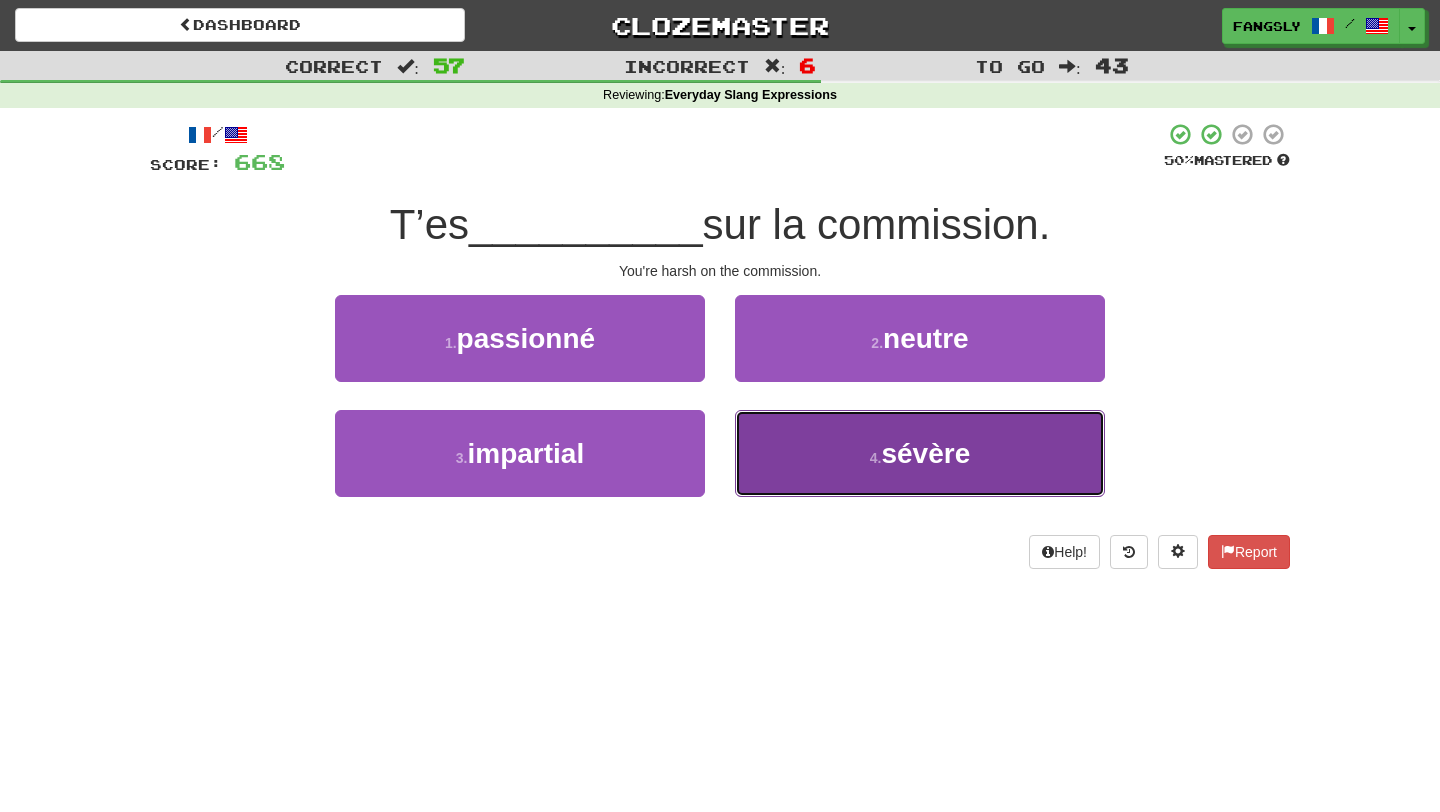 click on "4 .  sévère" at bounding box center (920, 453) 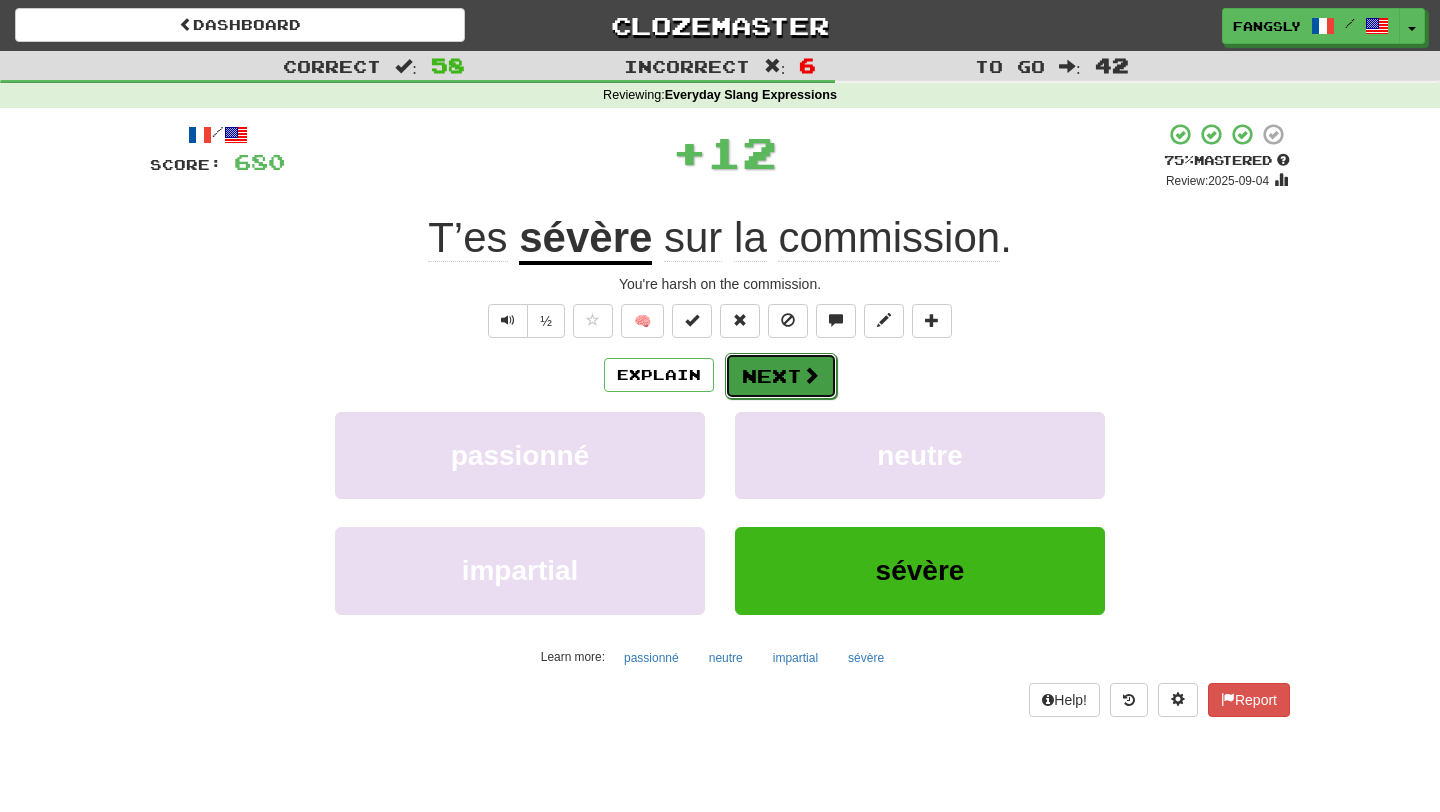 click on "Next" at bounding box center (781, 376) 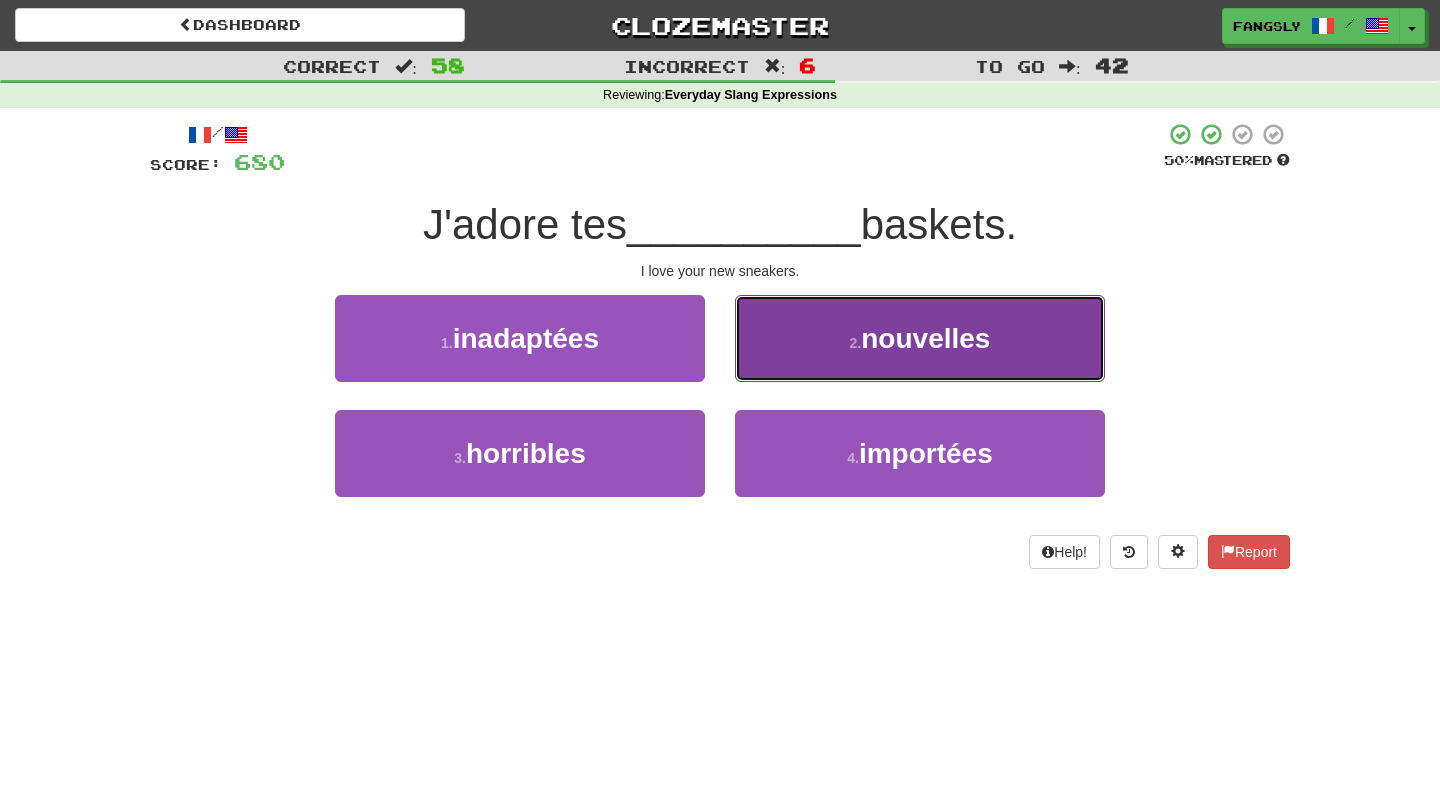 click on "2 .  nouvelles" at bounding box center (920, 338) 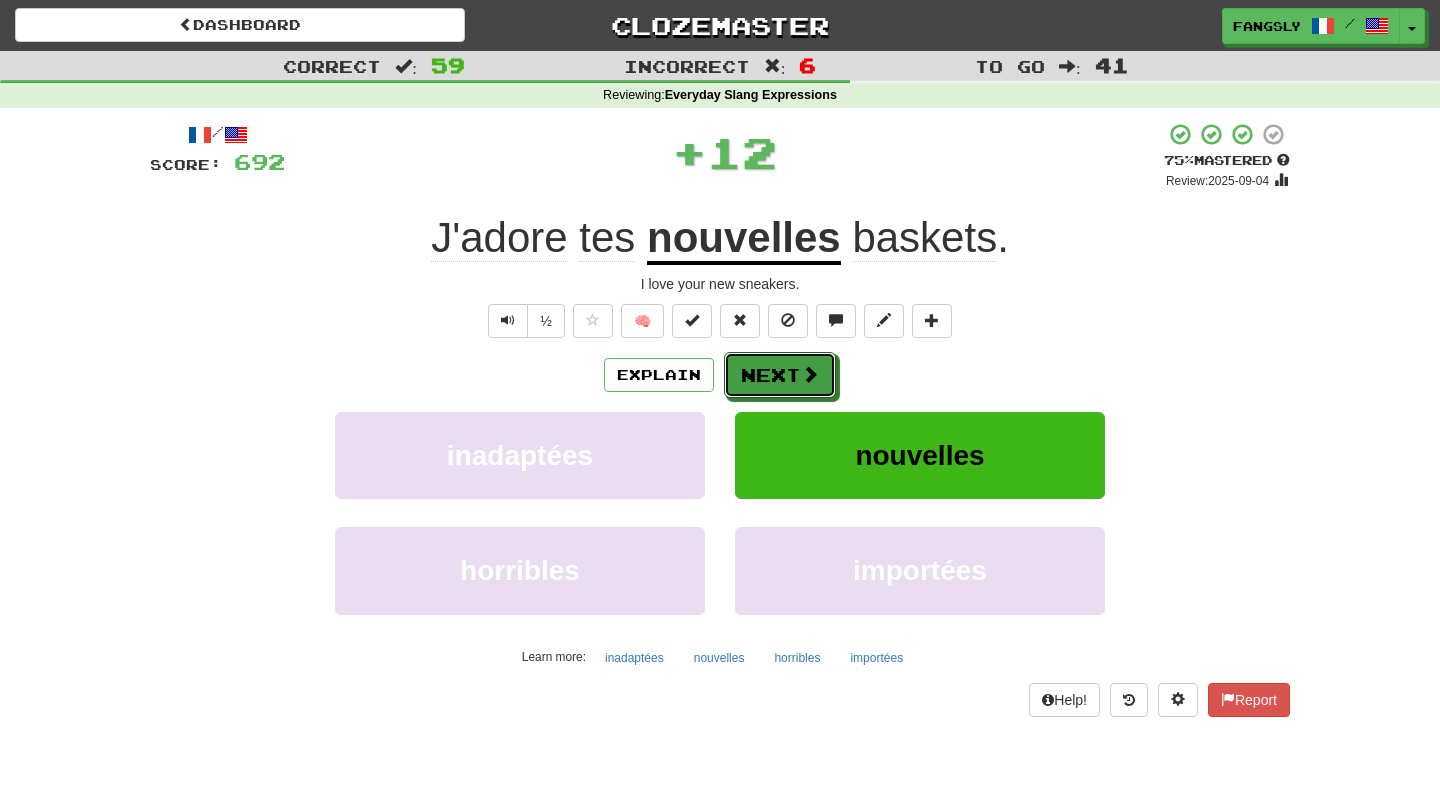 click on "Next" at bounding box center (780, 375) 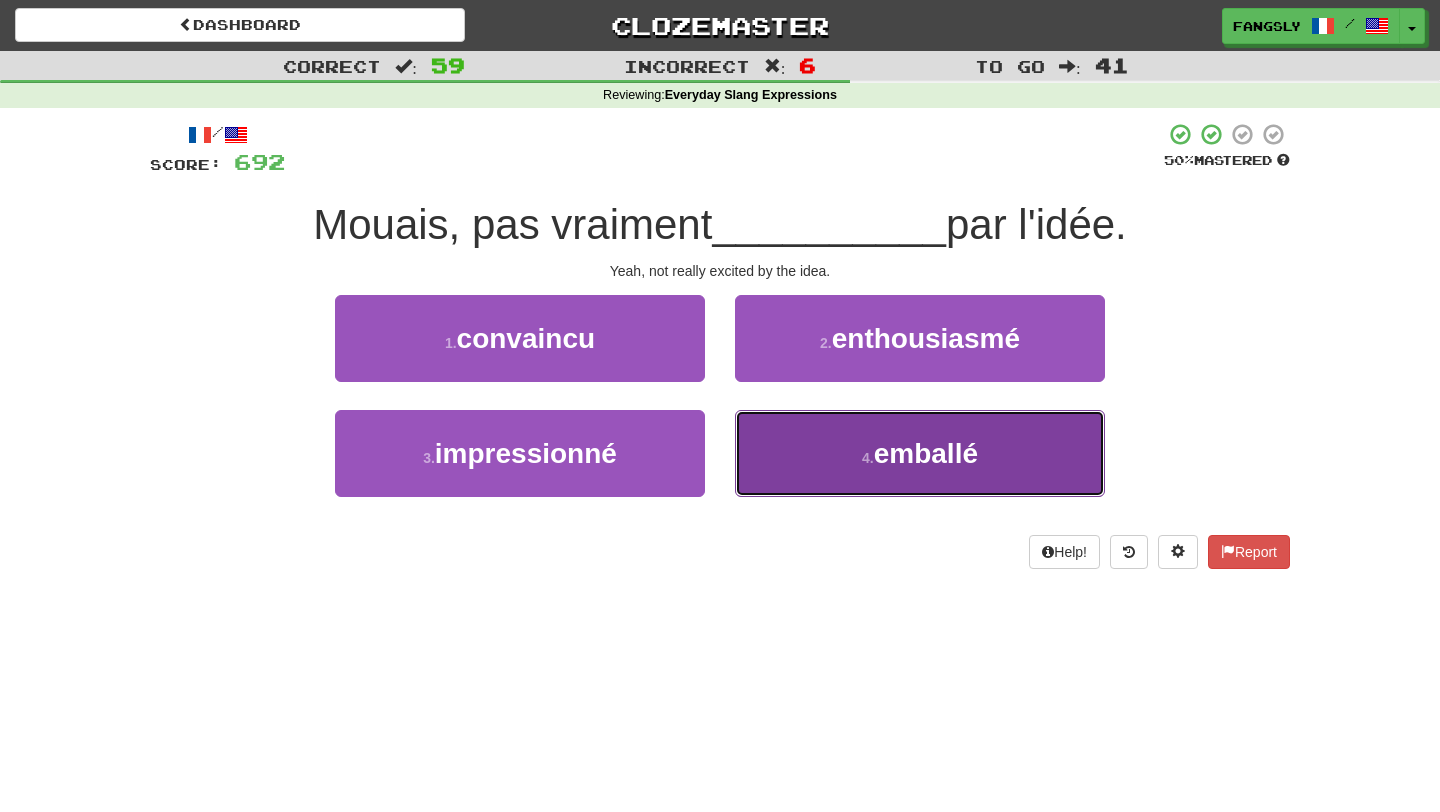 click on "4 .  emballé" at bounding box center [920, 453] 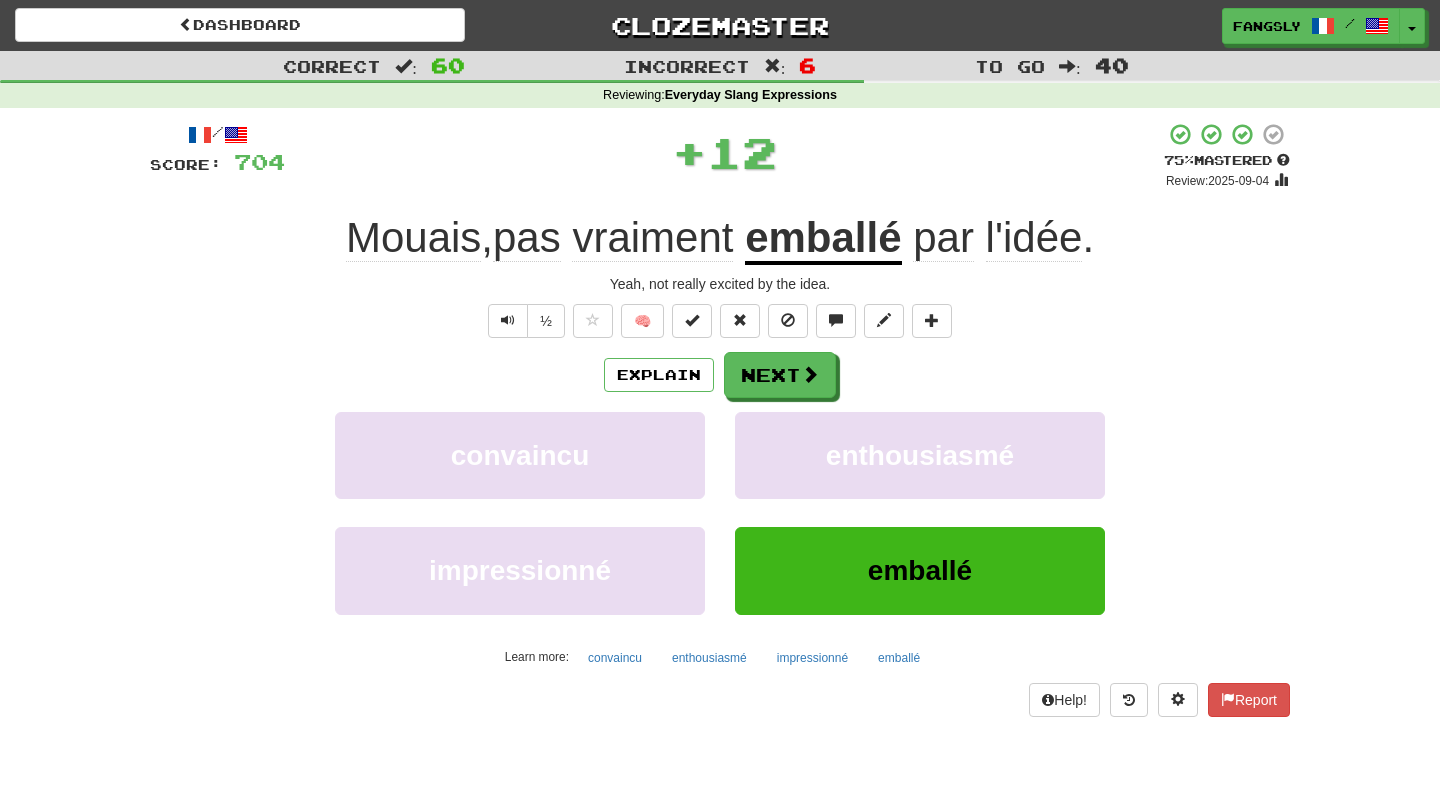 click on "Explain Next convaincu enthousiasmé impressionné emballé Learn more: convaincu enthousiasmé impressionné emballé" at bounding box center (720, 512) 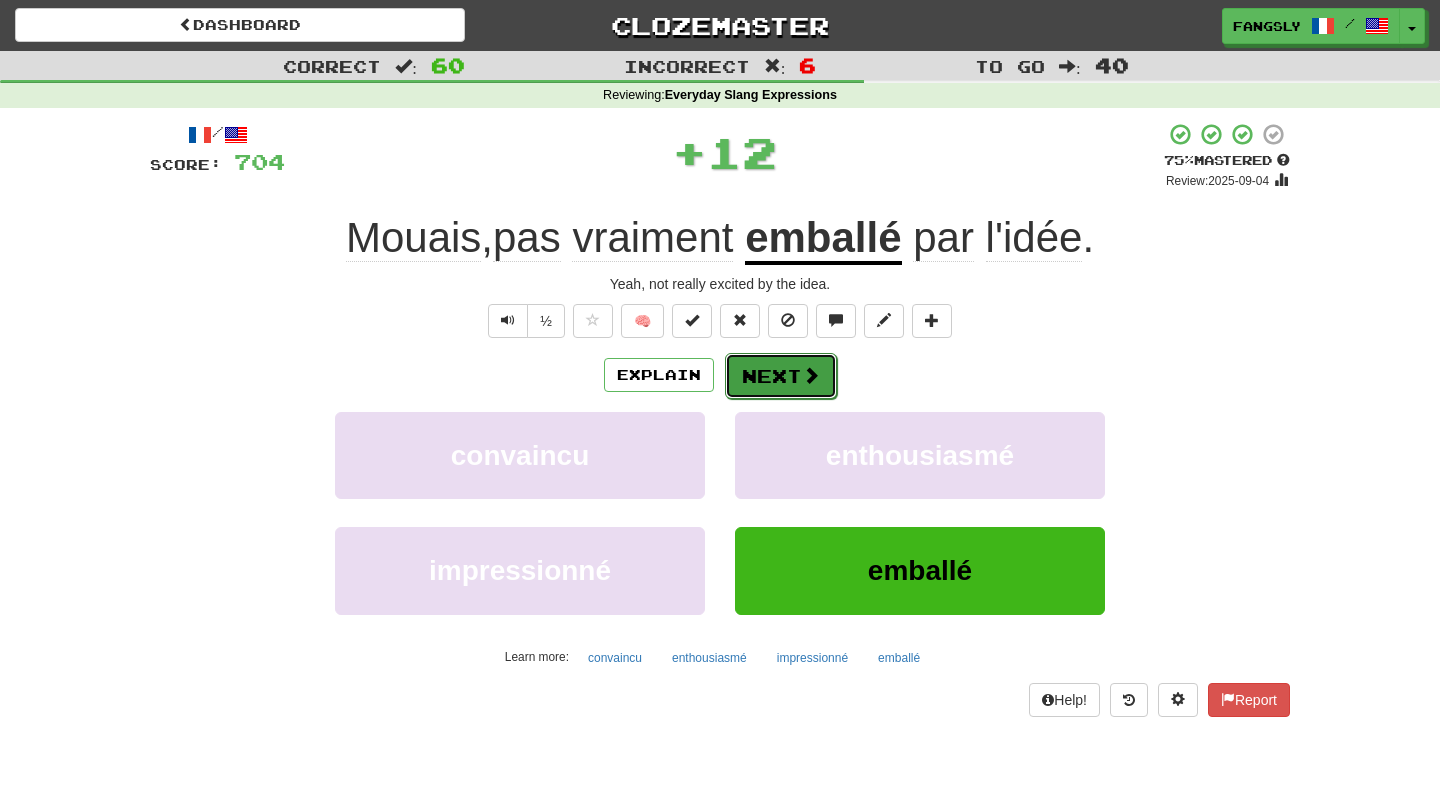 click on "Next" at bounding box center (781, 376) 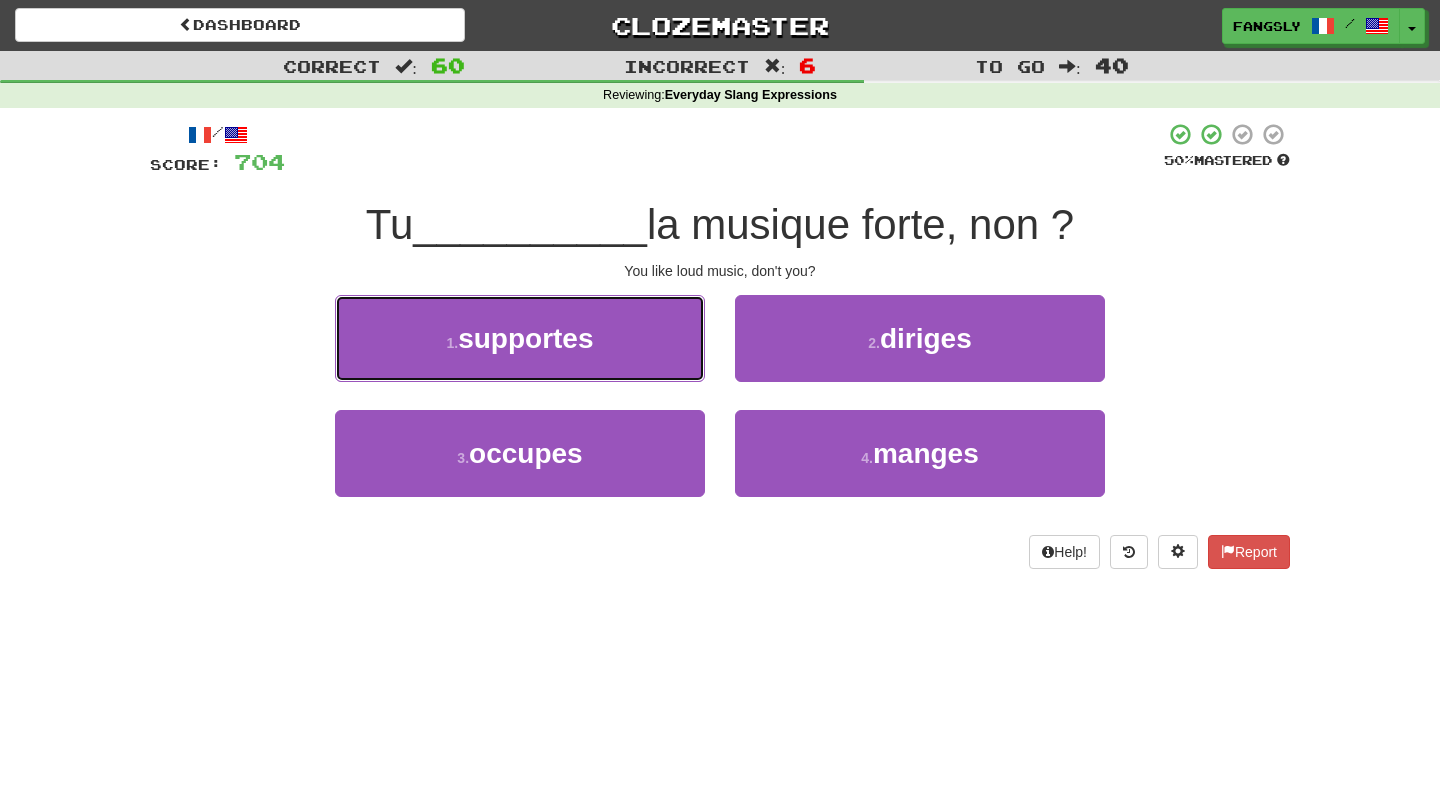 click on "supportes" at bounding box center (525, 338) 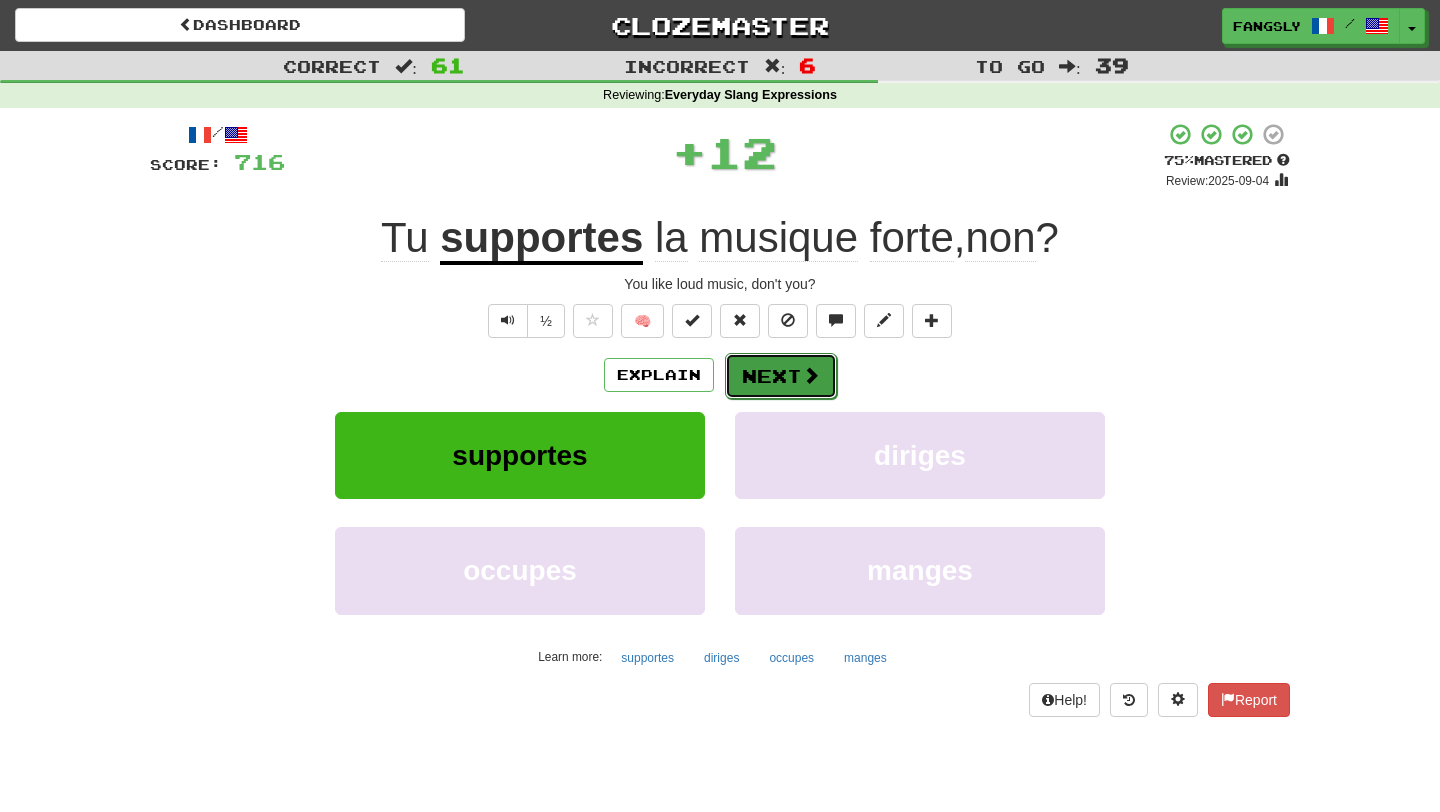 click at bounding box center [811, 375] 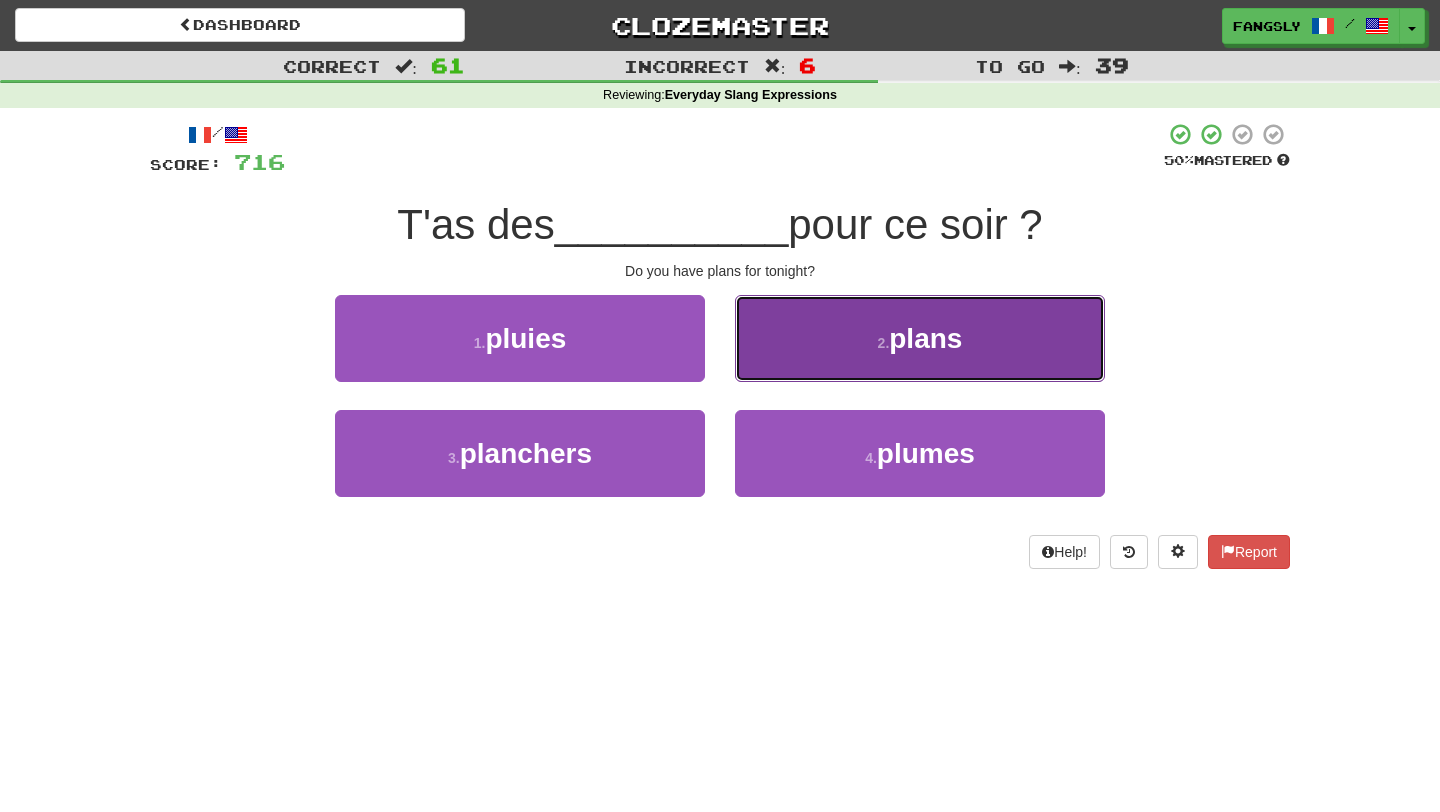 click on "2 .  plans" at bounding box center [920, 338] 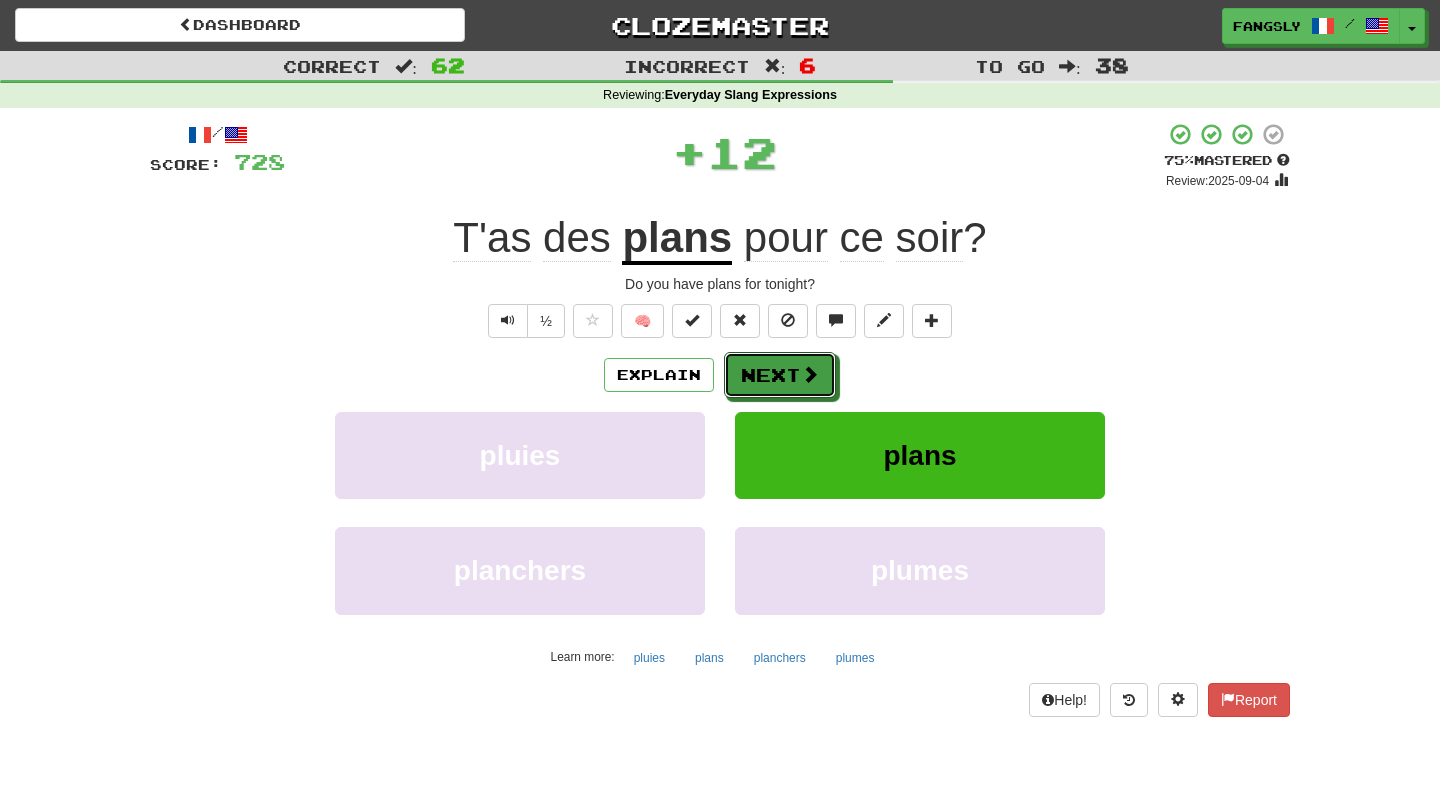 click on "Next" at bounding box center [780, 375] 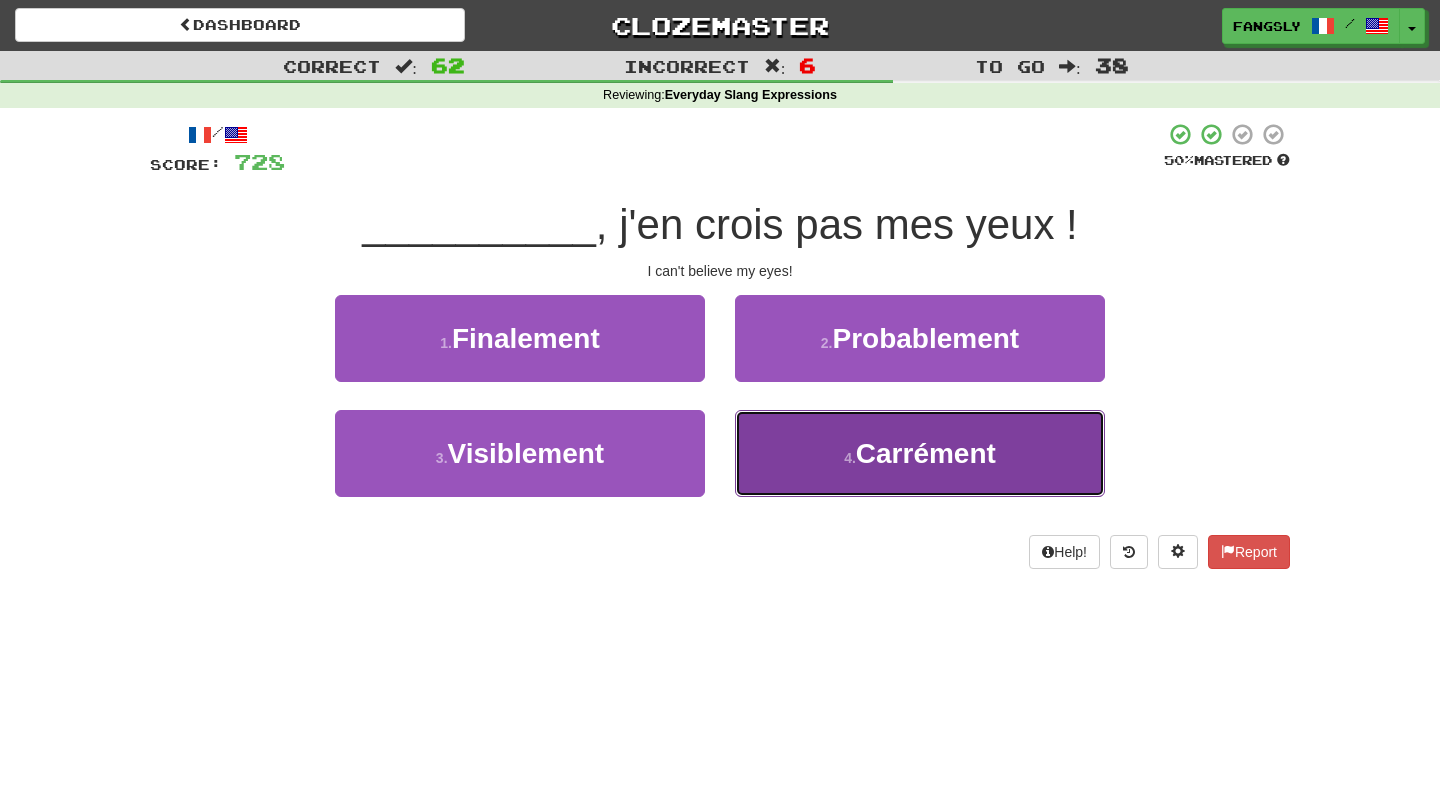 click on "4 .  Carrément" at bounding box center [920, 453] 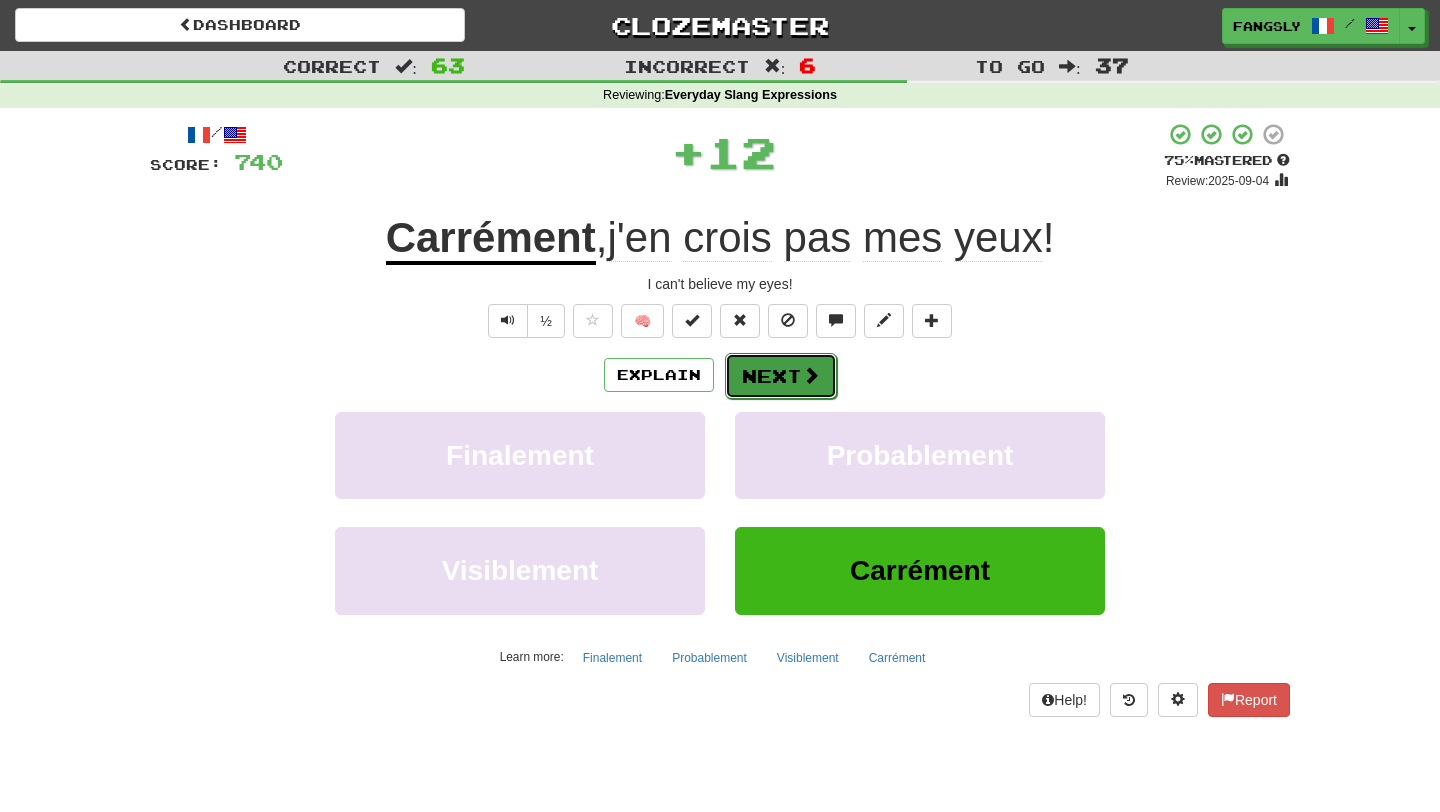 click on "Next" at bounding box center [781, 376] 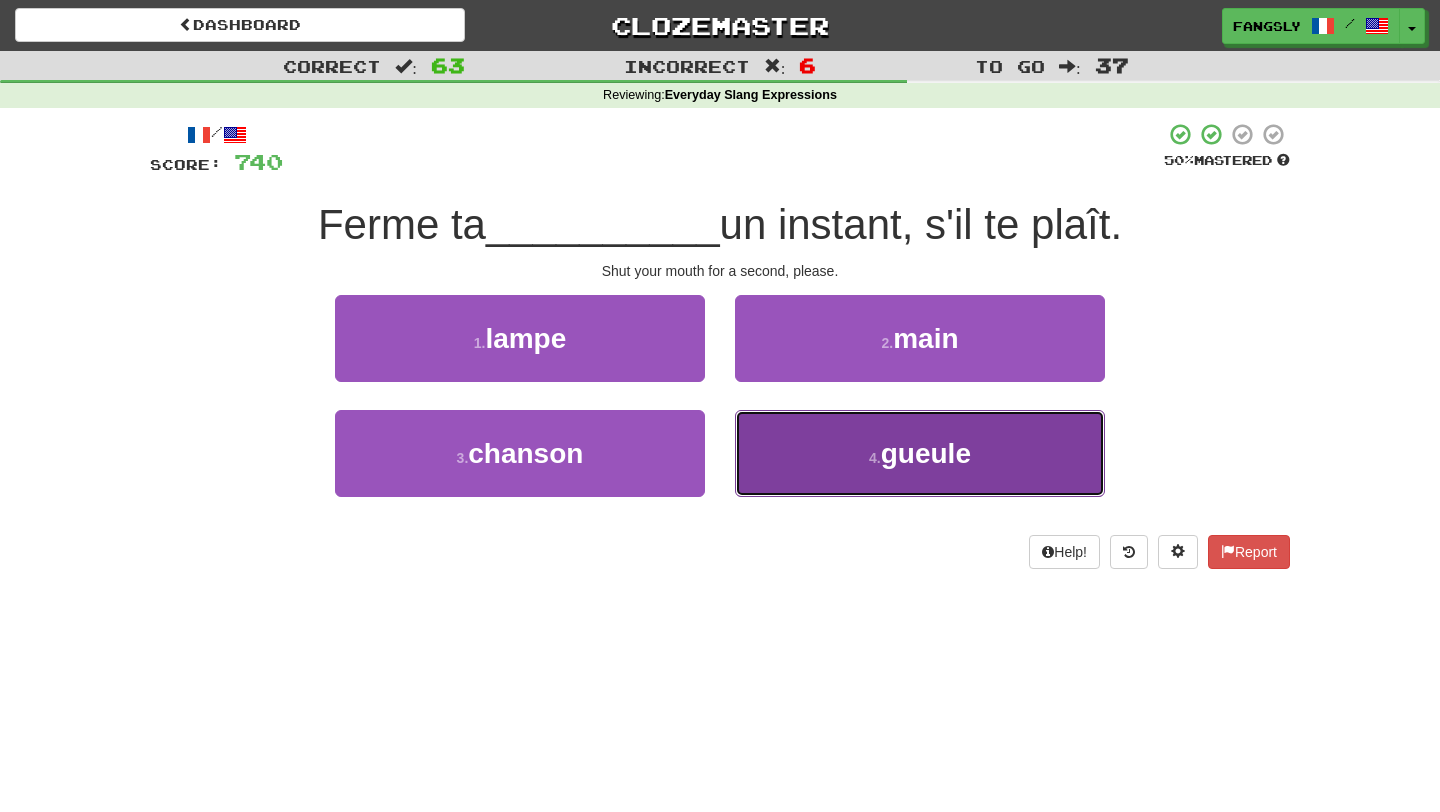 click on "4 .  gueule" at bounding box center [920, 453] 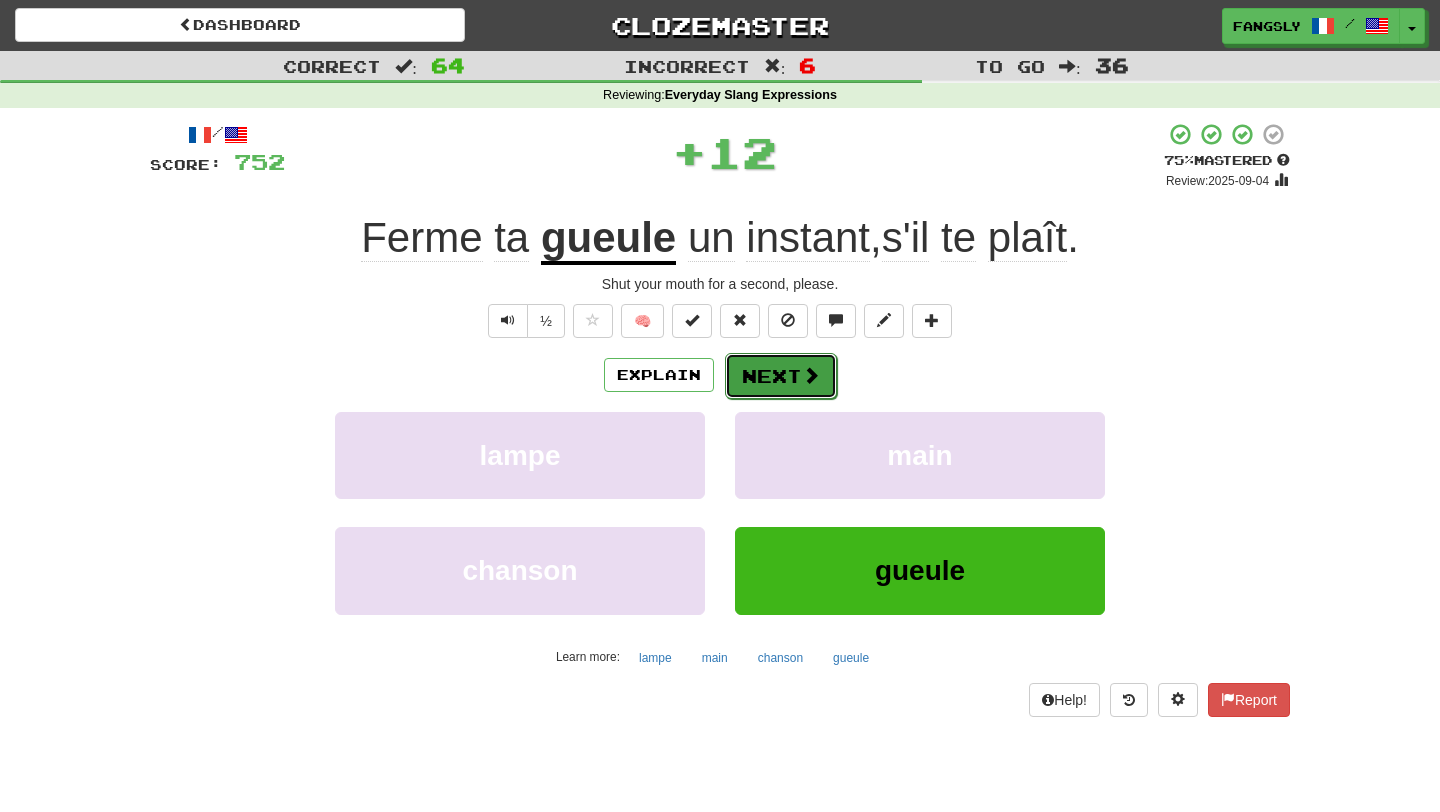 click on "Next" at bounding box center (781, 376) 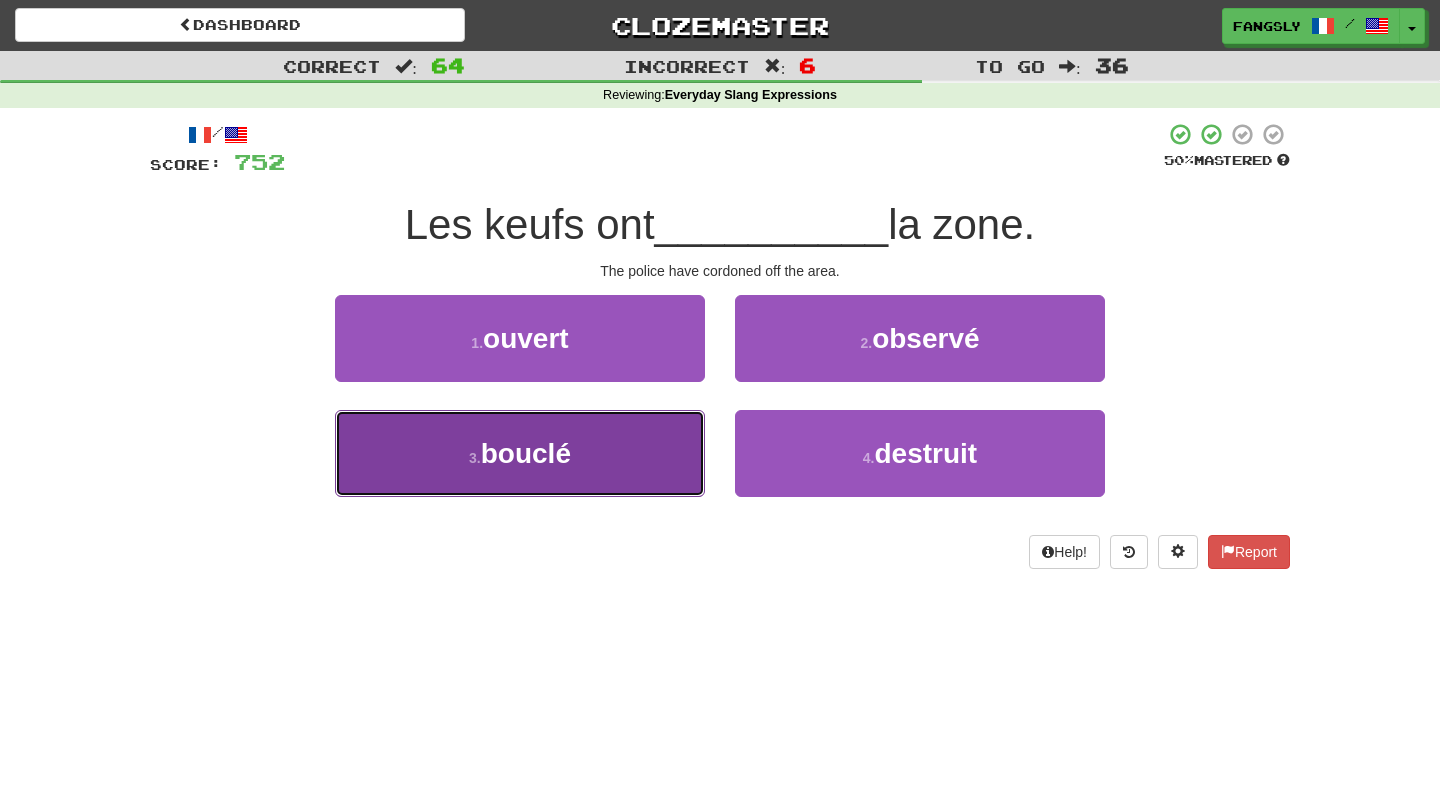 click on "3 .  bouclé" at bounding box center [520, 453] 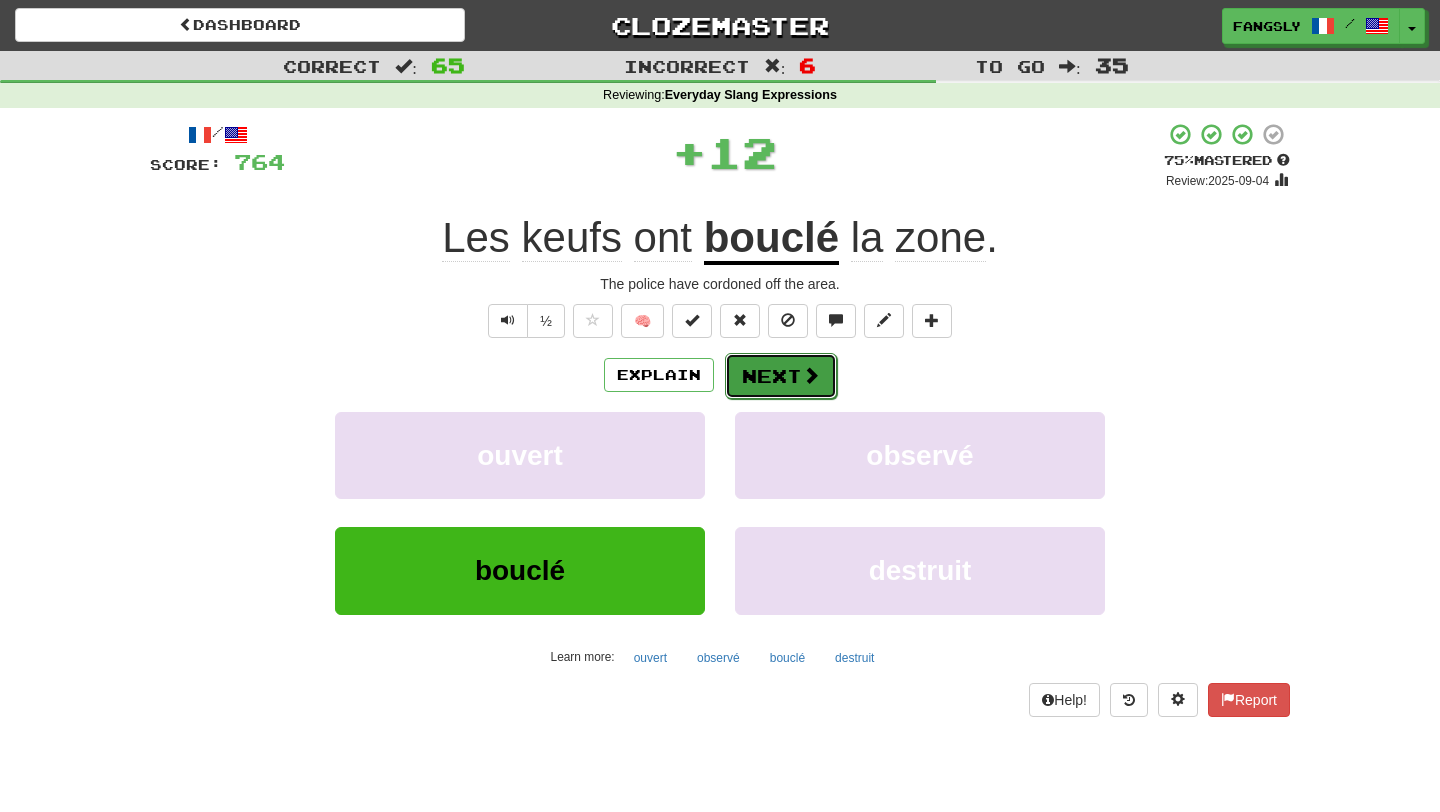 click on "Next" at bounding box center [781, 376] 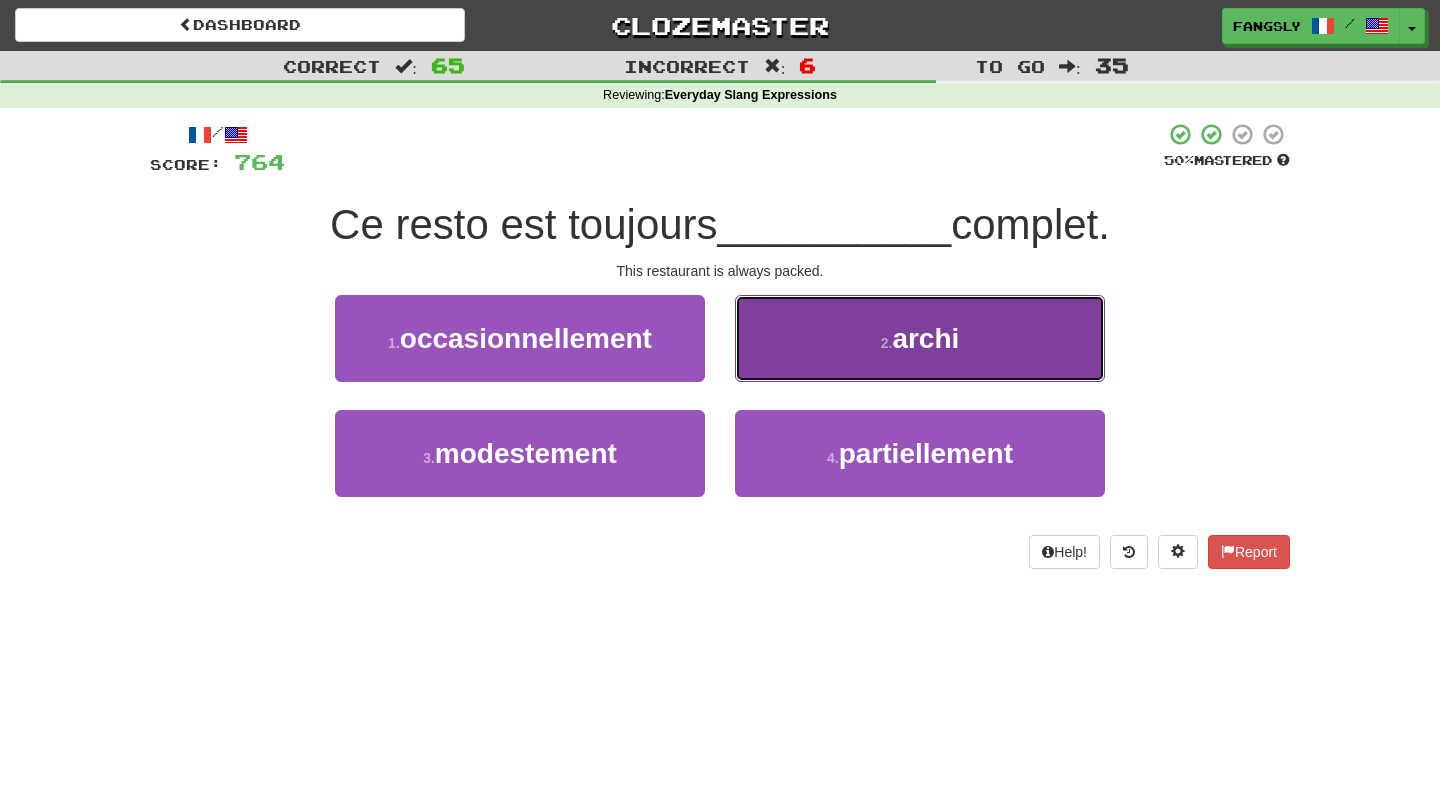 click on "2 .  archi" at bounding box center (920, 338) 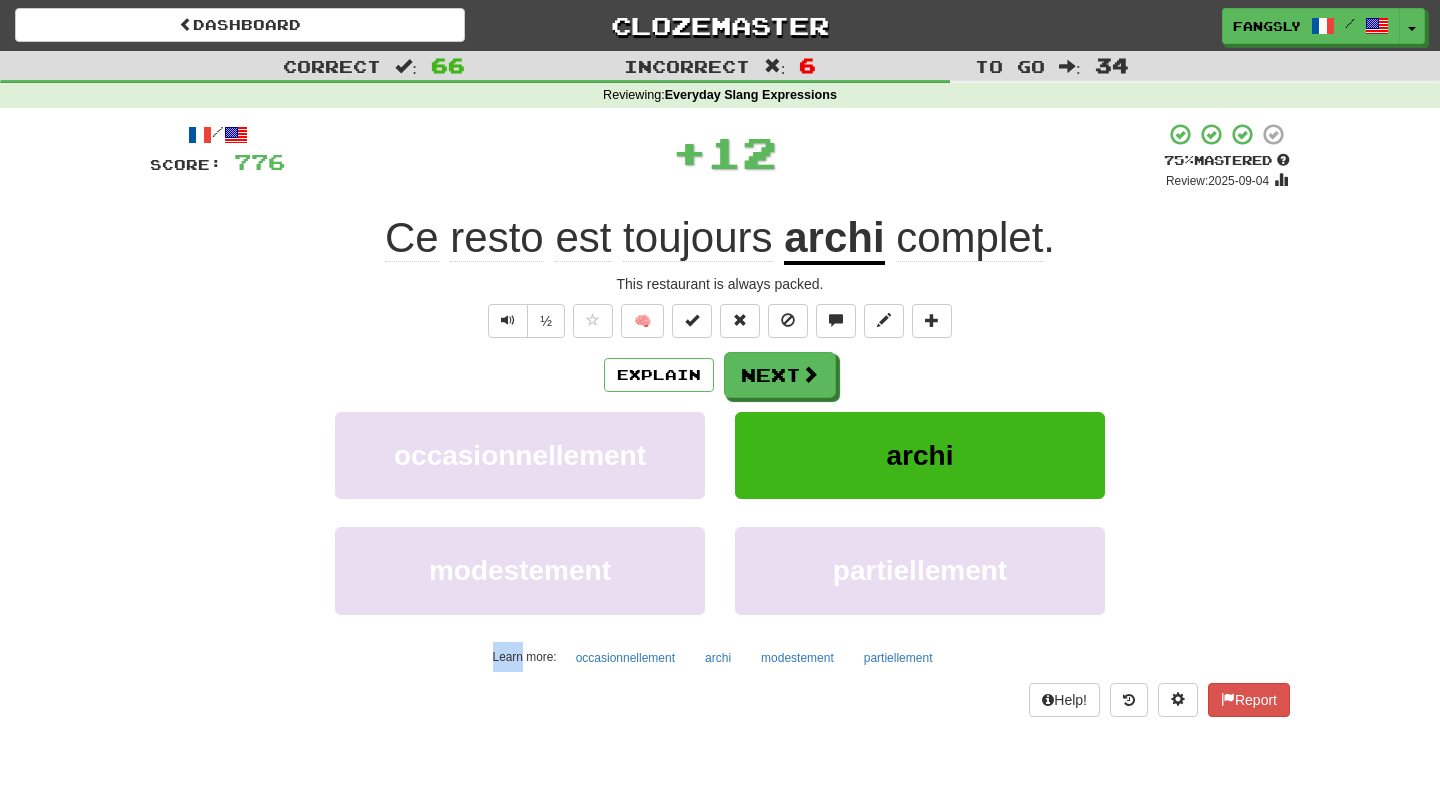 click on "/ Score: 776 + 12 75 % Mastered Review: 2025-09-04 Ce resto est toujours archi complet . This restaurant is always packed. ½ 🧠 Explain Next occasionnellement archi modestement partiellement Learn more: occasionnellement archi modestement partiellement Help! Report" at bounding box center [720, 419] 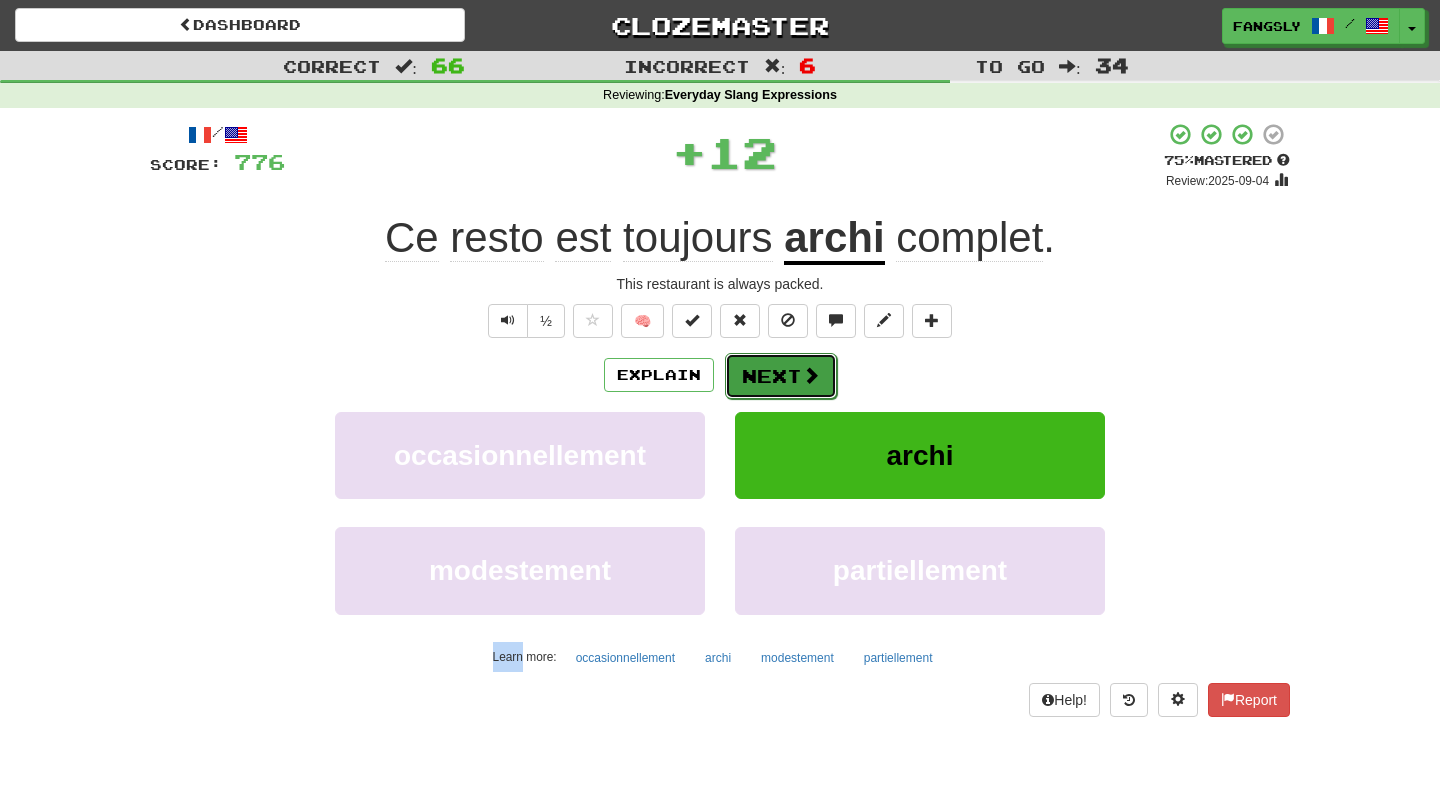 click on "Next" at bounding box center [781, 376] 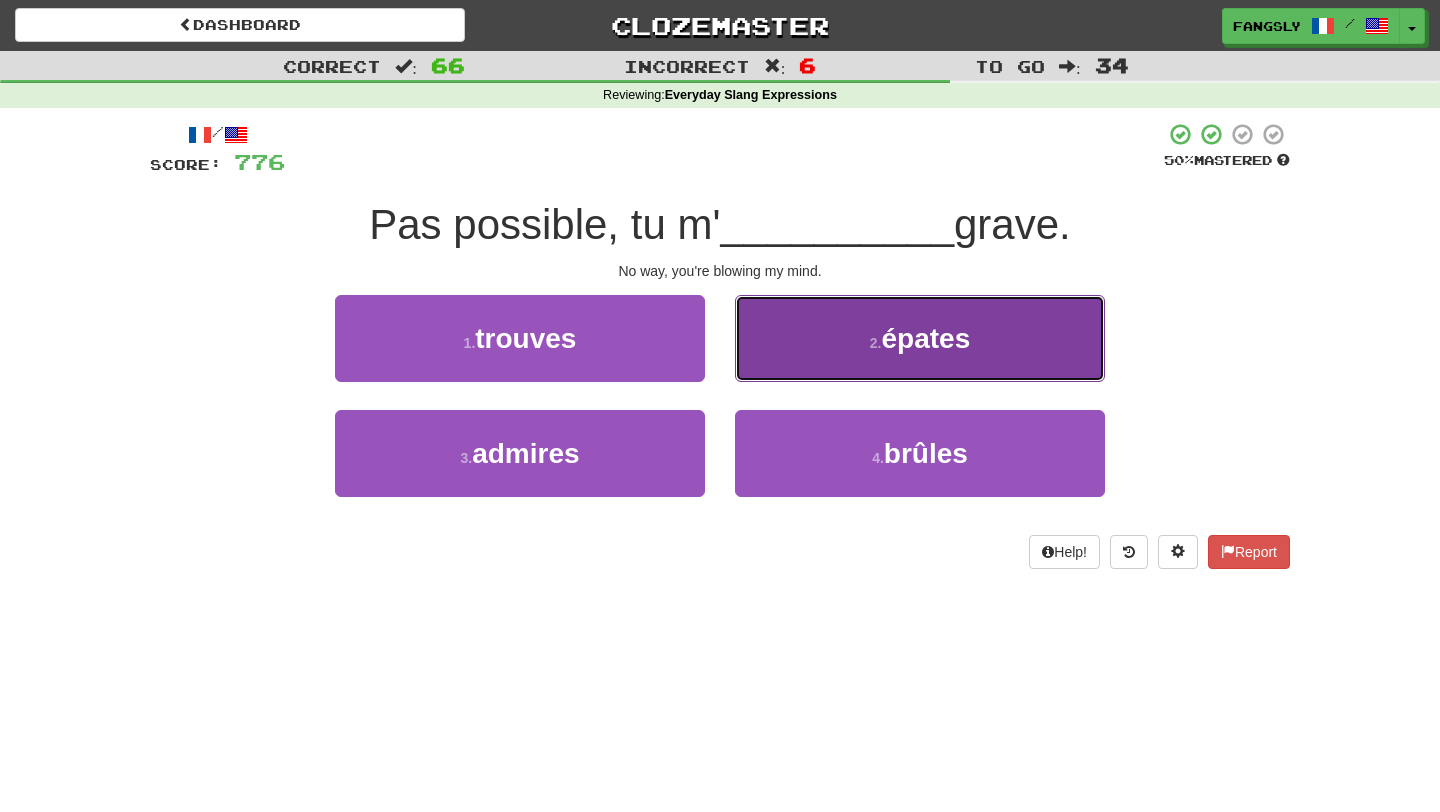 click on "2 .  épates" at bounding box center (920, 338) 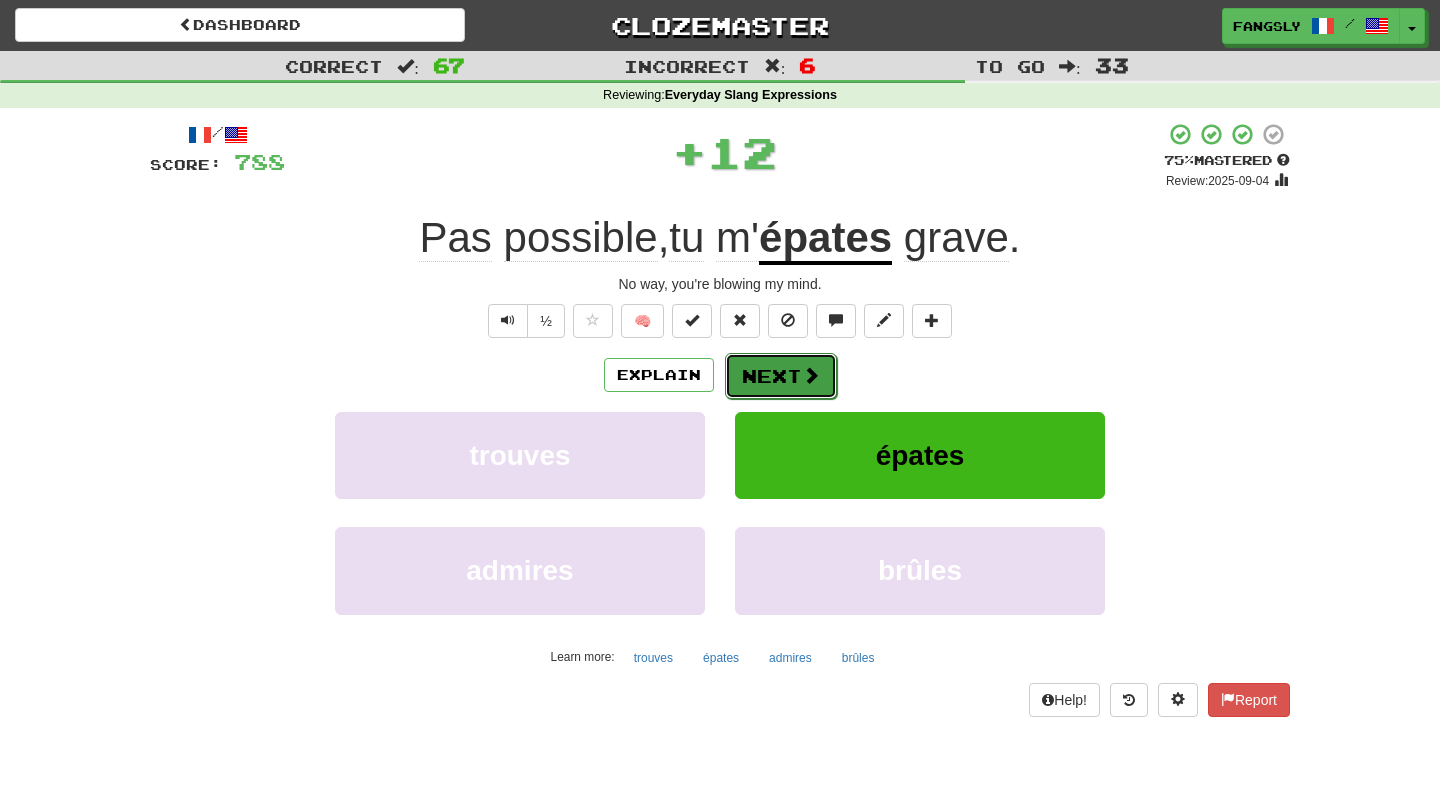 click on "Next" at bounding box center [781, 376] 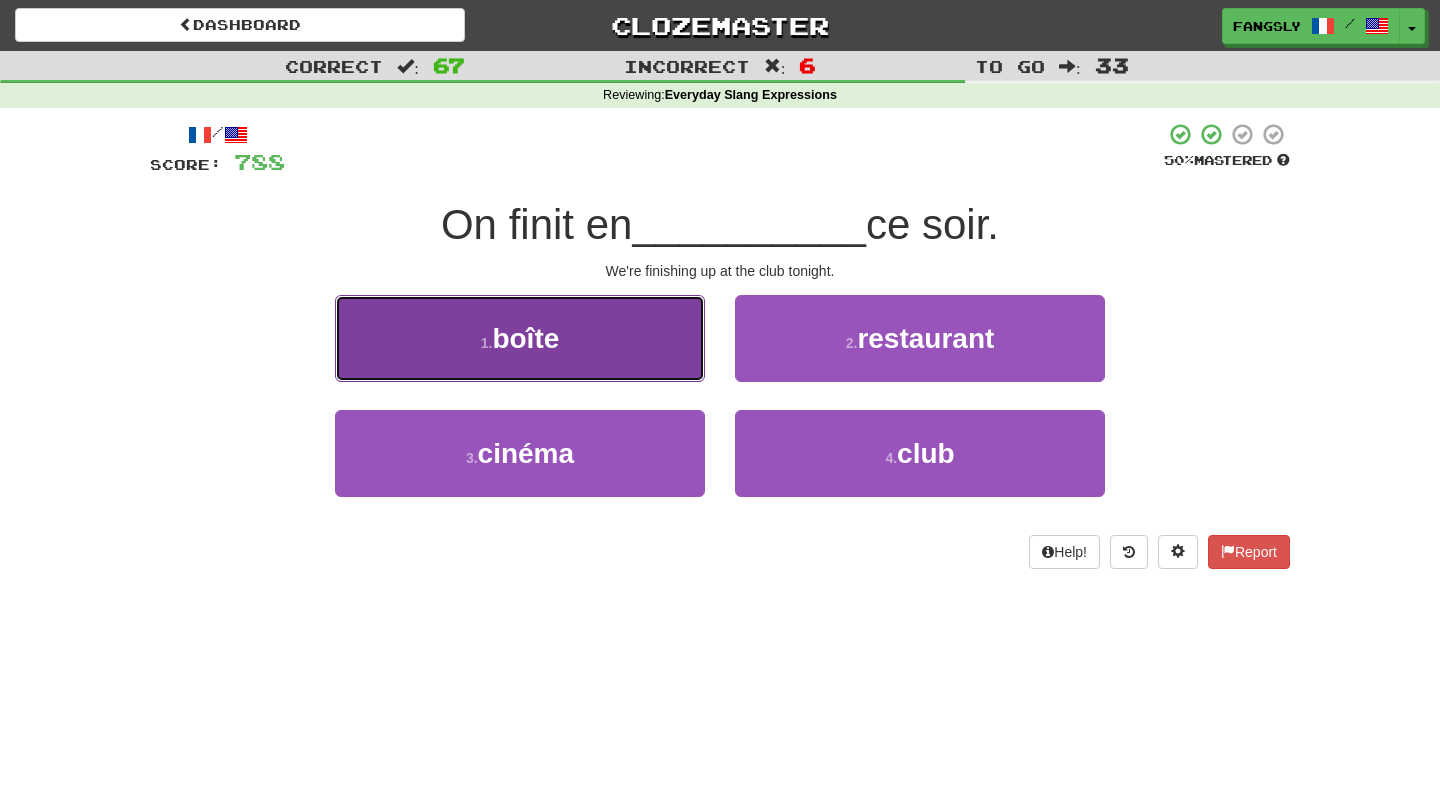 click on "1 .  boîte" at bounding box center (520, 338) 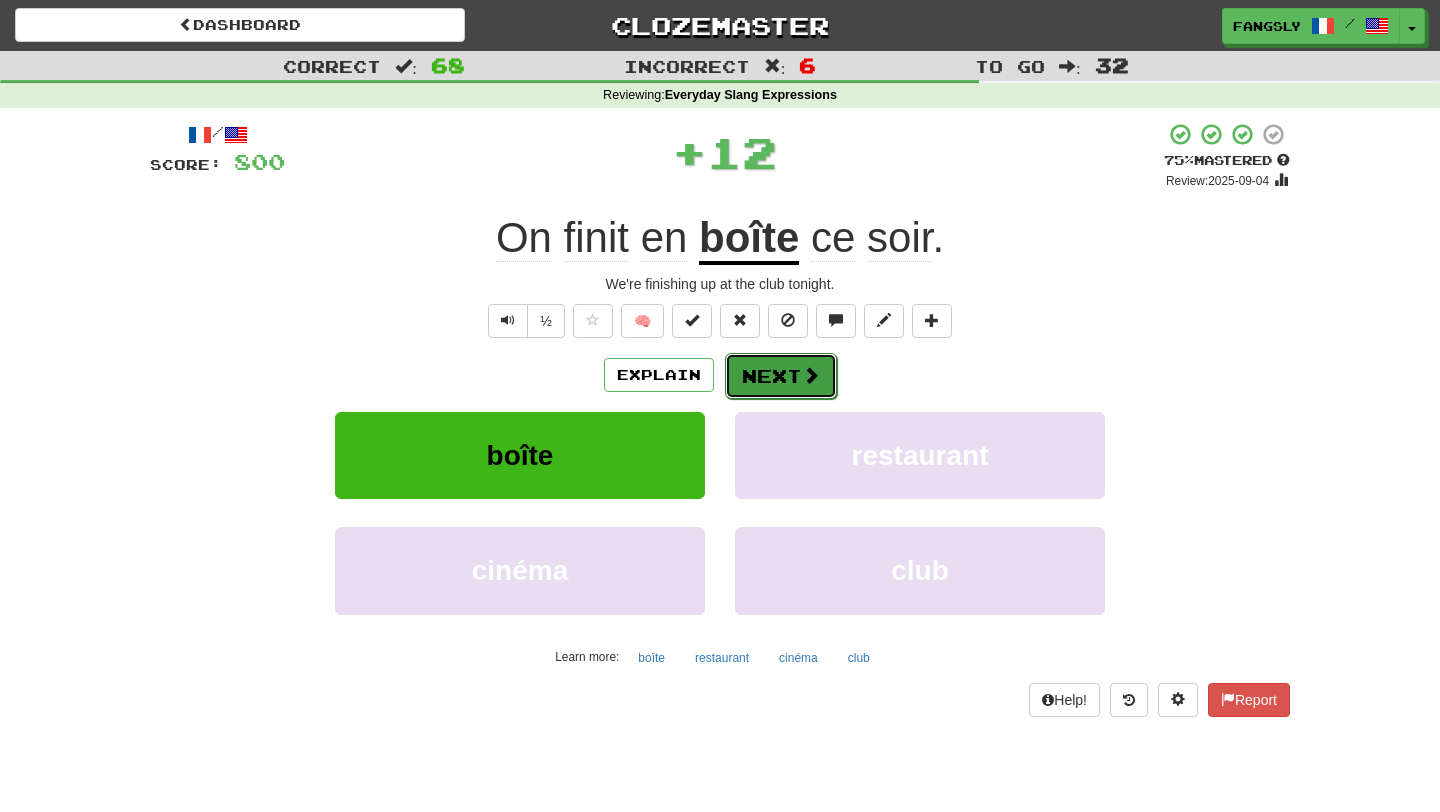click on "Next" at bounding box center [781, 376] 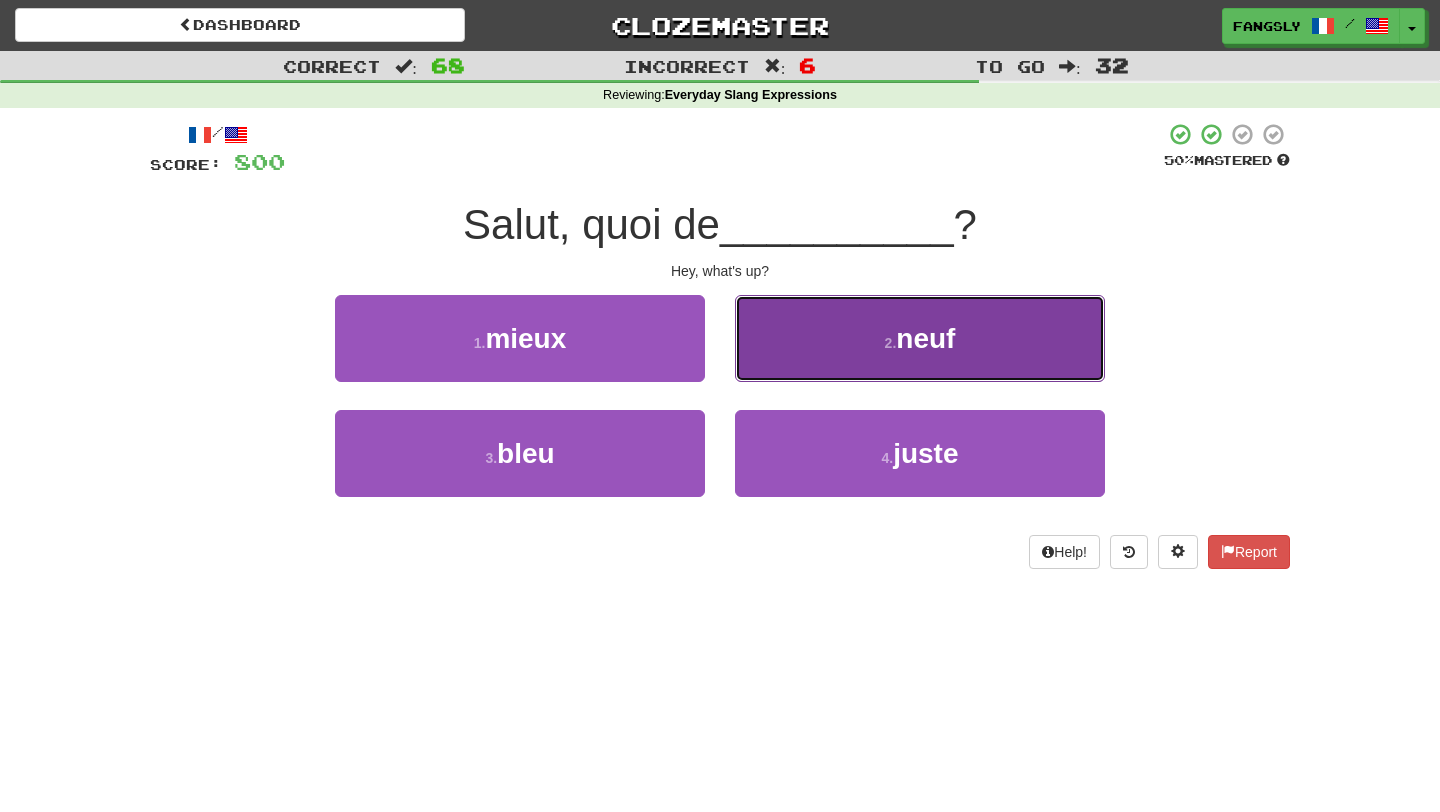 click on "2 .  neuf" at bounding box center (920, 338) 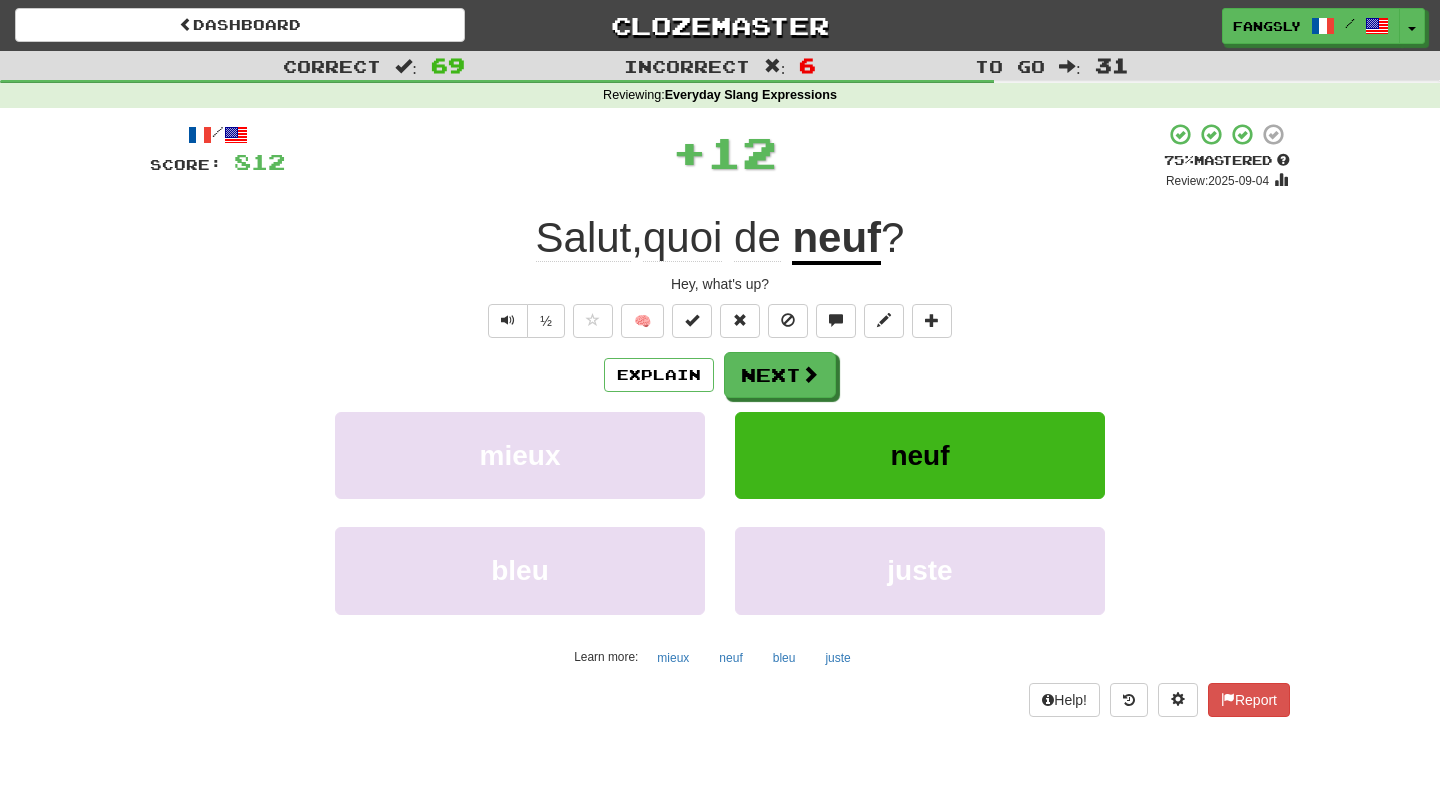click on "Next" at bounding box center [780, 375] 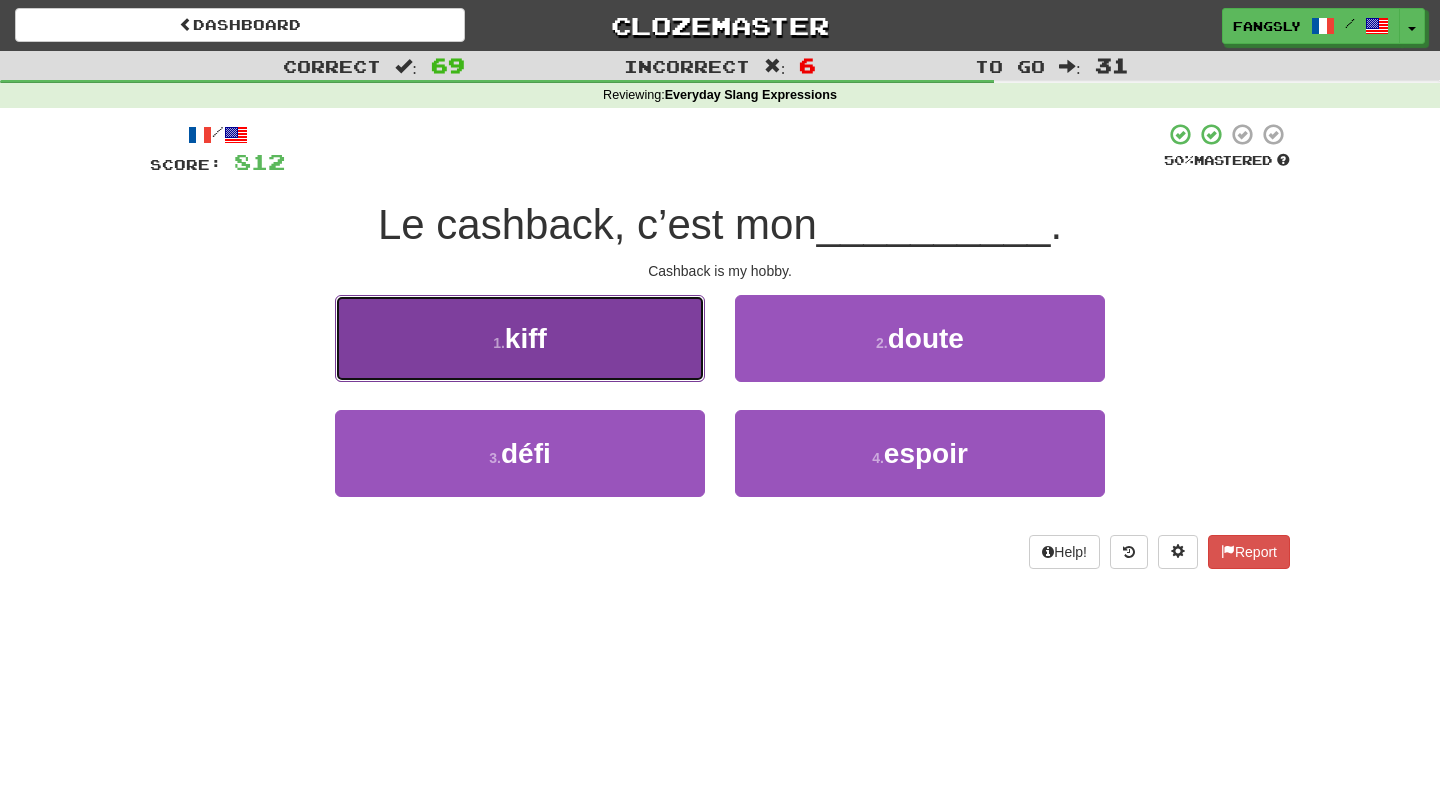 click on "1 .  kiff" at bounding box center [520, 338] 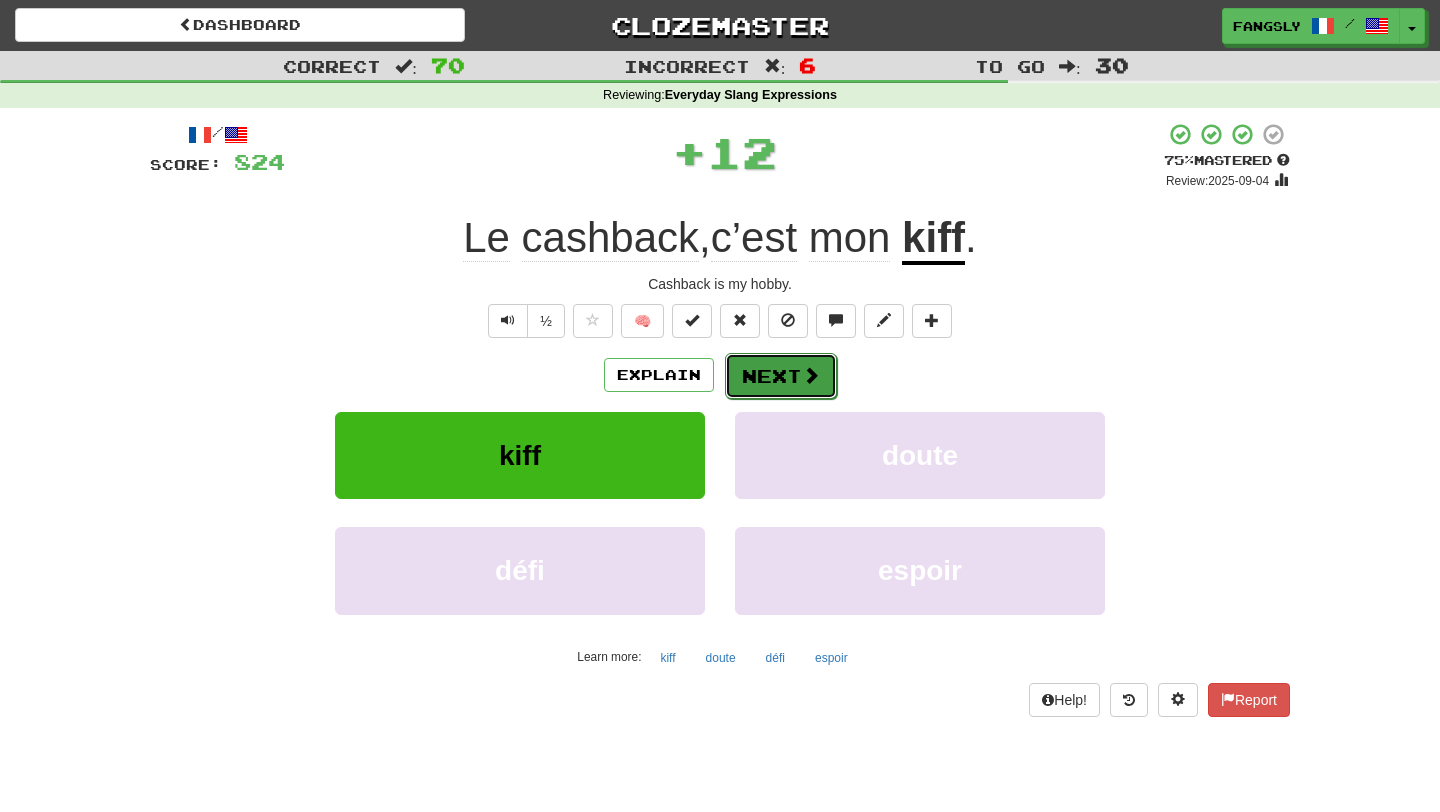 click on "Next" at bounding box center [781, 376] 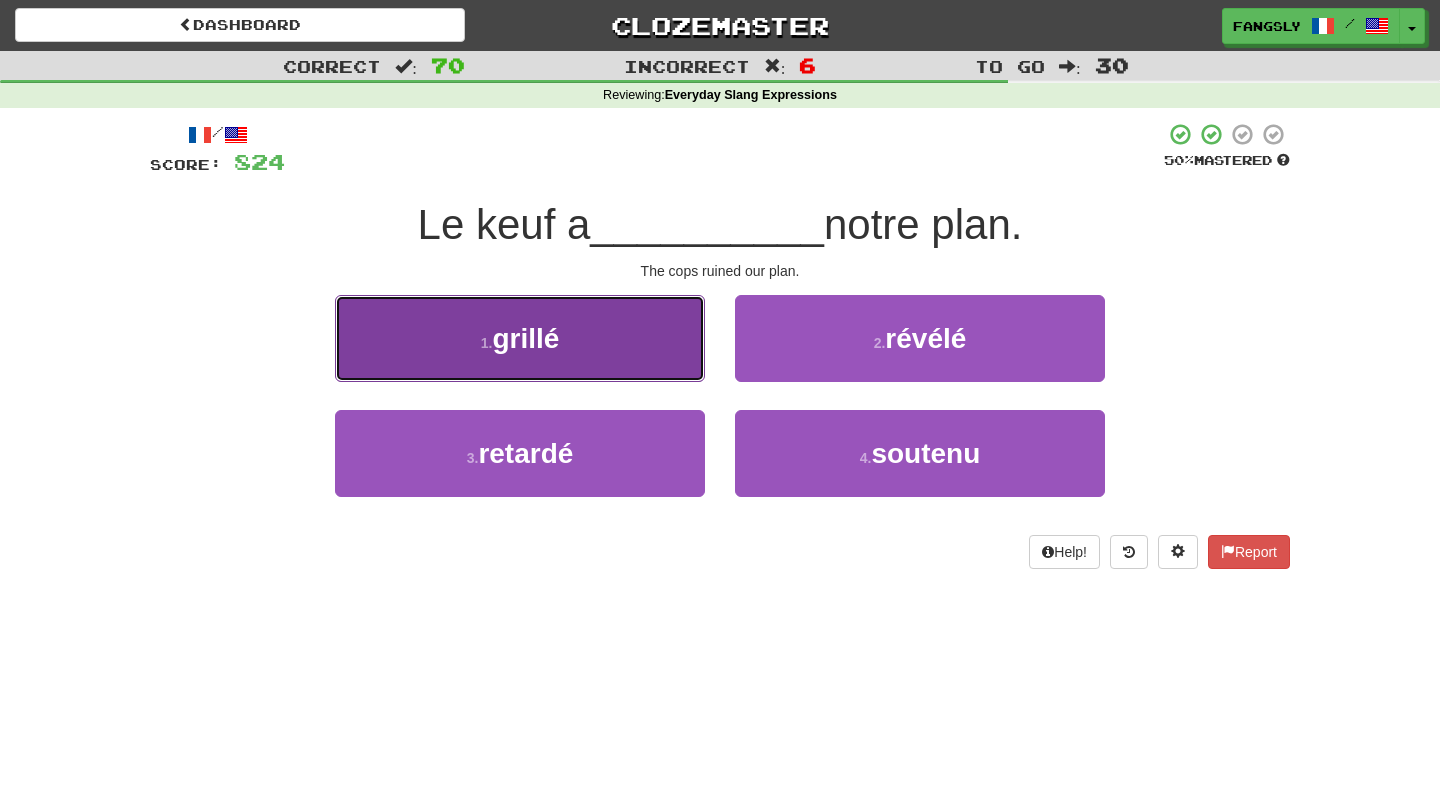 click on "1 .  grillé" at bounding box center [520, 338] 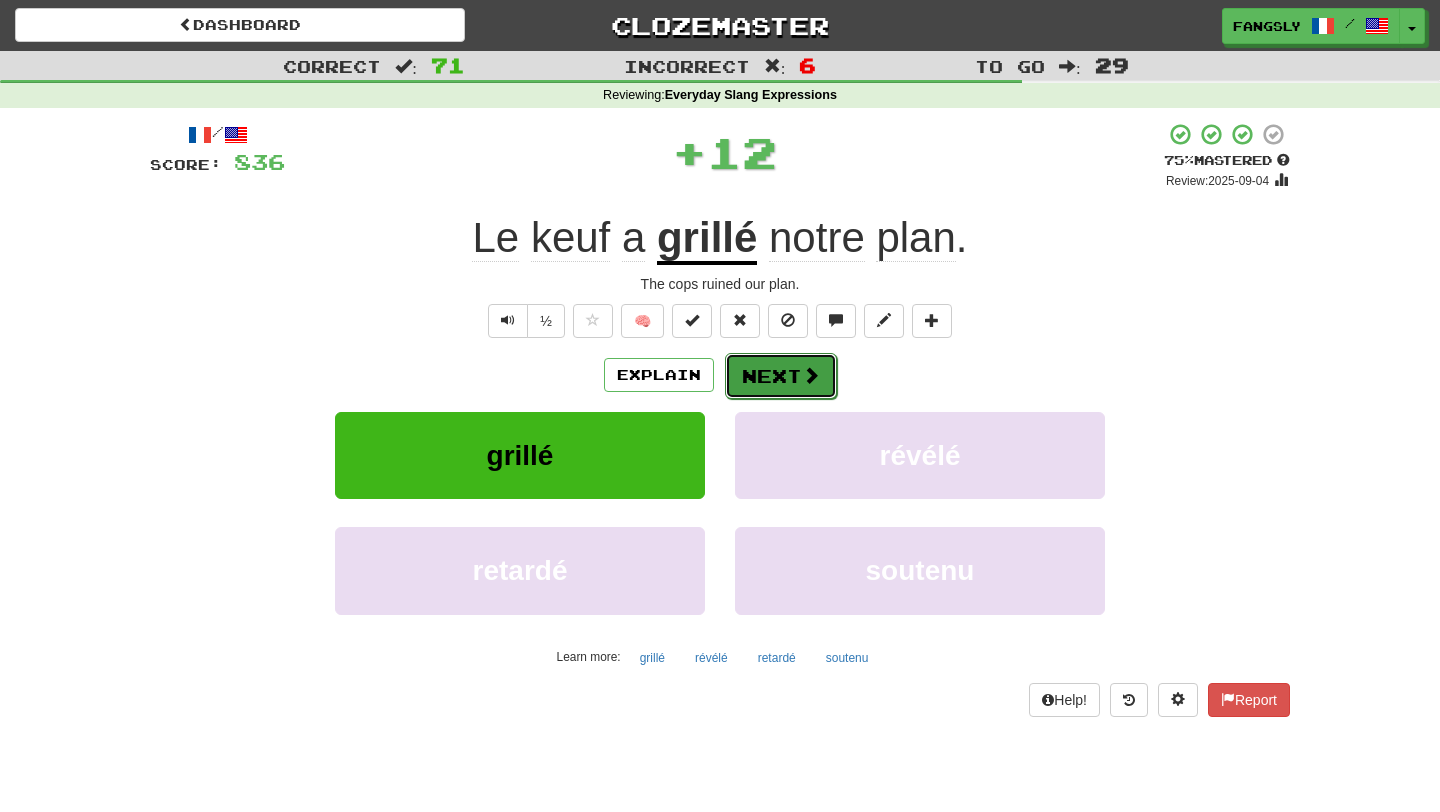click on "Next" at bounding box center (781, 376) 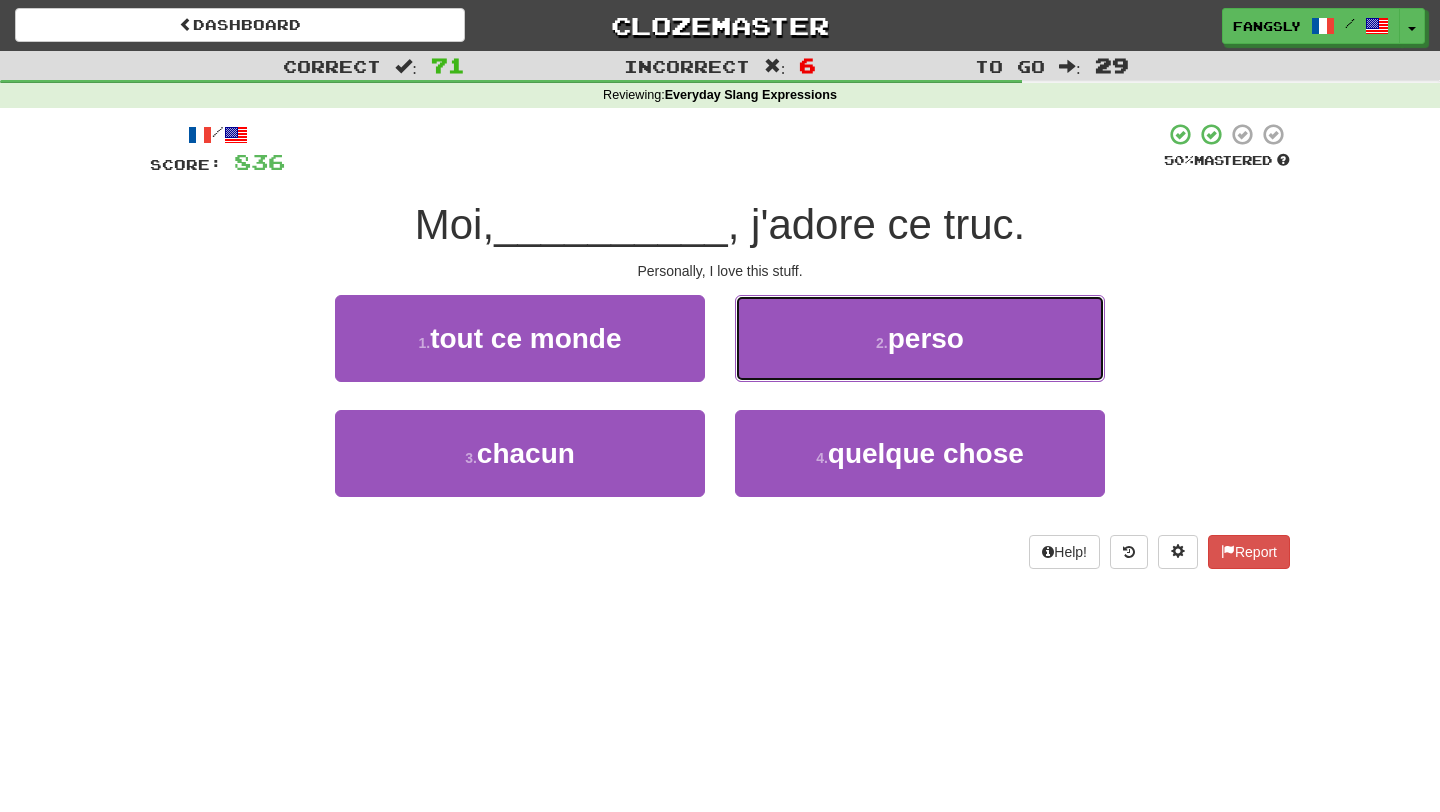 click on "2 .  perso" at bounding box center (920, 338) 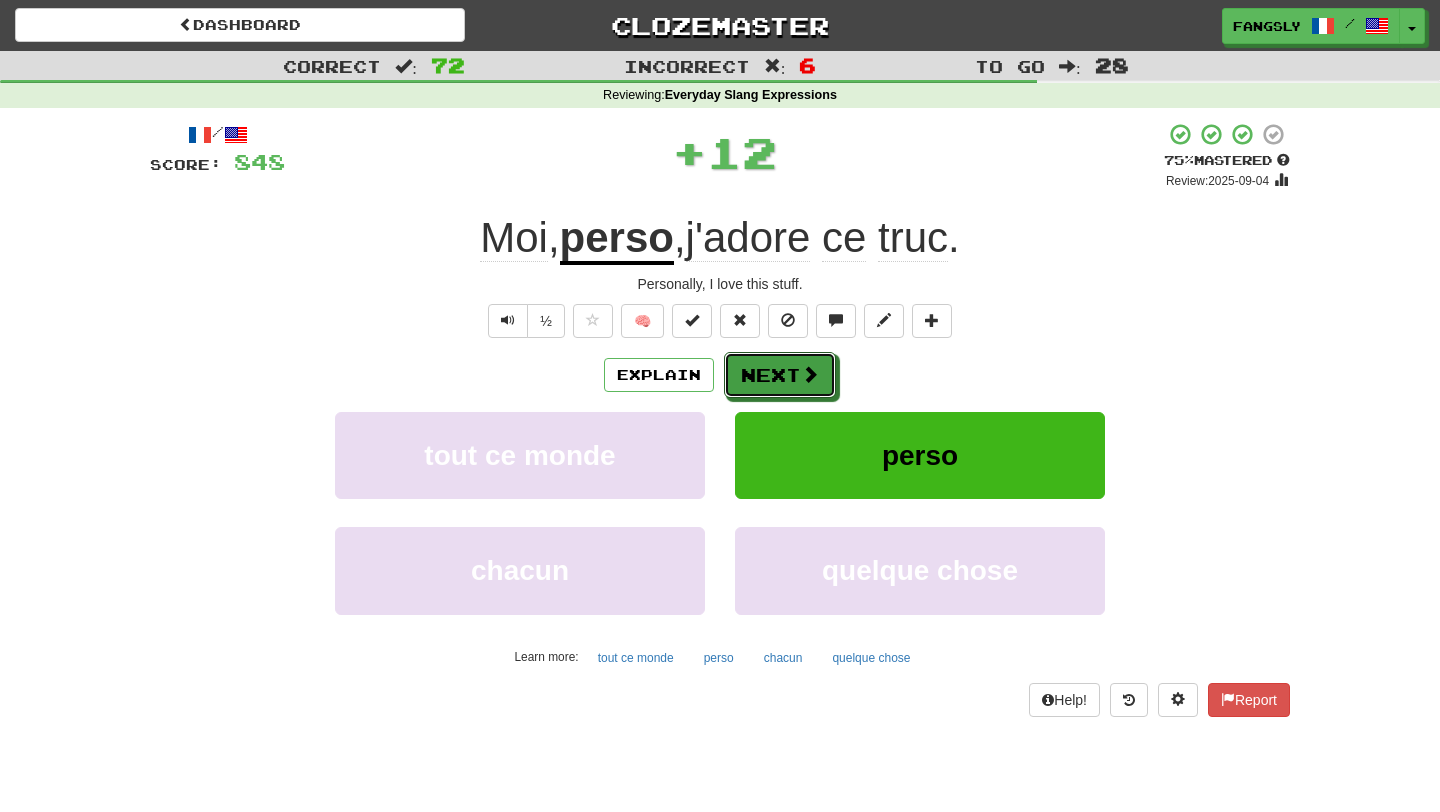click on "Next" at bounding box center (780, 375) 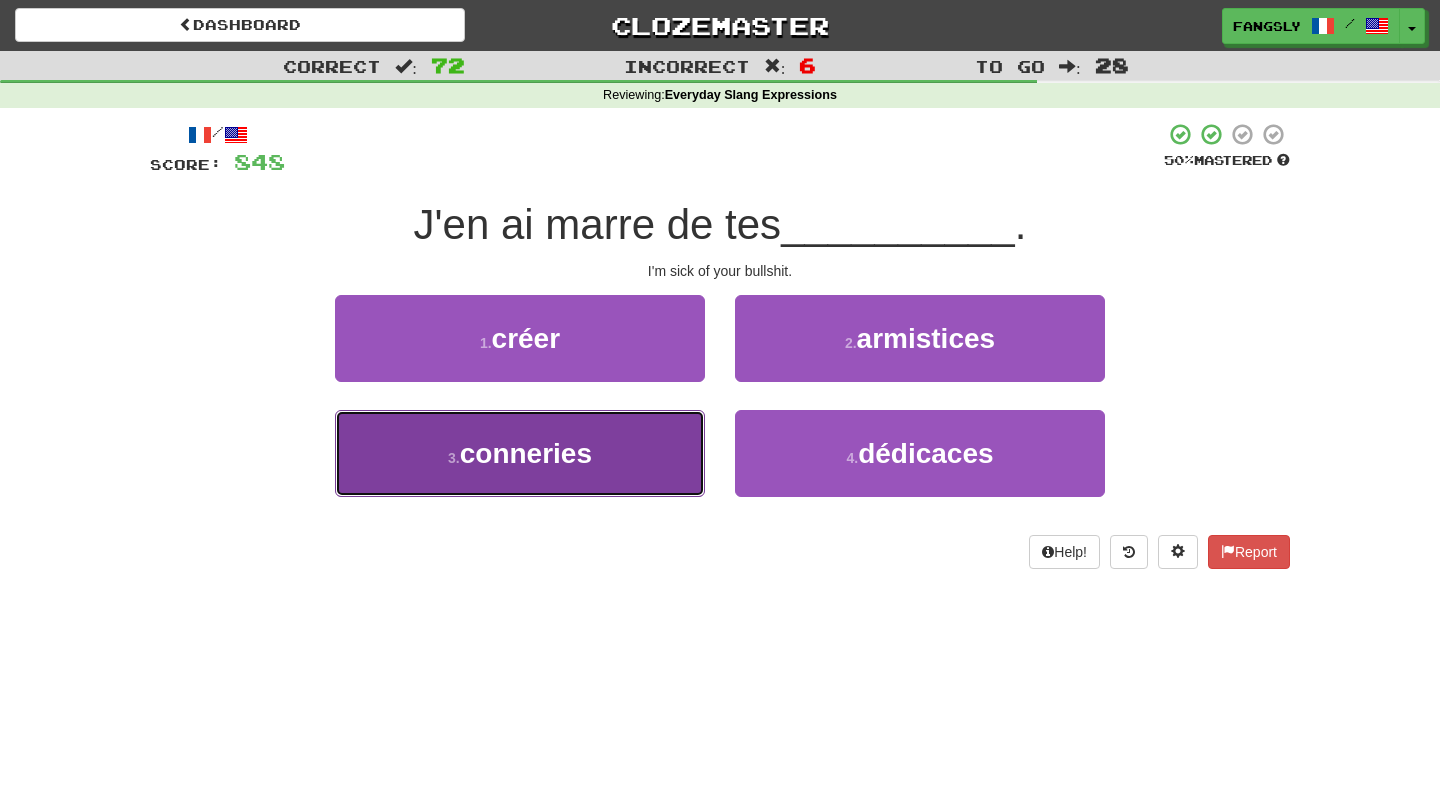 click on "3 .  conneries" at bounding box center (520, 453) 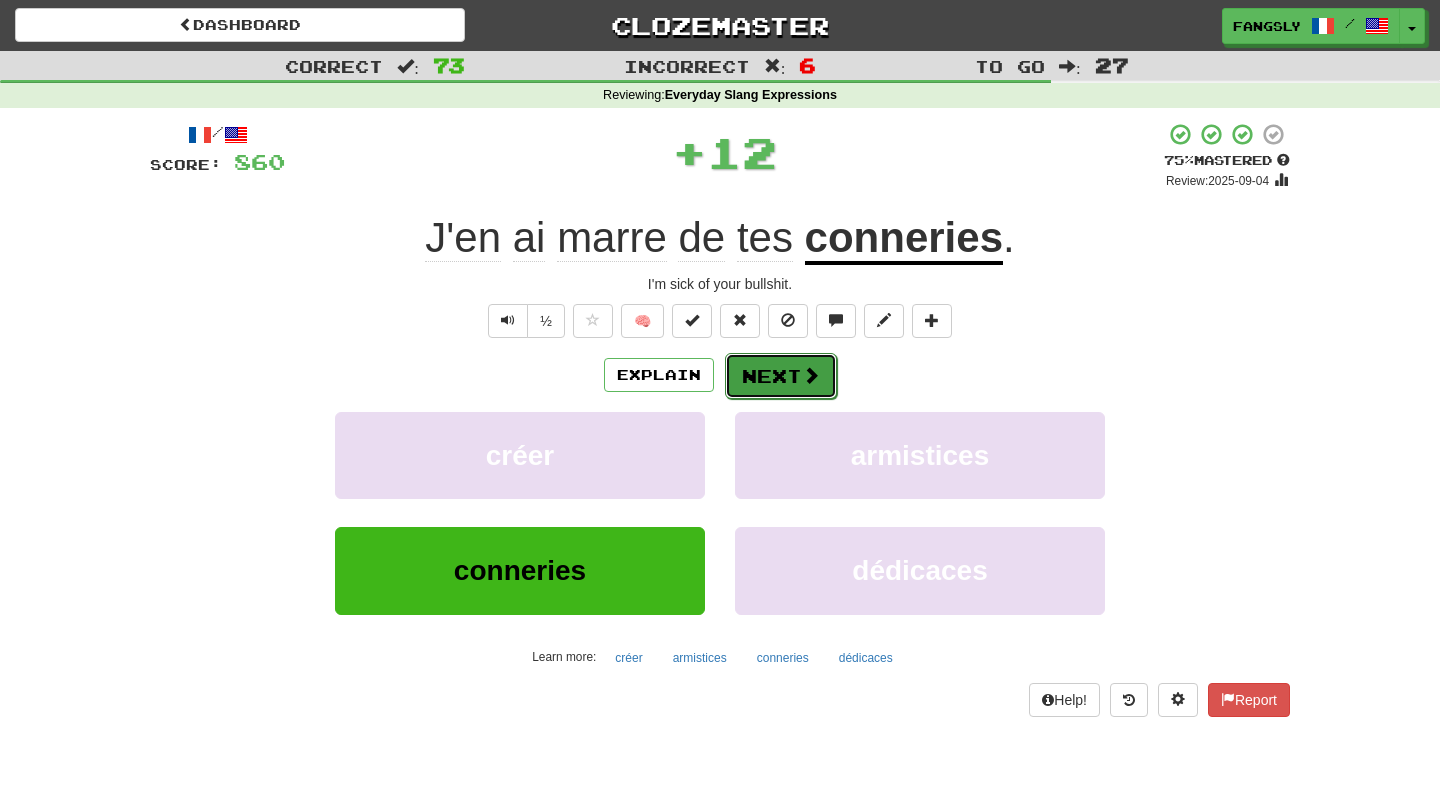 click on "Next" at bounding box center (781, 376) 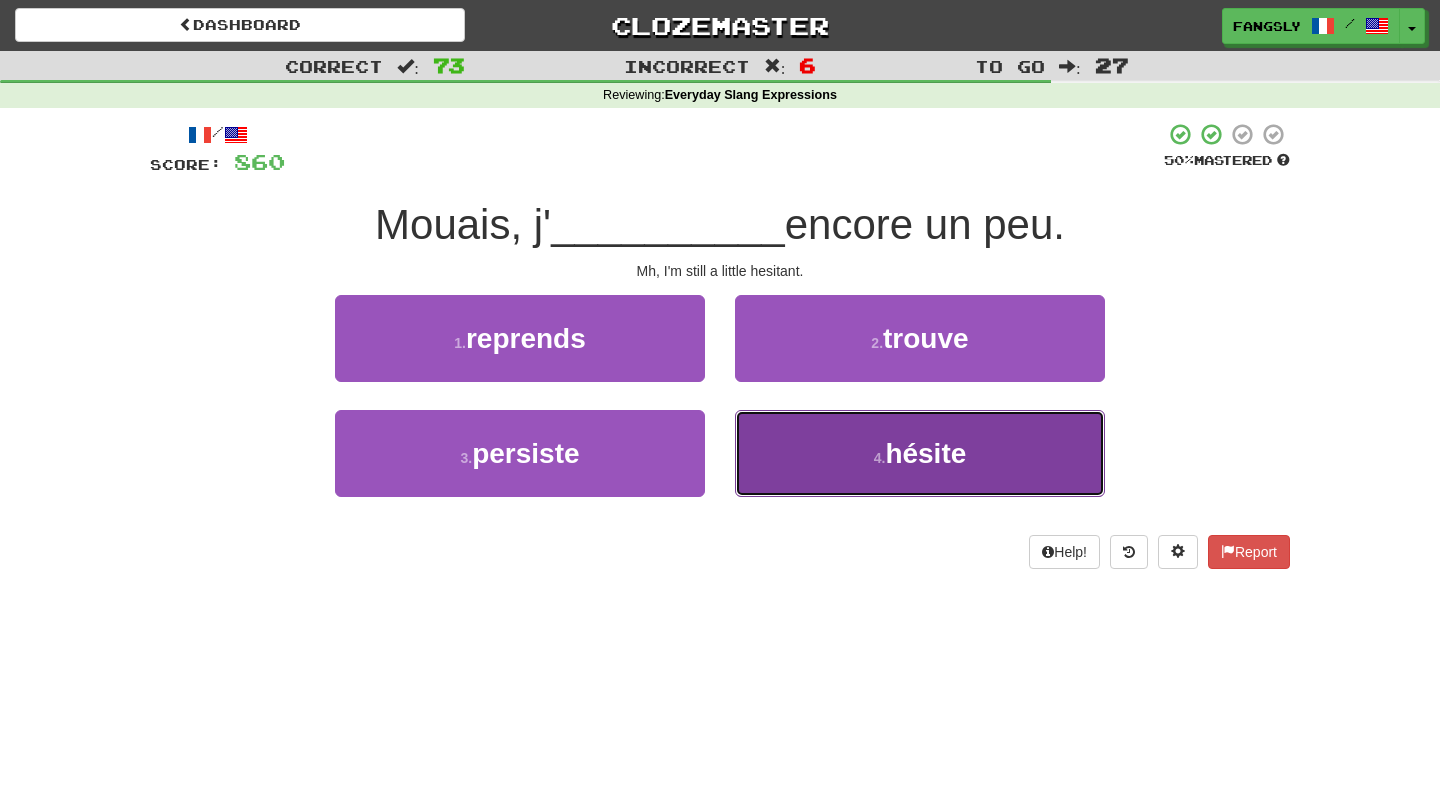 click on "4 .  hésite" at bounding box center (920, 453) 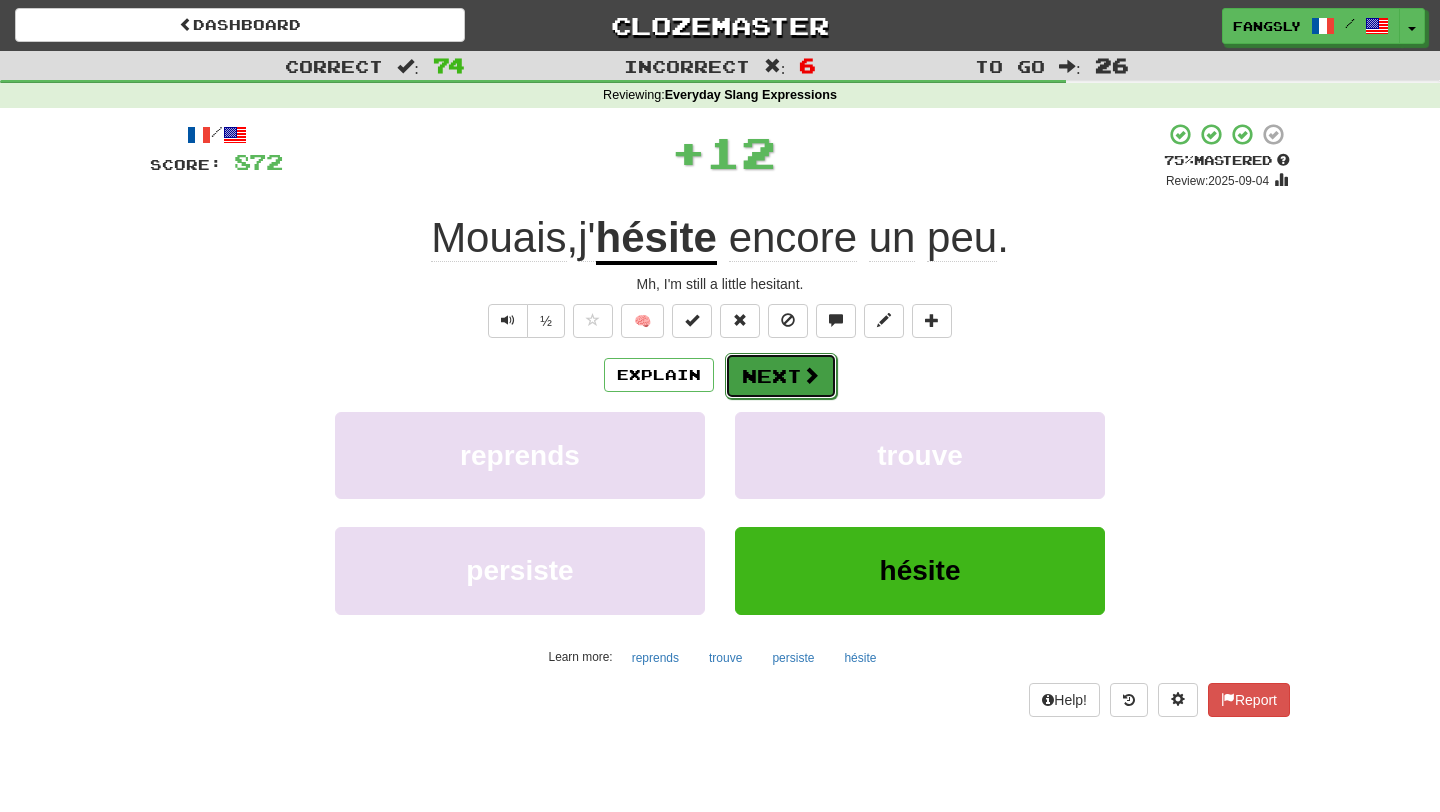 click on "Next" at bounding box center (781, 376) 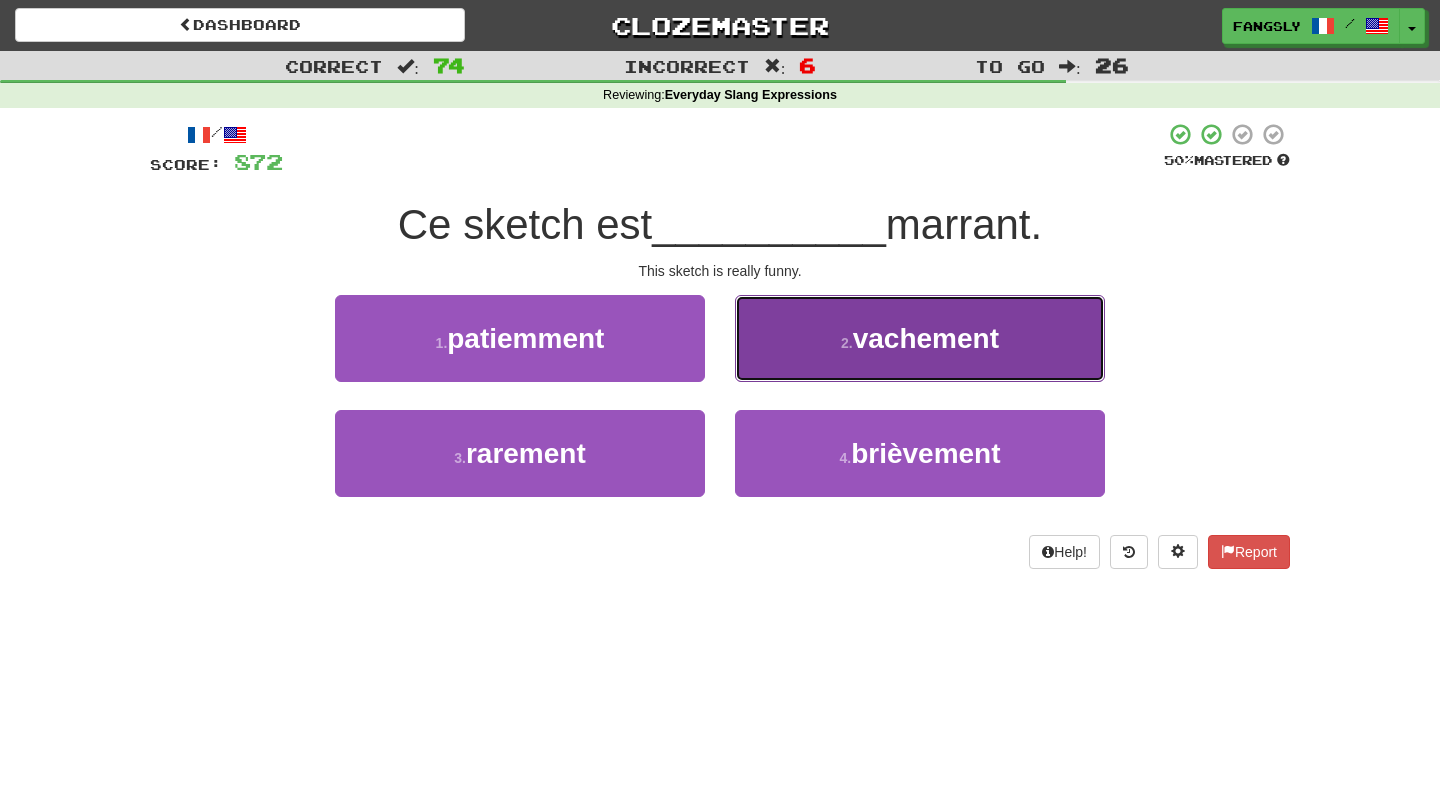 click on "2 .  vachement" at bounding box center [920, 338] 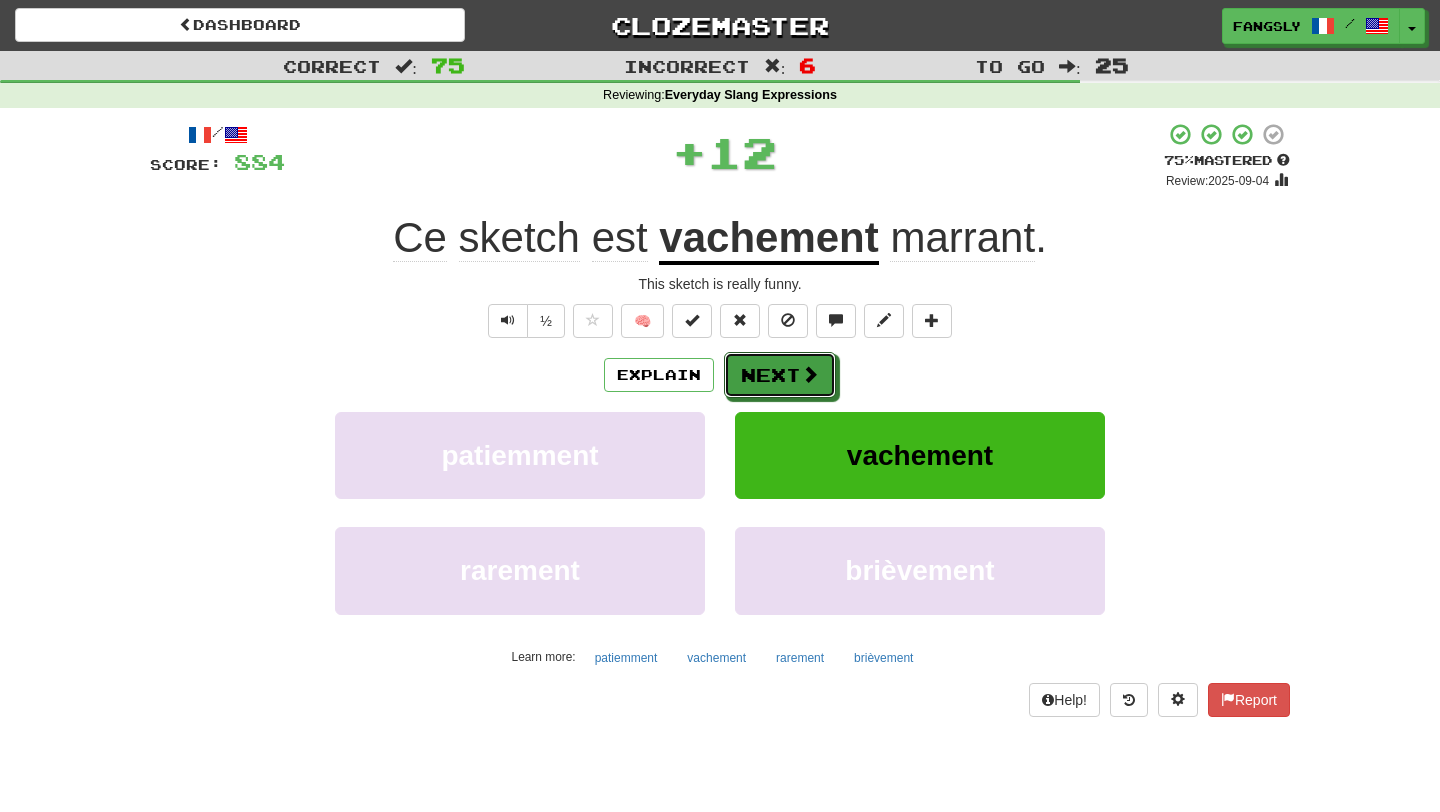 click on "Next" at bounding box center [780, 375] 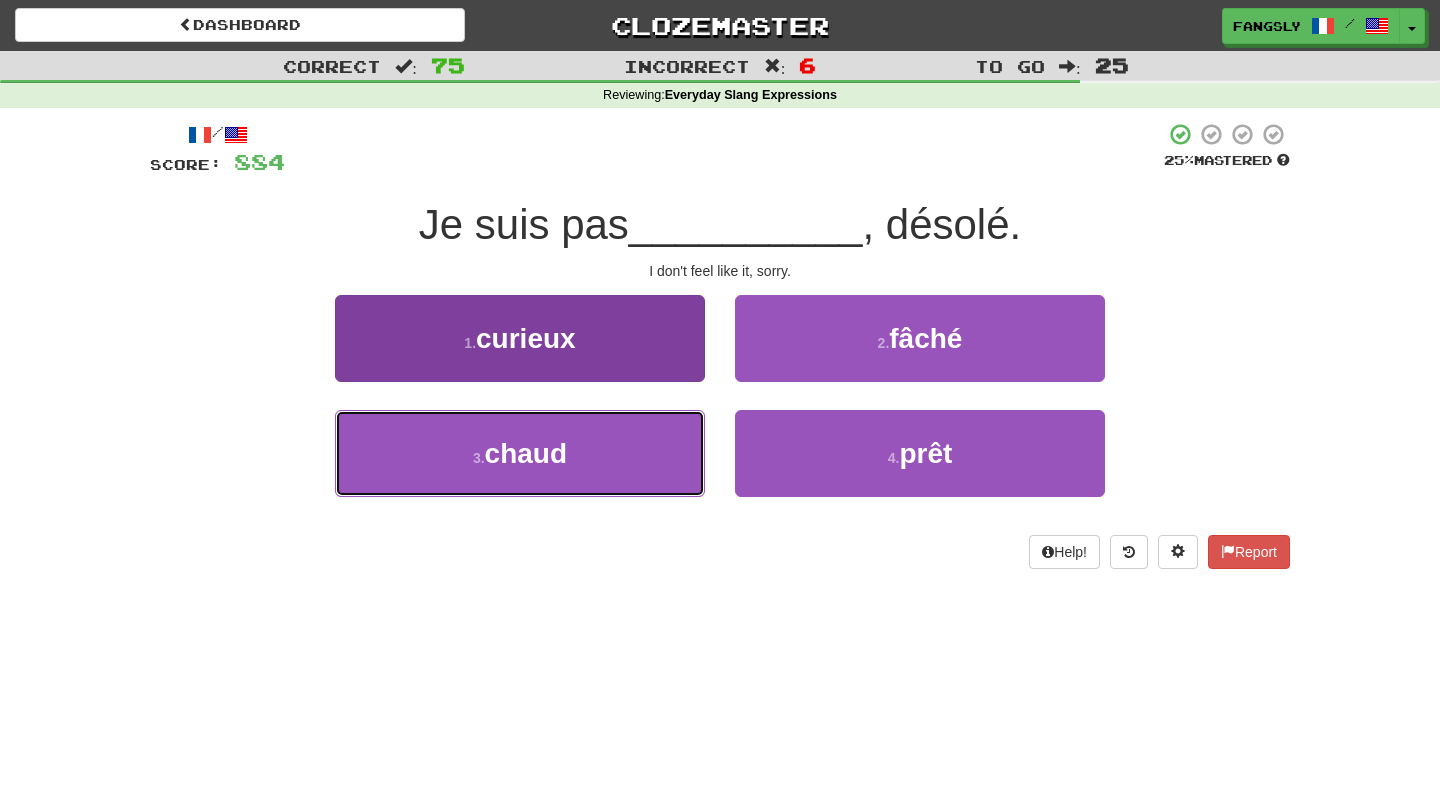 click on "3 .  chaud" at bounding box center [520, 453] 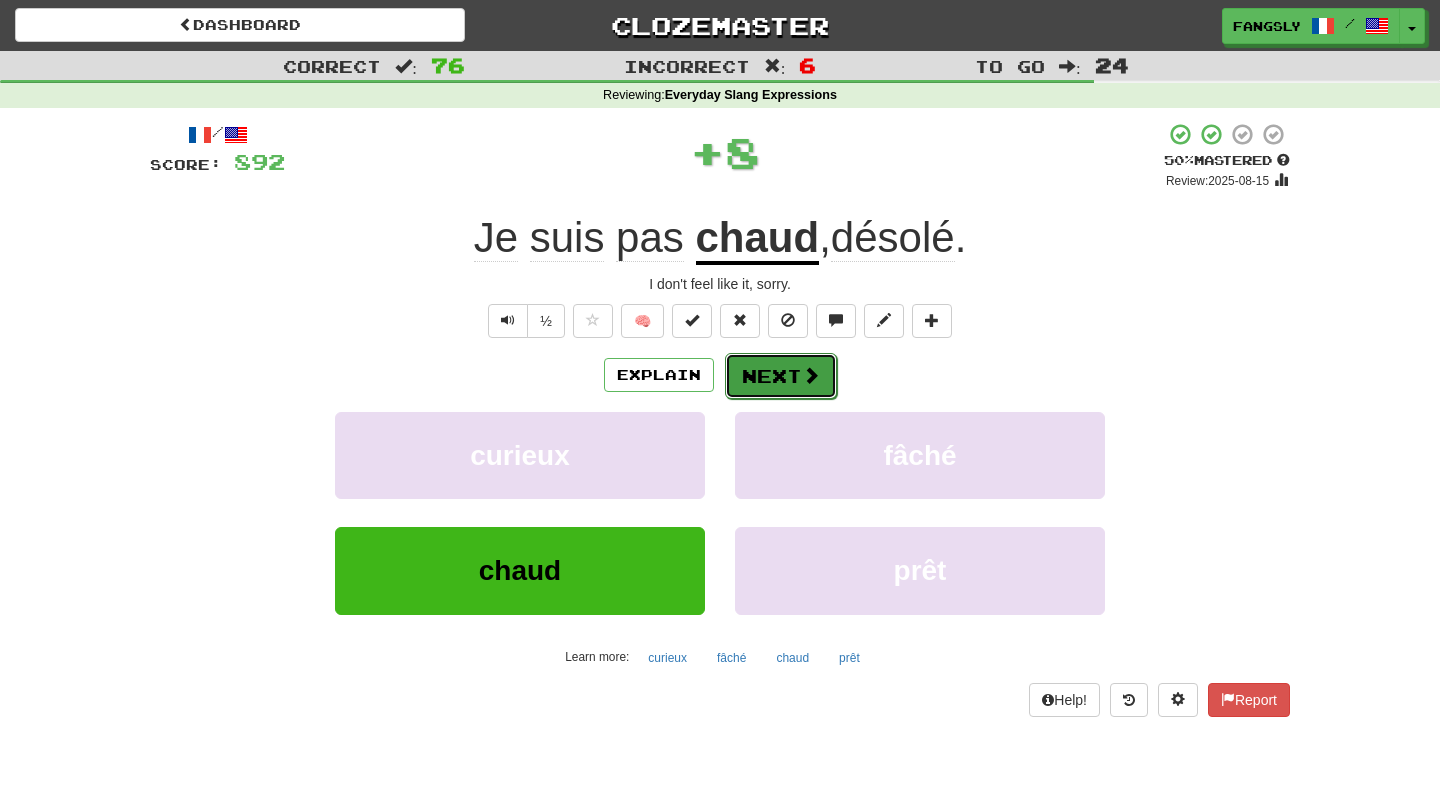 click on "Next" at bounding box center (781, 376) 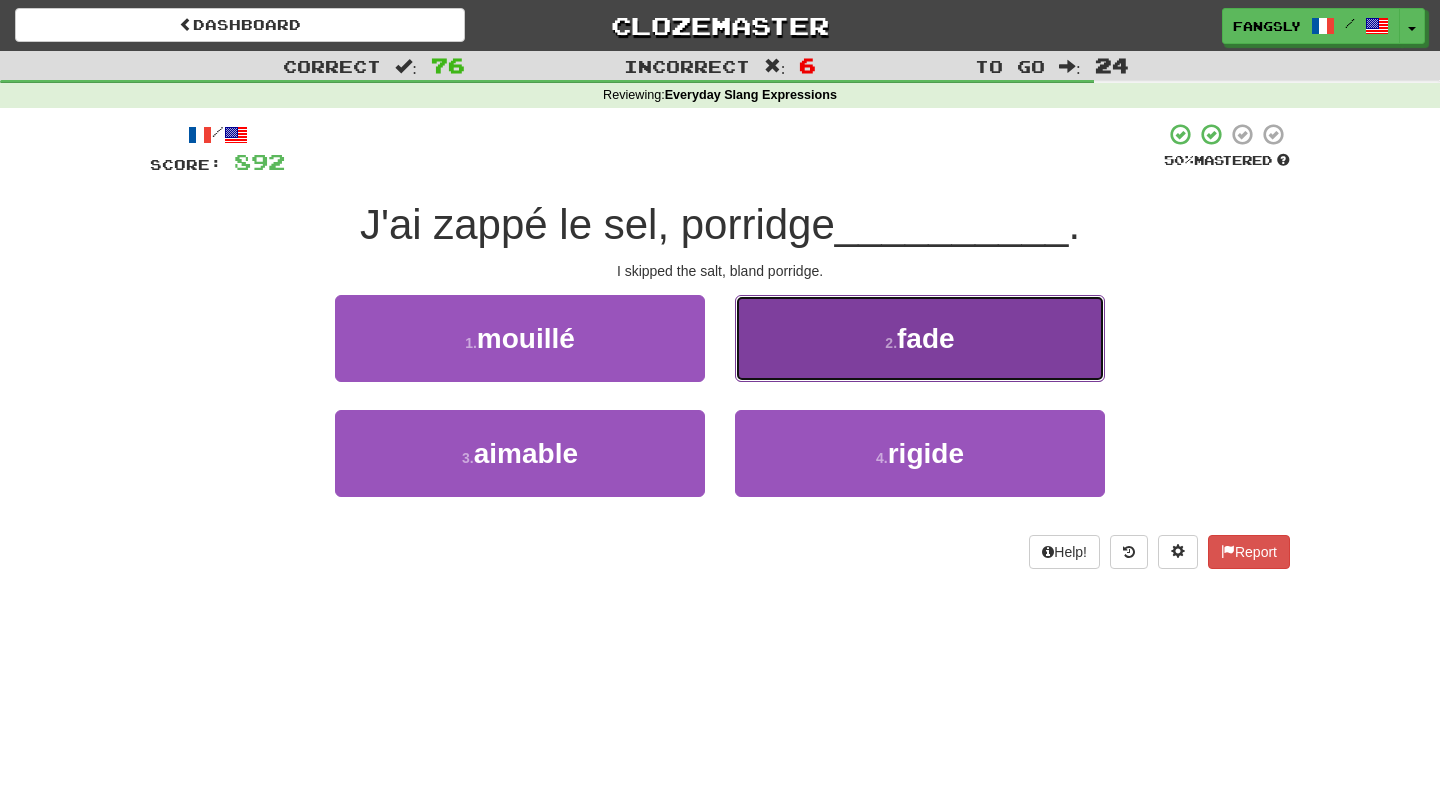 click on "2 .  fade" at bounding box center (920, 338) 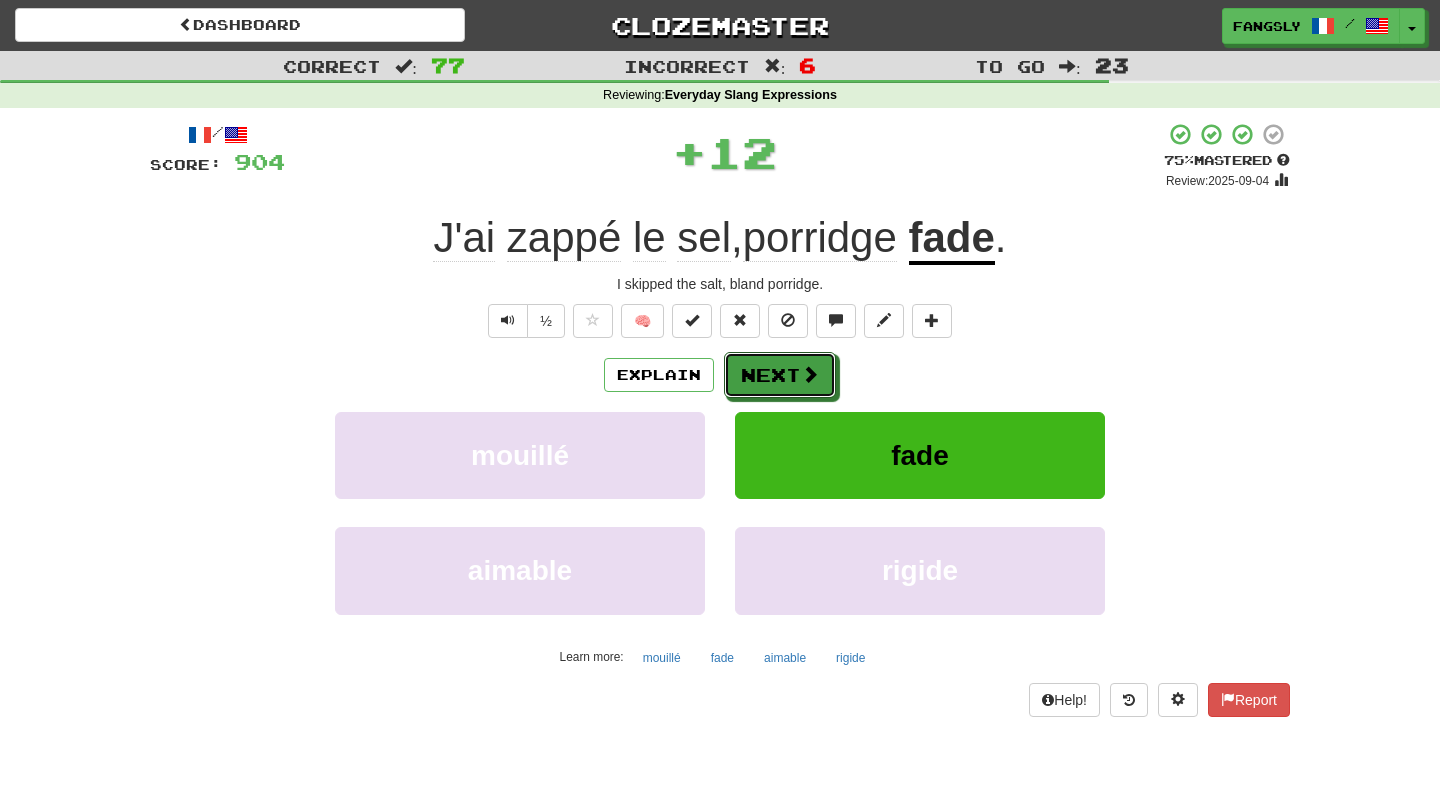click on "Next" at bounding box center (780, 375) 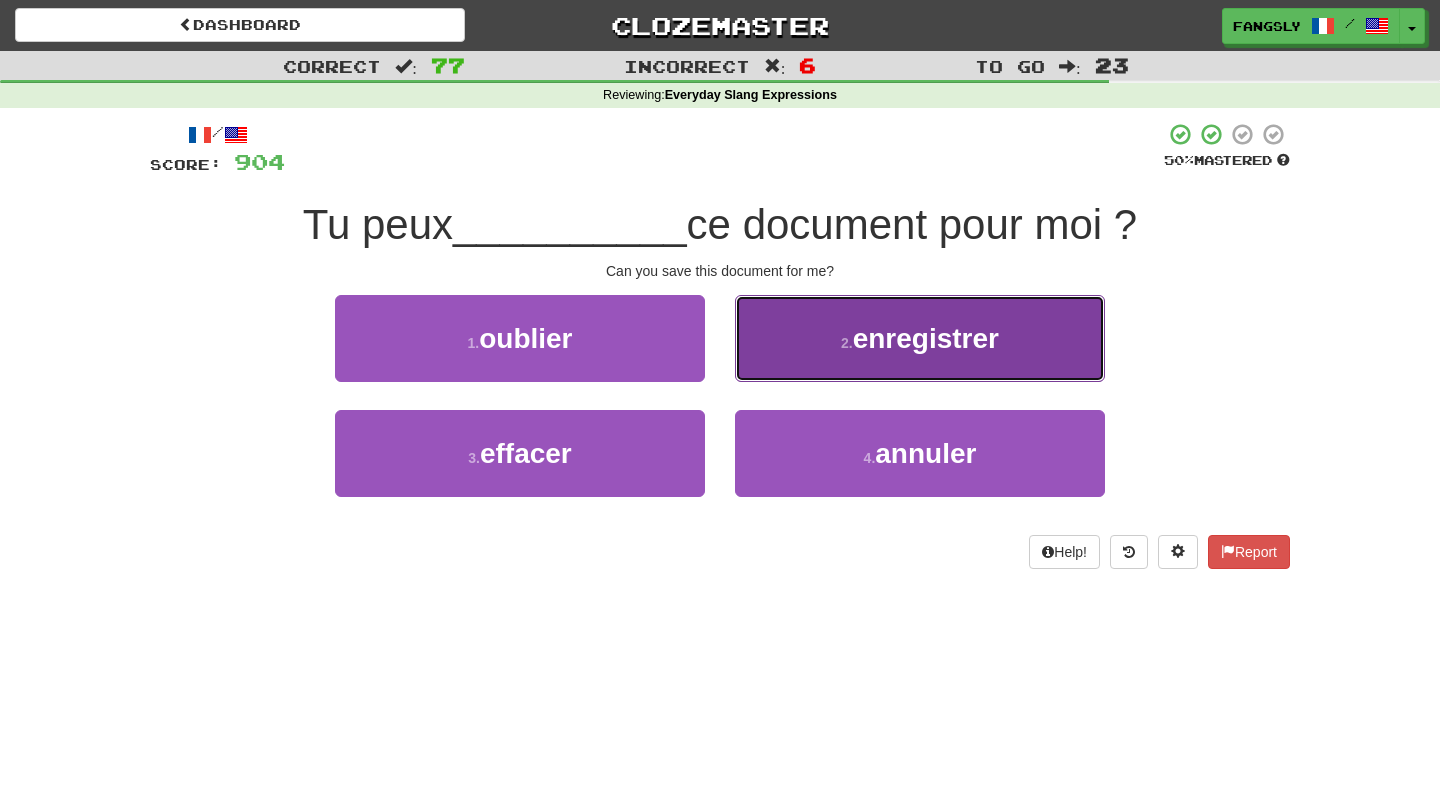 click on "2 .  enregistrer" at bounding box center (920, 338) 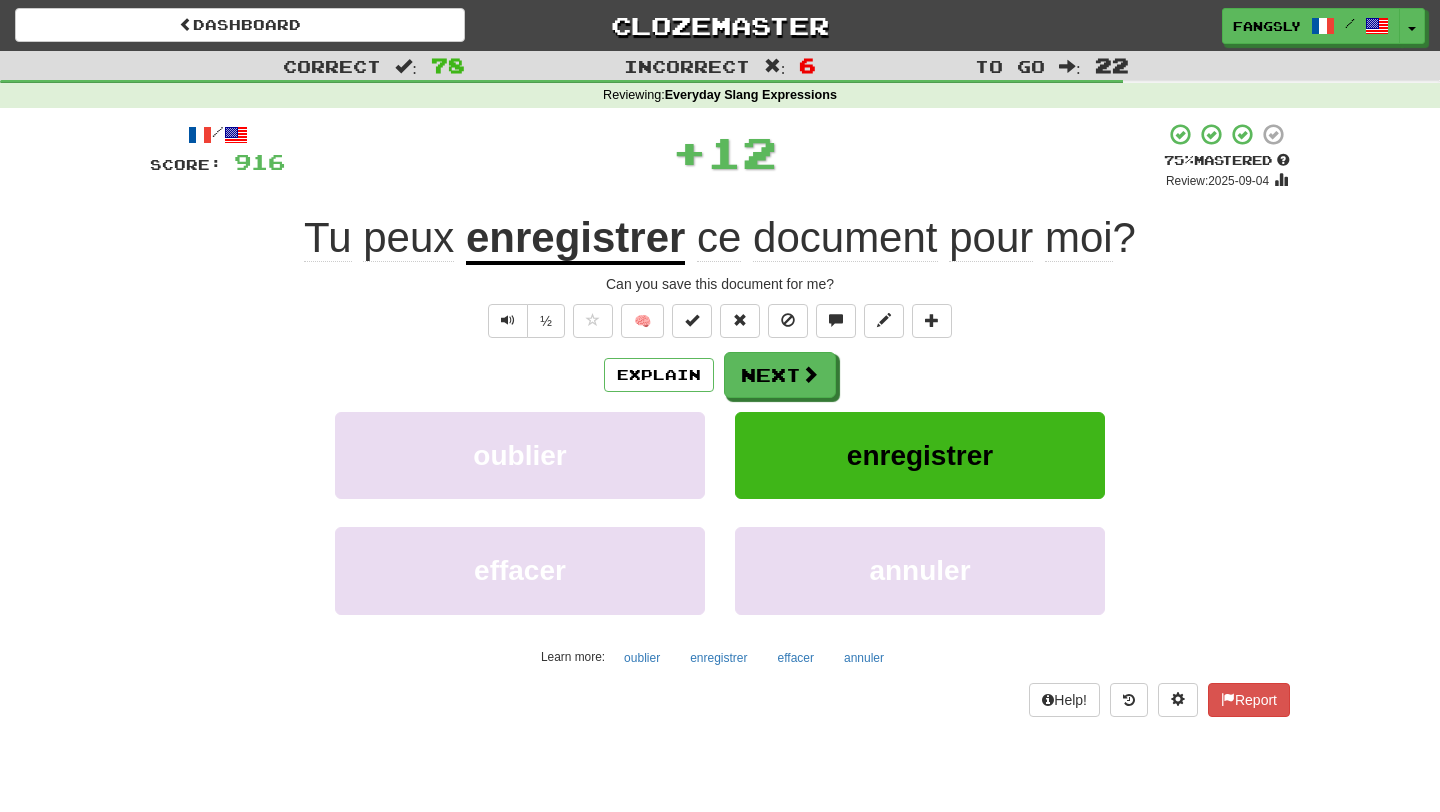click on "Next" at bounding box center (780, 375) 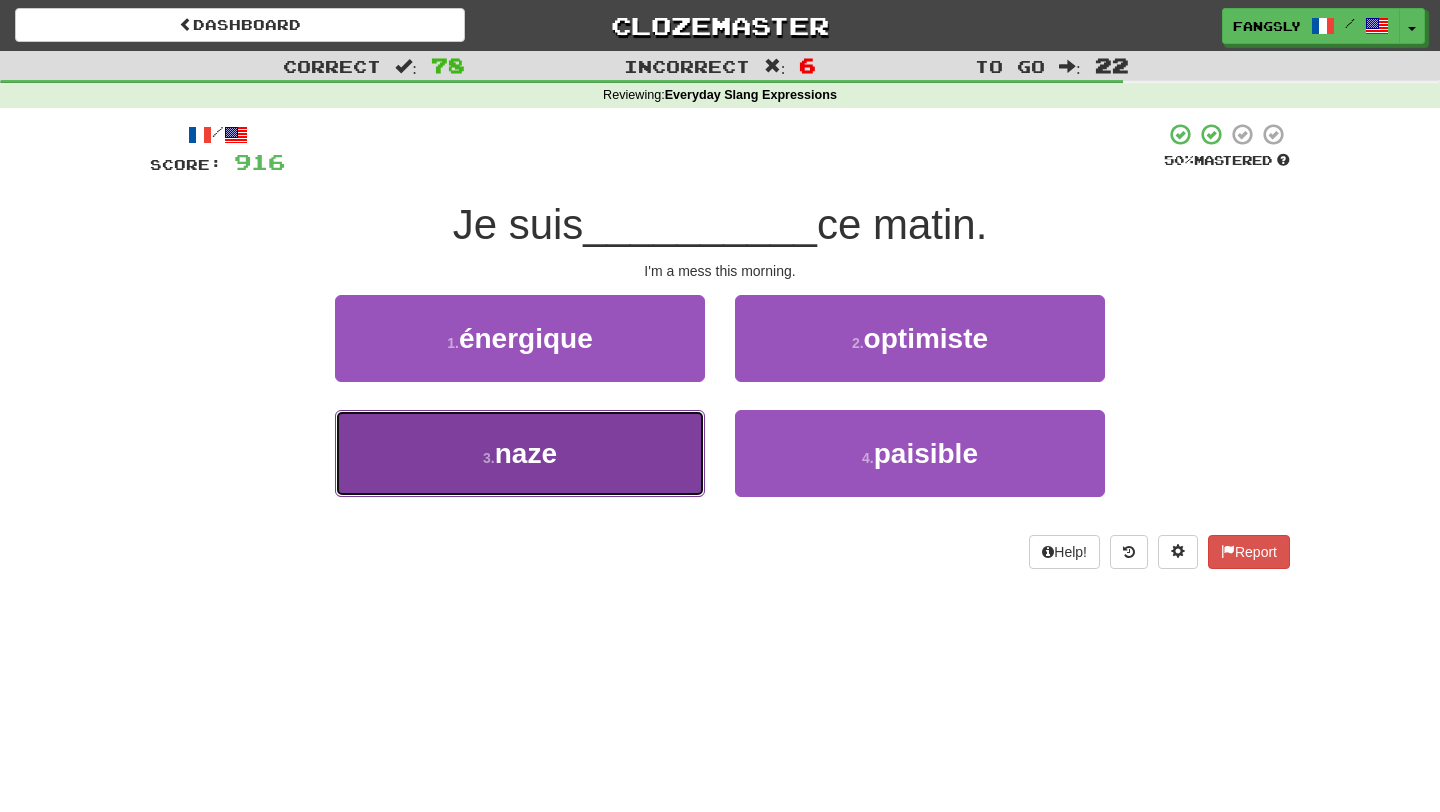 click on "3 .  naze" at bounding box center (520, 453) 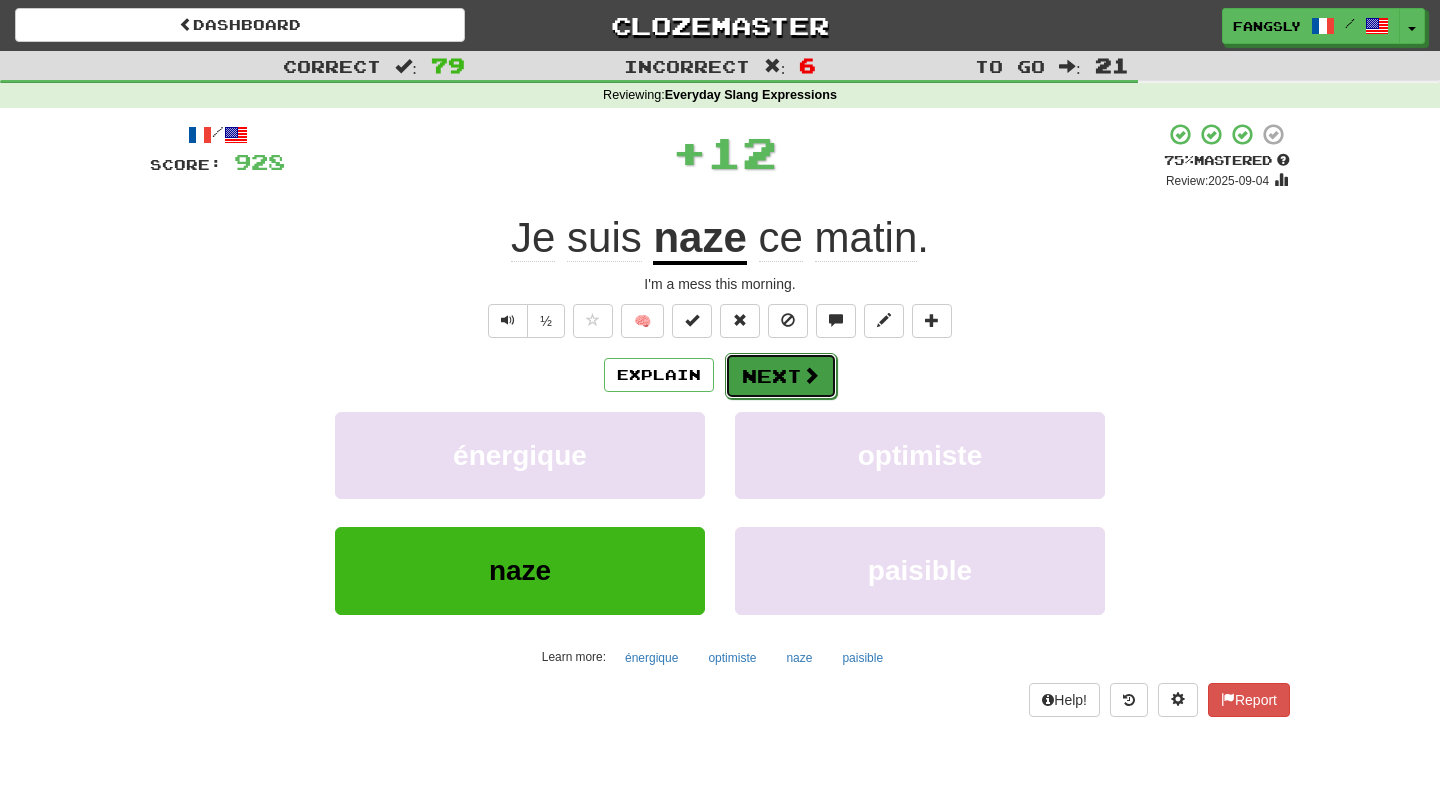 click on "Next" at bounding box center (781, 376) 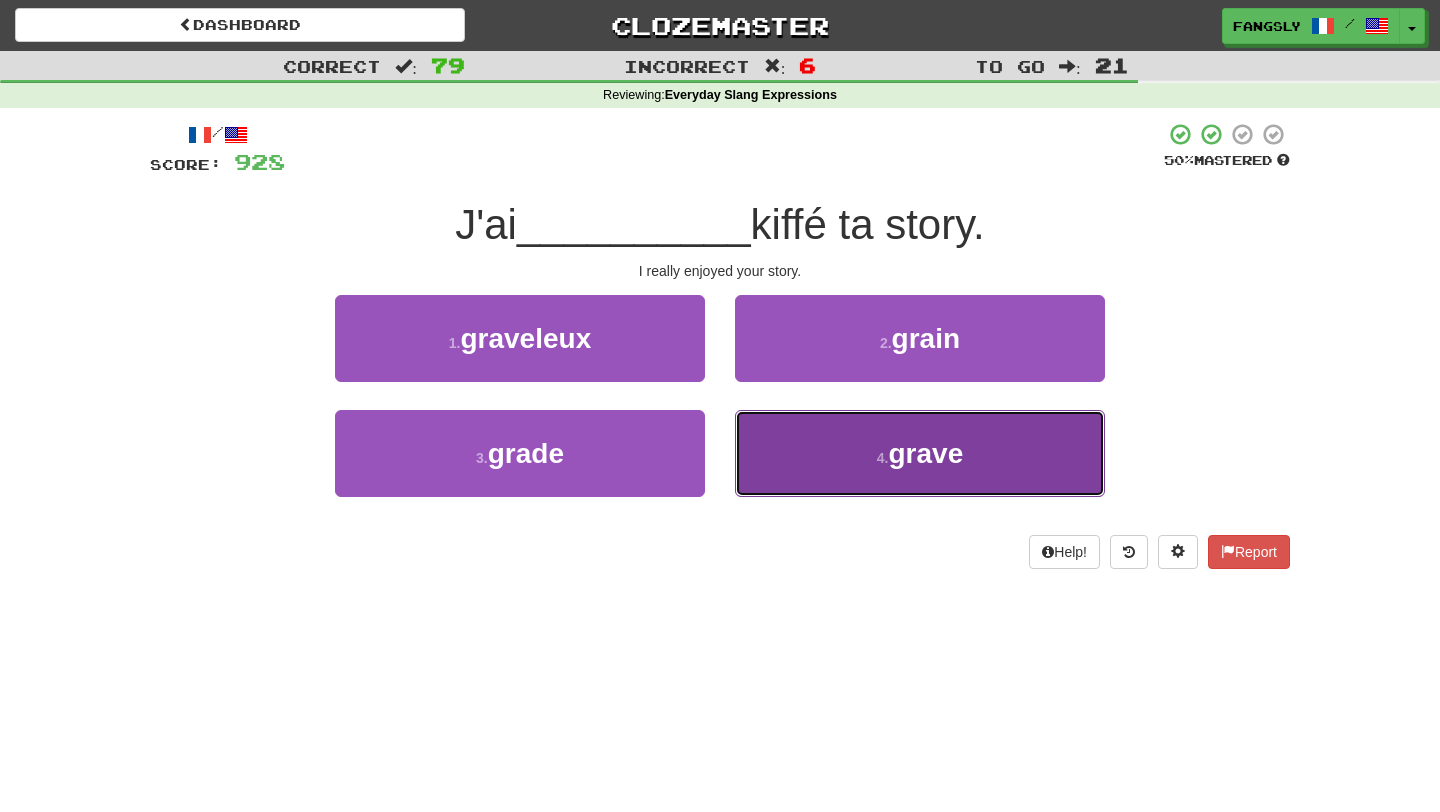 click on "4 .  grave" at bounding box center (920, 453) 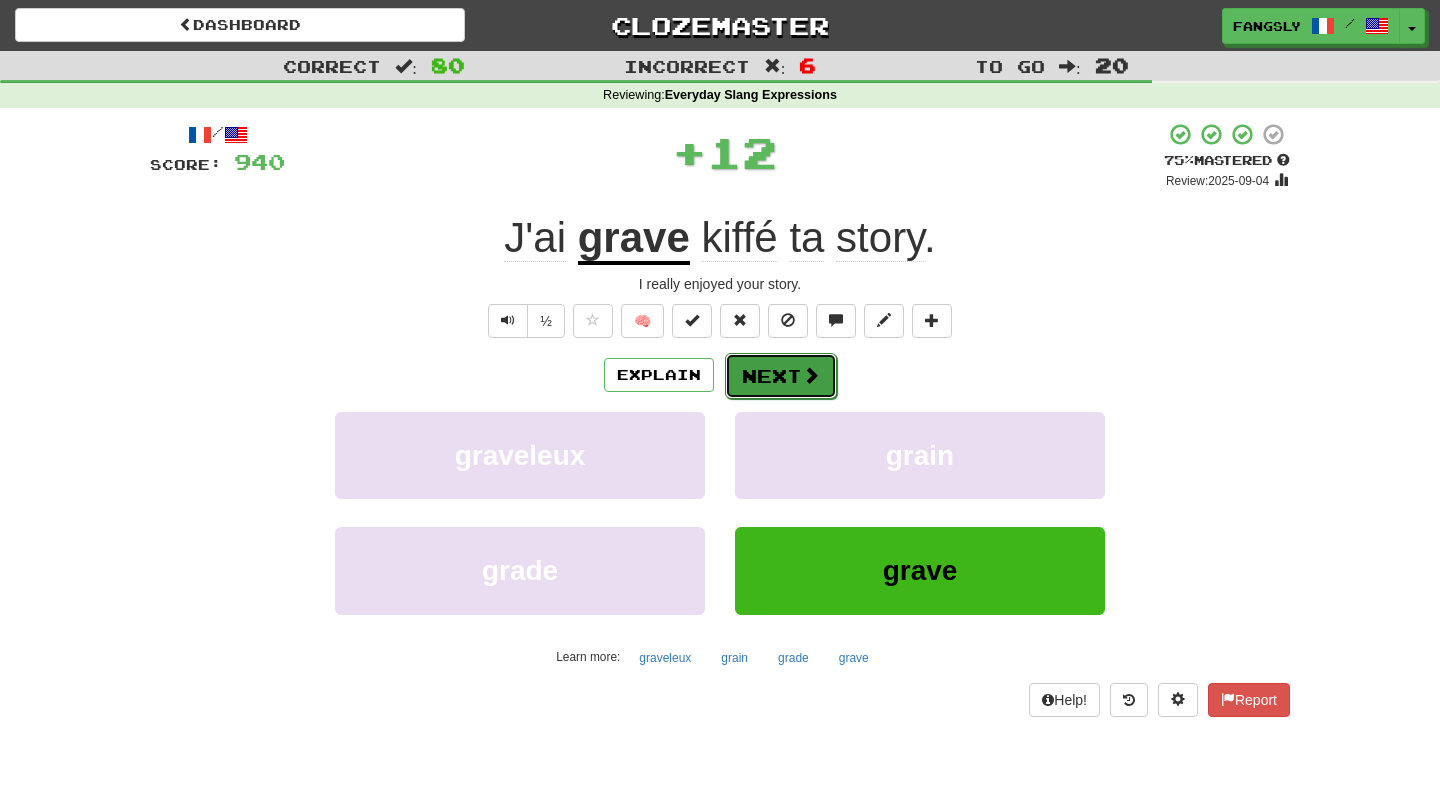 click on "Next" at bounding box center [781, 376] 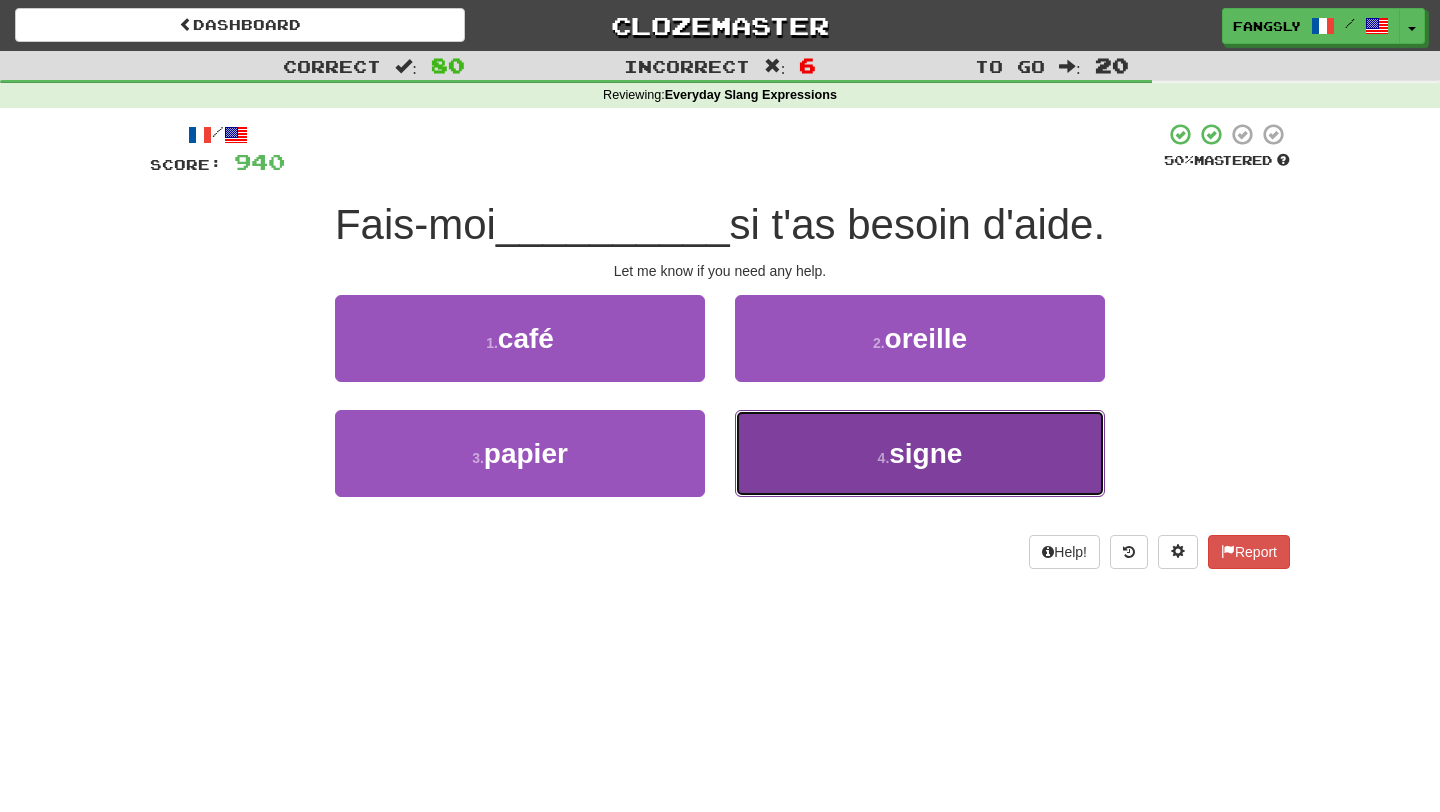 click on "4 .  signe" at bounding box center (920, 453) 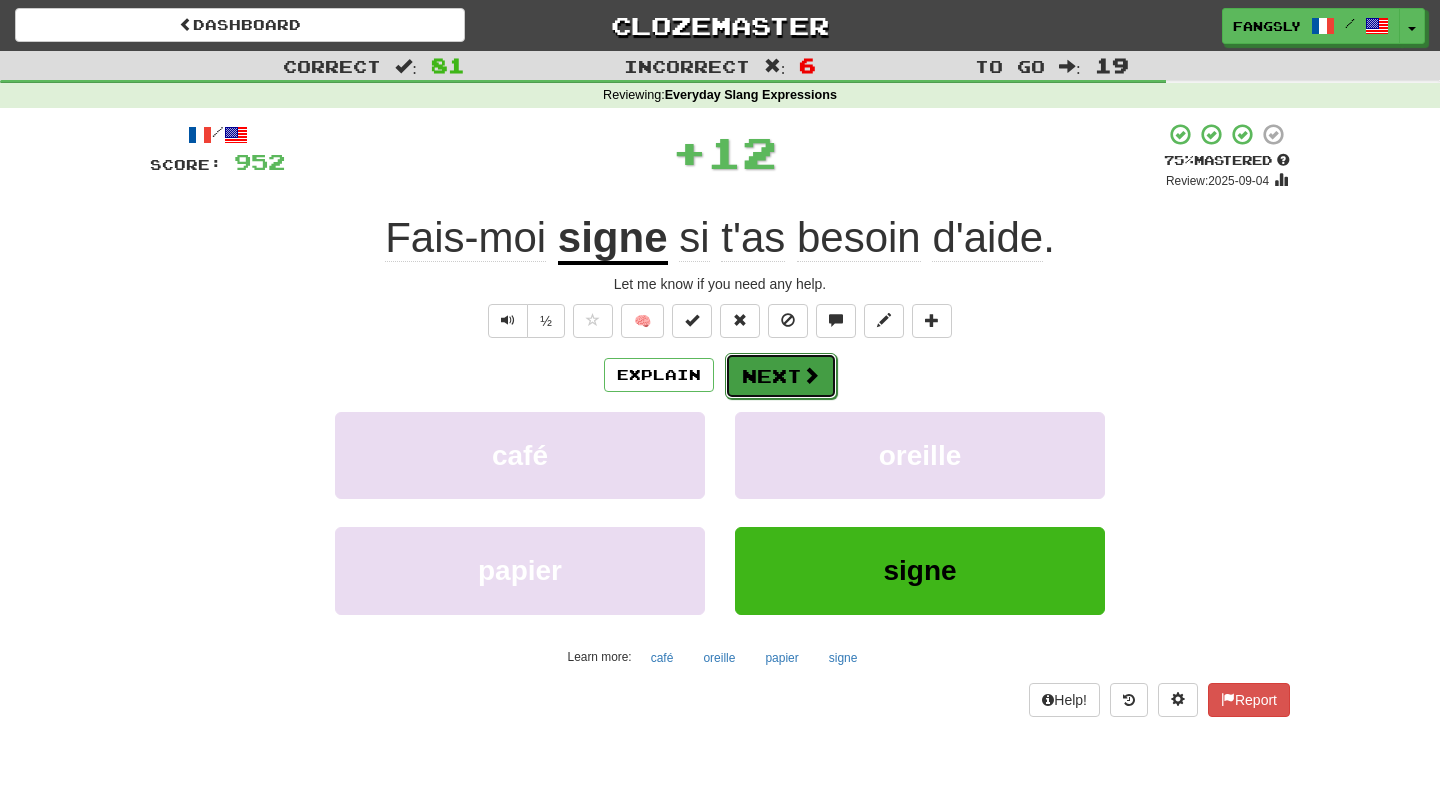 click on "Next" at bounding box center [781, 376] 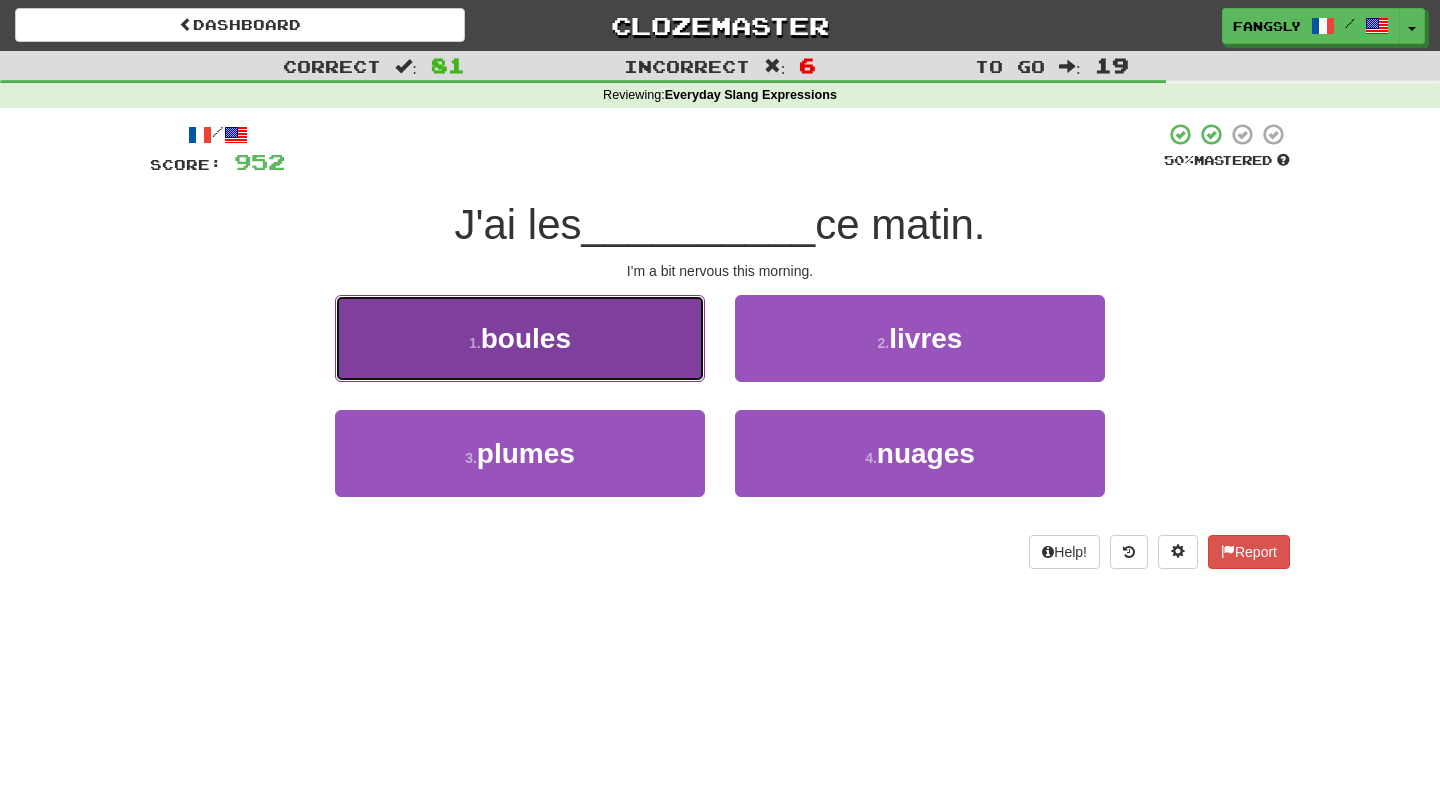 click on "1 .  boules" at bounding box center [520, 338] 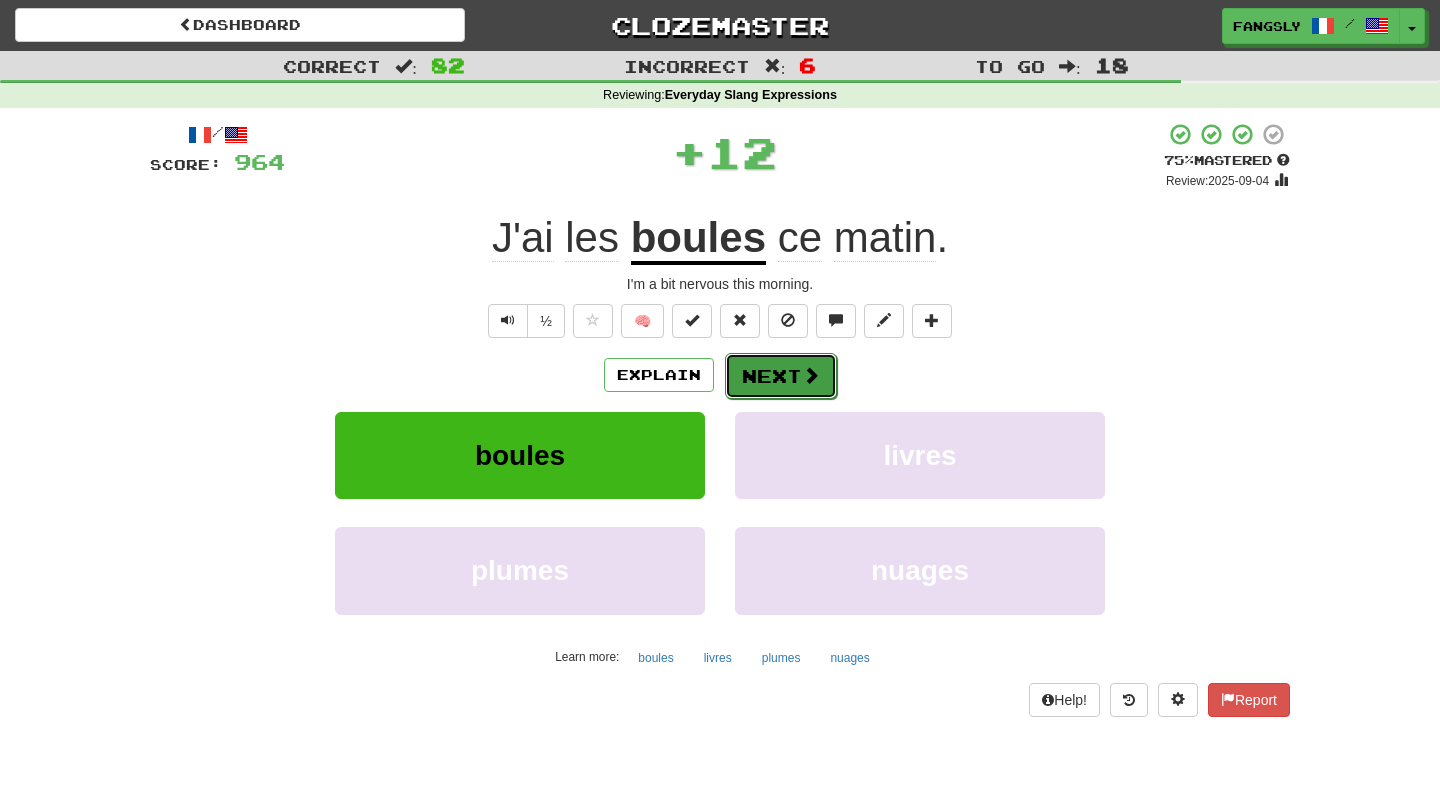 click on "Next" at bounding box center [781, 376] 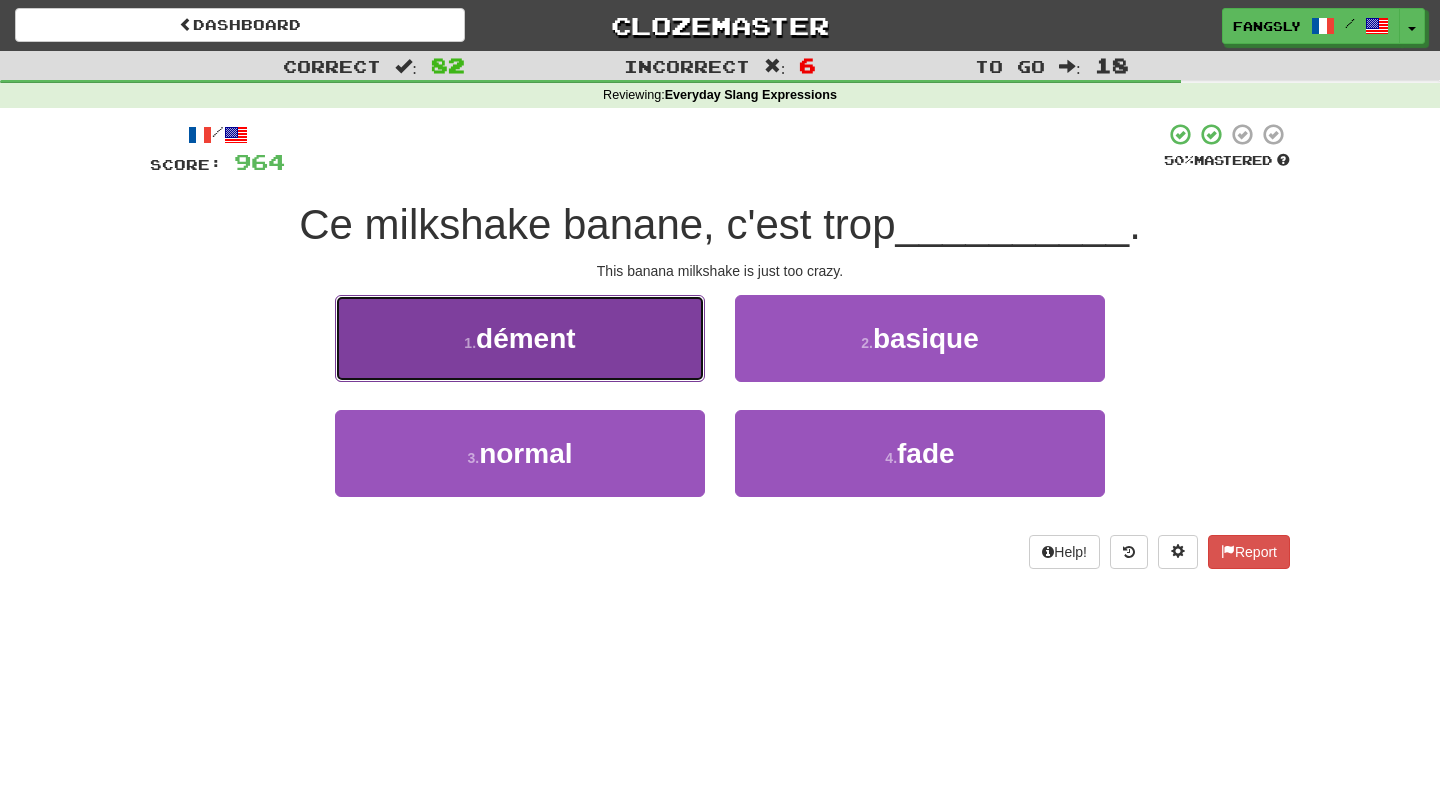 click on "1 .  dément" at bounding box center (520, 338) 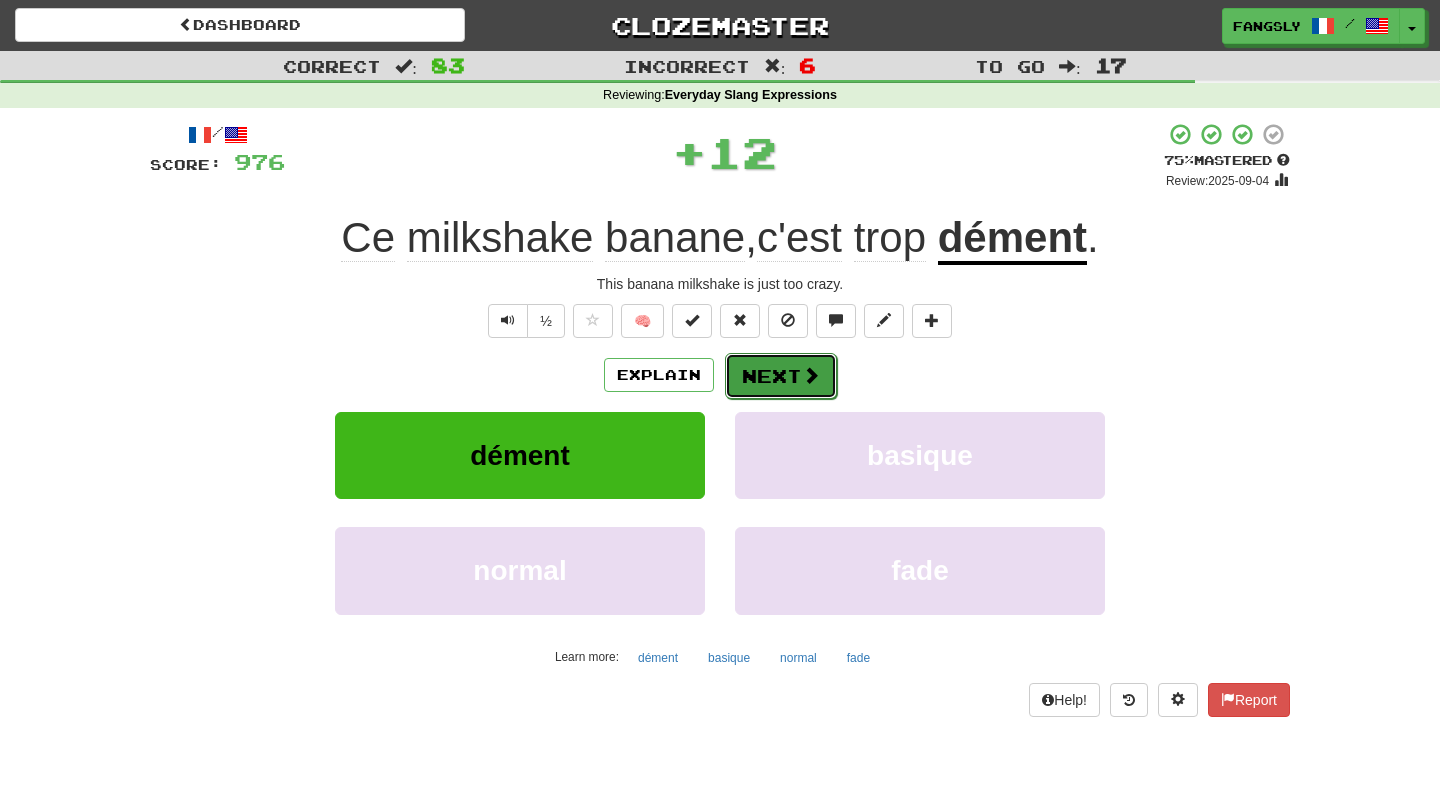 click on "Next" at bounding box center [781, 376] 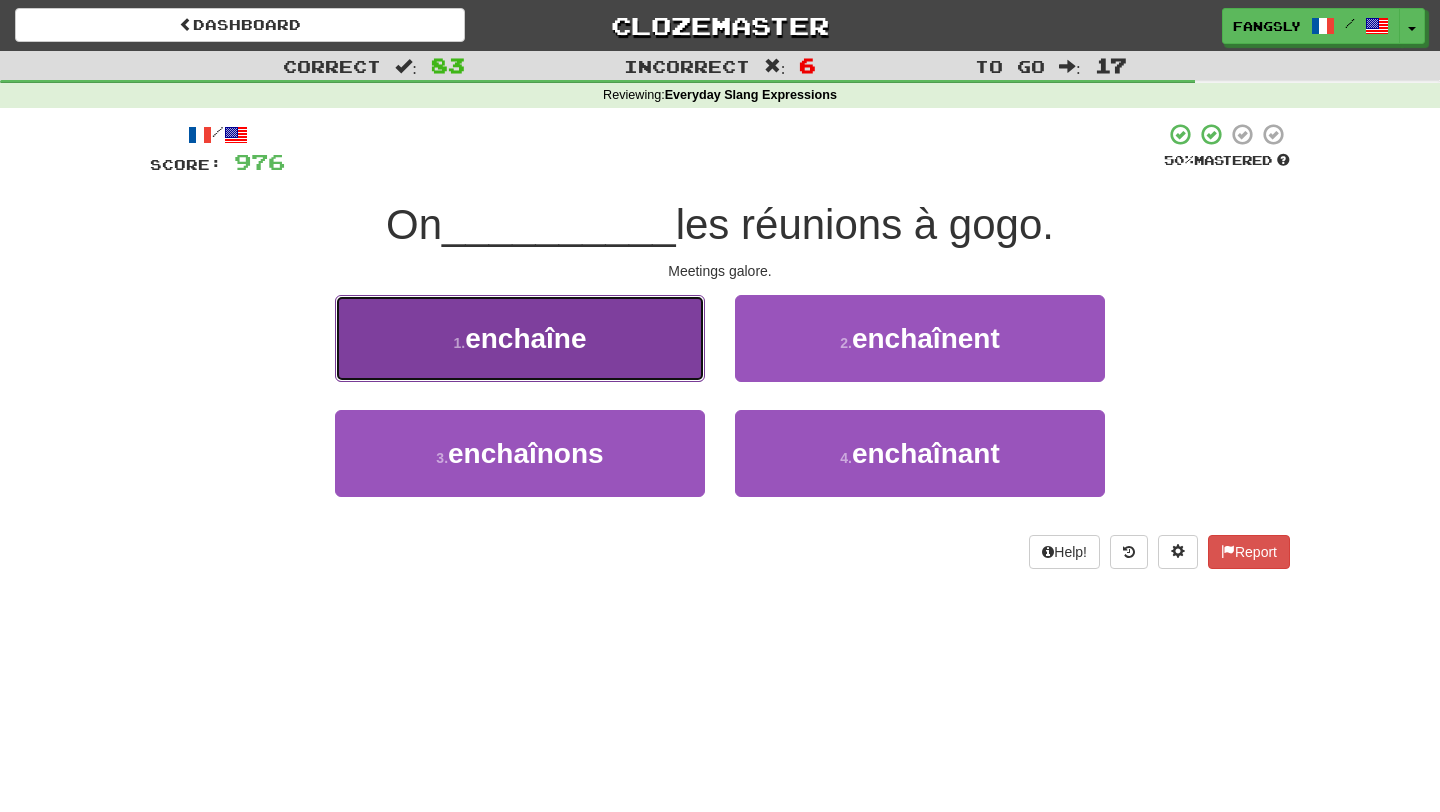 click on "1 .  enchaîne" at bounding box center (520, 338) 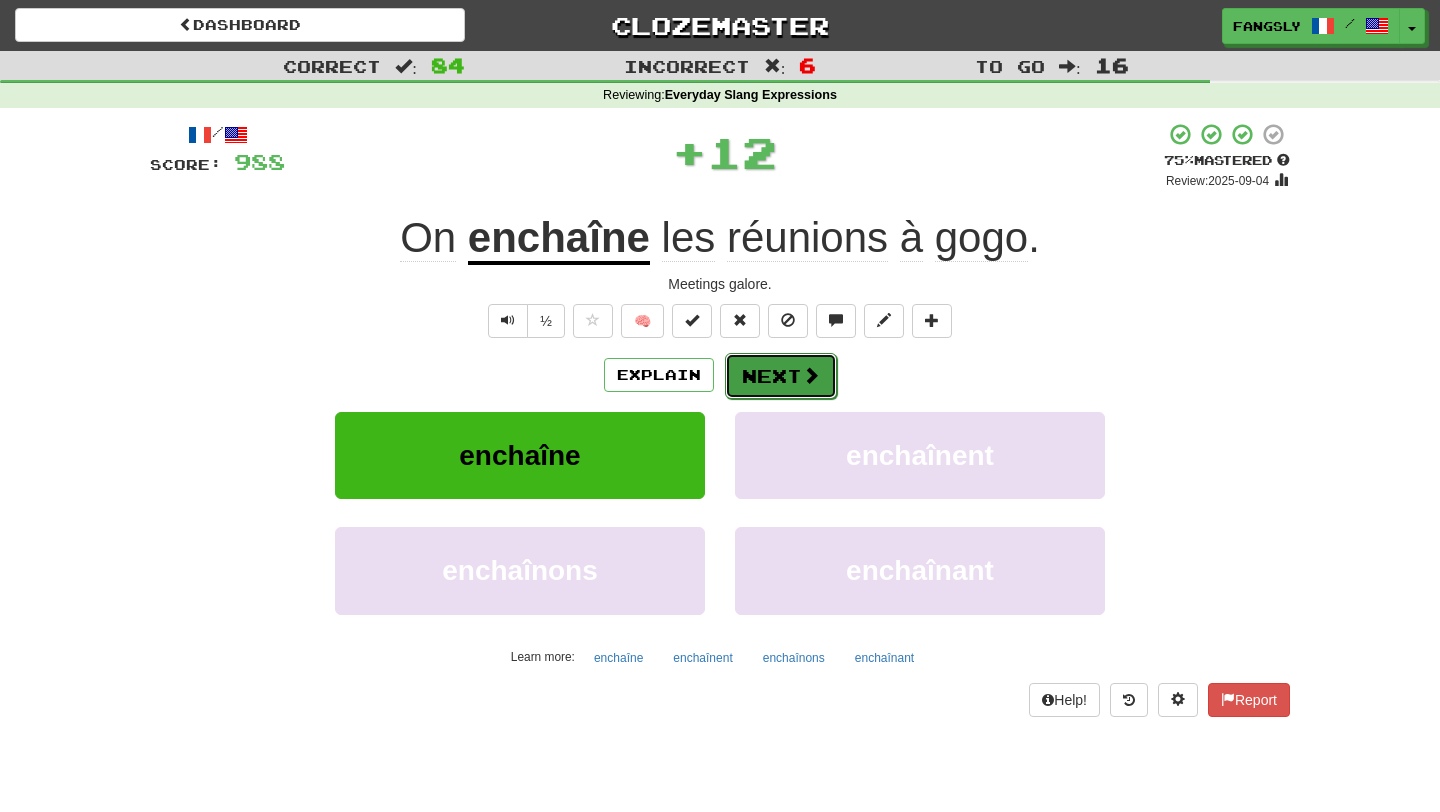 click on "Next" at bounding box center (781, 376) 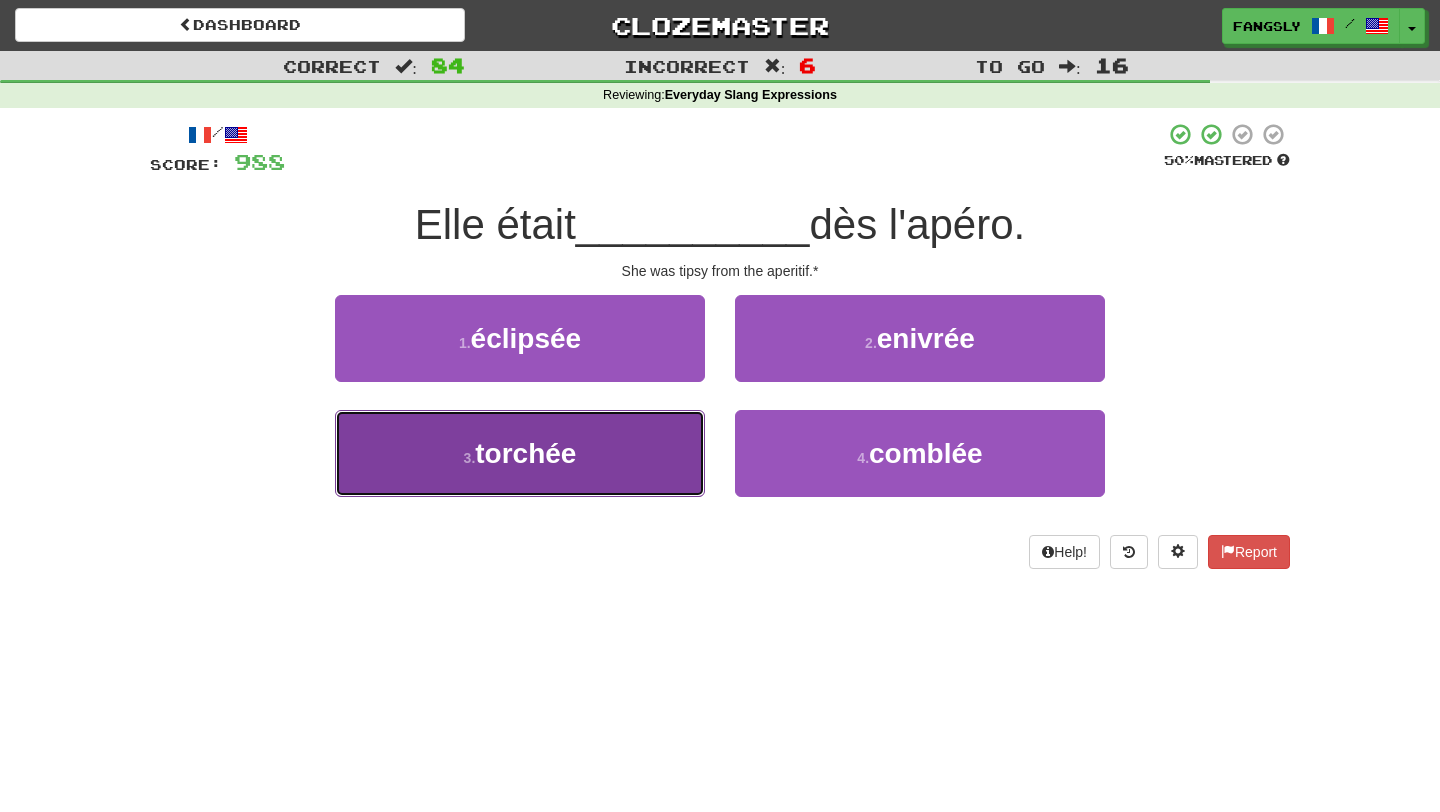 click on "3 .  torchée" at bounding box center (520, 453) 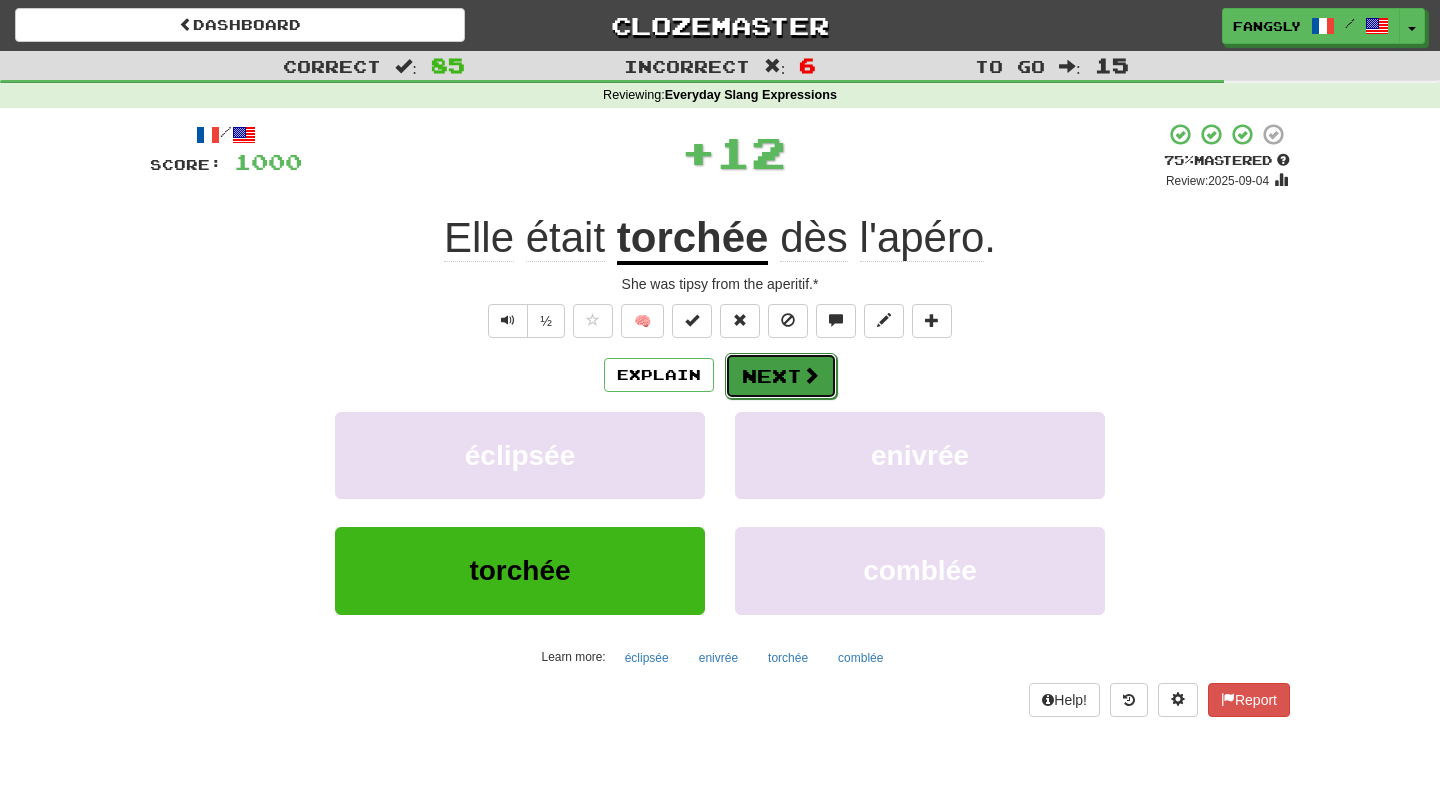click on "Next" at bounding box center (781, 376) 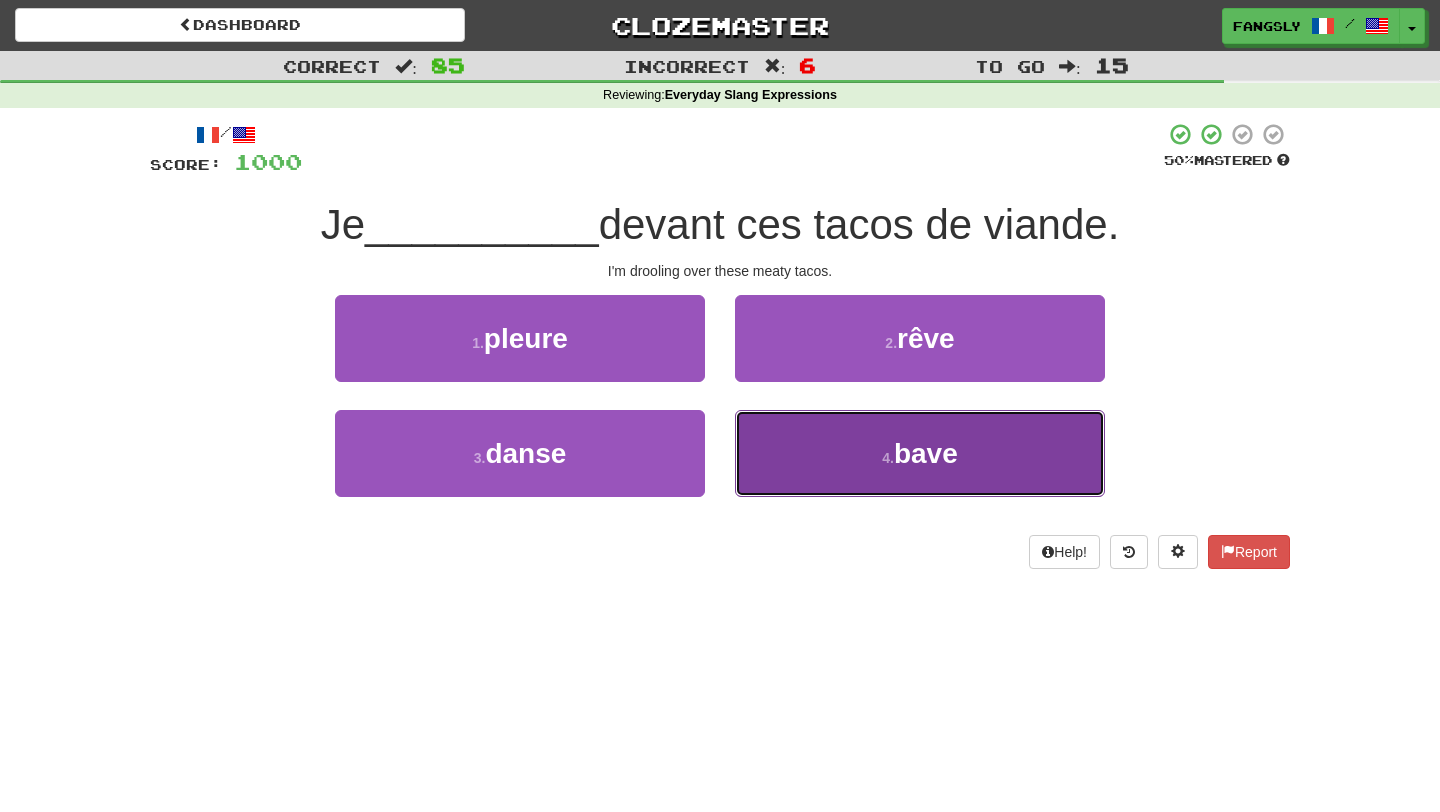 click on "4 .  bave" at bounding box center (920, 453) 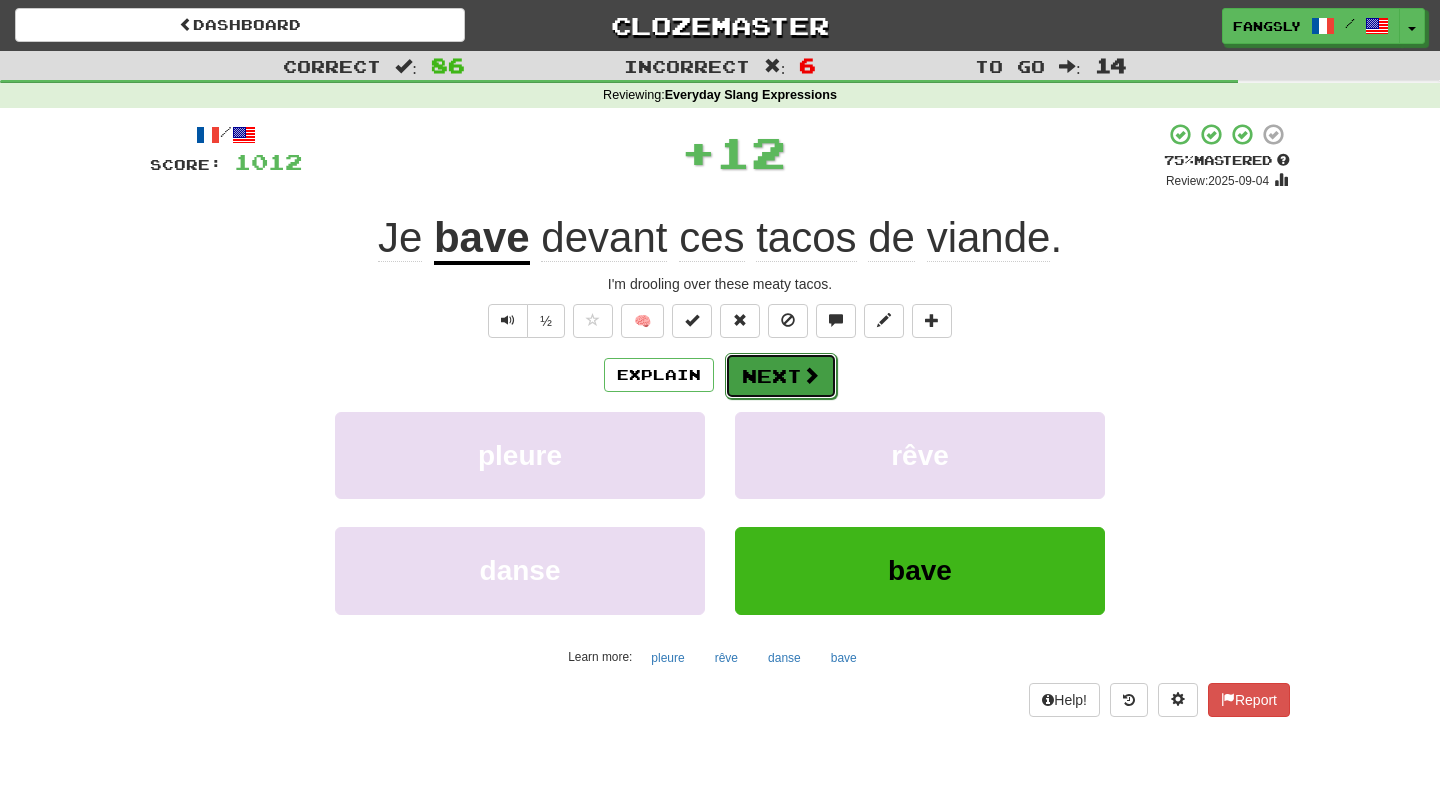 click on "Next" at bounding box center [781, 376] 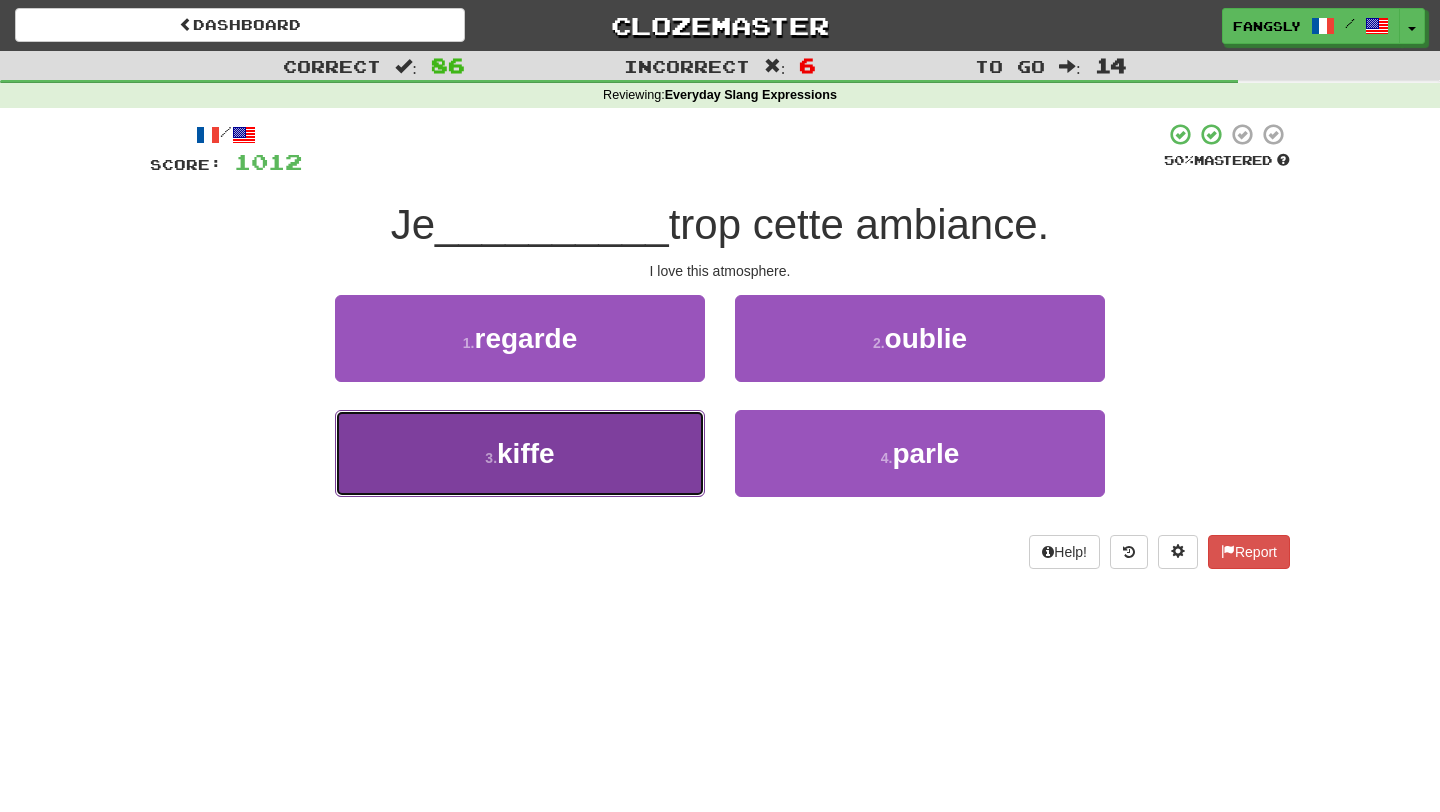 click on "3 .  kiffe" at bounding box center (520, 453) 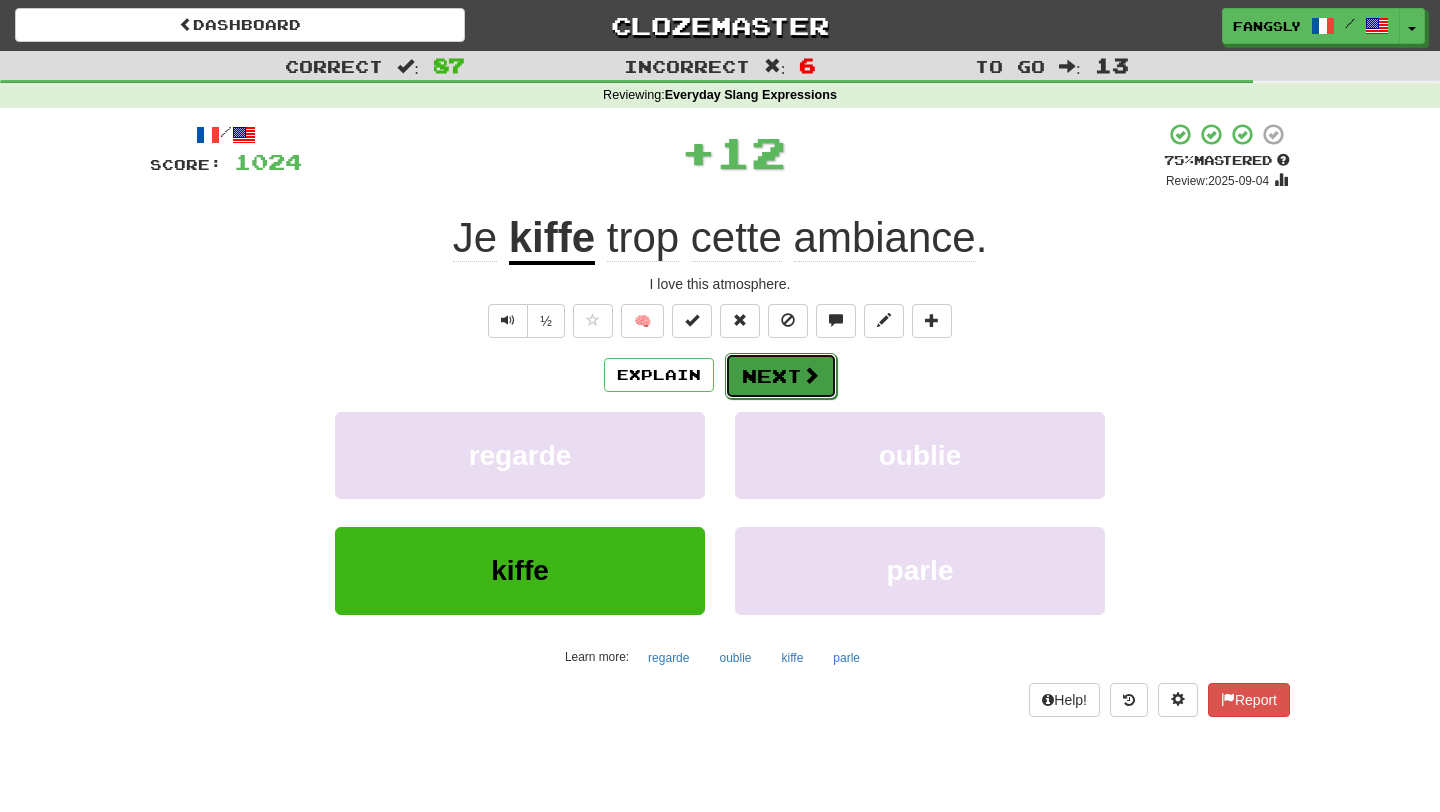click on "Next" at bounding box center [781, 376] 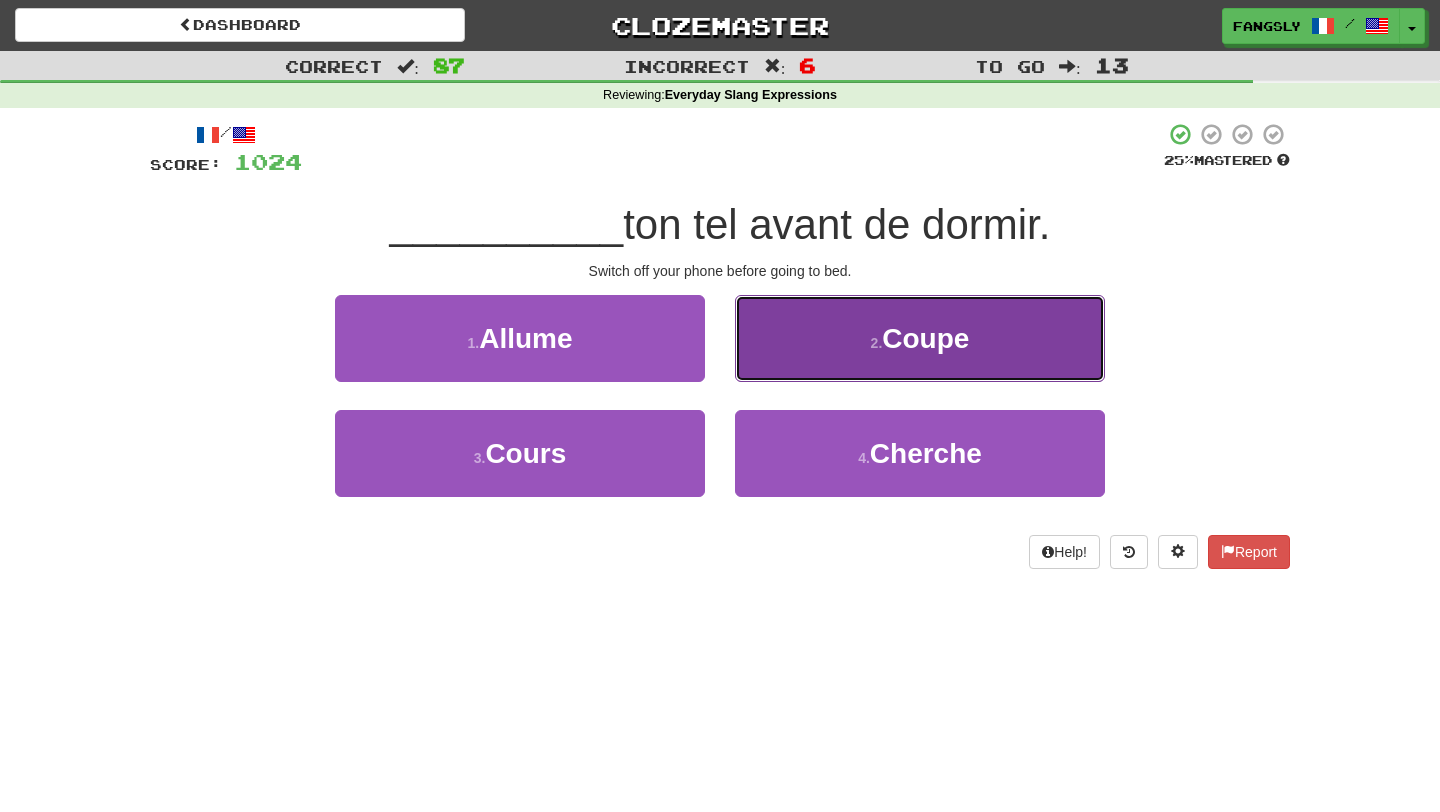 click on "2 .  Coupe" at bounding box center (920, 338) 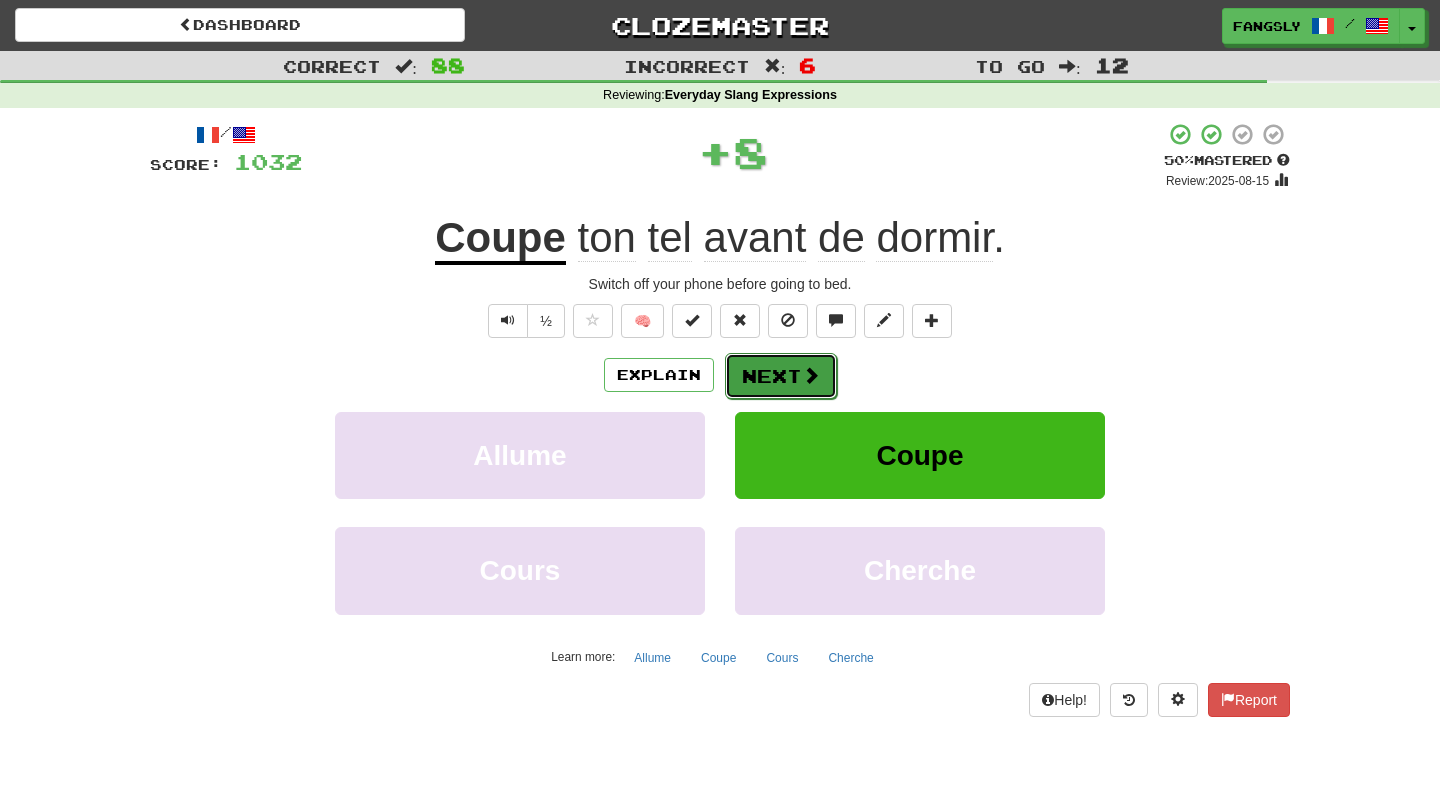 click on "Next" at bounding box center (781, 376) 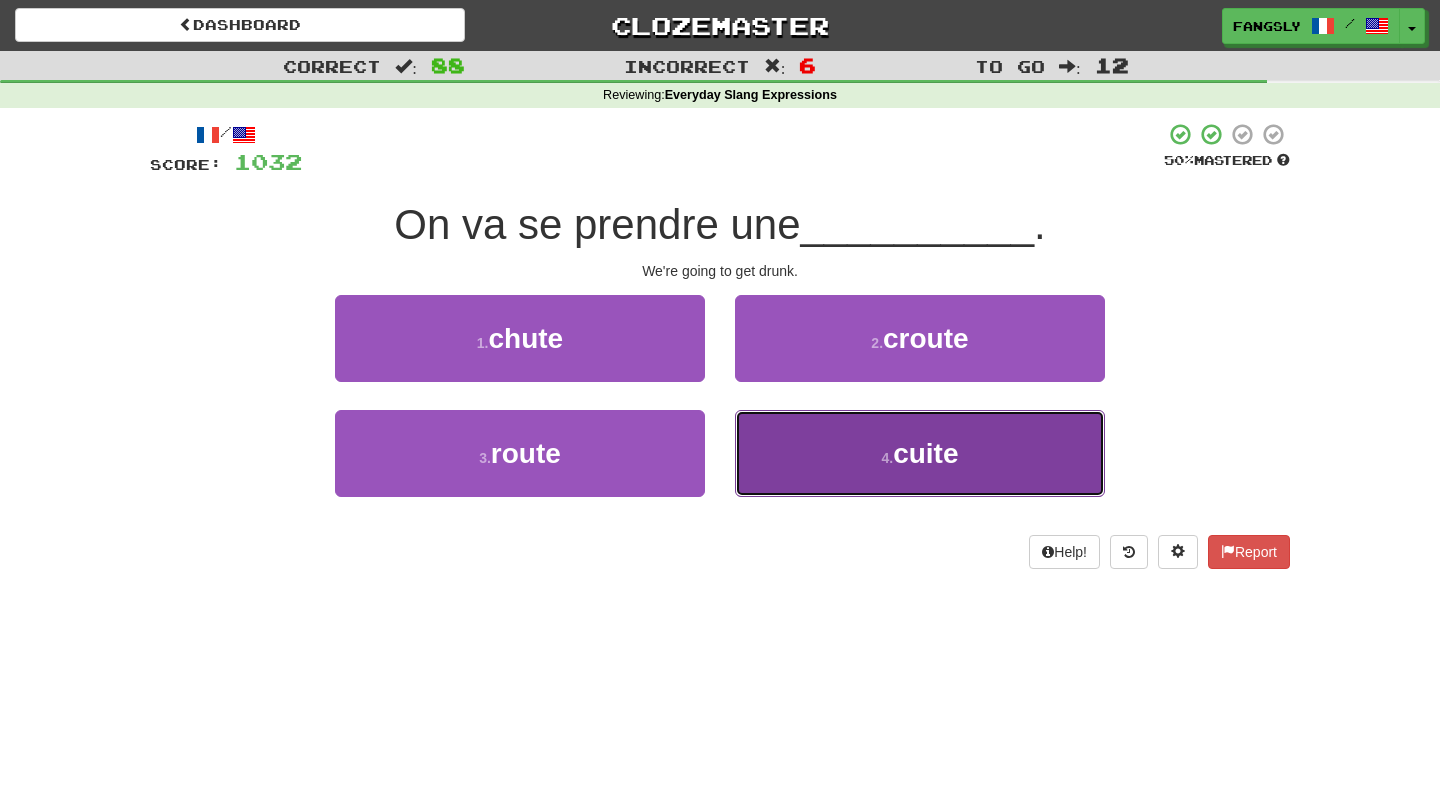 click on "4 .  cuite" at bounding box center [920, 453] 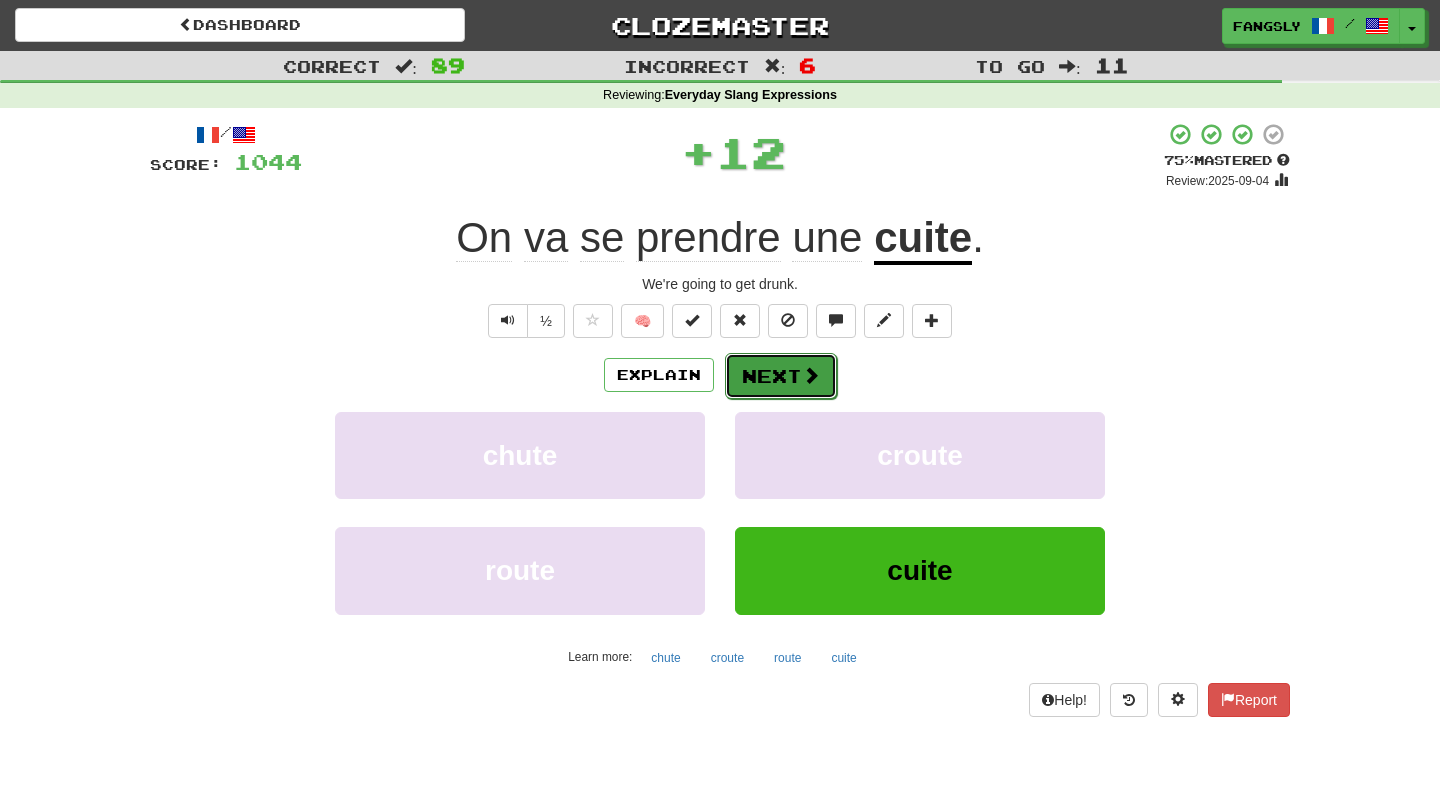 click at bounding box center [811, 375] 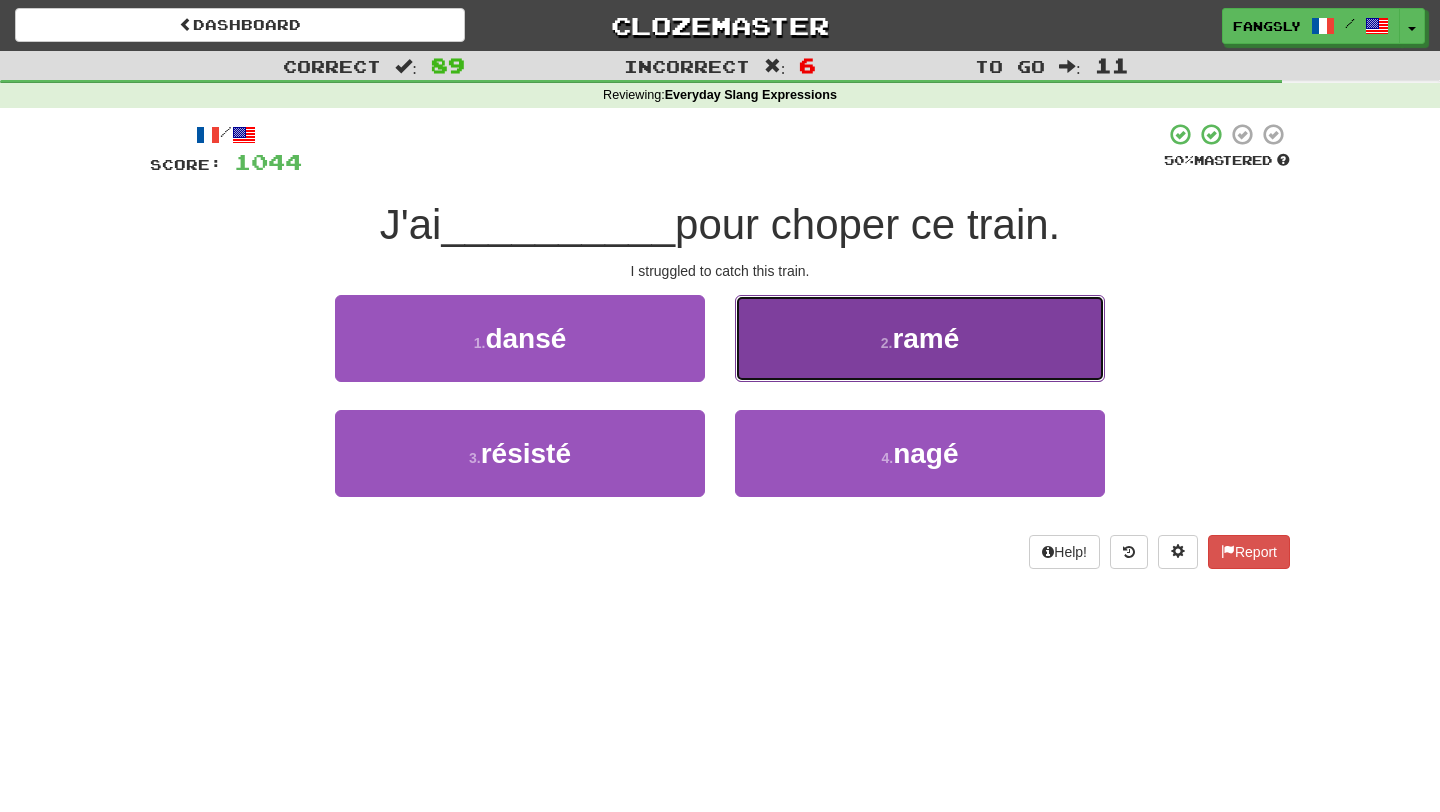 click on "2 .  ramé" at bounding box center (920, 338) 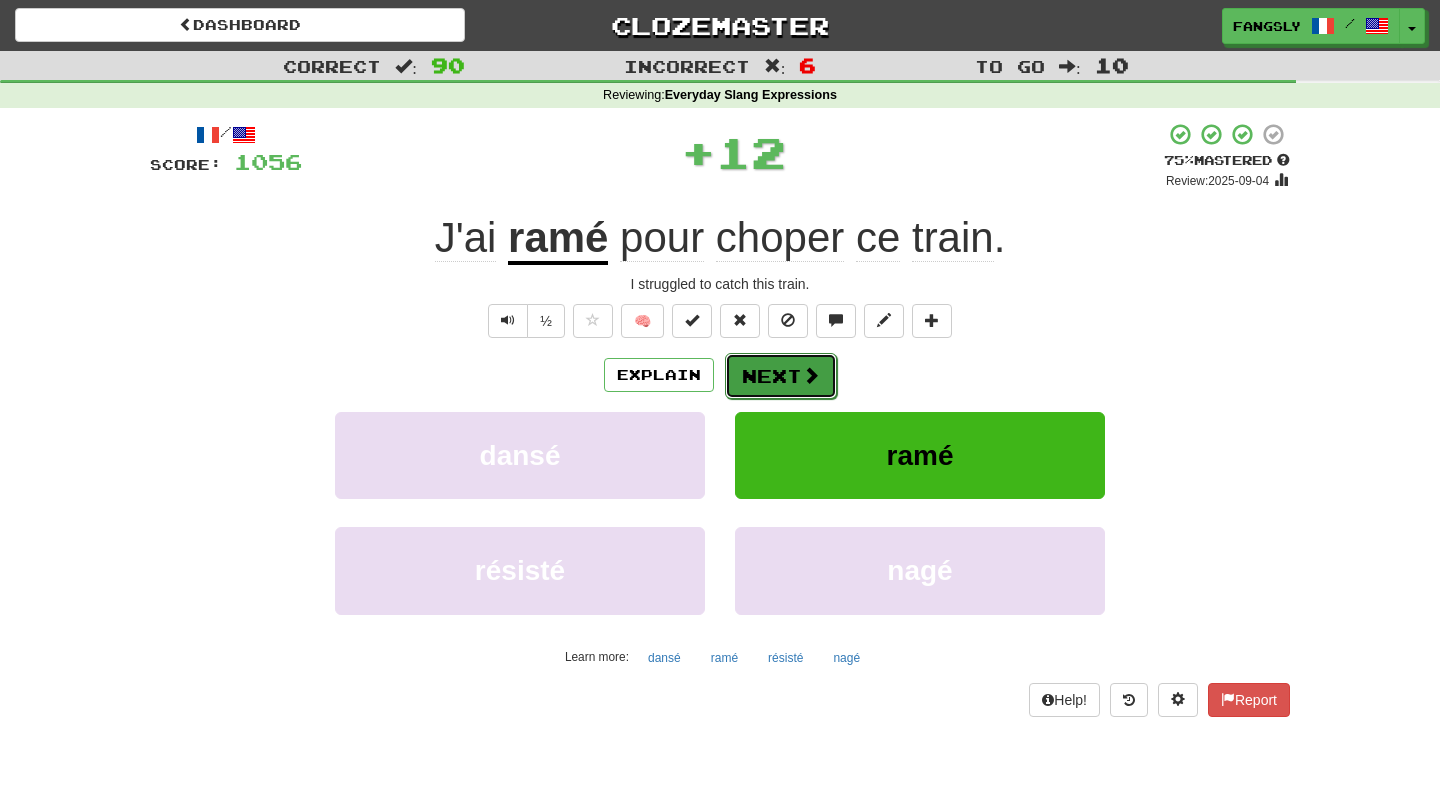click on "Next" at bounding box center [781, 376] 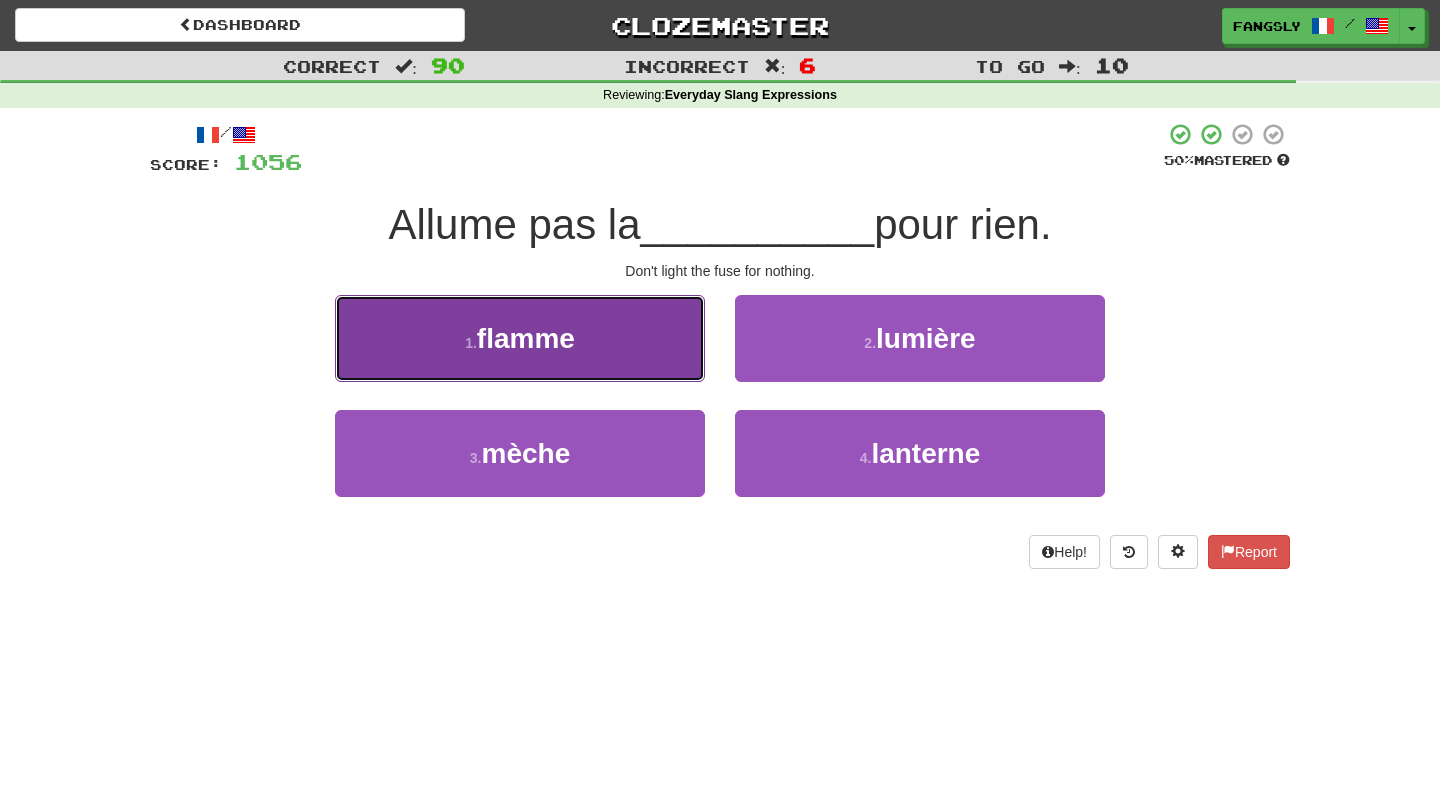 click on "1 .  flamme" at bounding box center [520, 338] 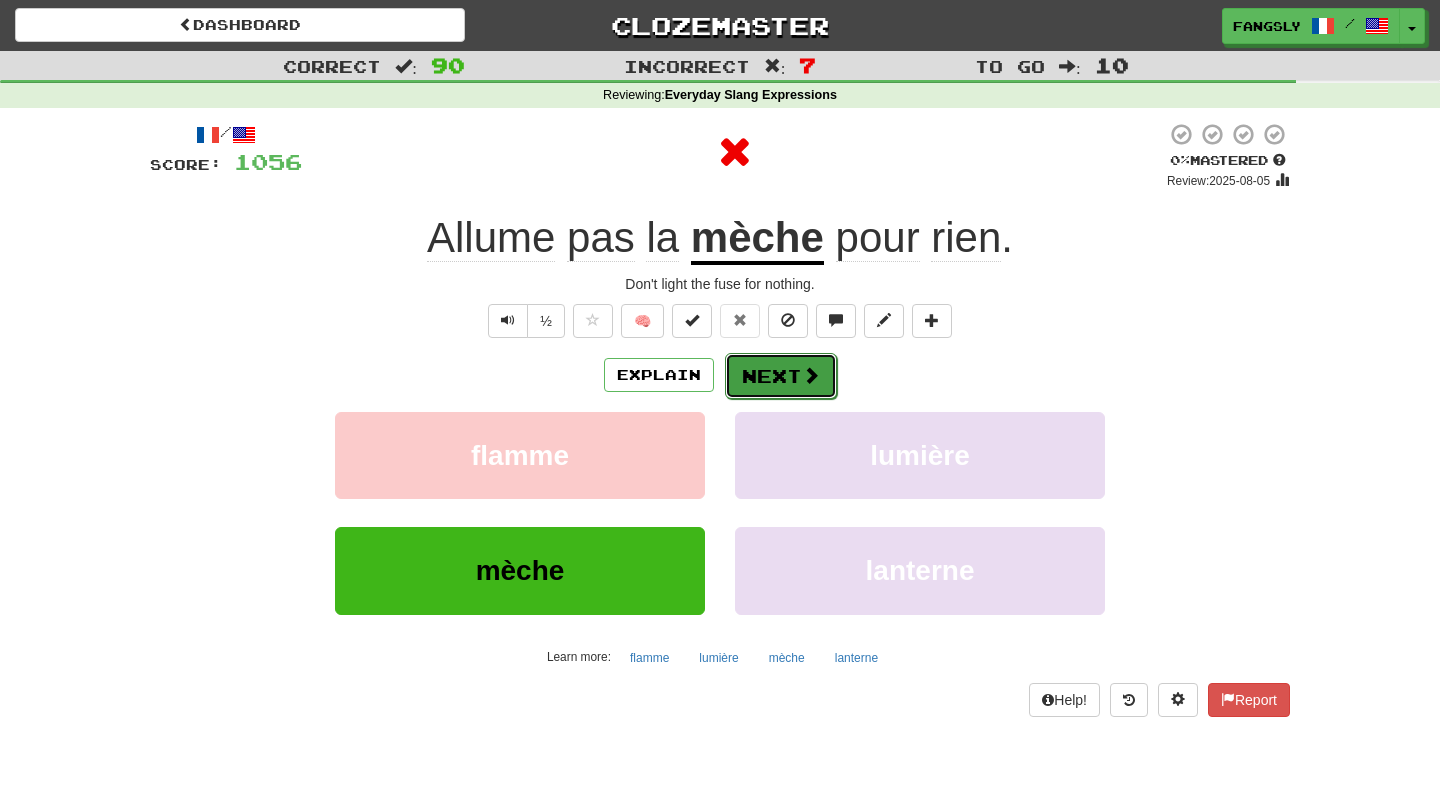 click on "Next" at bounding box center [781, 376] 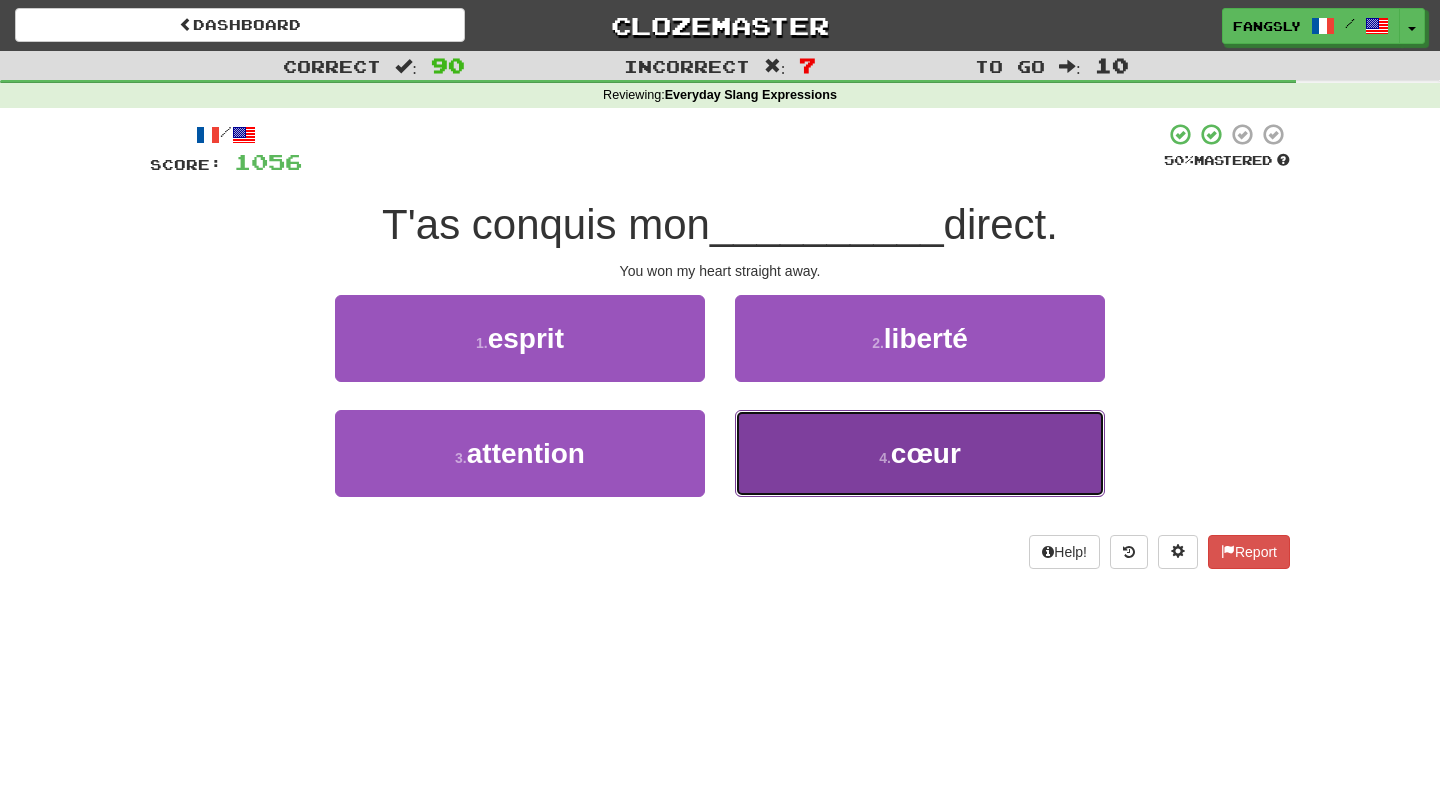 click on "4 .  cœur" at bounding box center (920, 453) 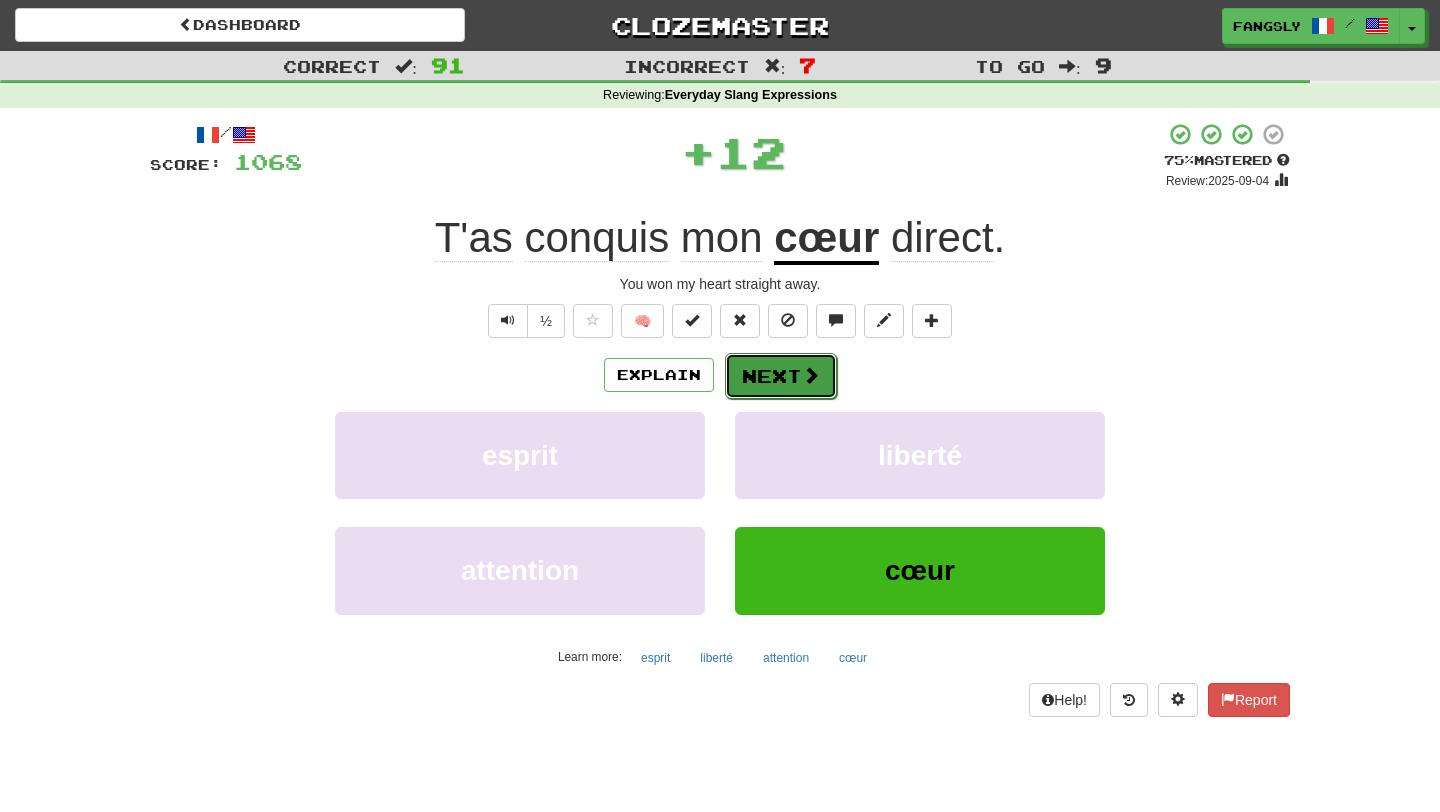 click on "Next" at bounding box center [781, 376] 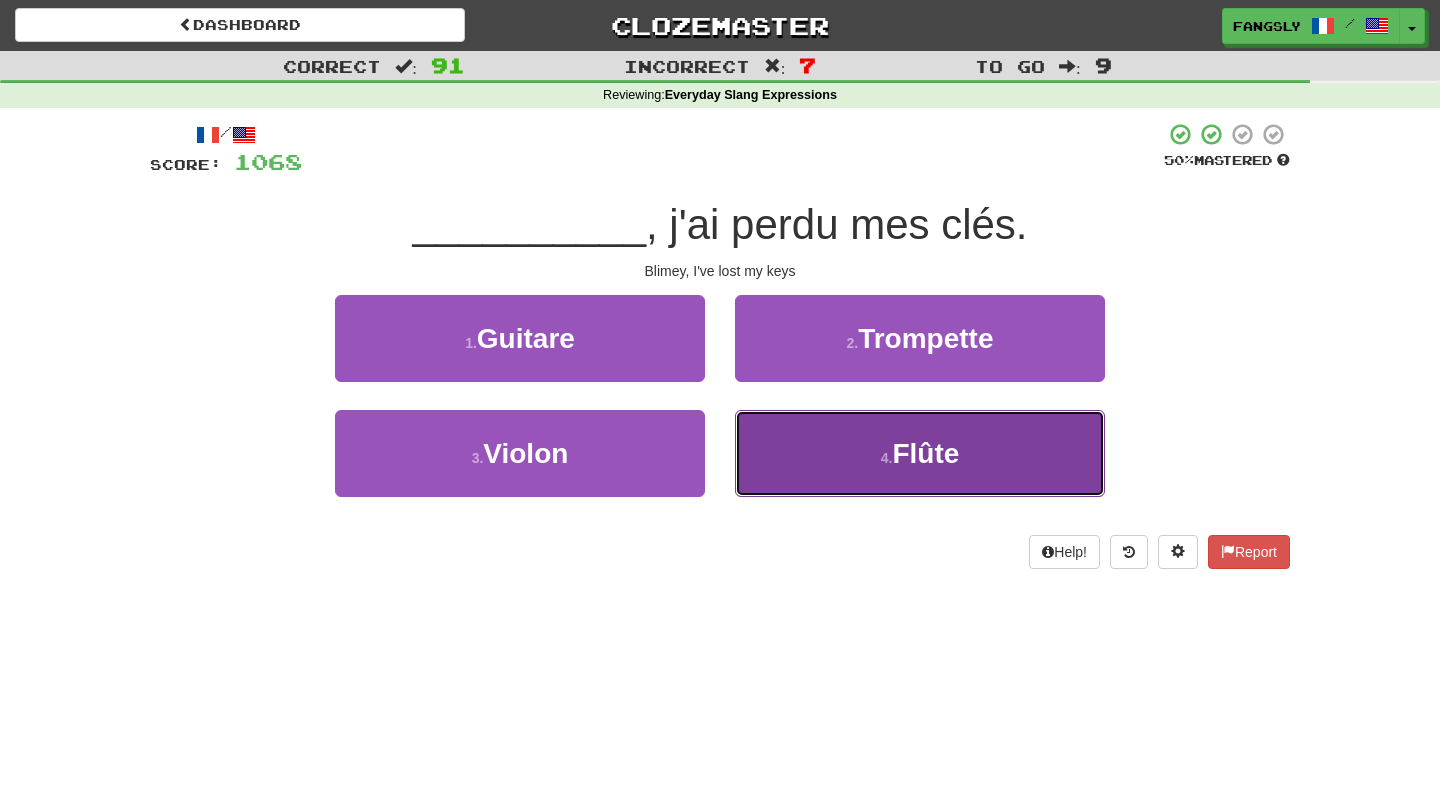 click on "4 .  Flûte" at bounding box center [920, 453] 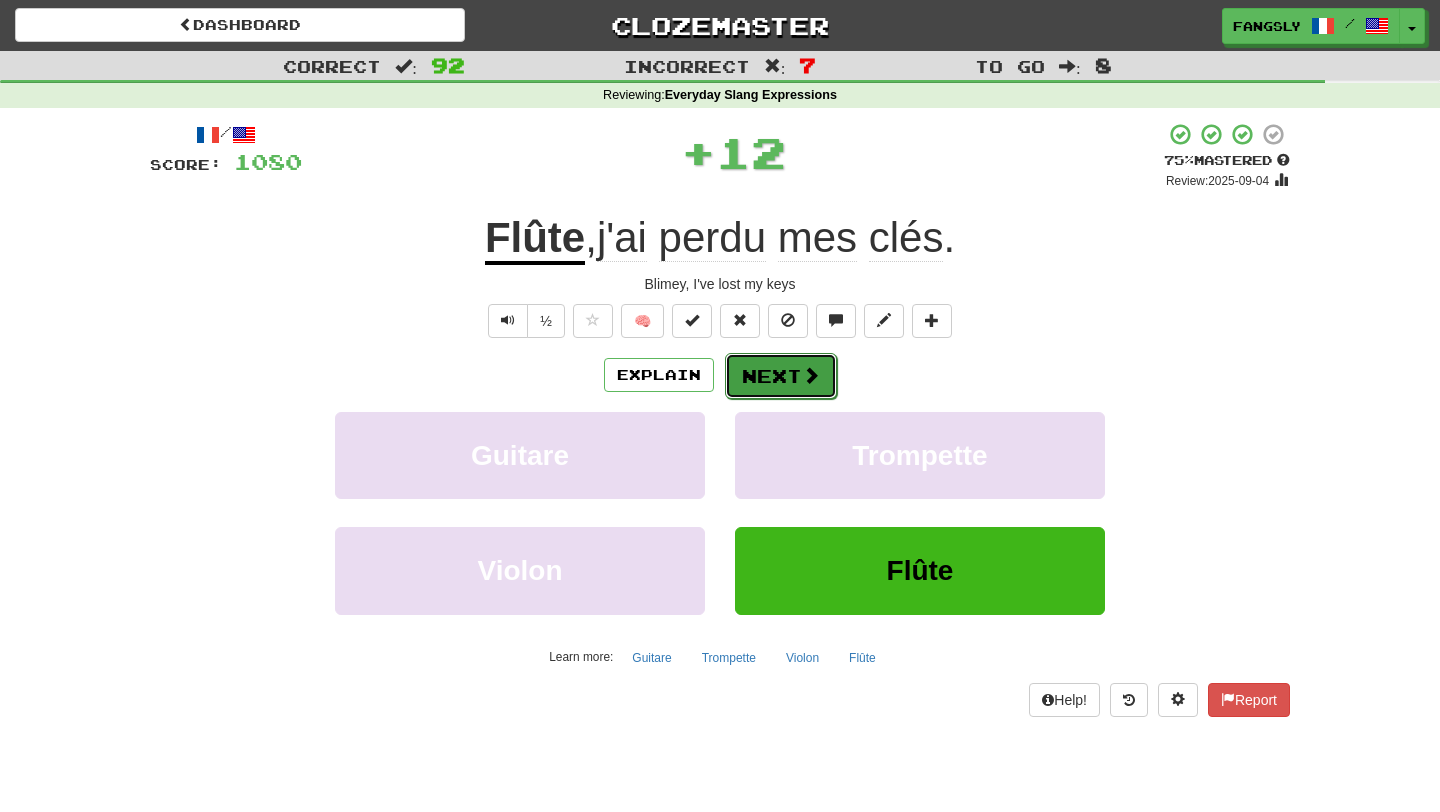 click at bounding box center [811, 375] 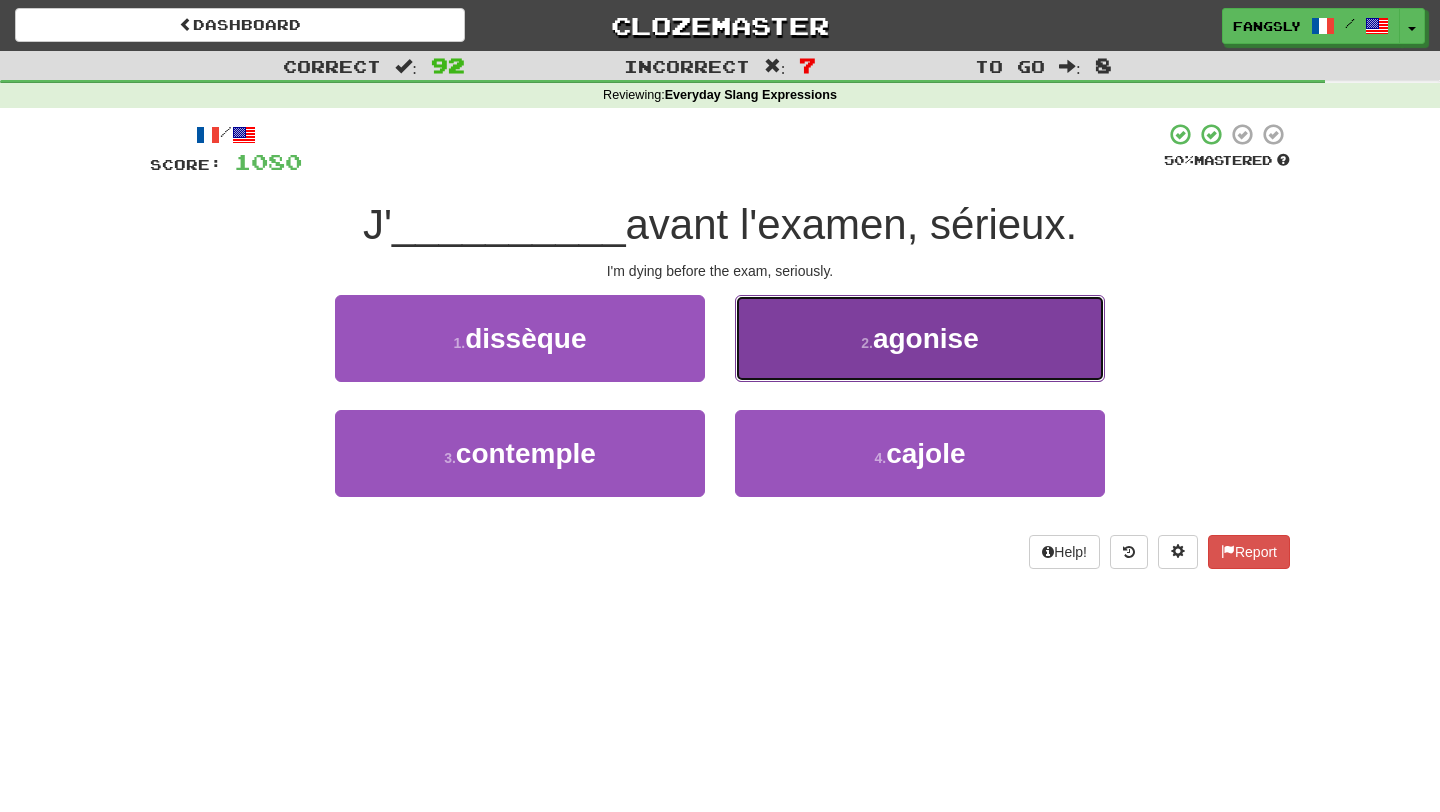 click on "2 .  agonise" at bounding box center [920, 338] 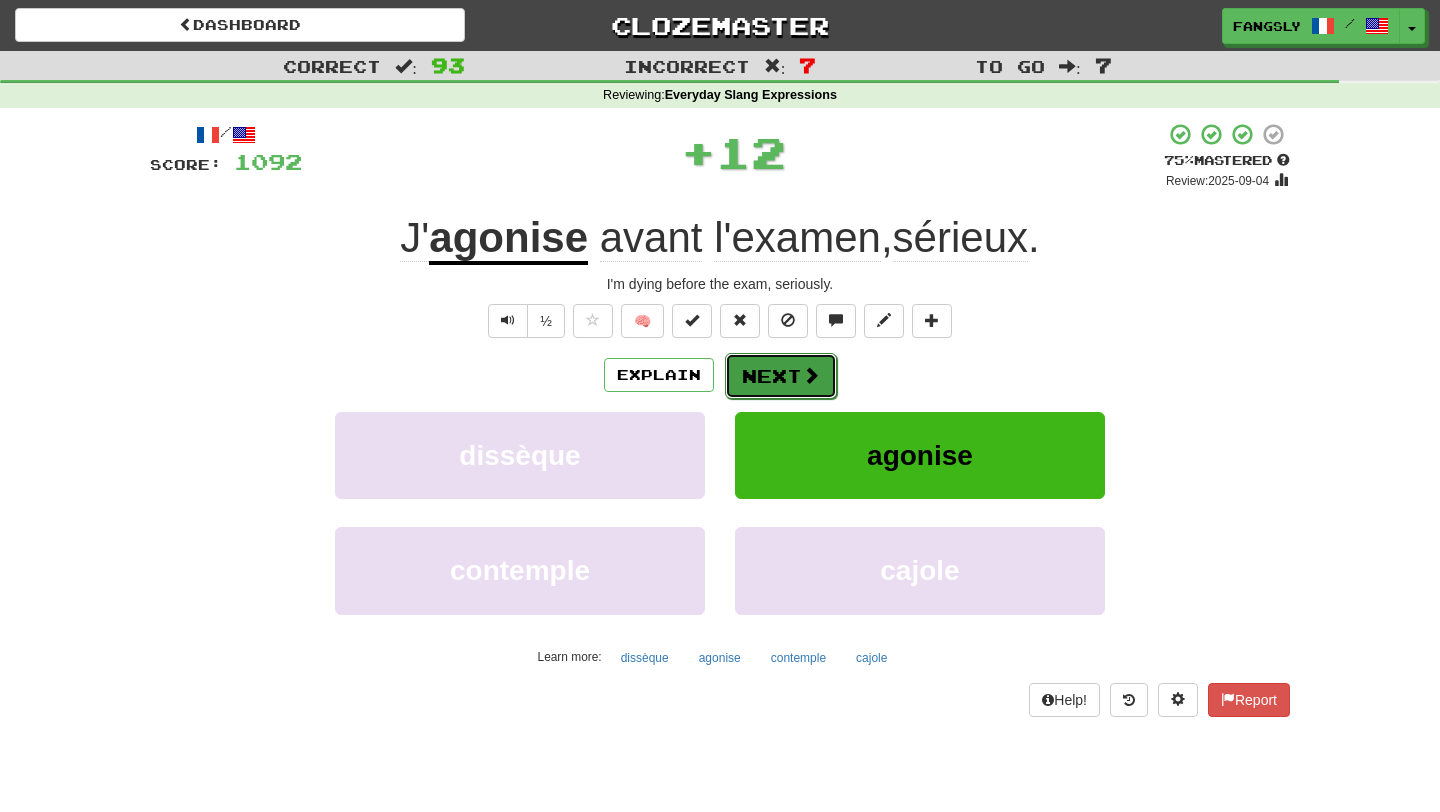 click on "Next" at bounding box center [781, 376] 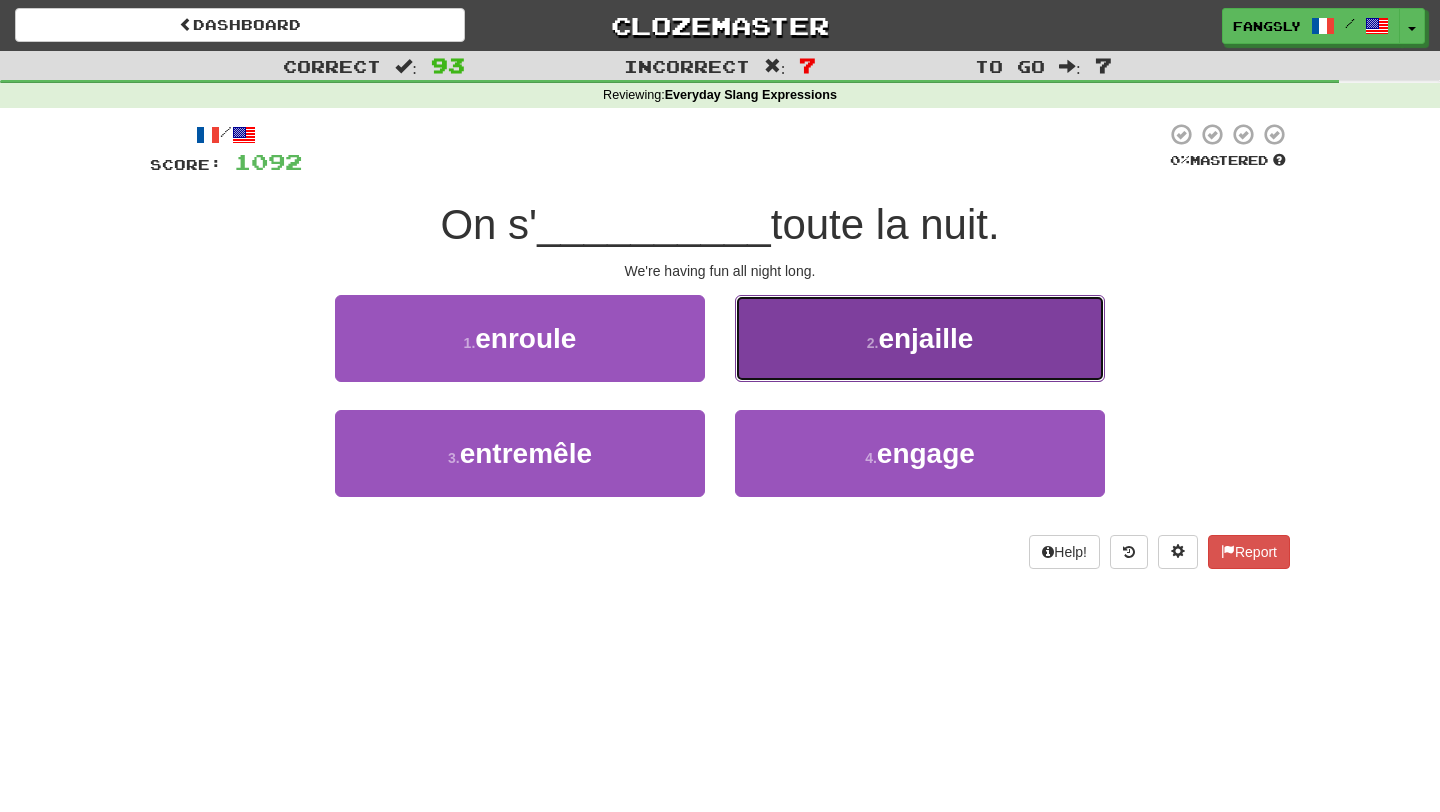 click on "2 .  enjaille" at bounding box center (920, 338) 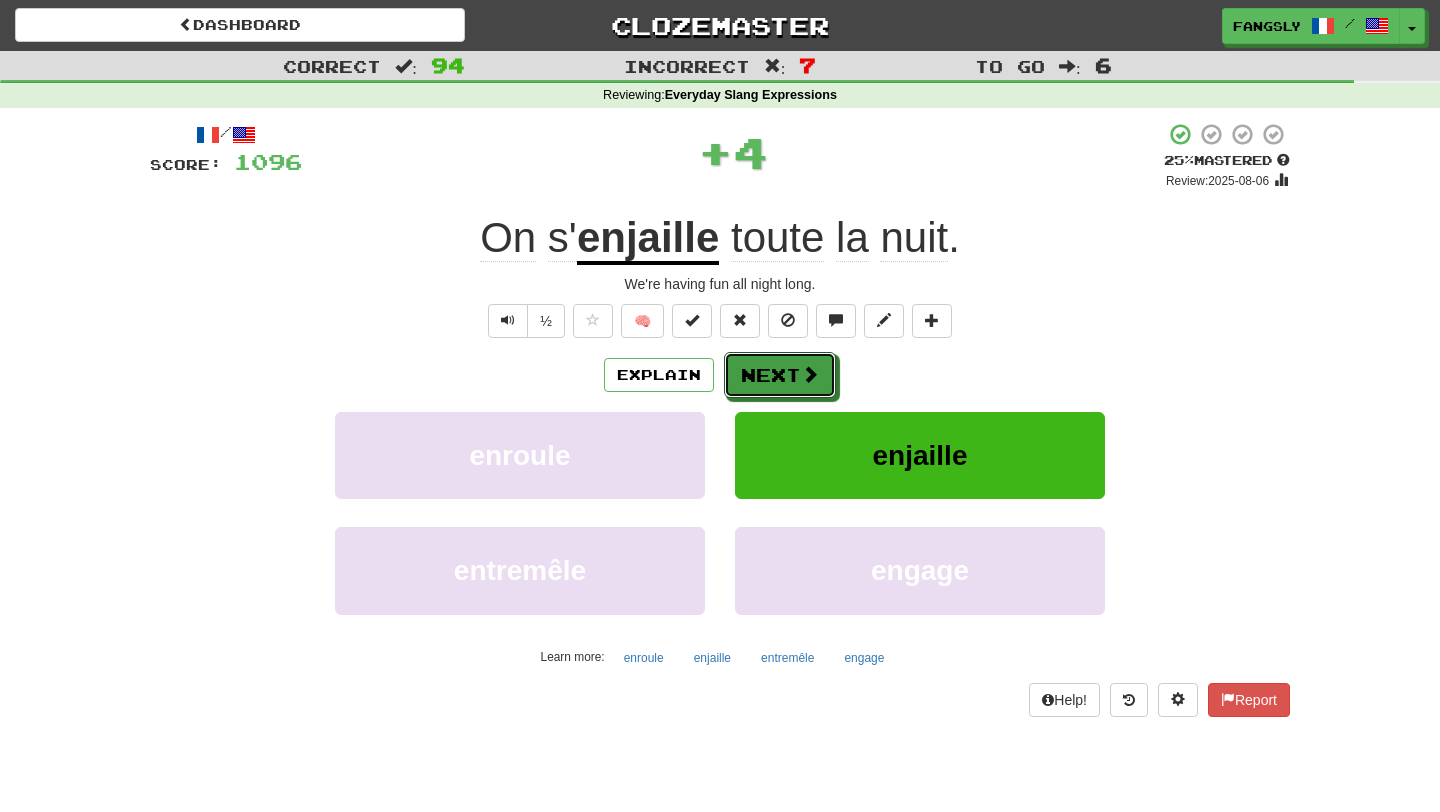 click on "Next" at bounding box center (780, 375) 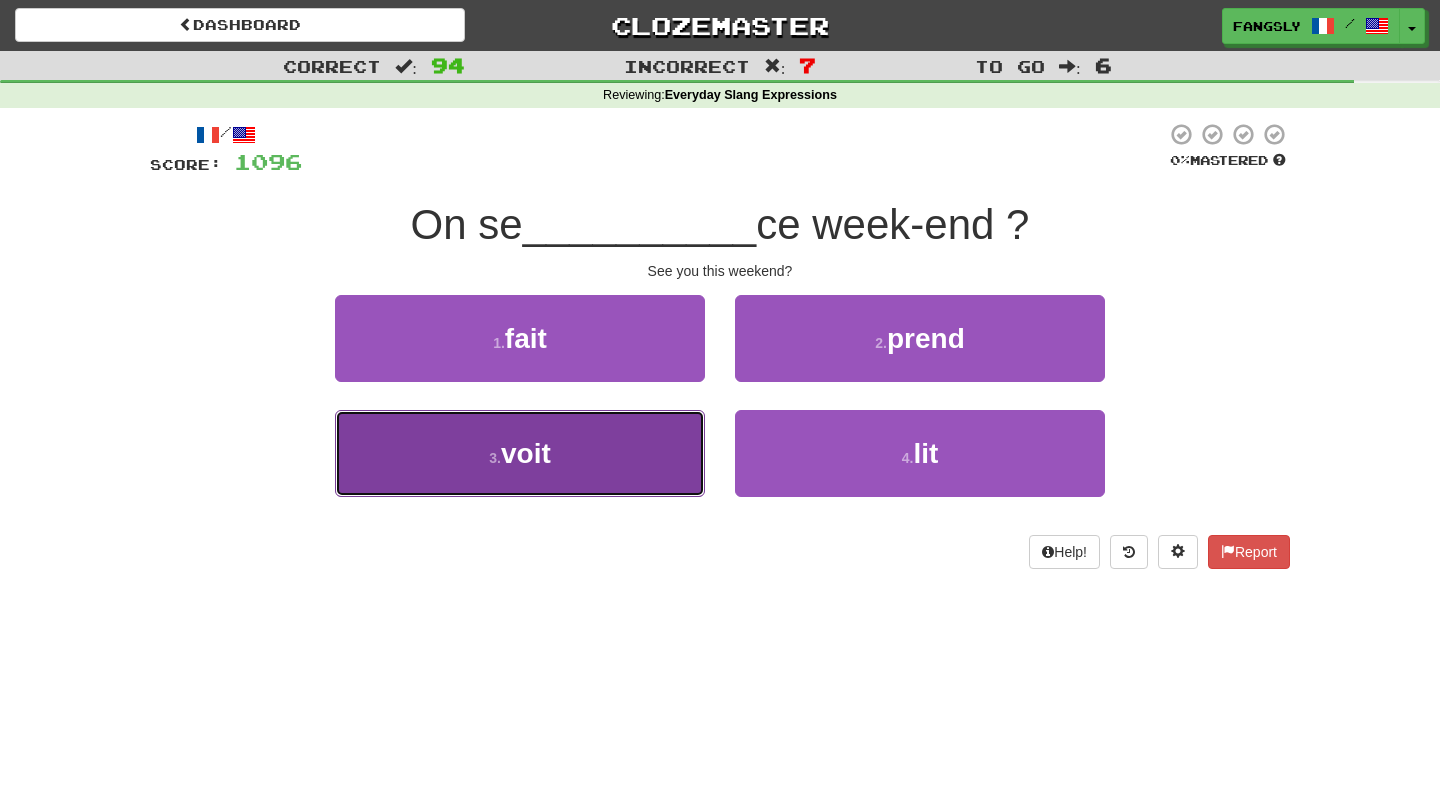 click on "3 .  voit" at bounding box center (520, 453) 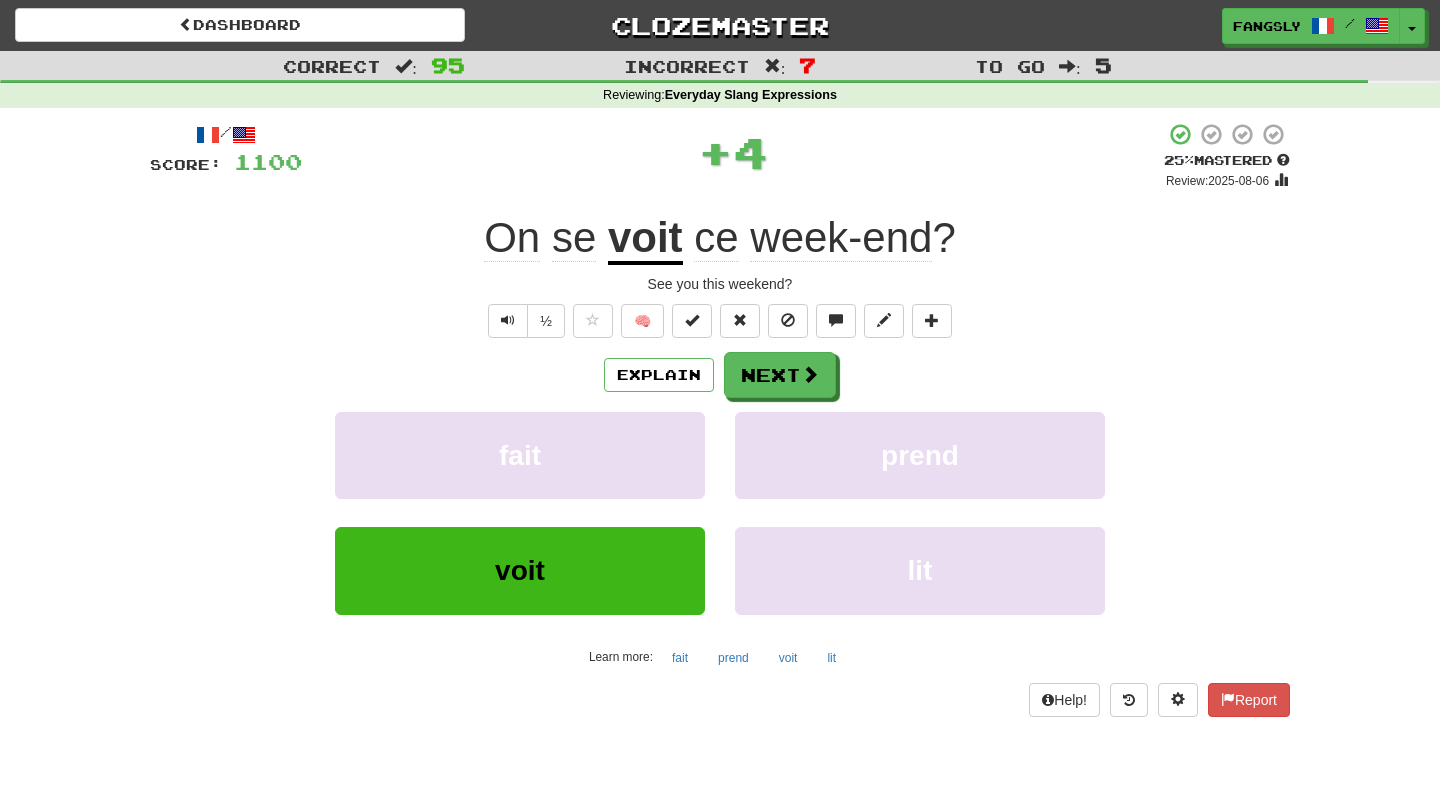 click on "Explain Next fait prend voit lit Learn more: fait prend voit lit" at bounding box center [720, 512] 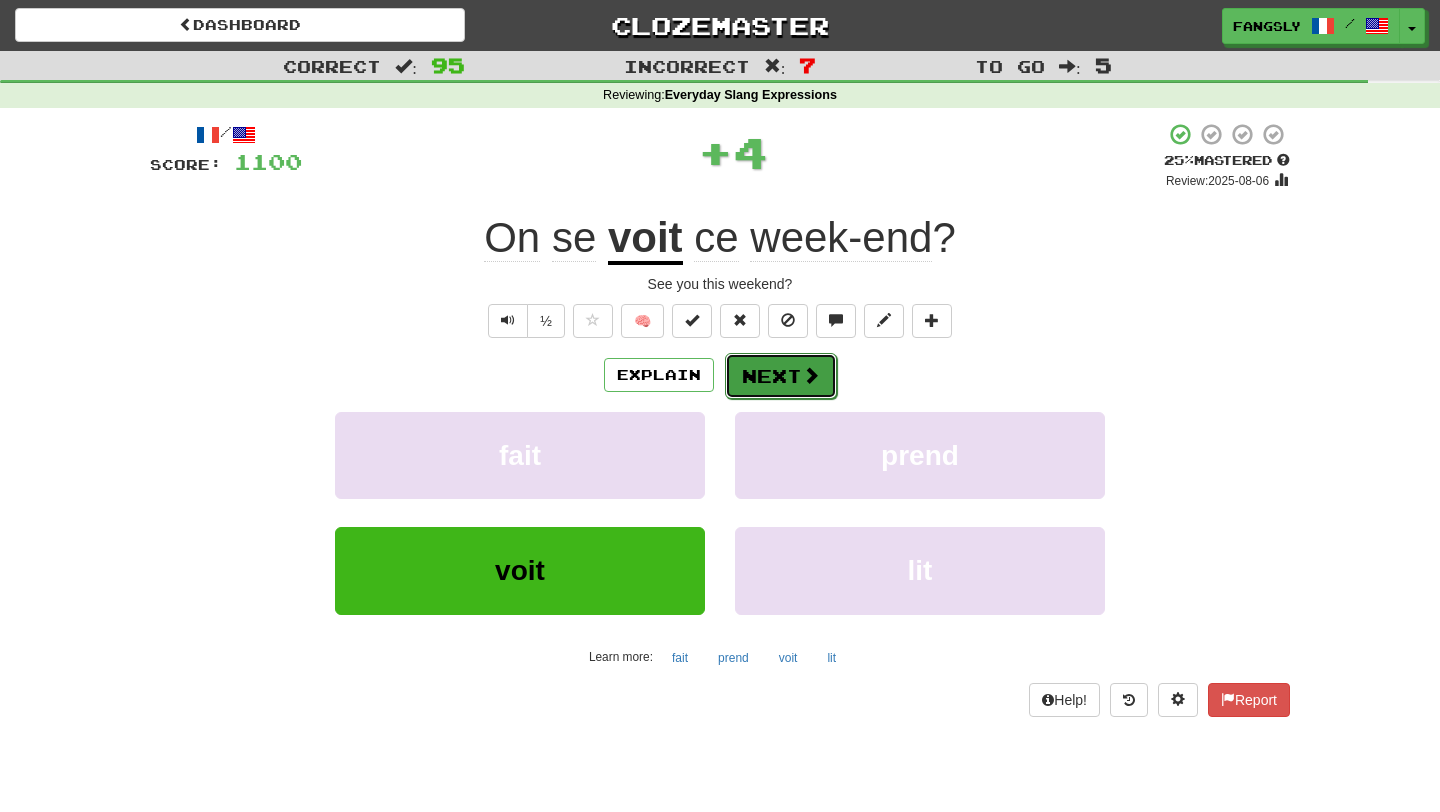 click on "Next" at bounding box center [781, 376] 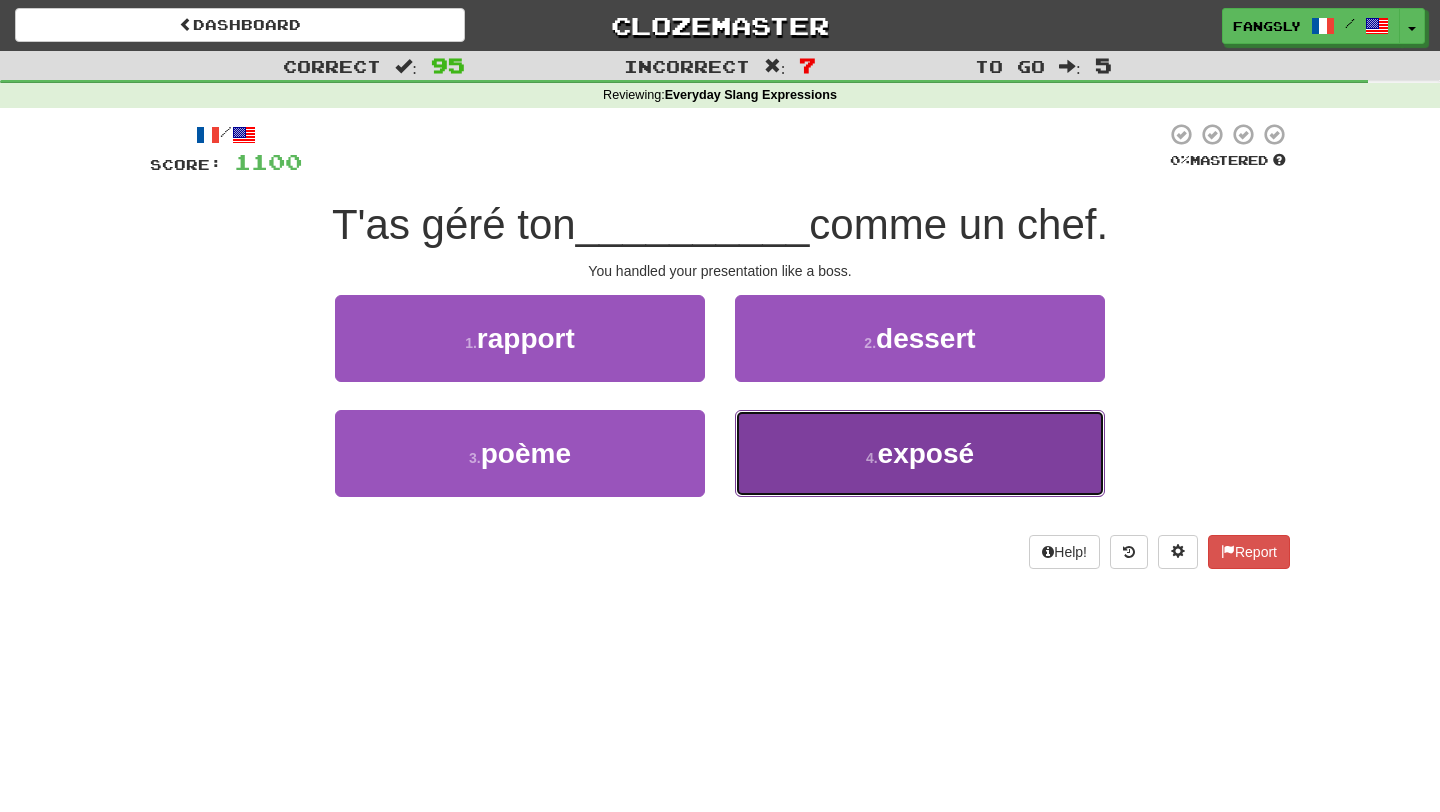 click on "4 .  exposé" at bounding box center (920, 453) 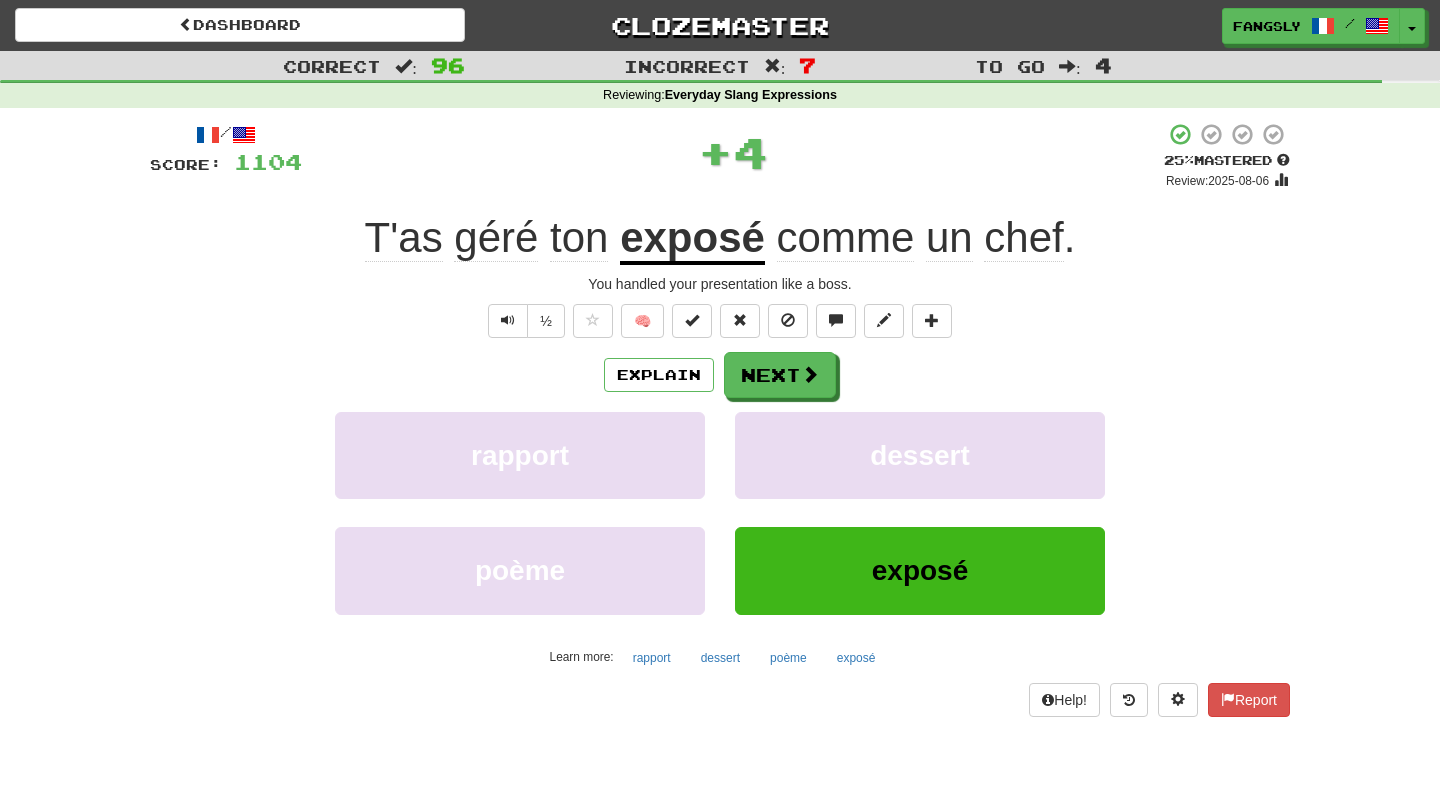 click on "Explain Next rapport dessert poème exposé Learn more: rapport dessert poème exposé" at bounding box center [720, 512] 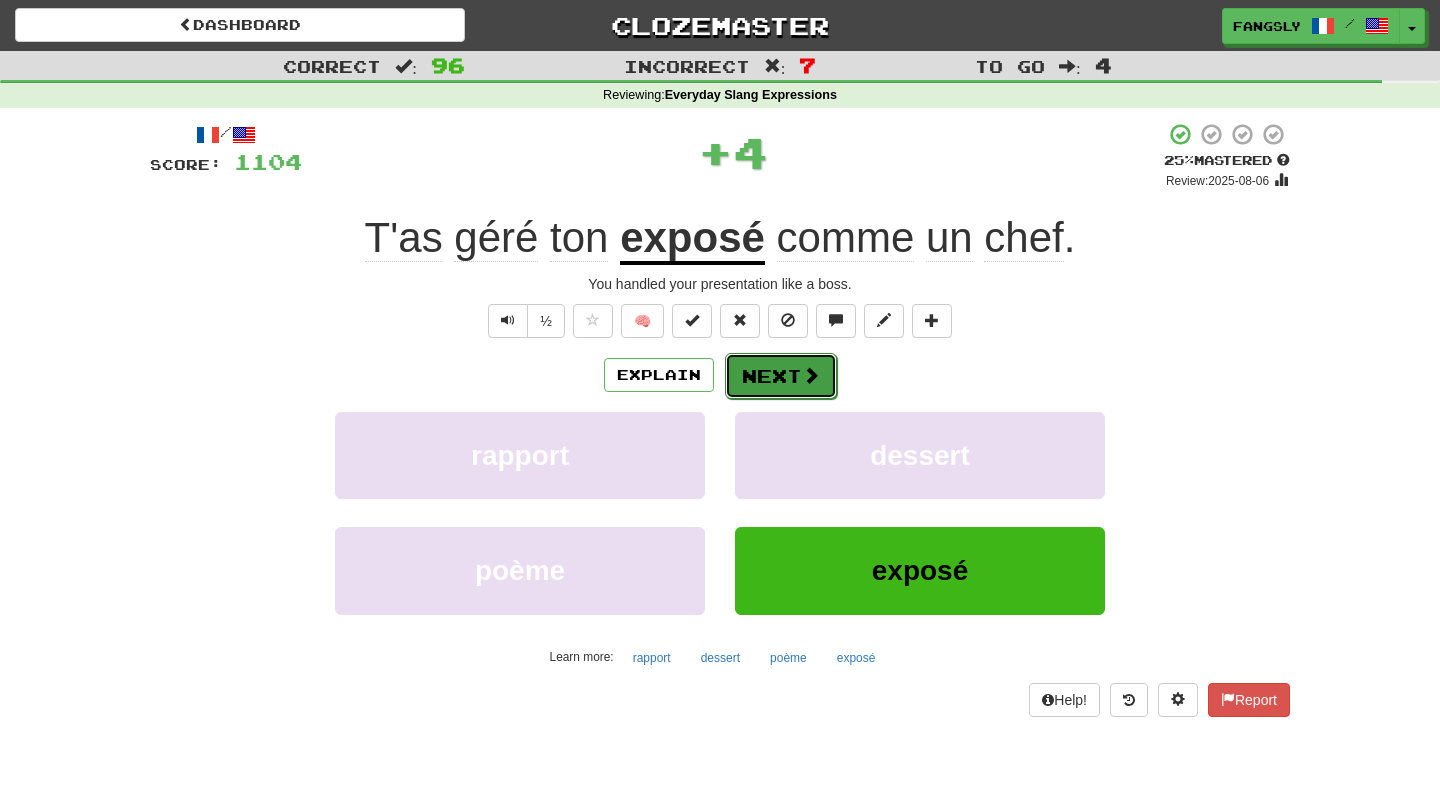 click on "Next" at bounding box center (781, 376) 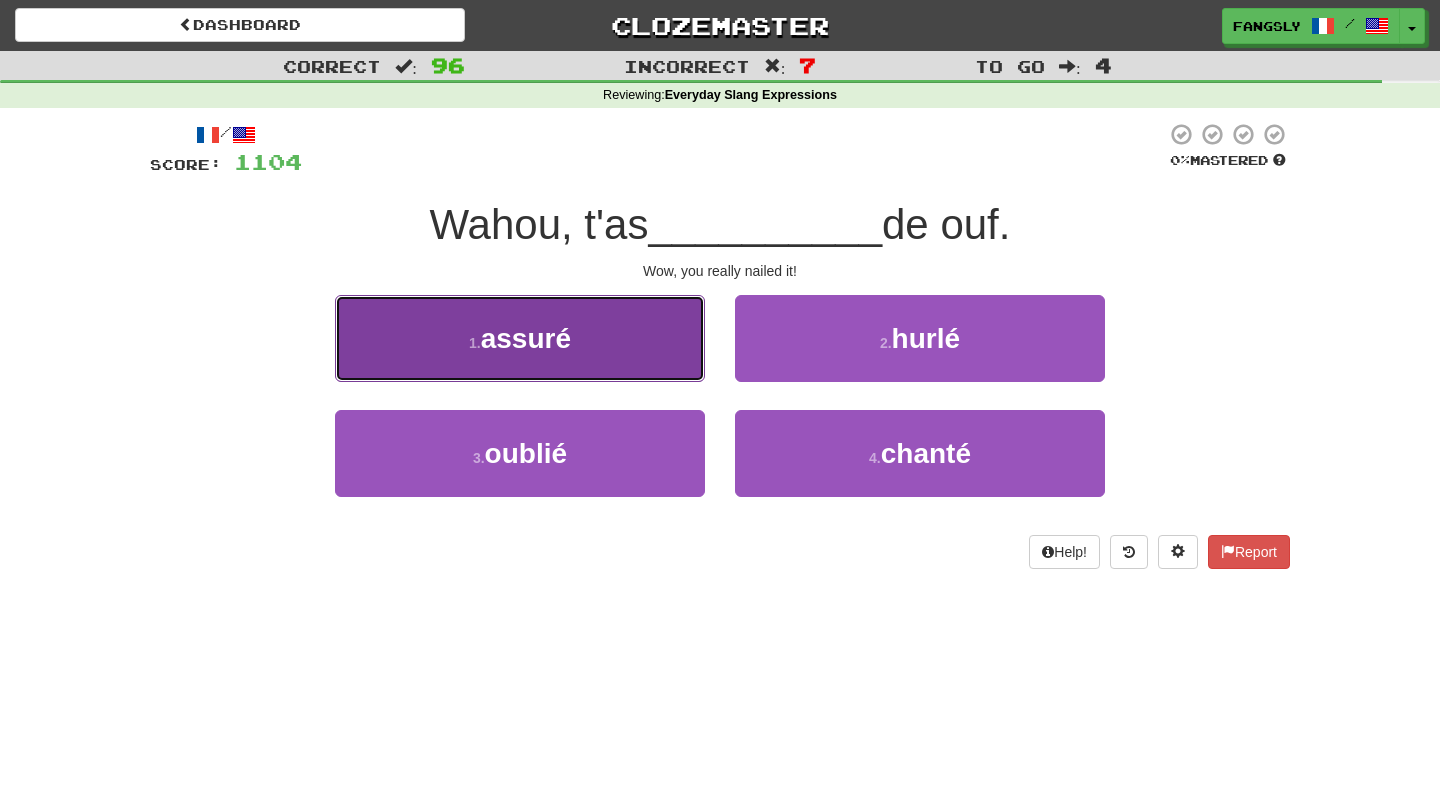 click on "1 .  assuré" at bounding box center [520, 338] 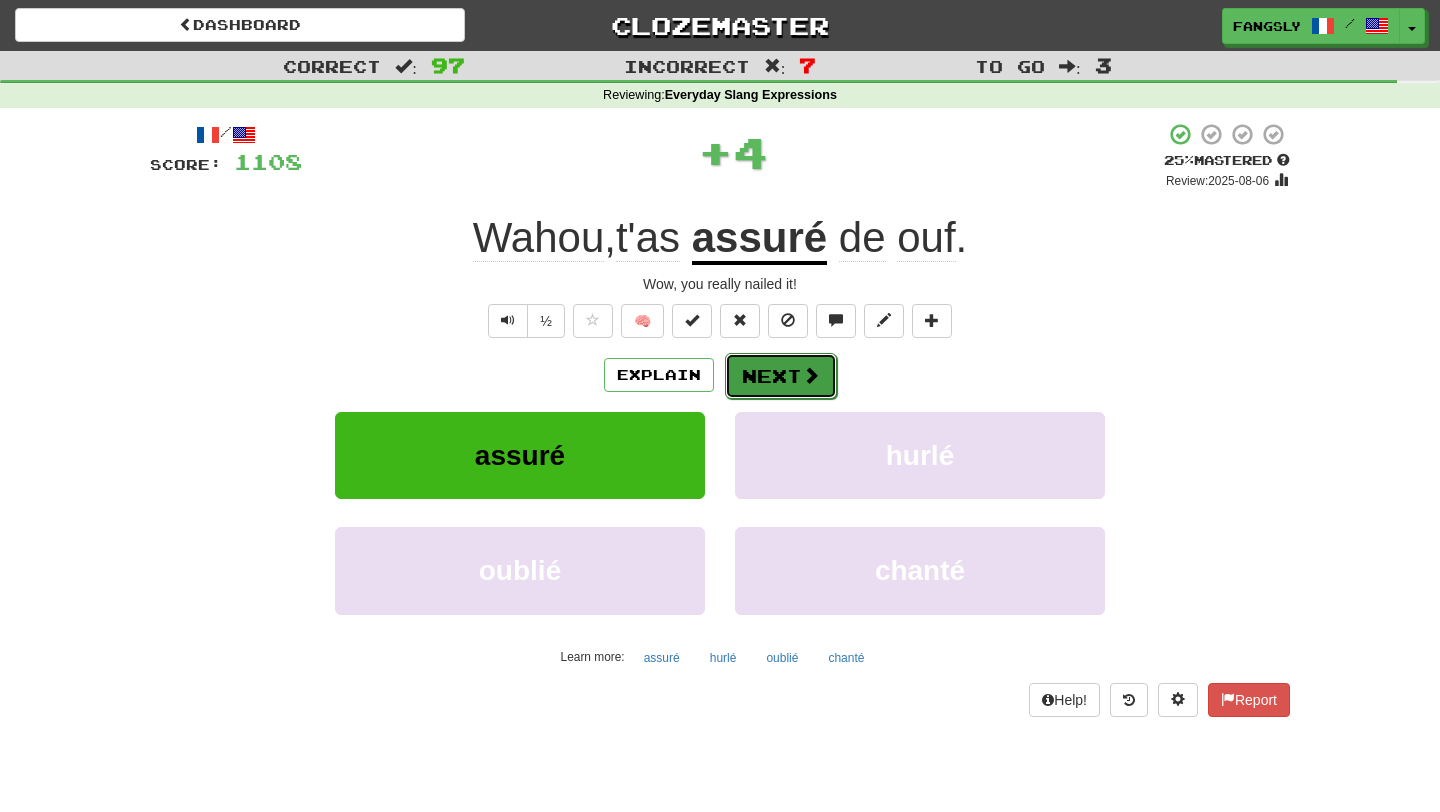 click on "Next" at bounding box center (781, 376) 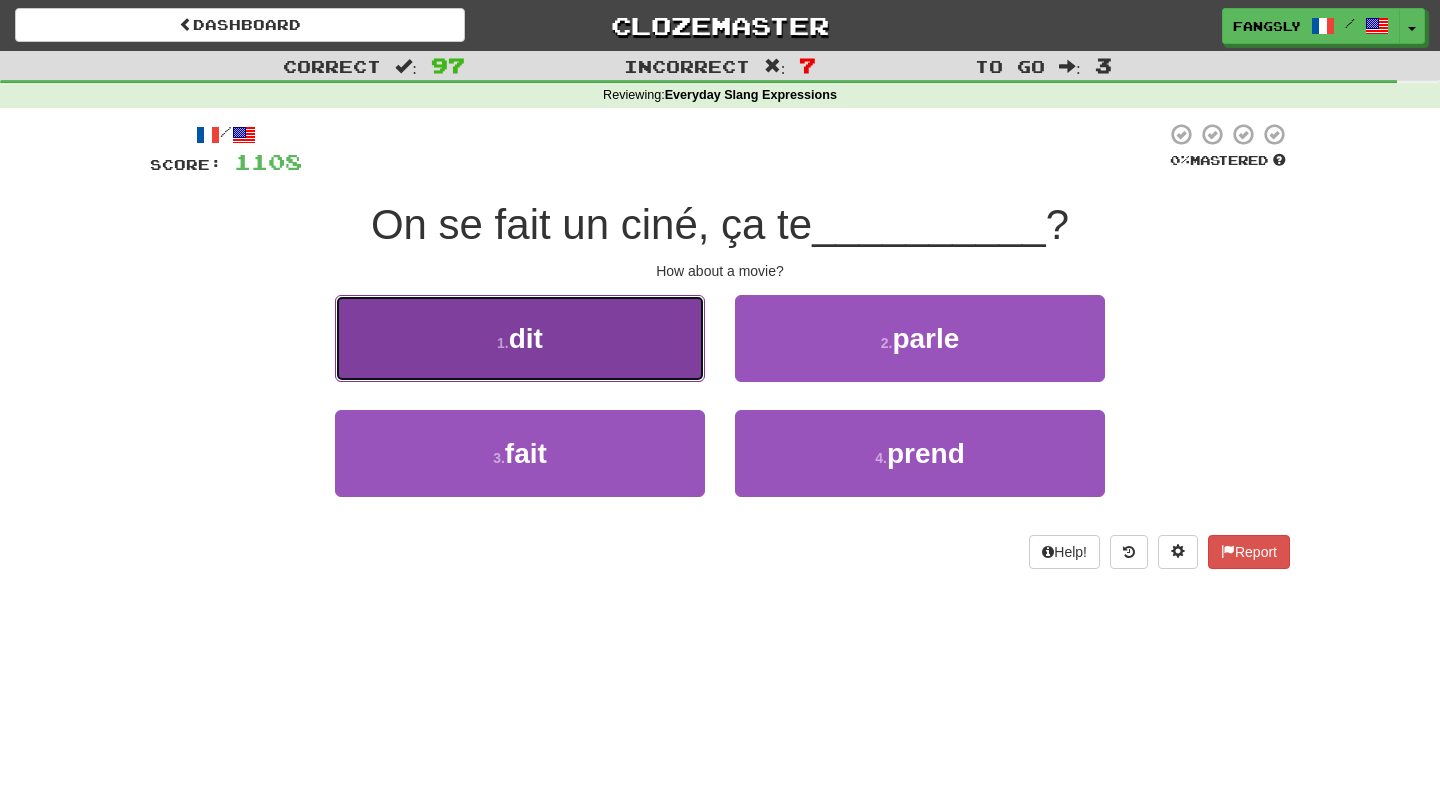 click on "1 .  dit" at bounding box center [520, 338] 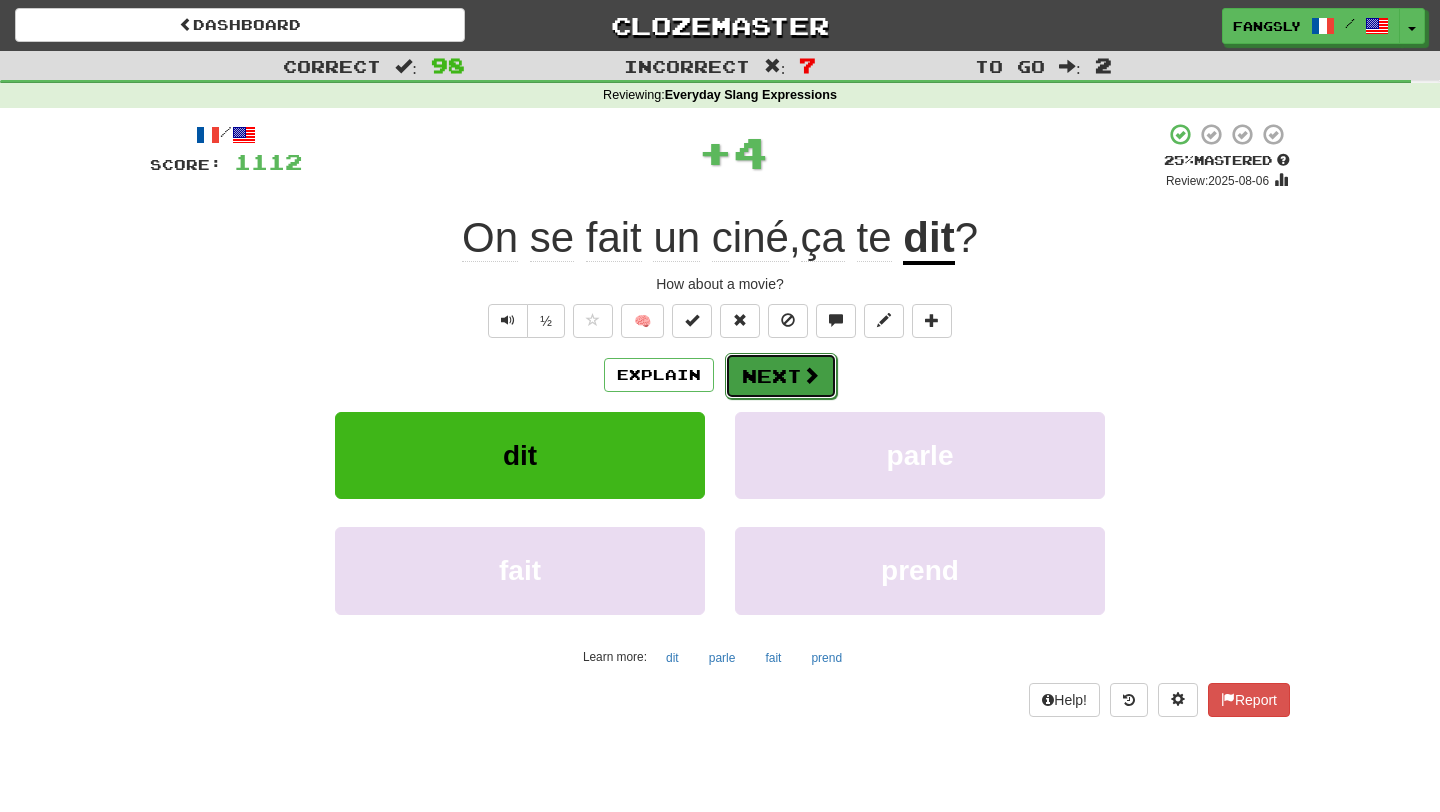 click on "Next" at bounding box center [781, 376] 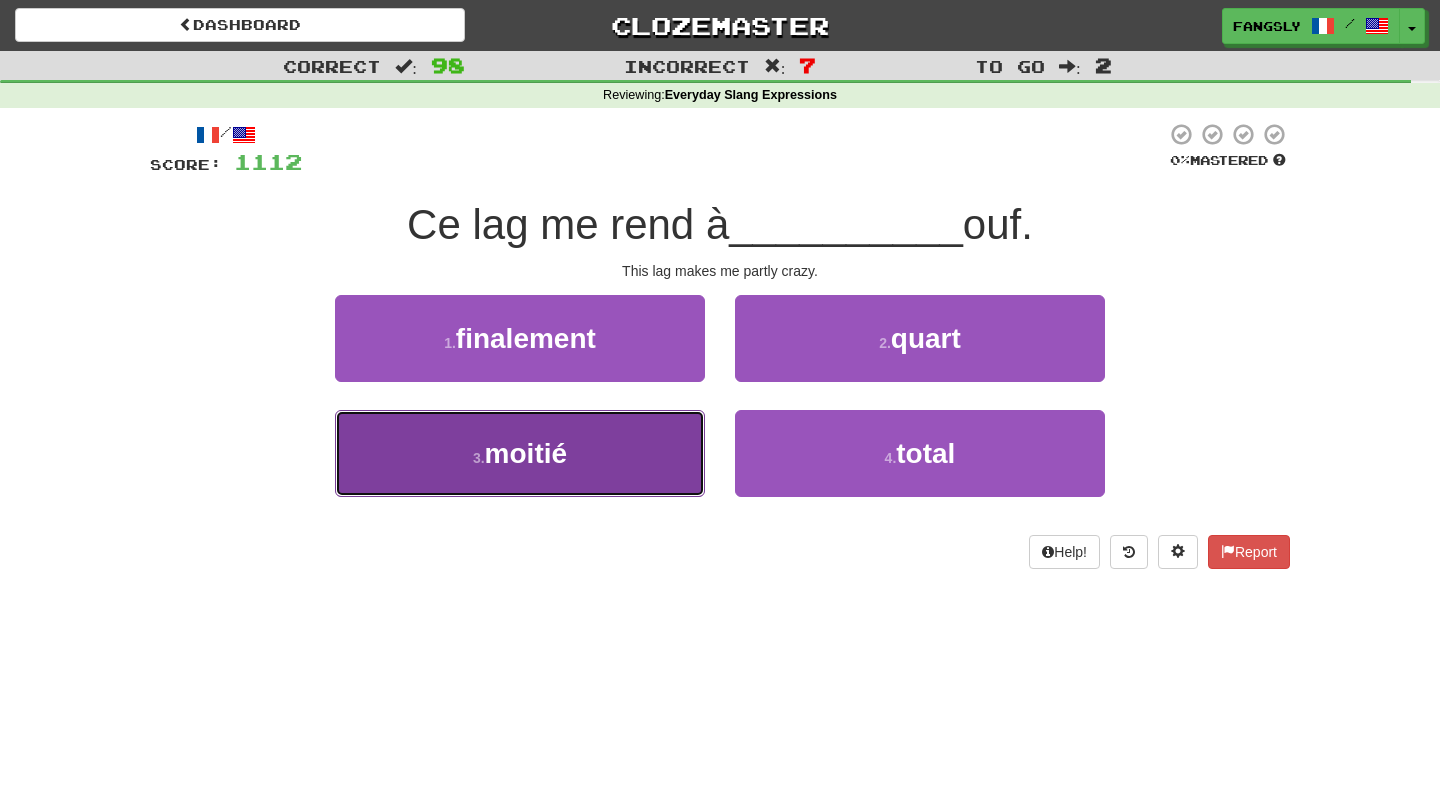 click on "3 .  moitié" at bounding box center [520, 453] 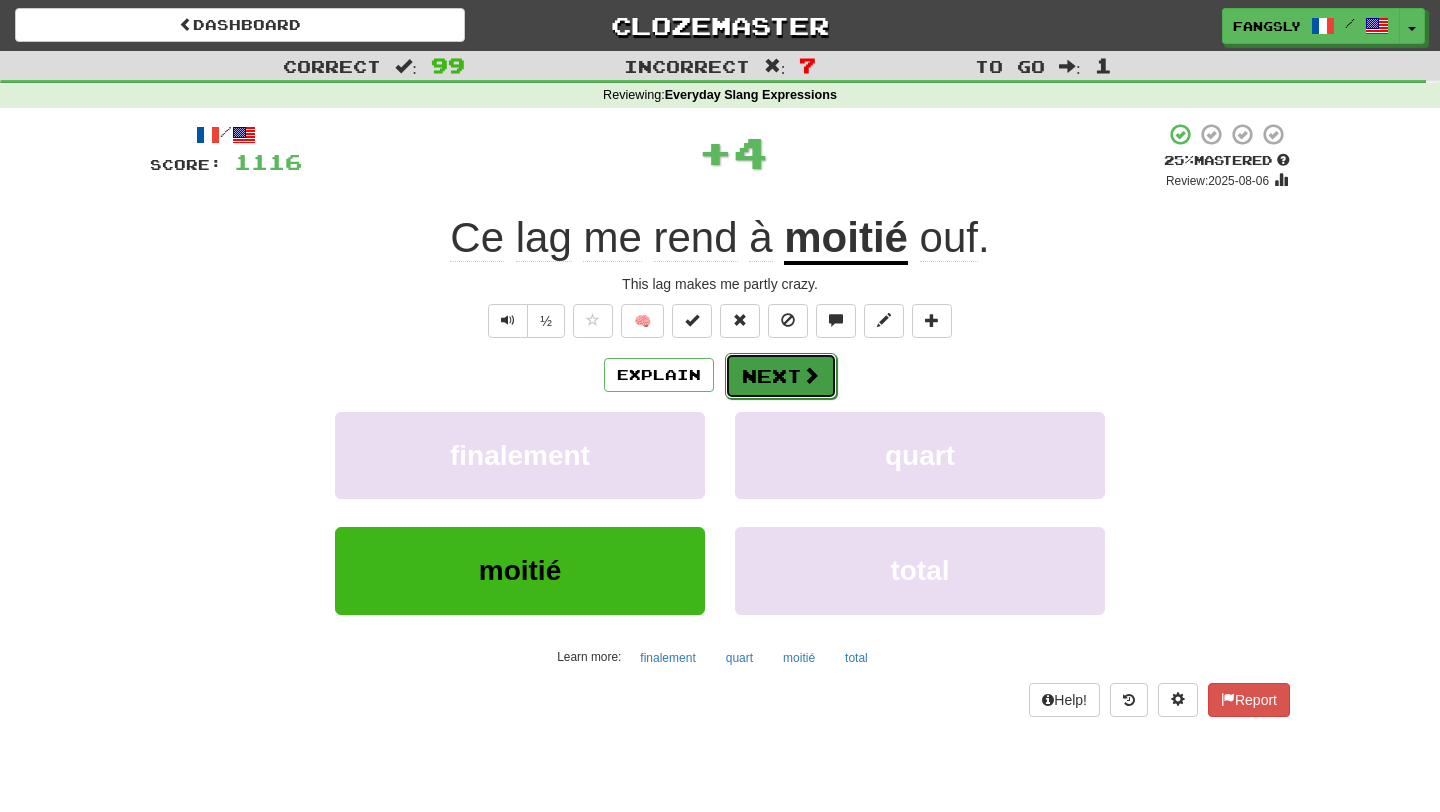 click on "Next" at bounding box center (781, 376) 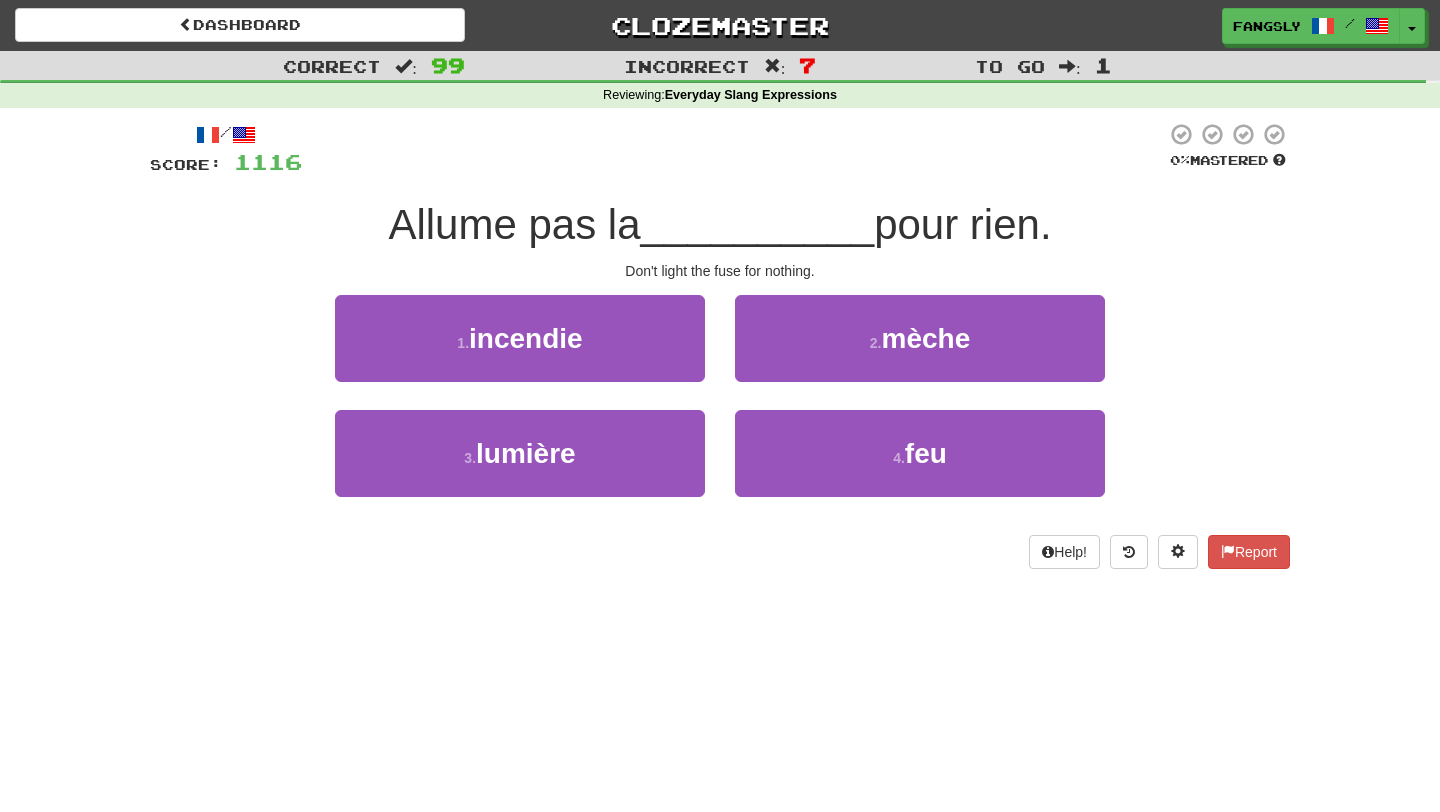 click on "2 .  mèche" at bounding box center (920, 352) 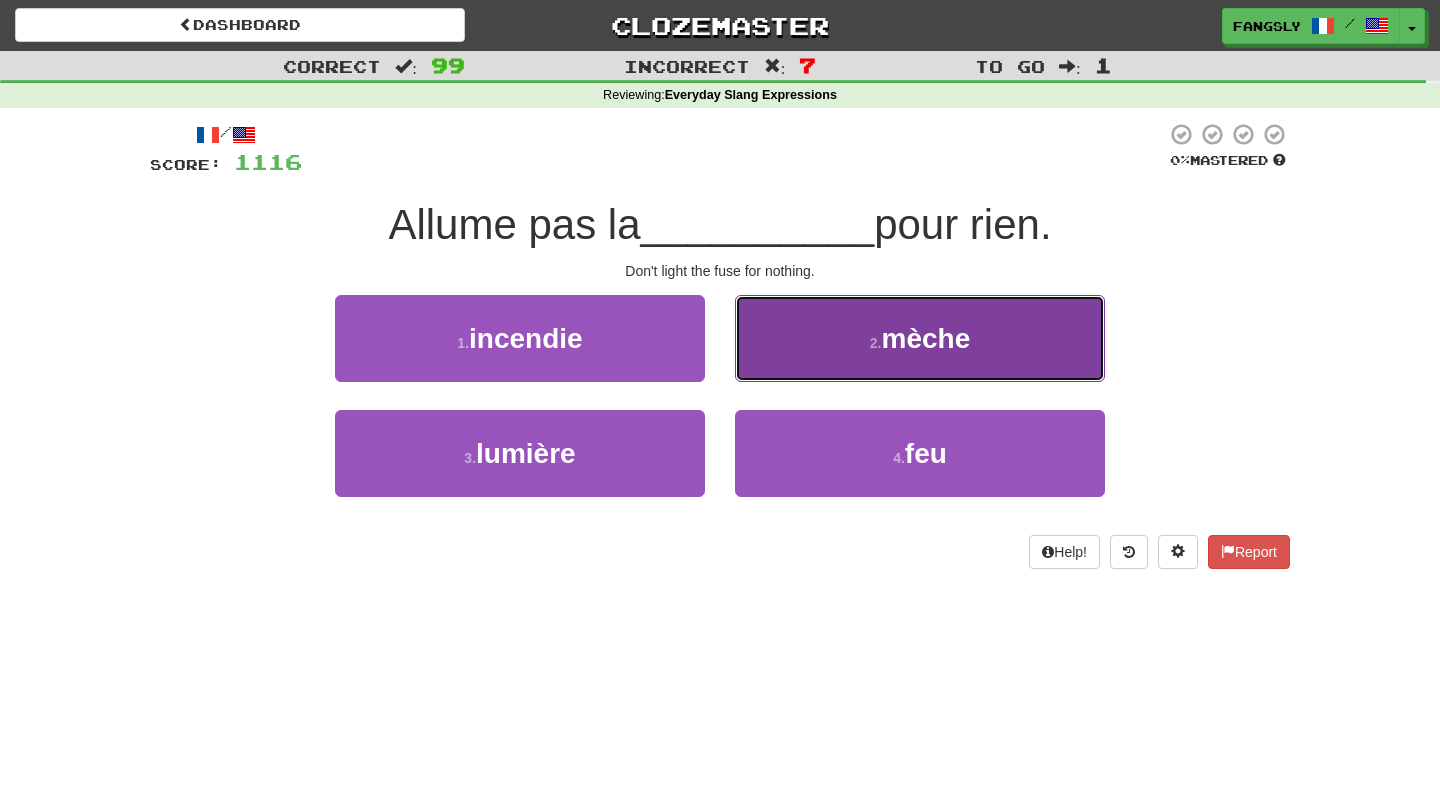 click on "2 .  mèche" at bounding box center [920, 338] 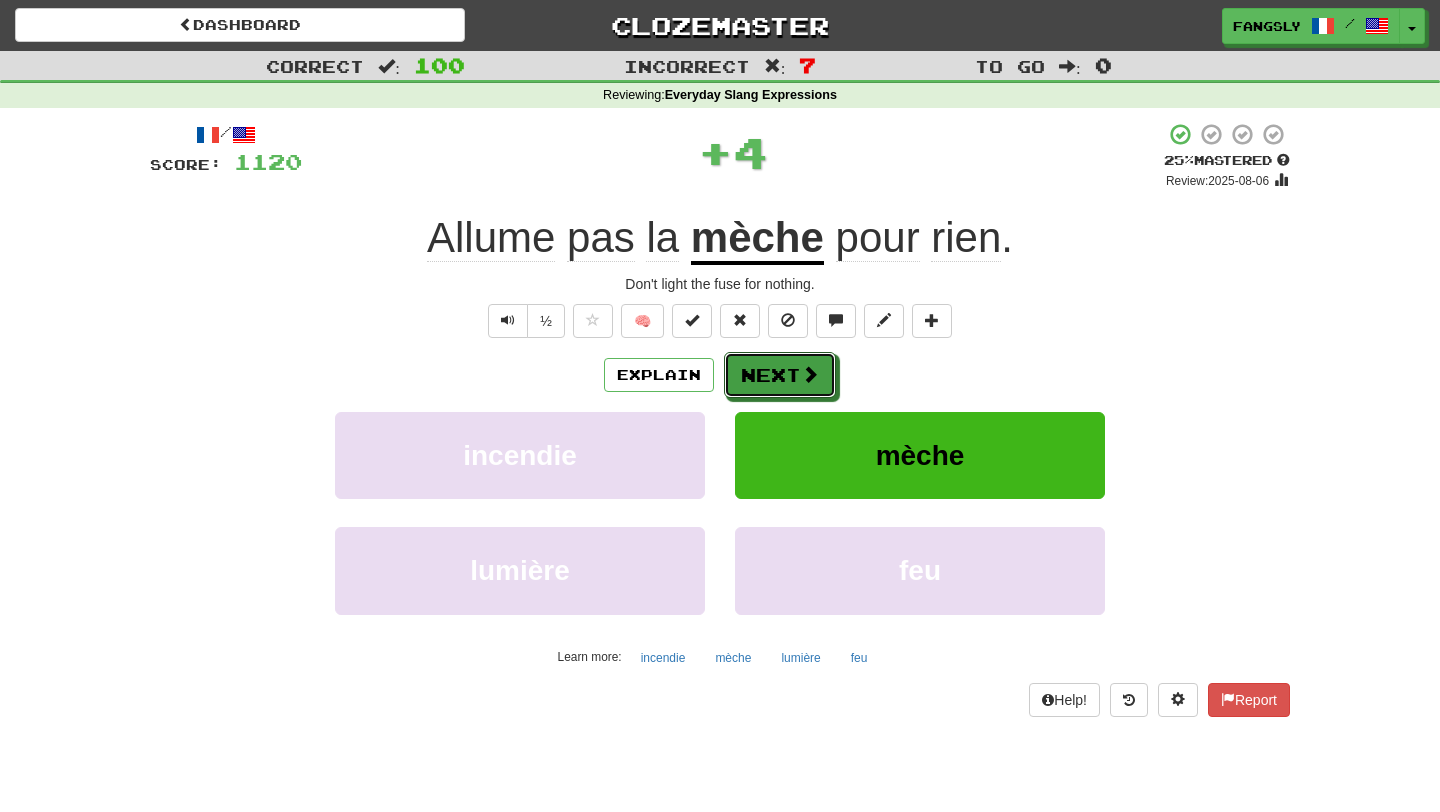 click on "Next" at bounding box center (780, 375) 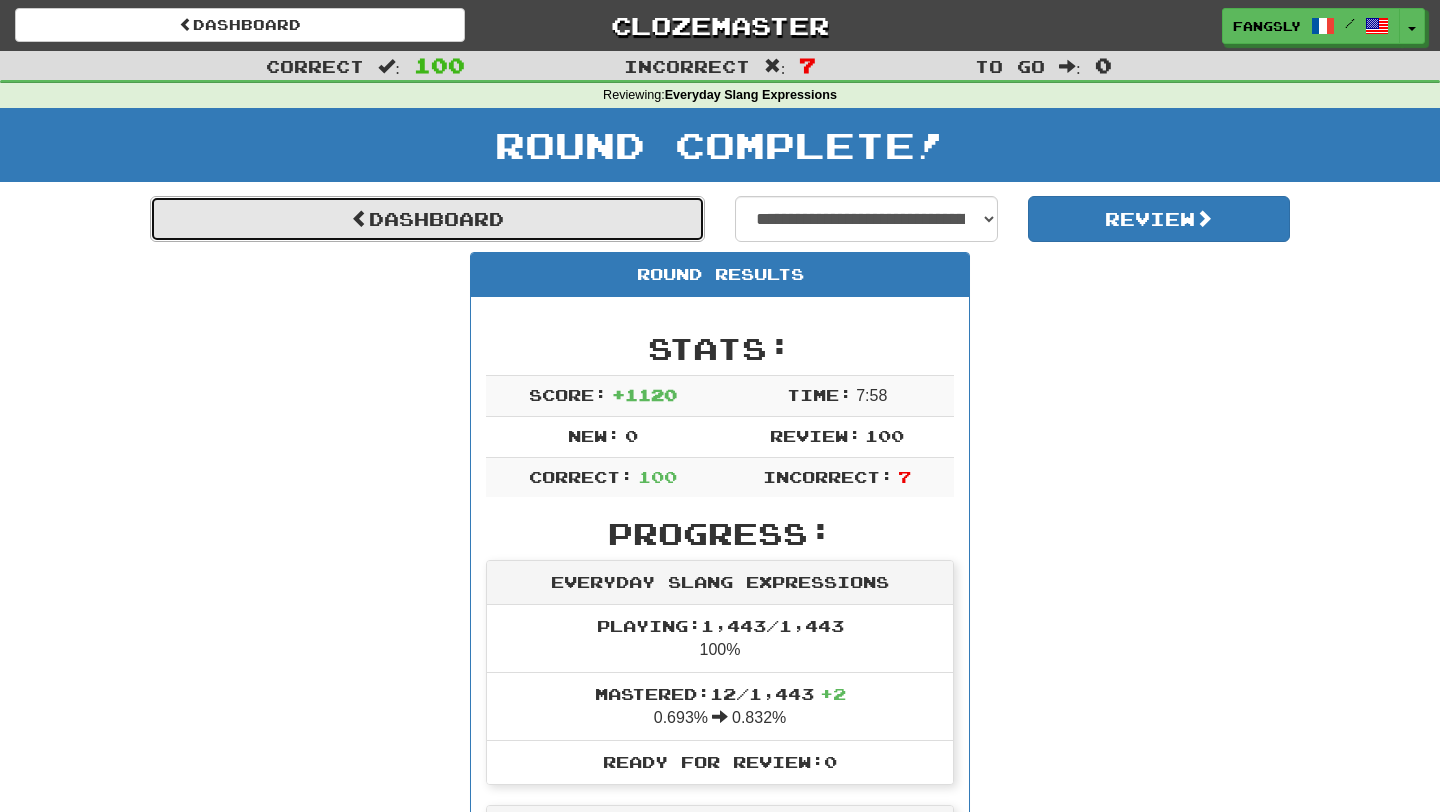 click on "Dashboard" at bounding box center [427, 219] 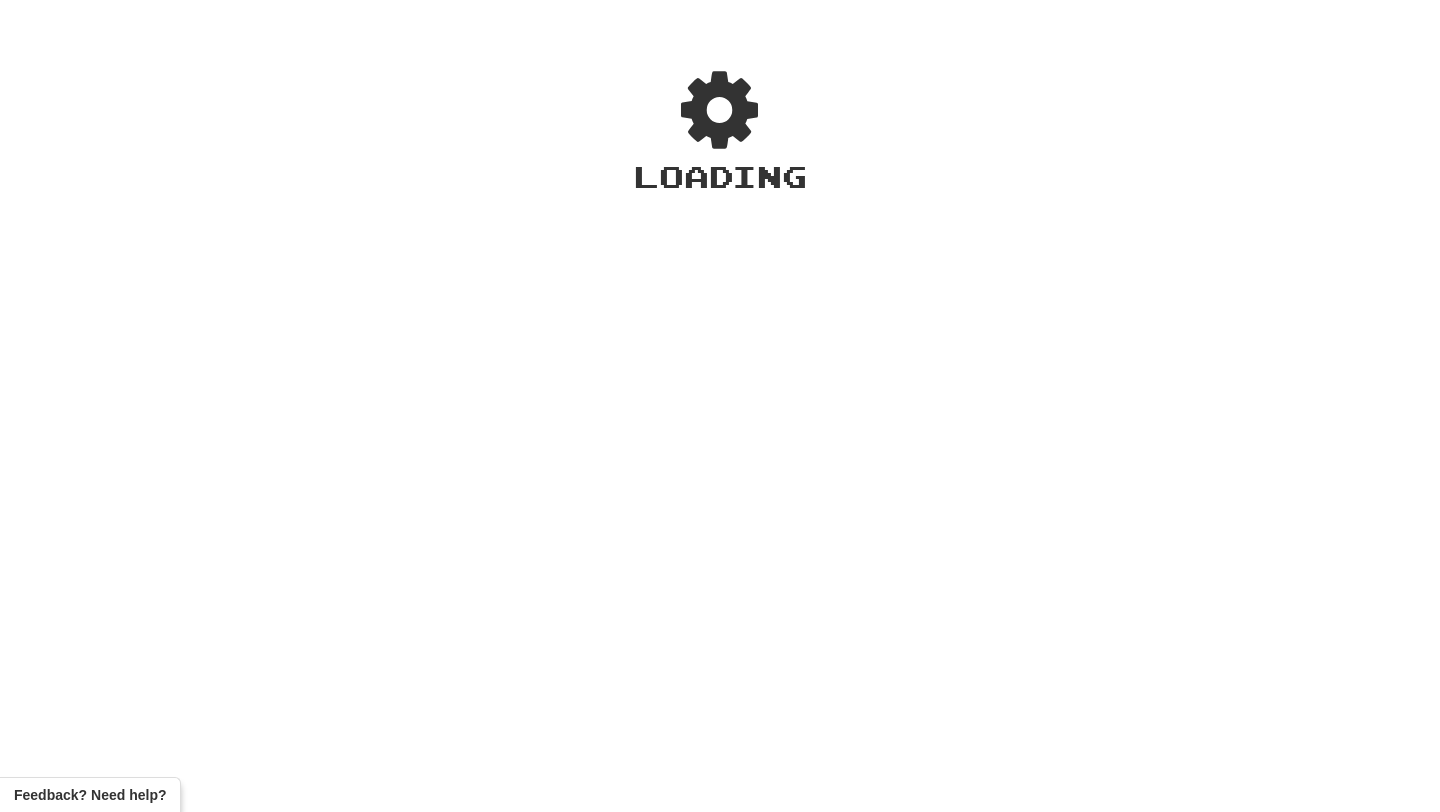 scroll, scrollTop: 0, scrollLeft: 0, axis: both 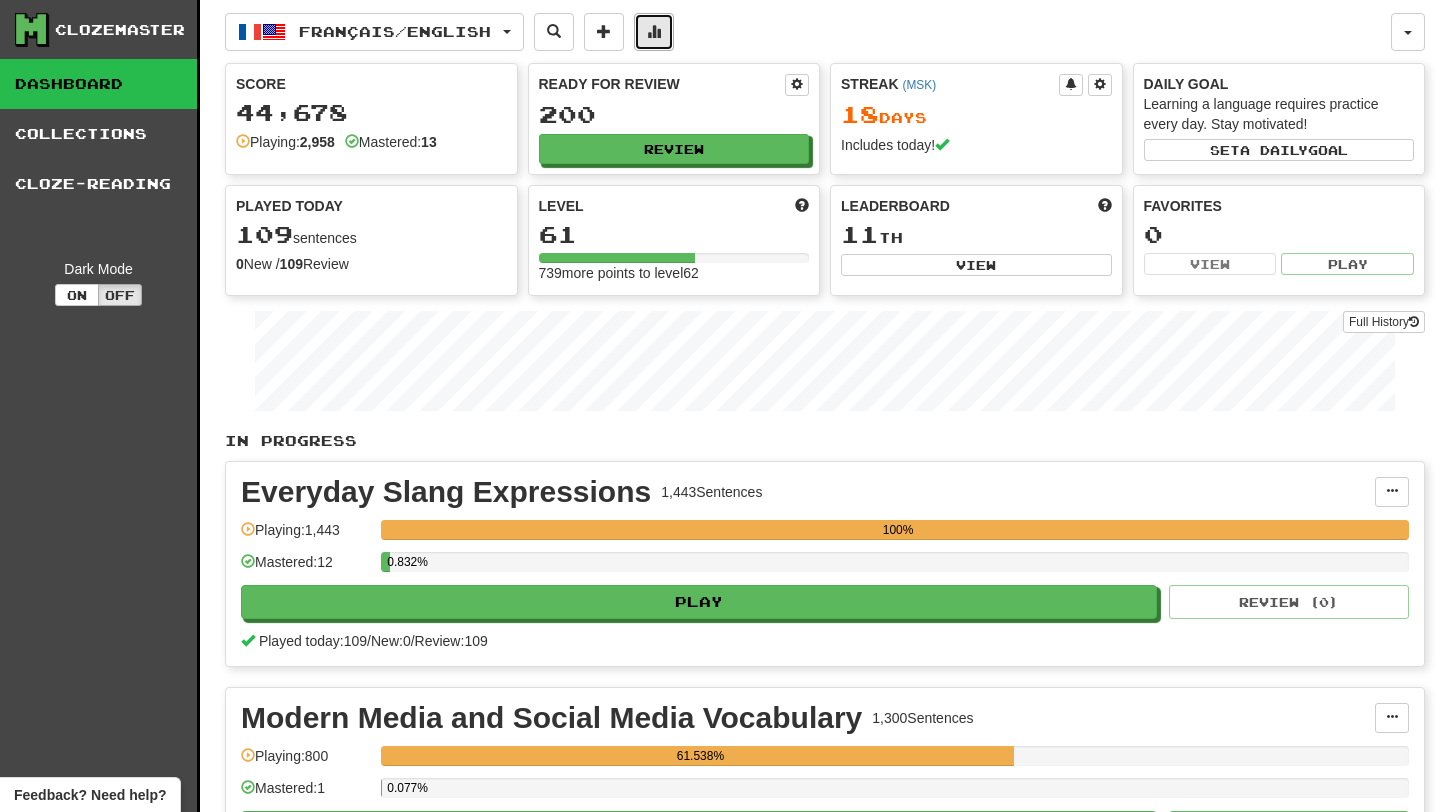 click at bounding box center (654, 32) 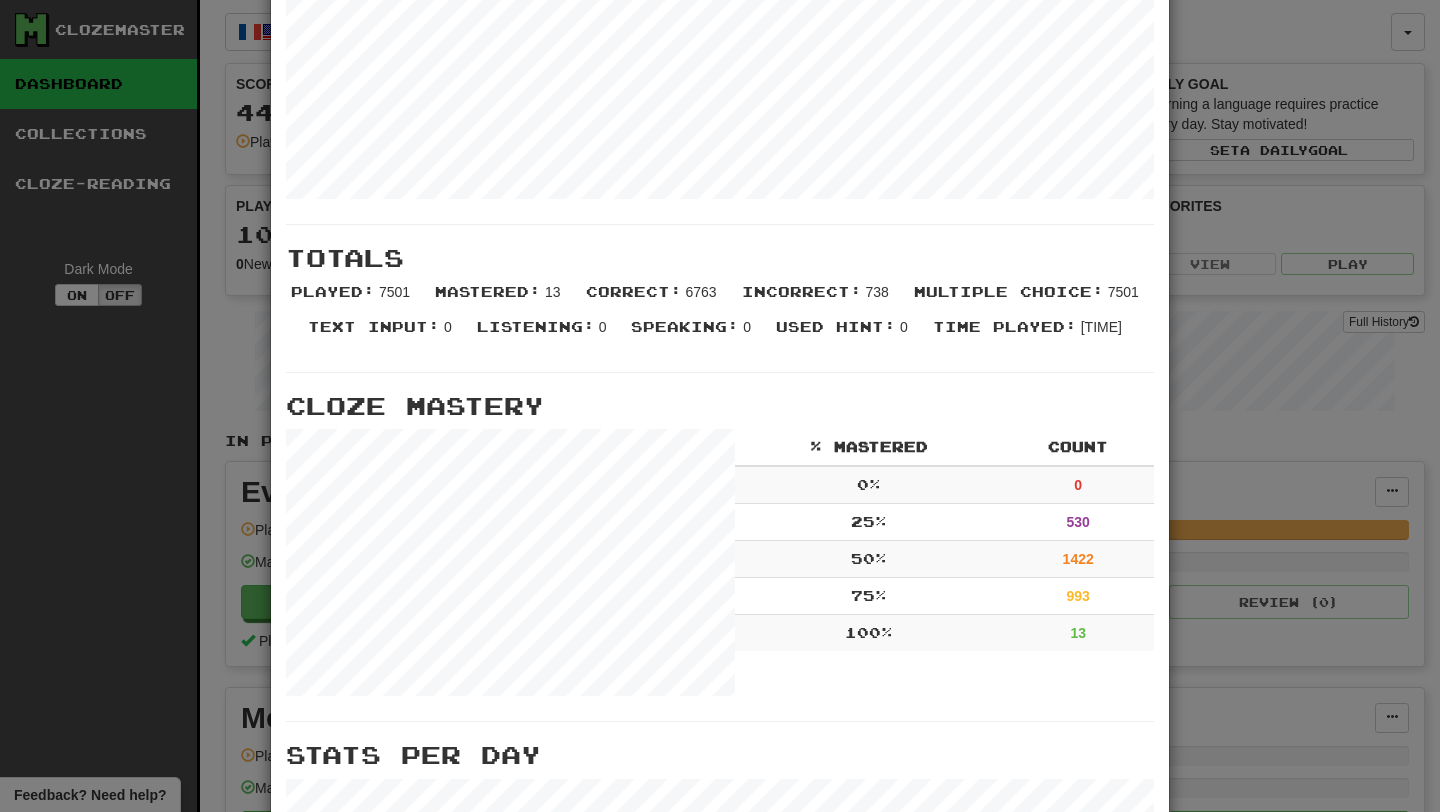 scroll, scrollTop: 259, scrollLeft: 0, axis: vertical 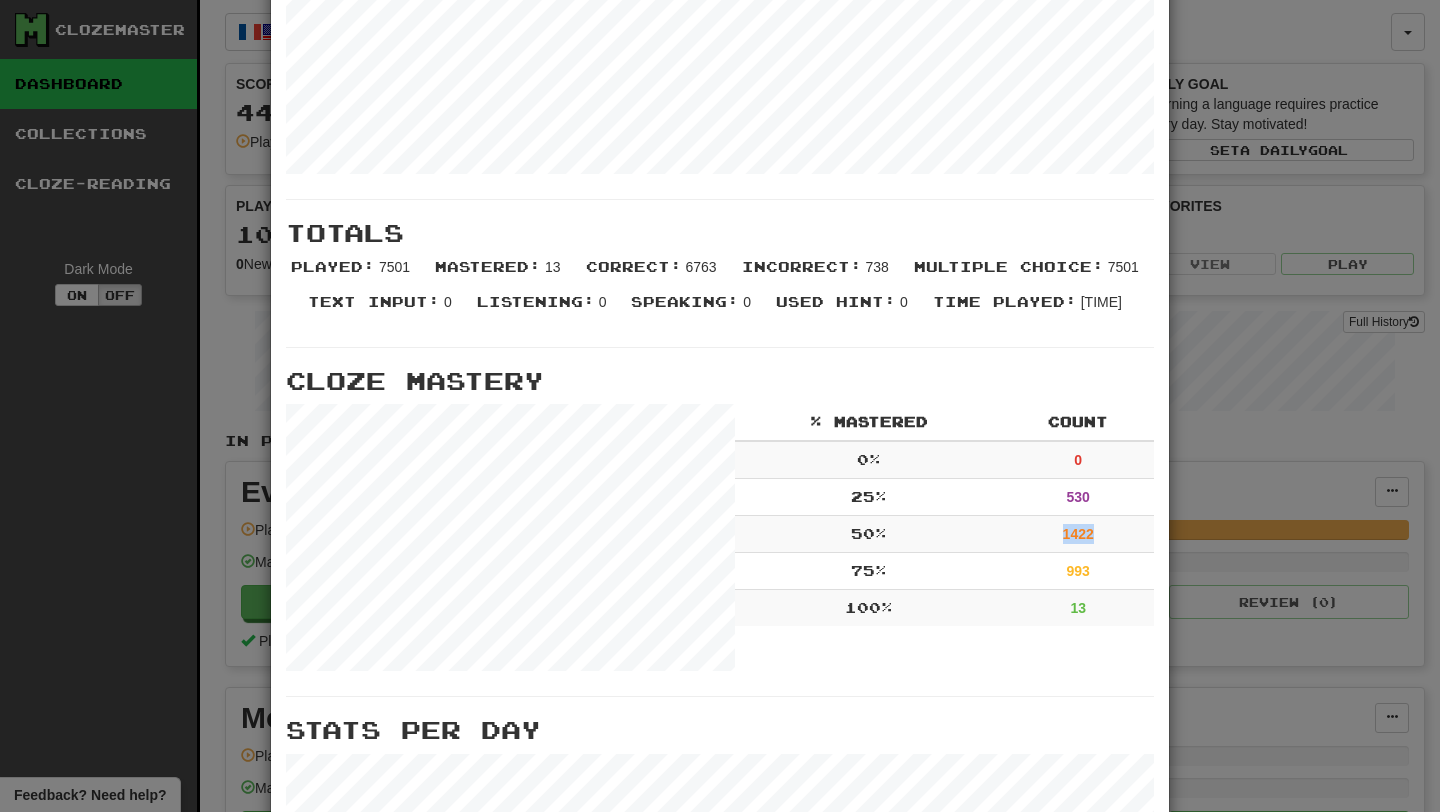 drag, startPoint x: 1063, startPoint y: 537, endPoint x: 1100, endPoint y: 533, distance: 37.215588 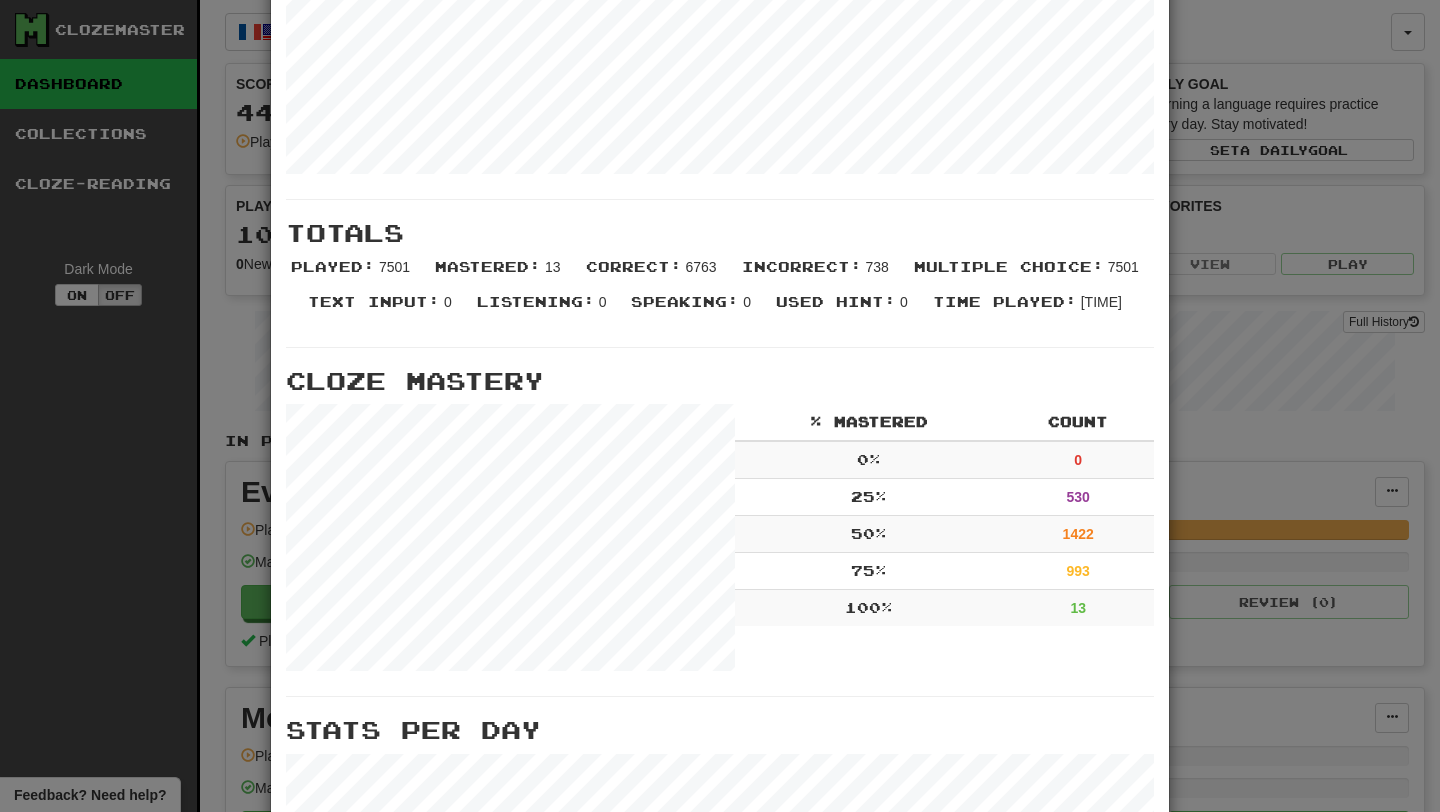 click on "× More Stats Review Forecast Totals Played :   7501 Mastered :   13 Correct :   6763 Incorrect :   738 Multiple Choice :   7501 Text Input :   0 Listening :   0 Speaking :   0 Used Hint :   0 Time Played :   9:15:08 Cloze Mastery % Mastered Count 0 % 0 25 % 530 50 % 1422 75 % 993 100 % 13 Stats Per Day Close" at bounding box center (720, 406) 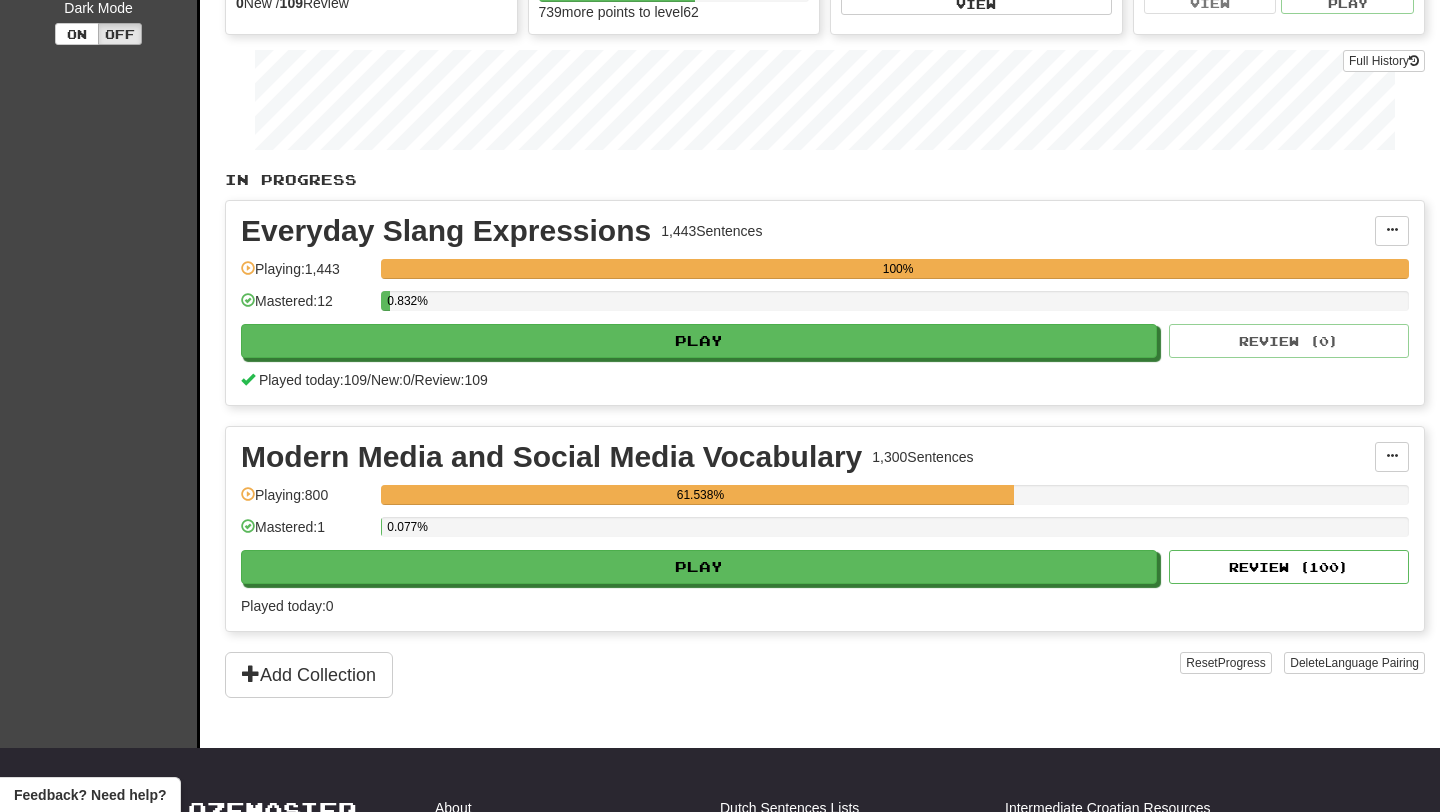 scroll, scrollTop: 271, scrollLeft: 0, axis: vertical 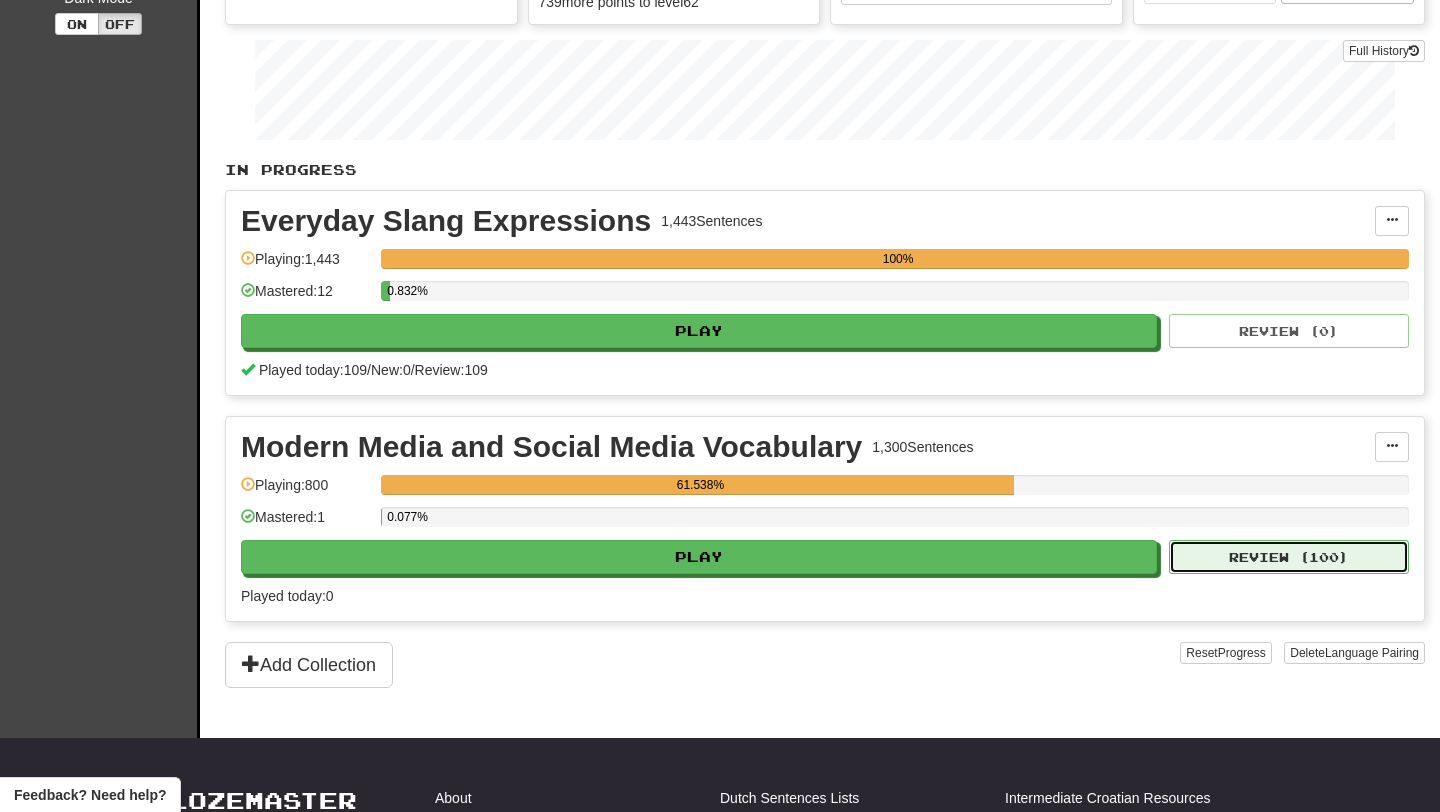 click on "Review ( 100 )" at bounding box center [1289, 557] 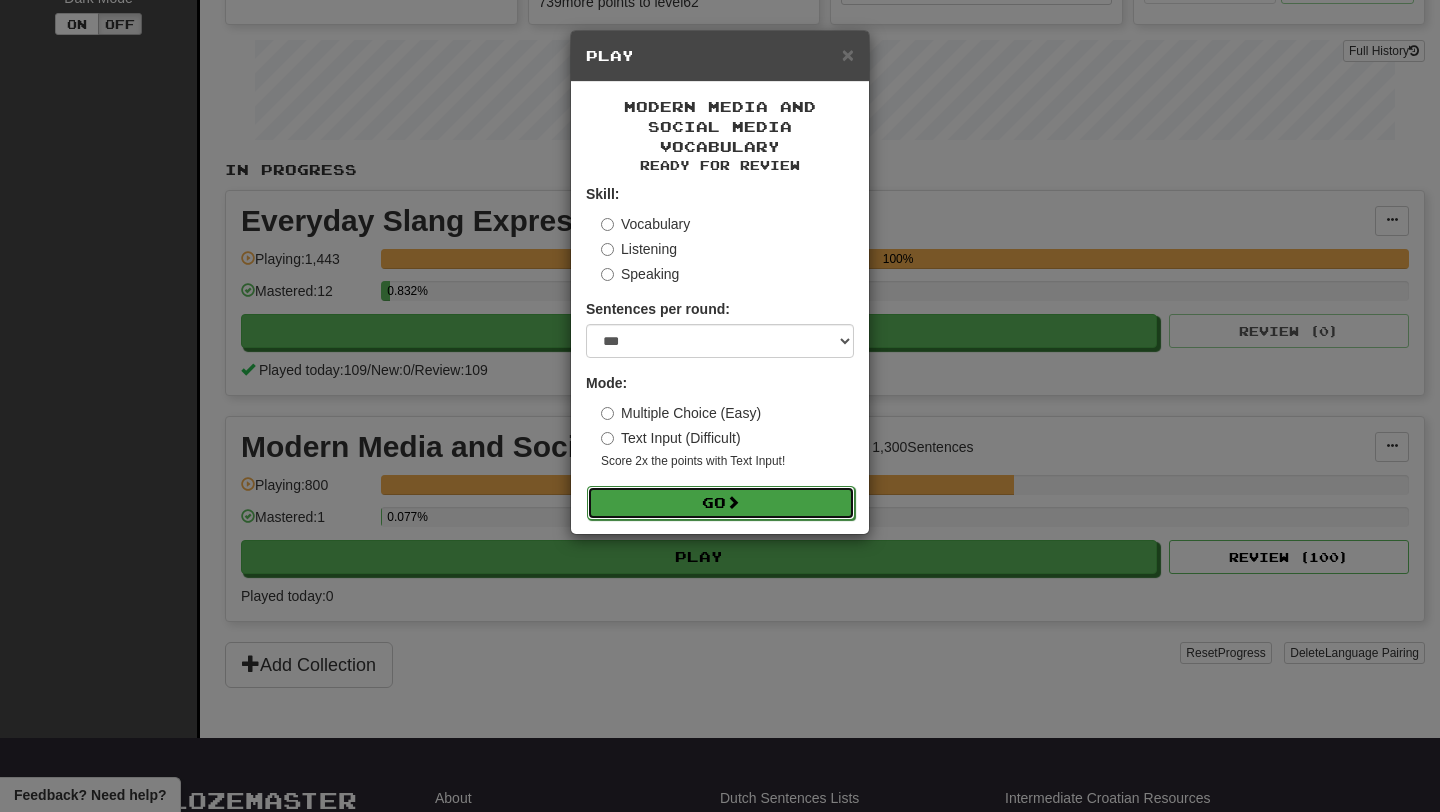click on "Go" at bounding box center (721, 503) 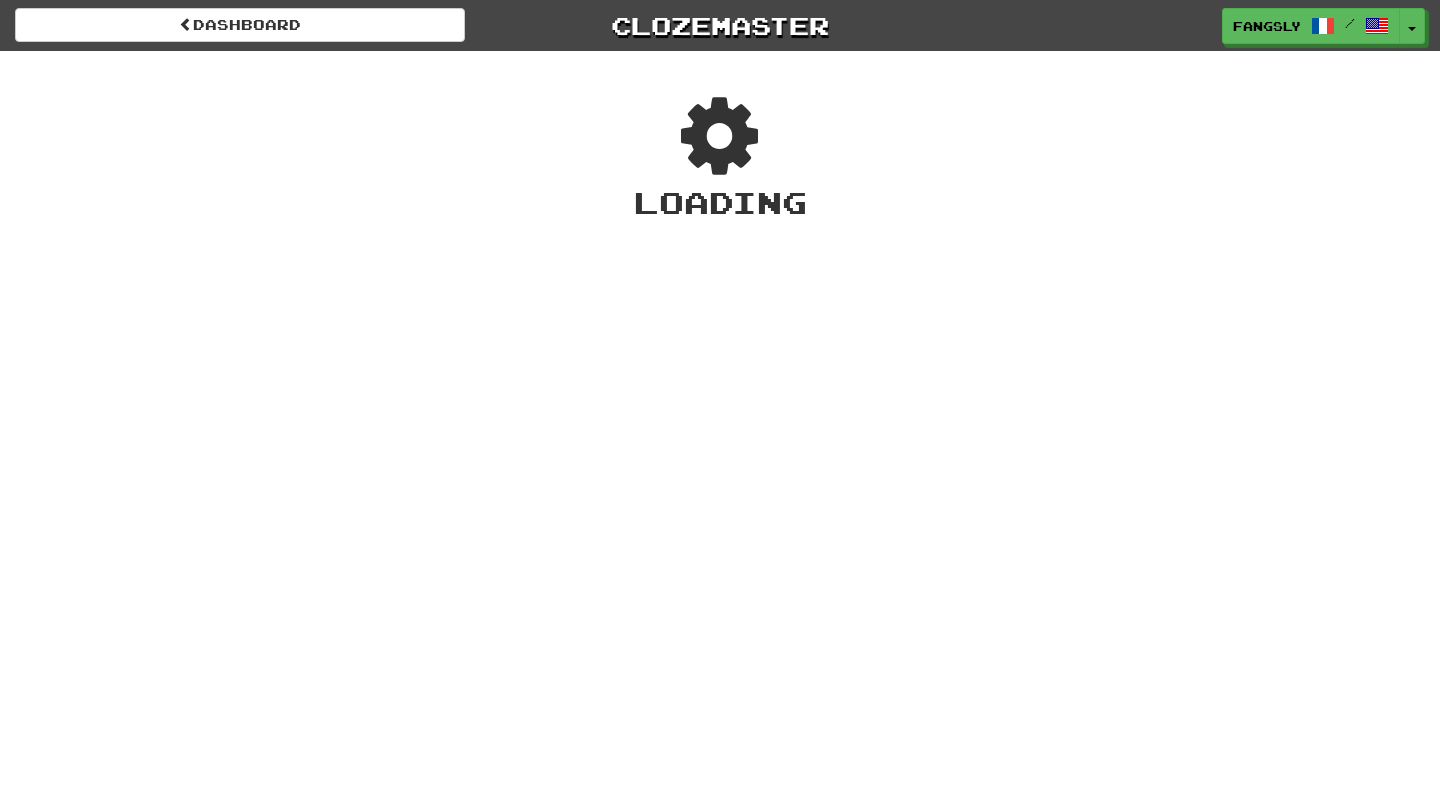 scroll, scrollTop: 0, scrollLeft: 0, axis: both 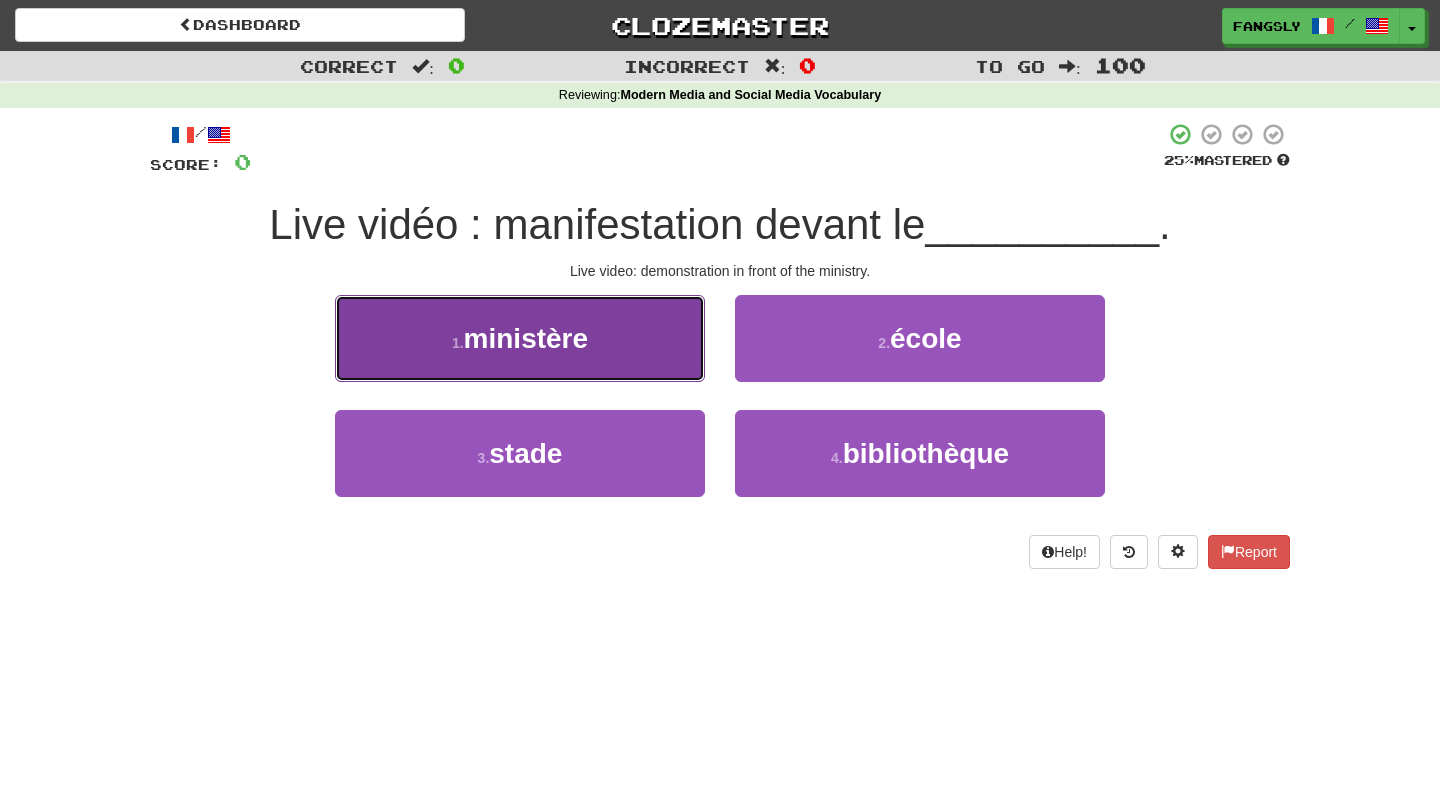click on "1 .  ministère" at bounding box center (520, 338) 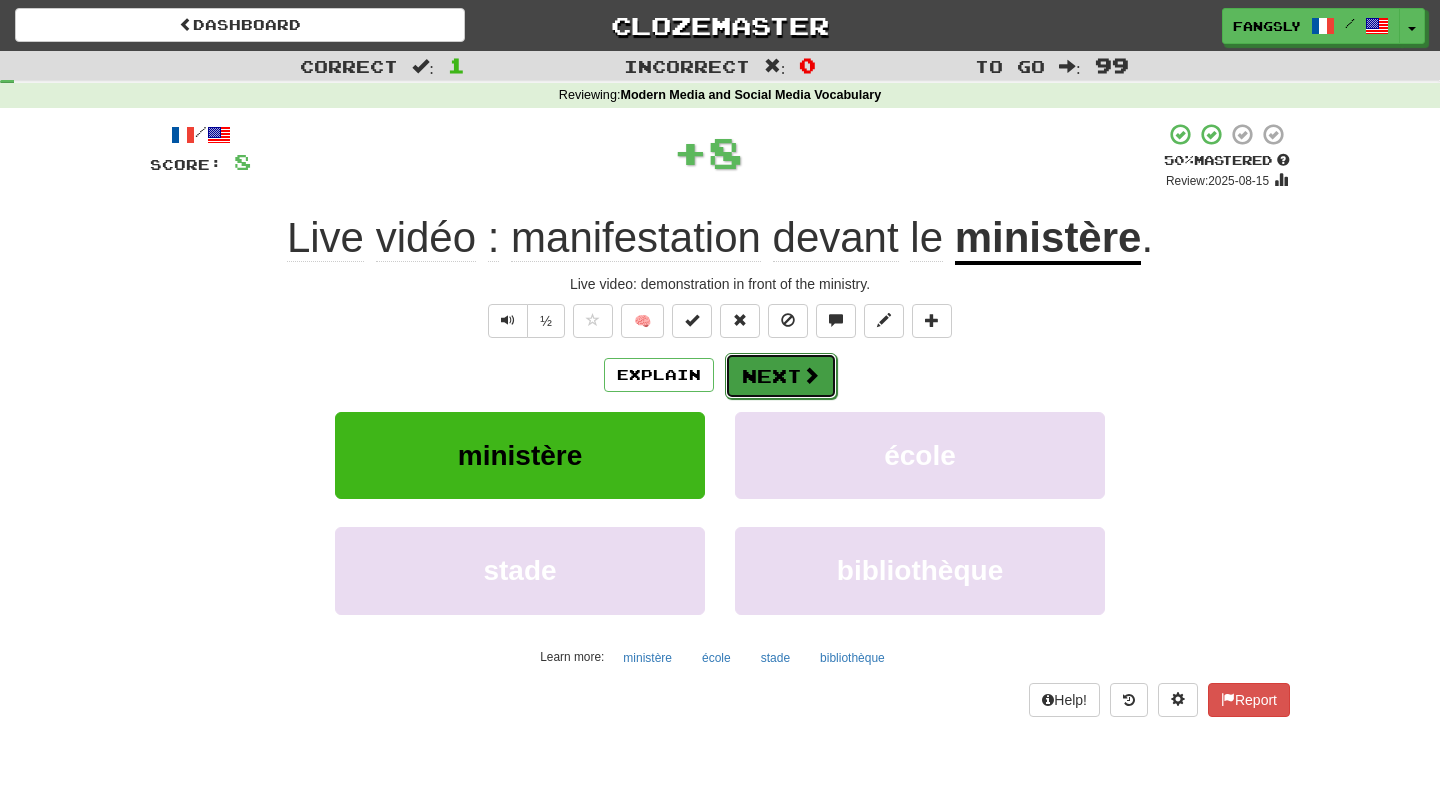 click on "Next" at bounding box center [781, 376] 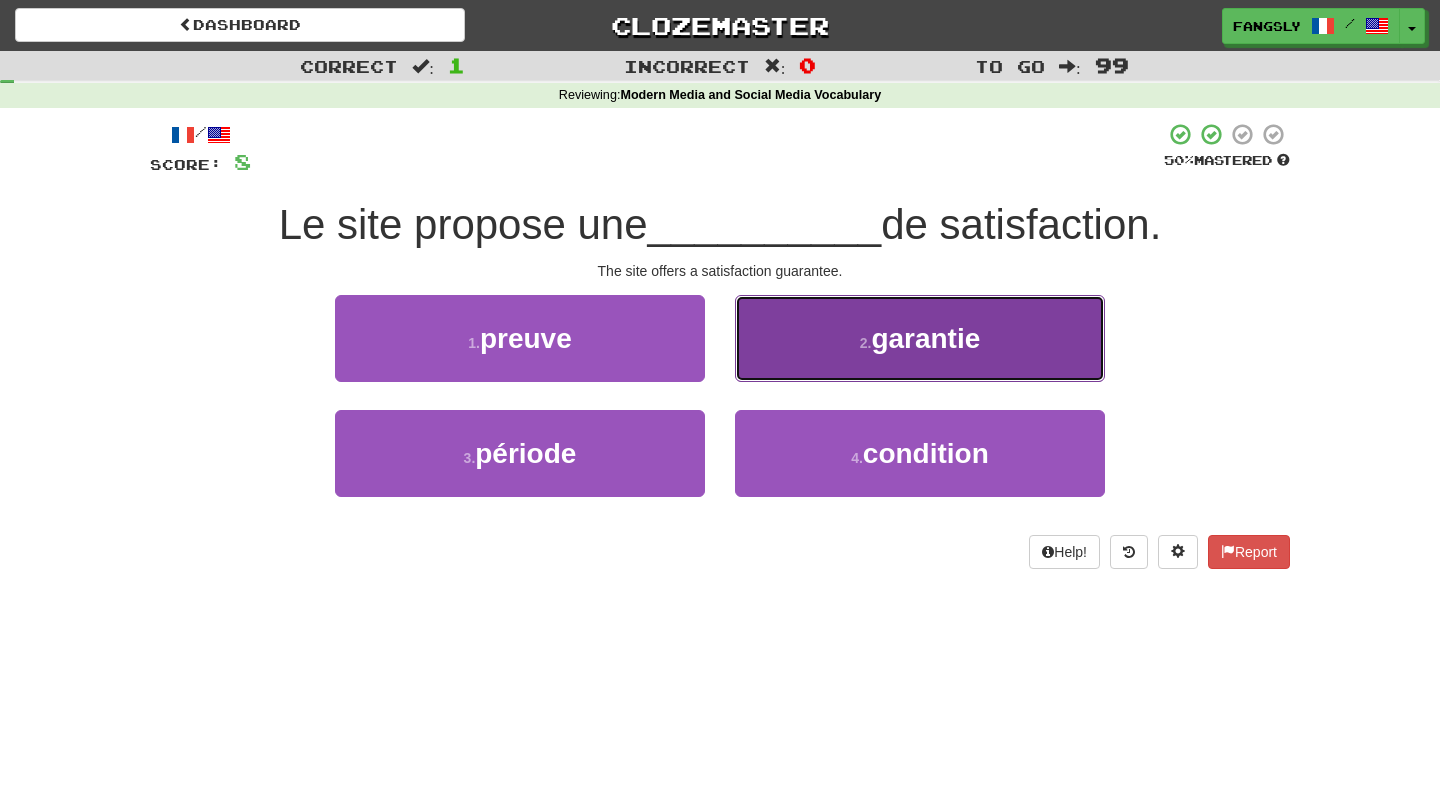 click on "2 .  garantie" at bounding box center [920, 338] 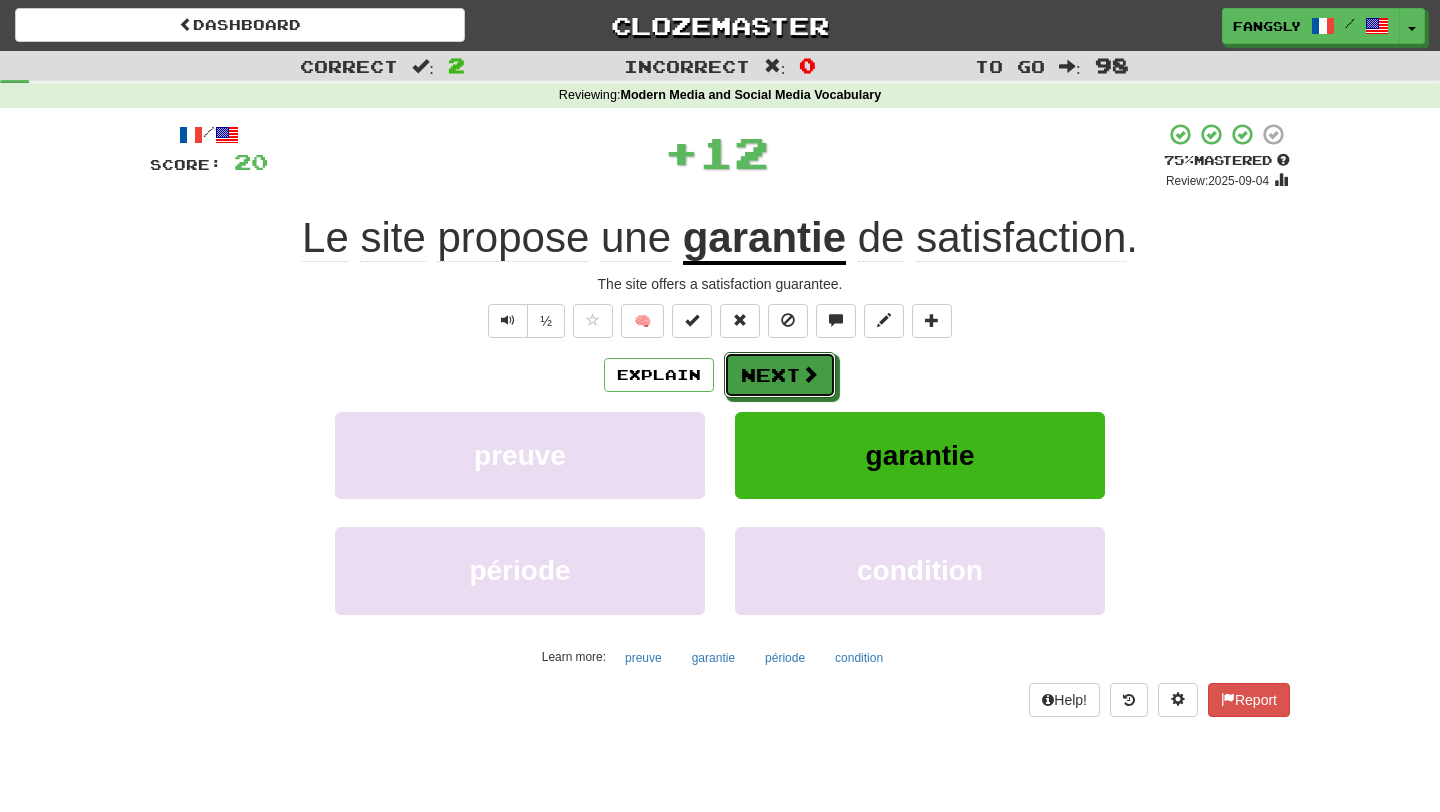 click on "Next" at bounding box center [780, 375] 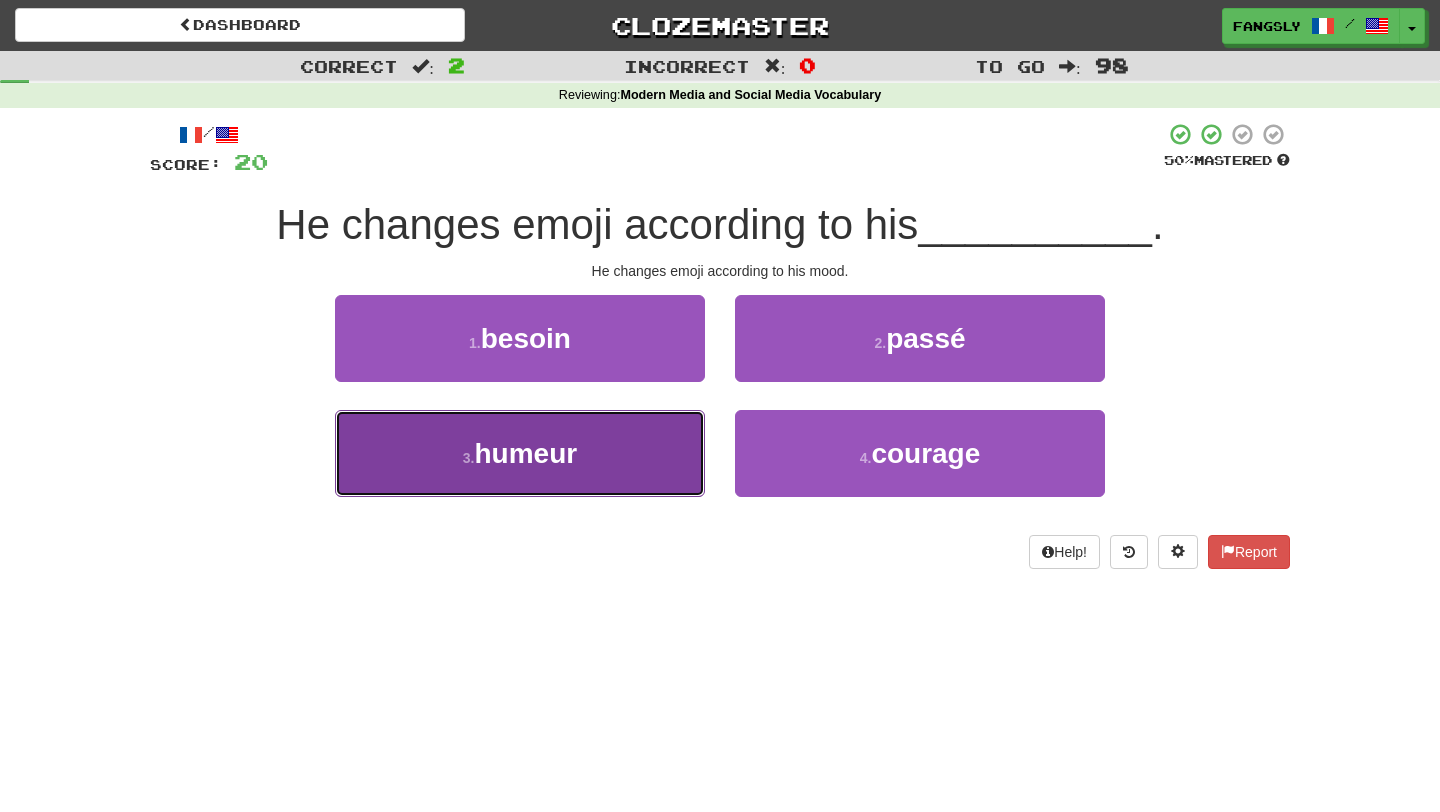 click on "3 .  humeur" at bounding box center [520, 453] 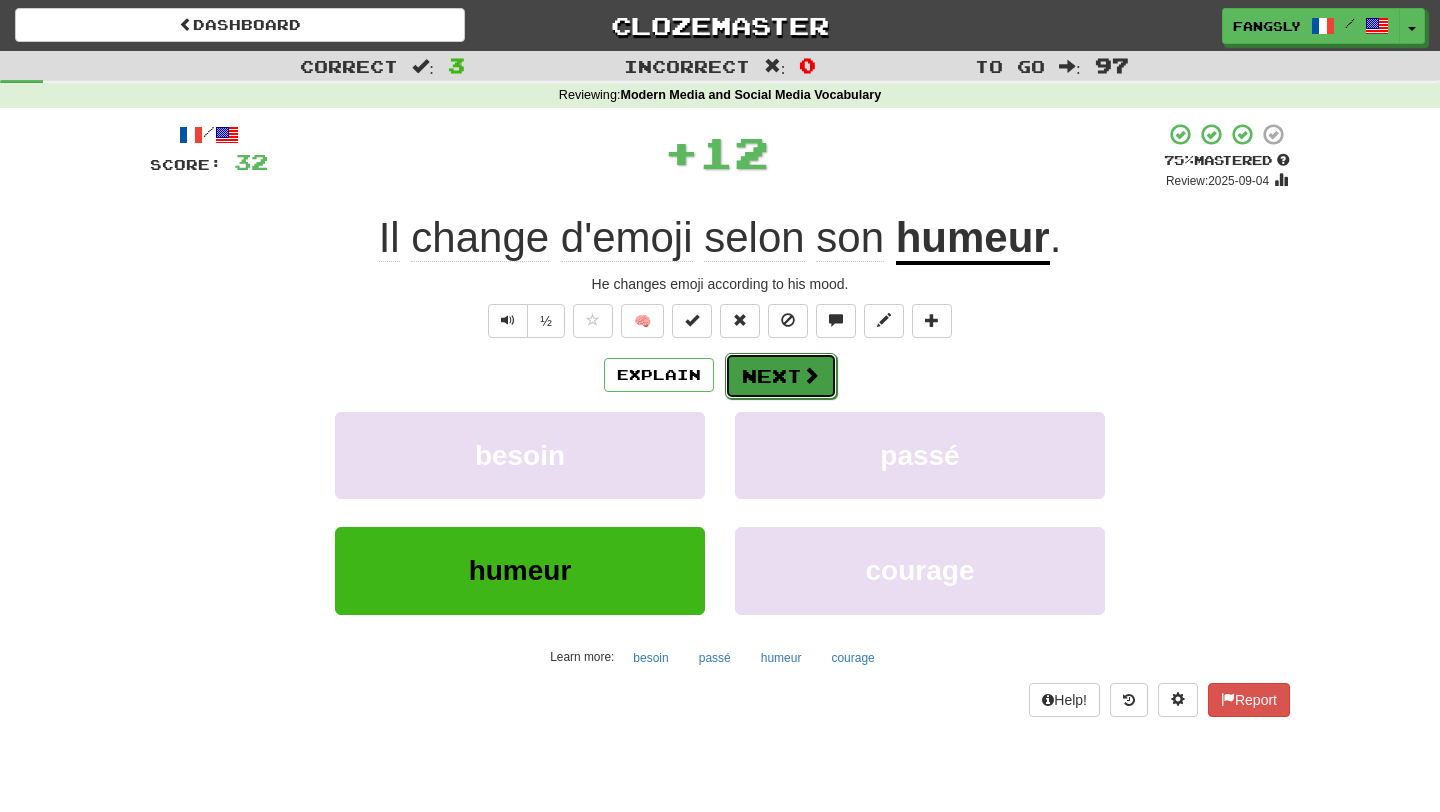 click at bounding box center [811, 375] 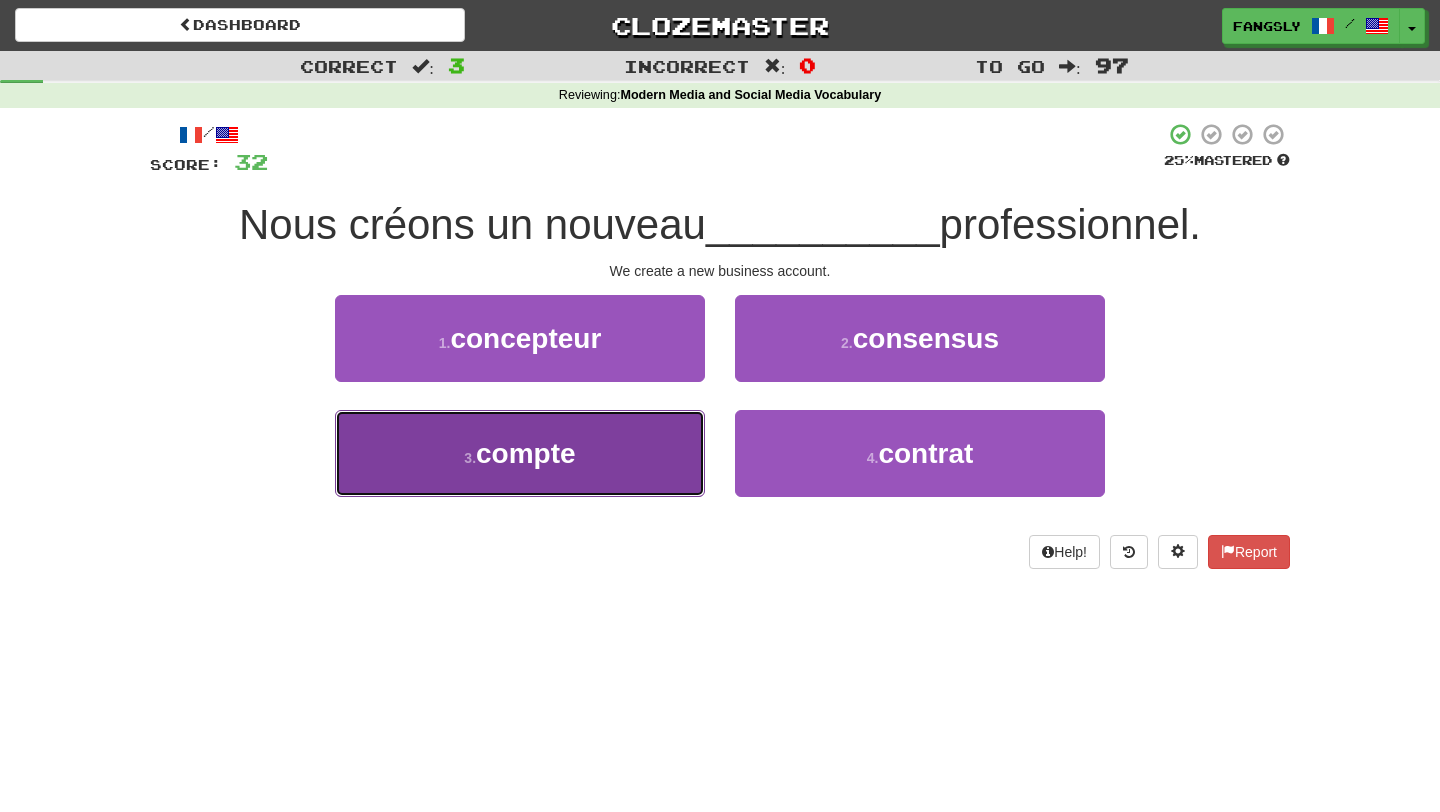 click on "3 .  compte" at bounding box center [520, 453] 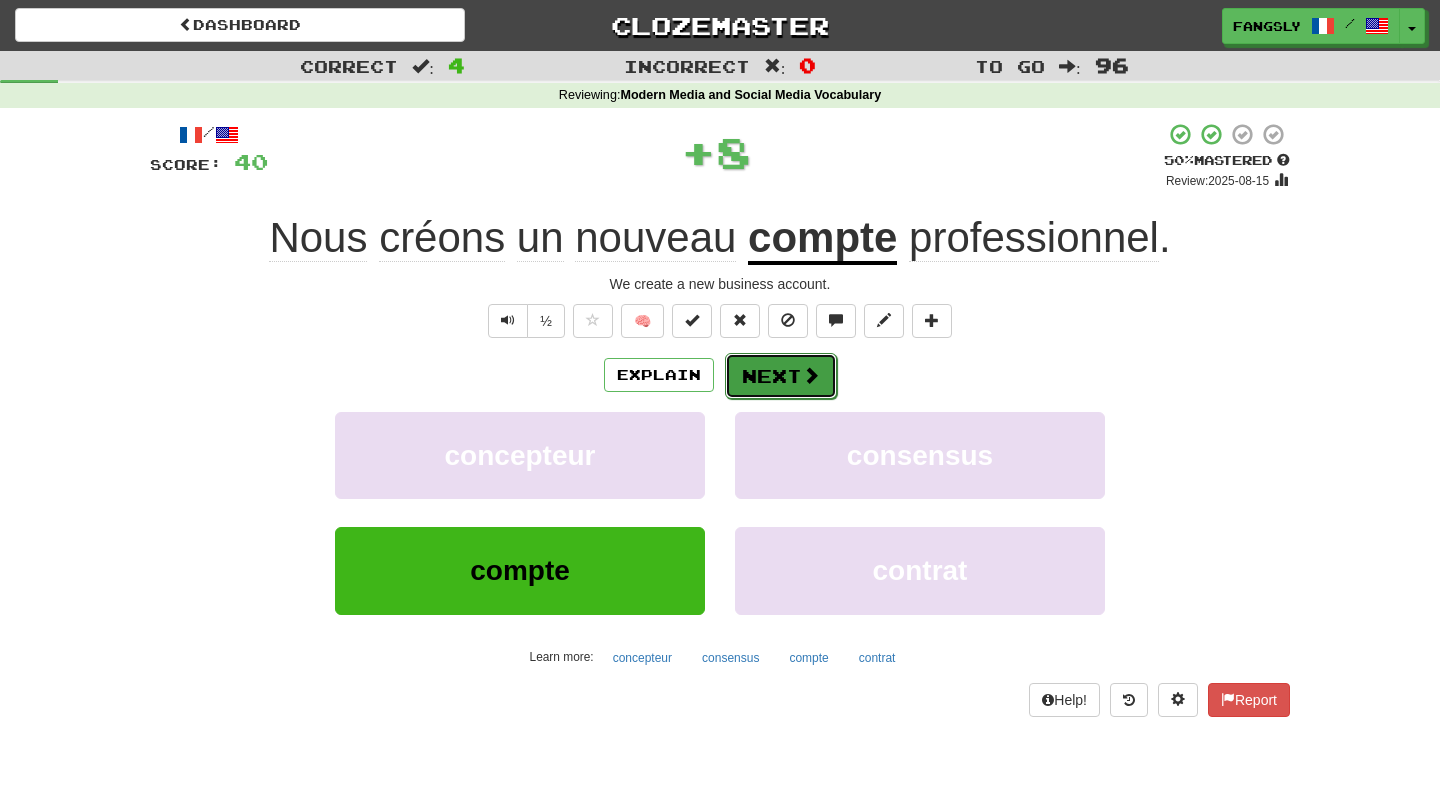 click on "Next" at bounding box center [781, 376] 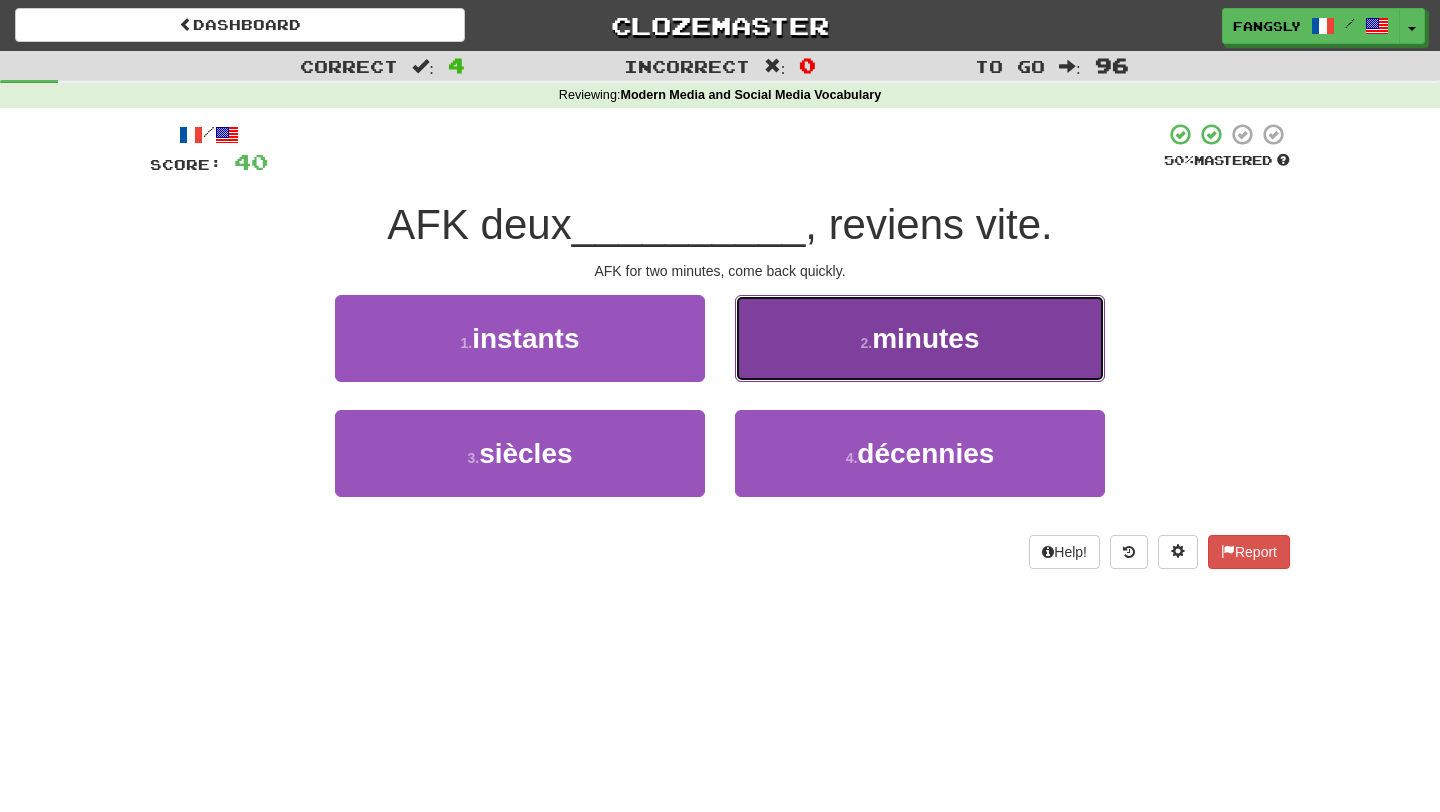 click on "2 .  minutes" at bounding box center (920, 338) 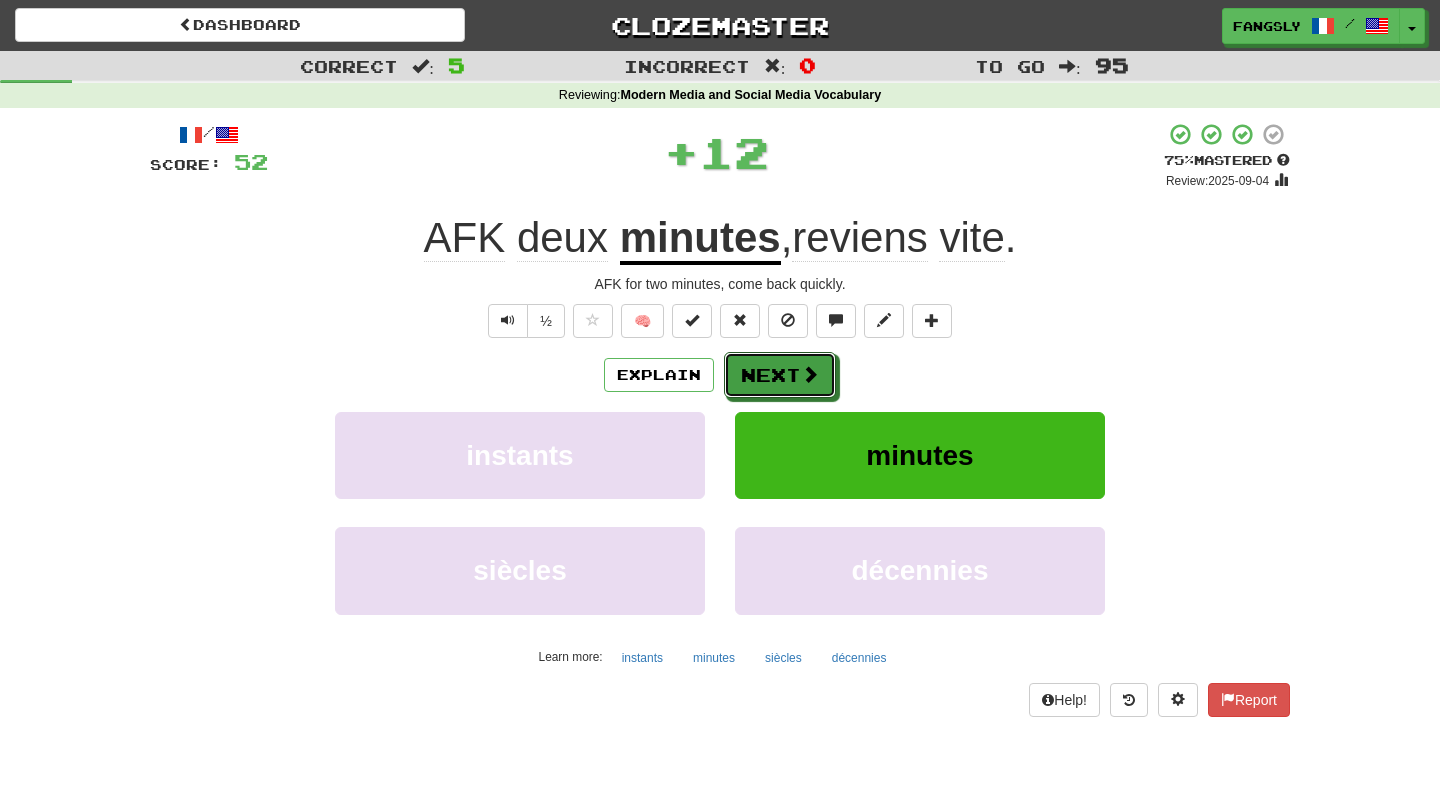 click on "Next" at bounding box center (780, 375) 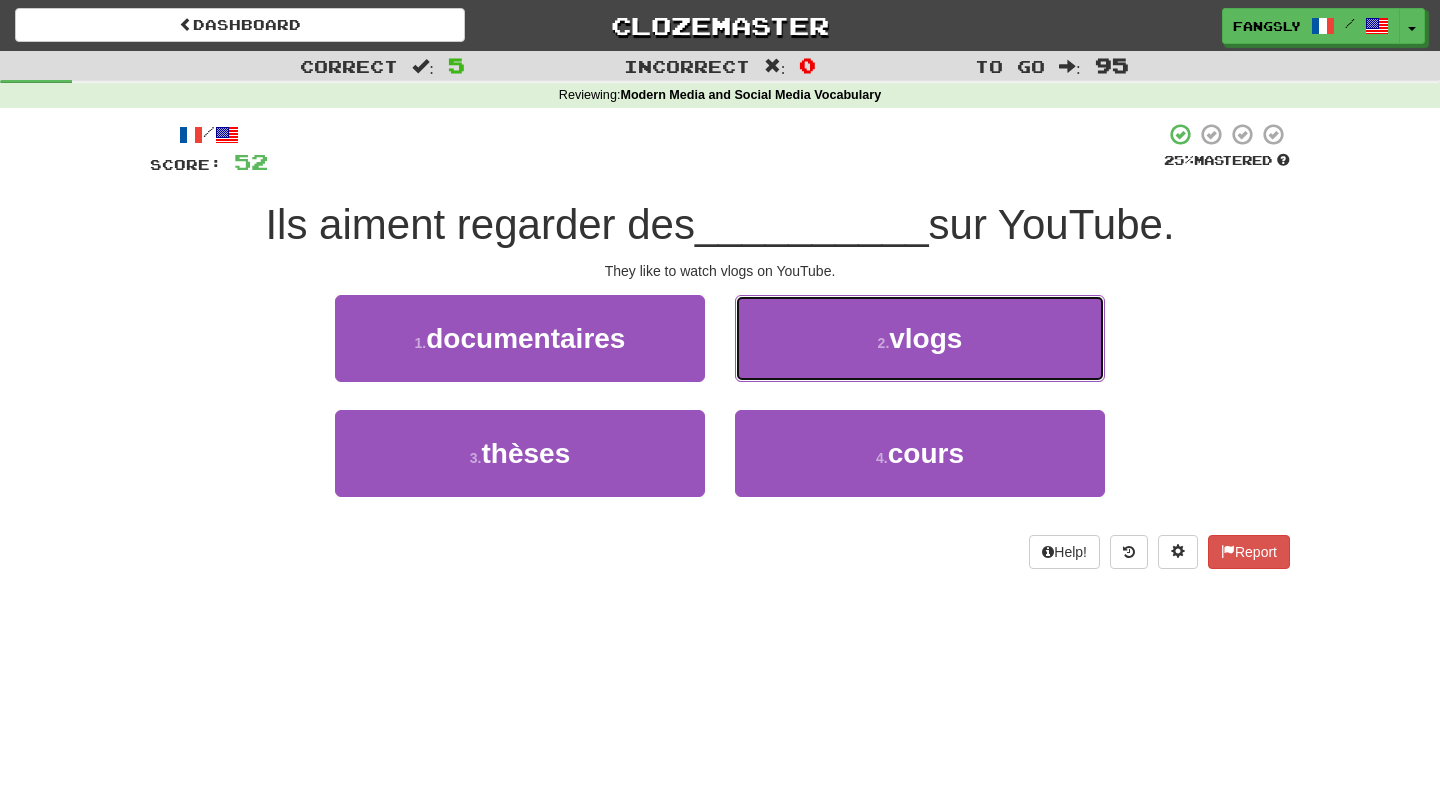 click on "2 .  vlogs" at bounding box center [920, 338] 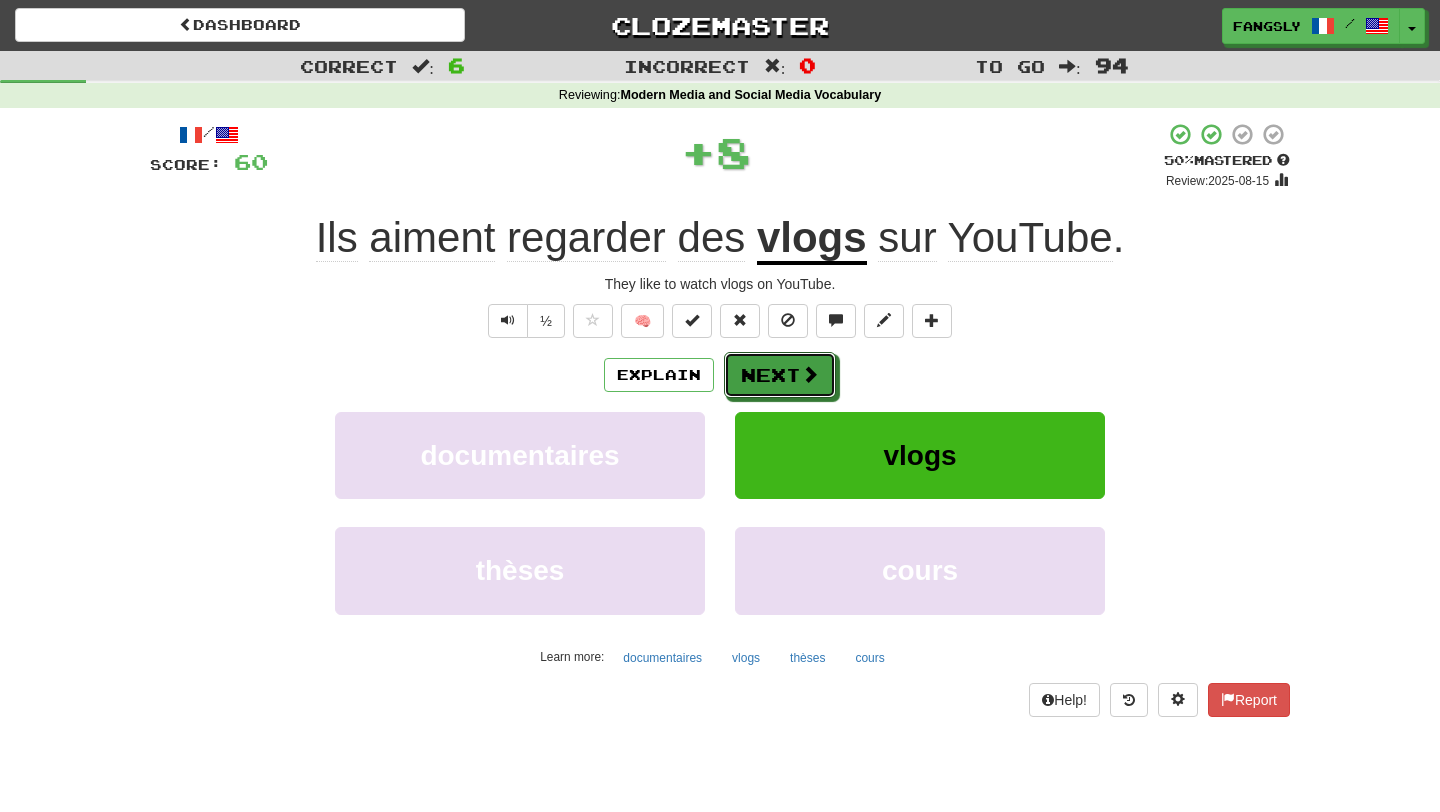 click on "Next" at bounding box center (780, 375) 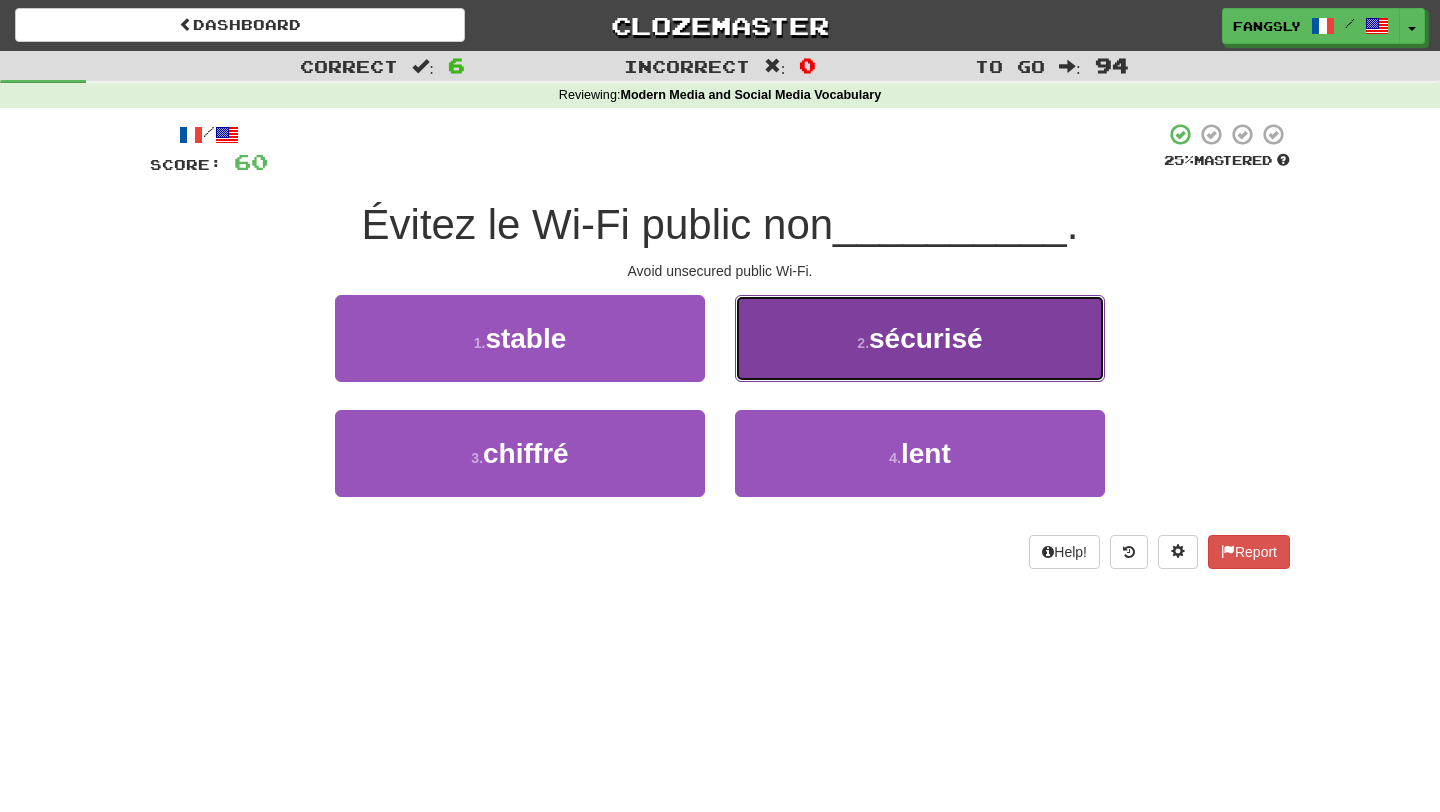 click on "2 .  sécurisé" at bounding box center [920, 338] 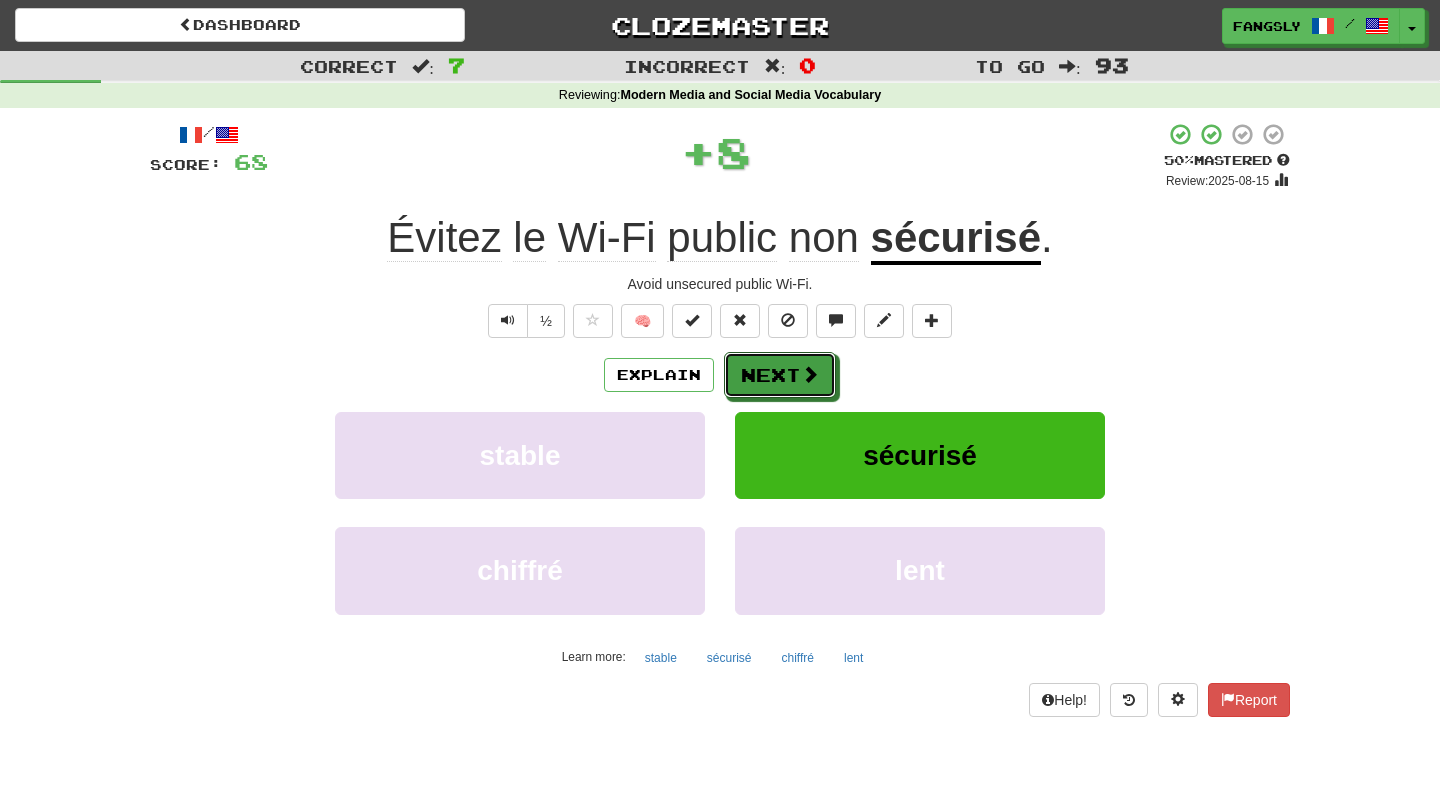 click on "Next" at bounding box center (780, 375) 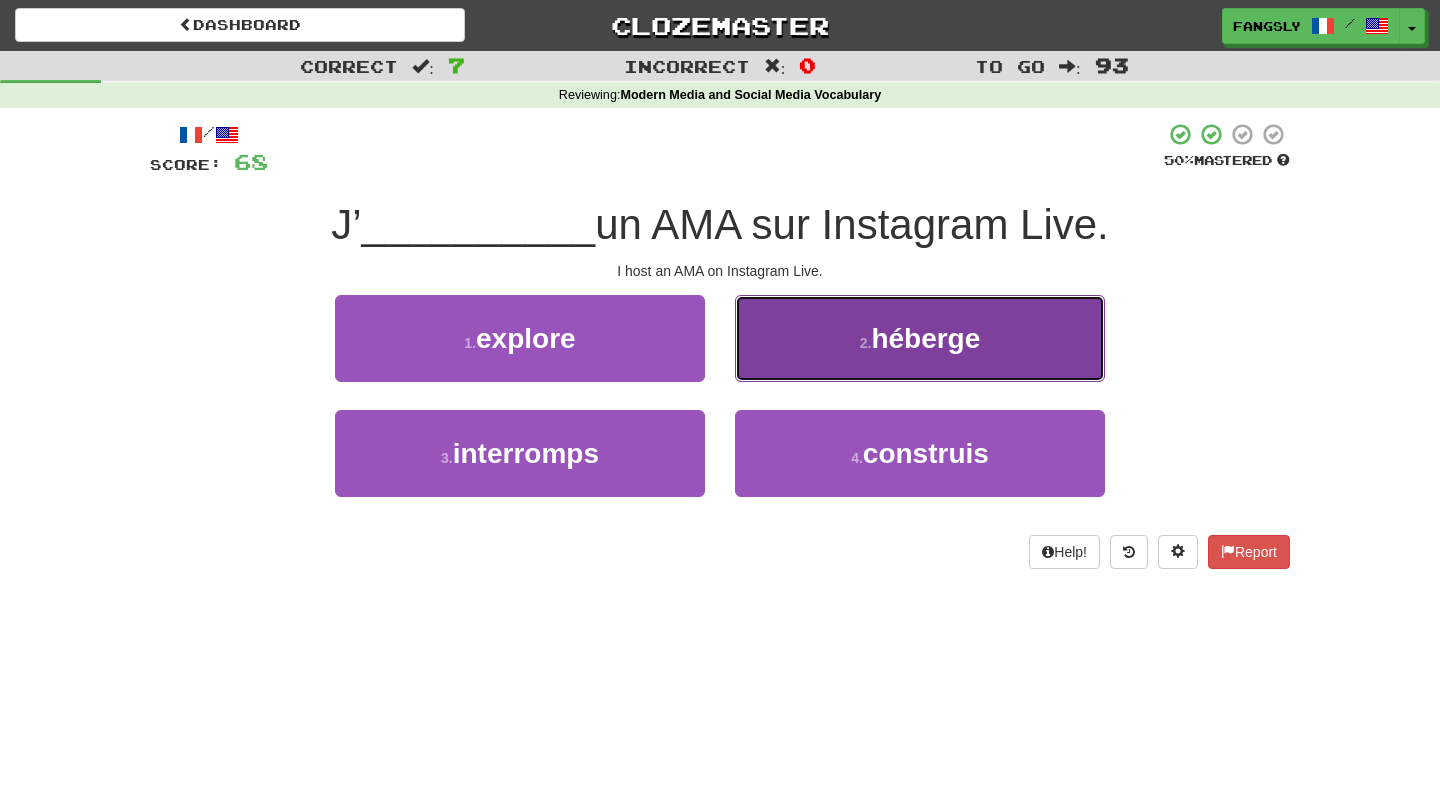 click on "2 .  héberge" at bounding box center [920, 338] 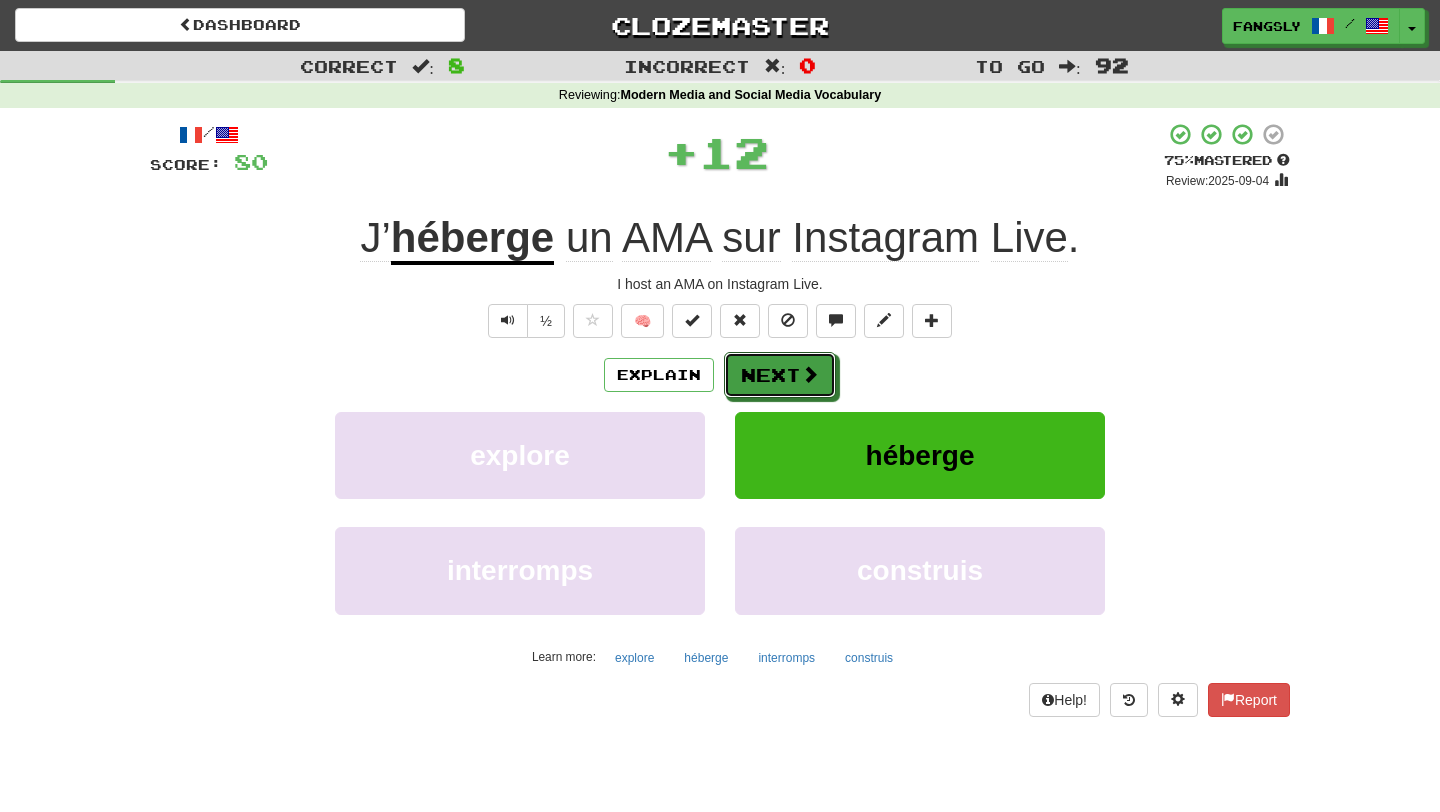 click on "Next" at bounding box center (780, 375) 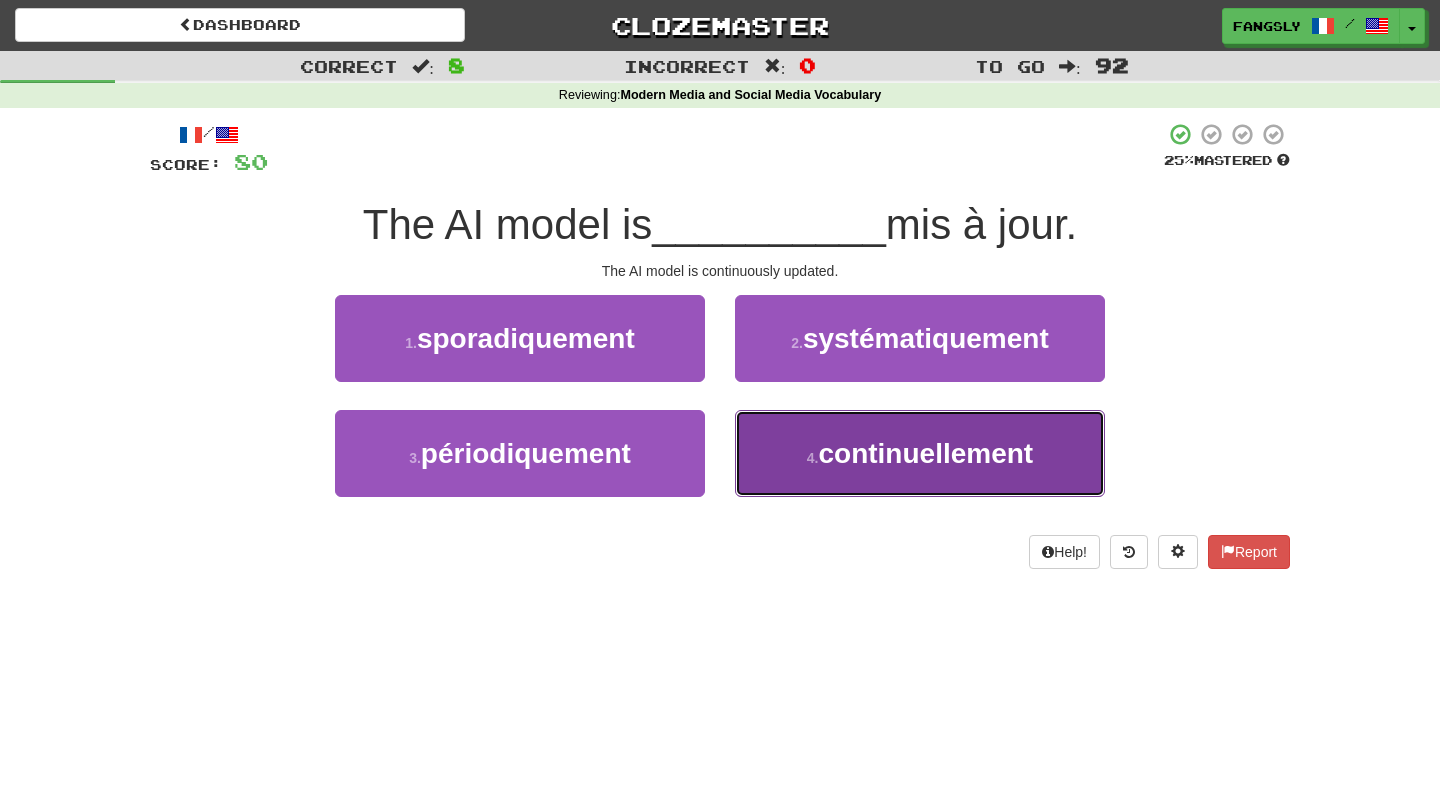click on "4 ." at bounding box center (813, 458) 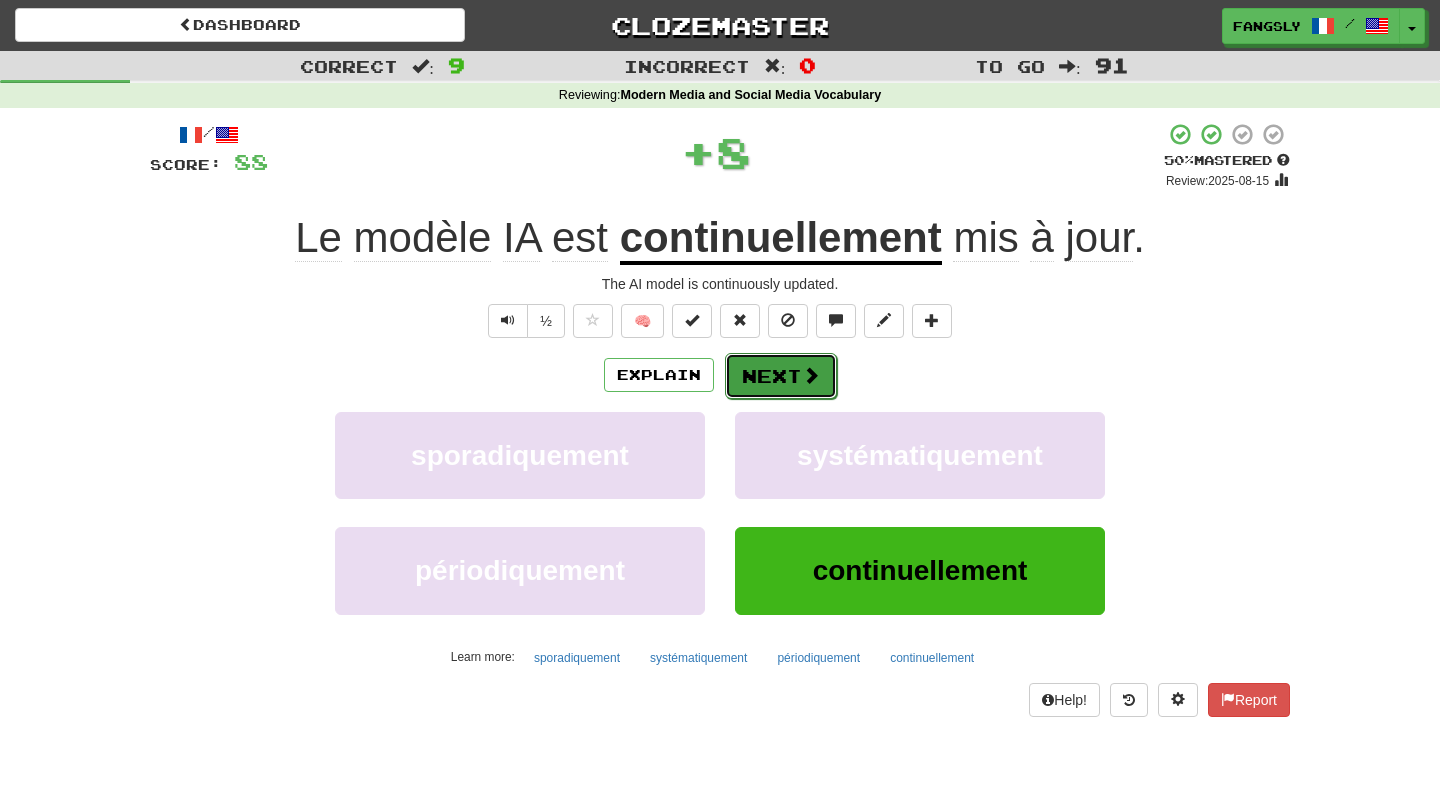click on "Next" at bounding box center [781, 376] 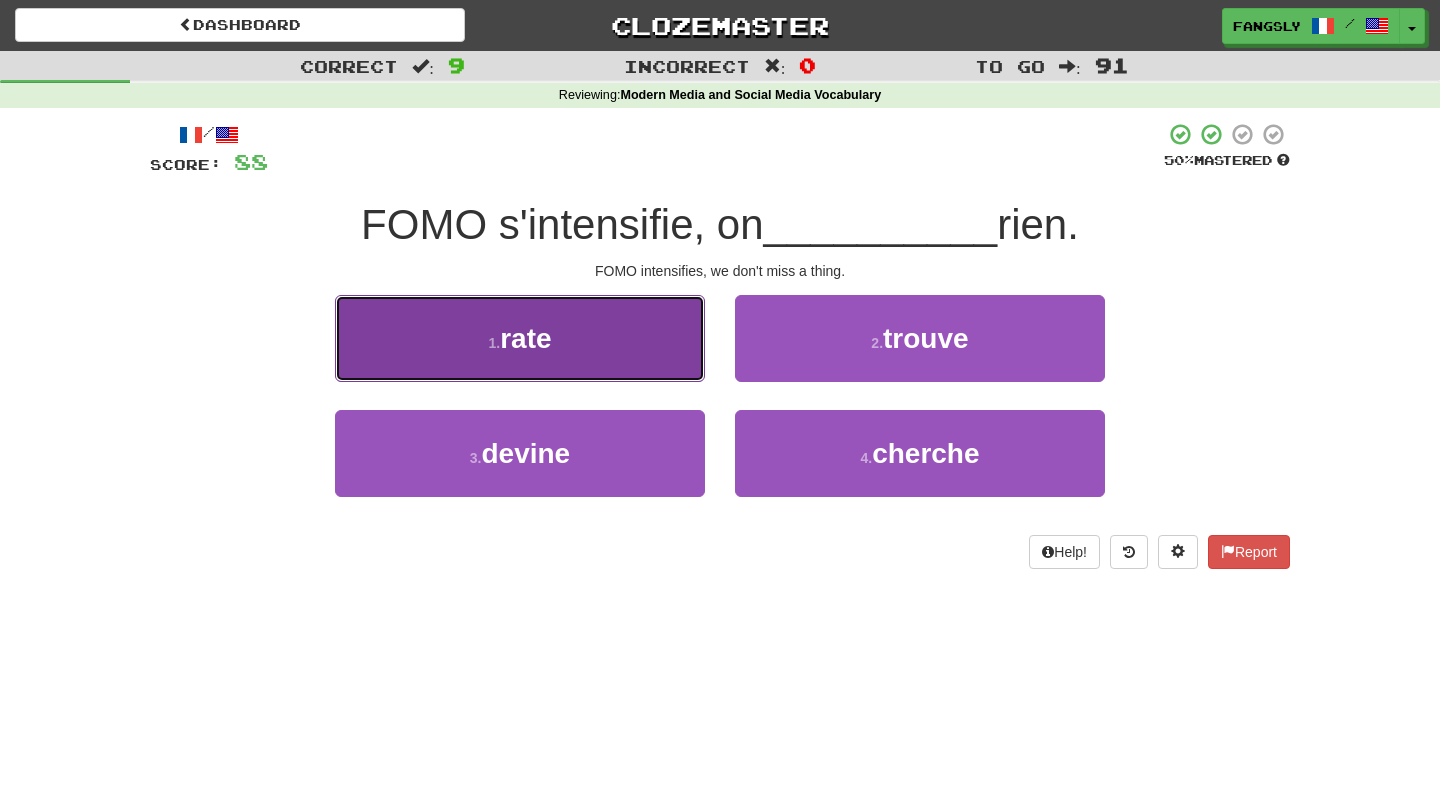 click on "1 .  rate" at bounding box center (520, 338) 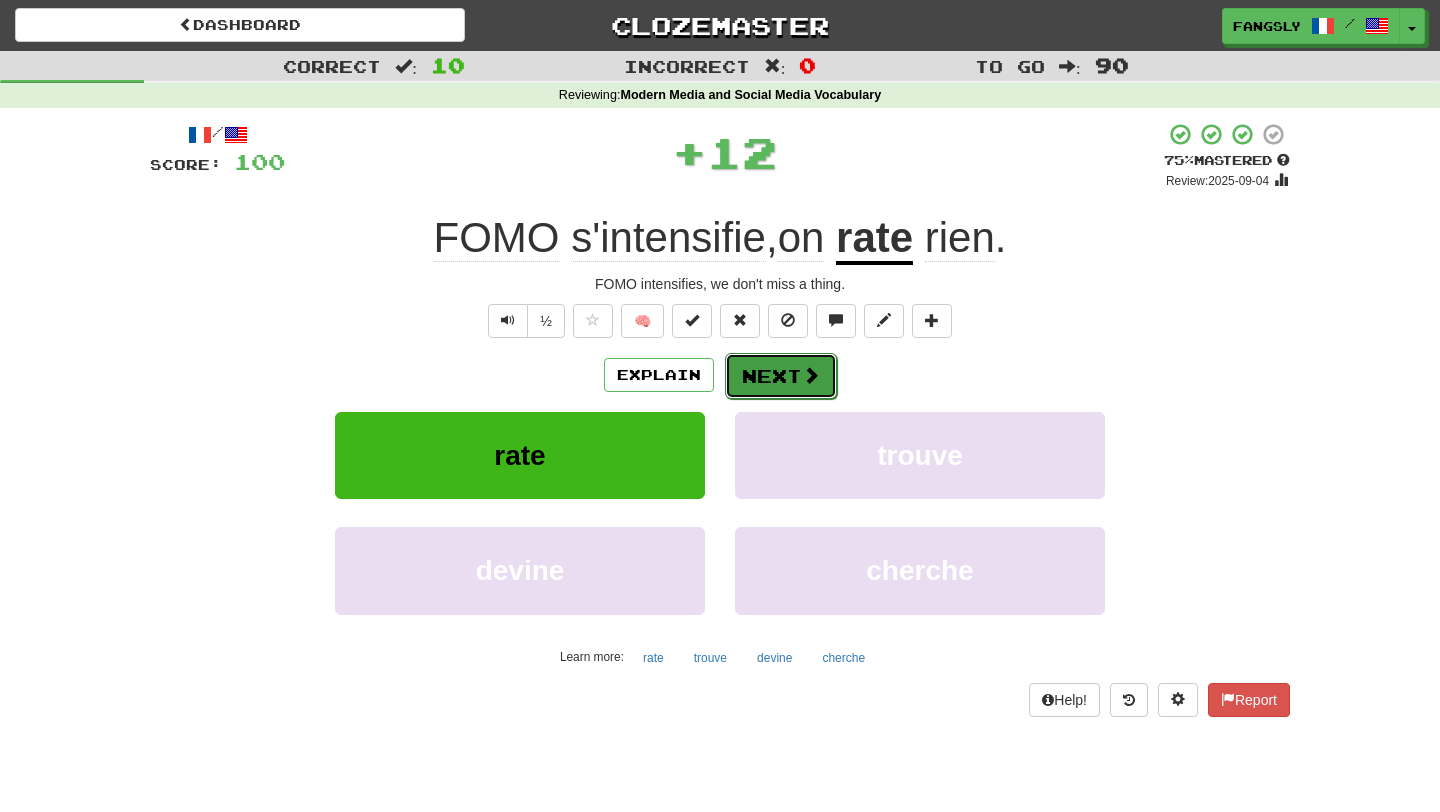 click on "Next" at bounding box center (781, 376) 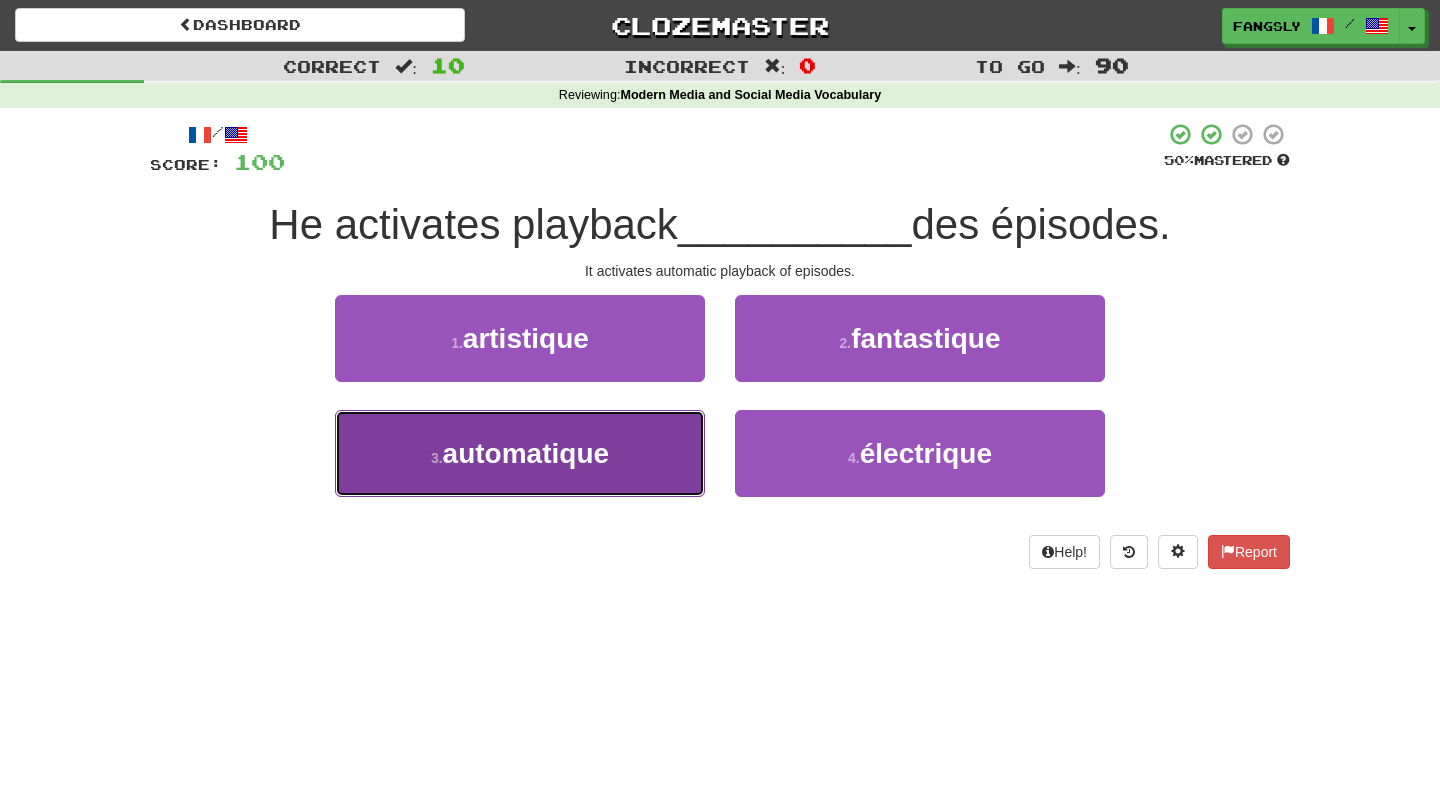 click on "3 .  automatique" at bounding box center (520, 453) 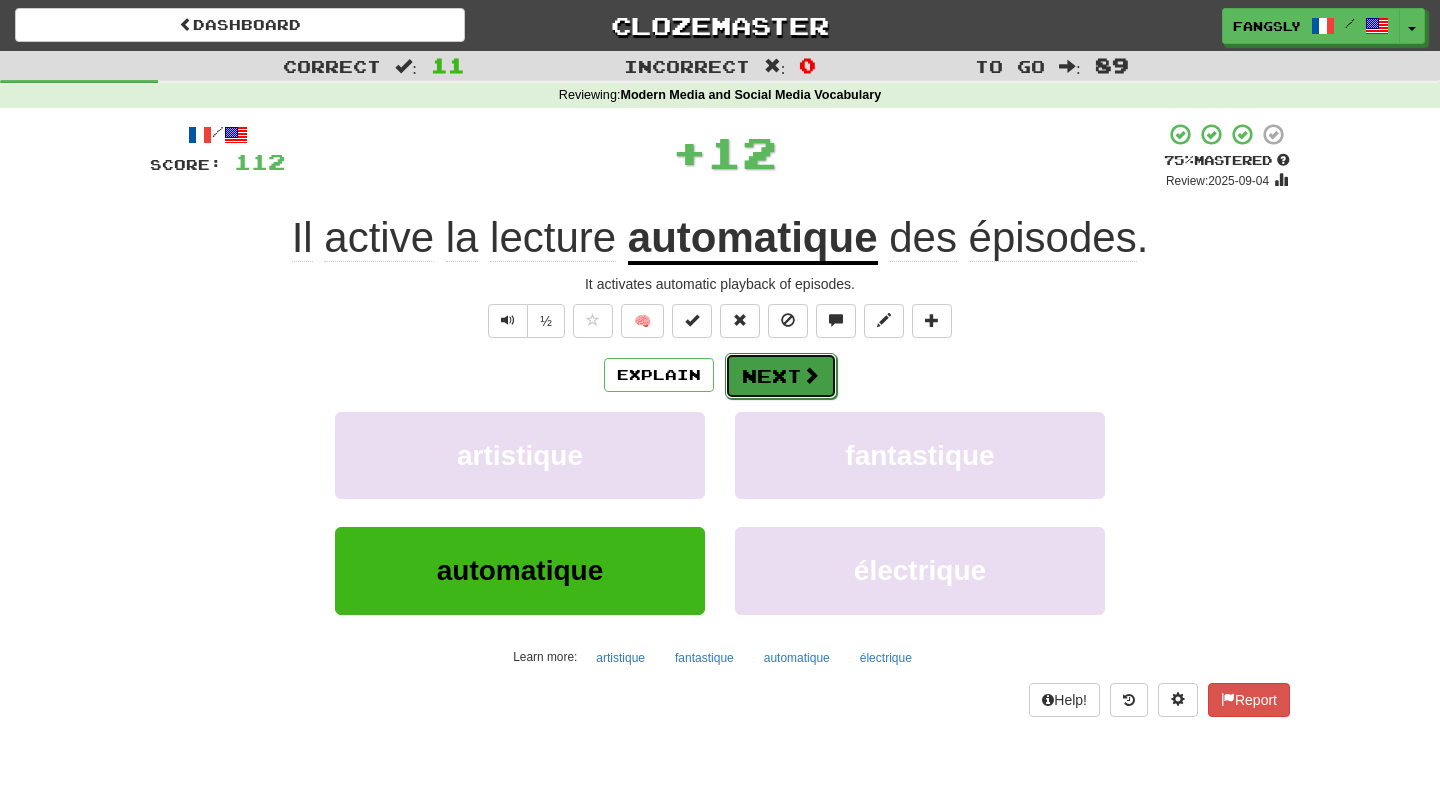 click on "Next" at bounding box center [781, 376] 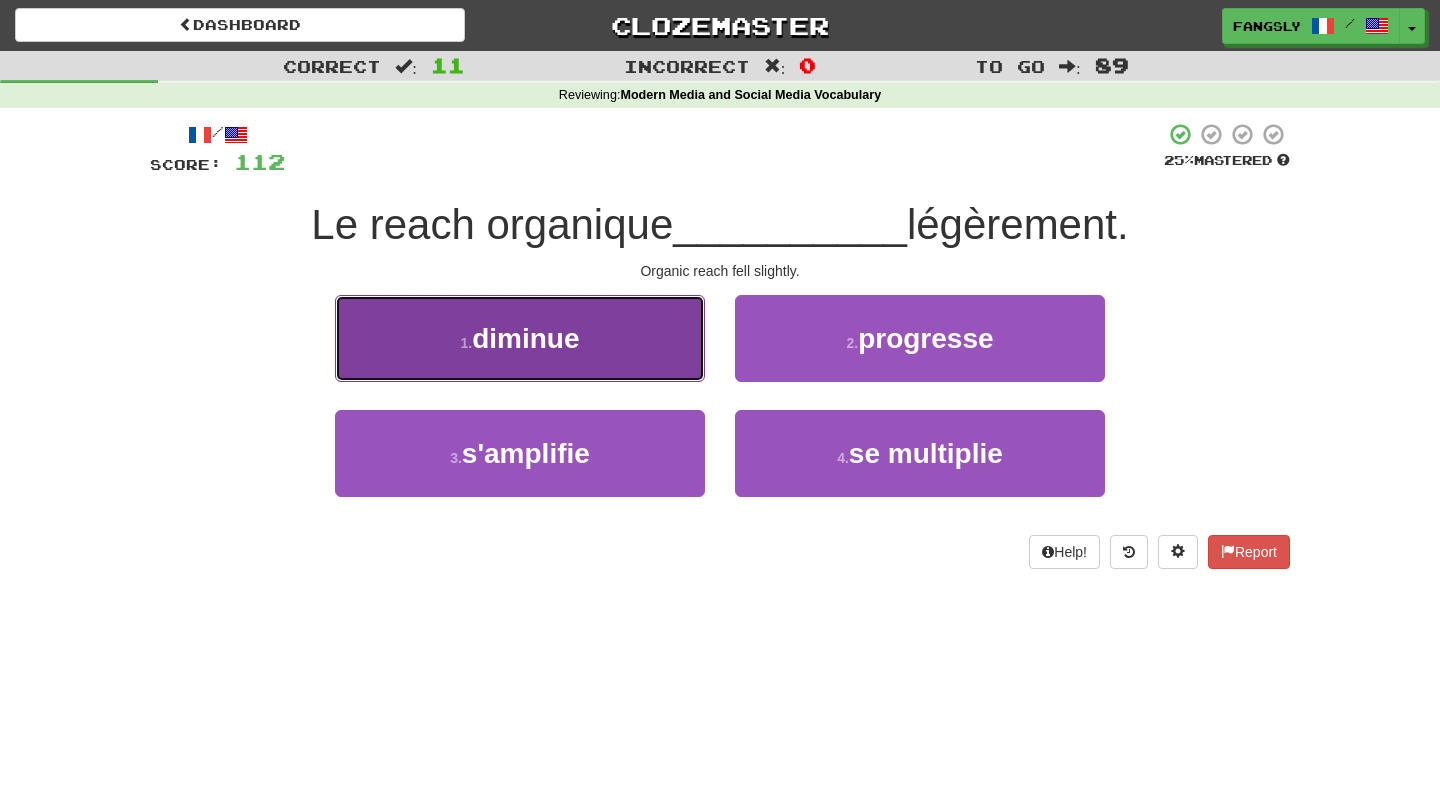 click on "1 .  diminue" at bounding box center (520, 338) 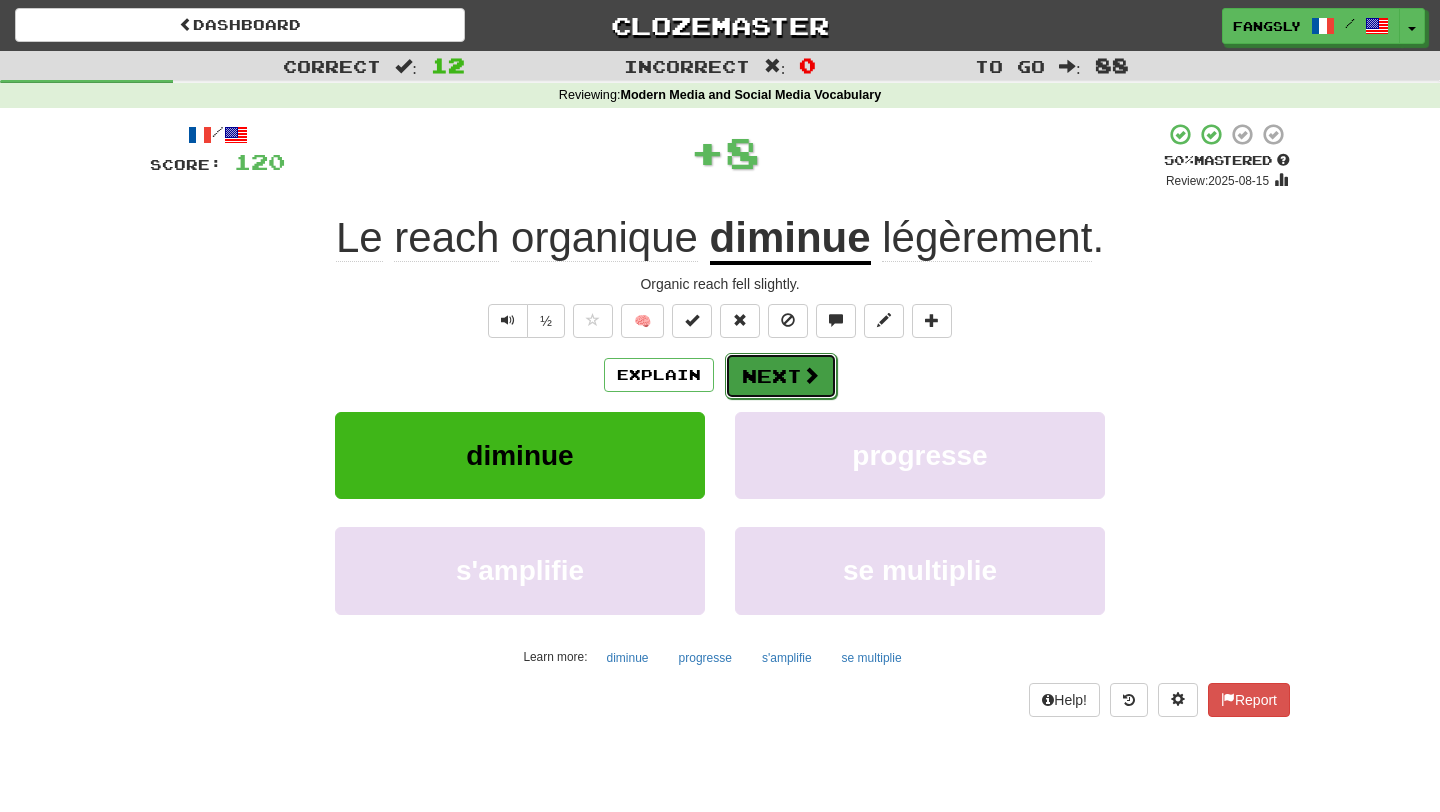 click on "Next" at bounding box center [781, 376] 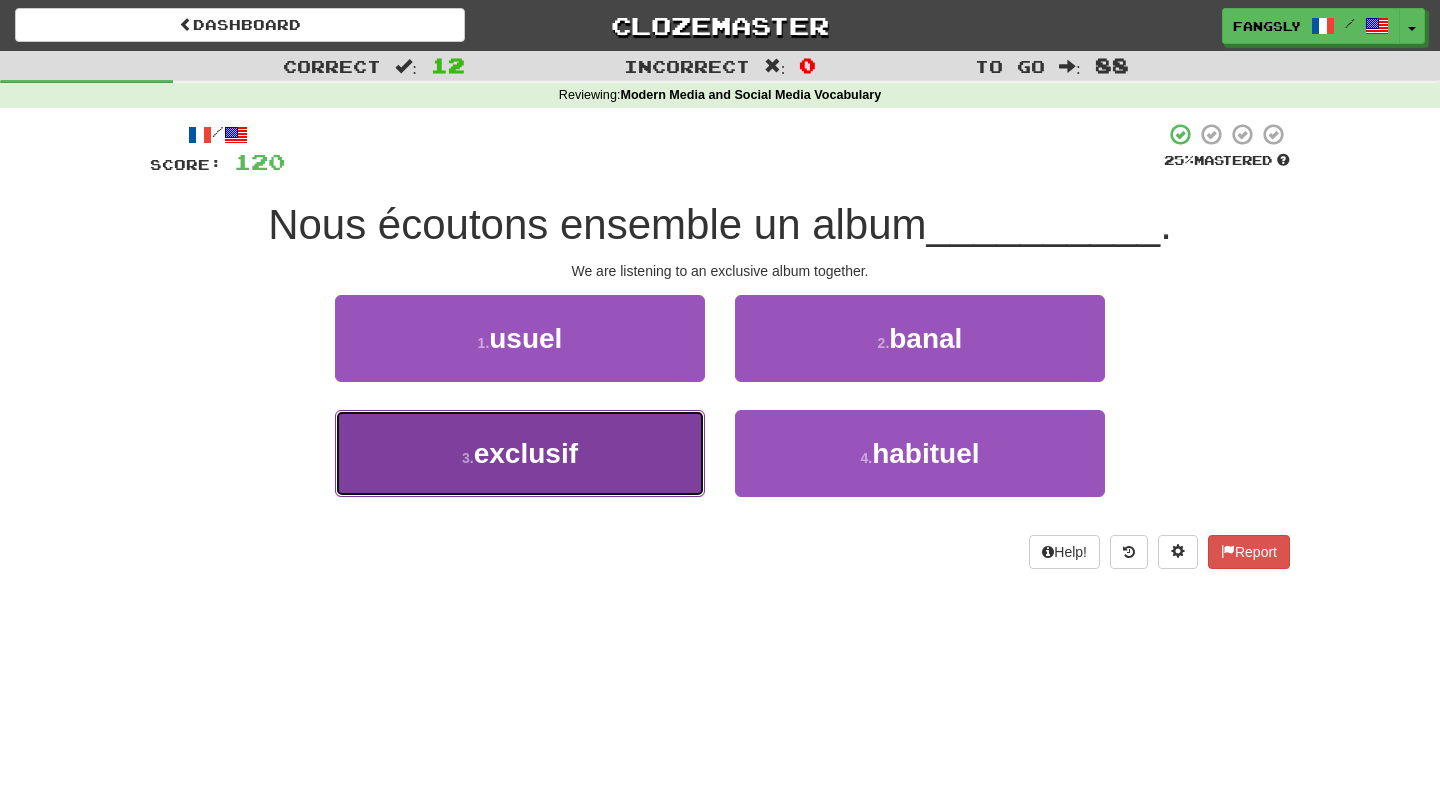 click on "3 .  exclusif" at bounding box center [520, 453] 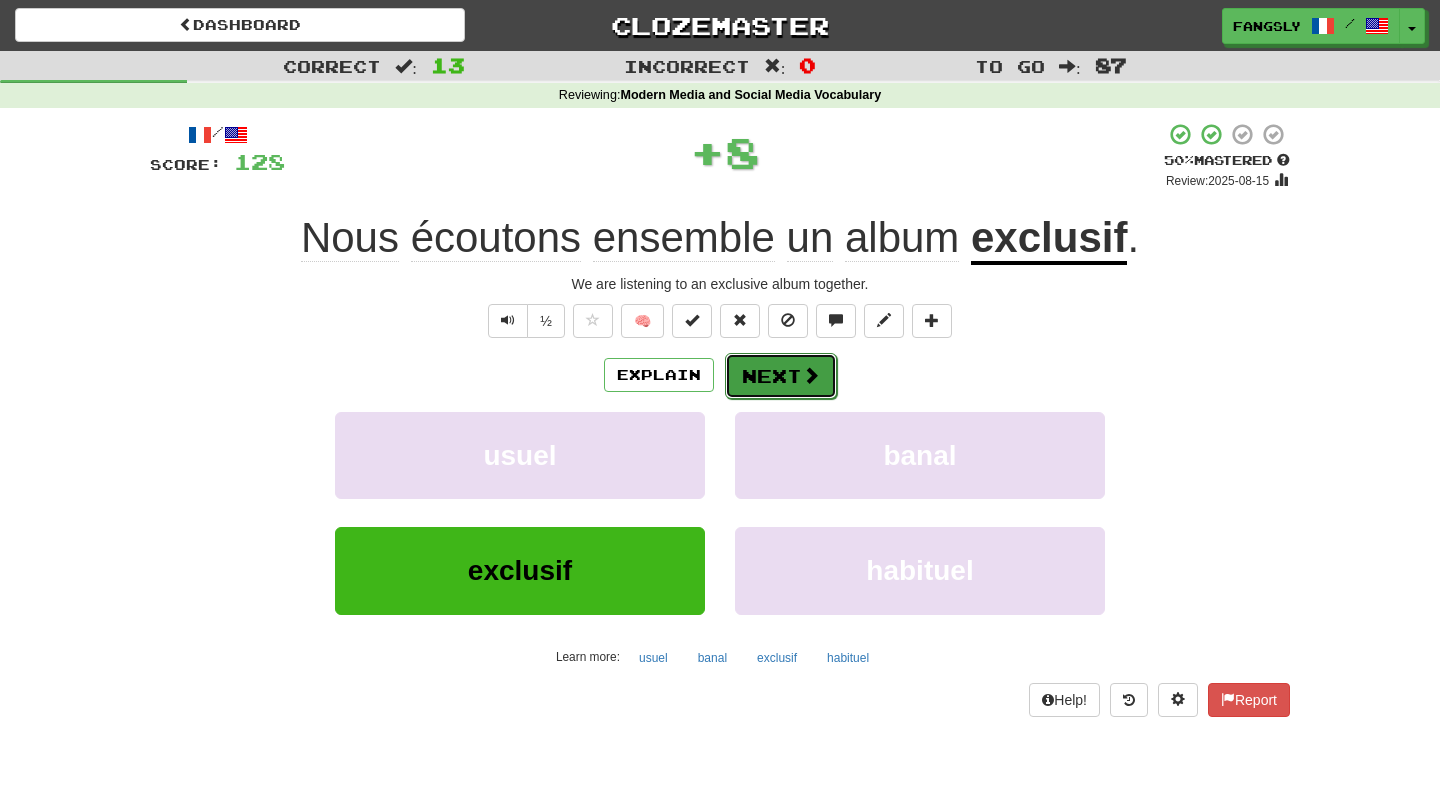 click at bounding box center (811, 375) 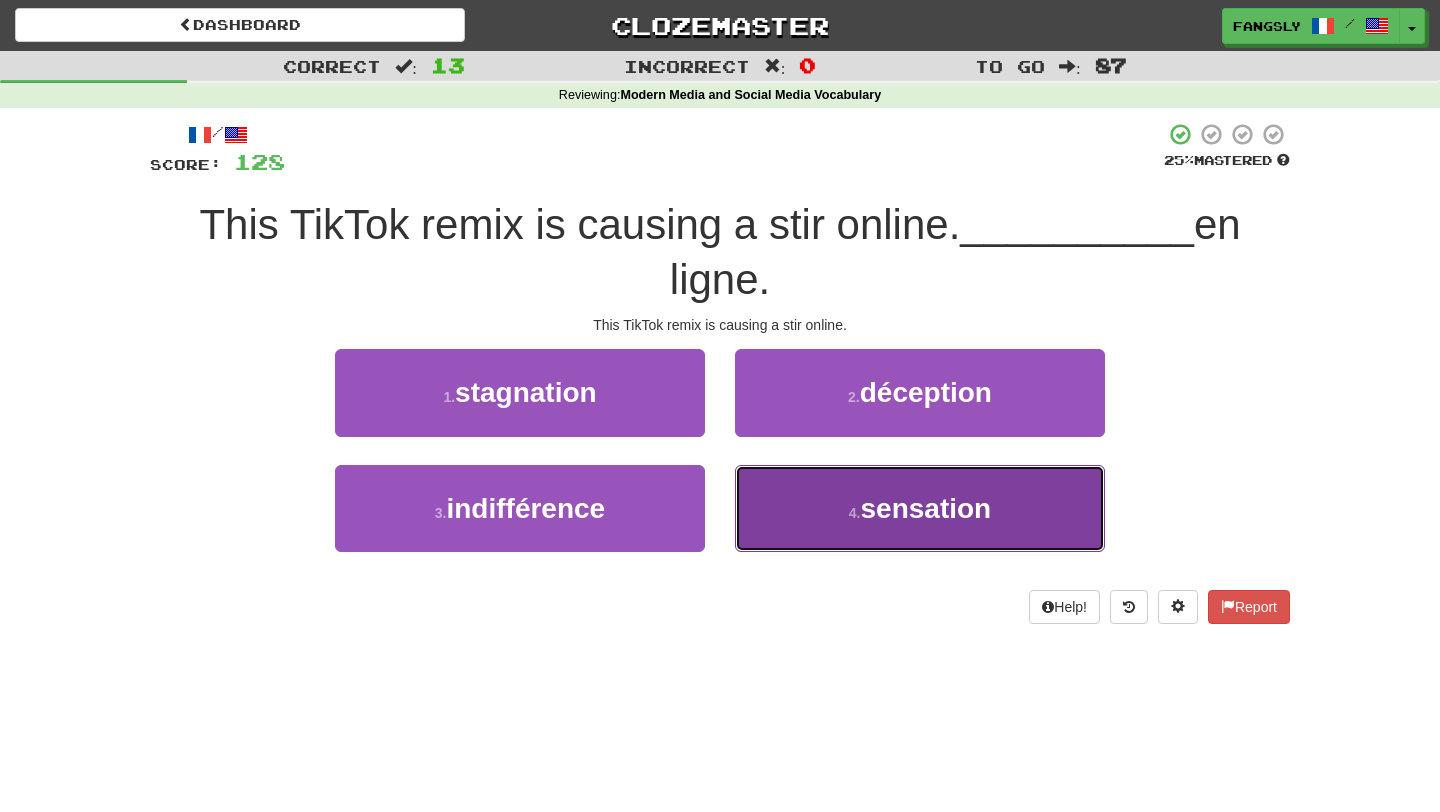 click on "4 .  sensation" at bounding box center (920, 508) 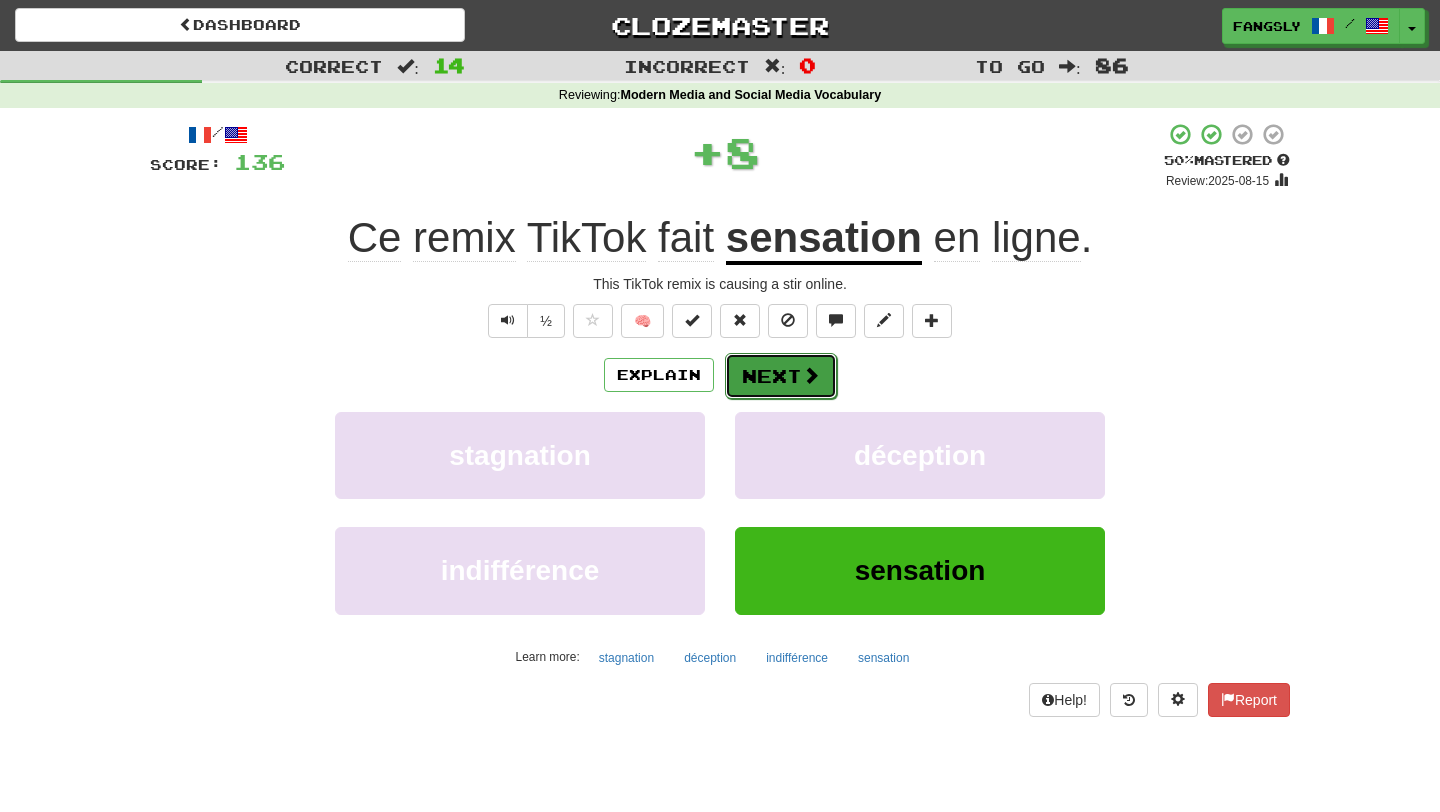 click on "Next" at bounding box center (781, 376) 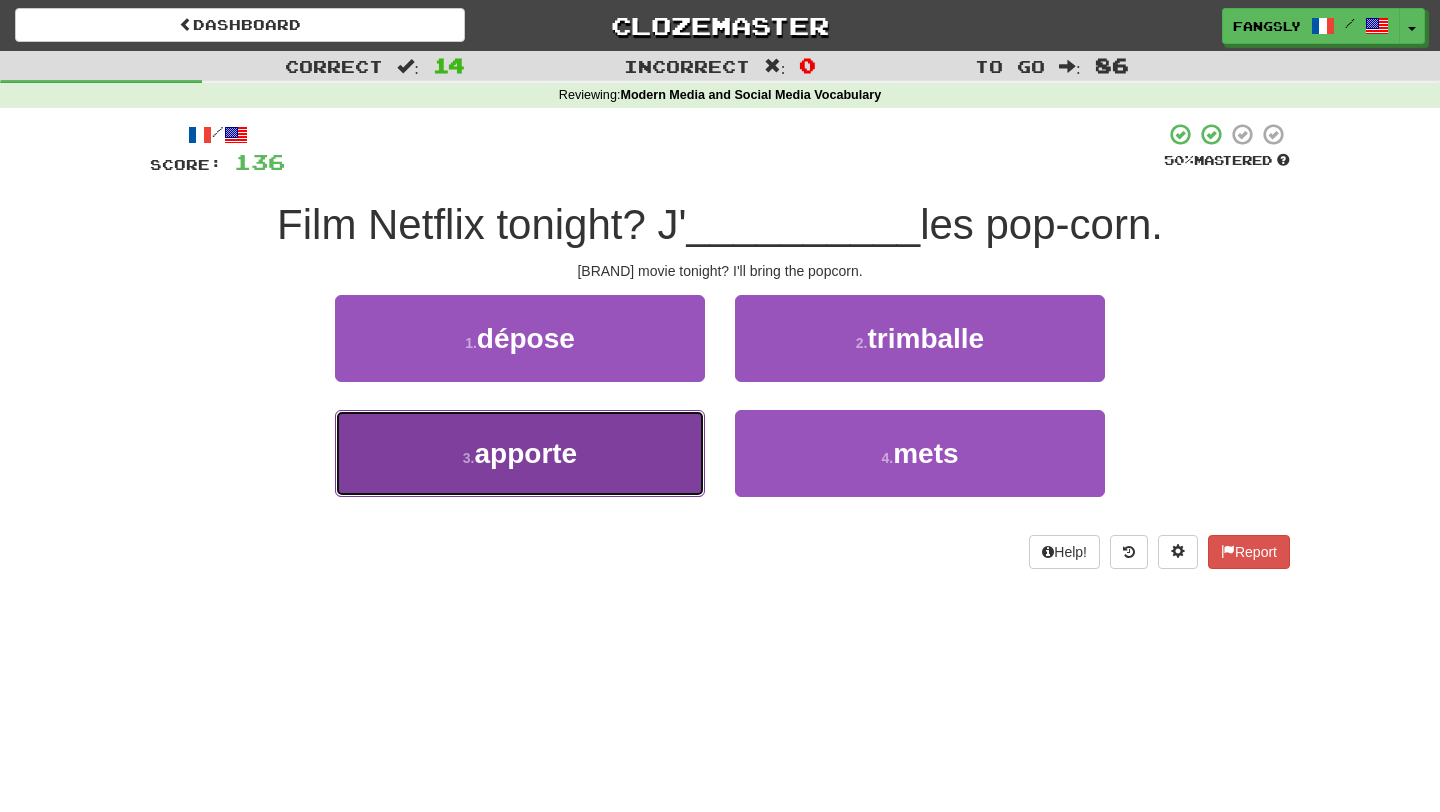 click on "3 .  apporte" at bounding box center [520, 453] 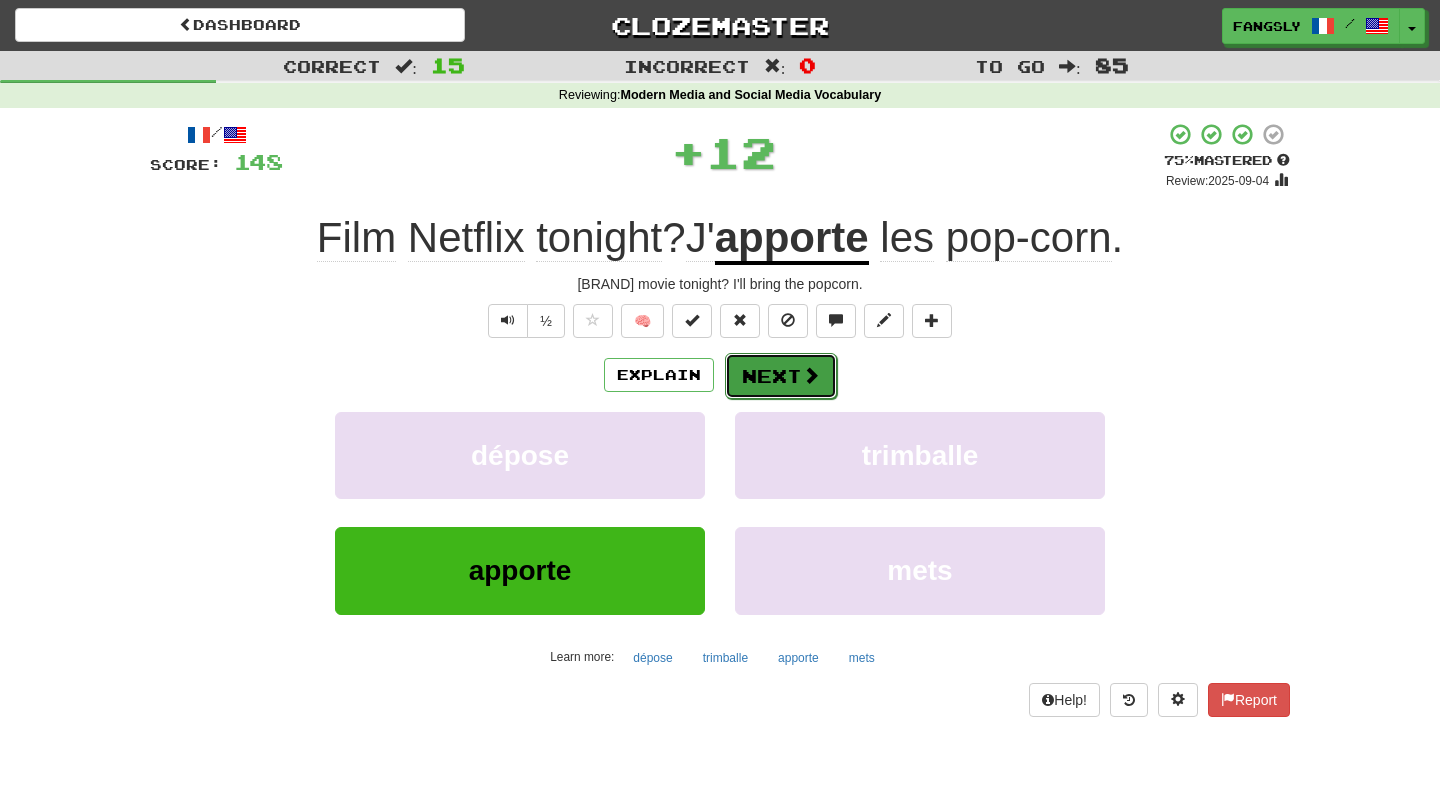 click on "Next" at bounding box center (781, 376) 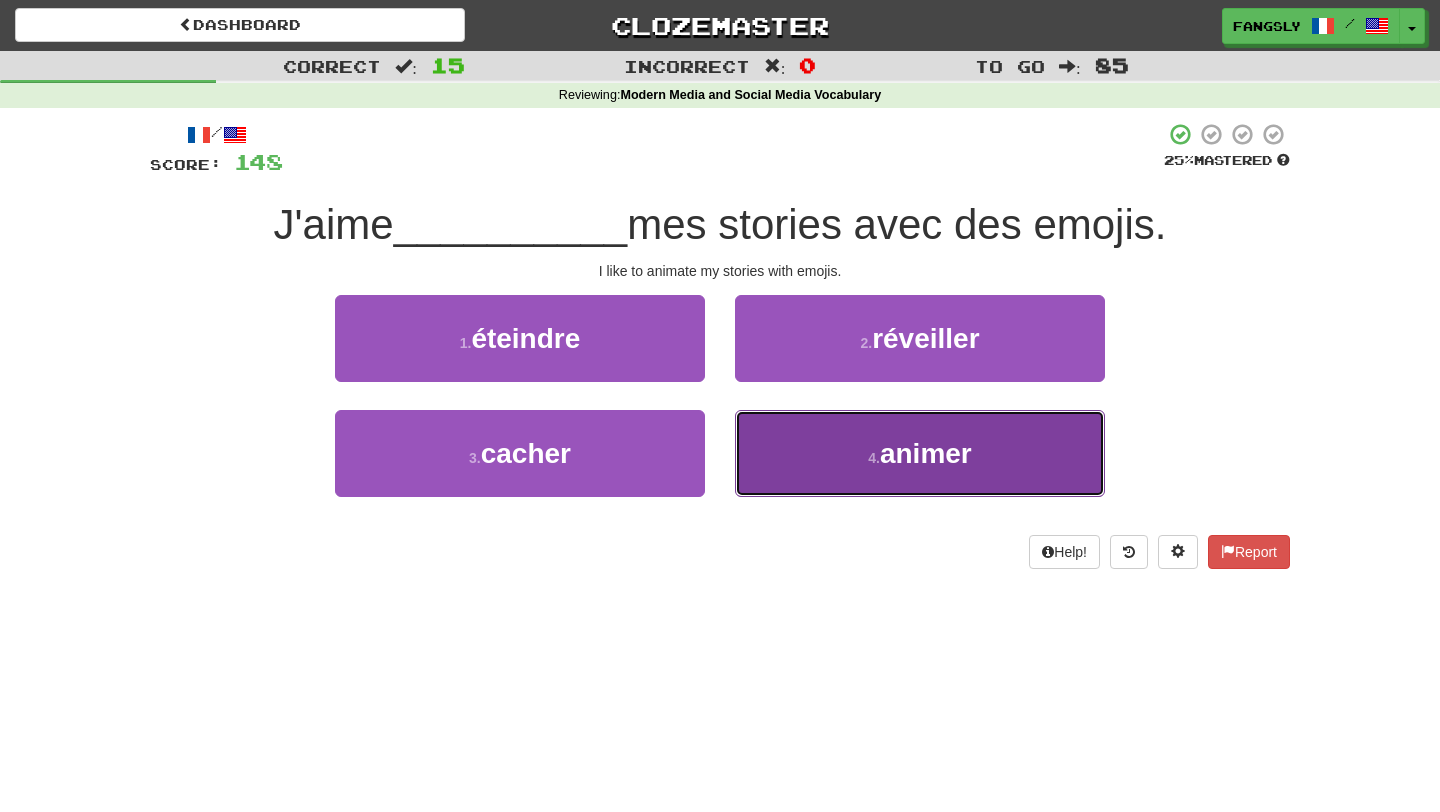 click on "4 .  animer" at bounding box center (920, 453) 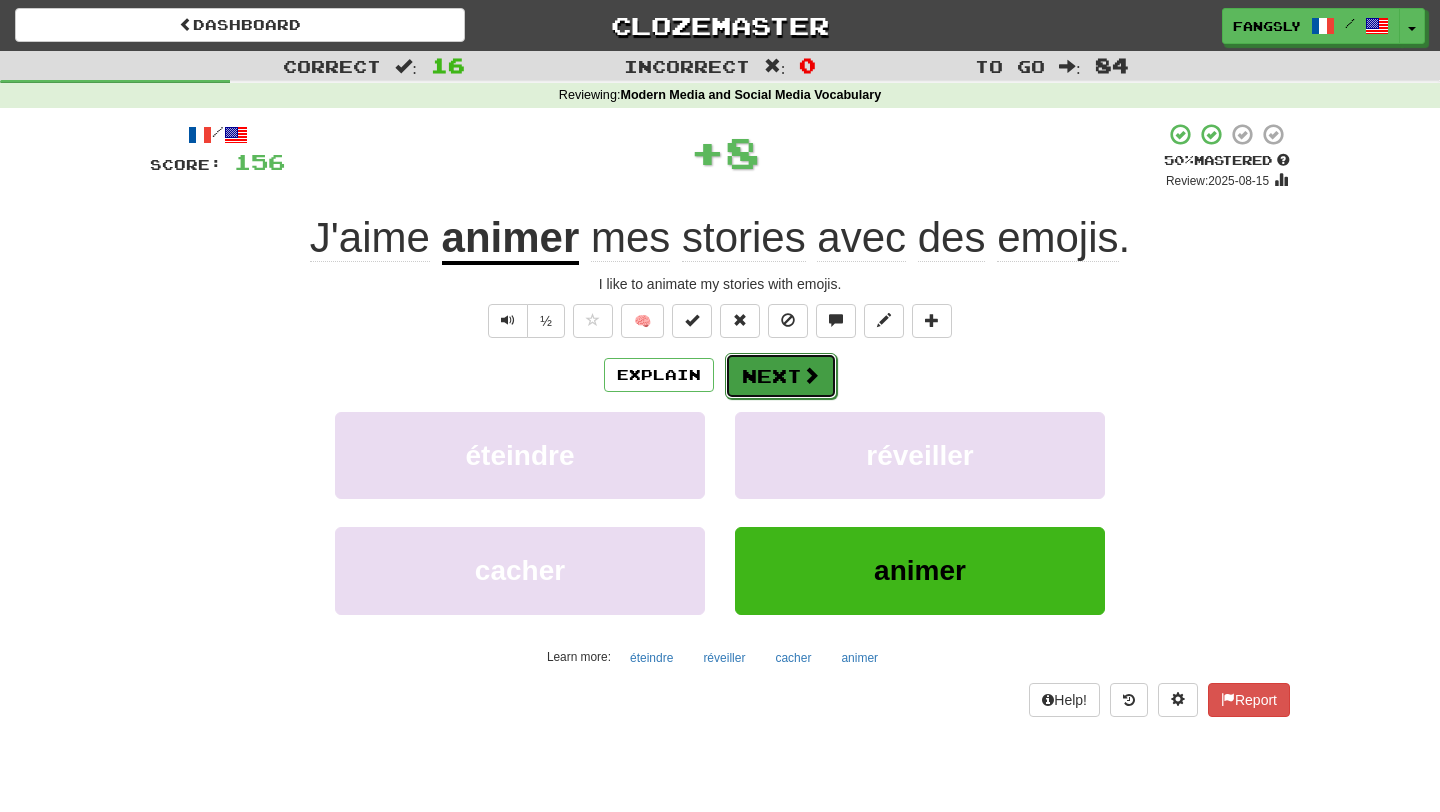 click on "Next" at bounding box center (781, 376) 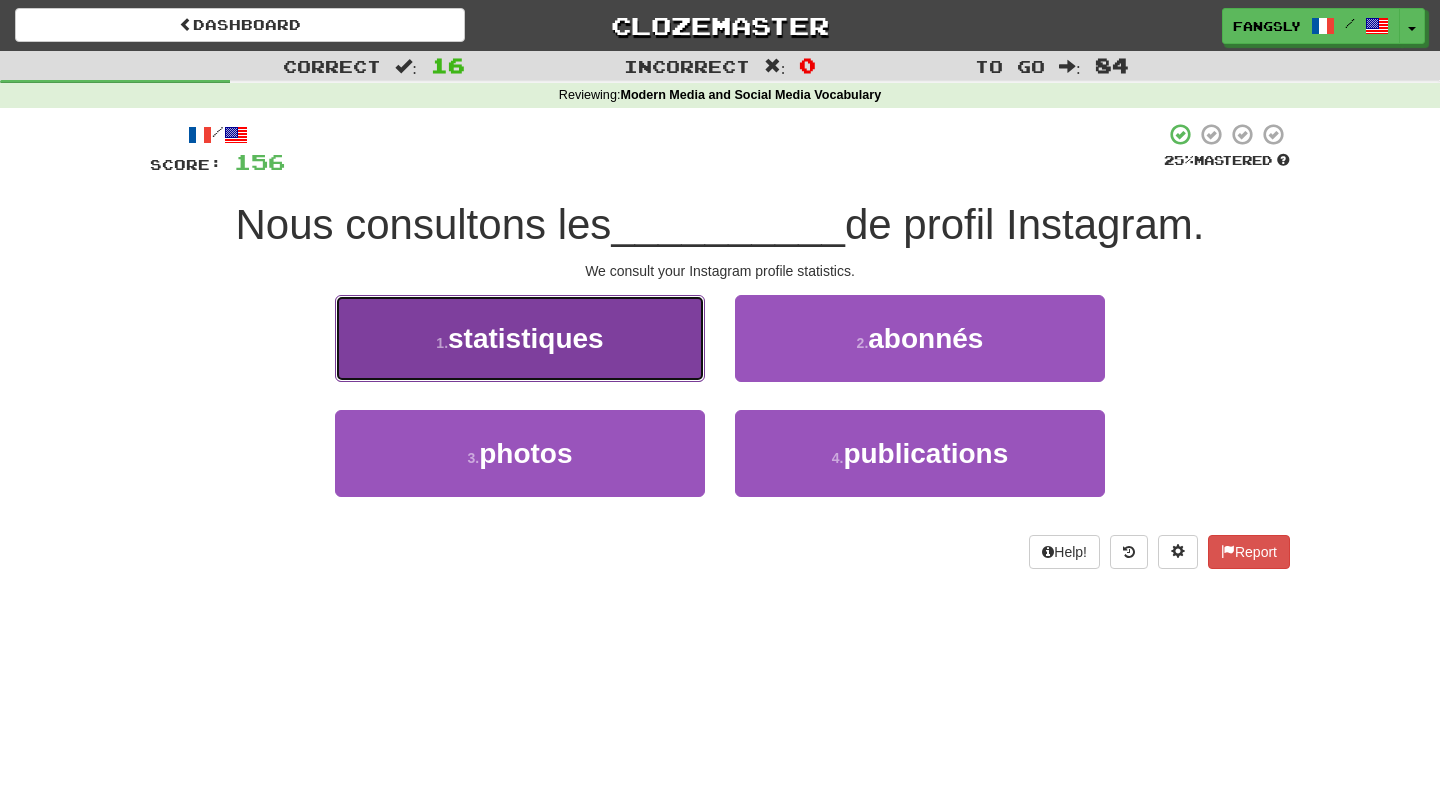 click on "1 .  statistiques" at bounding box center [520, 338] 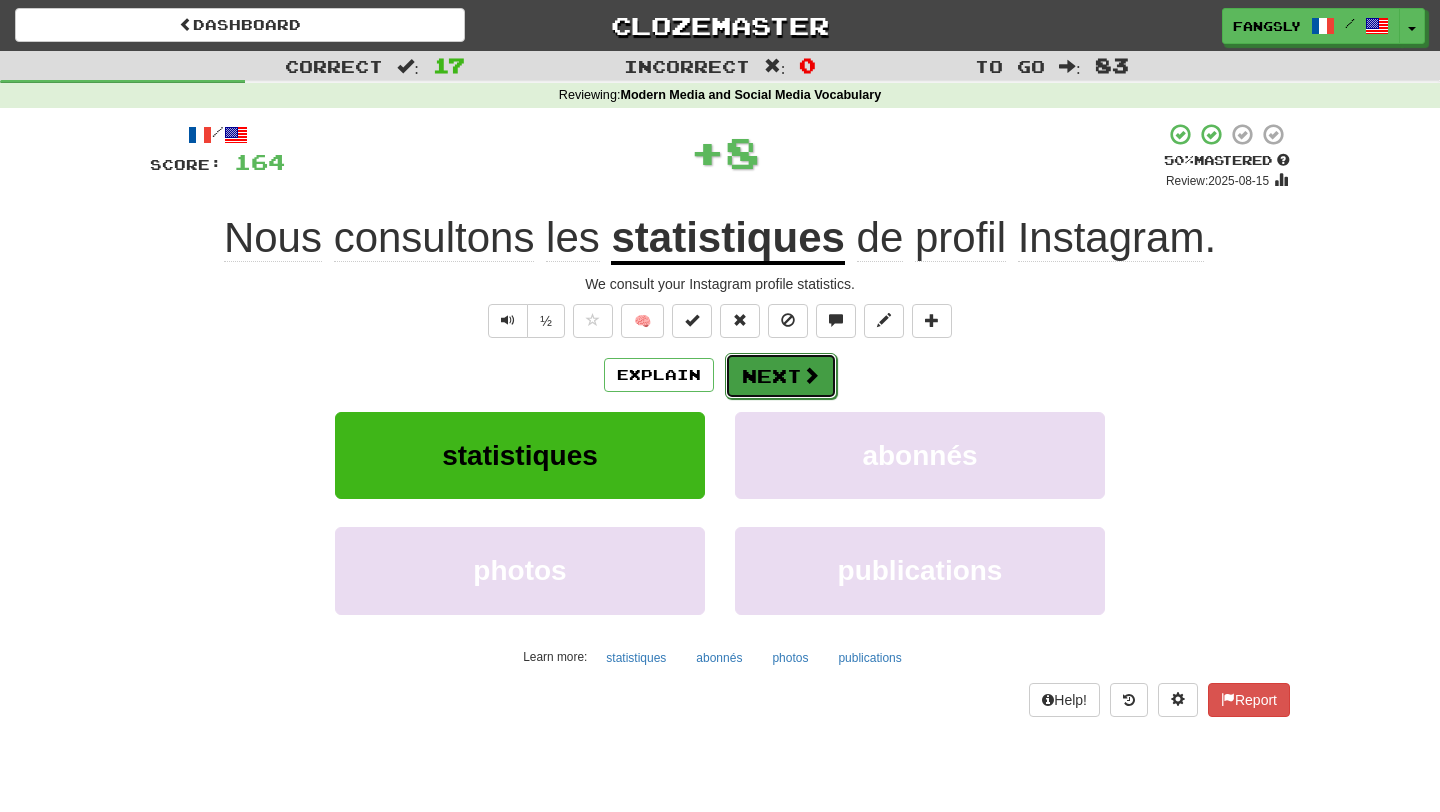 click on "Next" at bounding box center [781, 376] 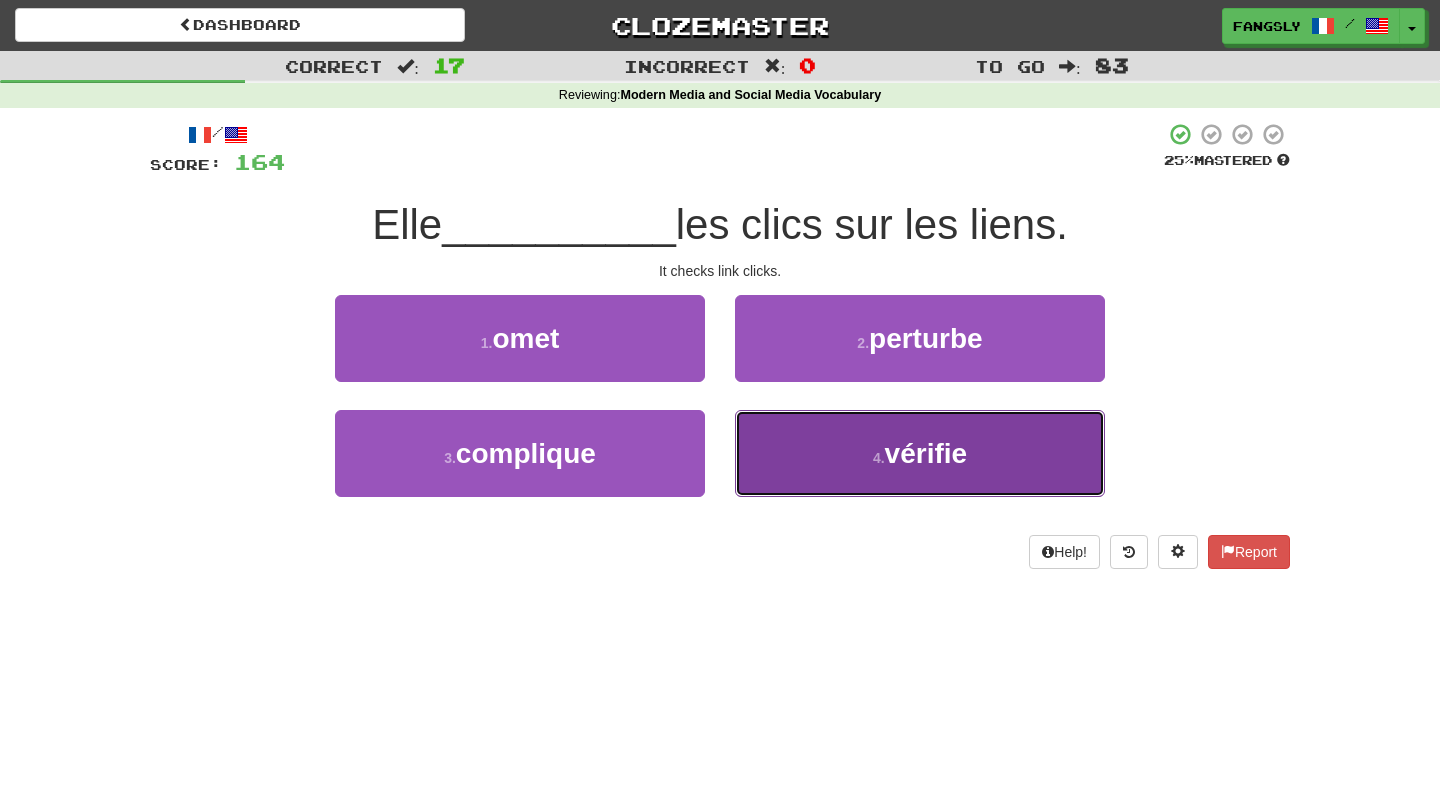 click on "4 .  vérifie" at bounding box center [920, 453] 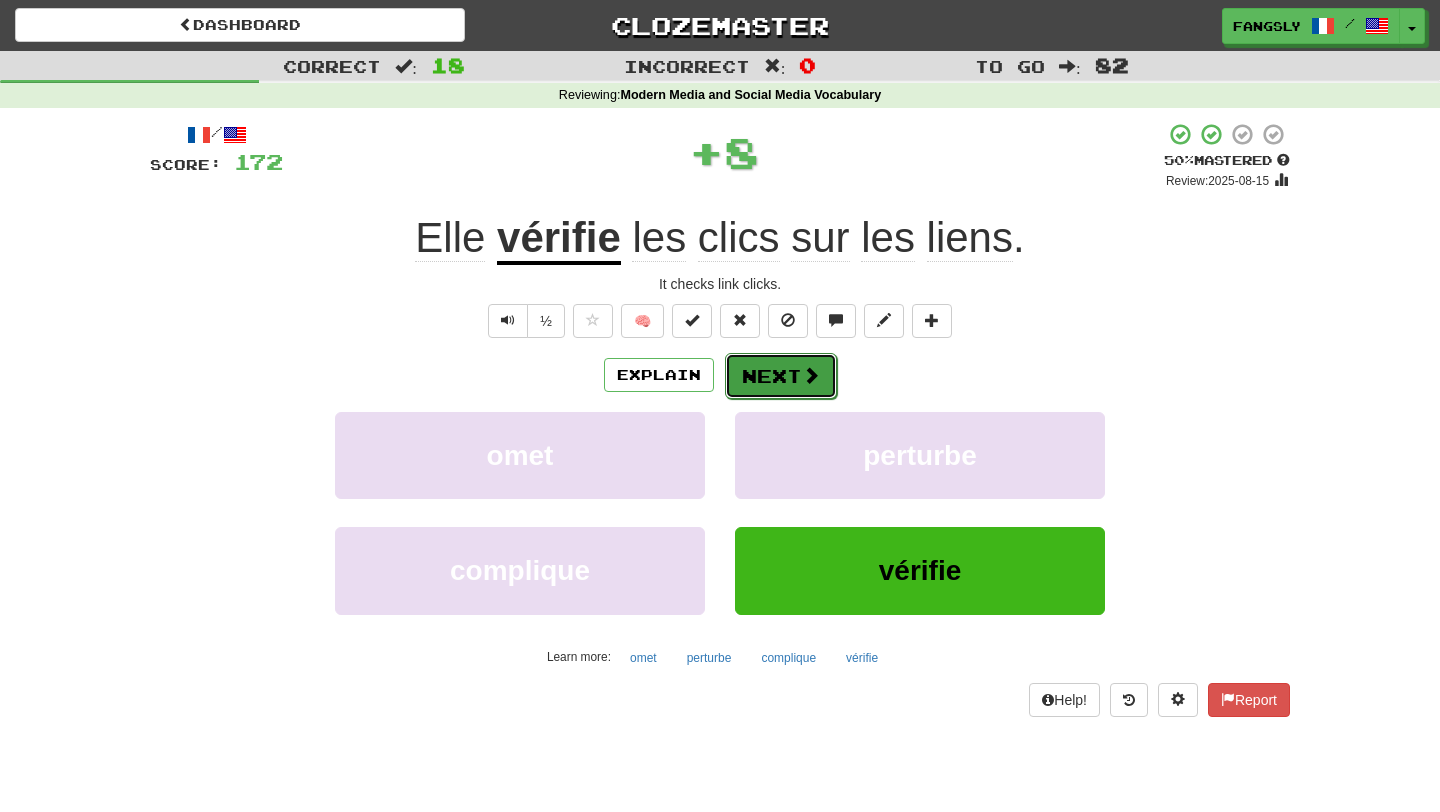 click on "Next" at bounding box center [781, 376] 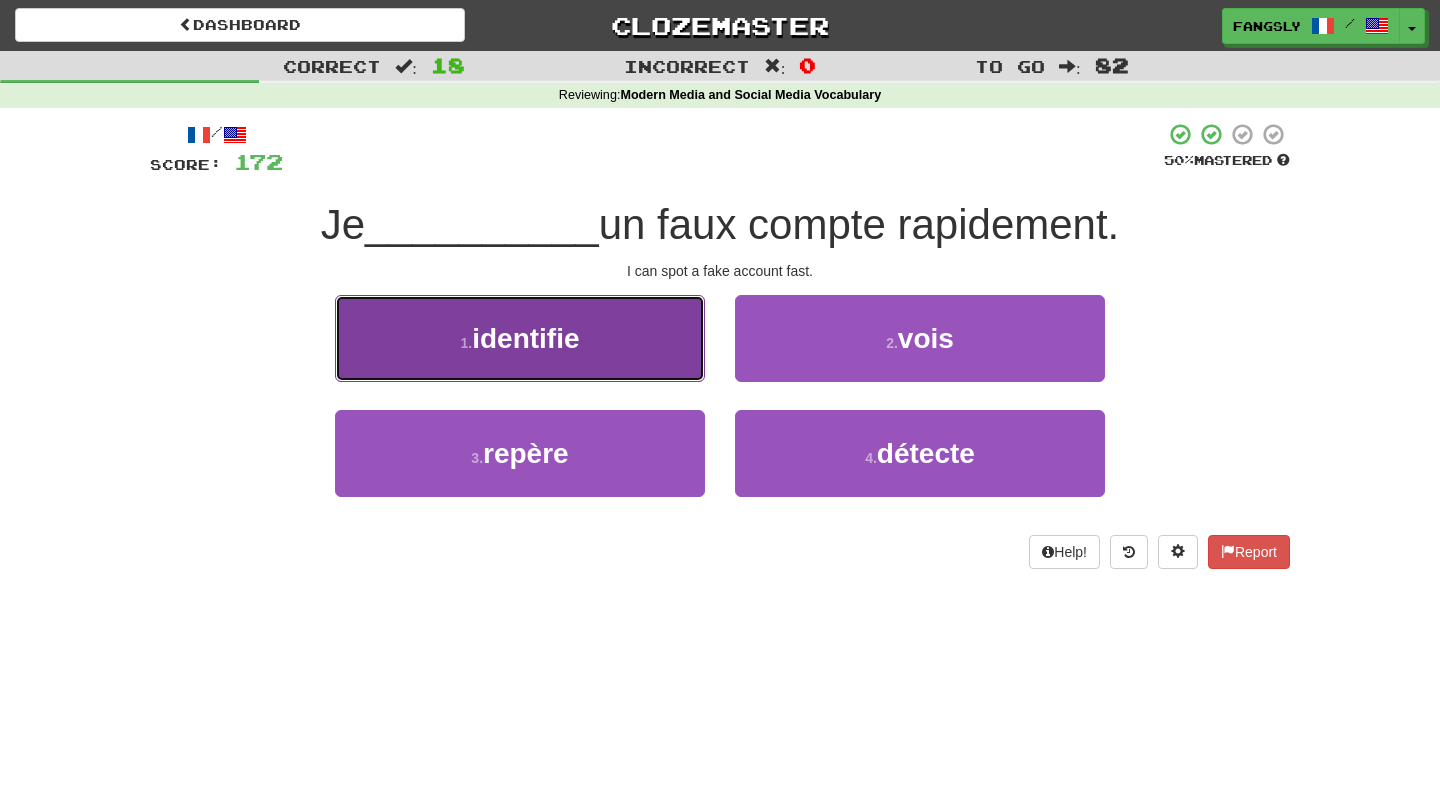 click on "1 .  identifie" at bounding box center [520, 338] 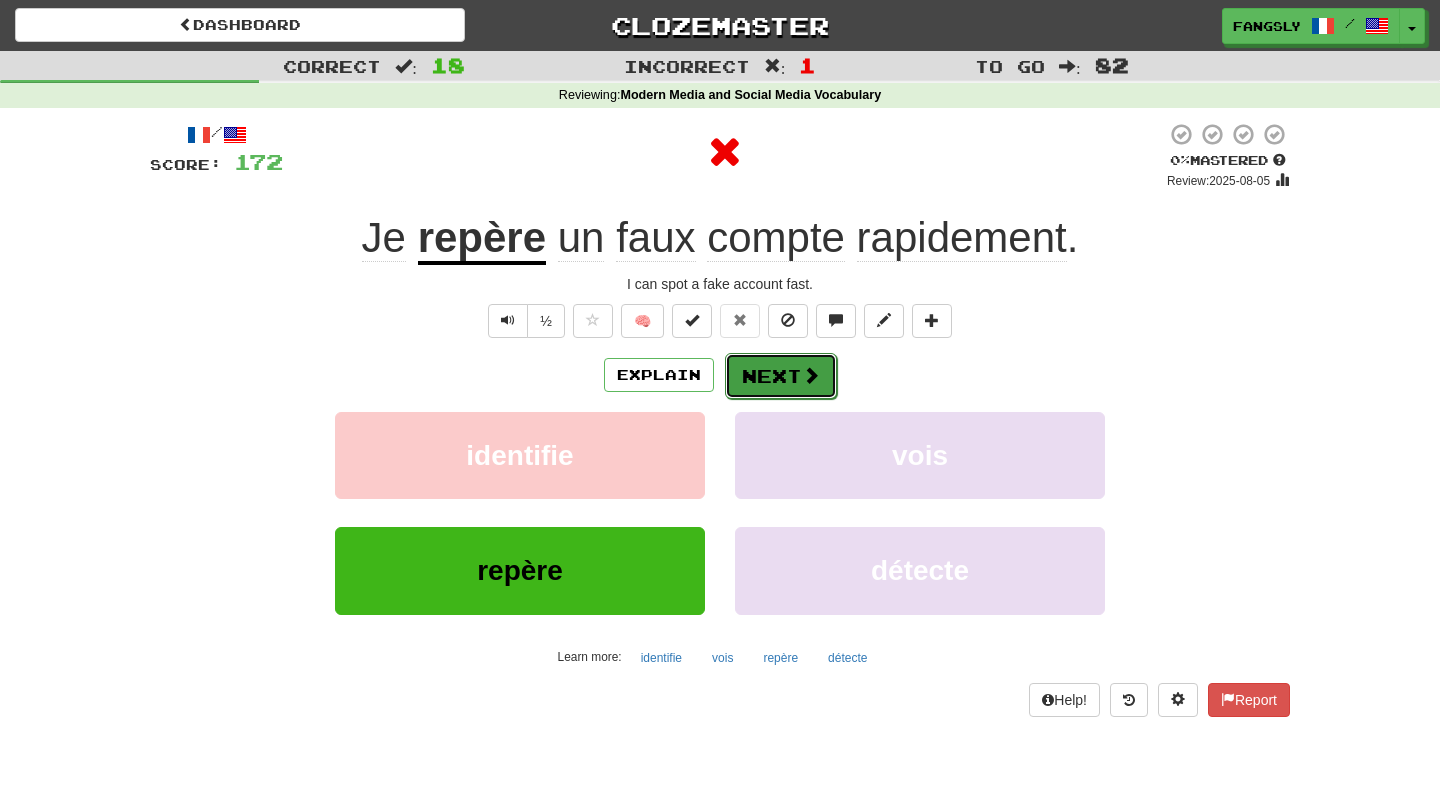 click on "Next" at bounding box center (781, 376) 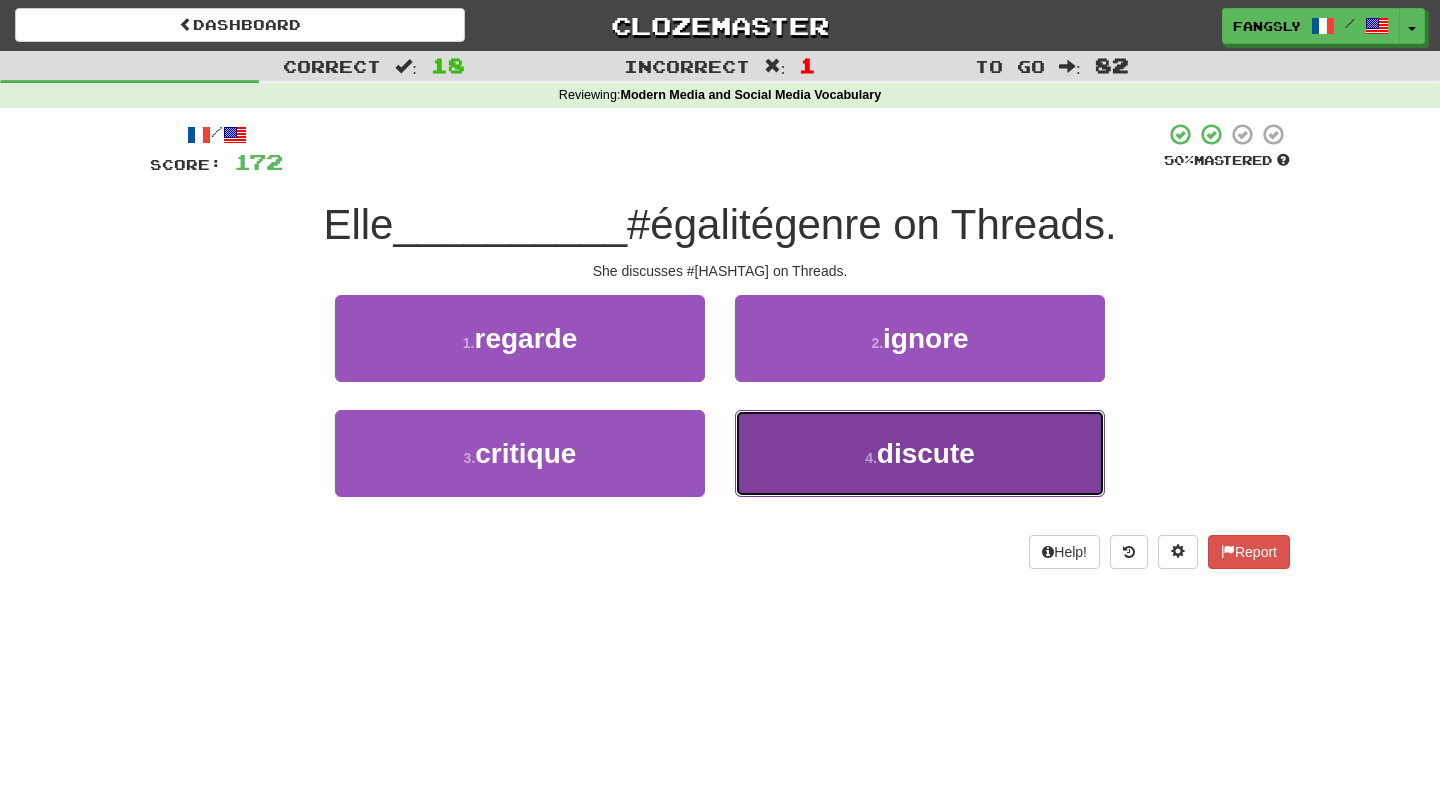 click on "4 .  discute" at bounding box center (920, 453) 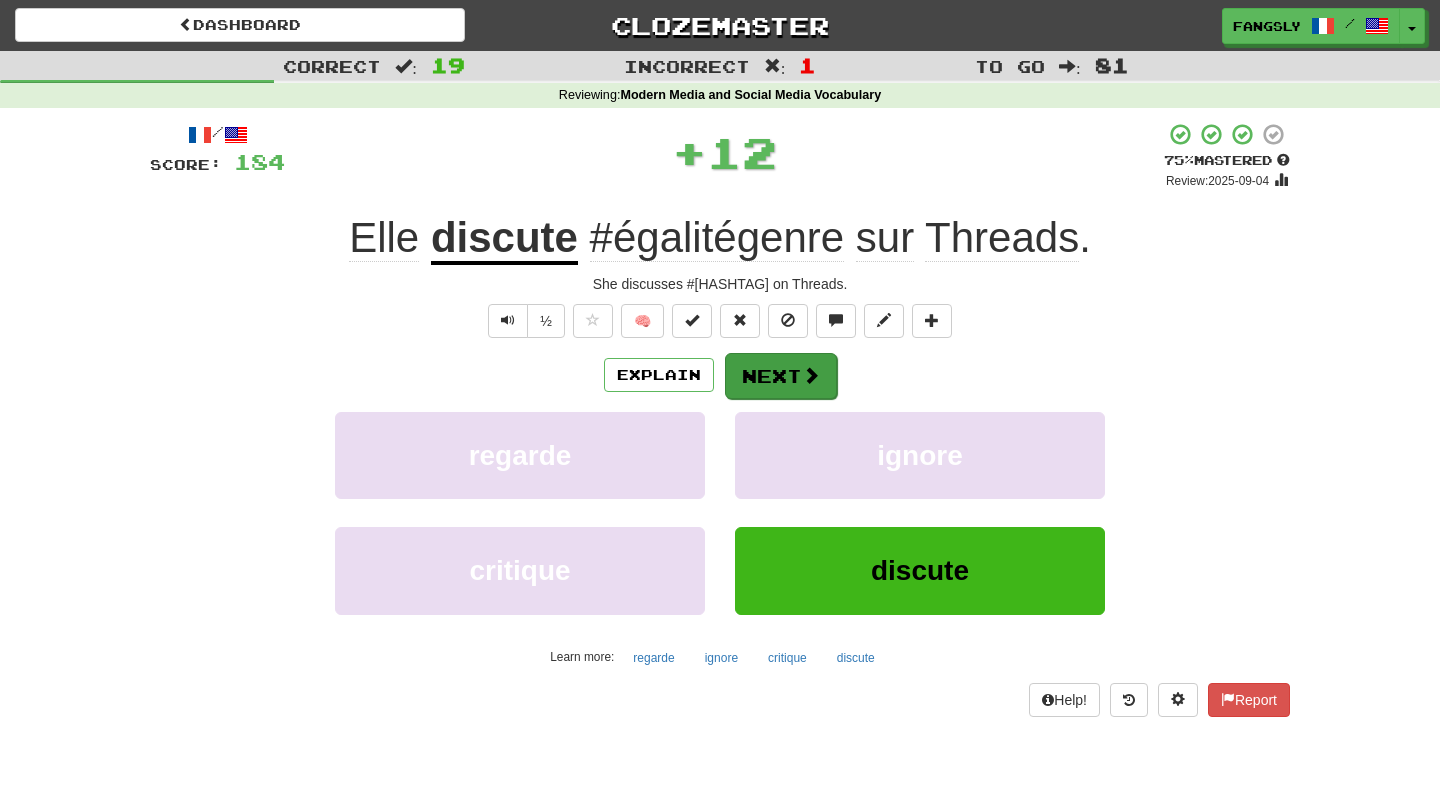 click on "Explain Next regarde ignore critique discute Learn more: regarde ignore critique discute" at bounding box center (720, 512) 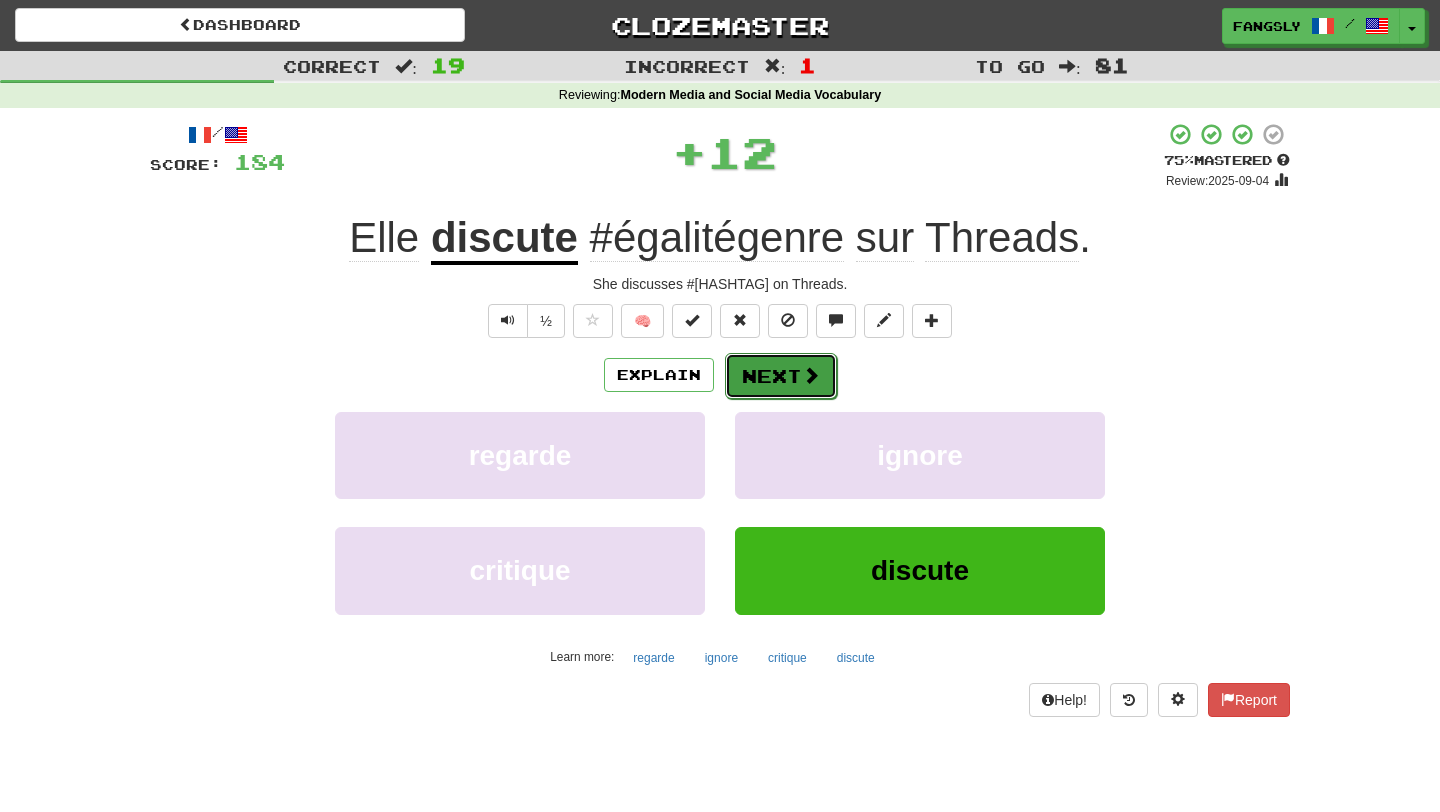 click on "Next" at bounding box center (781, 376) 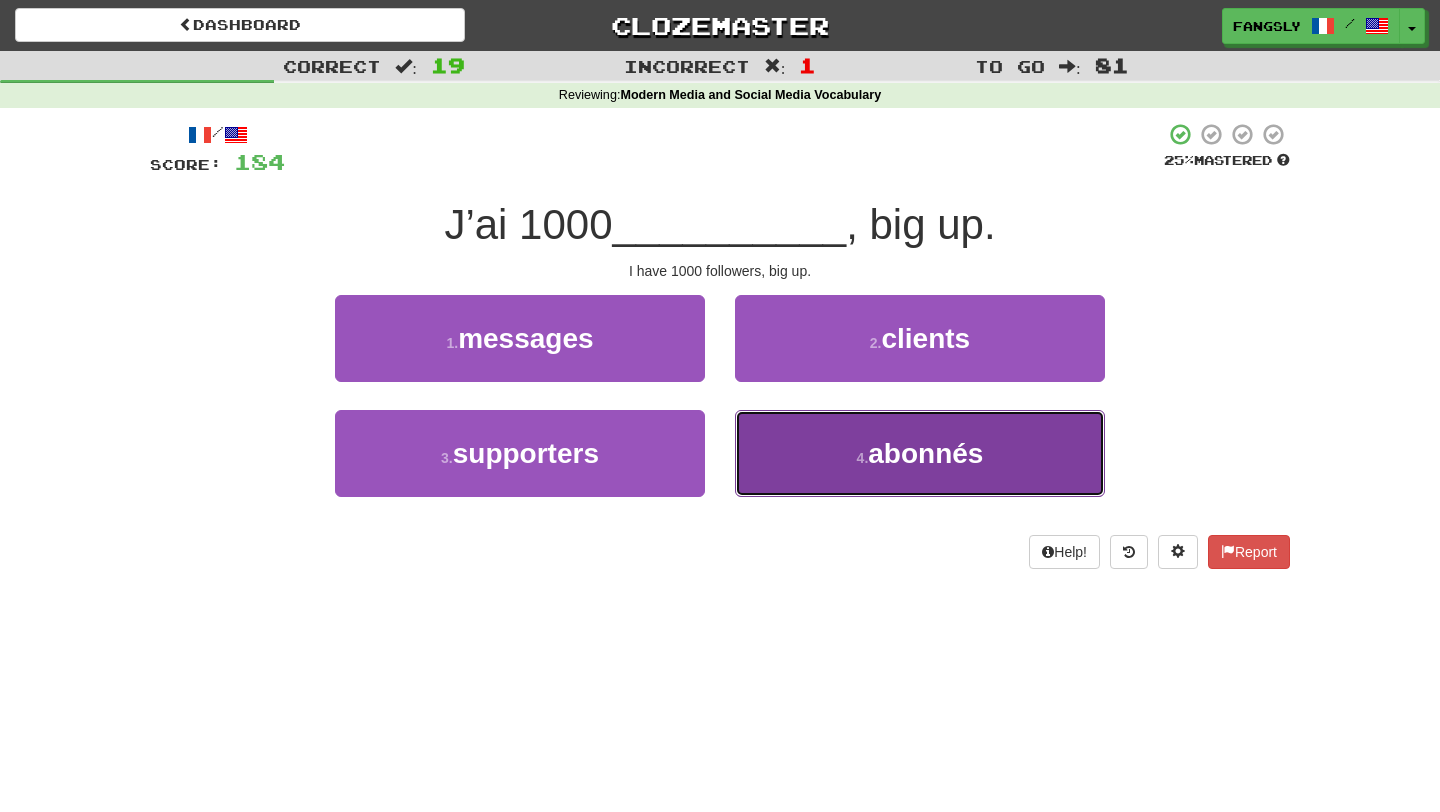 click on "4 .  abonnés" at bounding box center (920, 453) 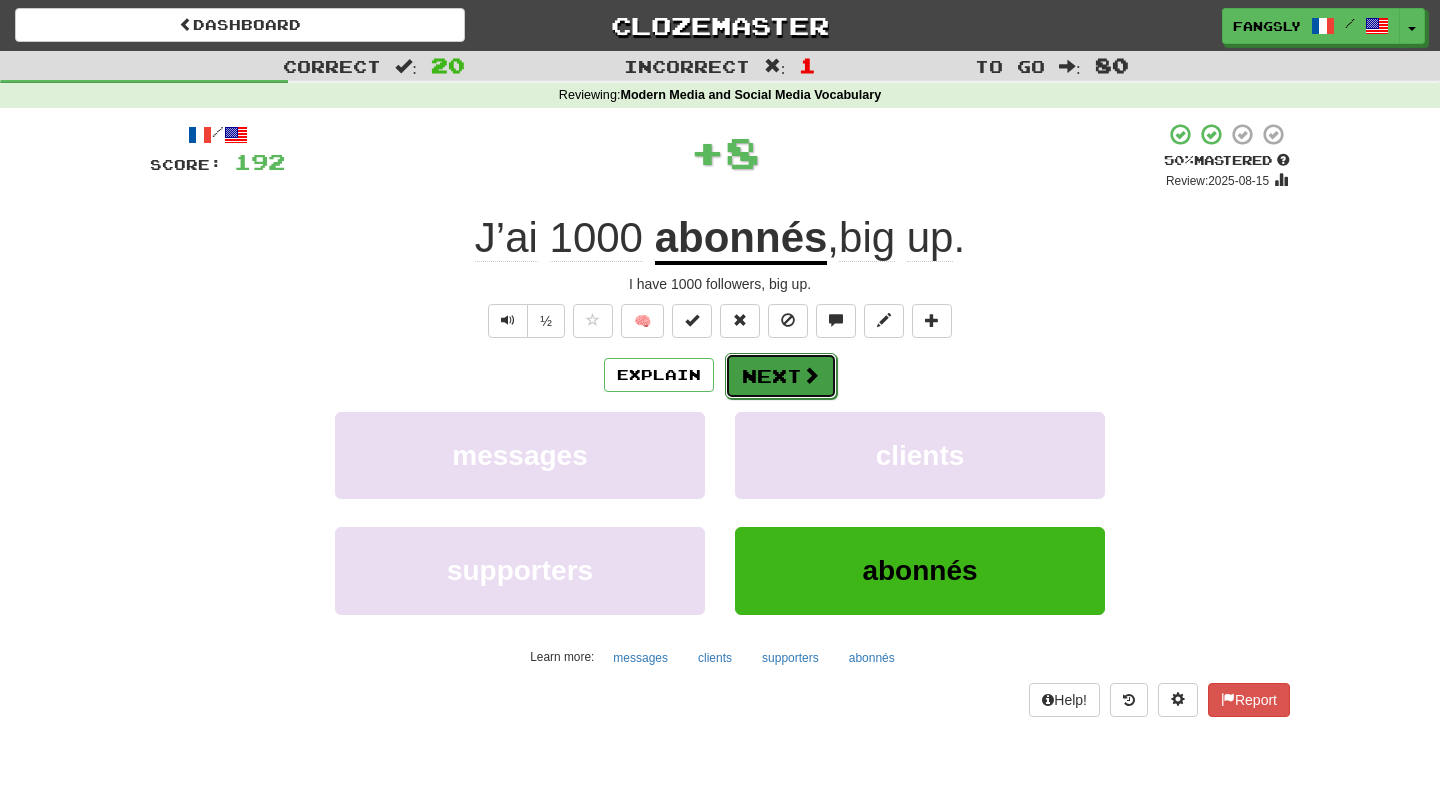 click on "Next" at bounding box center (781, 376) 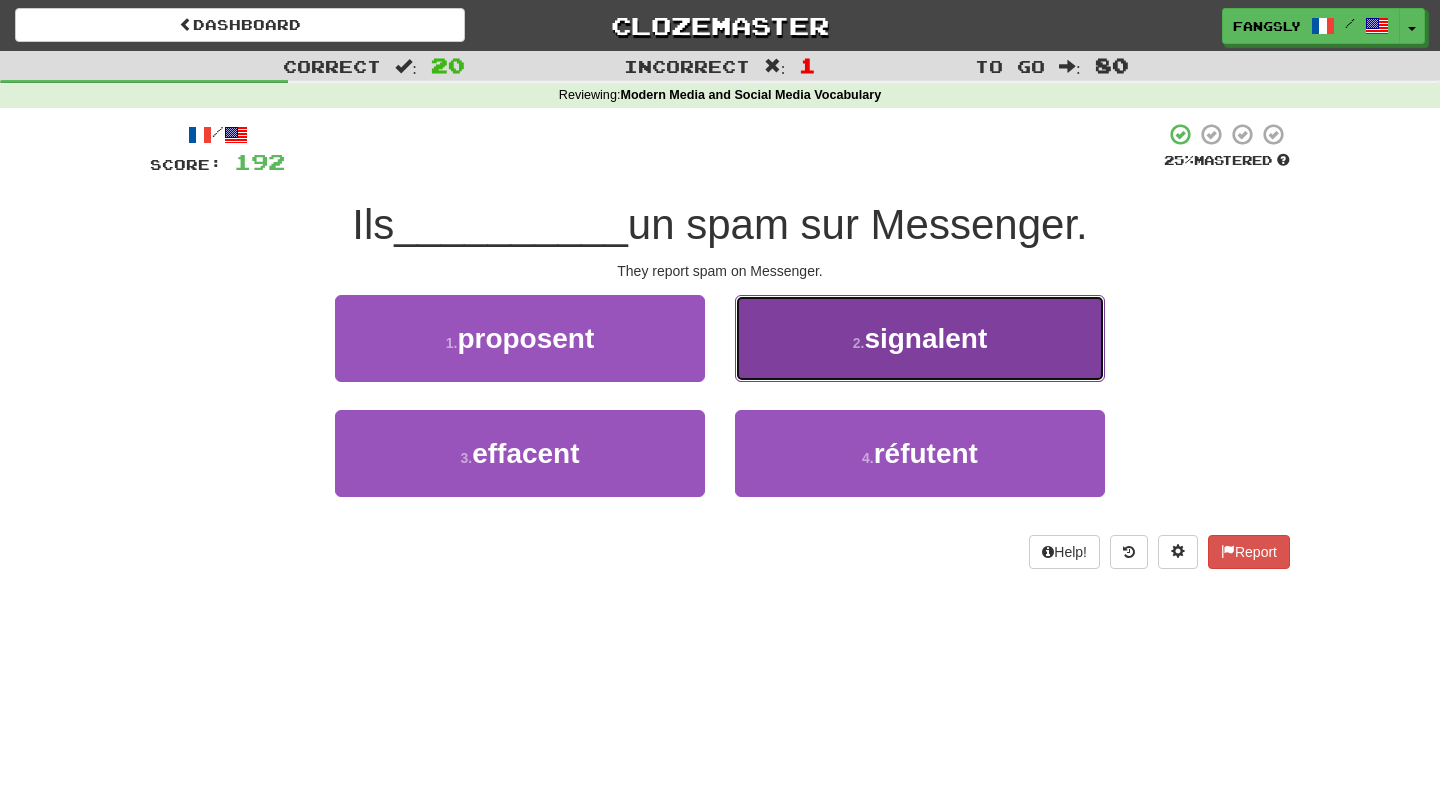 click on "2 .  signalent" at bounding box center [920, 338] 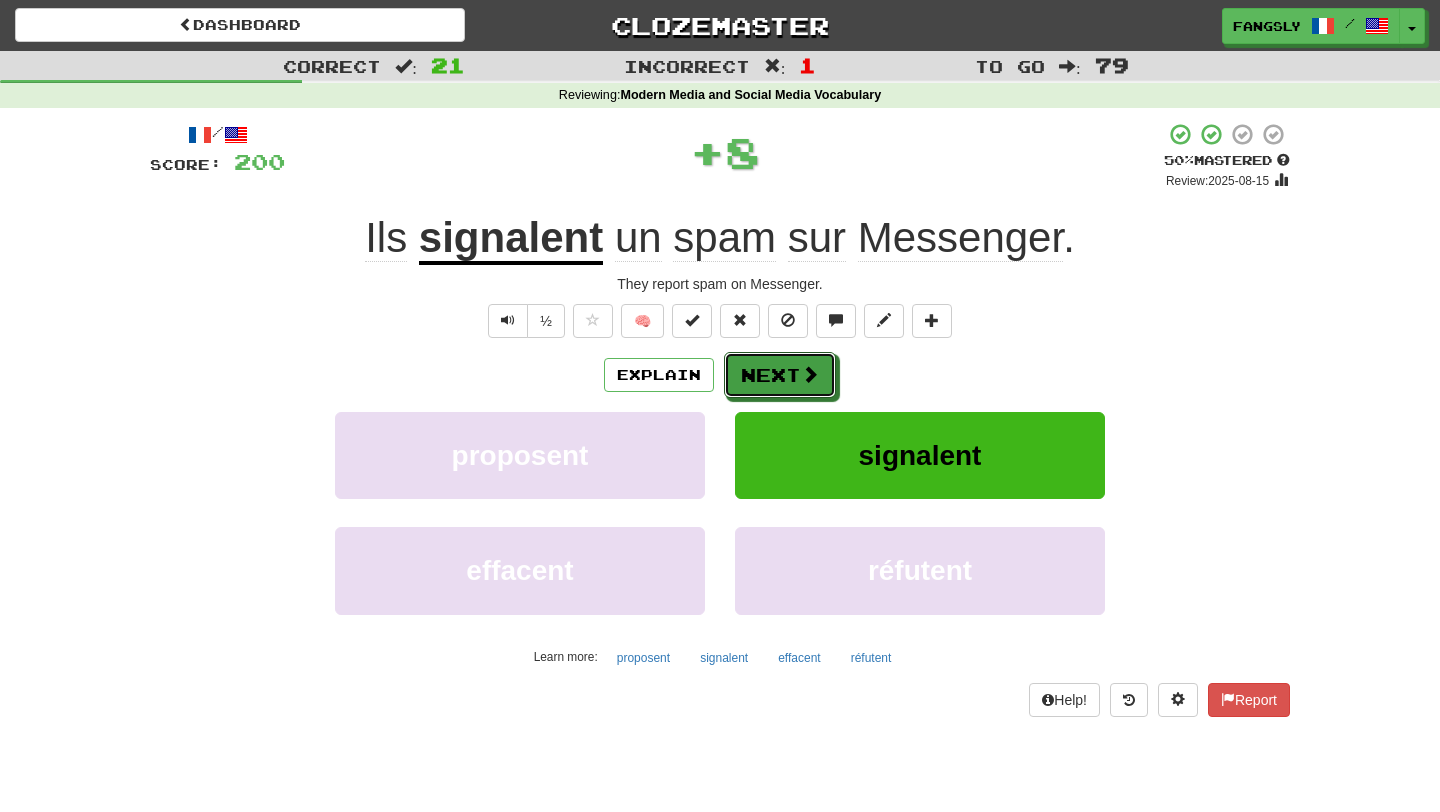 click on "Next" at bounding box center [780, 375] 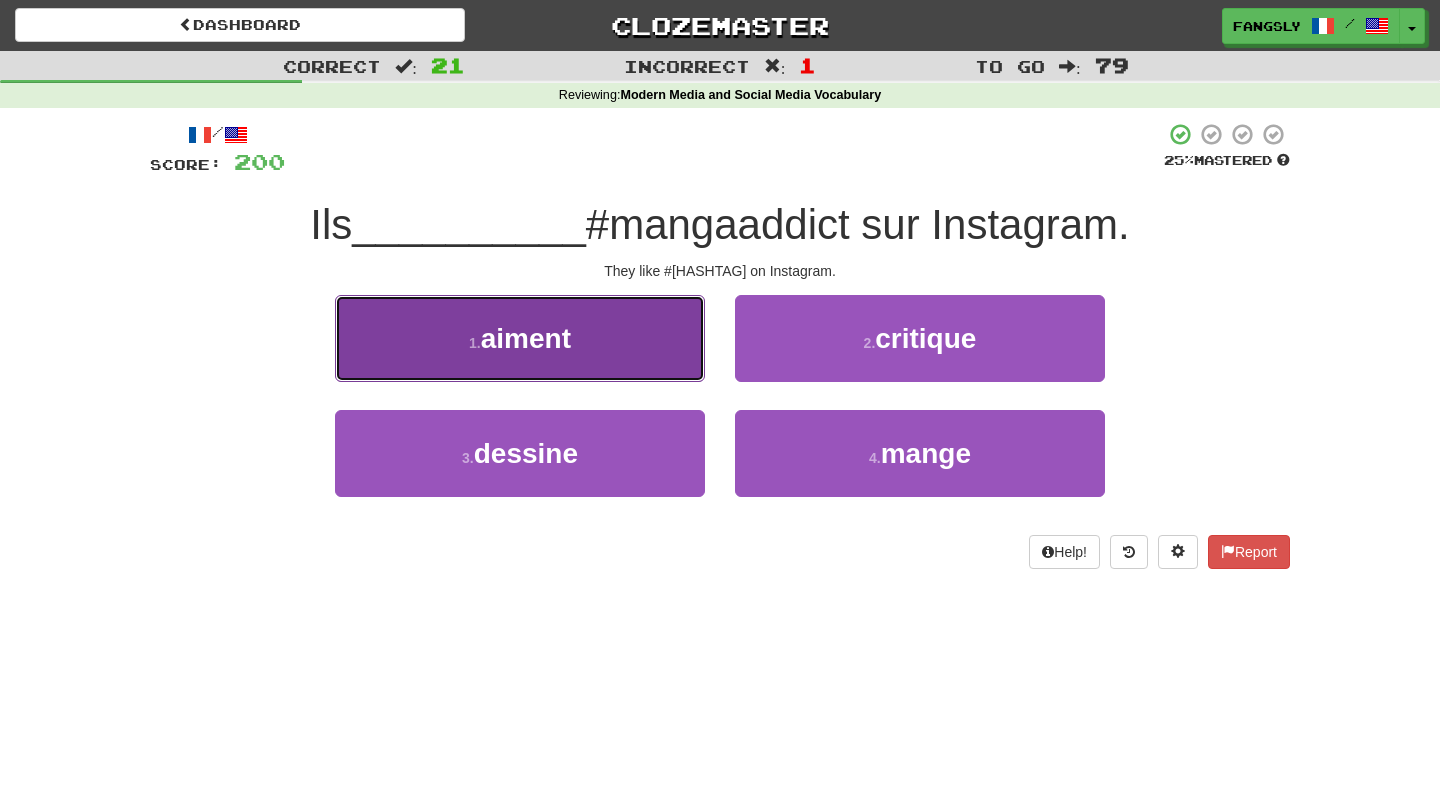 click on "1 .  aiment" at bounding box center [520, 338] 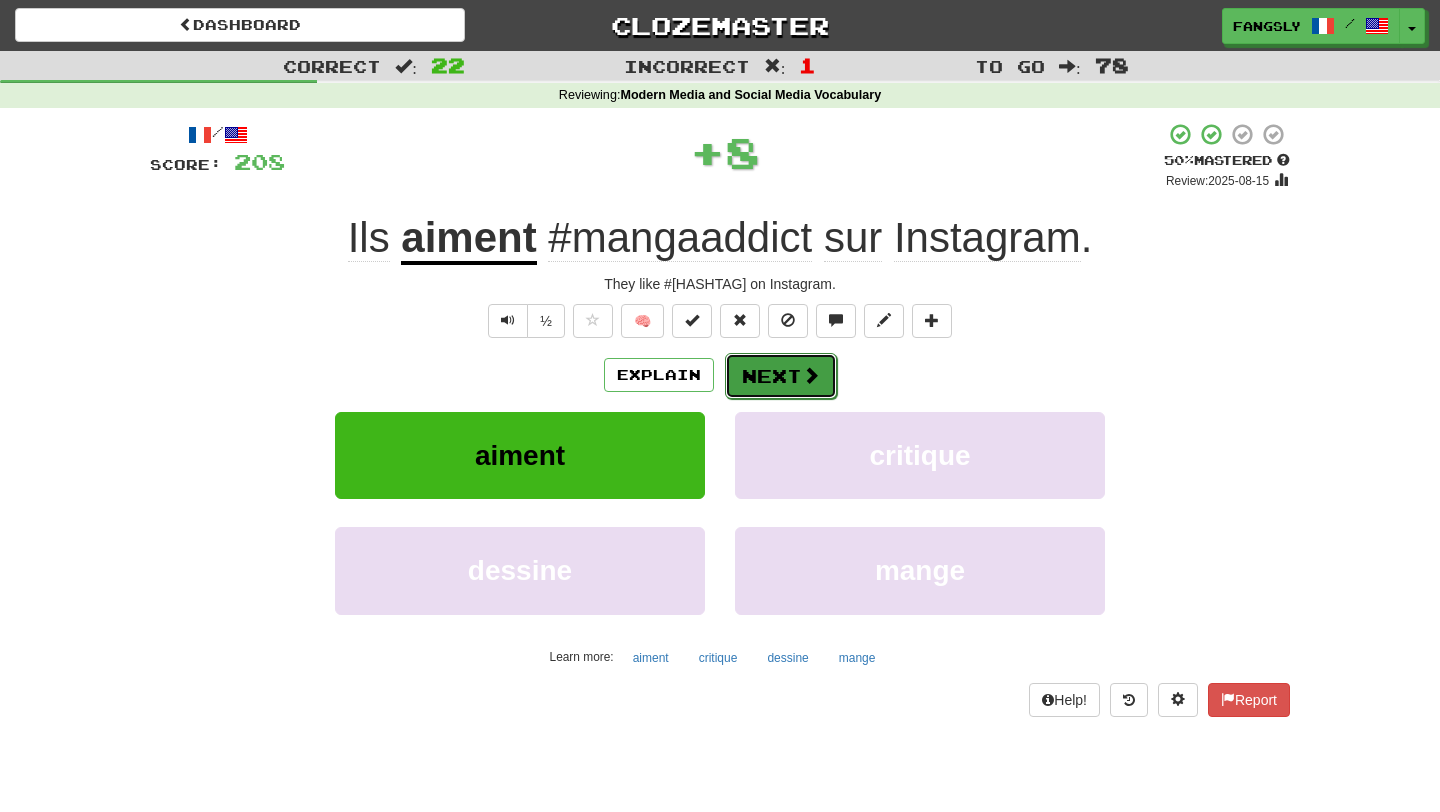 click at bounding box center (811, 375) 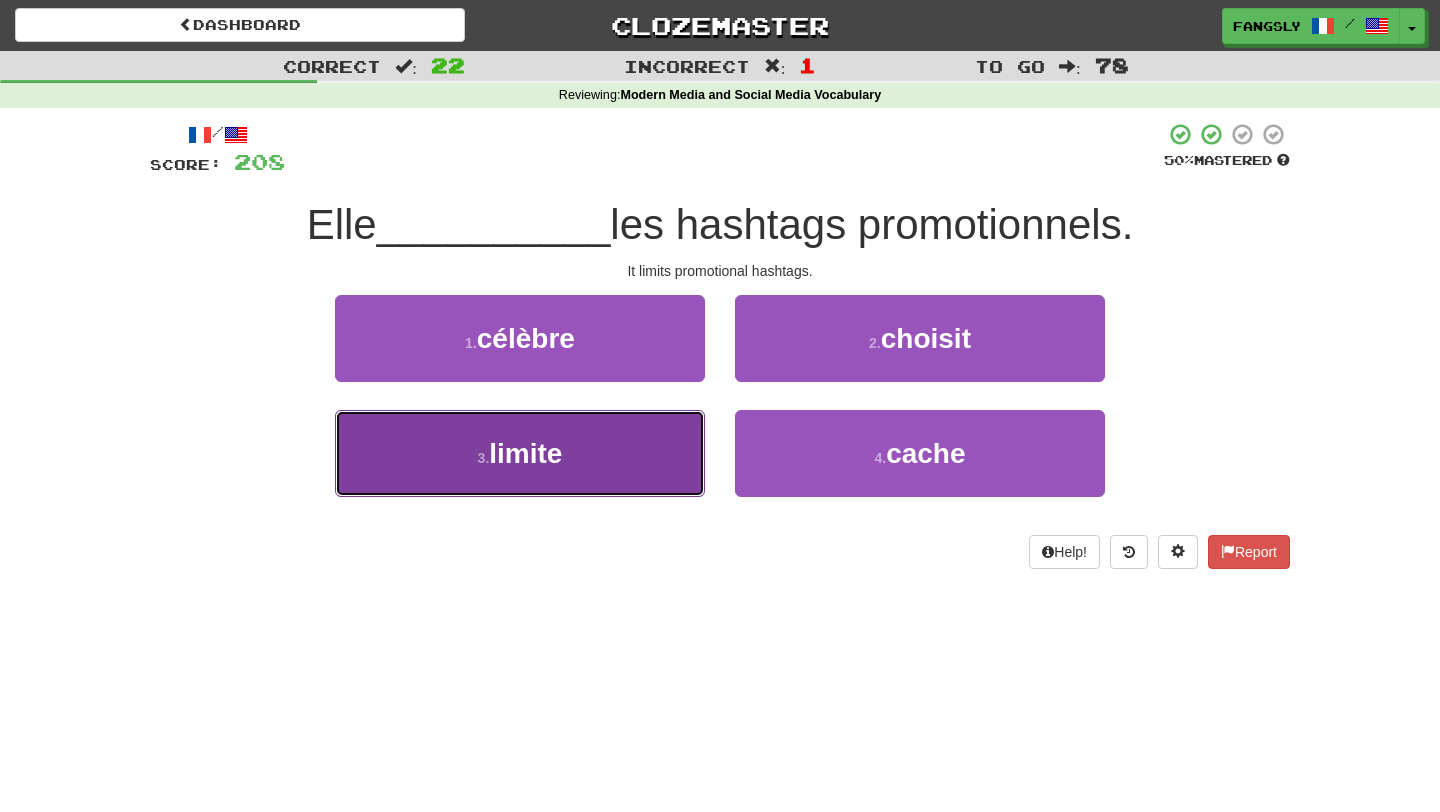 click on "3 .  limite" at bounding box center [520, 453] 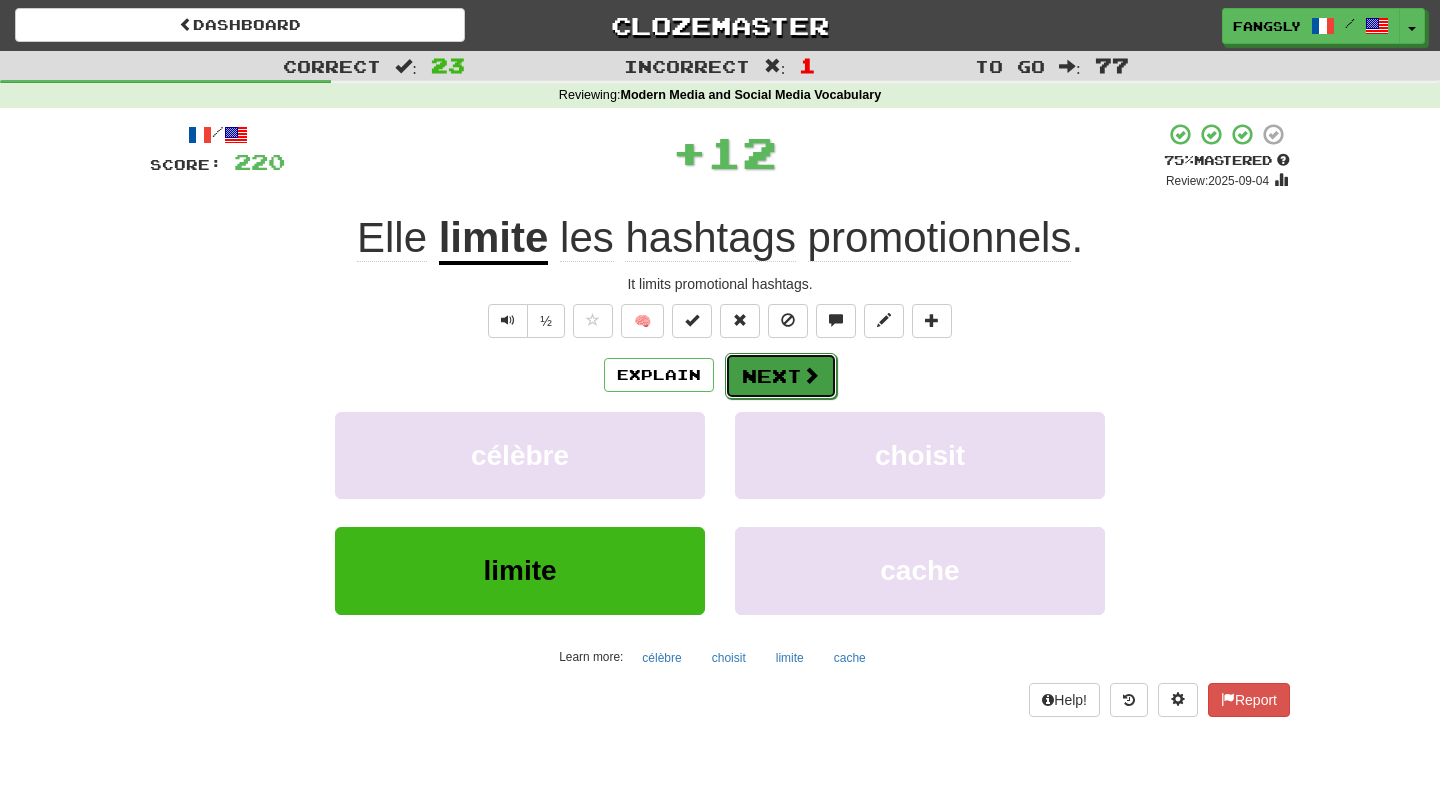 click on "Next" at bounding box center [781, 376] 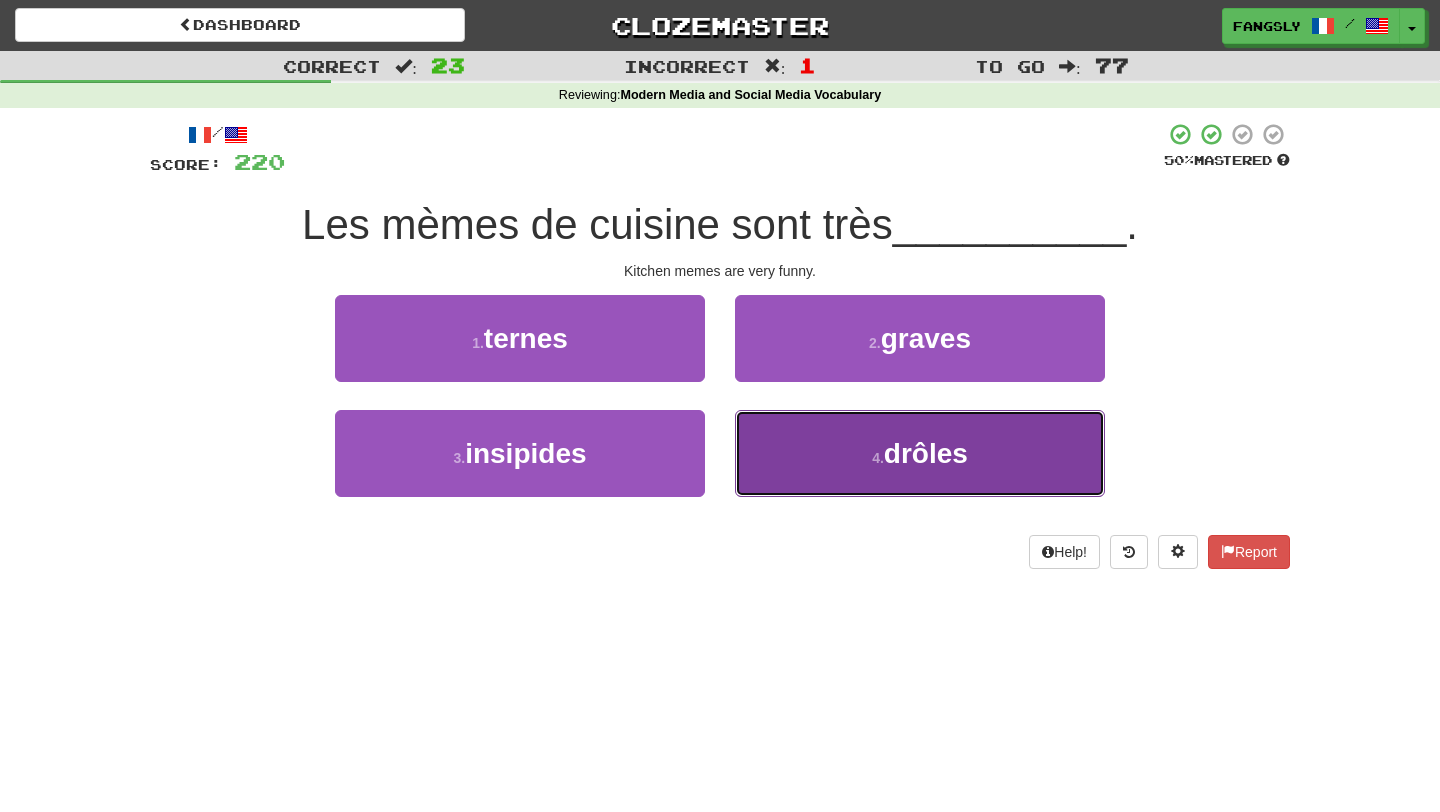 click on "4 .  drôles" at bounding box center [920, 453] 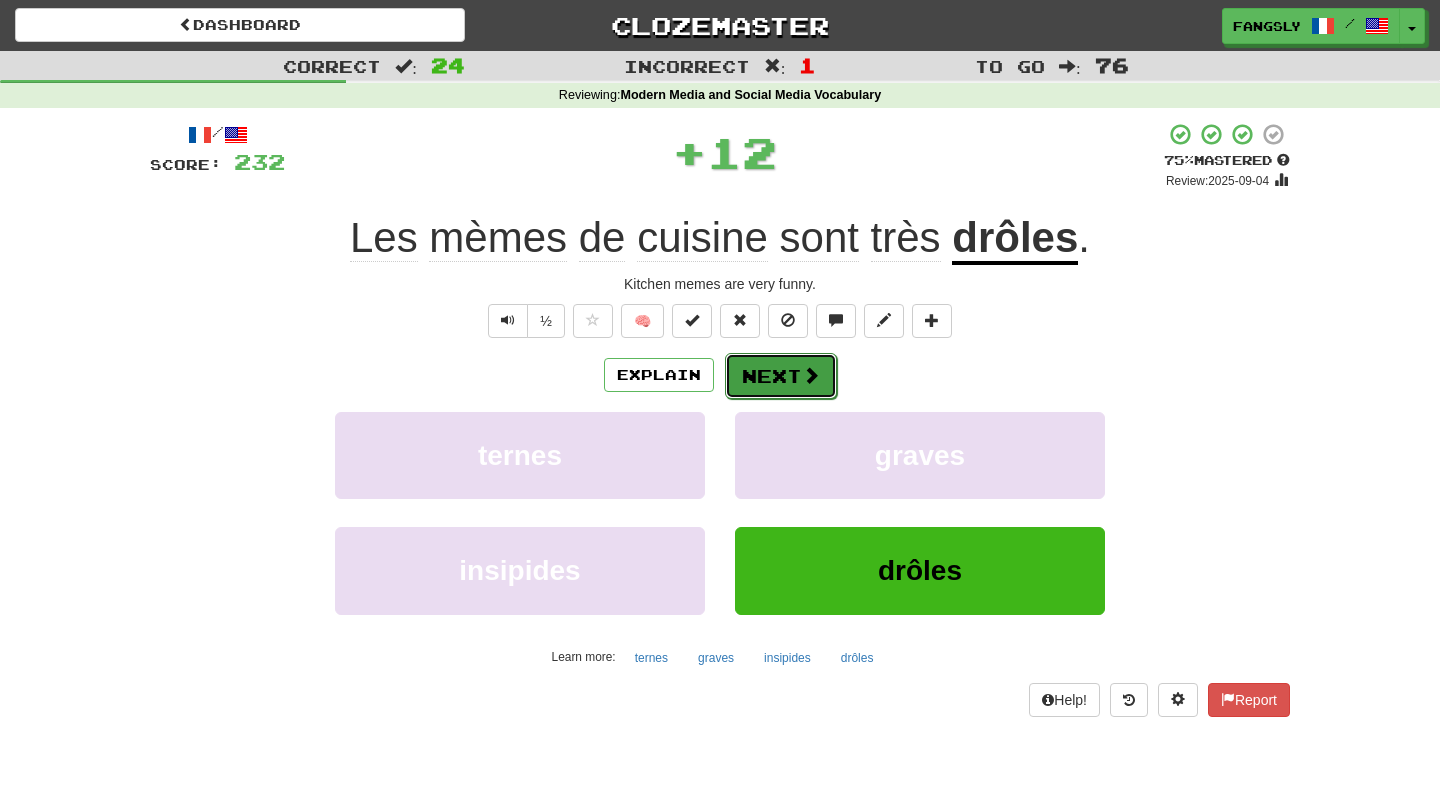 click on "Next" at bounding box center (781, 376) 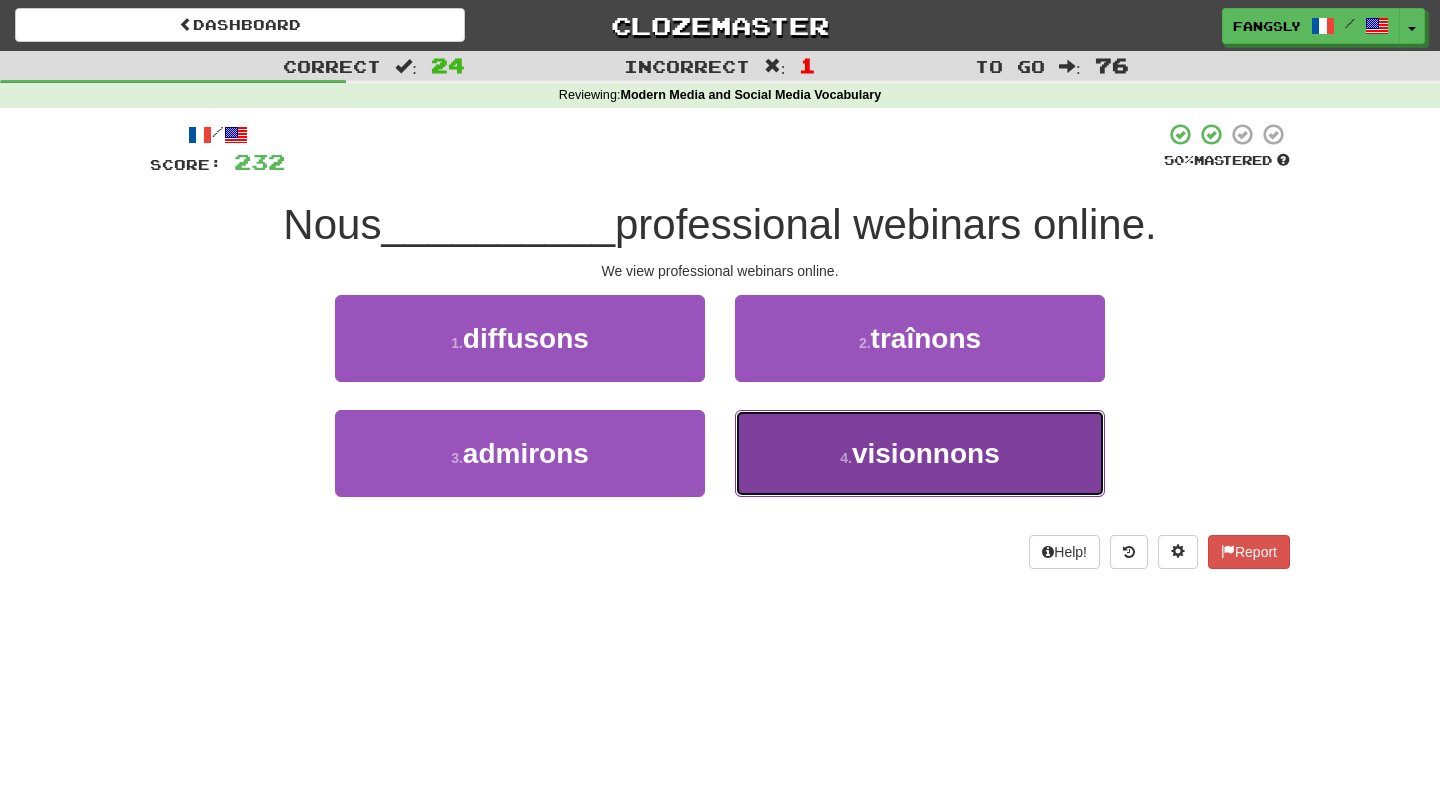 click on "4 .  visionnons" at bounding box center [920, 453] 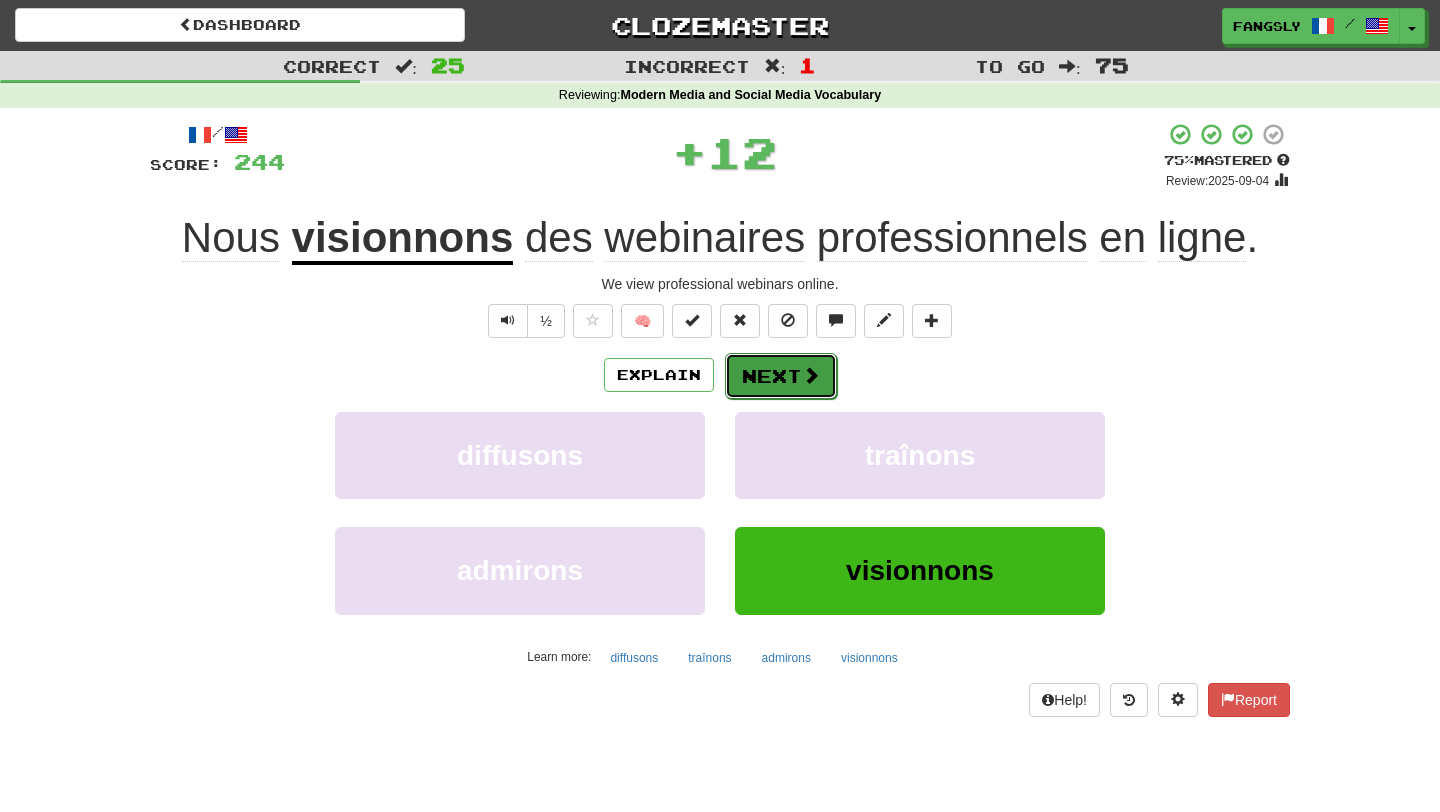 click on "Next" at bounding box center (781, 376) 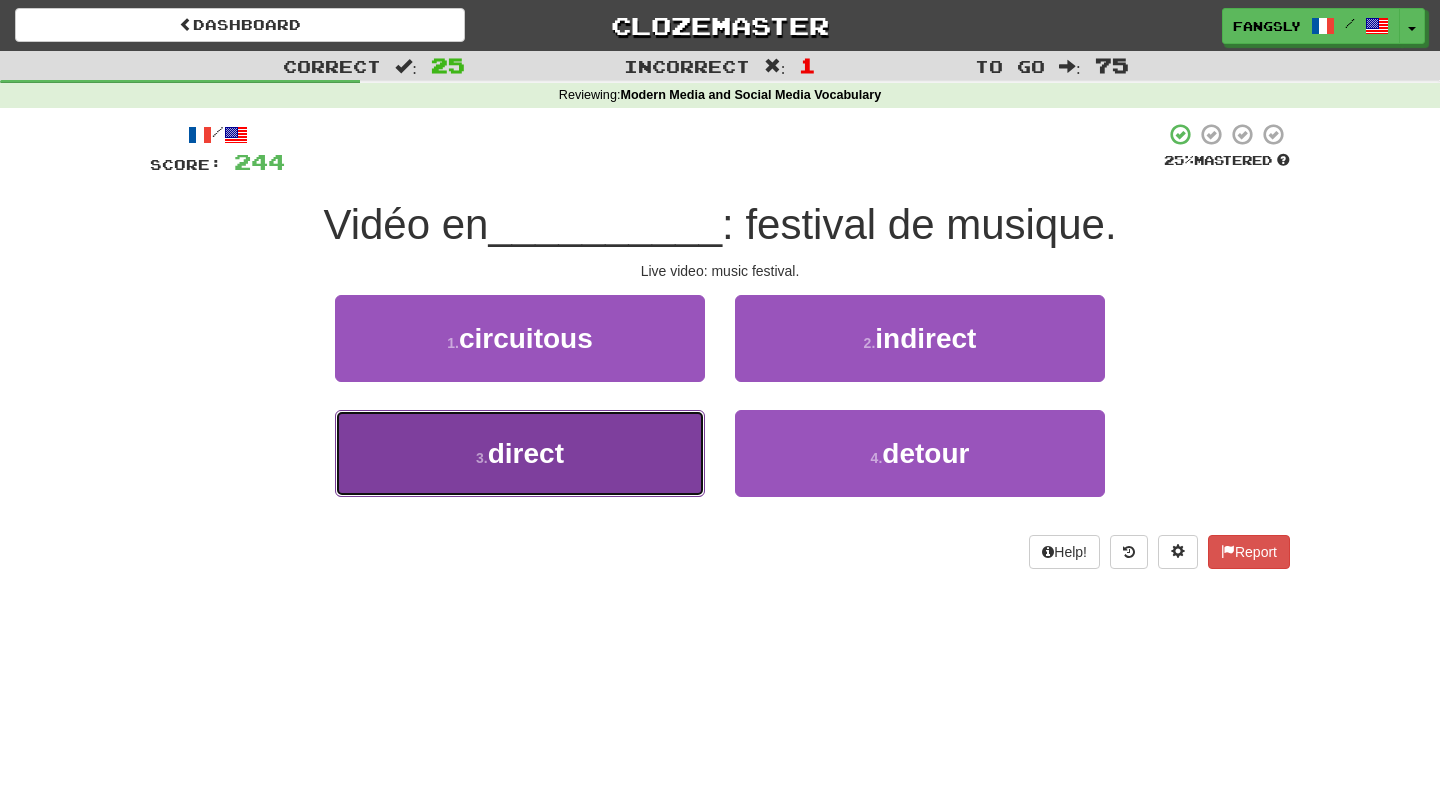 click on "3 .  direct" at bounding box center [520, 453] 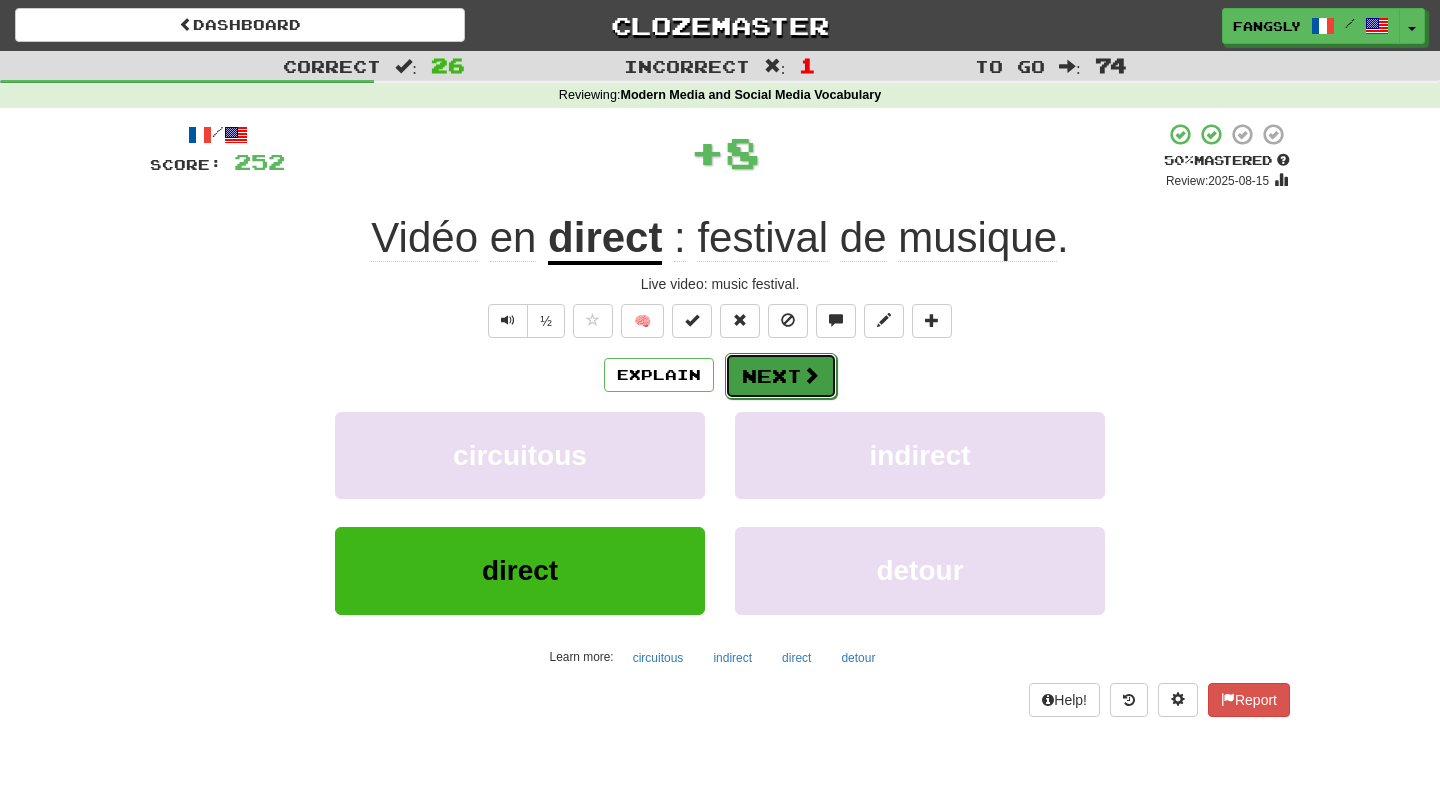 click on "Next" at bounding box center (781, 376) 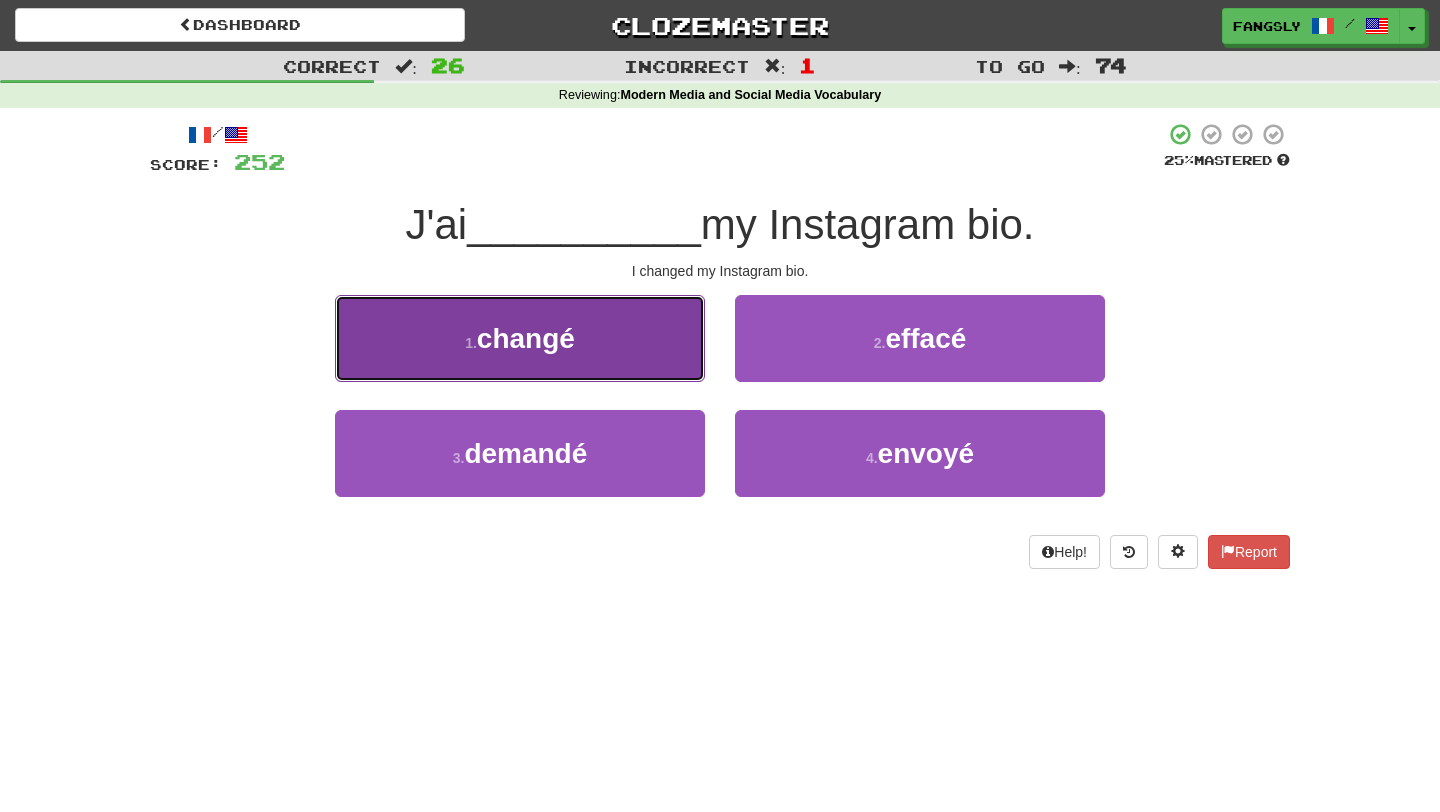 click on "1 .  changé" at bounding box center [520, 338] 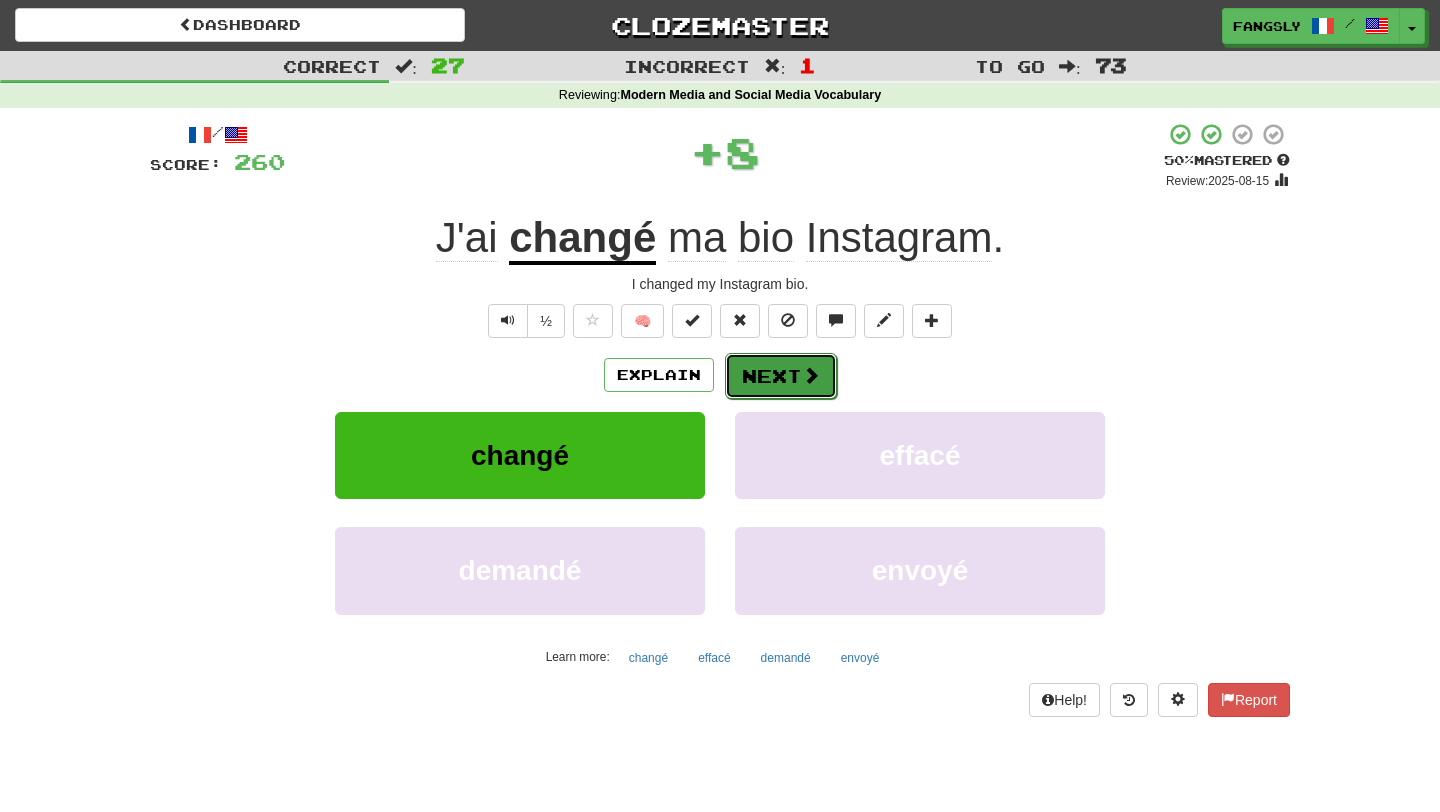 click on "Next" at bounding box center [781, 376] 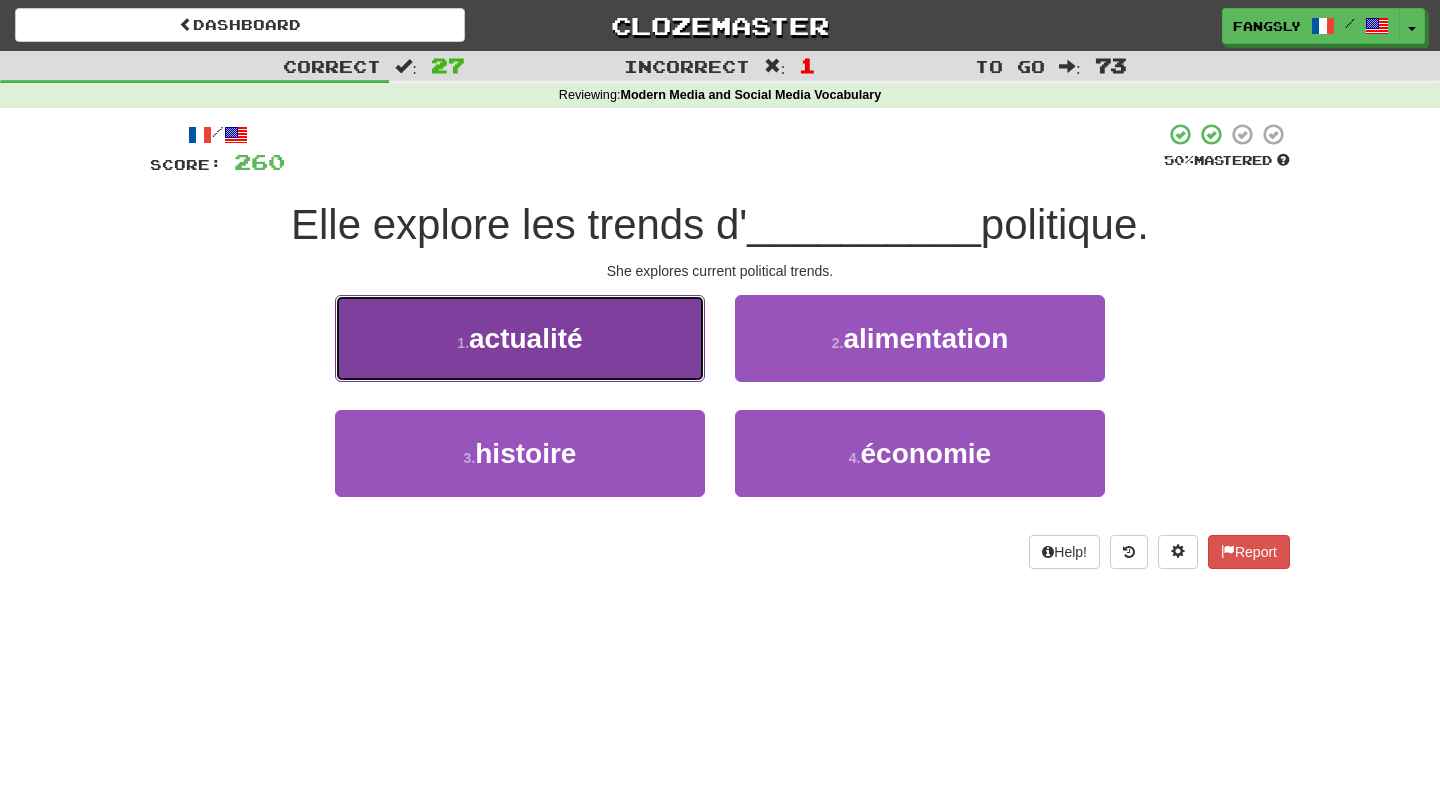click on "1 .  actualité" at bounding box center [520, 338] 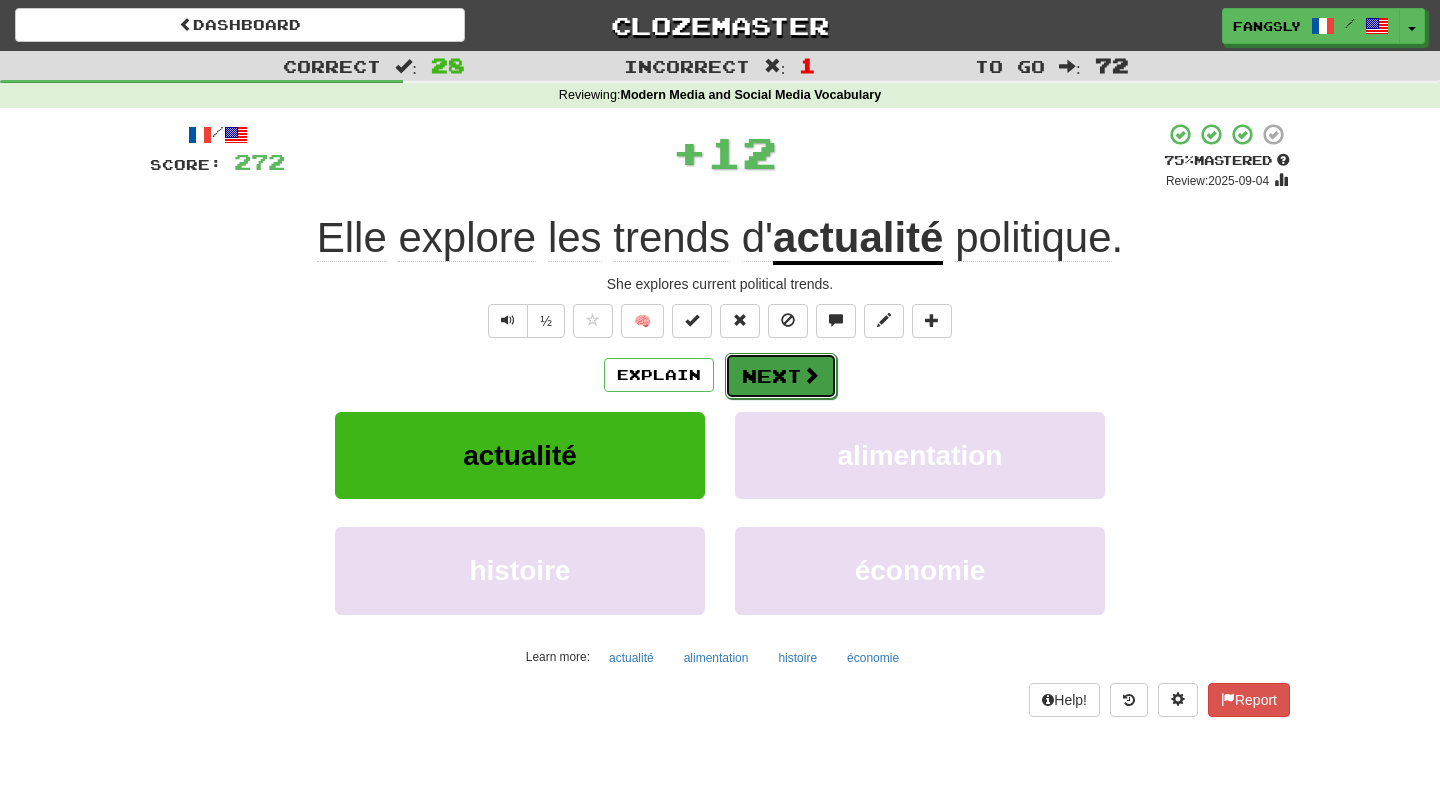 click on "Next" at bounding box center [781, 376] 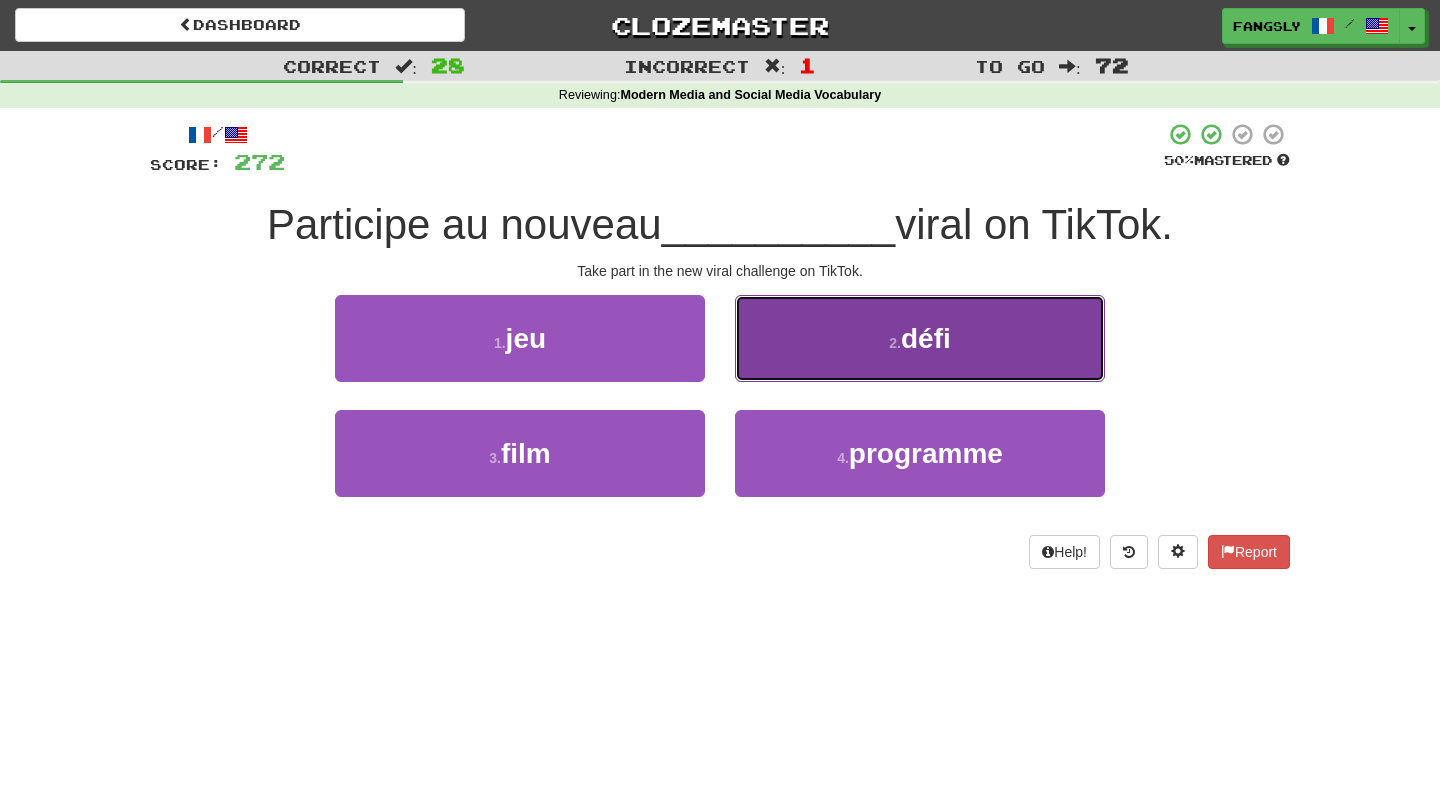 click on "2 .  défi" at bounding box center (920, 338) 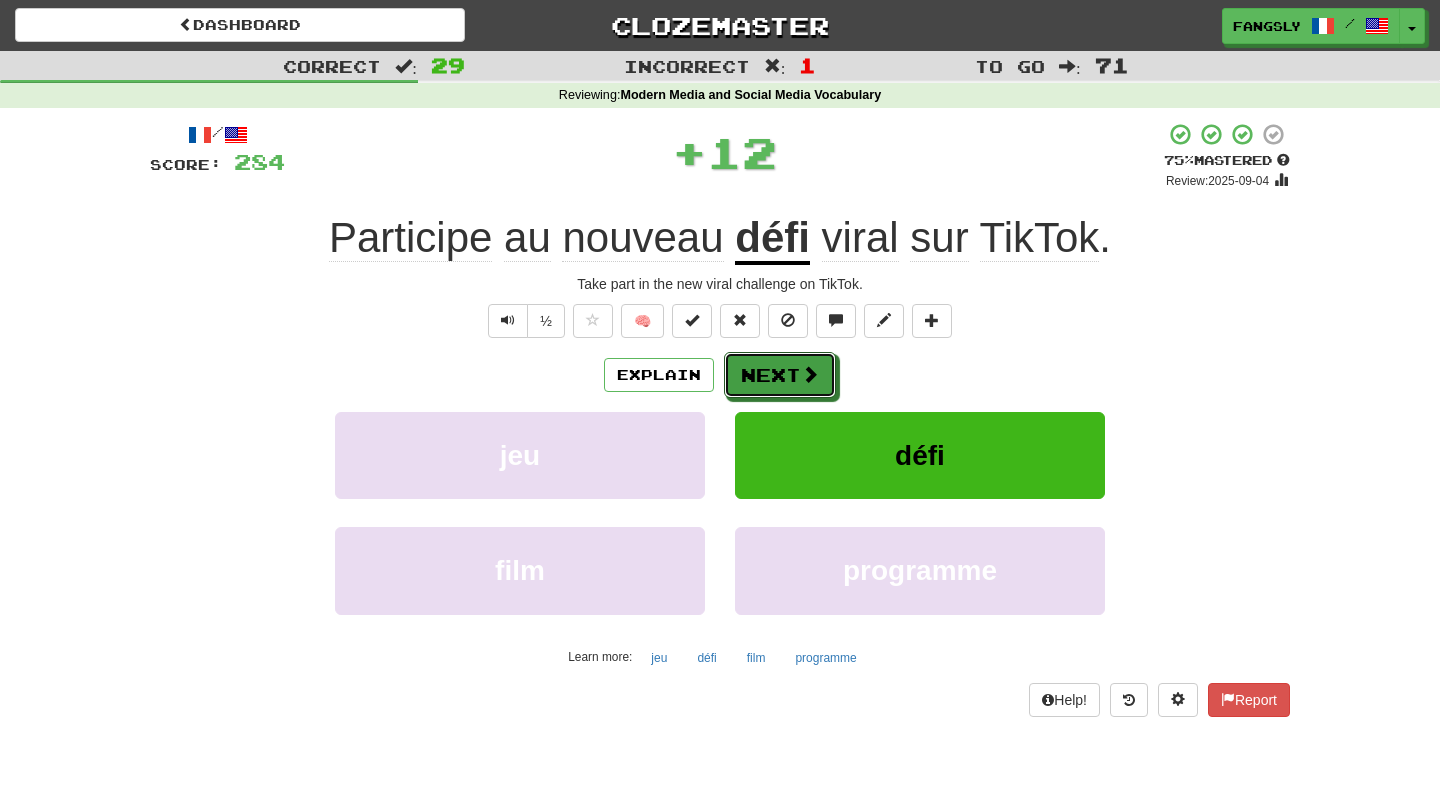 click on "Next" at bounding box center (780, 375) 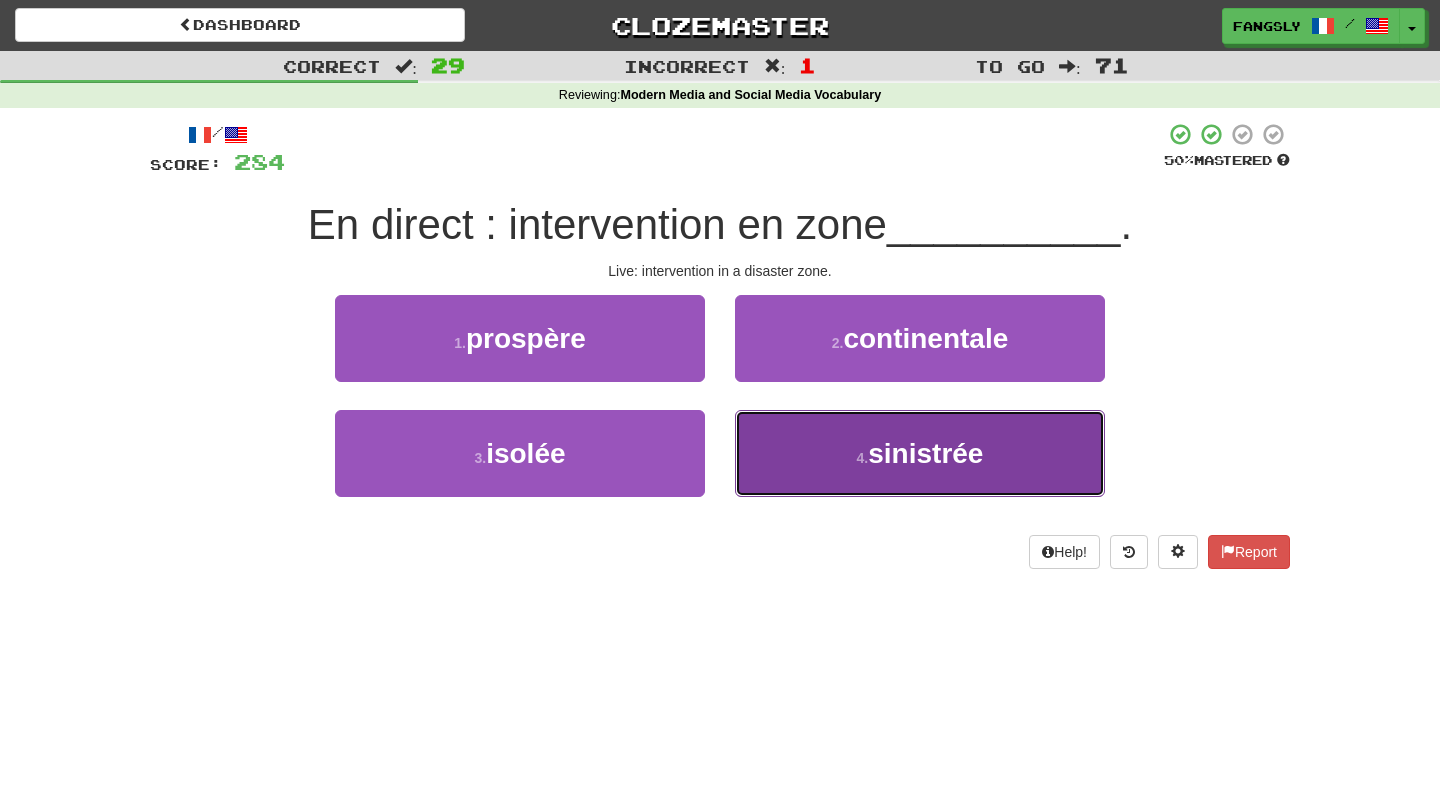 click on "4 .  sinistrée" at bounding box center (920, 453) 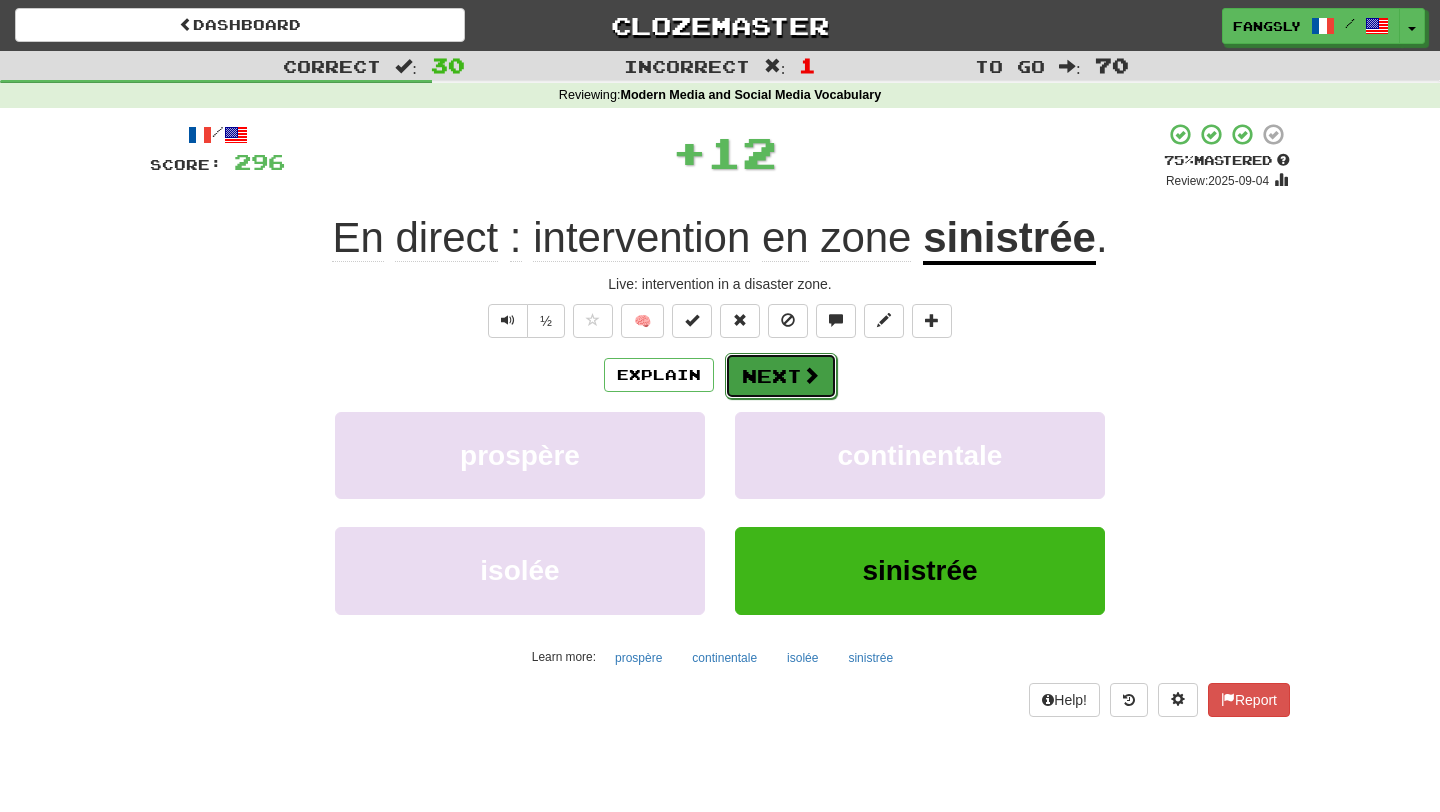 click at bounding box center (811, 375) 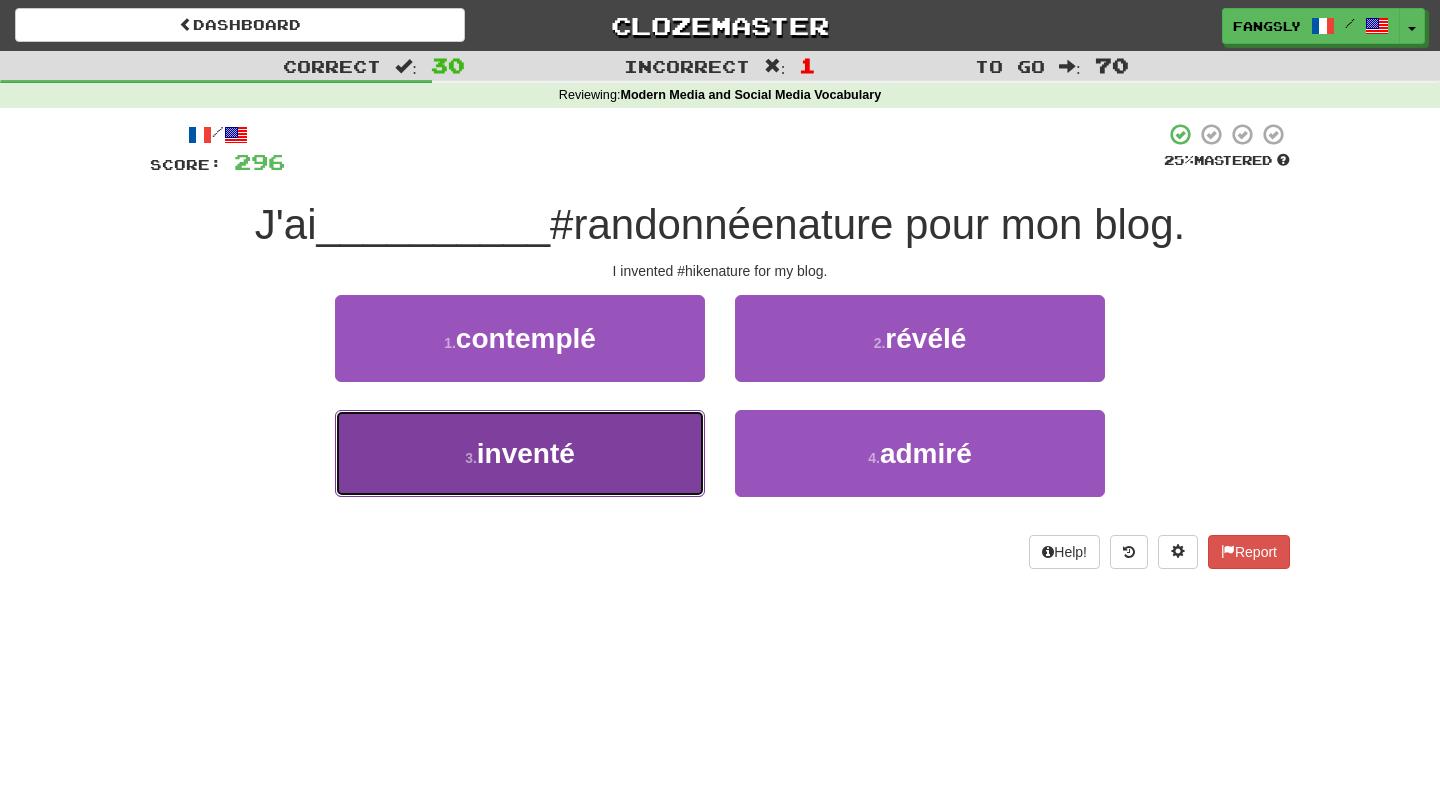 click on "3 .  inventé" at bounding box center [520, 453] 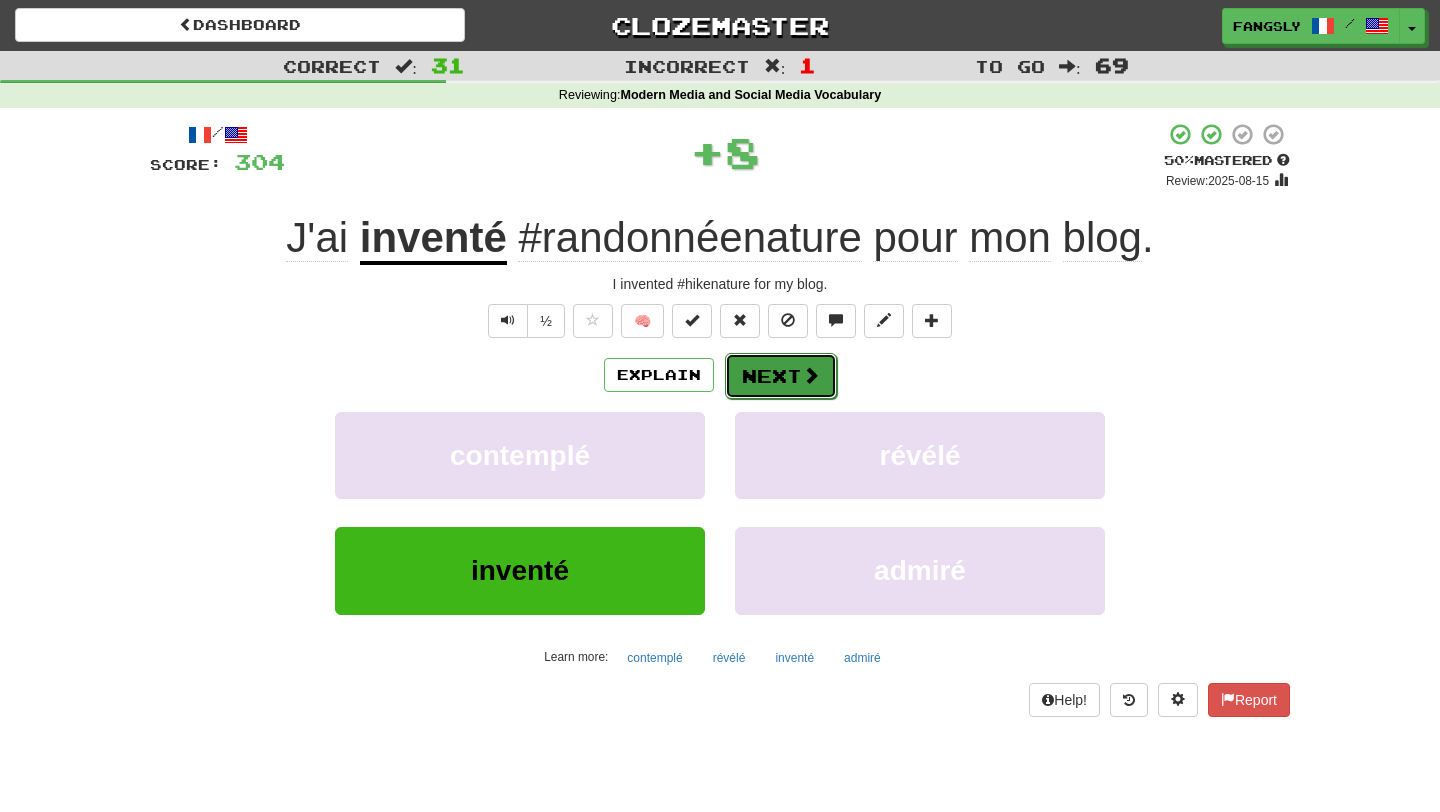 click on "Next" at bounding box center [781, 376] 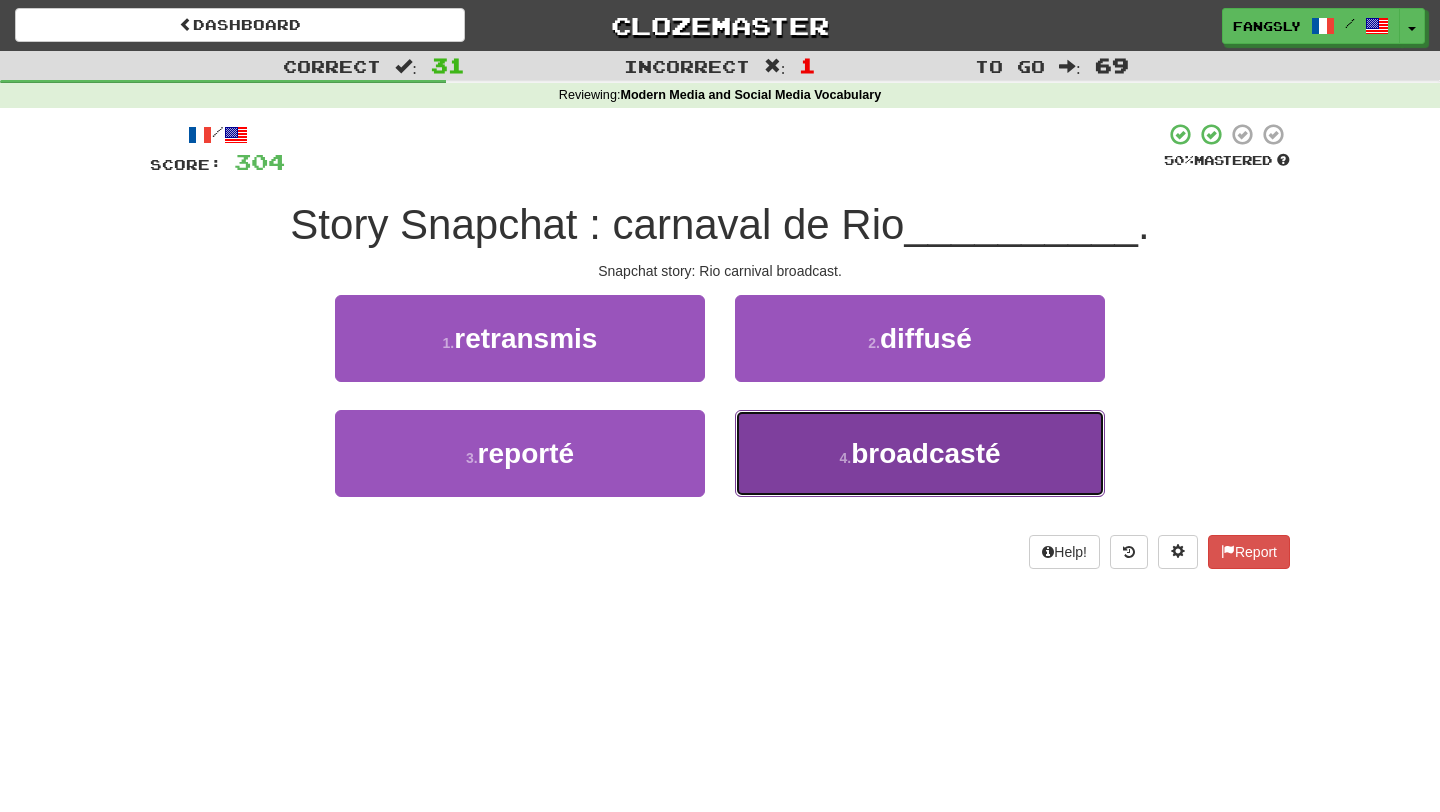 click on "4 .  broadcasté" at bounding box center [920, 453] 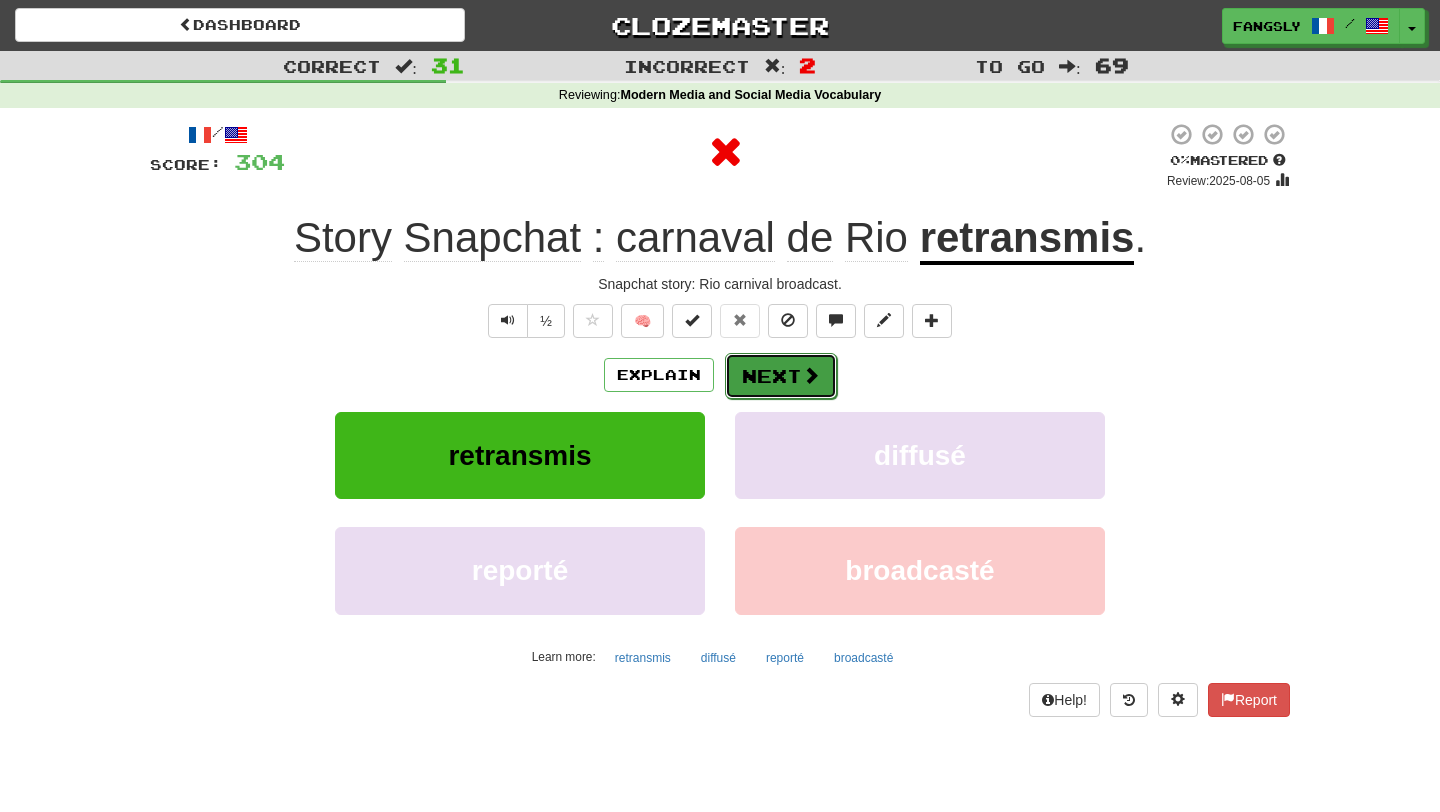 click on "Next" at bounding box center (781, 376) 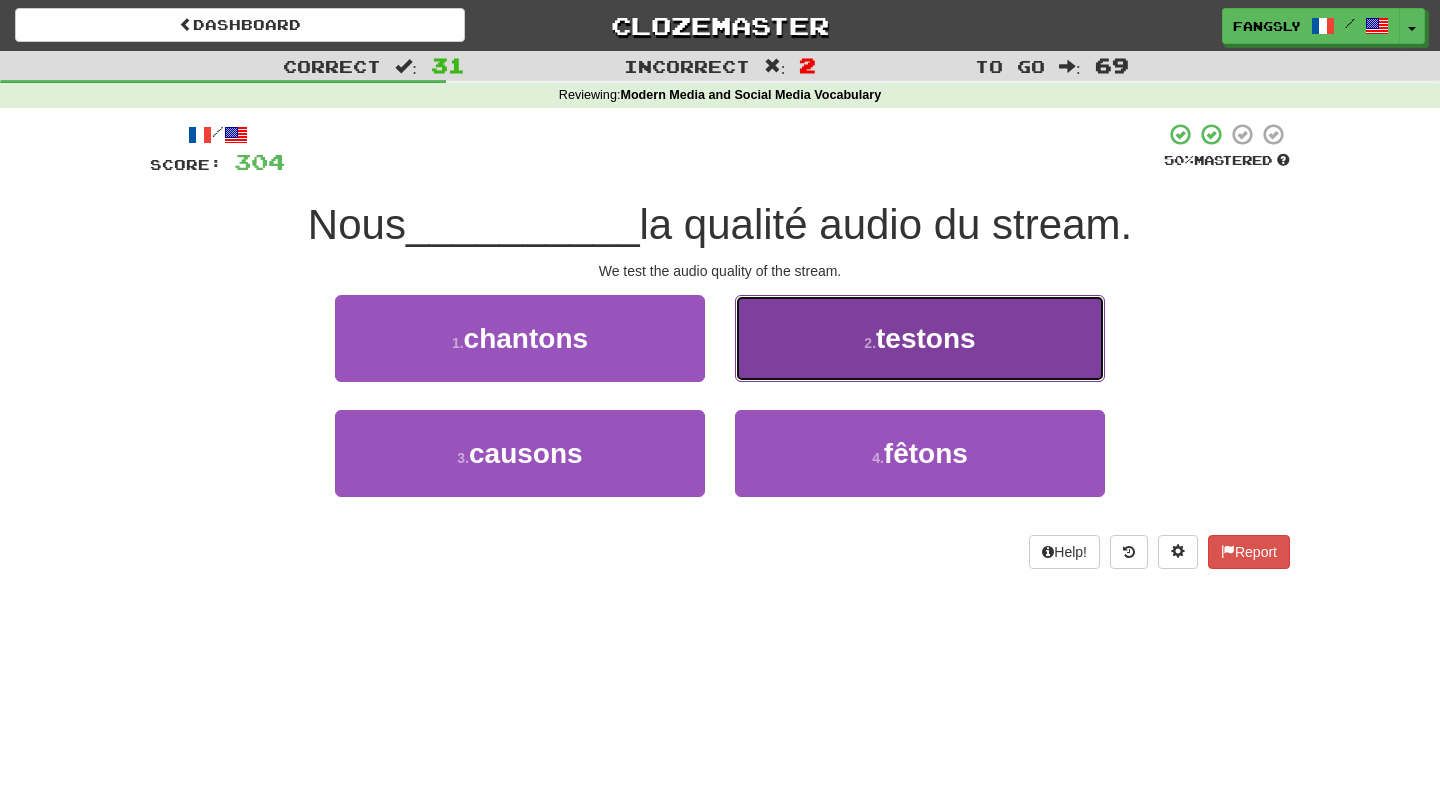 click on "2 .  testons" at bounding box center (920, 338) 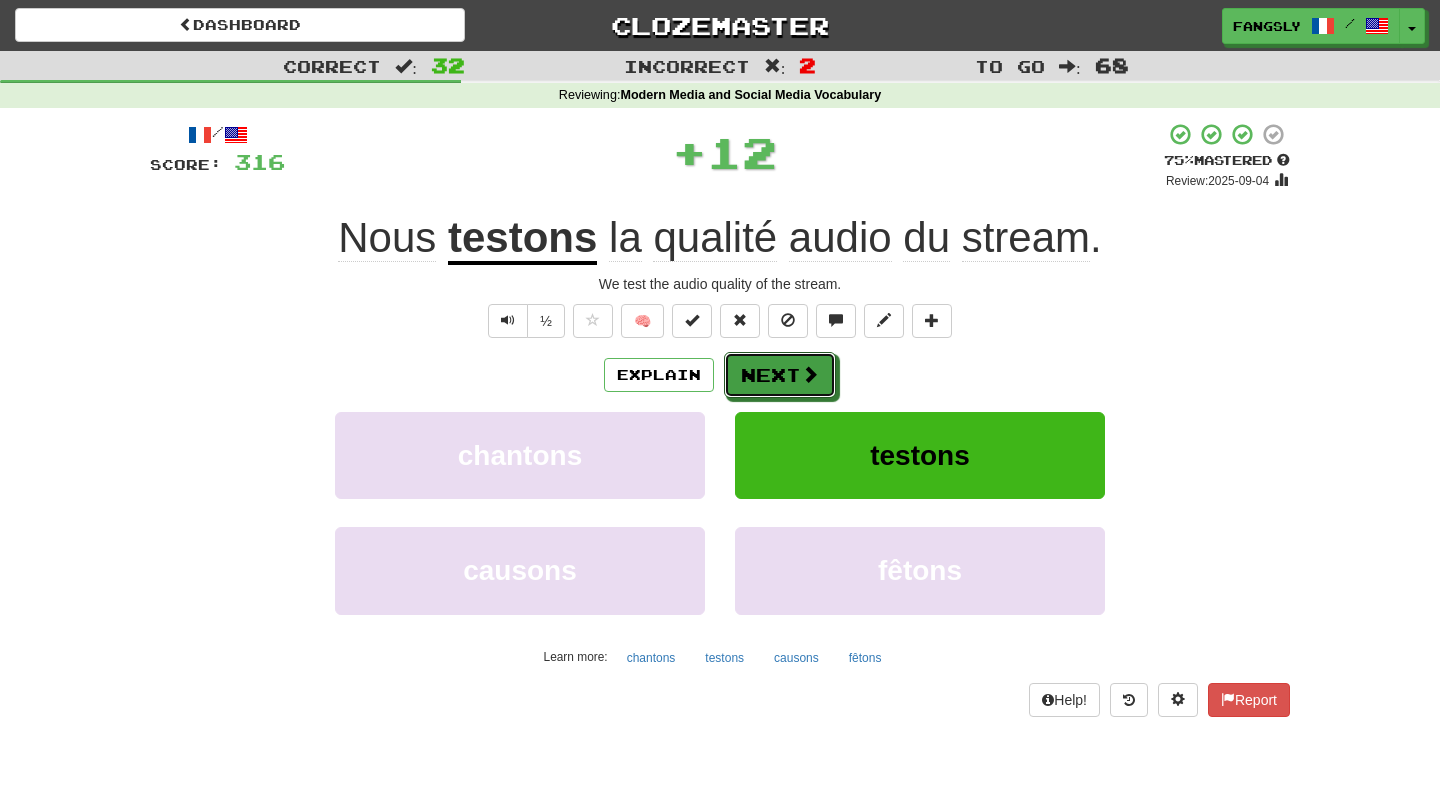 click on "Next" at bounding box center (780, 375) 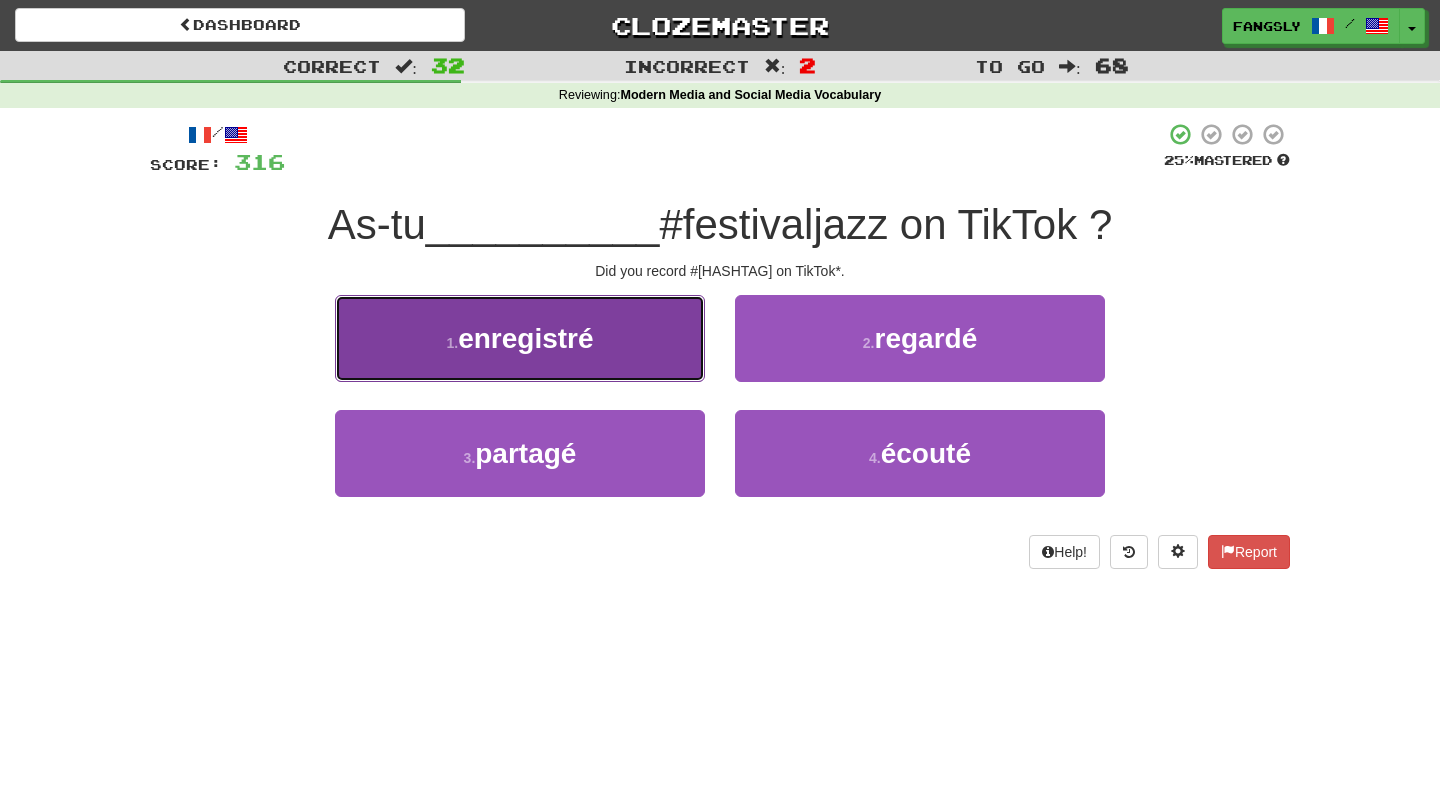 click on "1 .  enregistré" at bounding box center (520, 338) 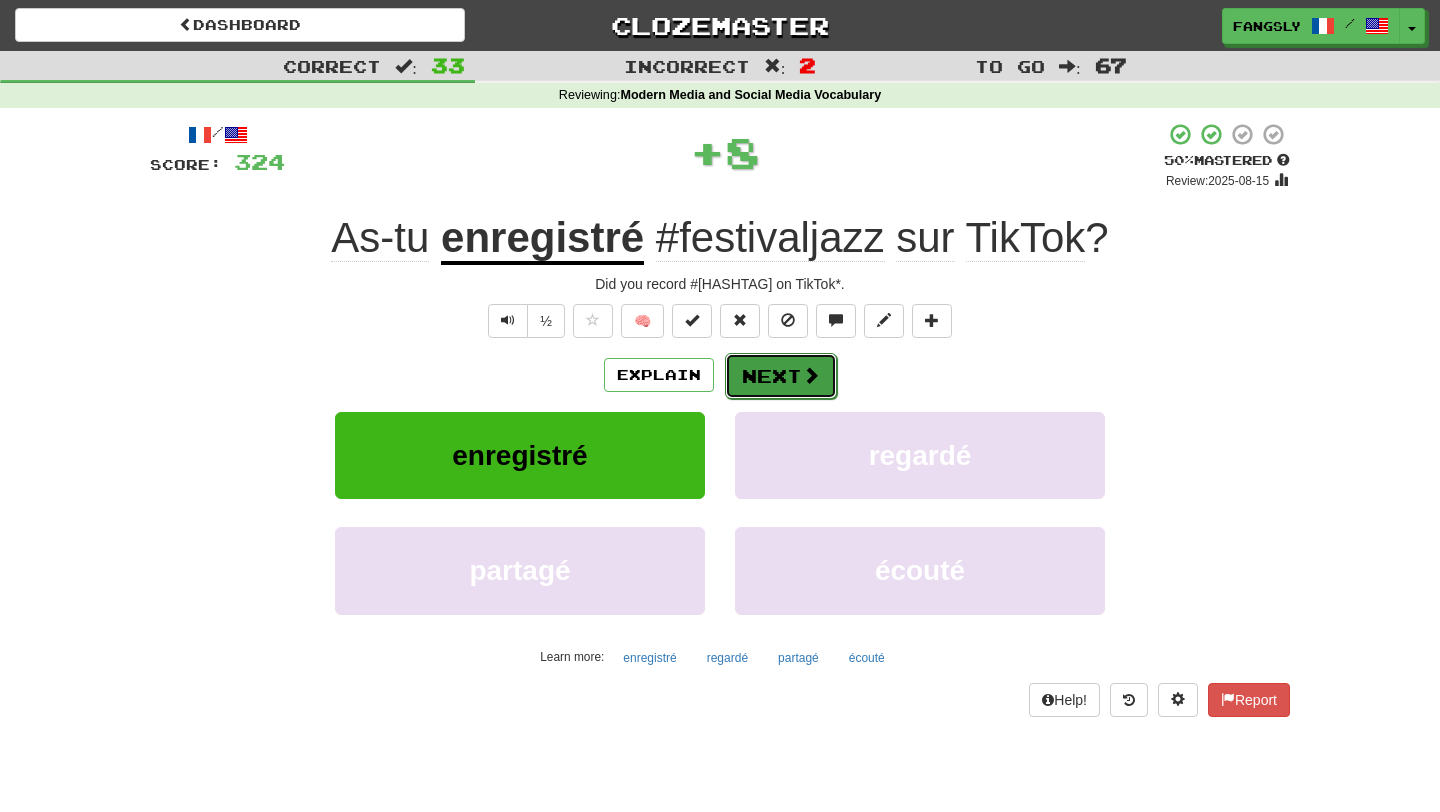 click on "Next" at bounding box center [781, 376] 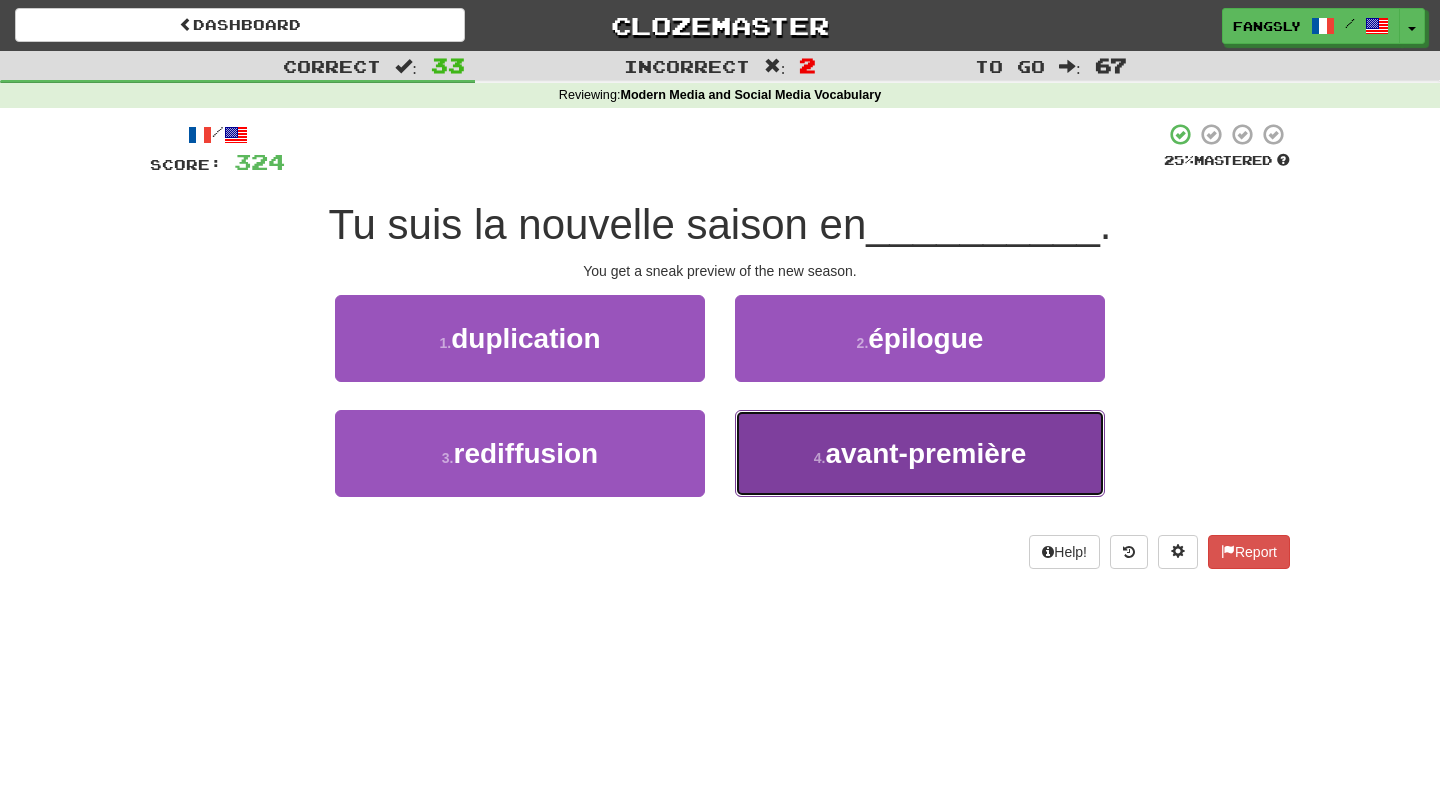 click on "4 ." at bounding box center (820, 458) 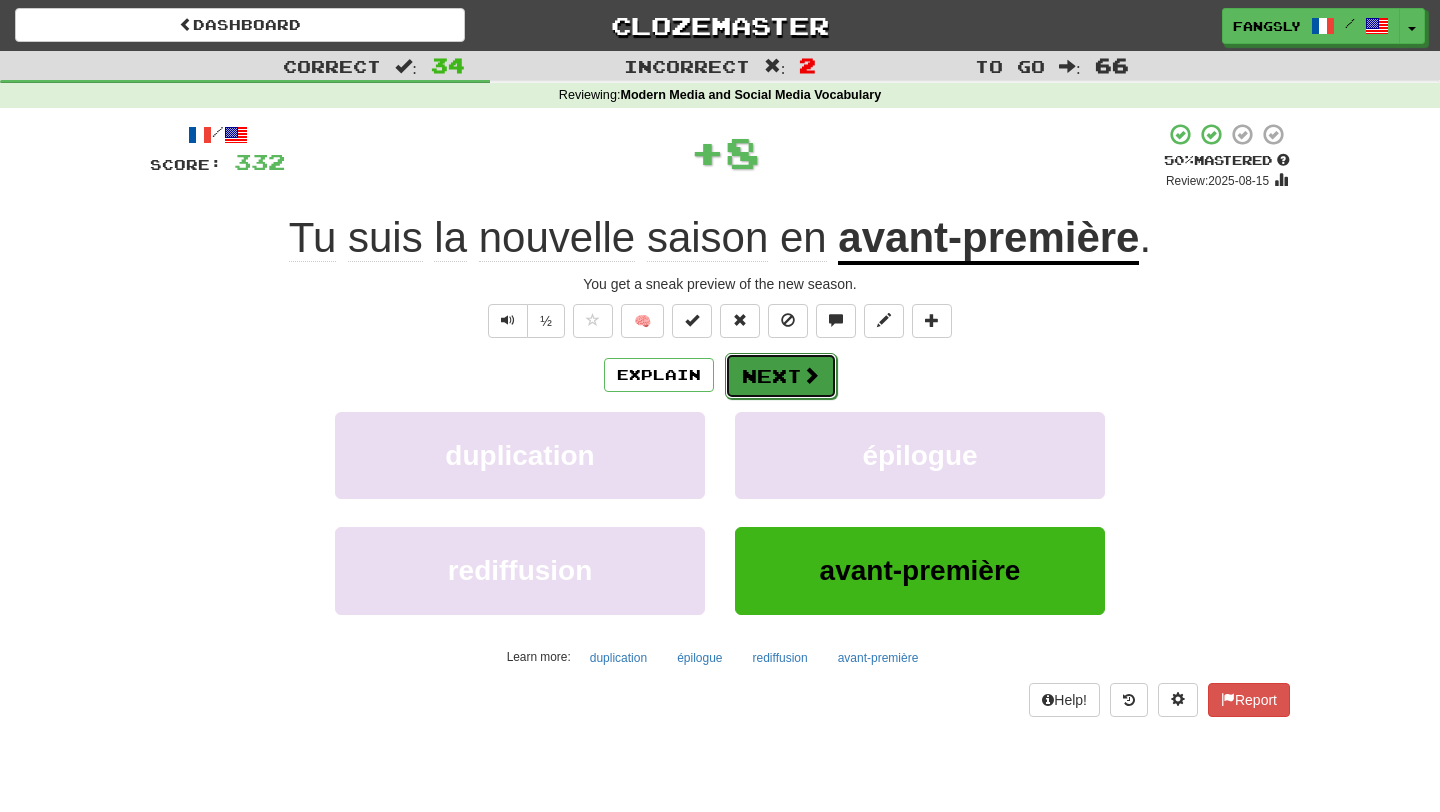 click on "Next" at bounding box center (781, 376) 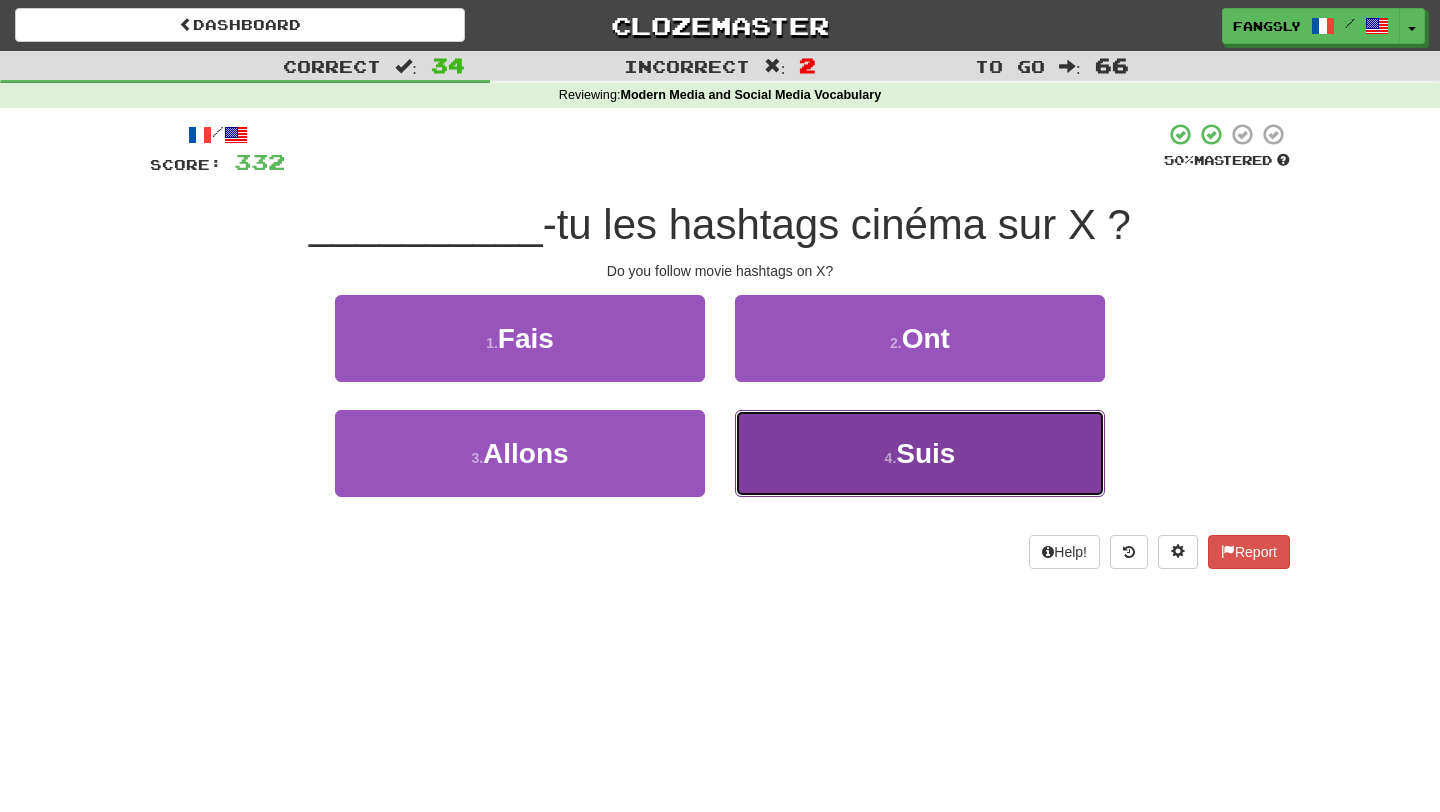 click on "4 .  Suis" at bounding box center [920, 453] 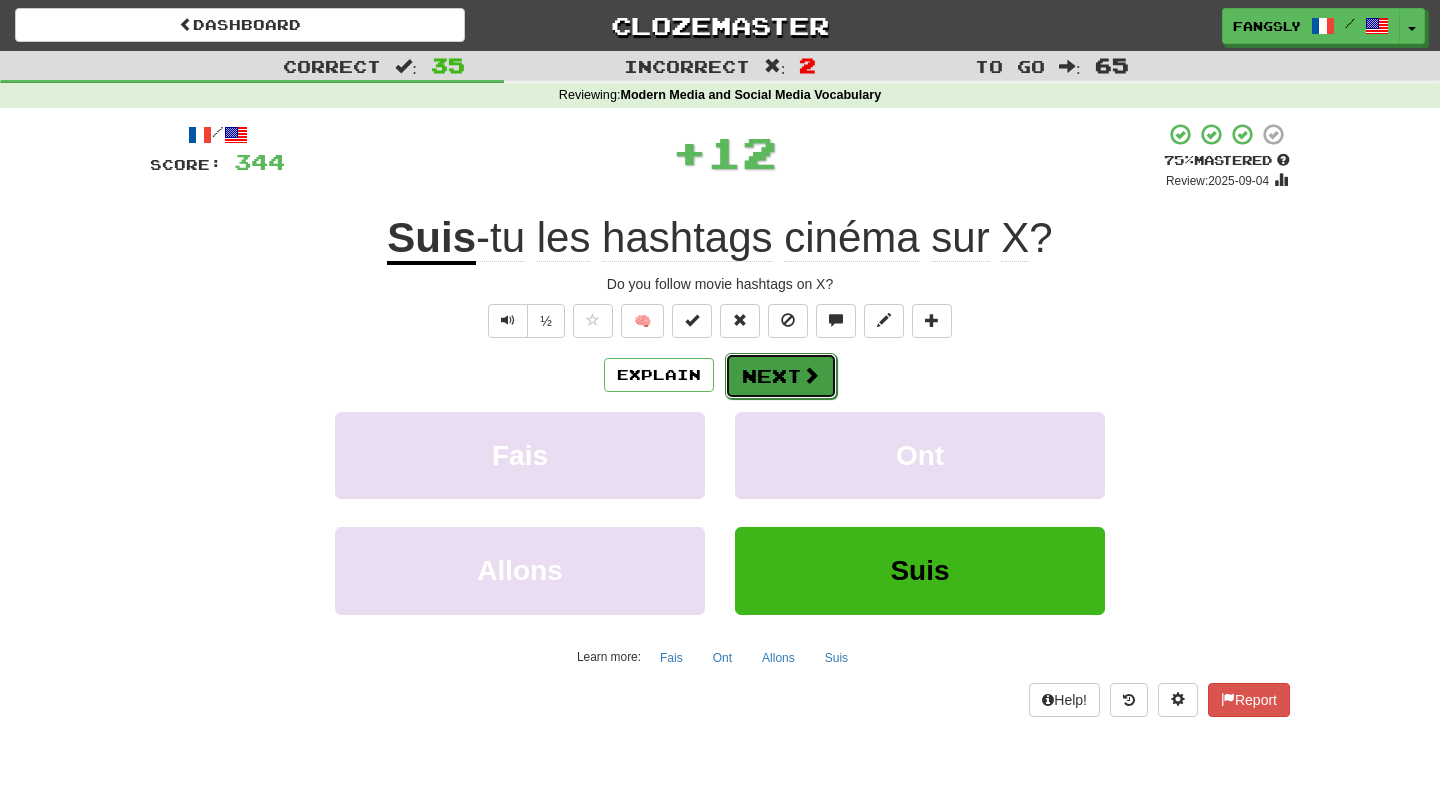 click on "Next" at bounding box center (781, 376) 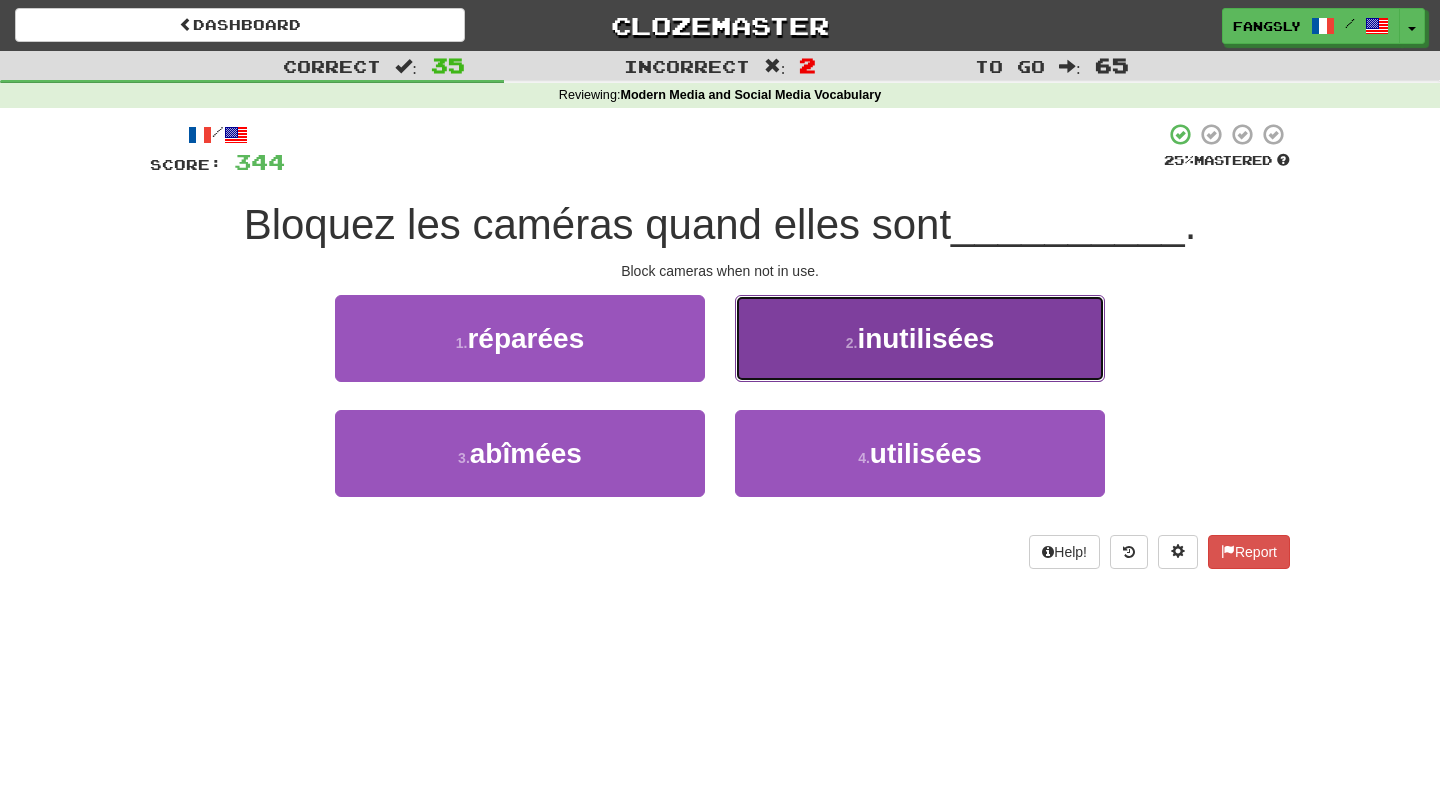 click on "2 .  inutilisées" at bounding box center [920, 338] 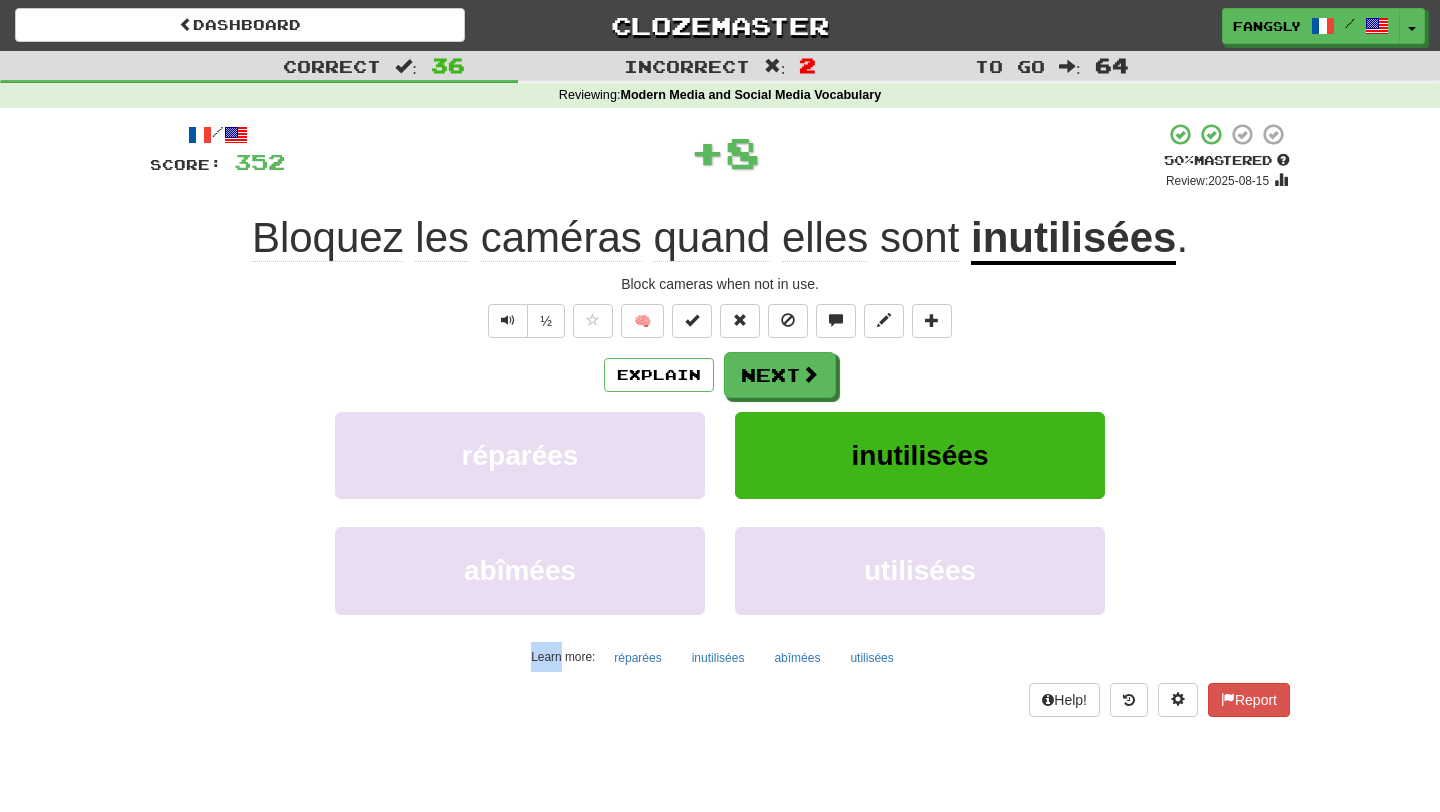 click on "/  Score:   352 + 8 50 %  Mastered Review:  2025-08-15 Bloquez   les   caméras   quand   elles   sont   inutilisées . Block cameras when not in use. ½ 🧠 Explain Next réparées inutilisées abîmées utilisées Learn more: réparées inutilisées abîmées utilisées  Help!  Report" at bounding box center (720, 419) 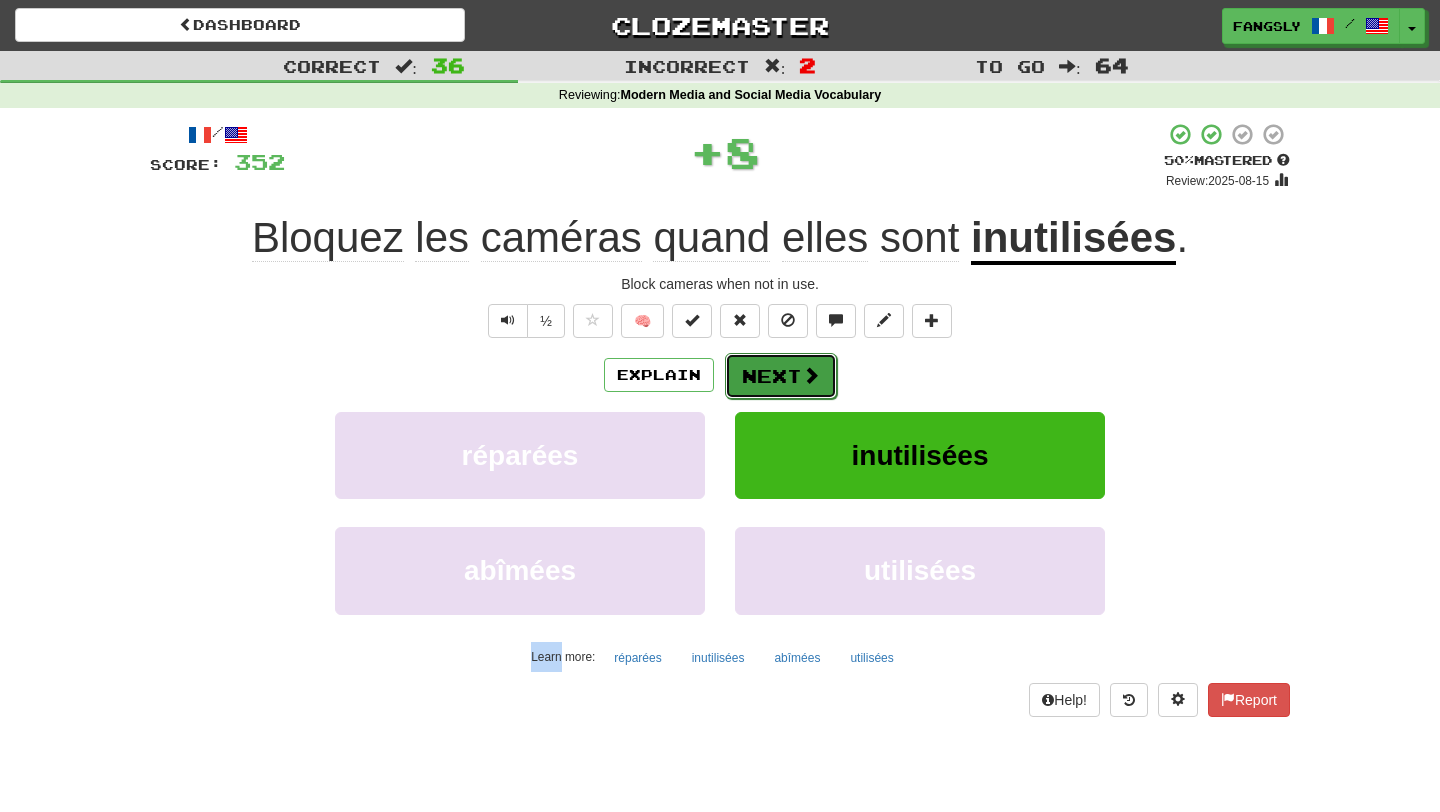 click at bounding box center [811, 375] 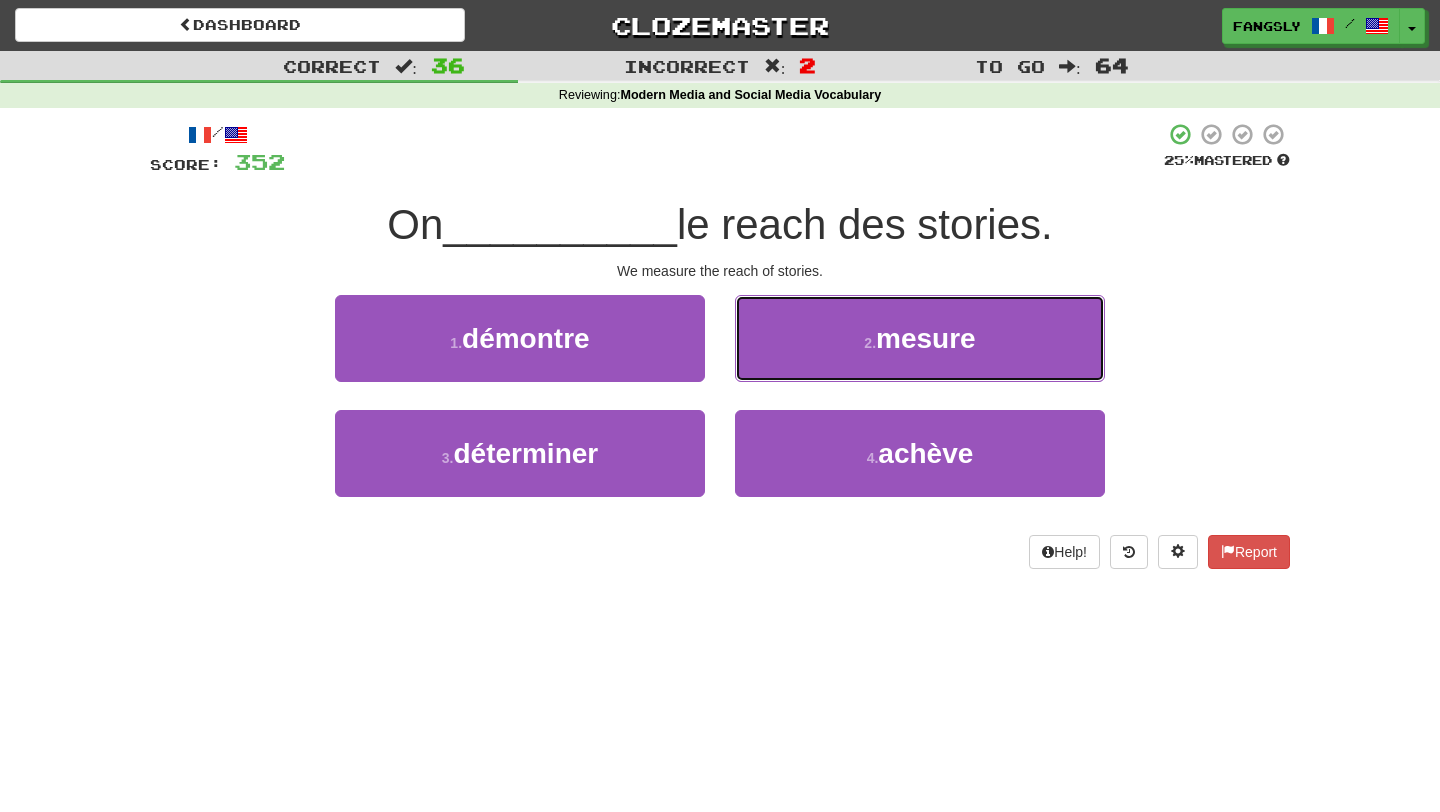 click on "2 .  mesure" at bounding box center (920, 338) 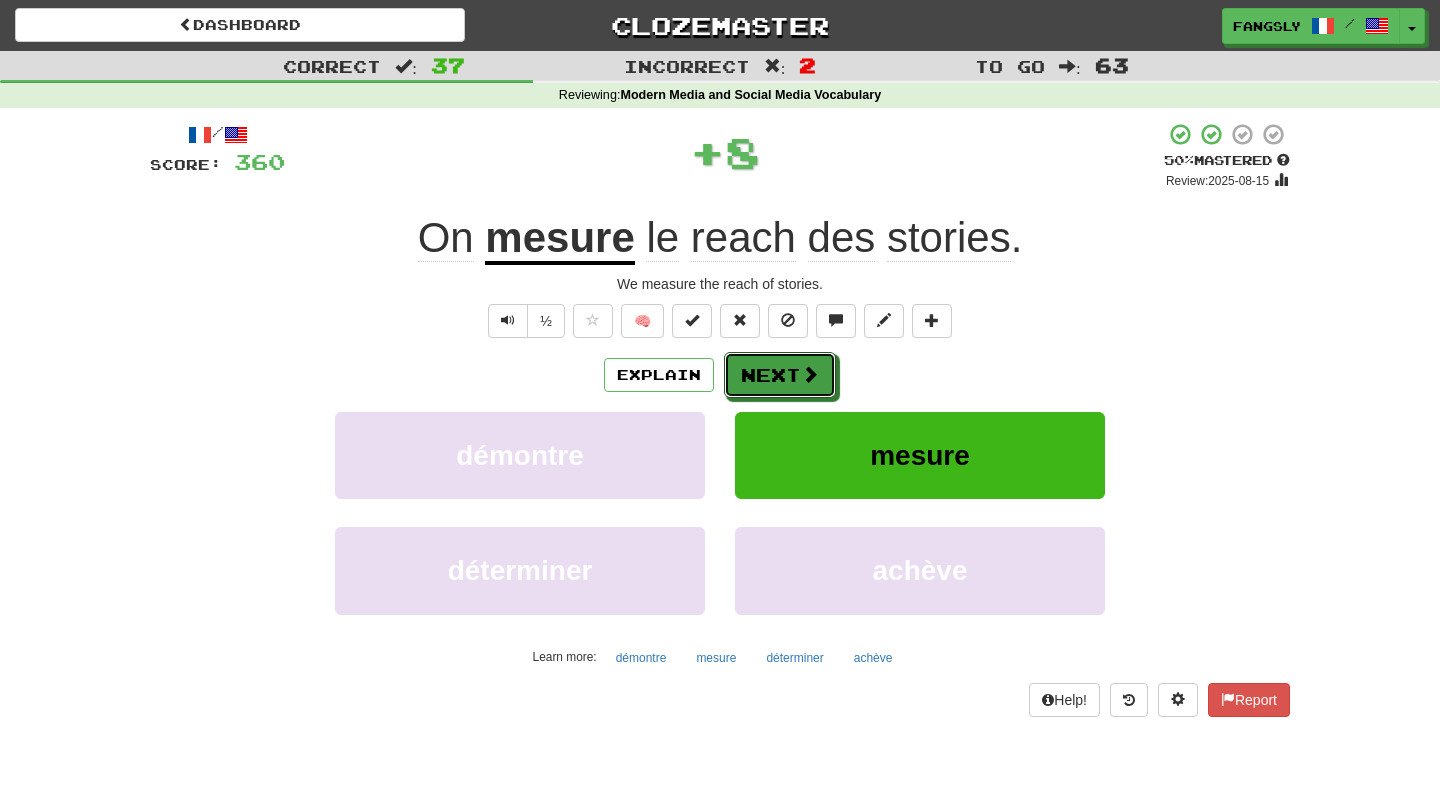 click at bounding box center [810, 374] 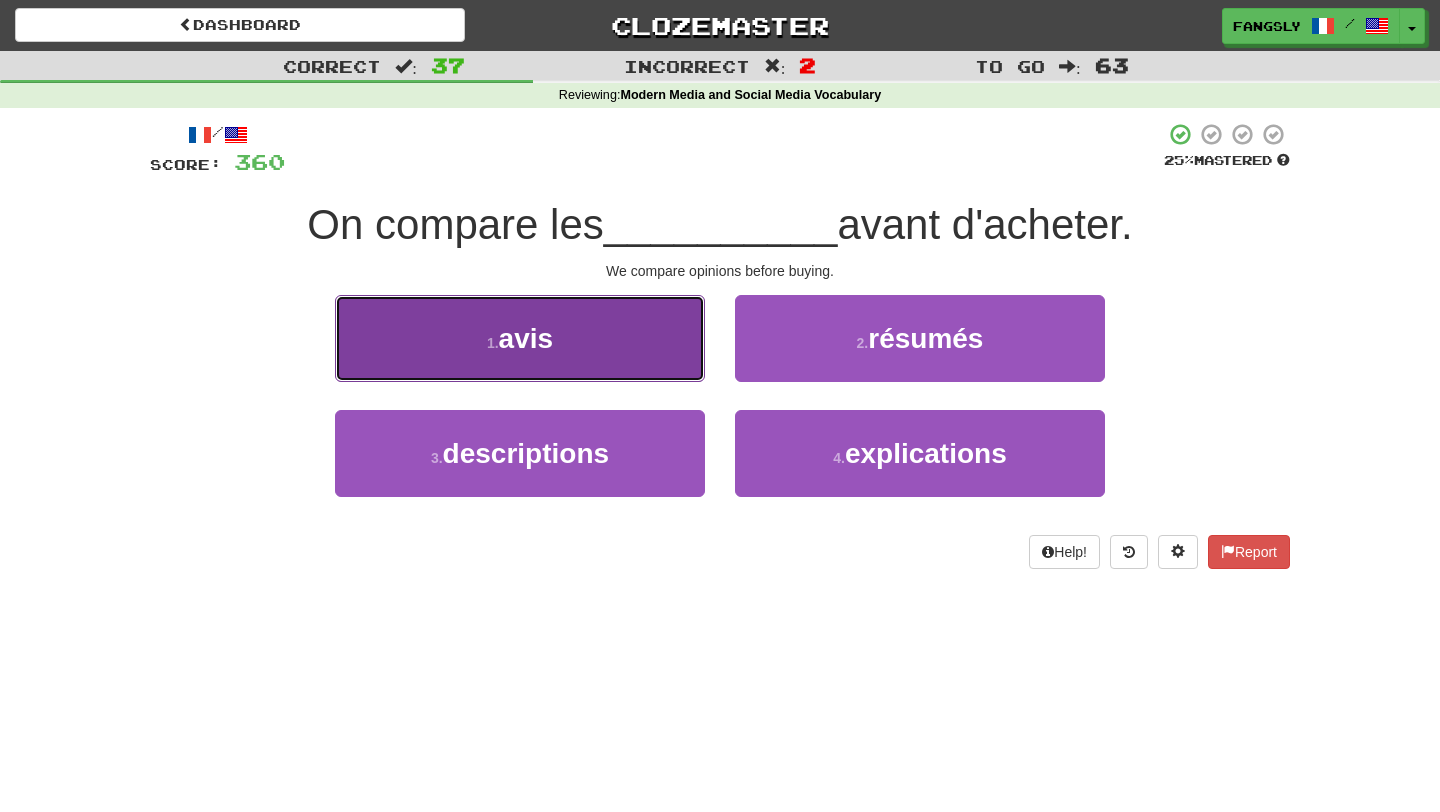 click on "1 .  avis" at bounding box center (520, 338) 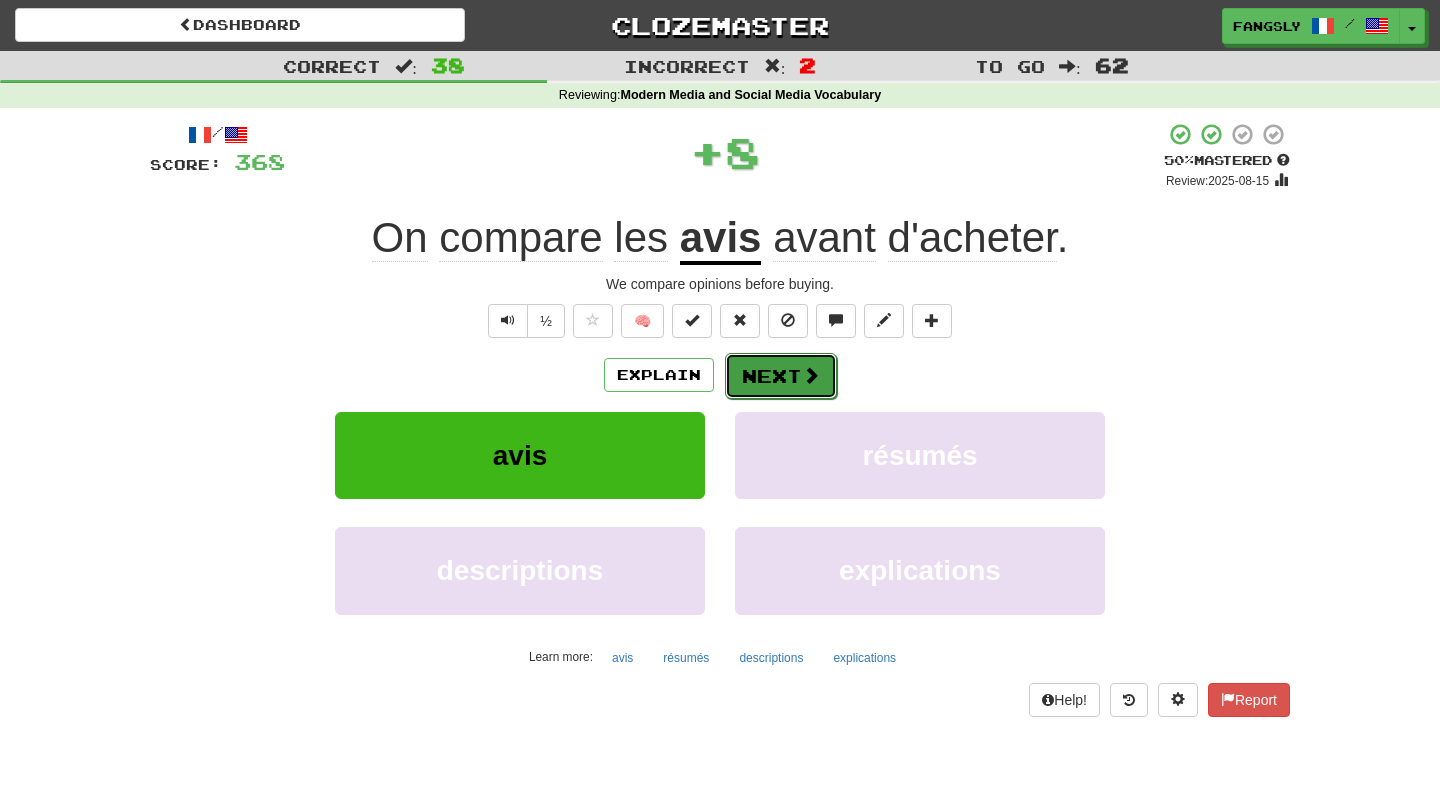 click on "Next" at bounding box center (781, 376) 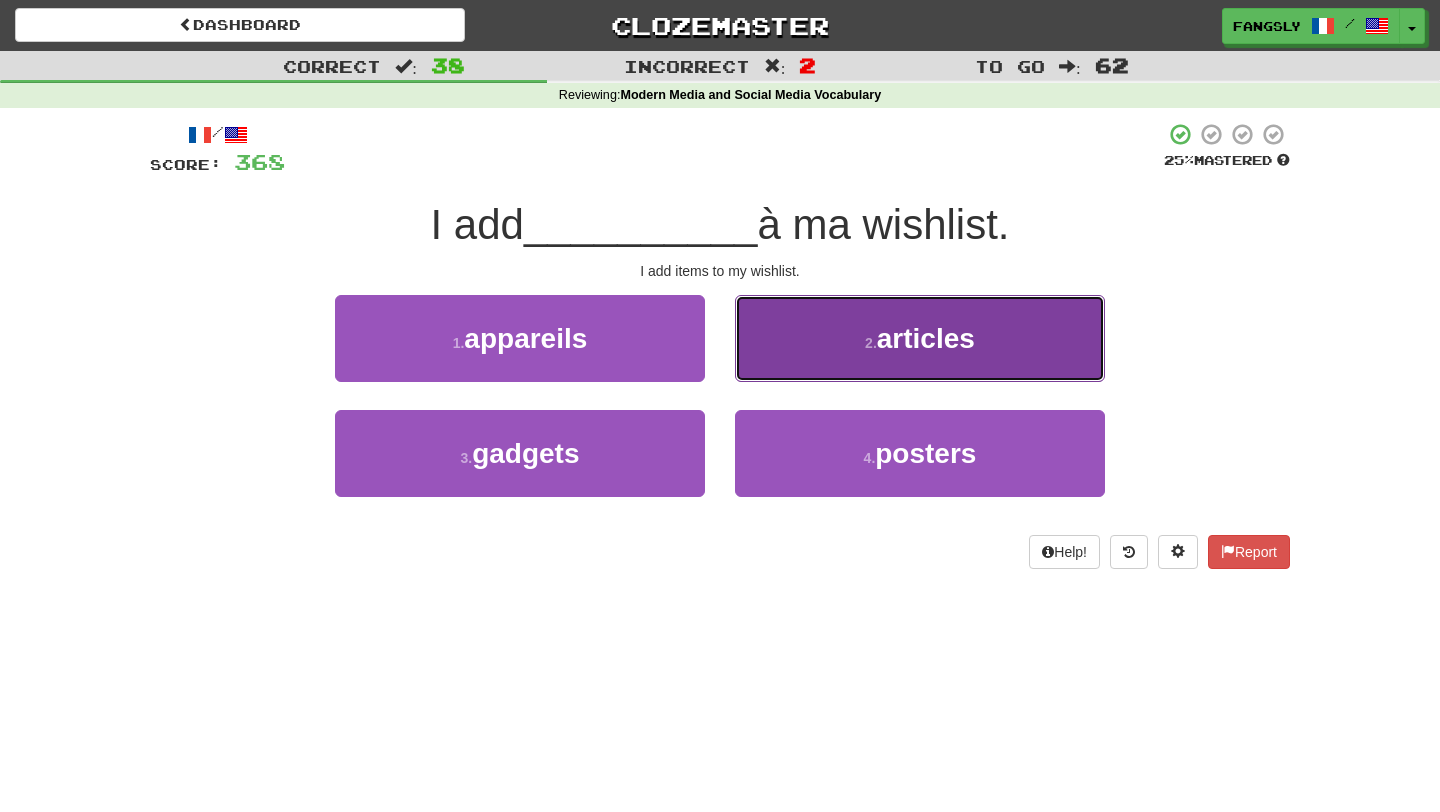 click on "2 .  articles" at bounding box center (920, 338) 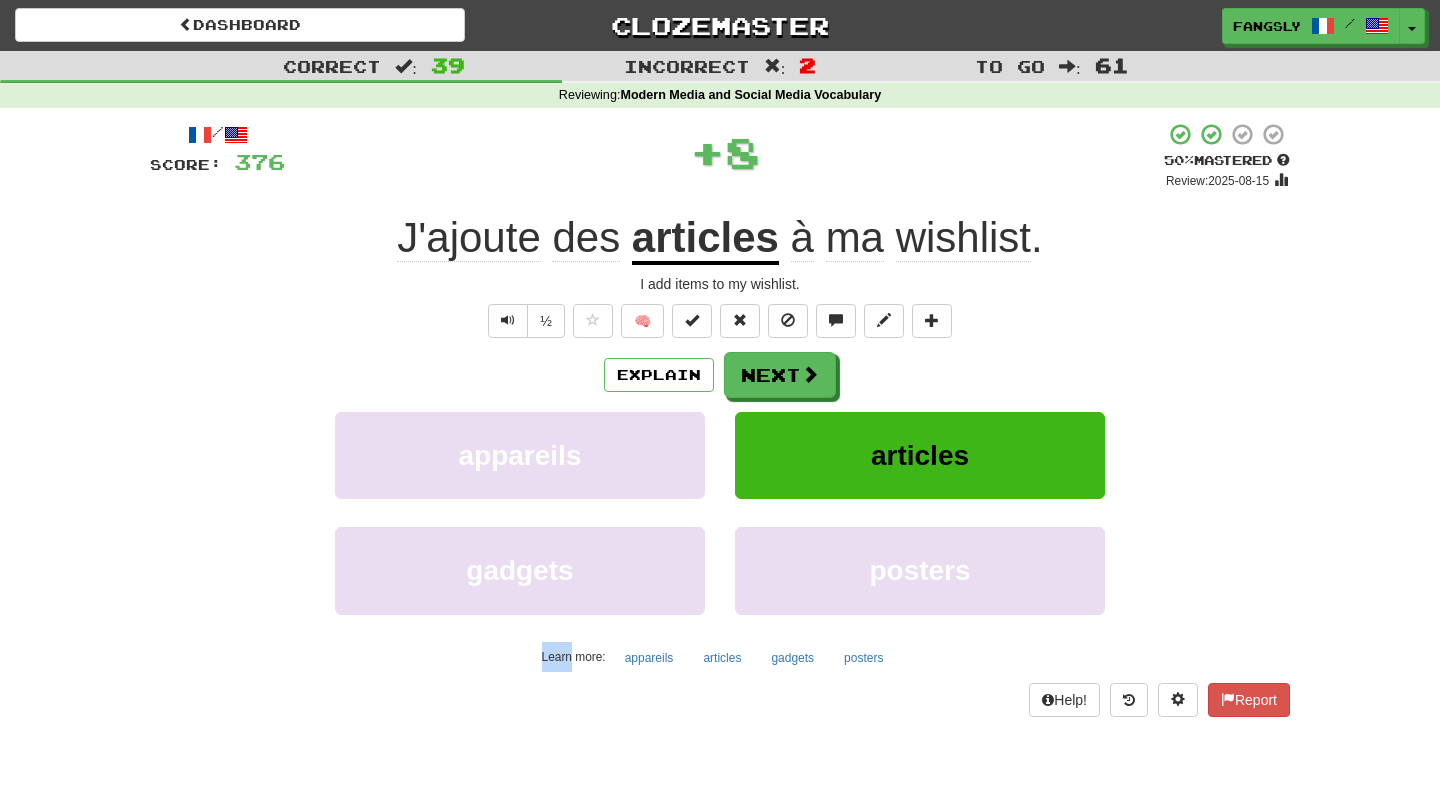 click on "/  Score:   376 + 8 50 %  Mastered Review:  2025-08-15 J'ajoute   des   articles   à   ma   wishlist . I add items to my wishlist. ½ 🧠 Explain Next appareils articles gadgets posters Learn more: appareils articles gadgets posters  Help!  Report" at bounding box center [720, 419] 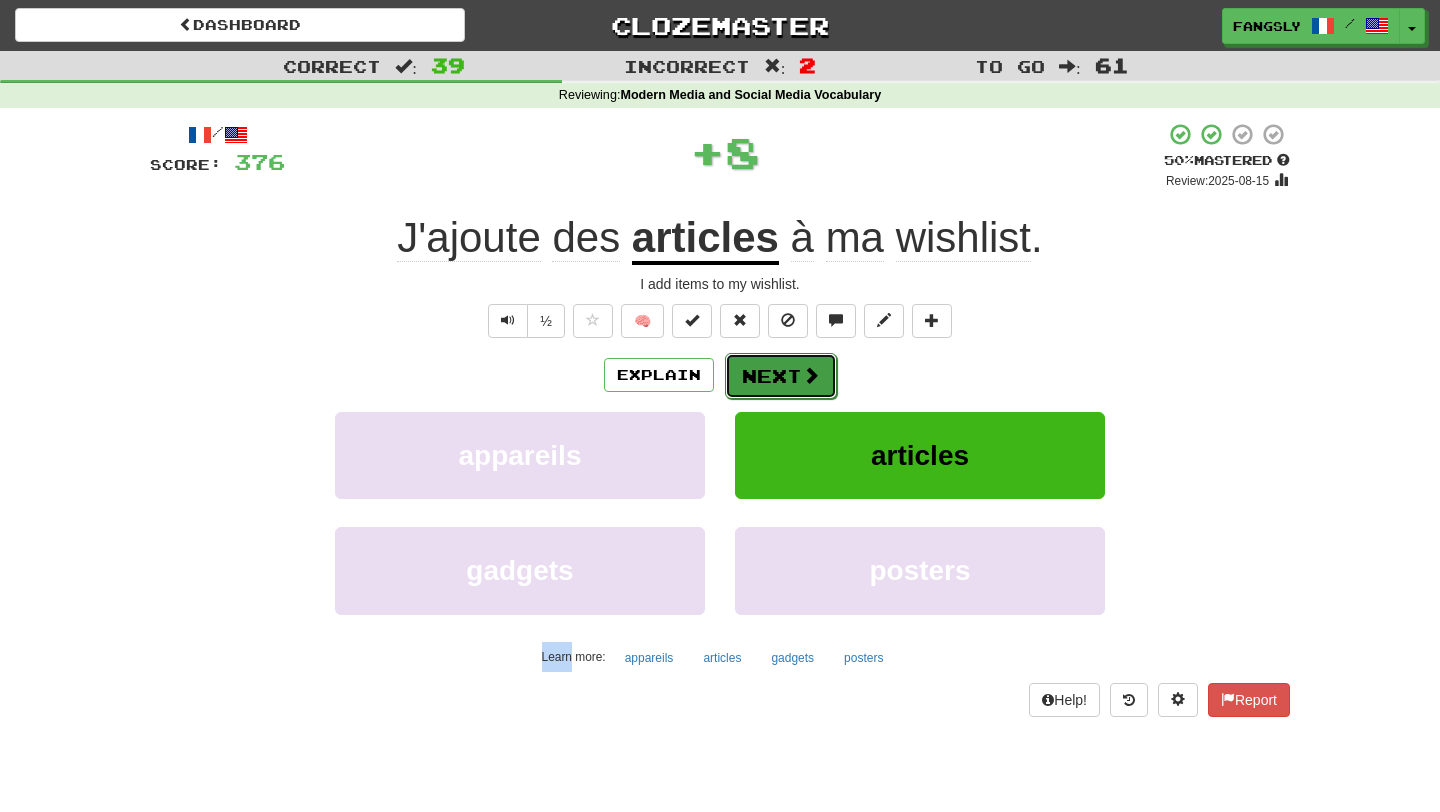 click at bounding box center (811, 375) 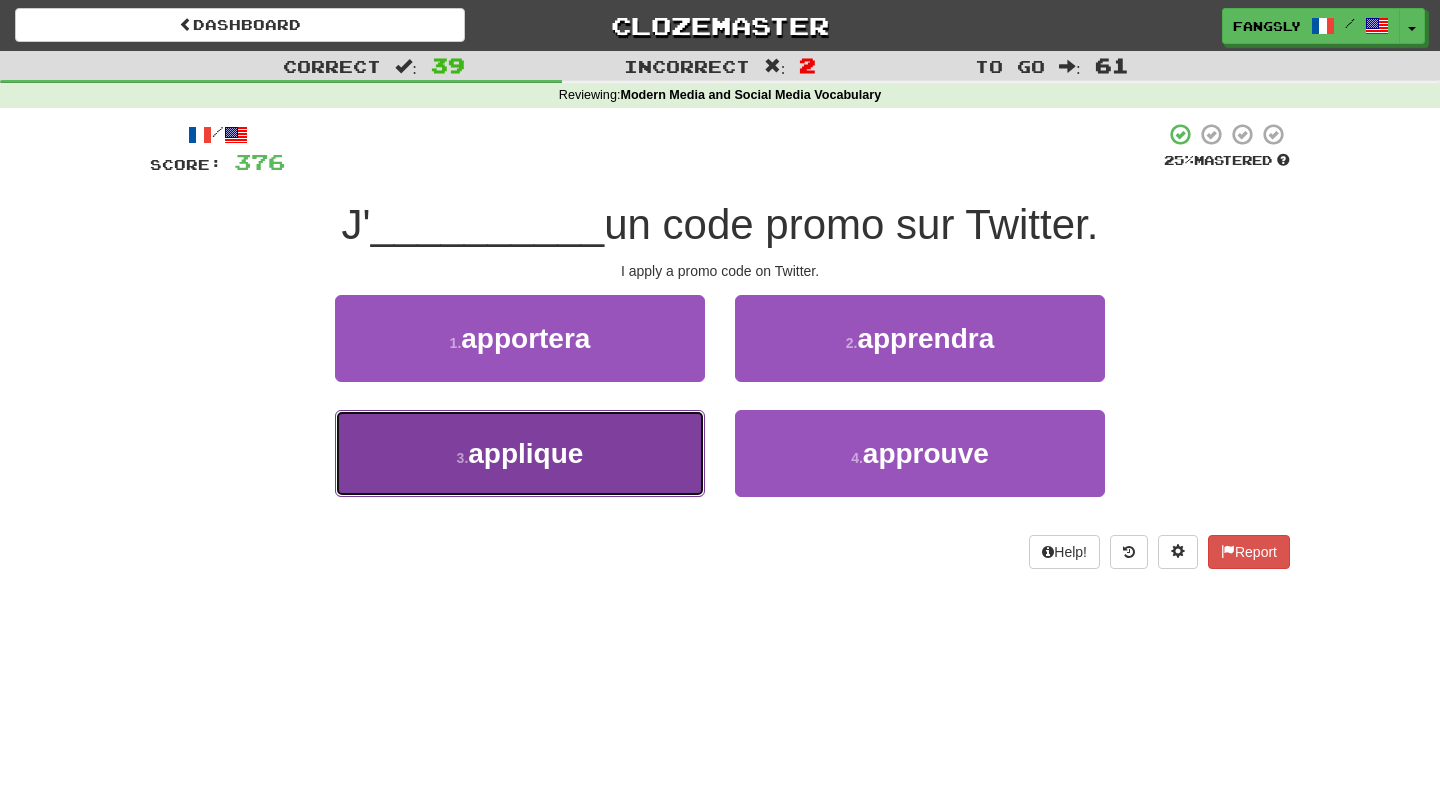 click on "3 .  applique" at bounding box center (520, 453) 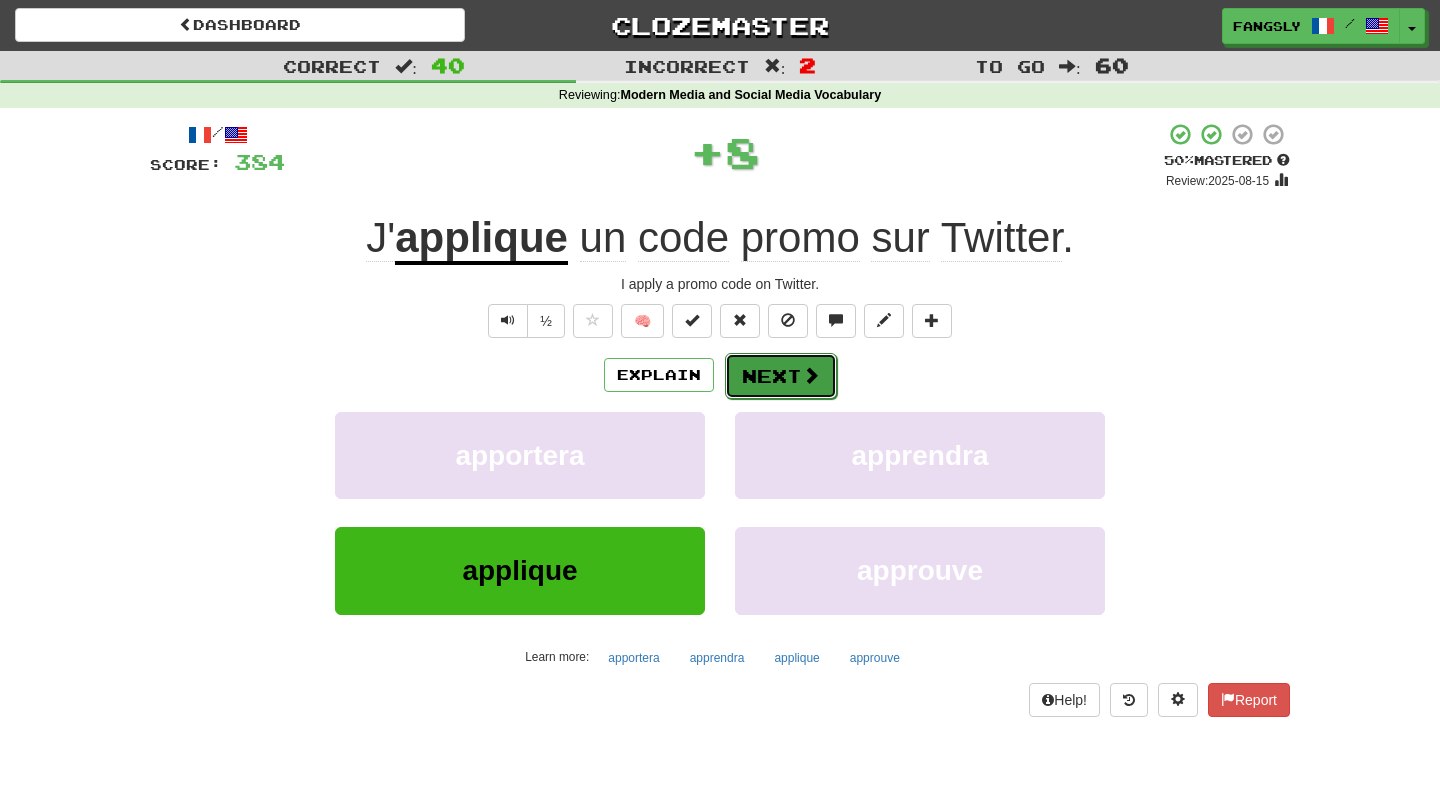 click on "Next" at bounding box center (781, 376) 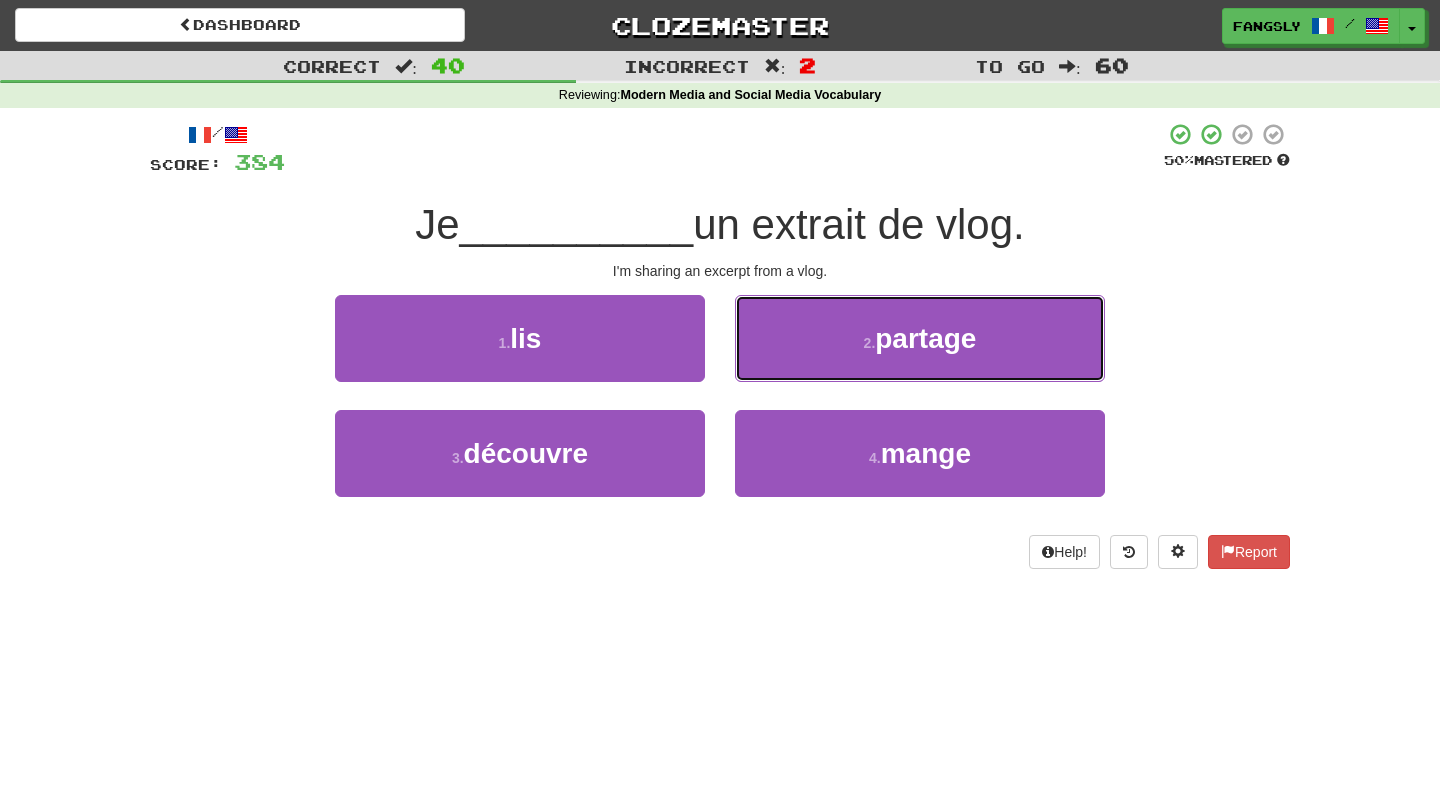 click on "2 .  partage" at bounding box center [920, 338] 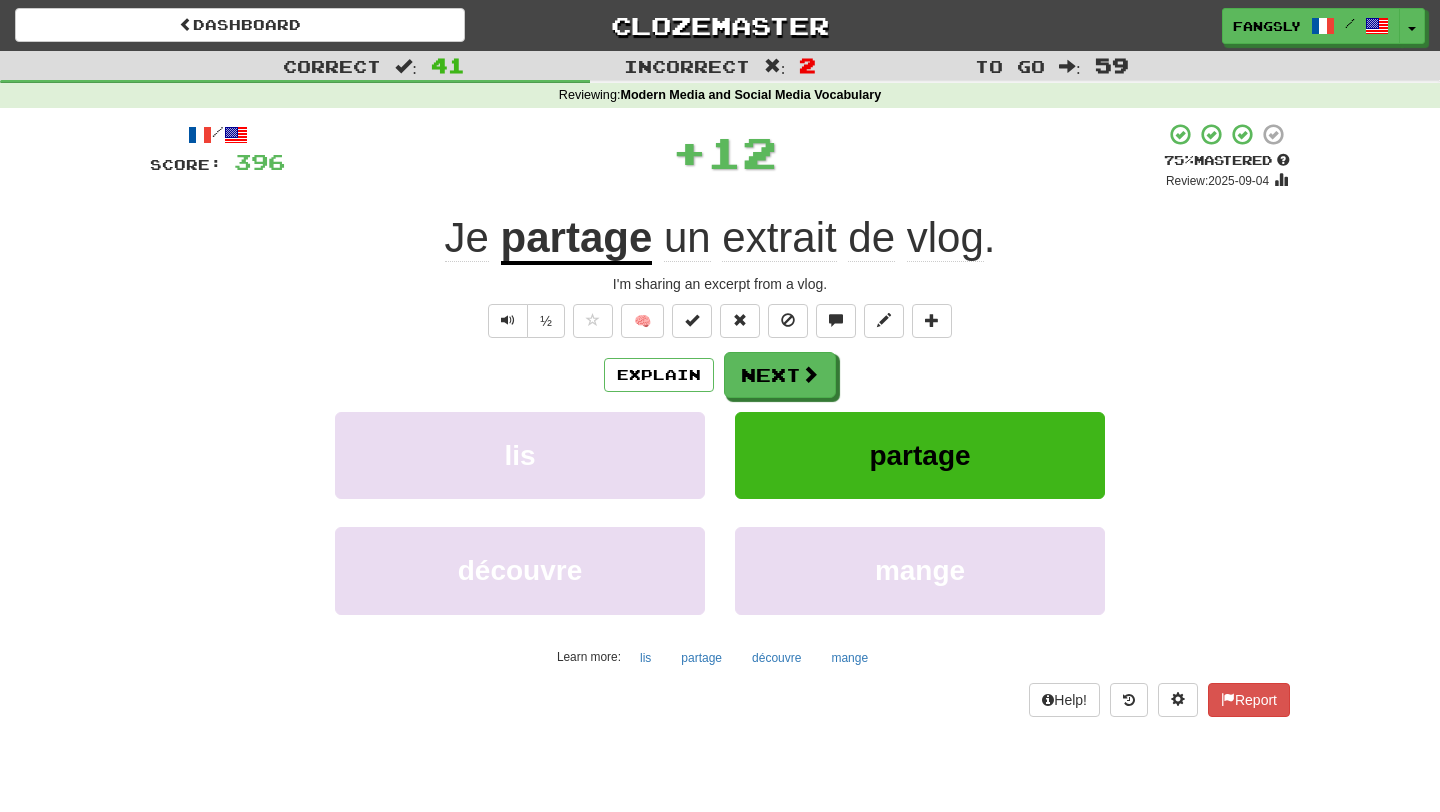 click on "Next" at bounding box center (780, 375) 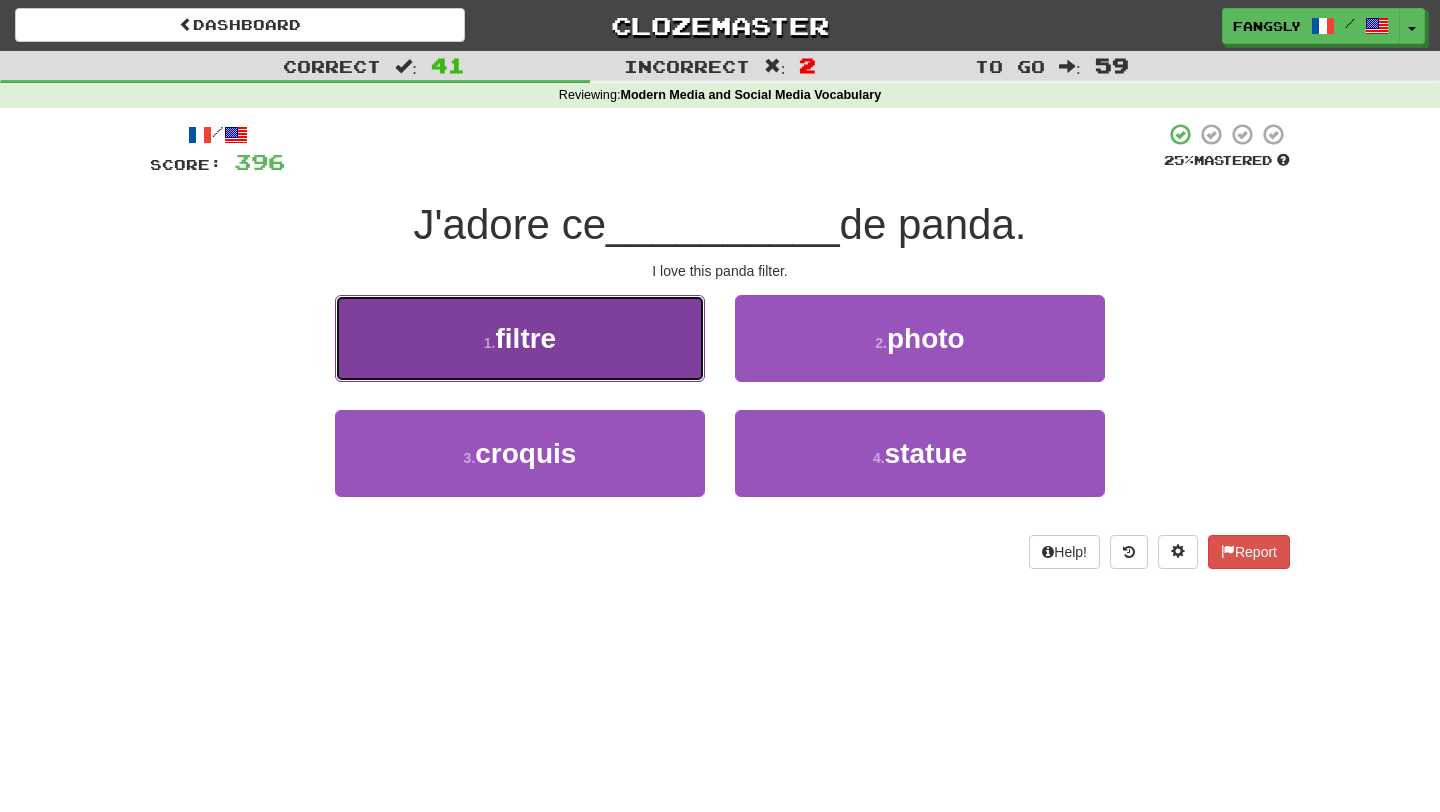 click on "1 .  filtre" at bounding box center [520, 338] 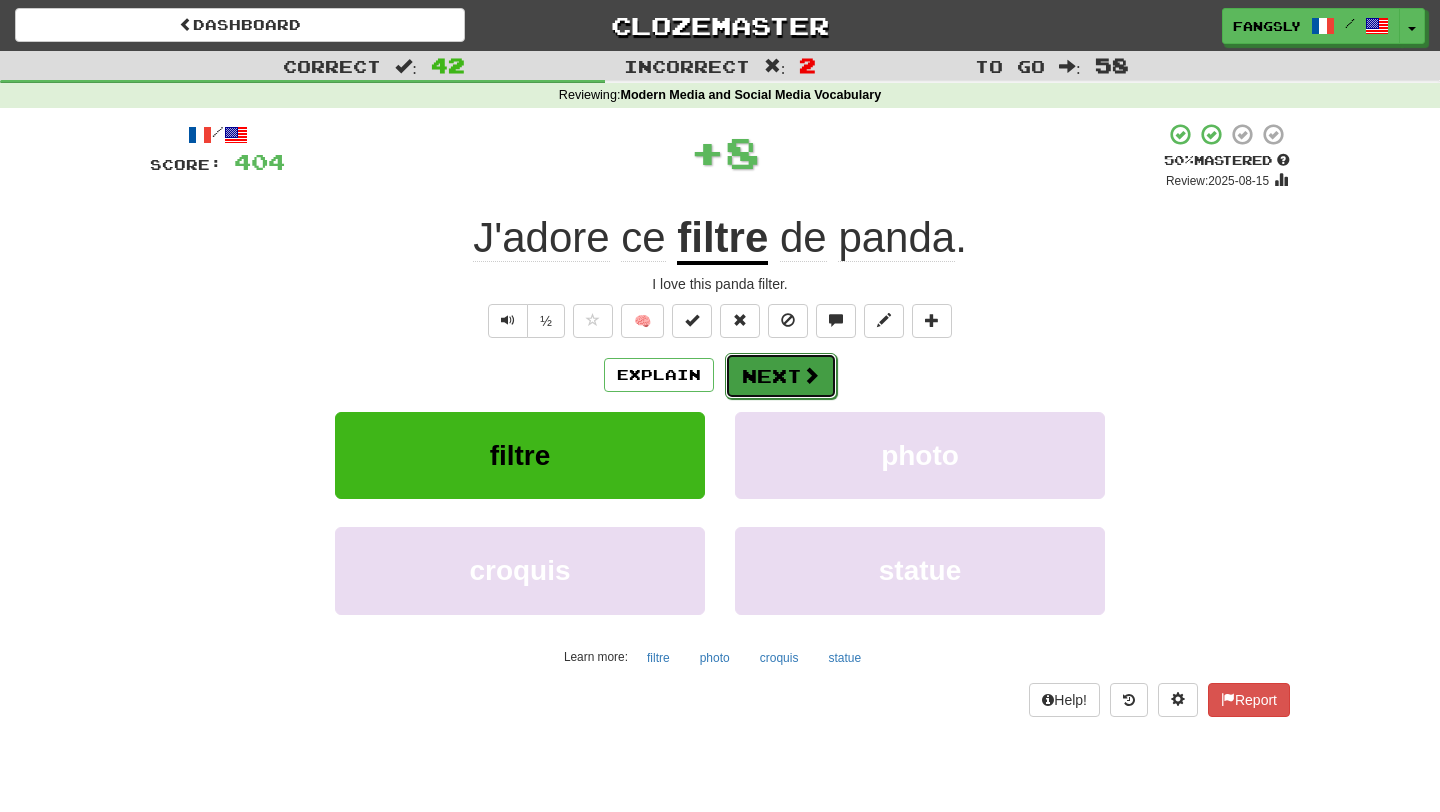 click on "Next" at bounding box center [781, 376] 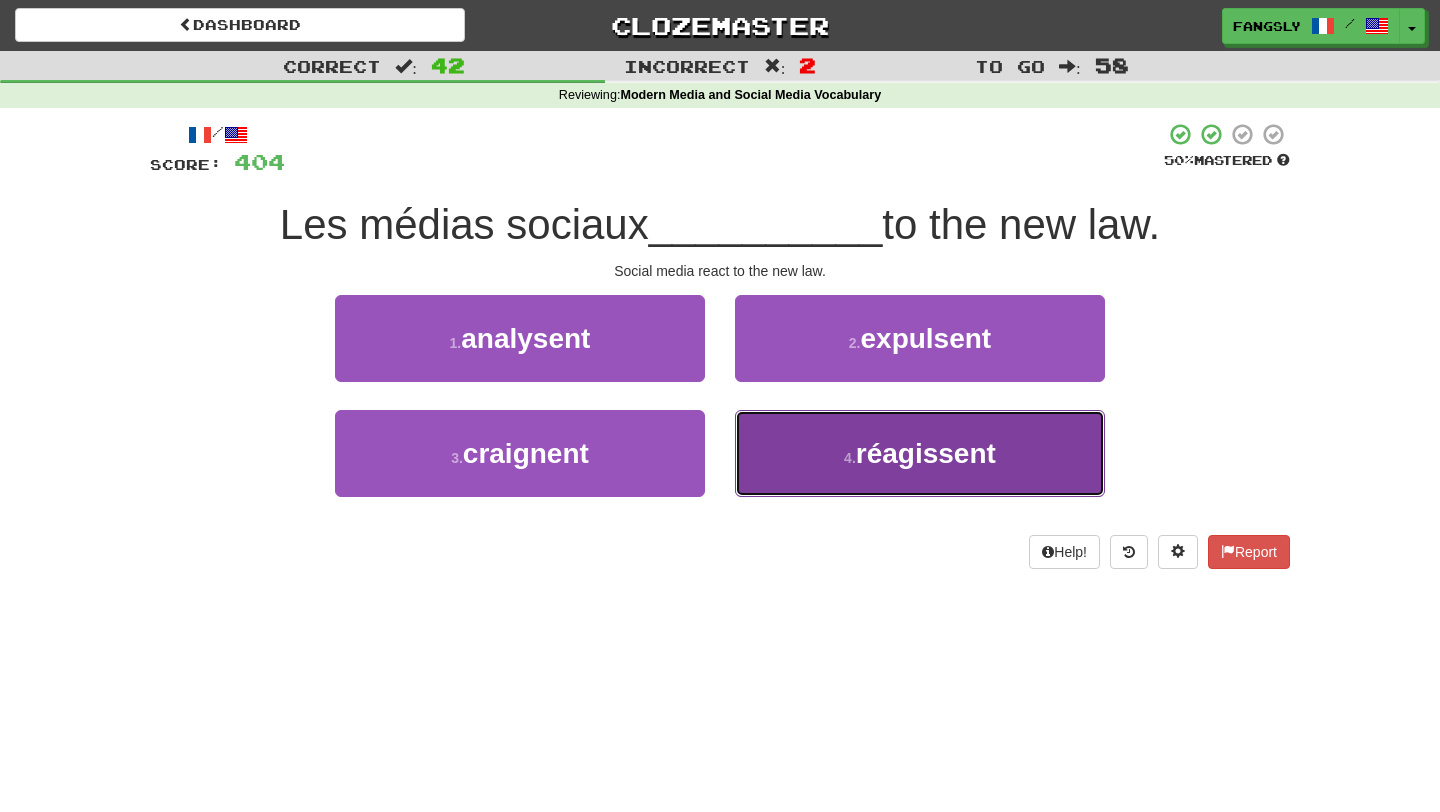 click on "4 .  réagissent" at bounding box center (920, 453) 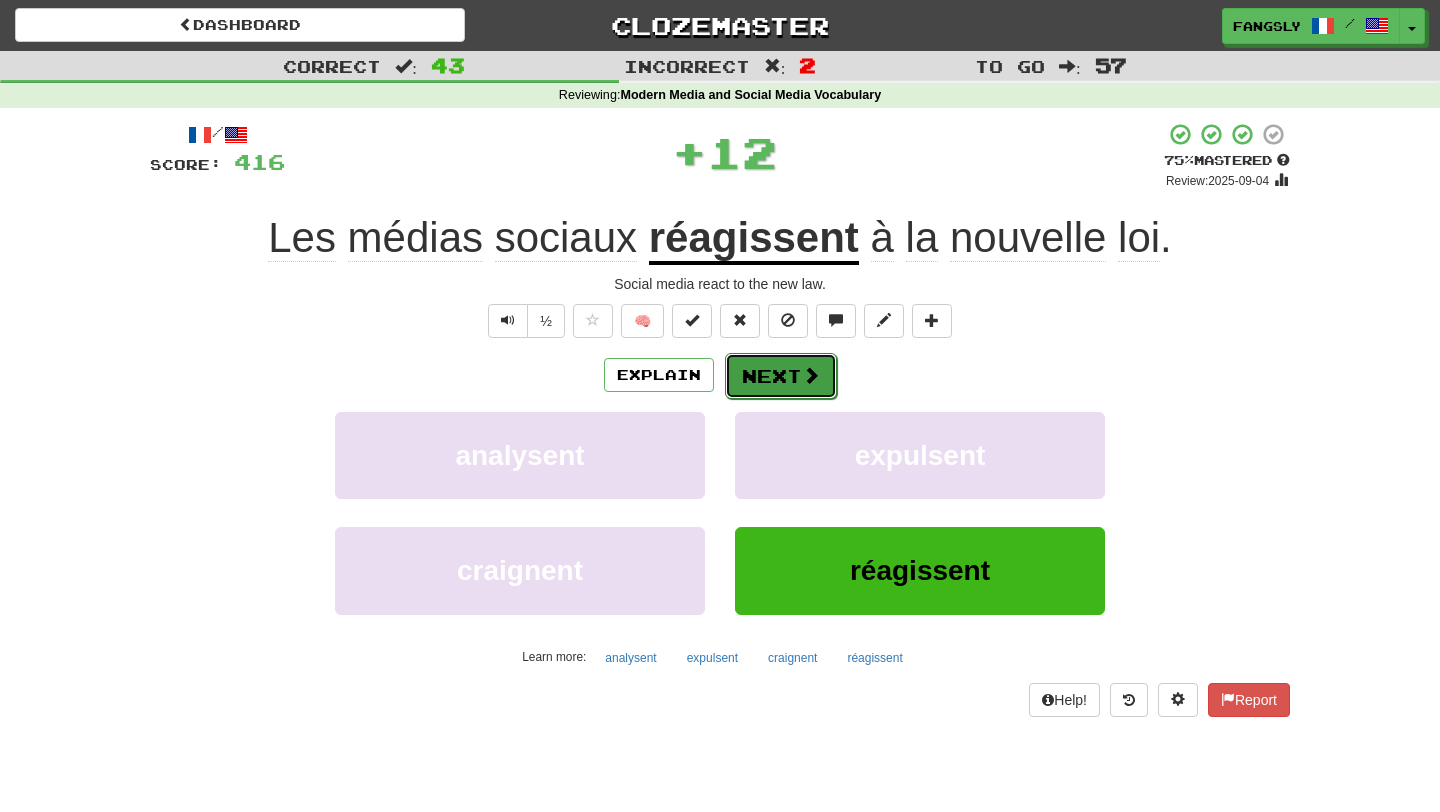 click on "Next" at bounding box center [781, 376] 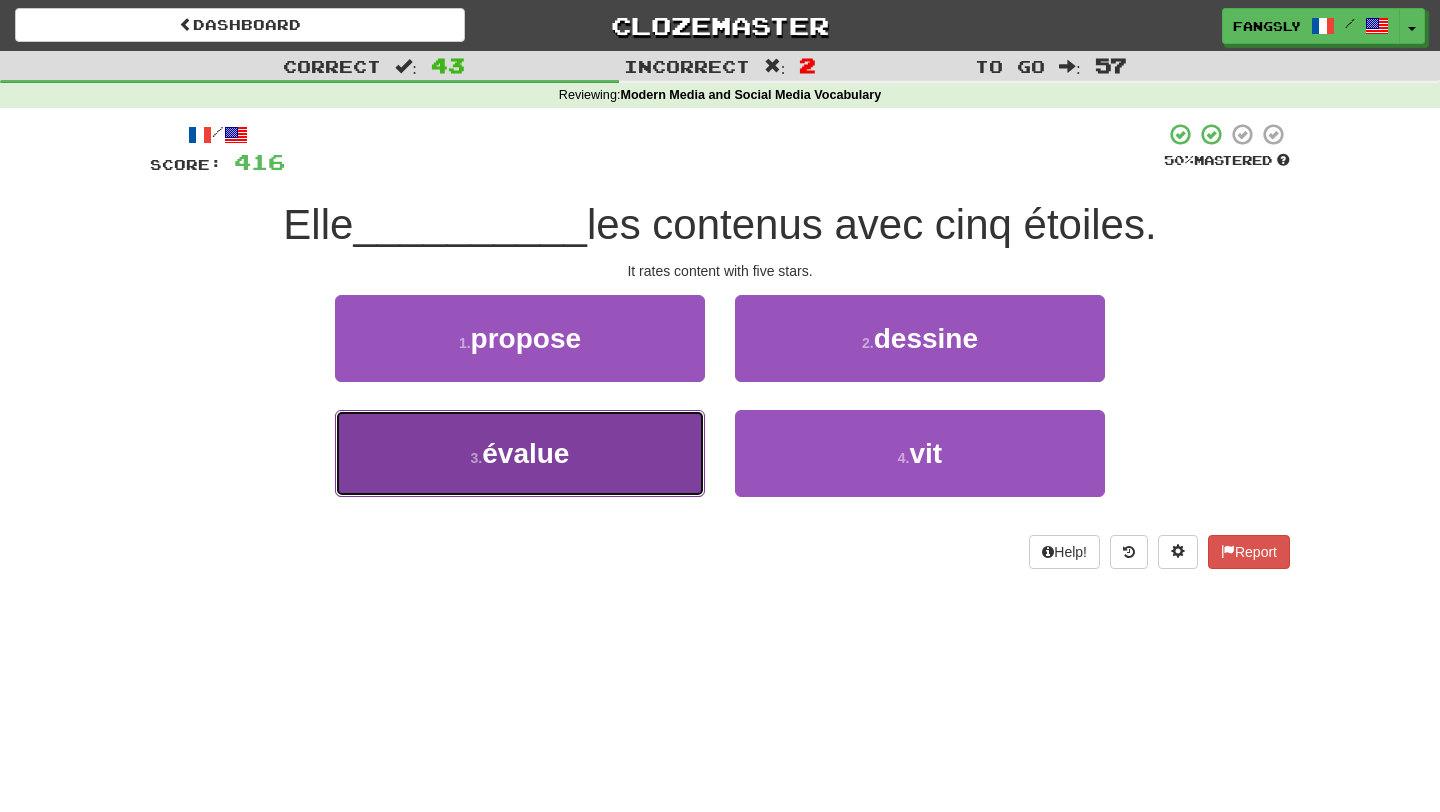 click on "3 .  évalue" at bounding box center (520, 453) 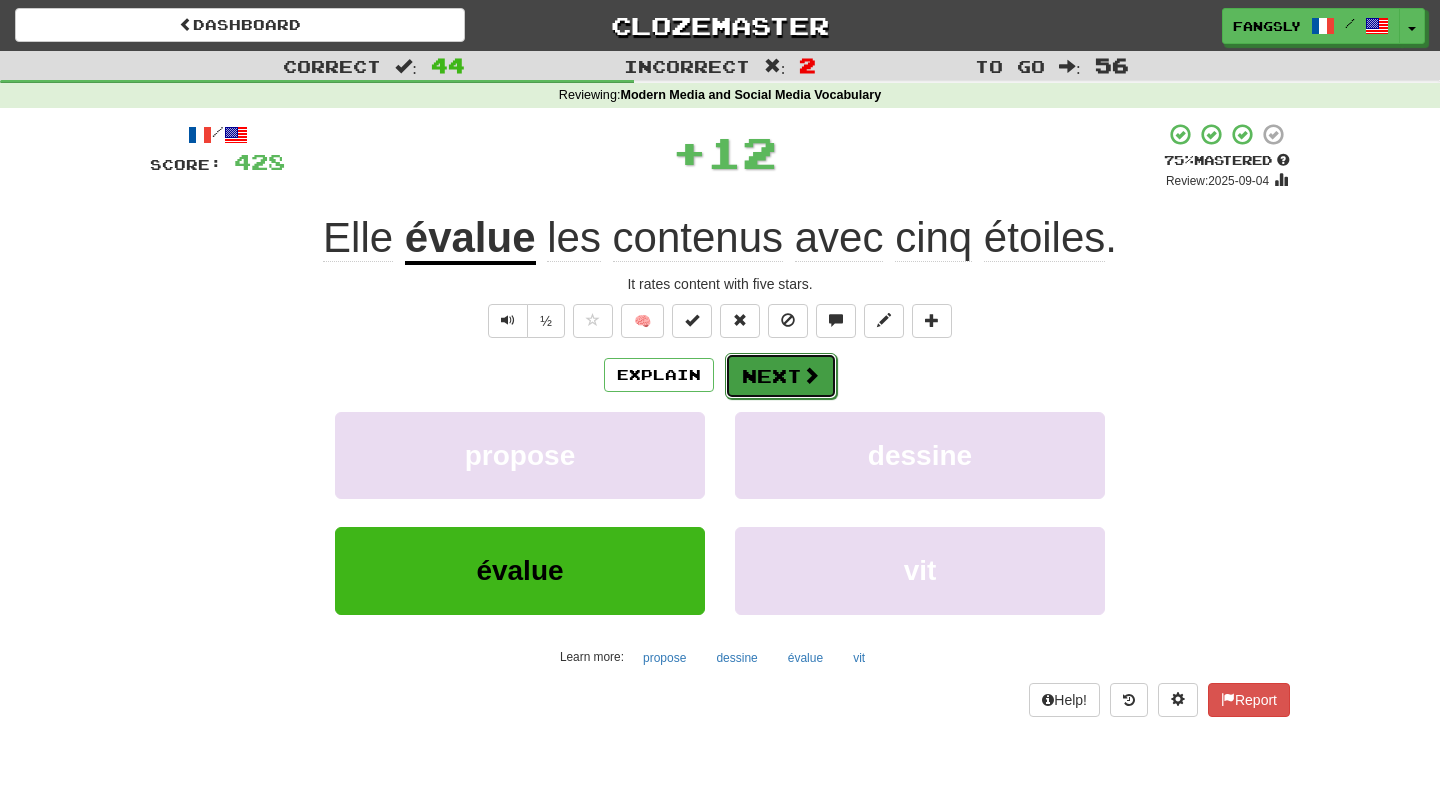 click on "Next" at bounding box center [781, 376] 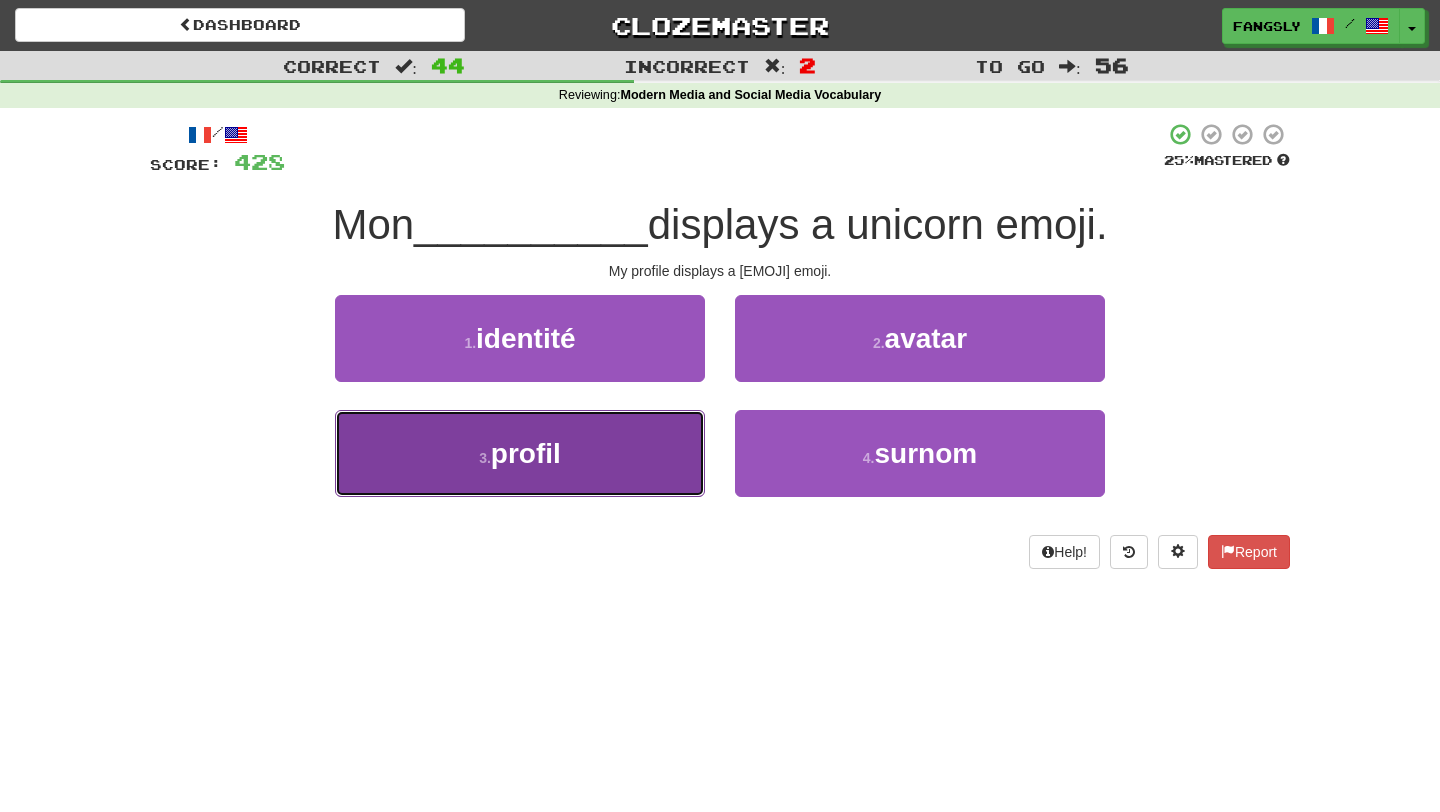 click on "3 .  profil" at bounding box center [520, 453] 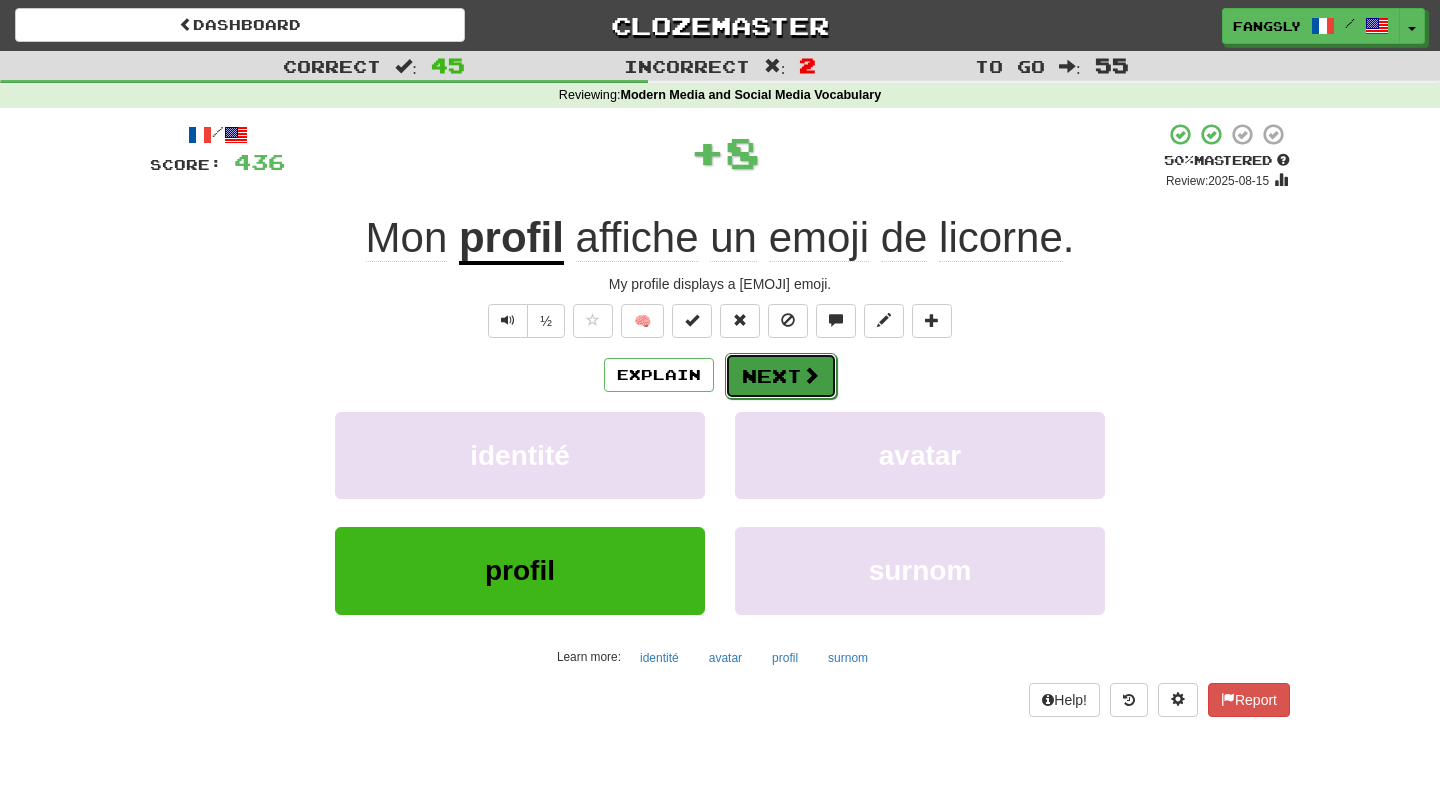click on "Next" at bounding box center (781, 376) 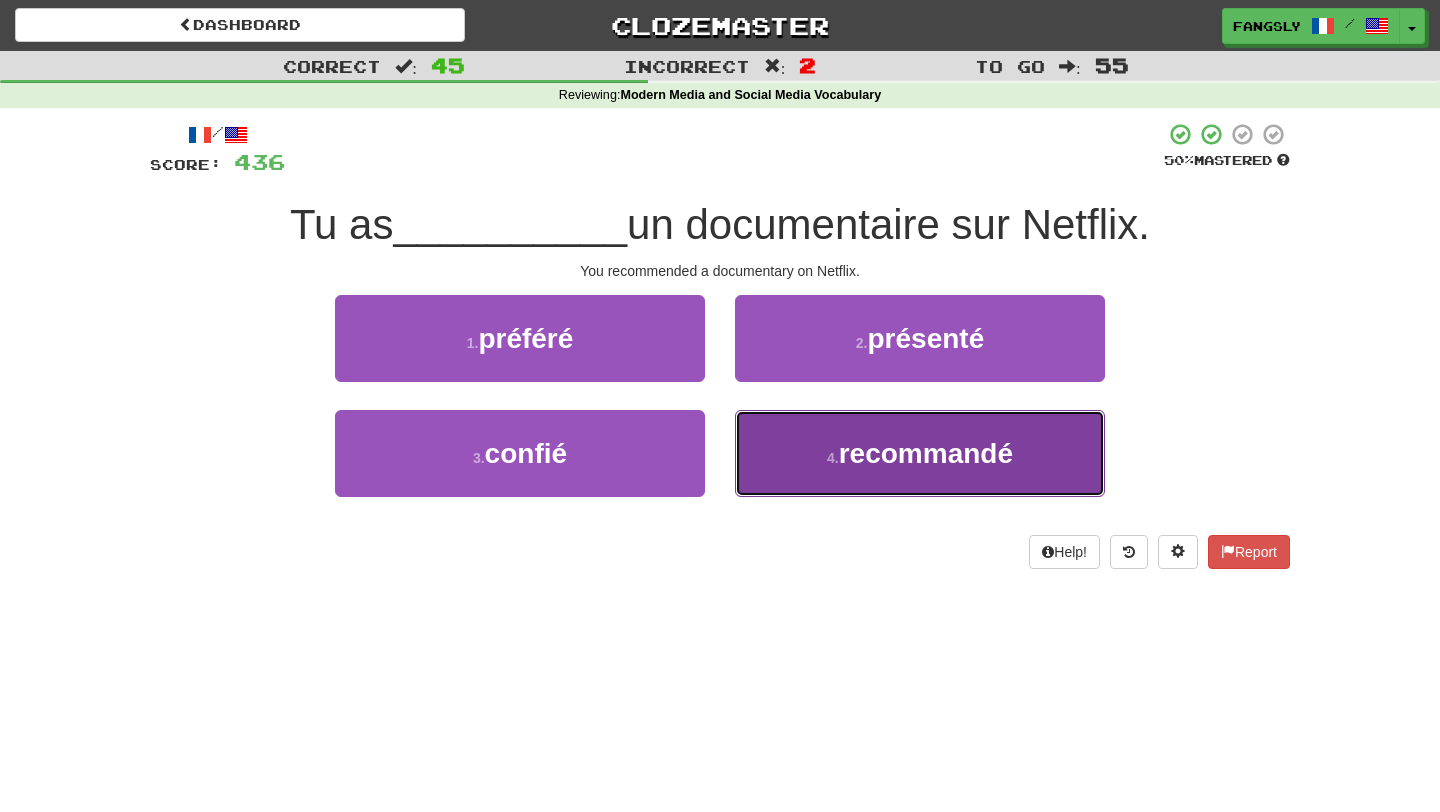 click on "4 .  recommandé" at bounding box center [920, 453] 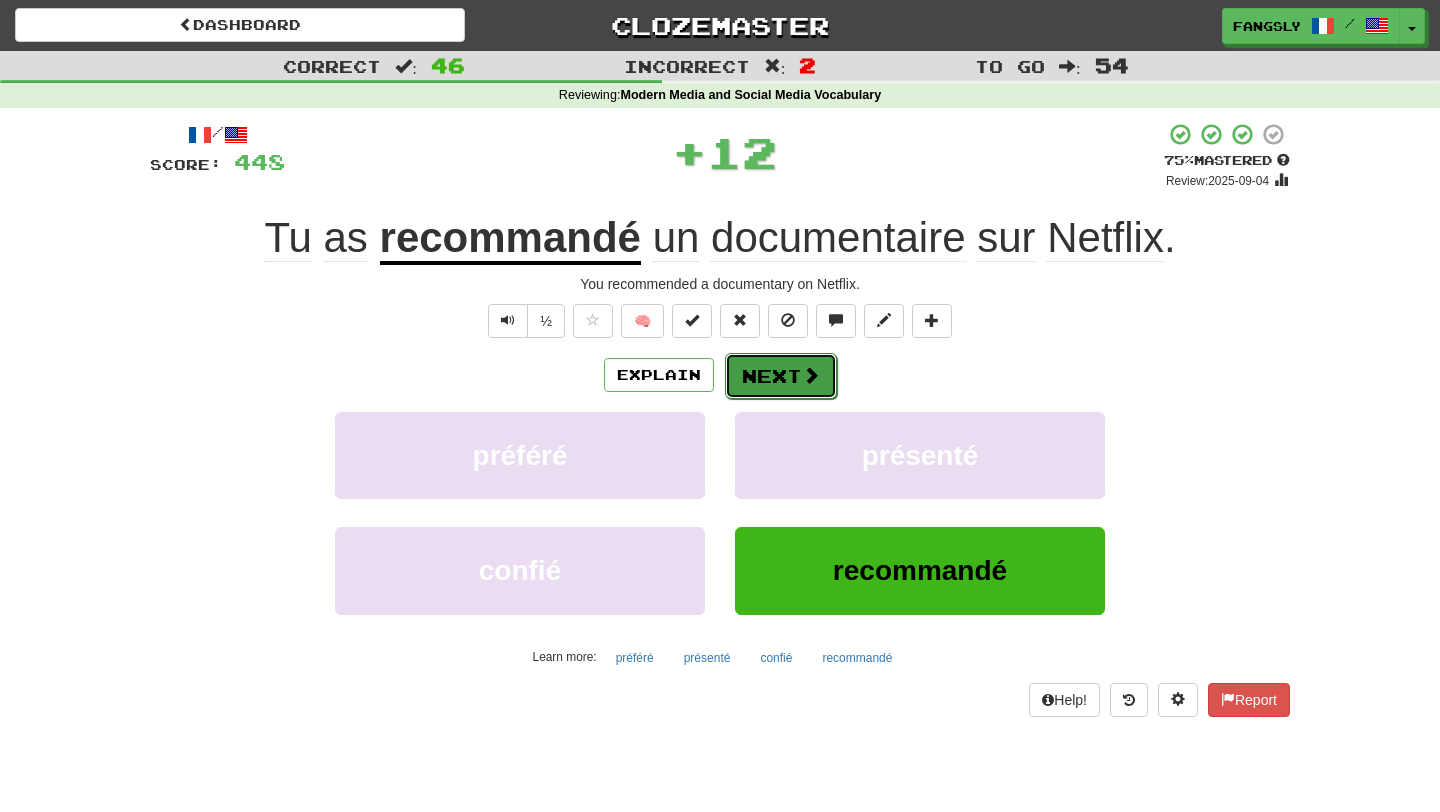 click on "Next" at bounding box center (781, 376) 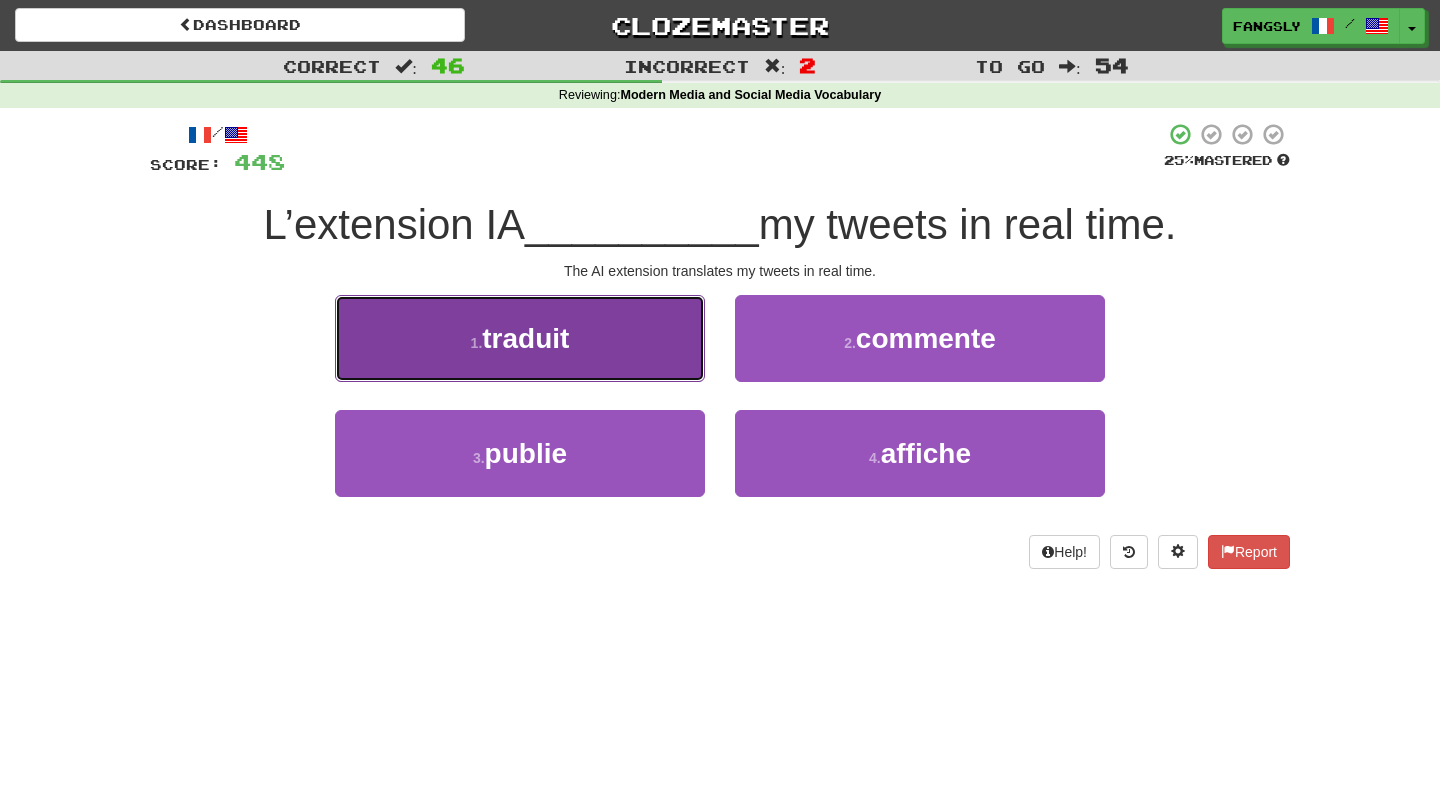 click on "1 .  traduit" at bounding box center (520, 338) 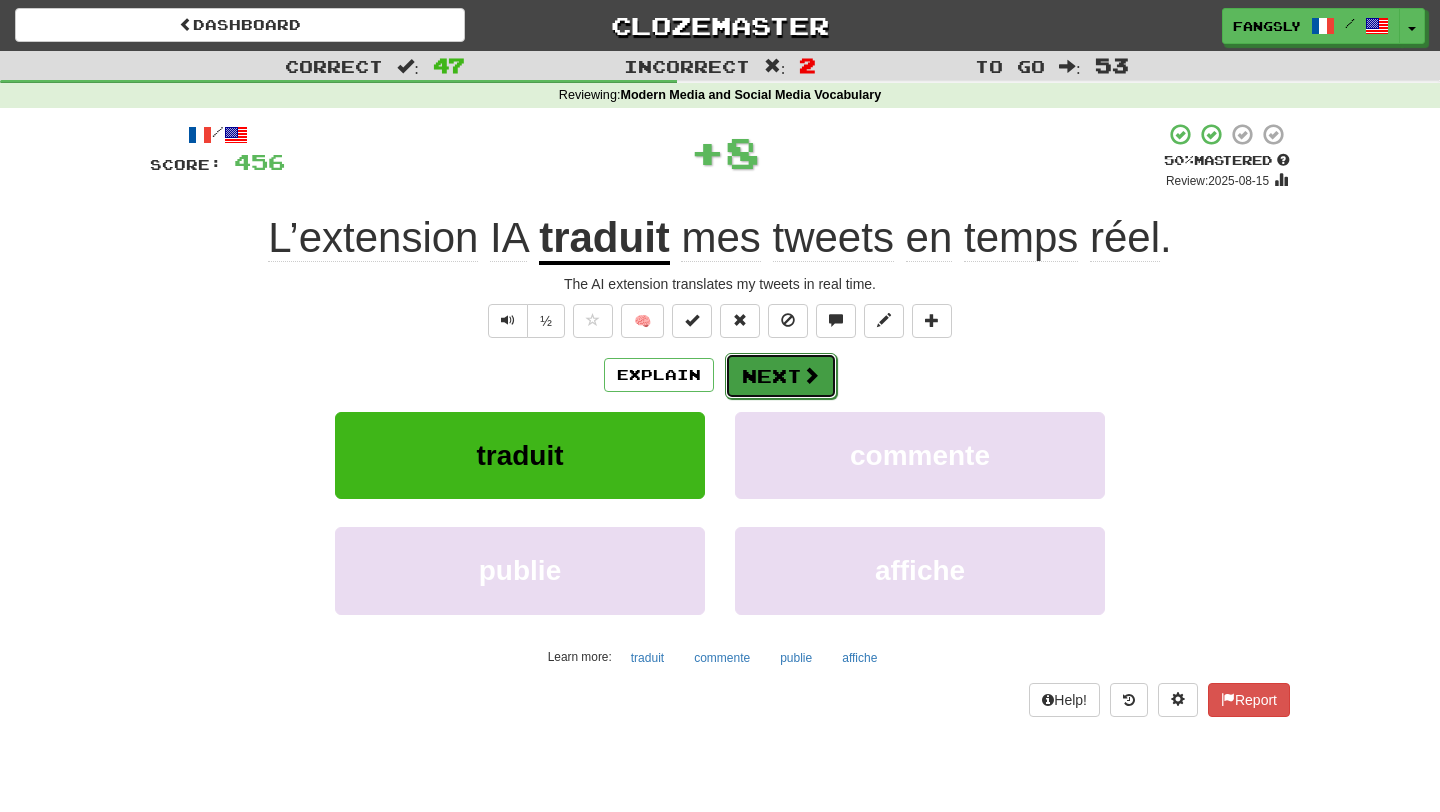 click on "Next" at bounding box center (781, 376) 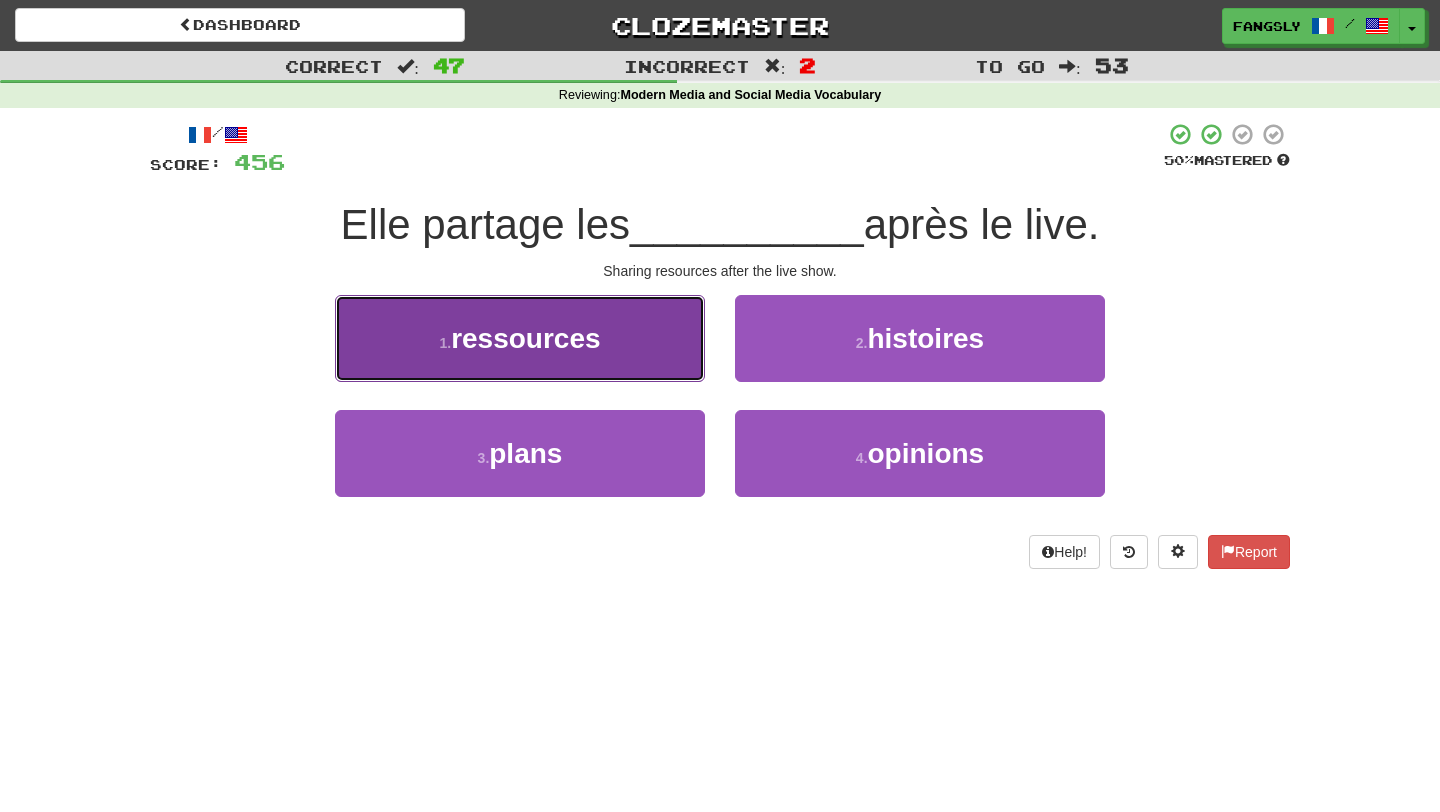click on "1 .  ressources" at bounding box center (520, 338) 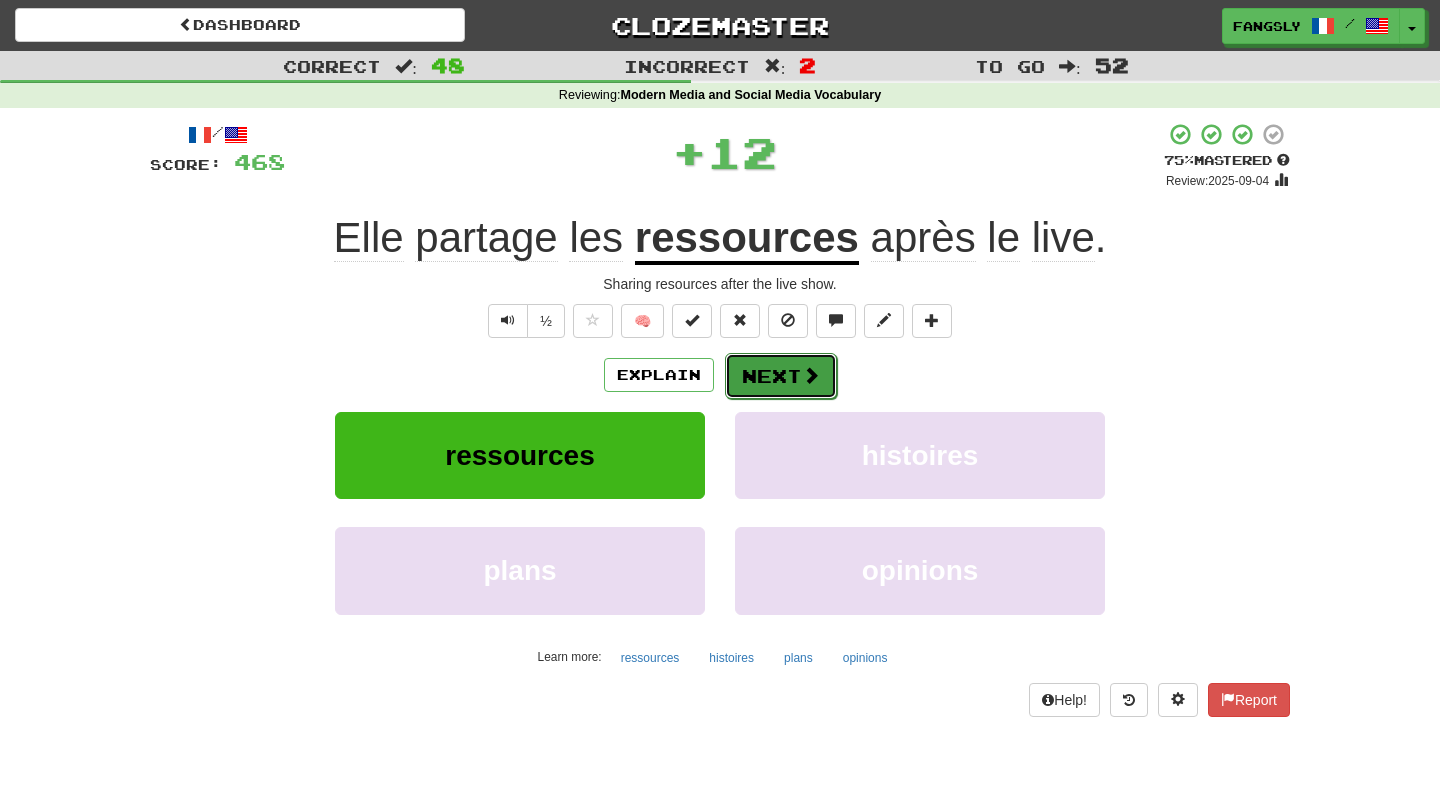 click on "Next" at bounding box center [781, 376] 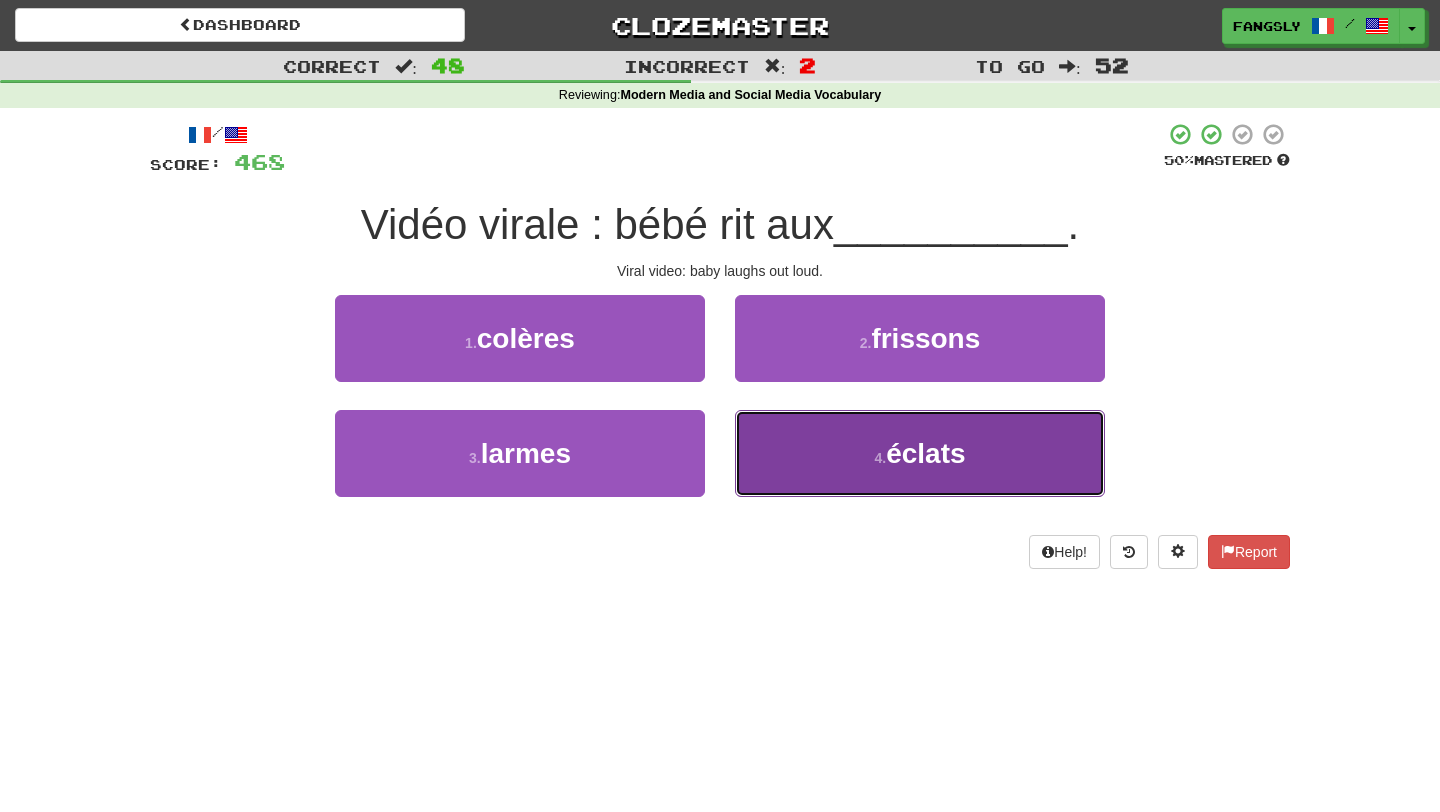 click on "4 .  éclats" at bounding box center [920, 453] 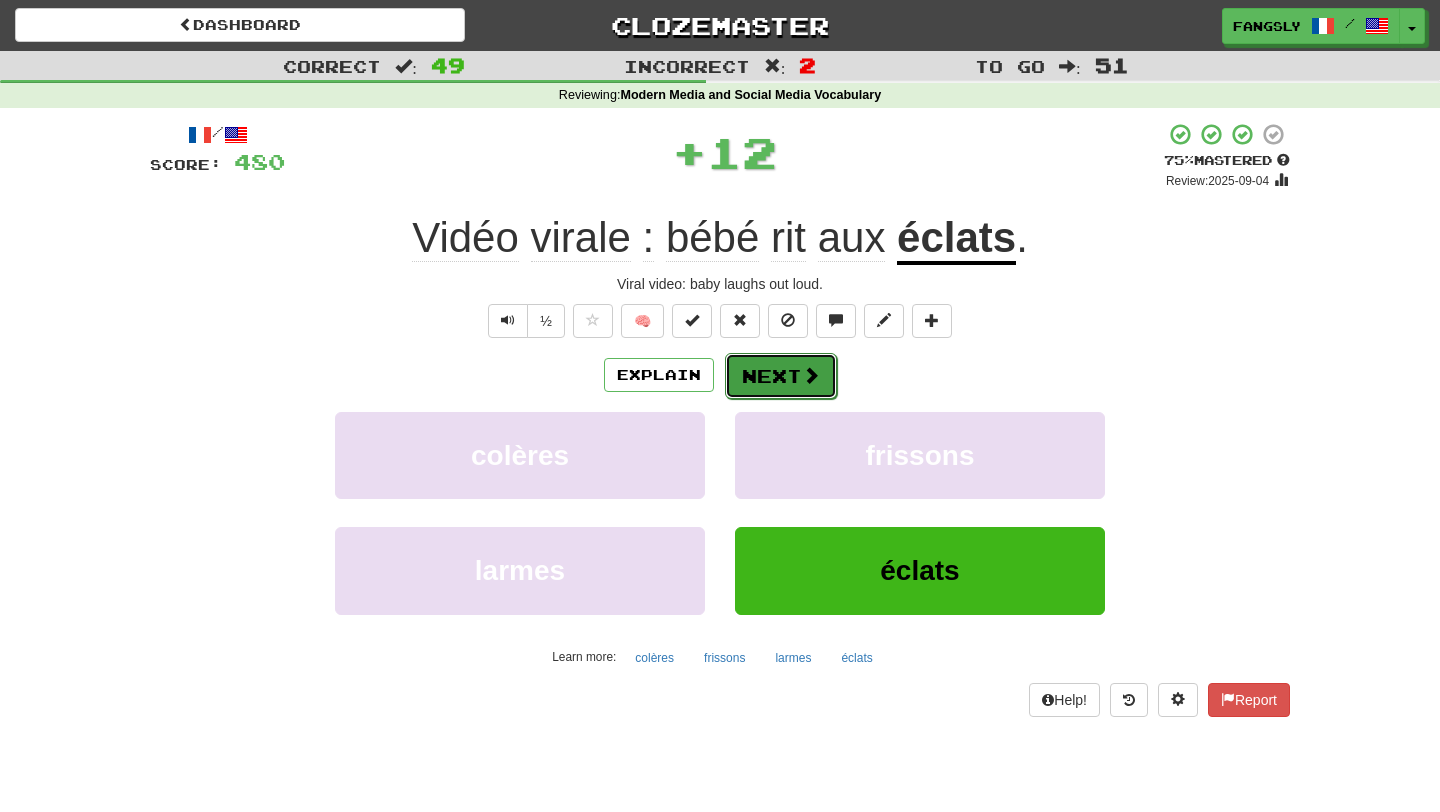 click on "Next" at bounding box center [781, 376] 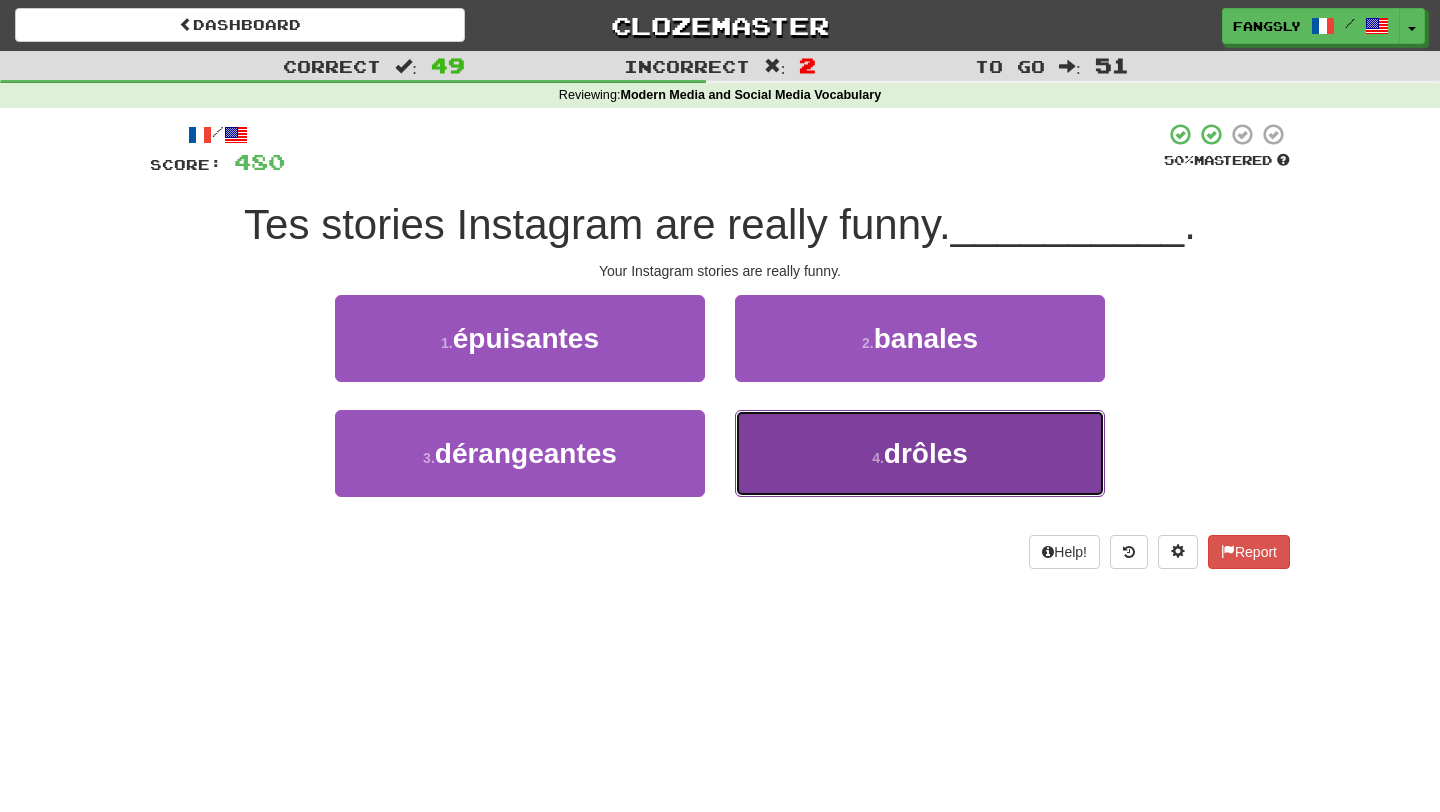 click on "4 .  drôles" at bounding box center [920, 453] 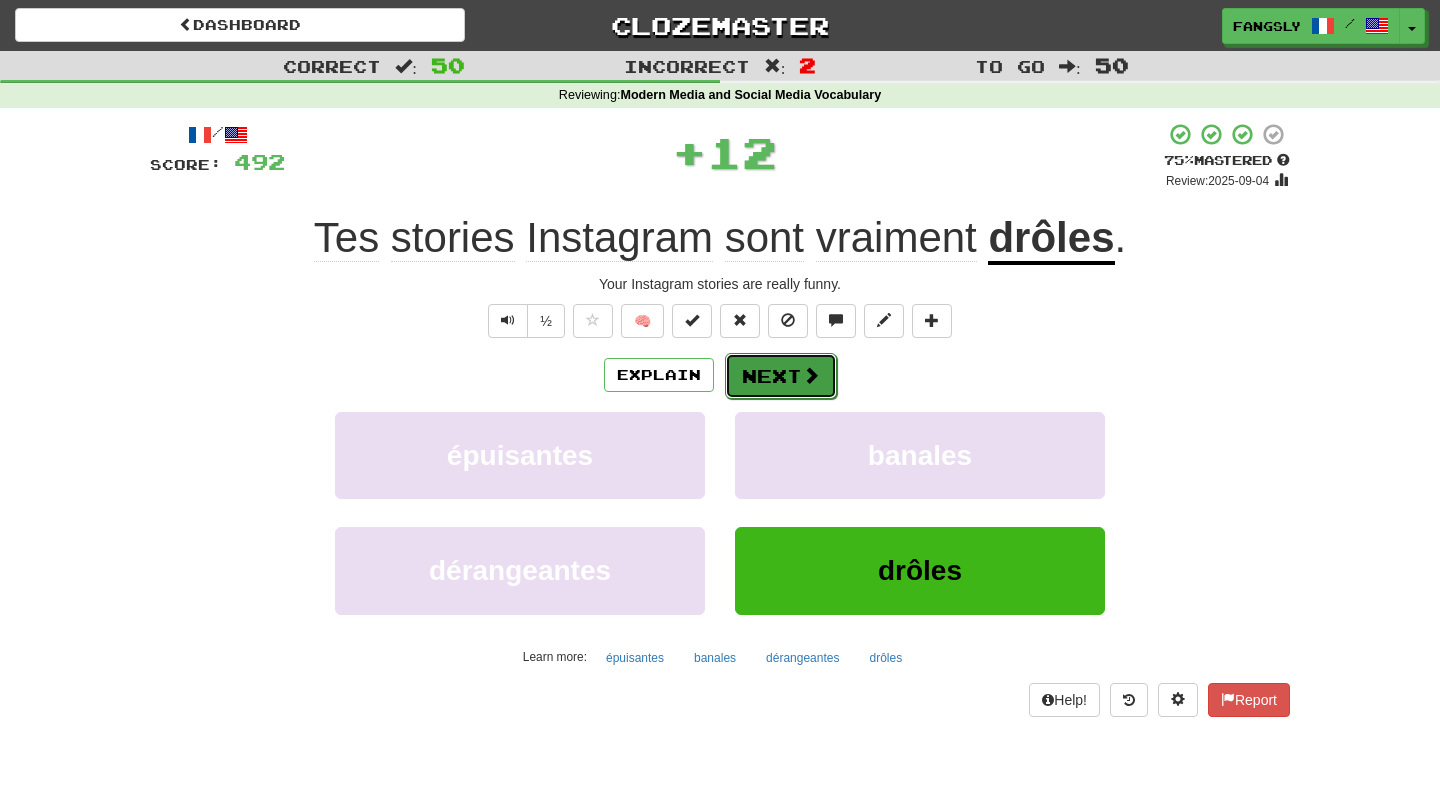 click on "Next" at bounding box center (781, 376) 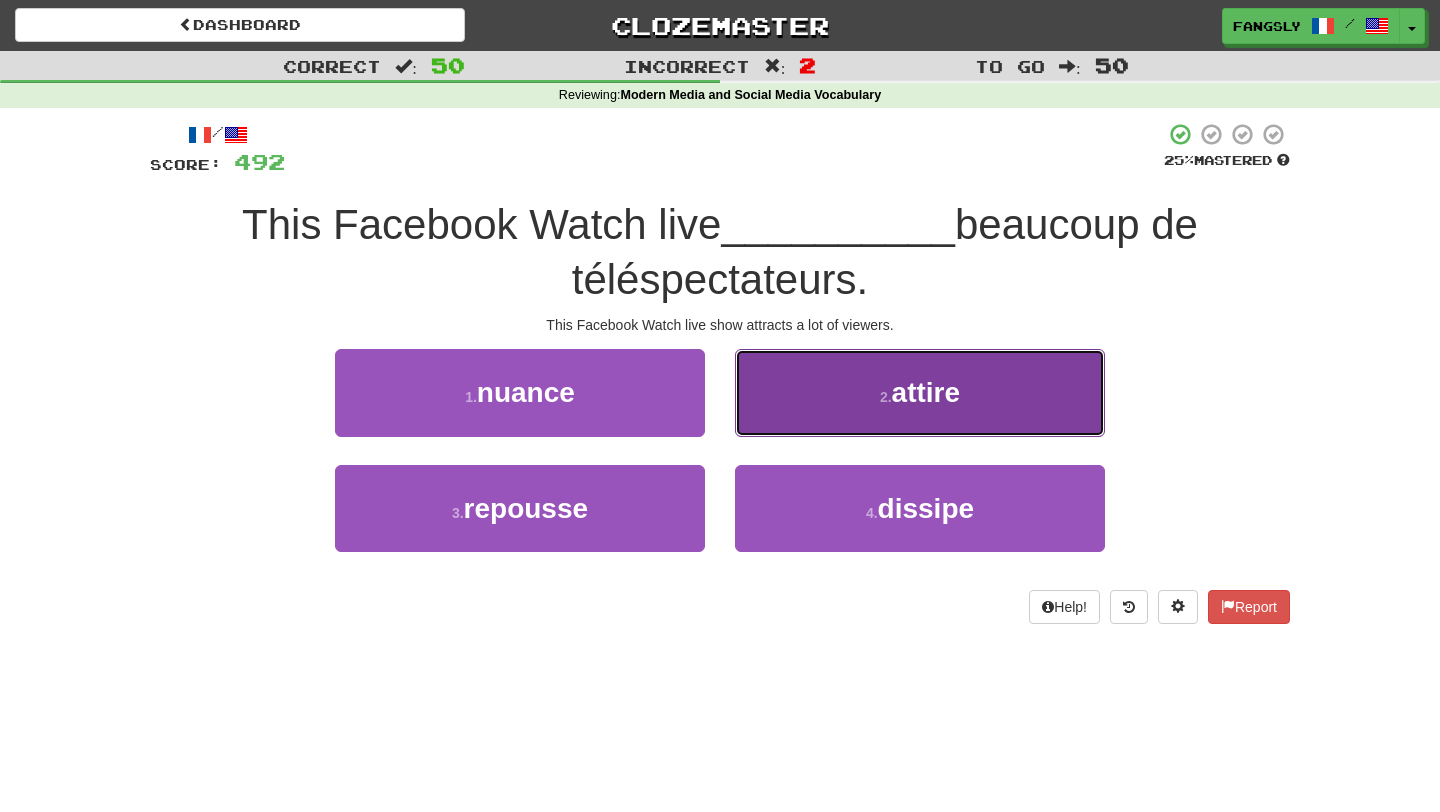 click on "2 .  attire" at bounding box center [920, 392] 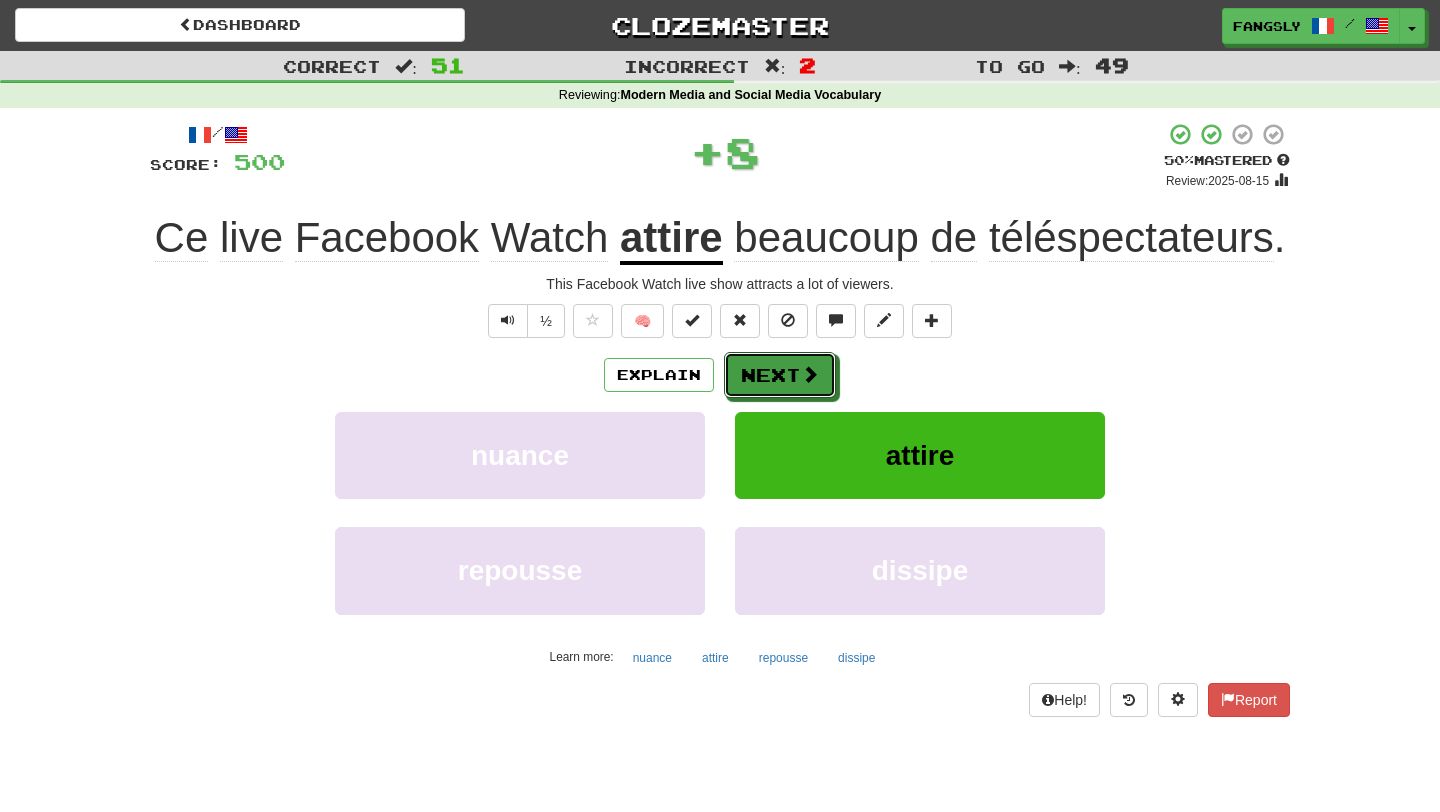 click on "Next" at bounding box center (780, 375) 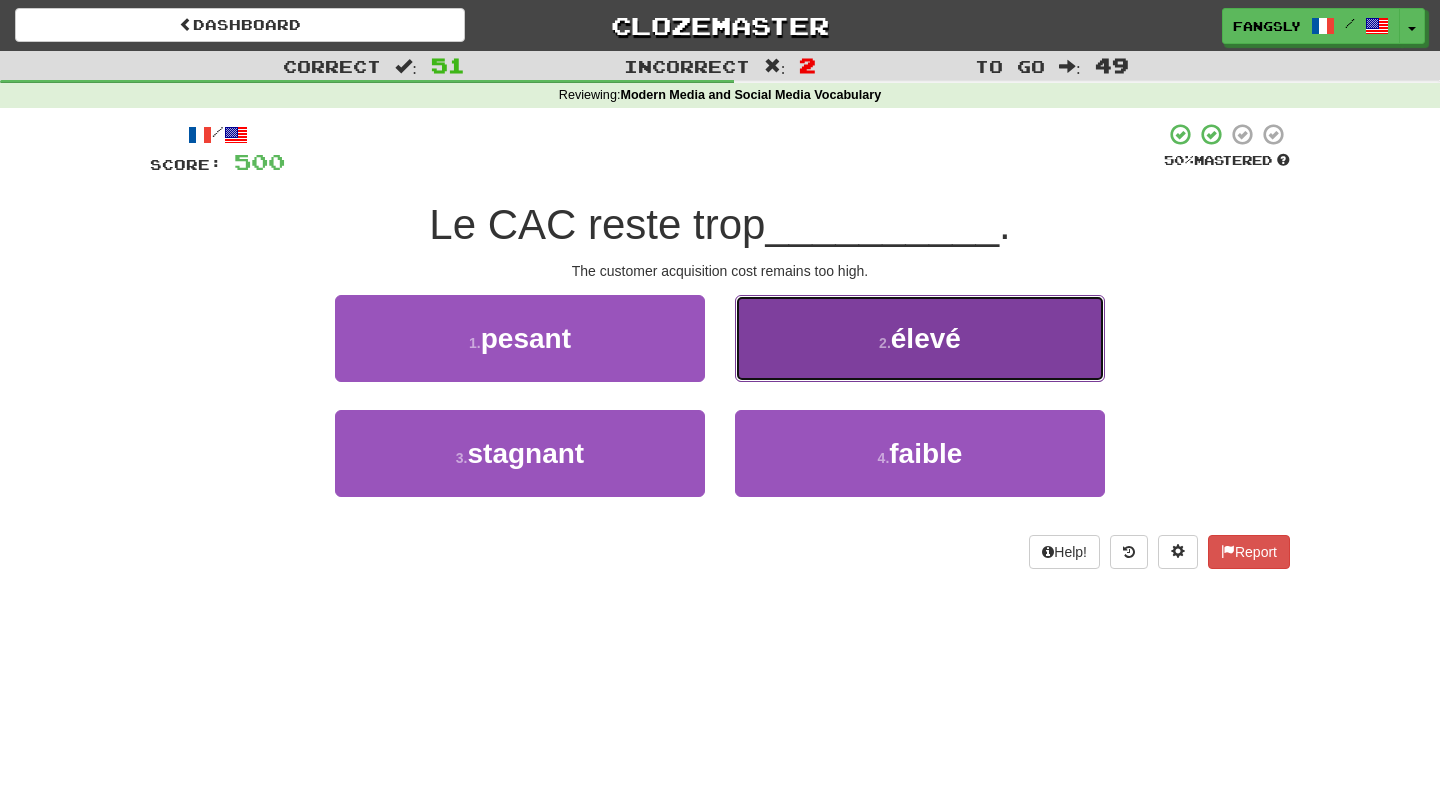 click on "2 .  élevé" at bounding box center [920, 338] 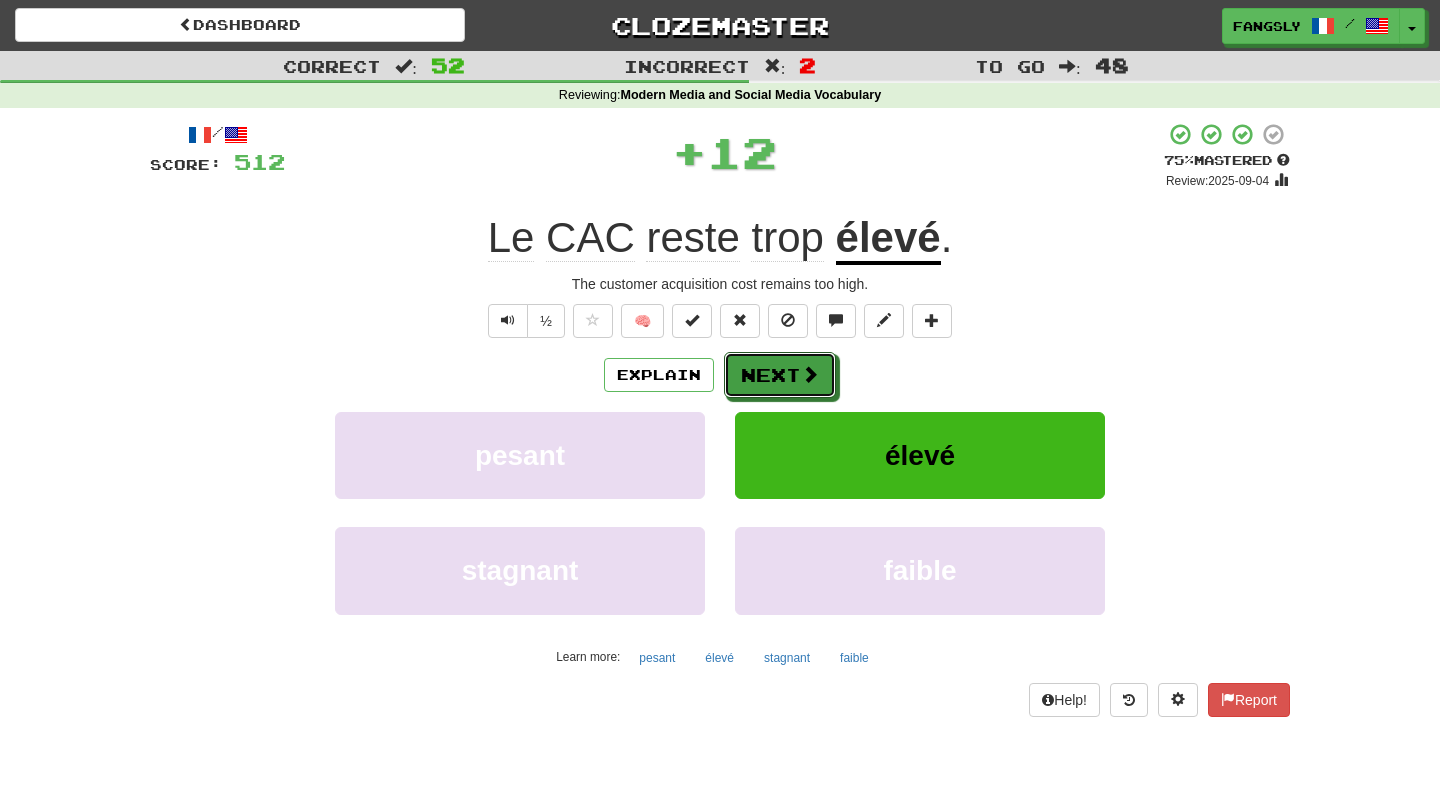 click on "Next" at bounding box center [780, 375] 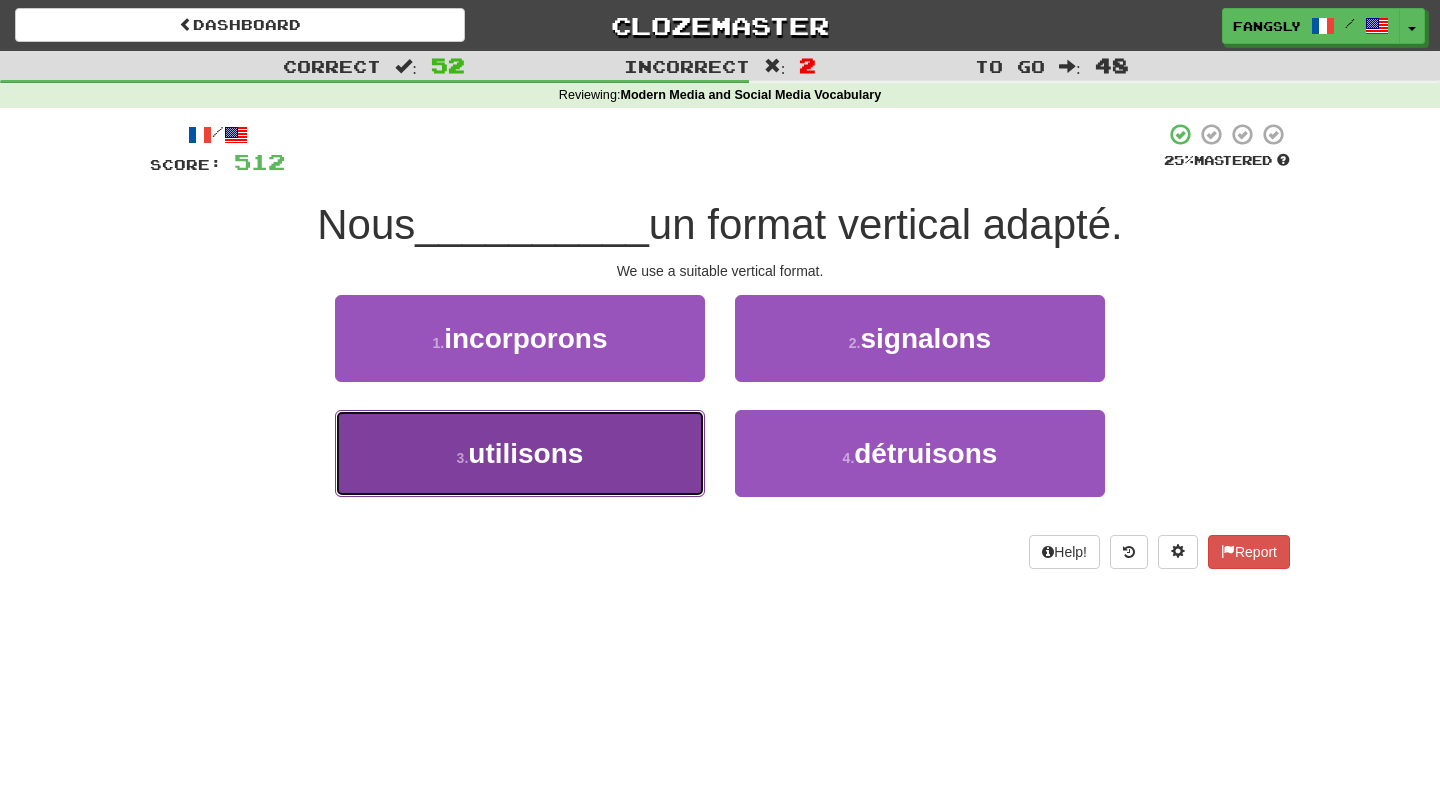 click on "3 .  utilisons" at bounding box center (520, 453) 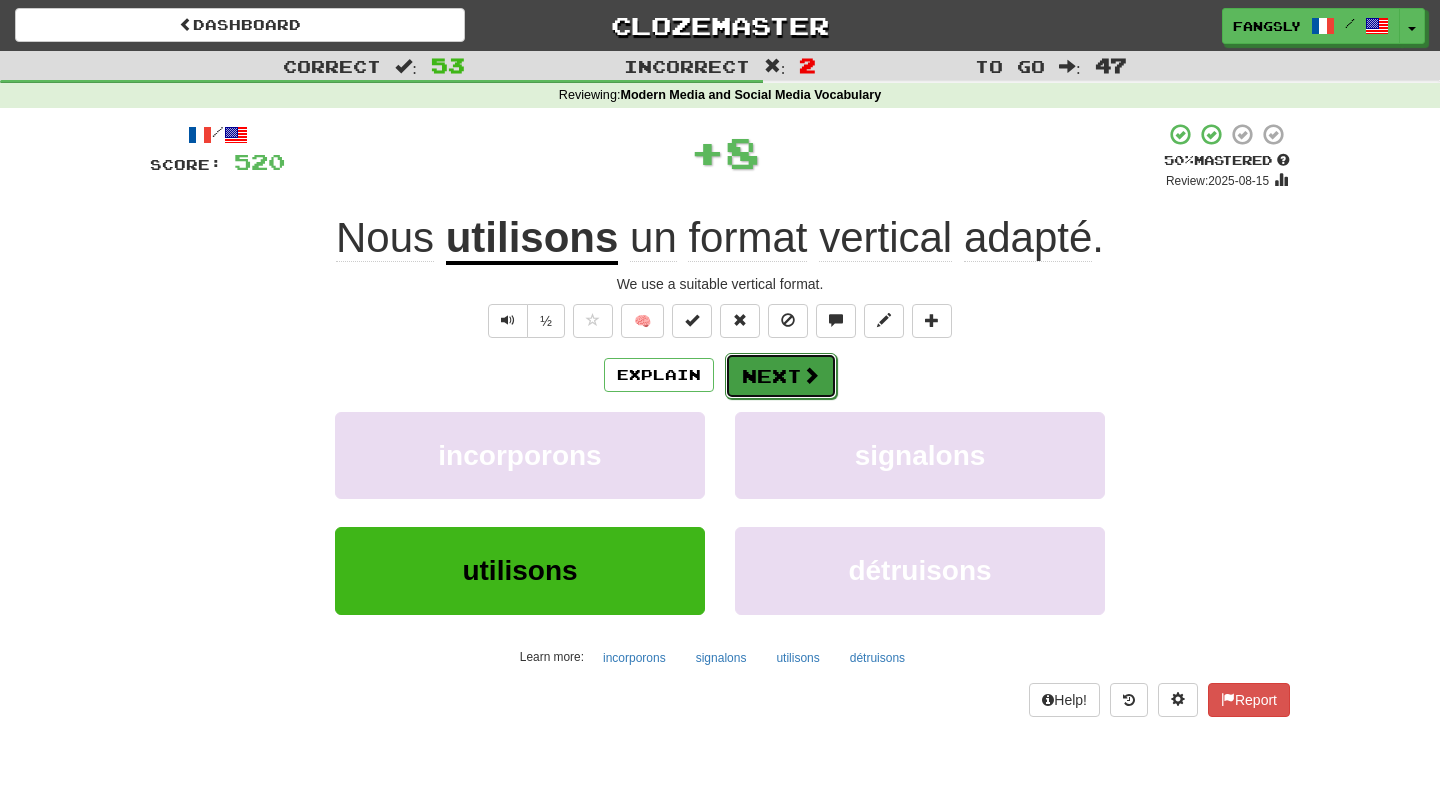 click on "Next" at bounding box center [781, 376] 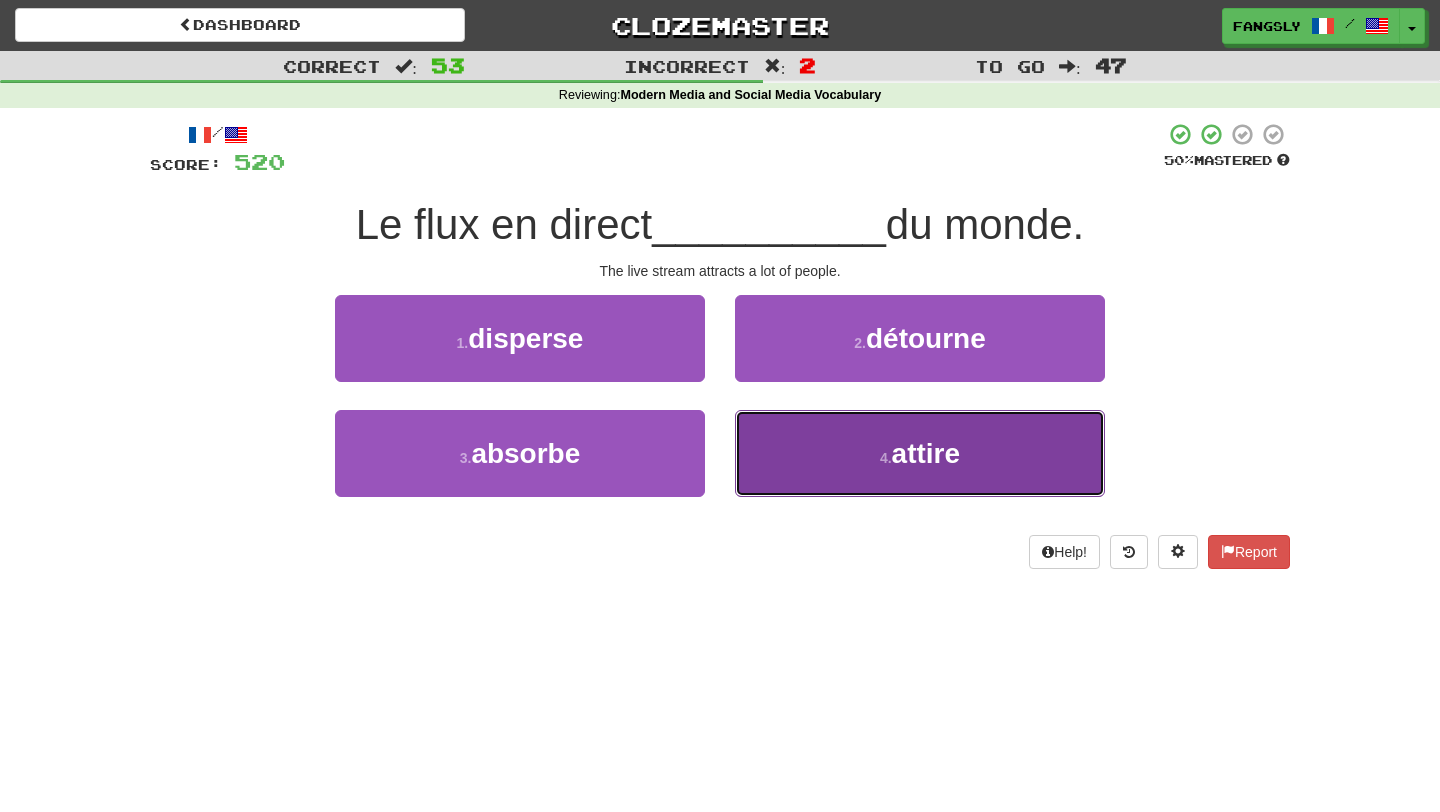 click on "4 .  attire" at bounding box center [920, 453] 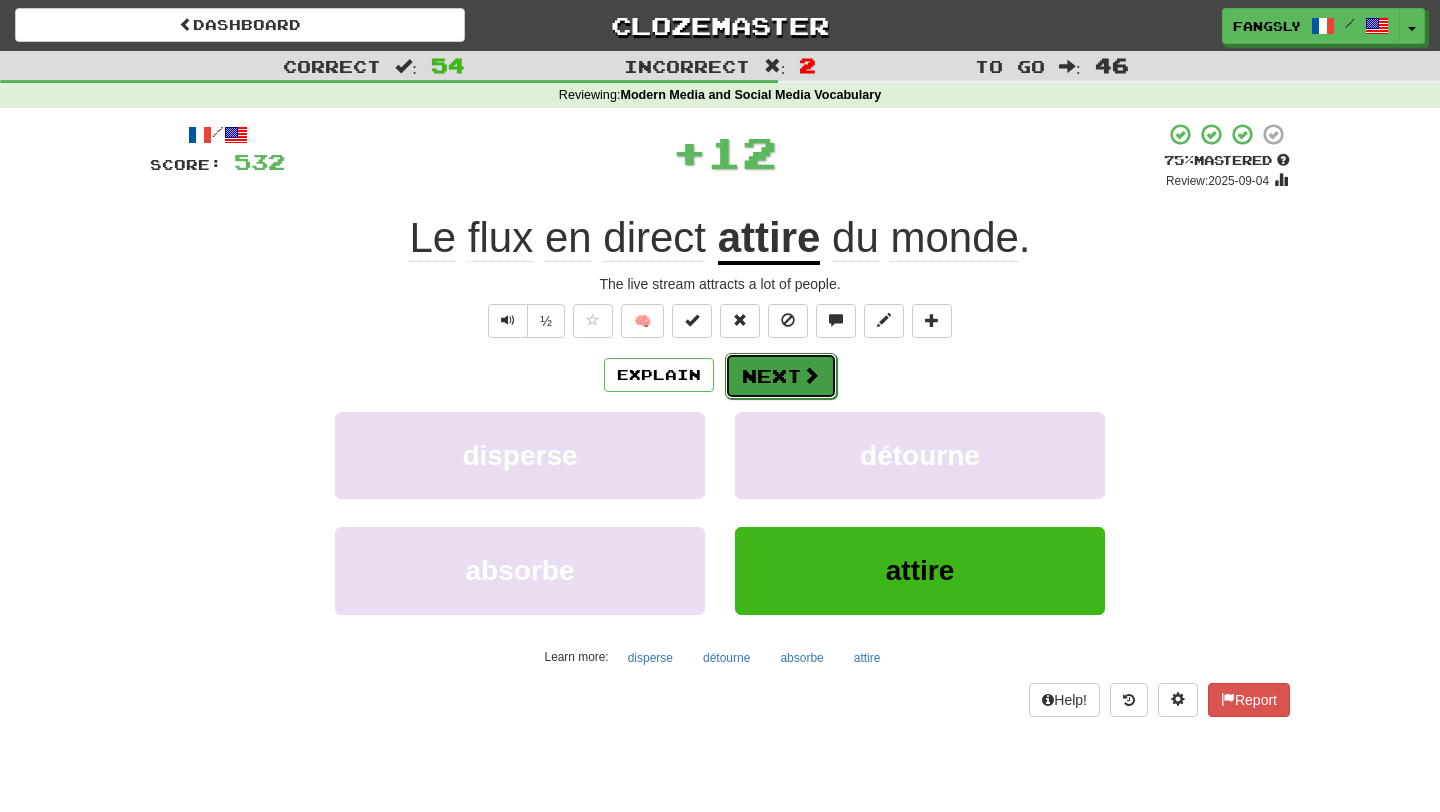 click on "Next" at bounding box center [781, 376] 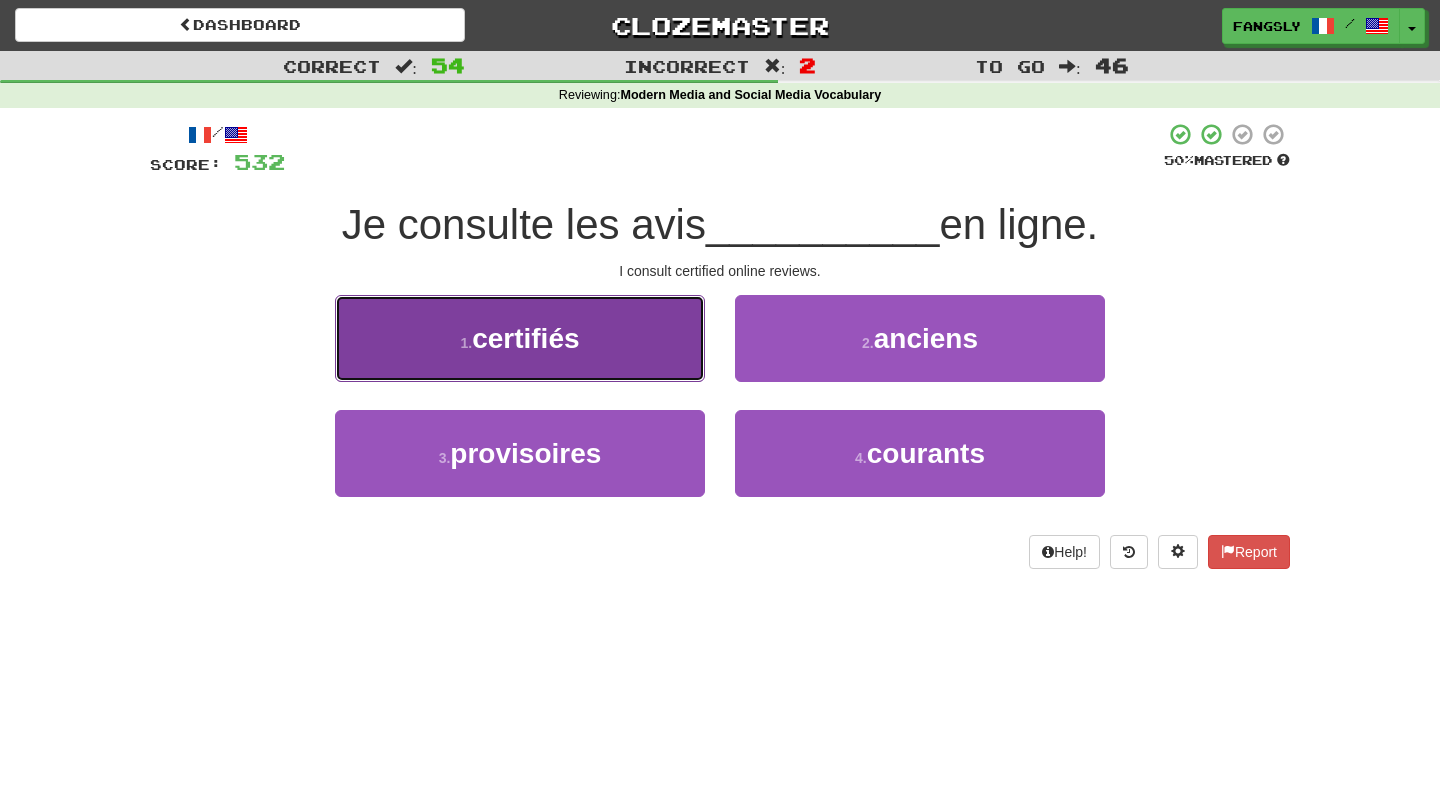 click on "1 .  certifiés" at bounding box center [520, 338] 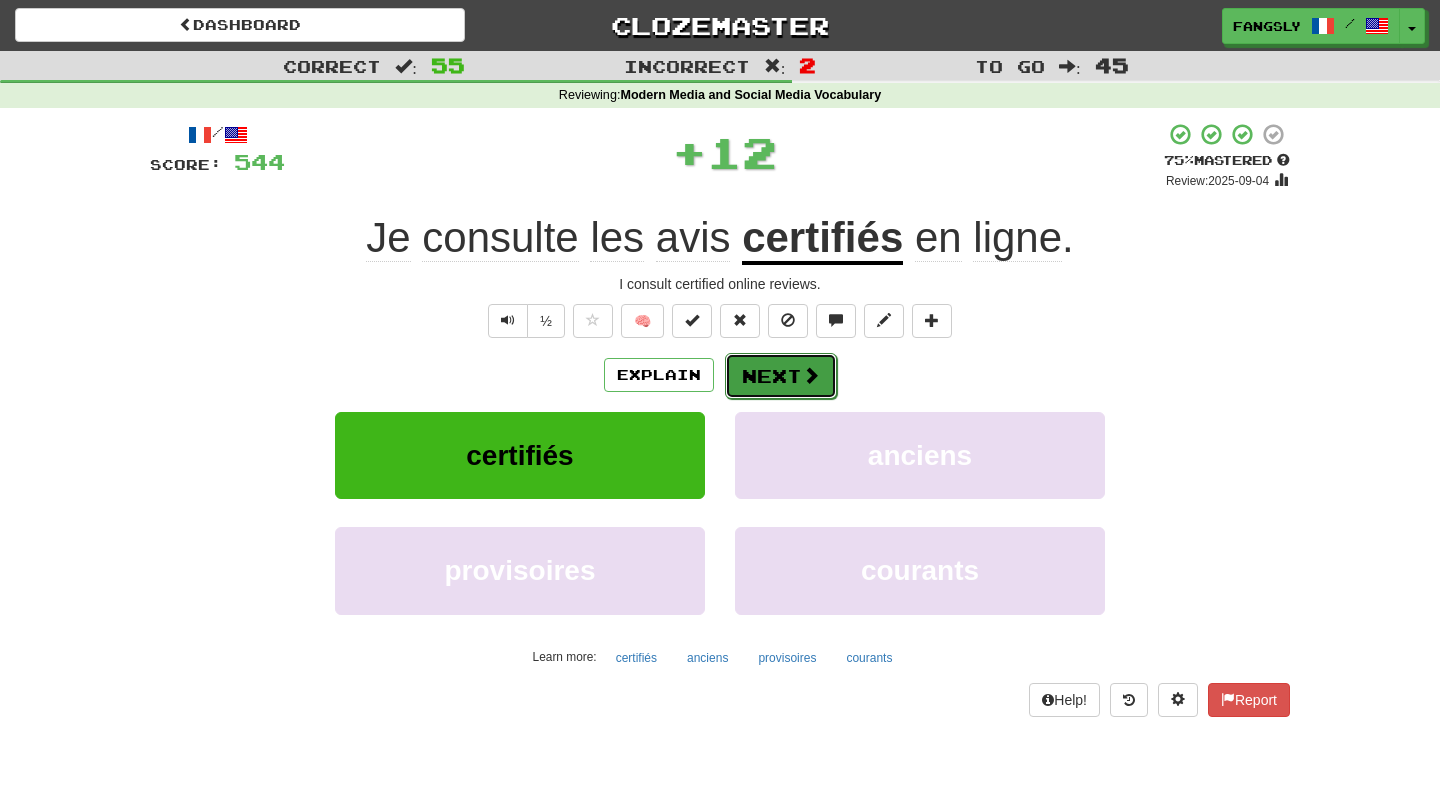 click on "Next" at bounding box center (781, 376) 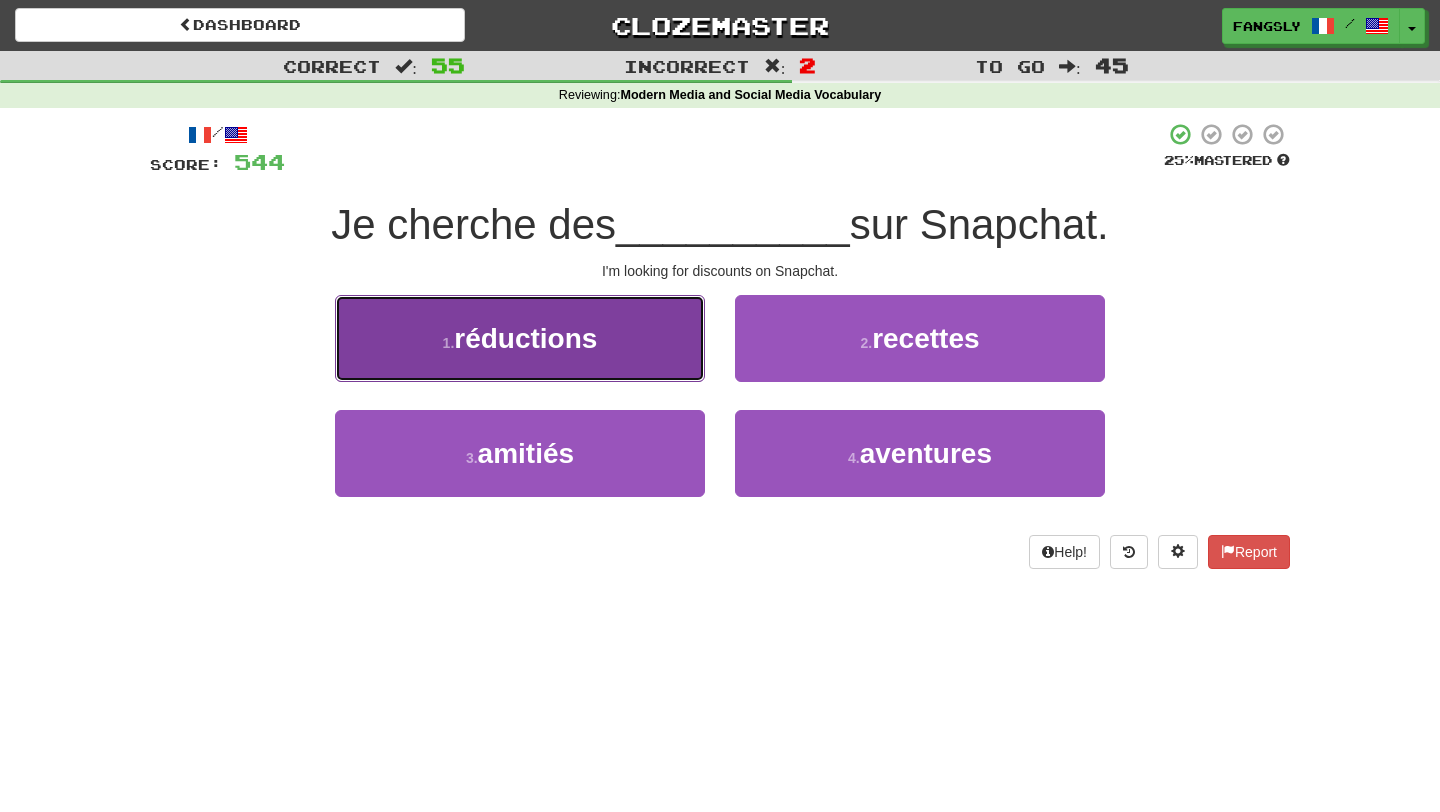 click on "1 .  réductions" at bounding box center (520, 338) 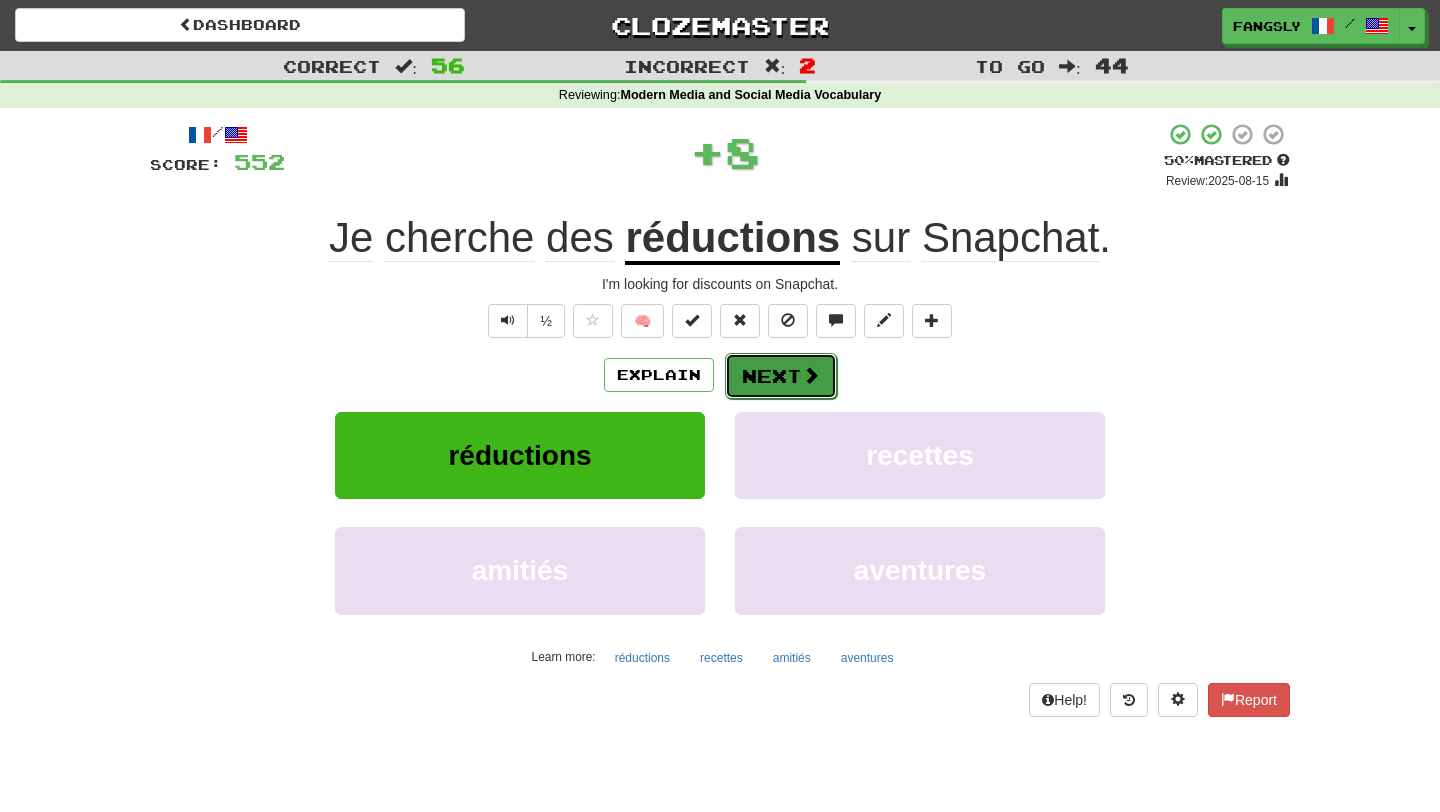 click on "Next" at bounding box center [781, 376] 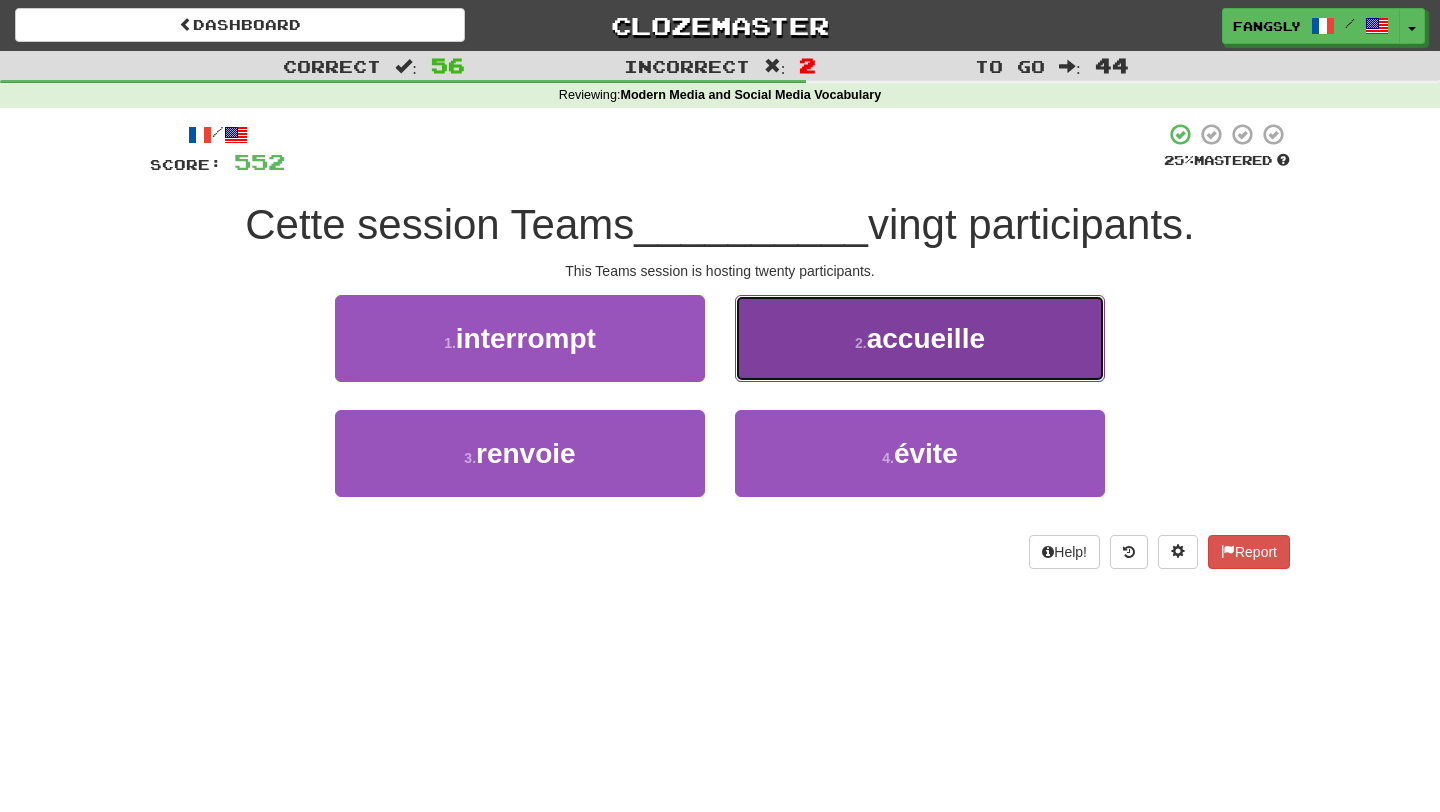 click on "2 .  accueille" at bounding box center (920, 338) 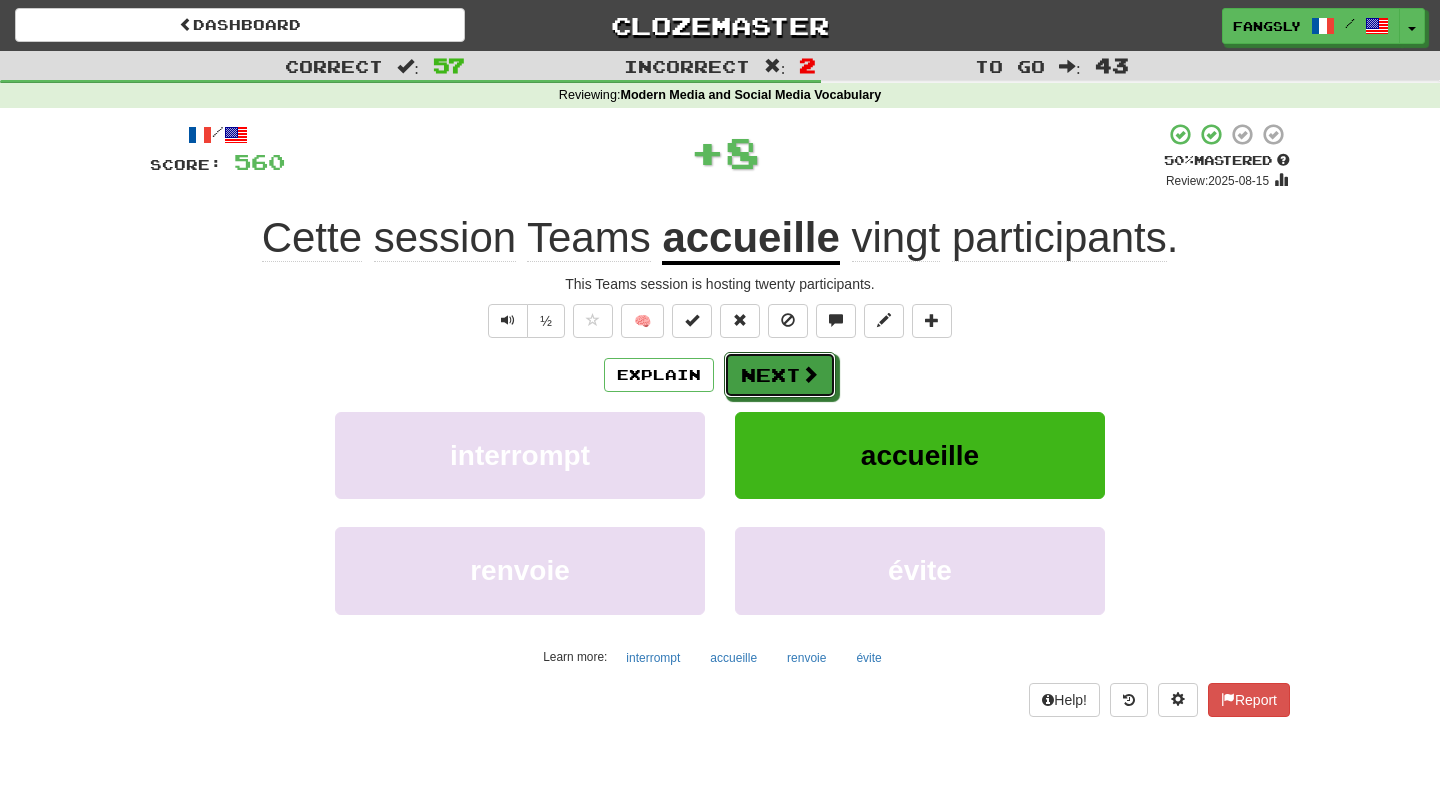 click on "Next" at bounding box center (780, 375) 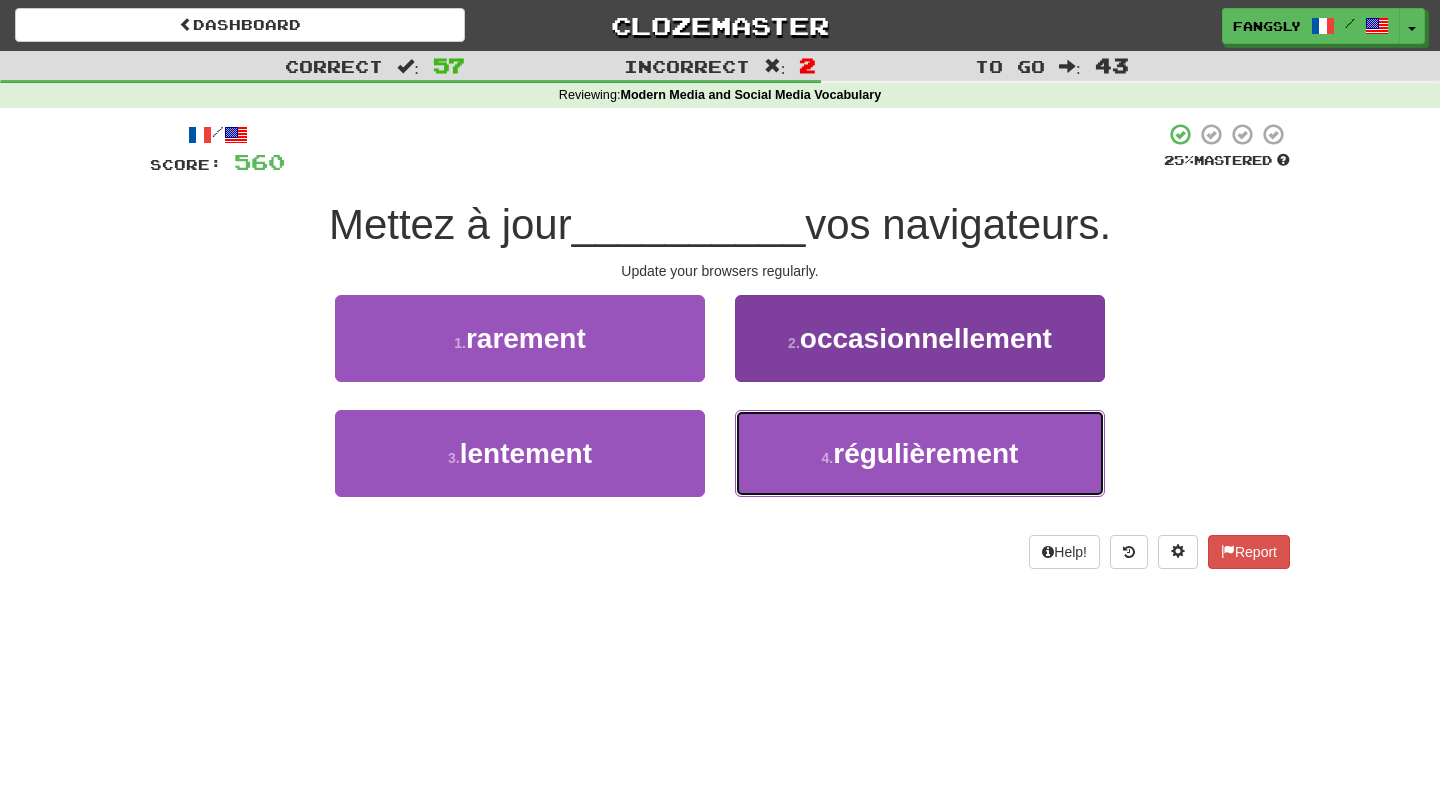 click on "4 .  régulièrement" at bounding box center (920, 453) 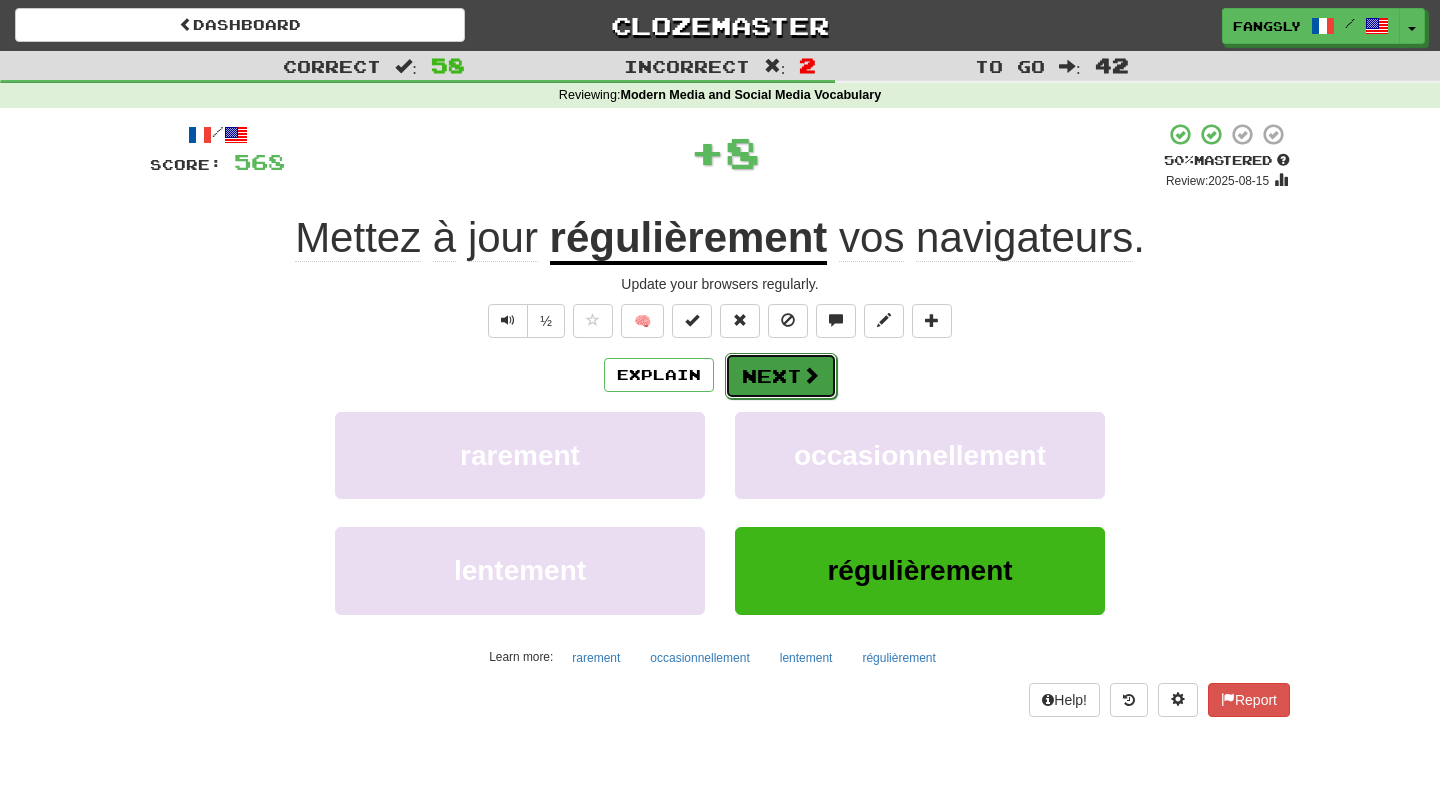 click on "Next" at bounding box center [781, 376] 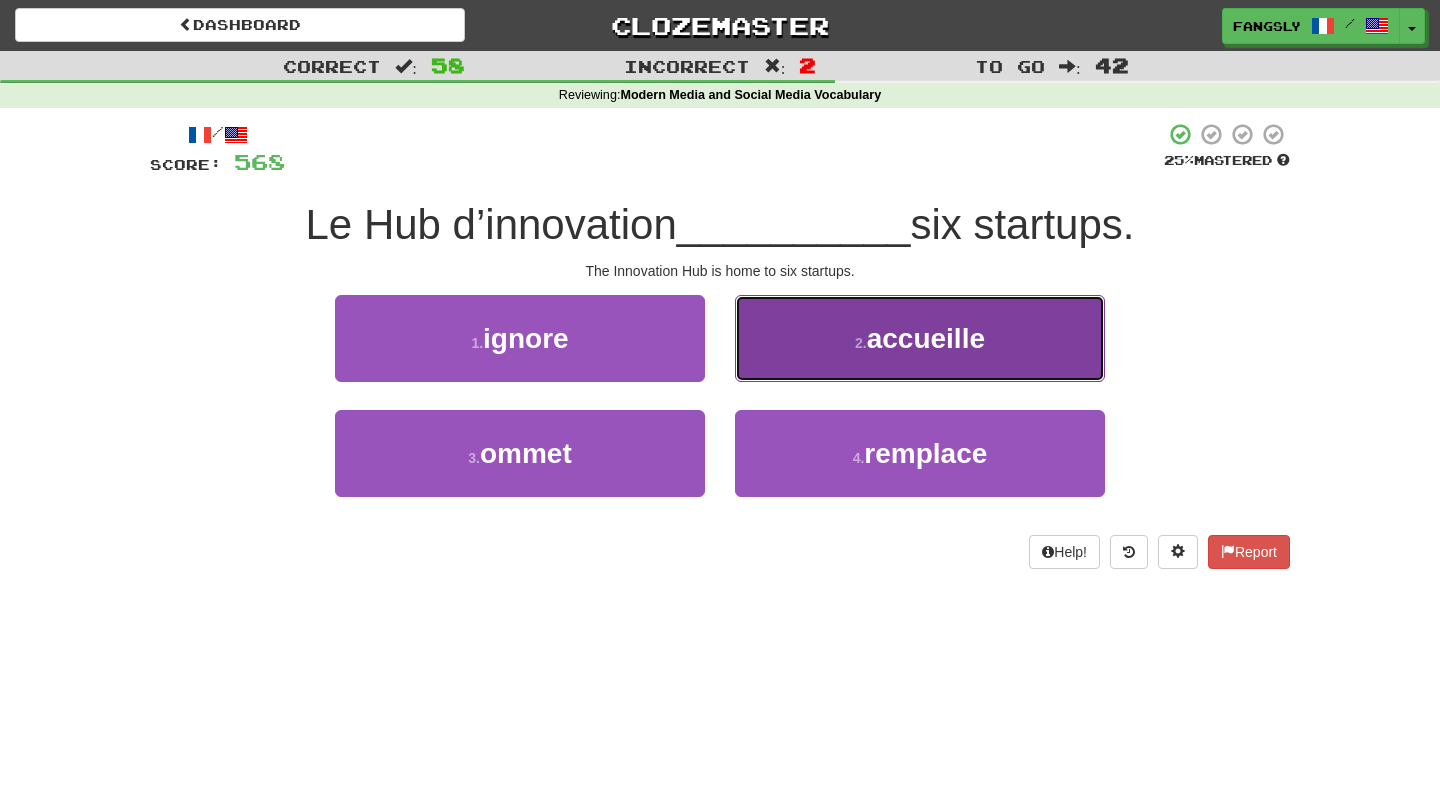 click on "2 .  accueille" at bounding box center [920, 338] 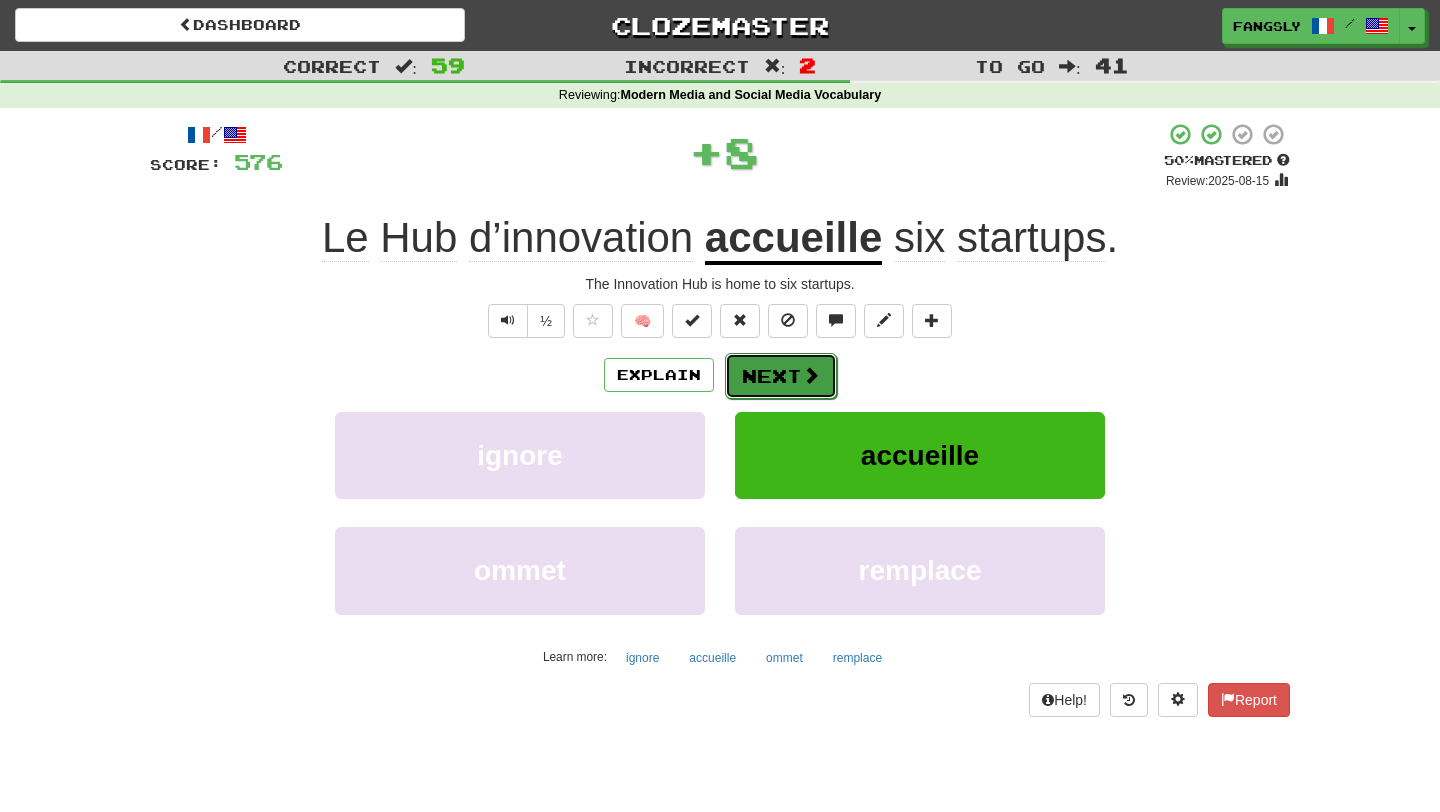 click on "Next" at bounding box center [781, 376] 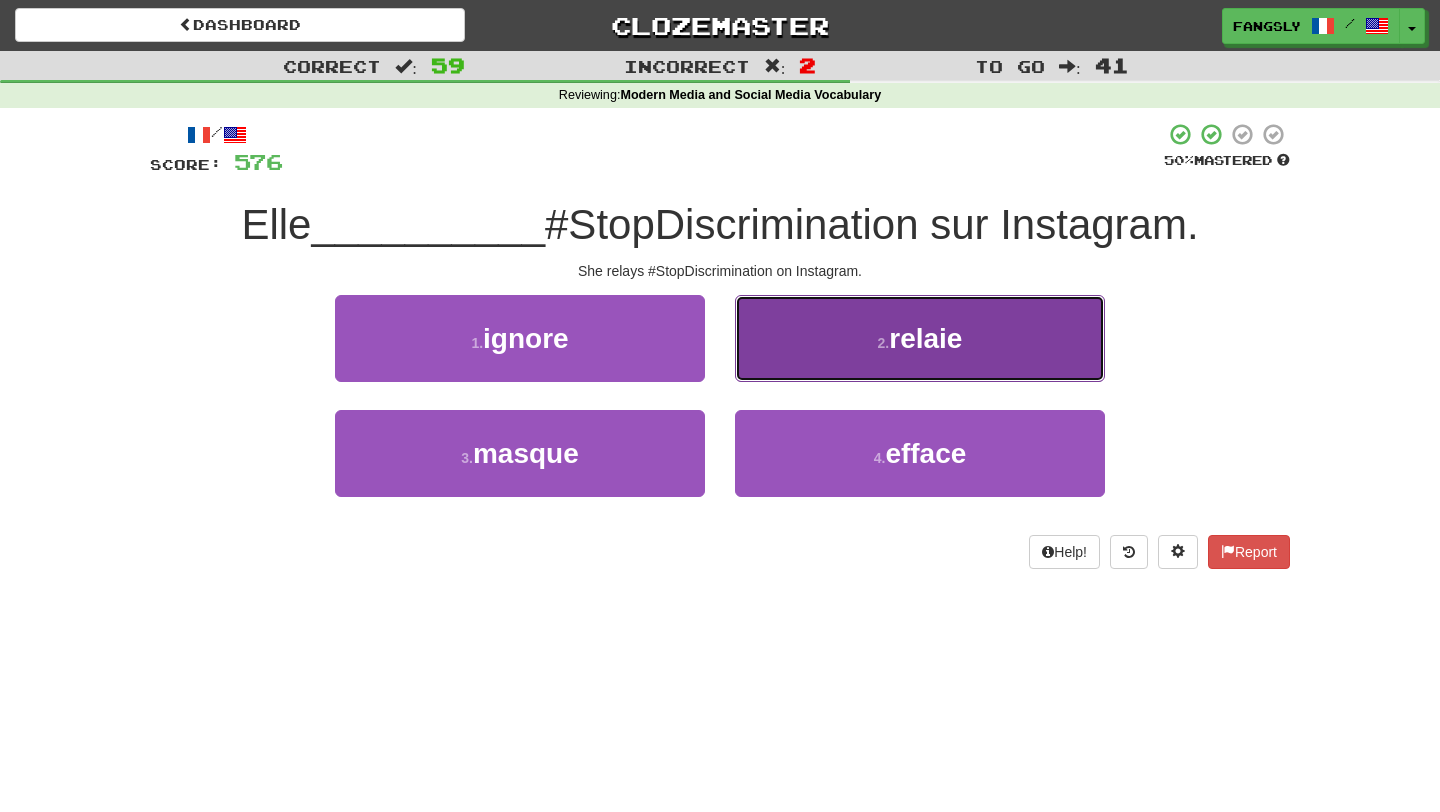 click on "2 .  relaie" at bounding box center [920, 338] 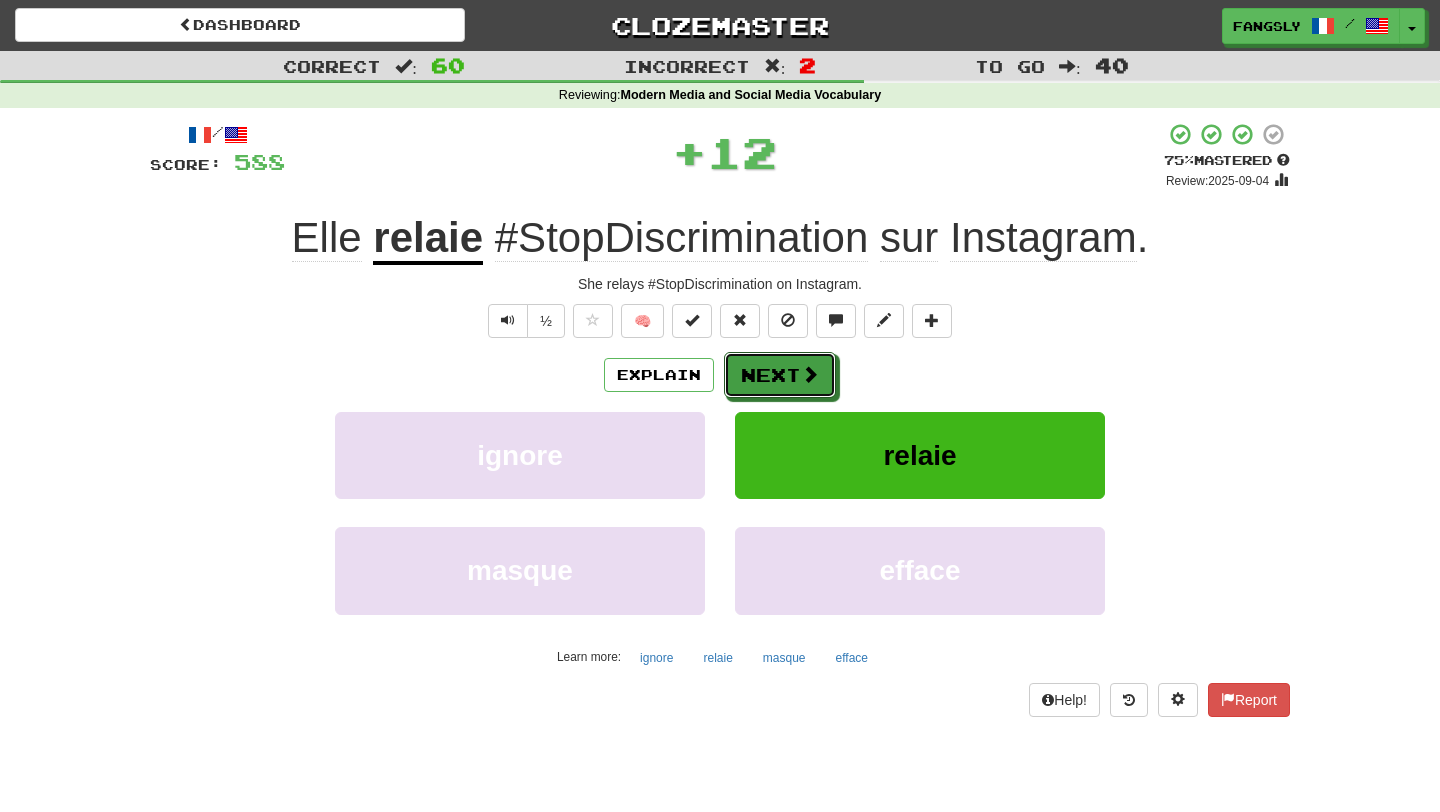 click on "Next" at bounding box center (780, 375) 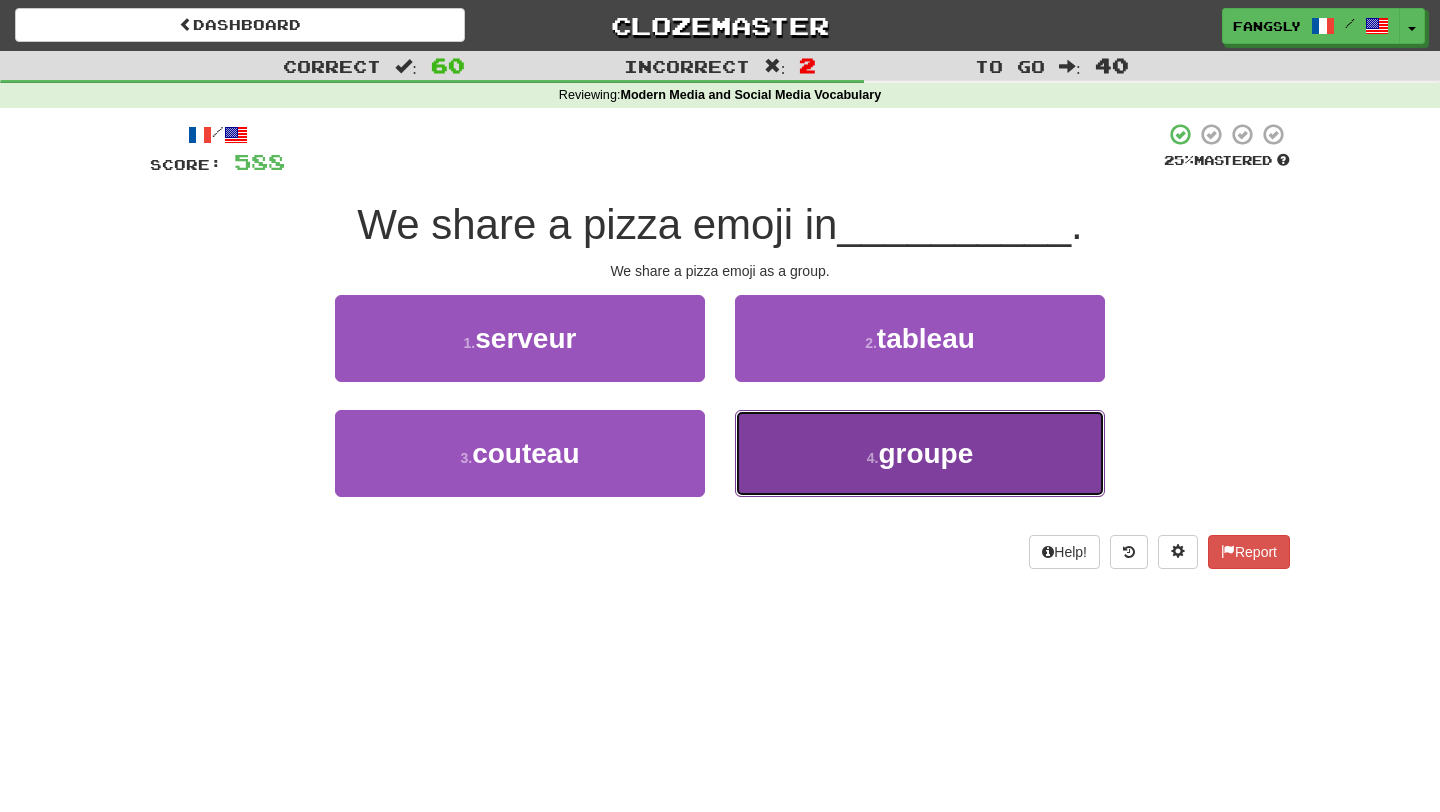 click on "4 .  groupe" at bounding box center (920, 453) 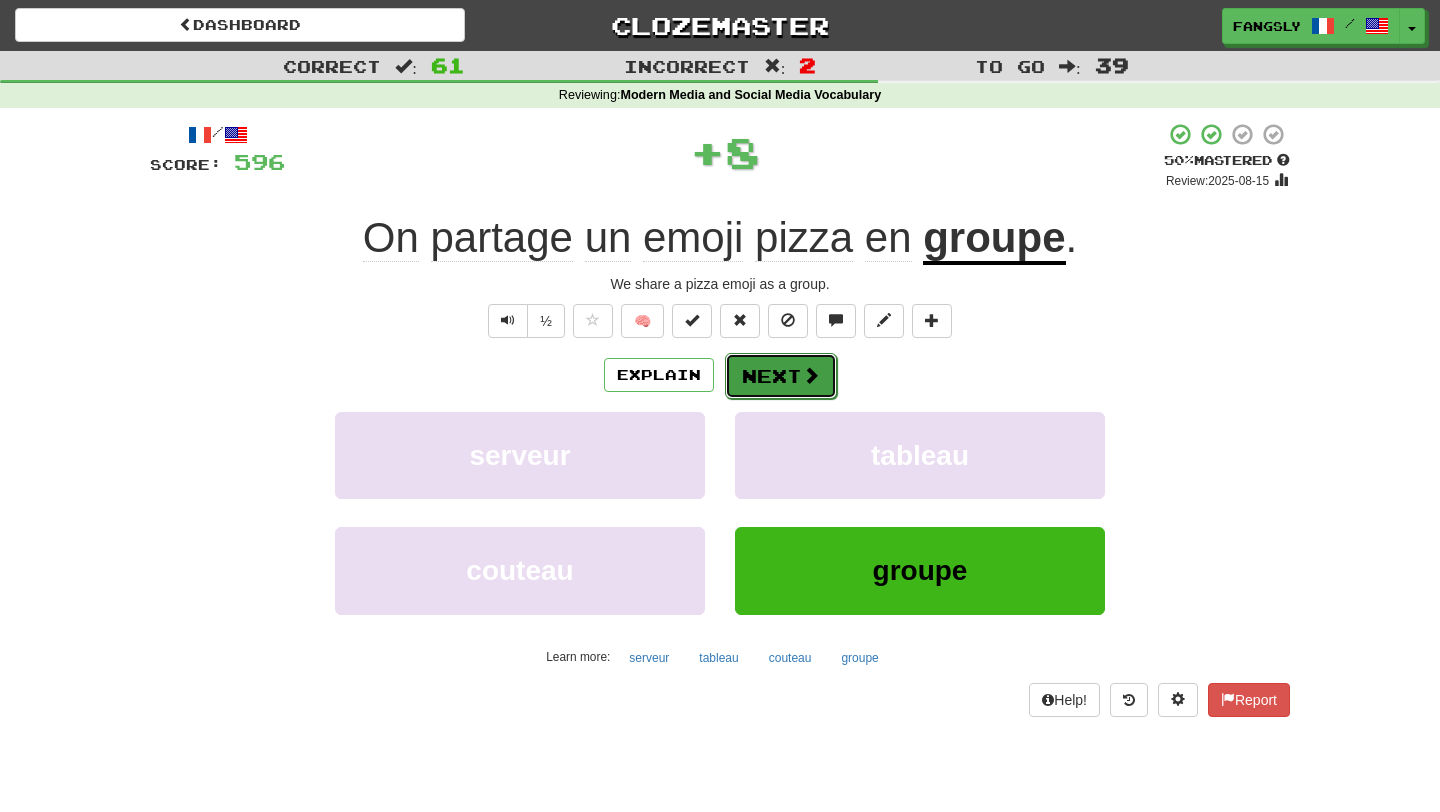 click on "Next" at bounding box center (781, 376) 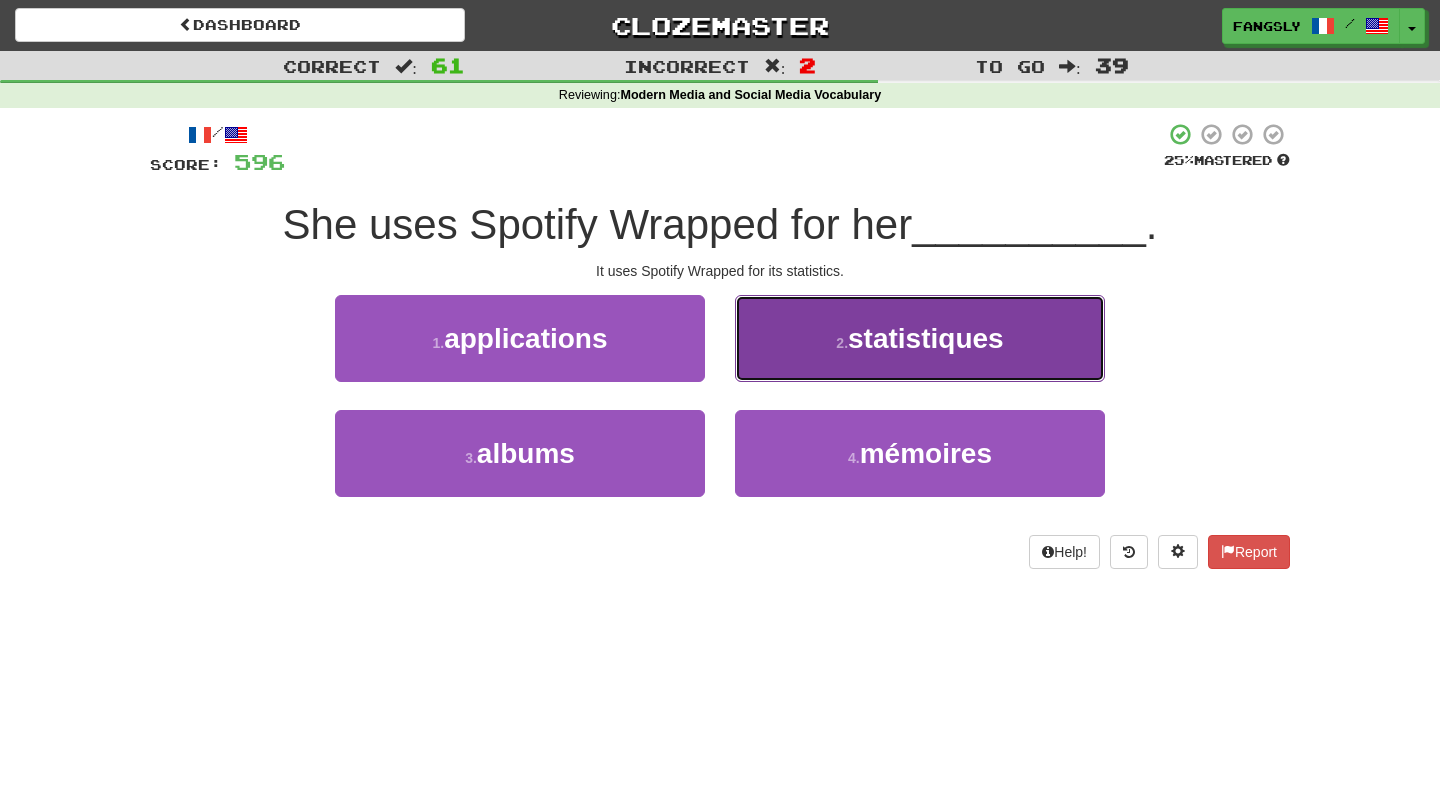 click on "2 .  statistiques" at bounding box center [920, 338] 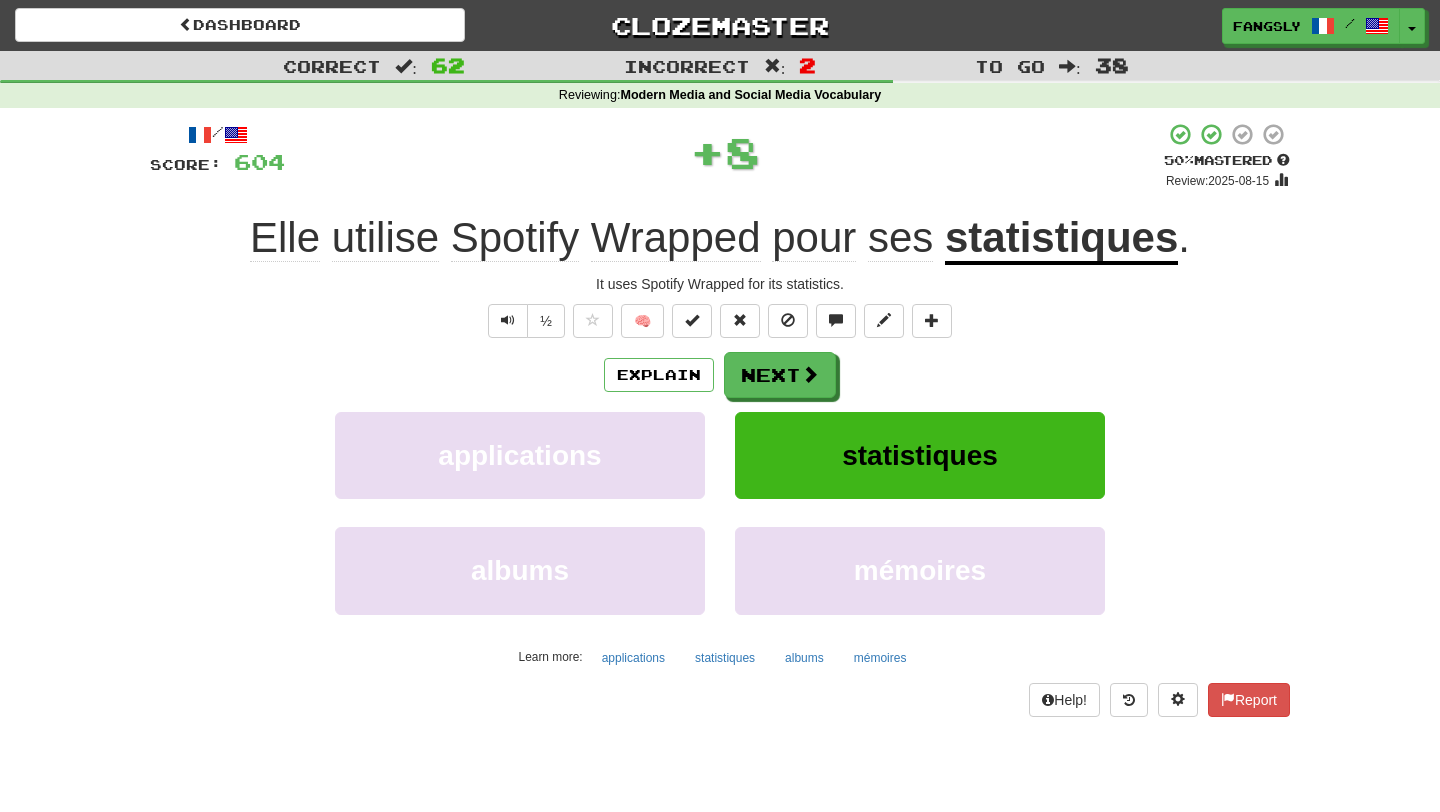 click on "Next" at bounding box center [780, 375] 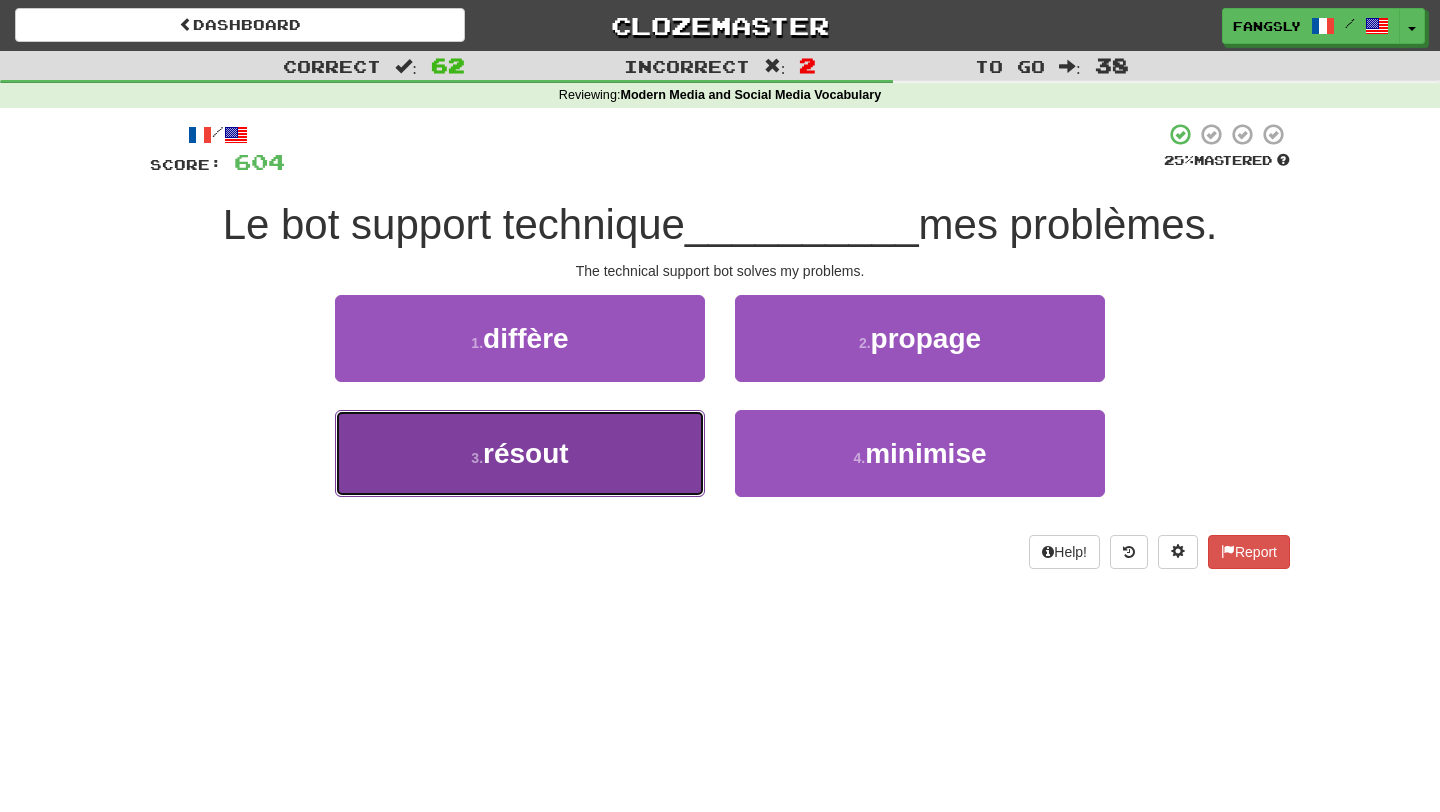 click on "3 .  résout" at bounding box center (520, 453) 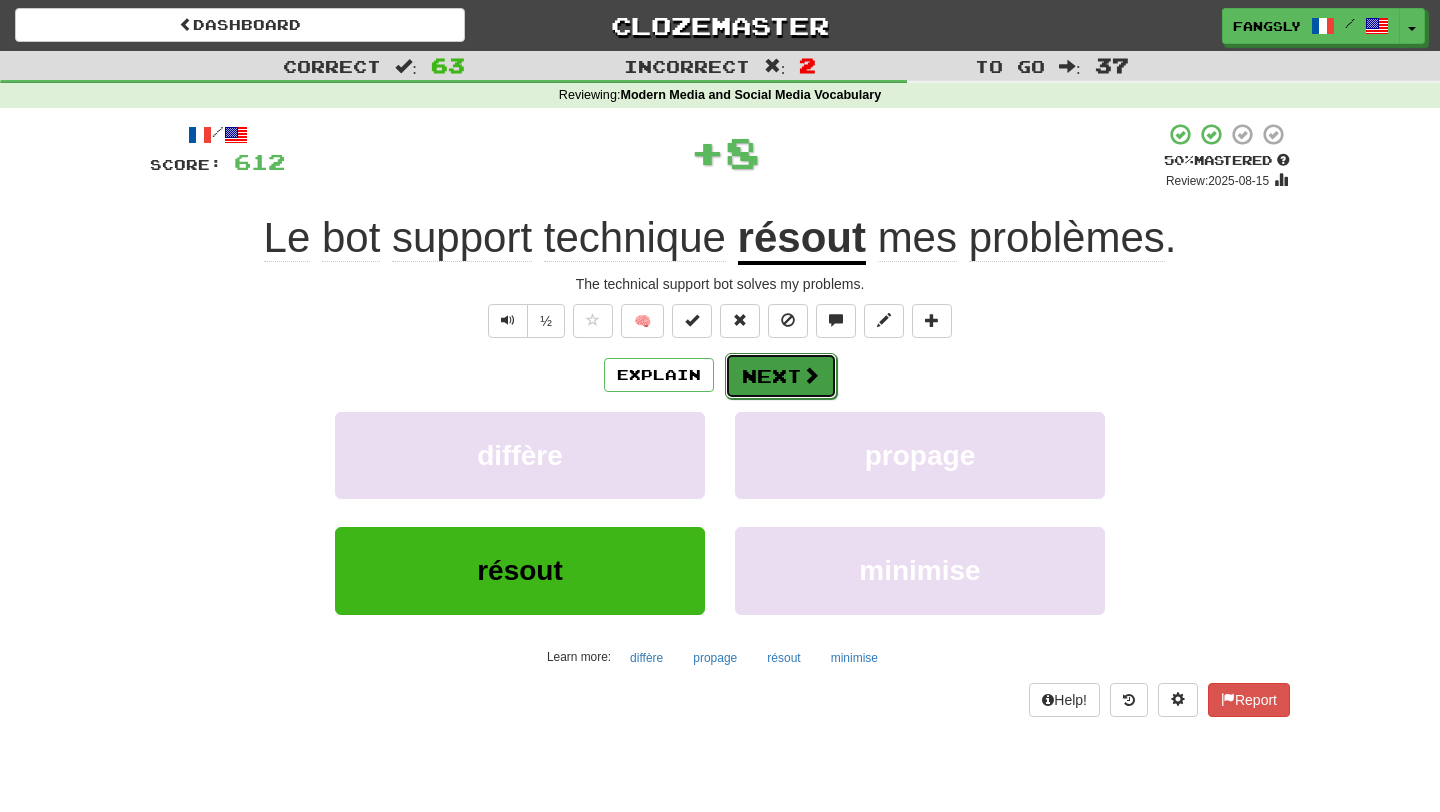 click on "Next" at bounding box center (781, 376) 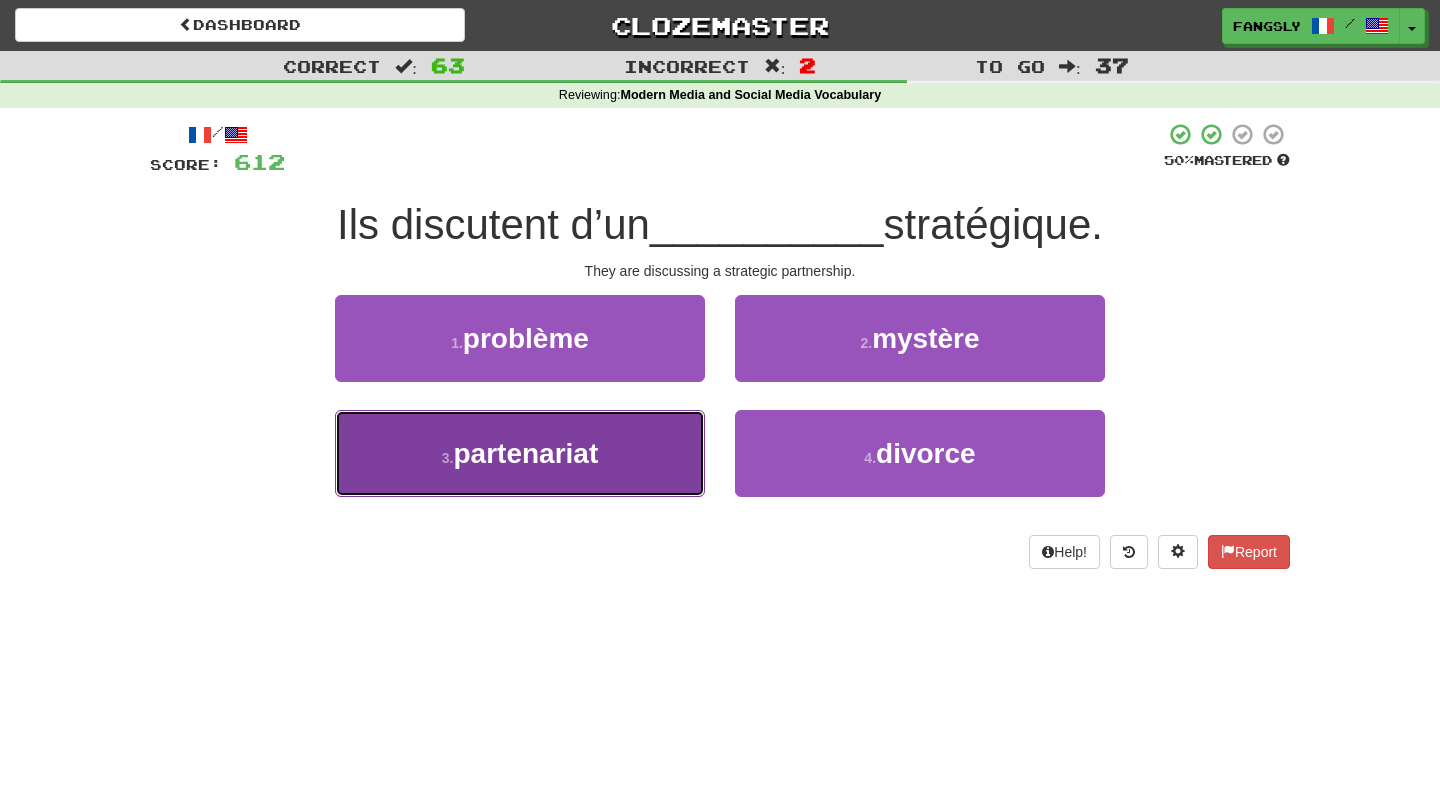 click on "3 .  partenariat" at bounding box center (520, 453) 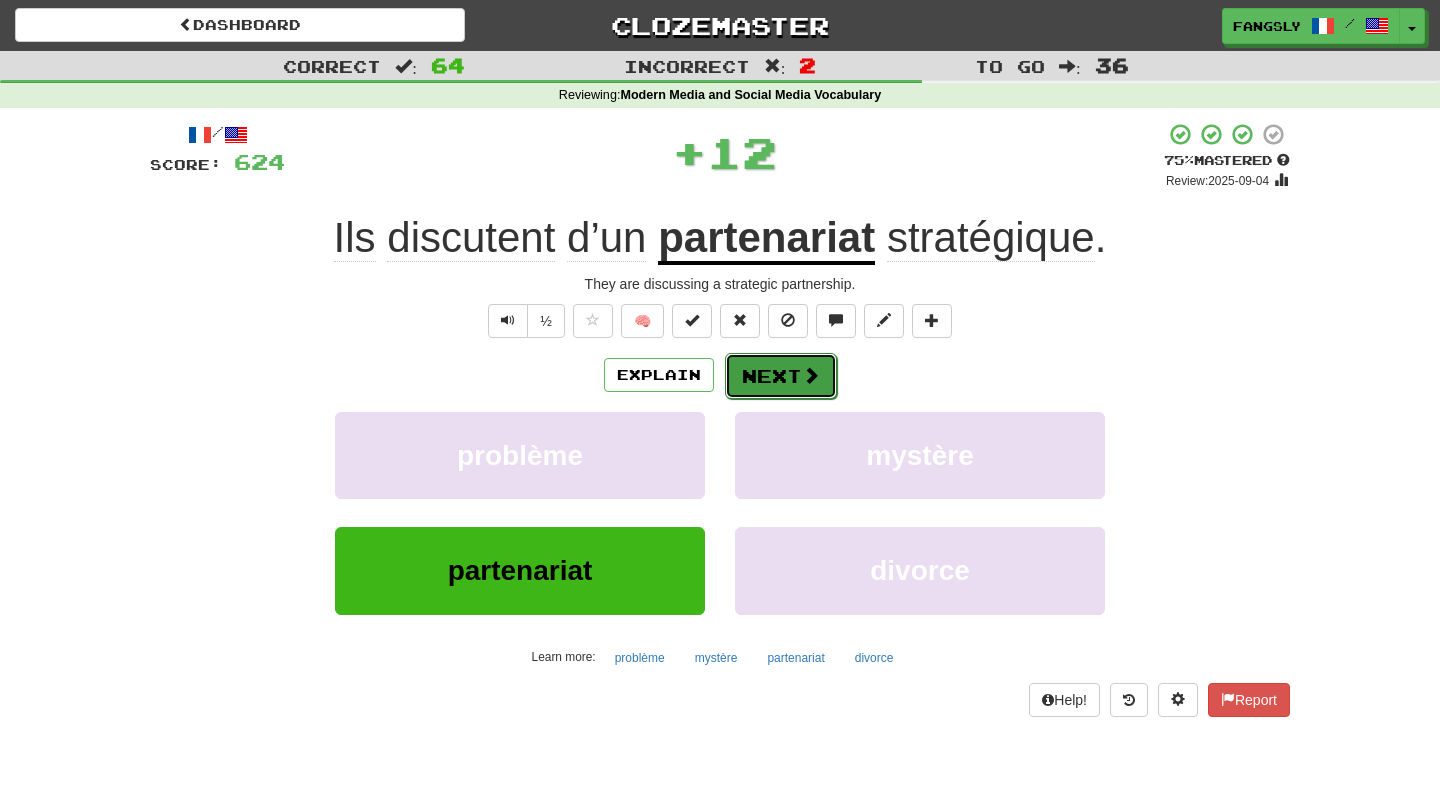 click on "Next" at bounding box center [781, 376] 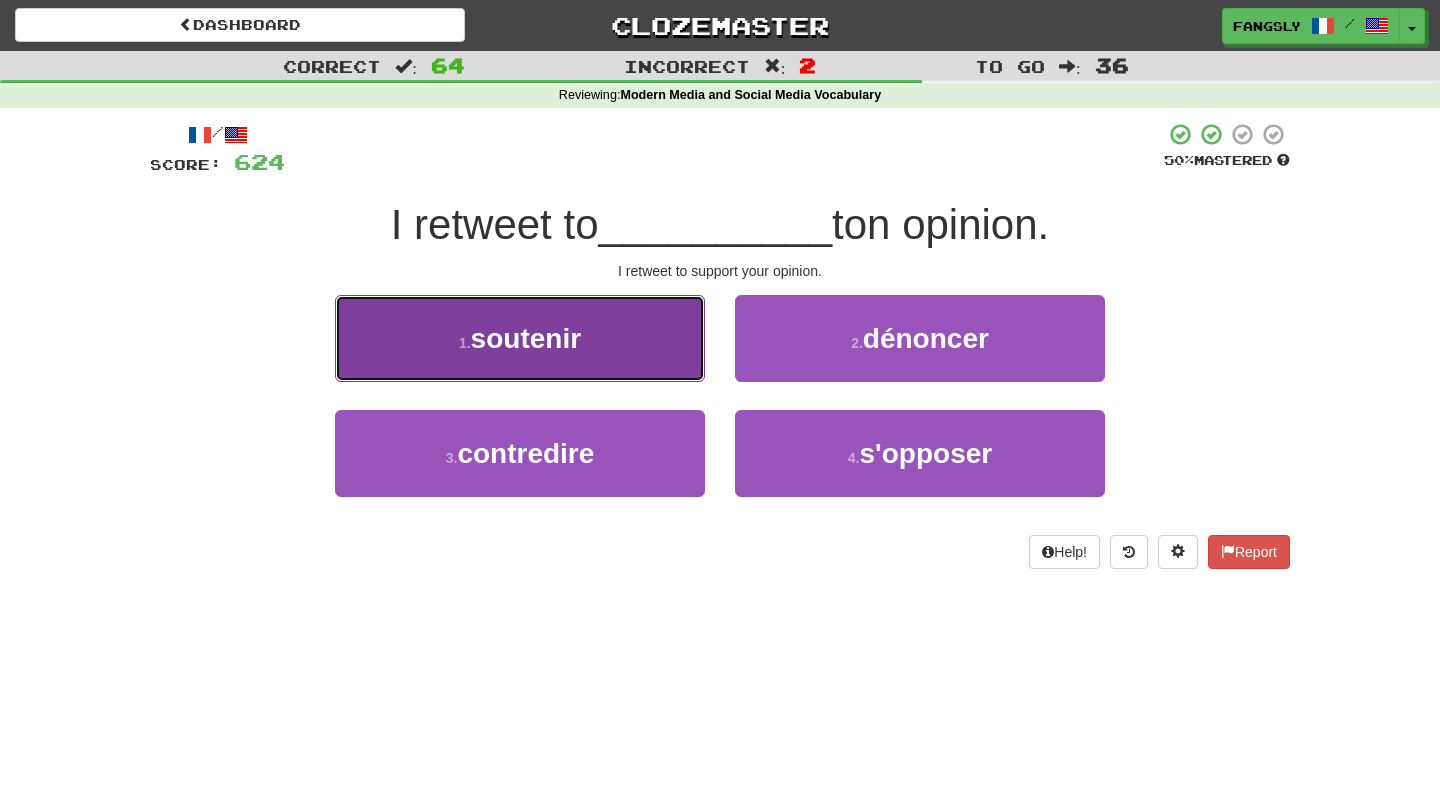 click on "1 .  soutenir" at bounding box center (520, 338) 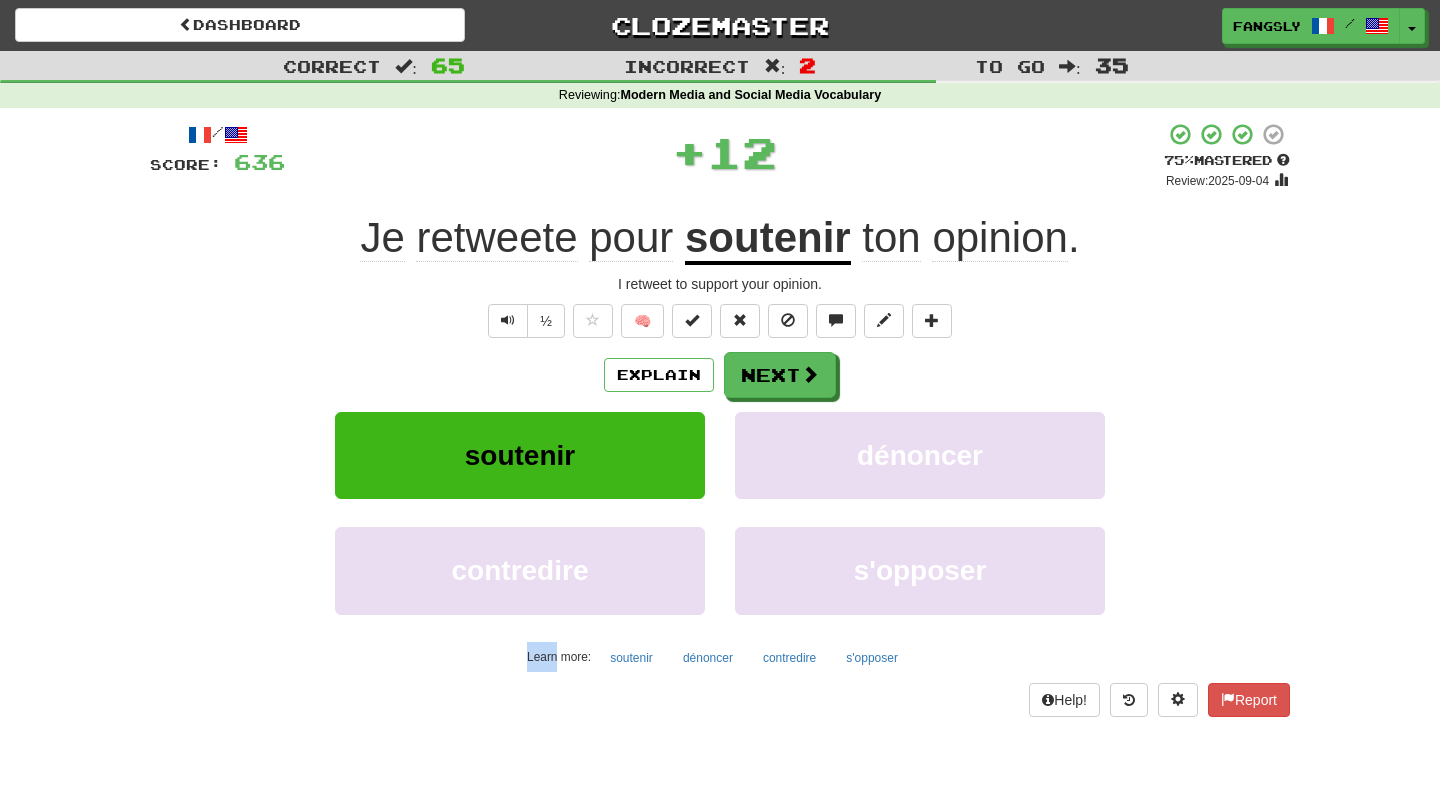 click on "/  Score:   636 + 12 75 %  Mastered Review:  2025-09-04 Je   retweete   pour   soutenir   ton   opinion . I retweet to support your opinion. ½ 🧠 Explain Next soutenir dénoncer contredire s'opposer Learn more: soutenir dénoncer contredire s'opposer  Help!  Report" at bounding box center (720, 419) 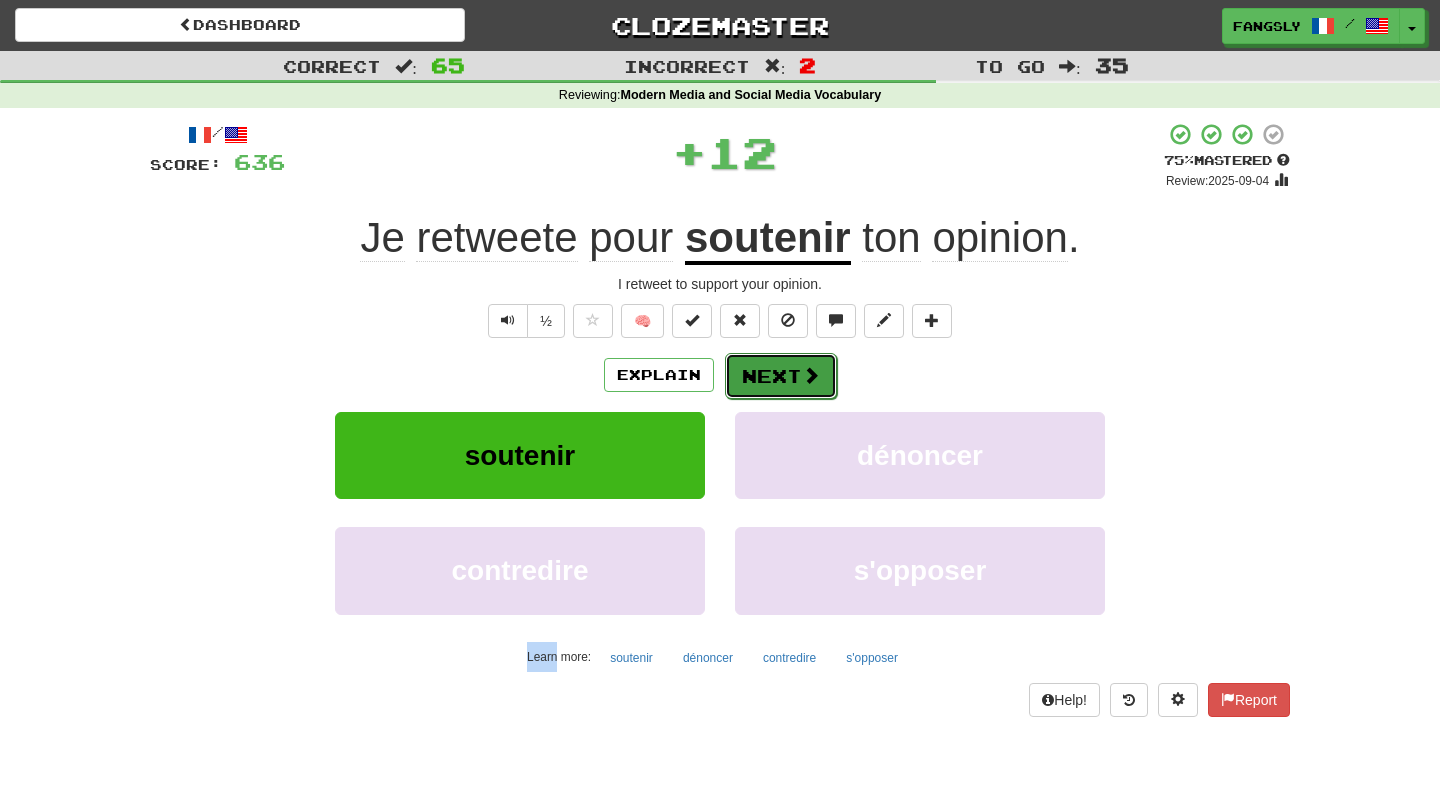 click on "Next" at bounding box center [781, 376] 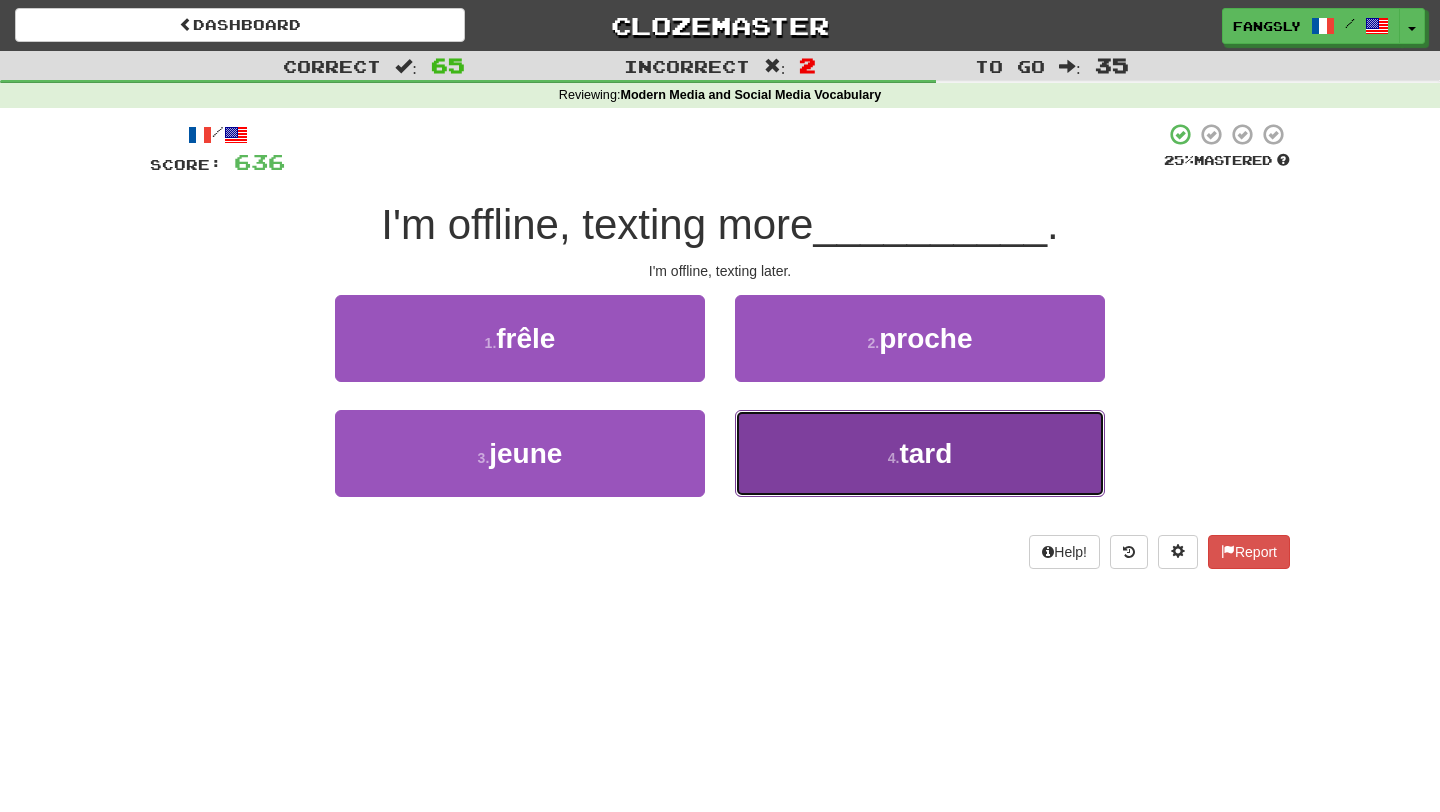click on "4 .  tard" at bounding box center (920, 453) 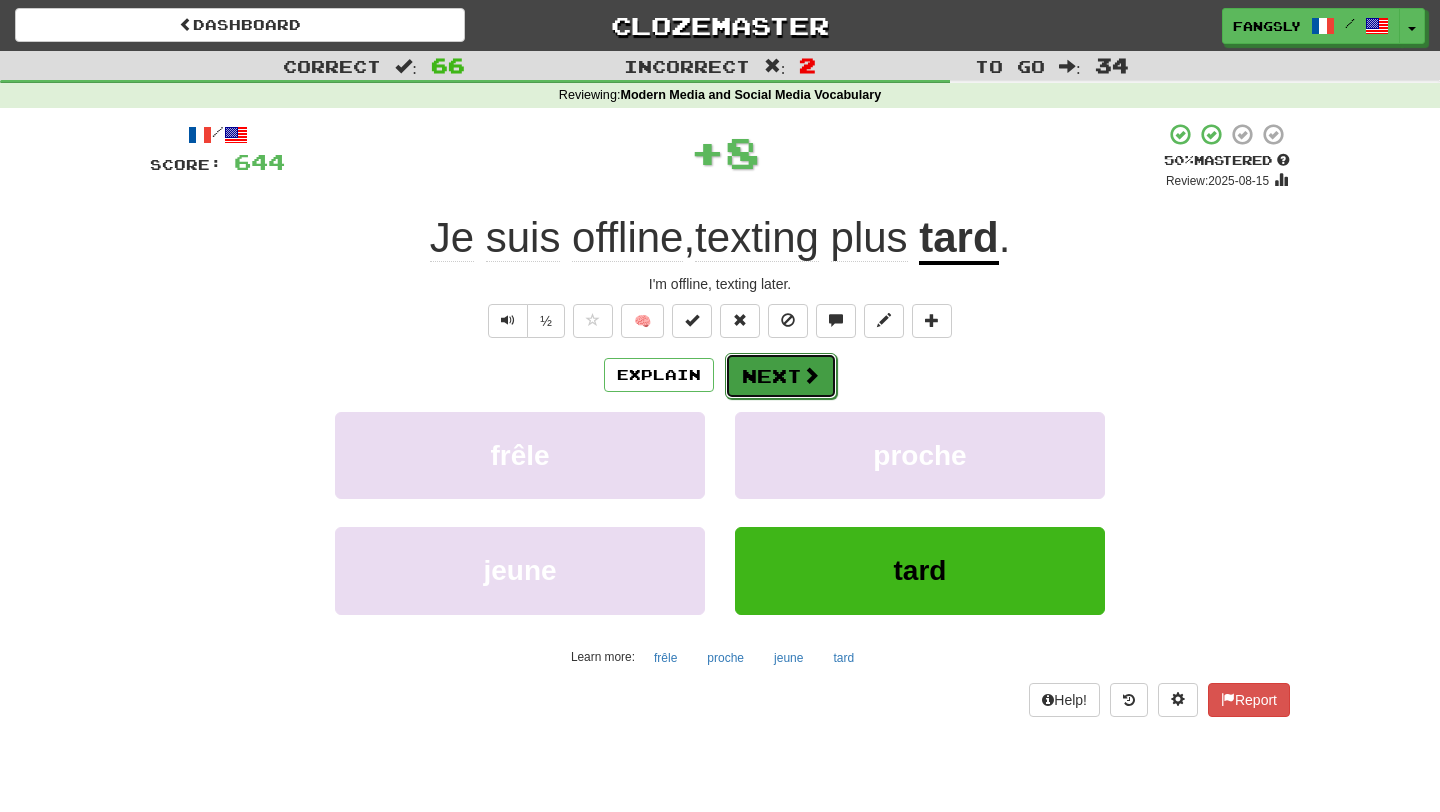 click at bounding box center (811, 375) 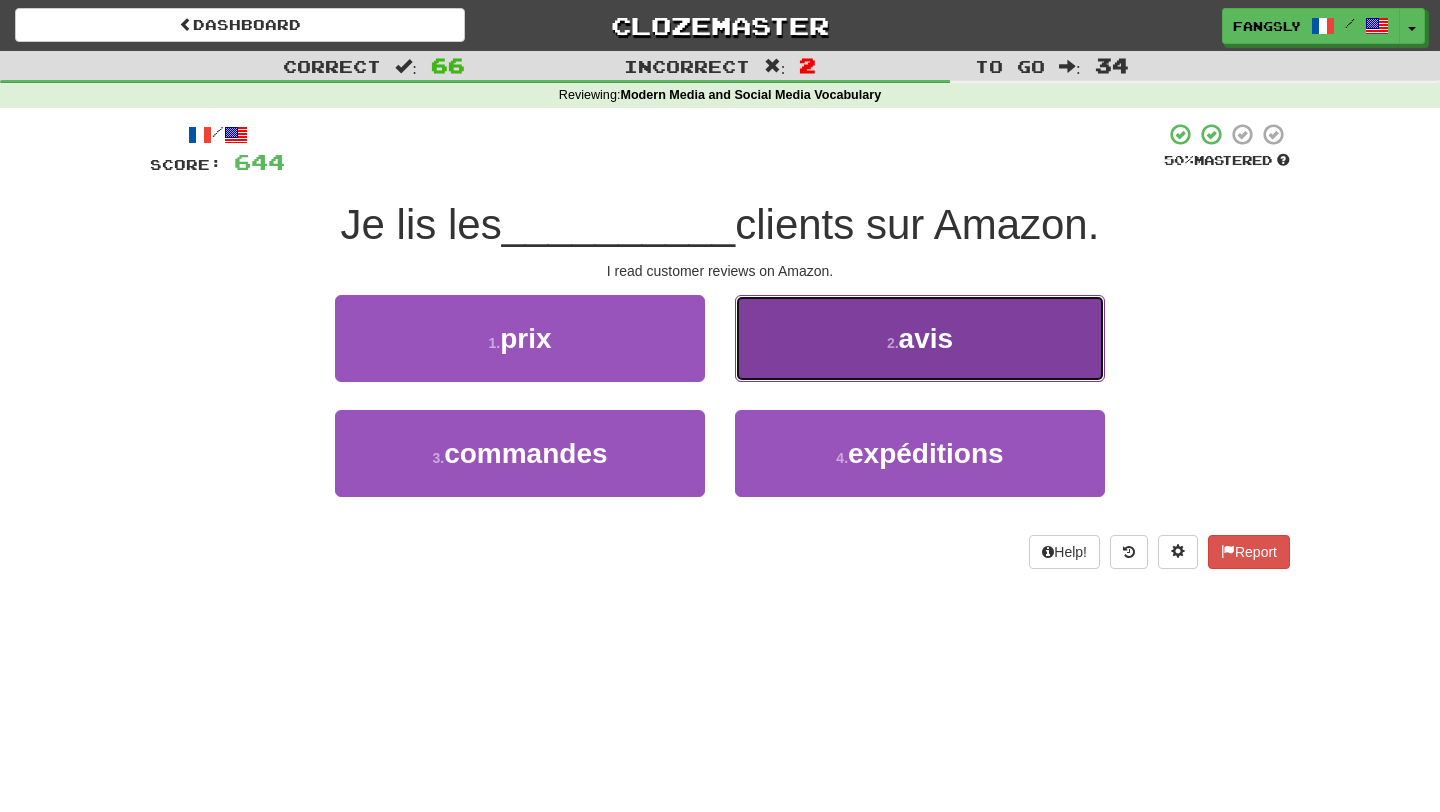 click on "2 .  avis" at bounding box center [920, 338] 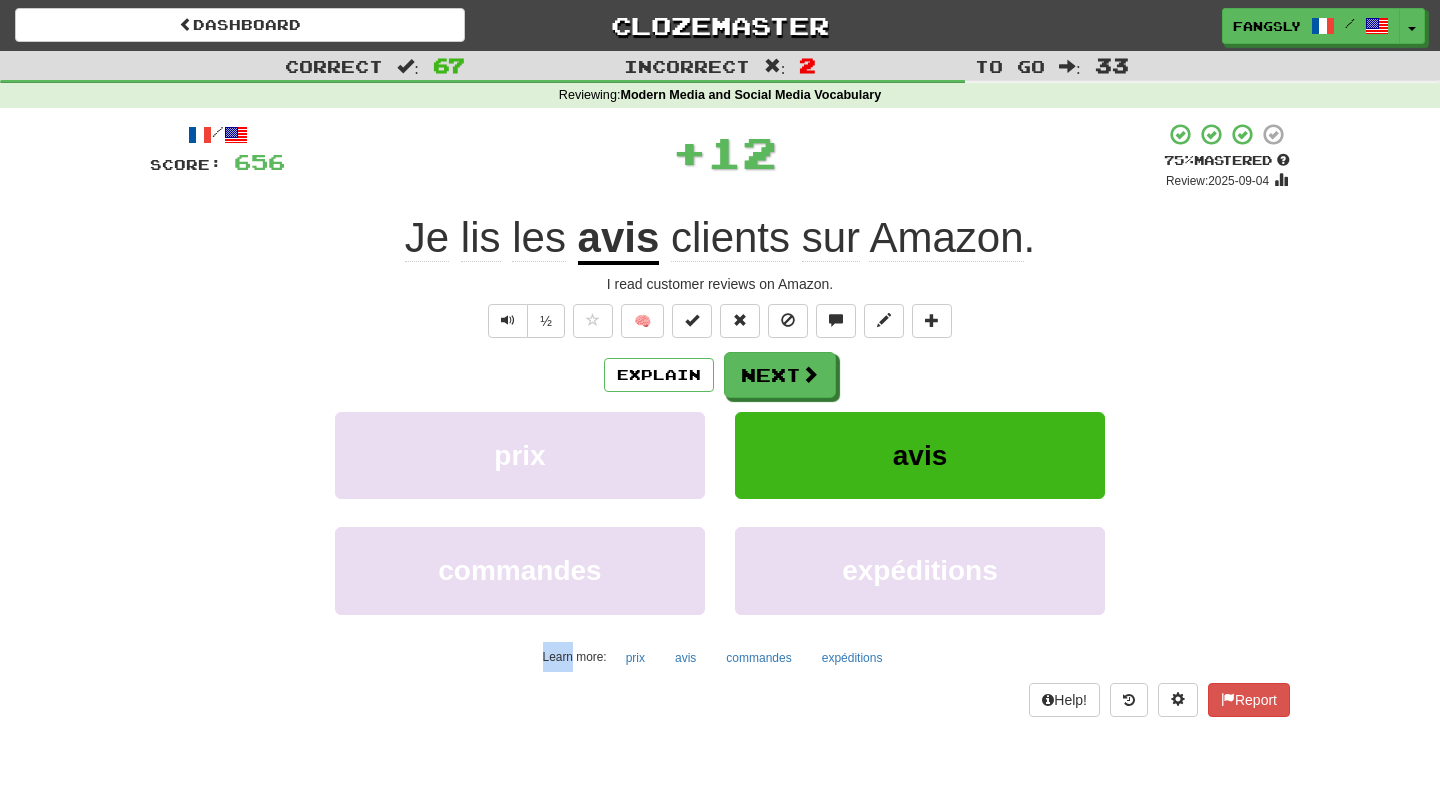 click on "Explain Next" at bounding box center (720, 375) 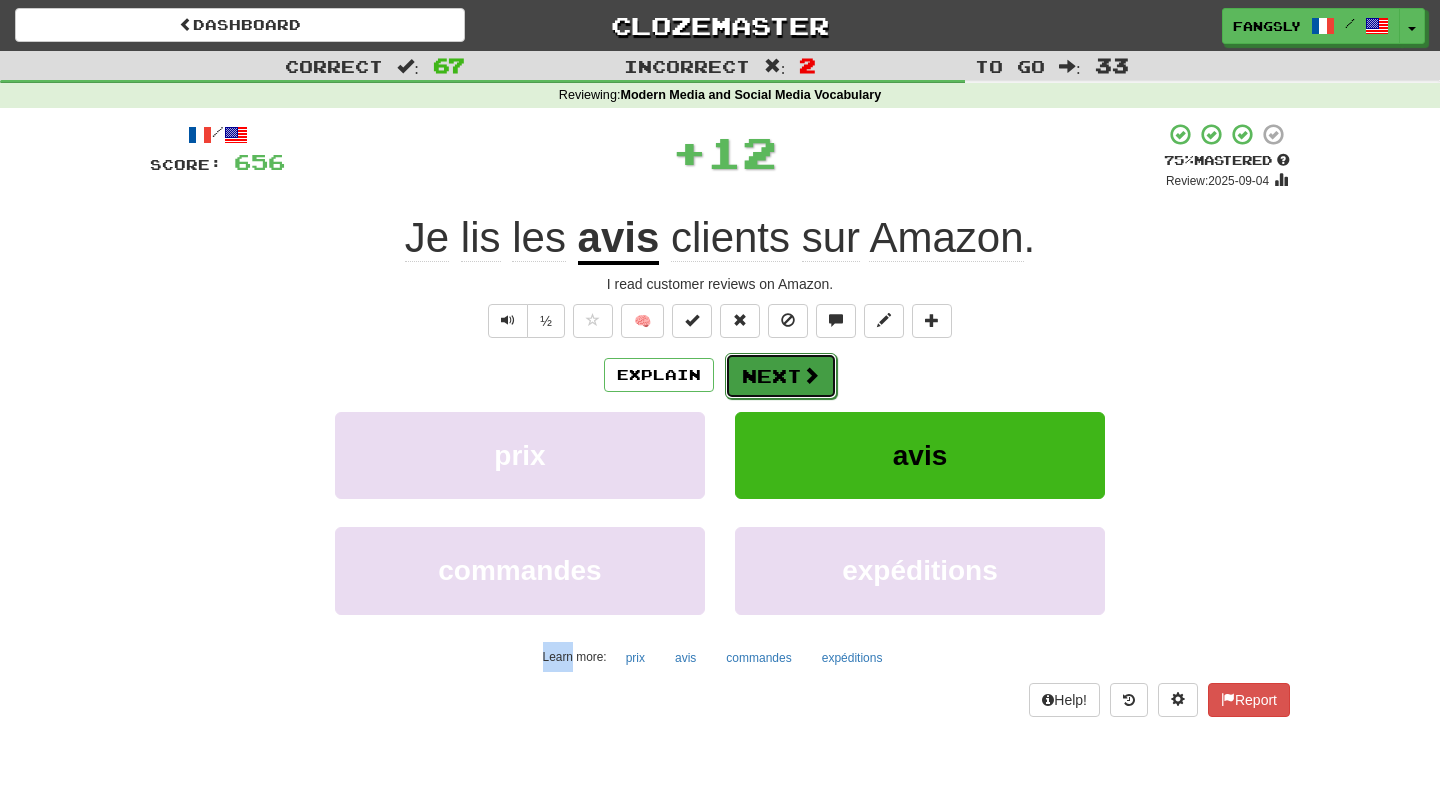 click on "Next" at bounding box center (781, 376) 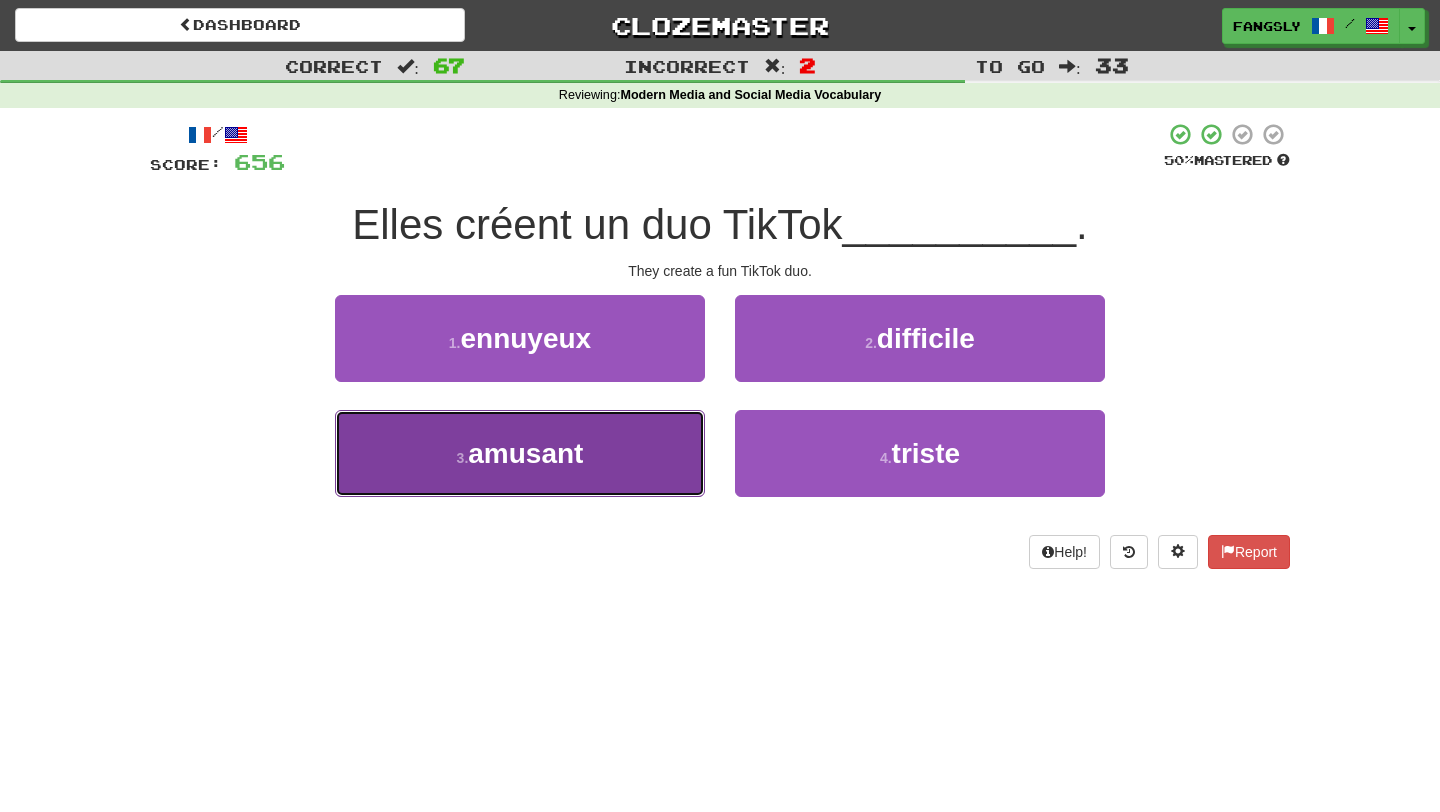 click on "3 .  amusant" at bounding box center (520, 453) 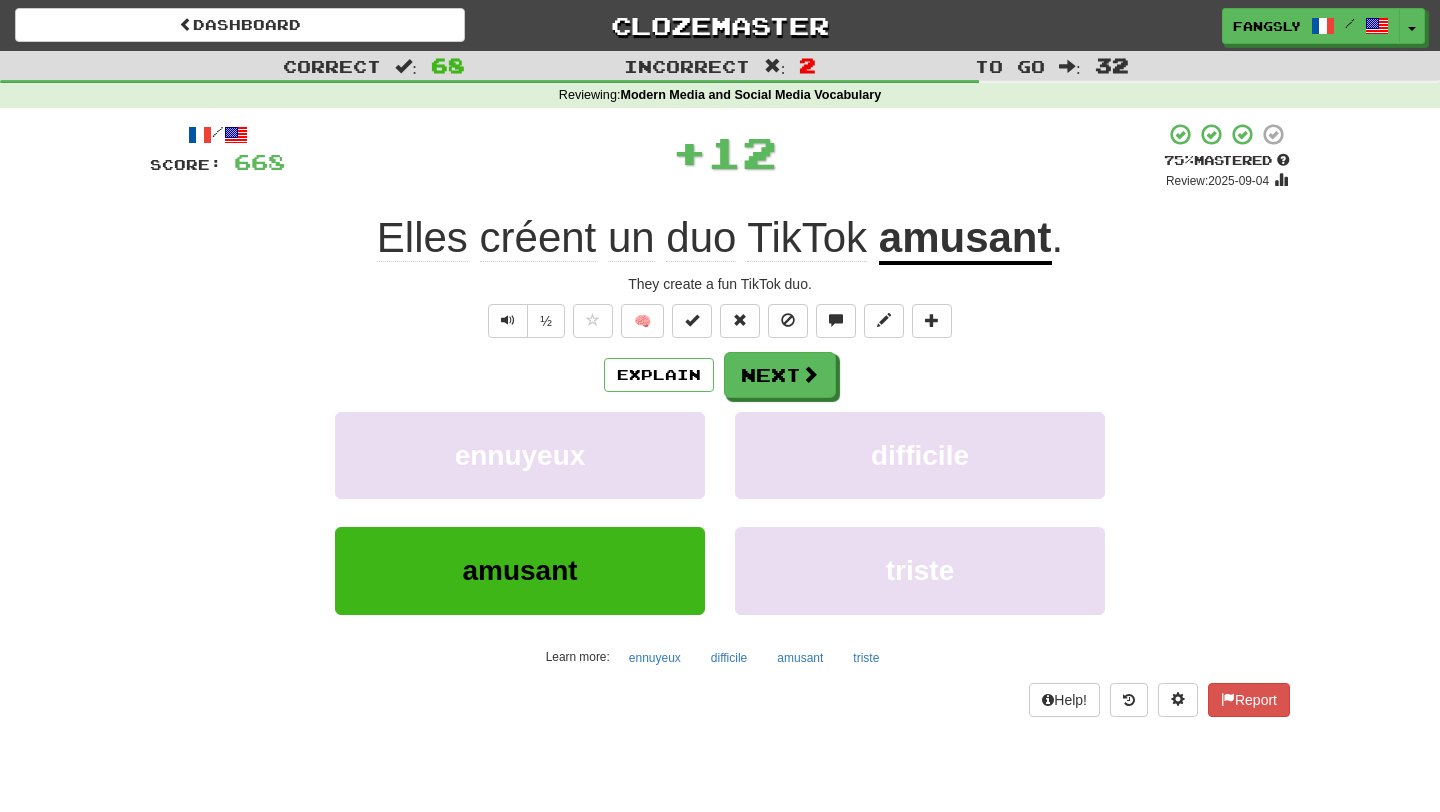 click on "Explain Next" at bounding box center (720, 375) 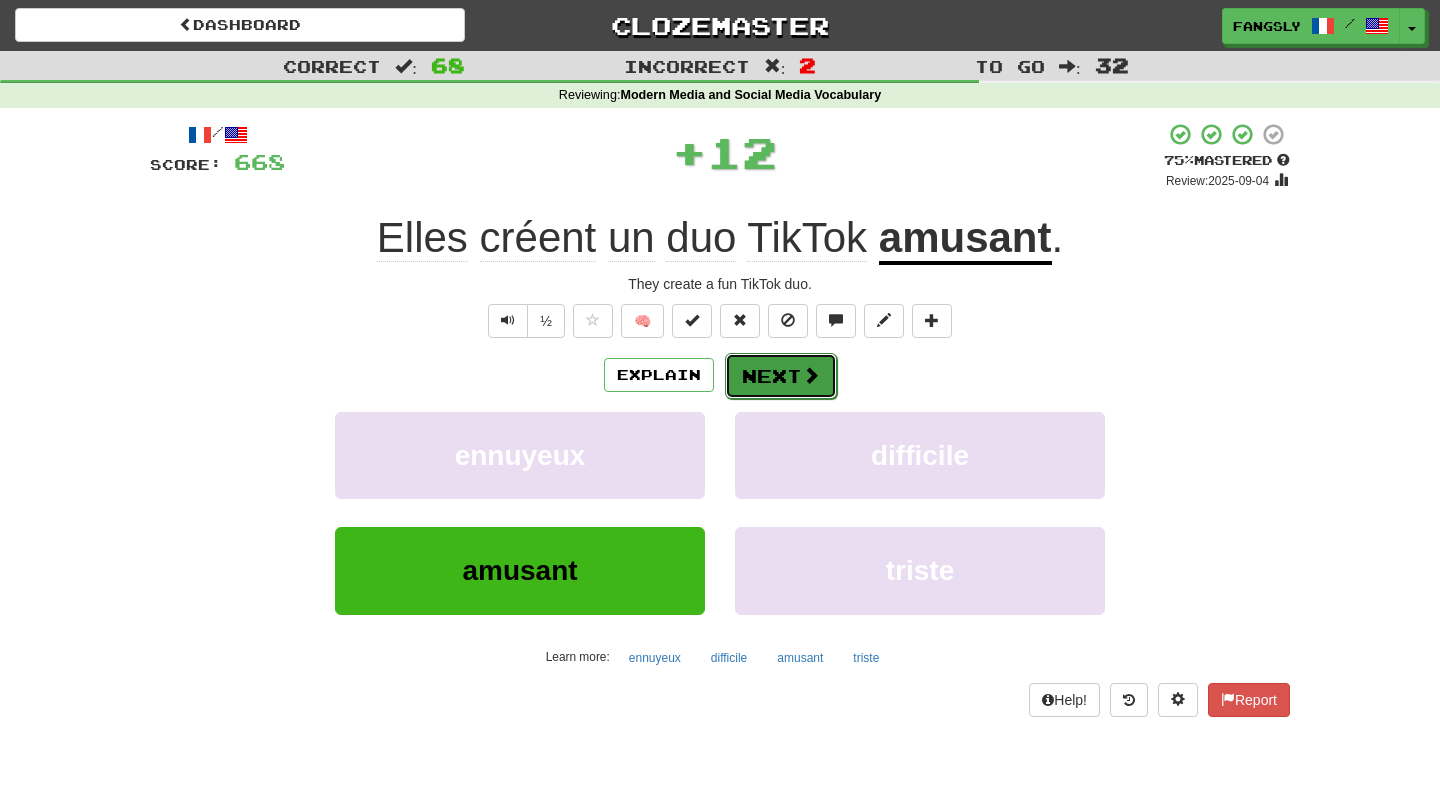 click on "Next" at bounding box center (781, 376) 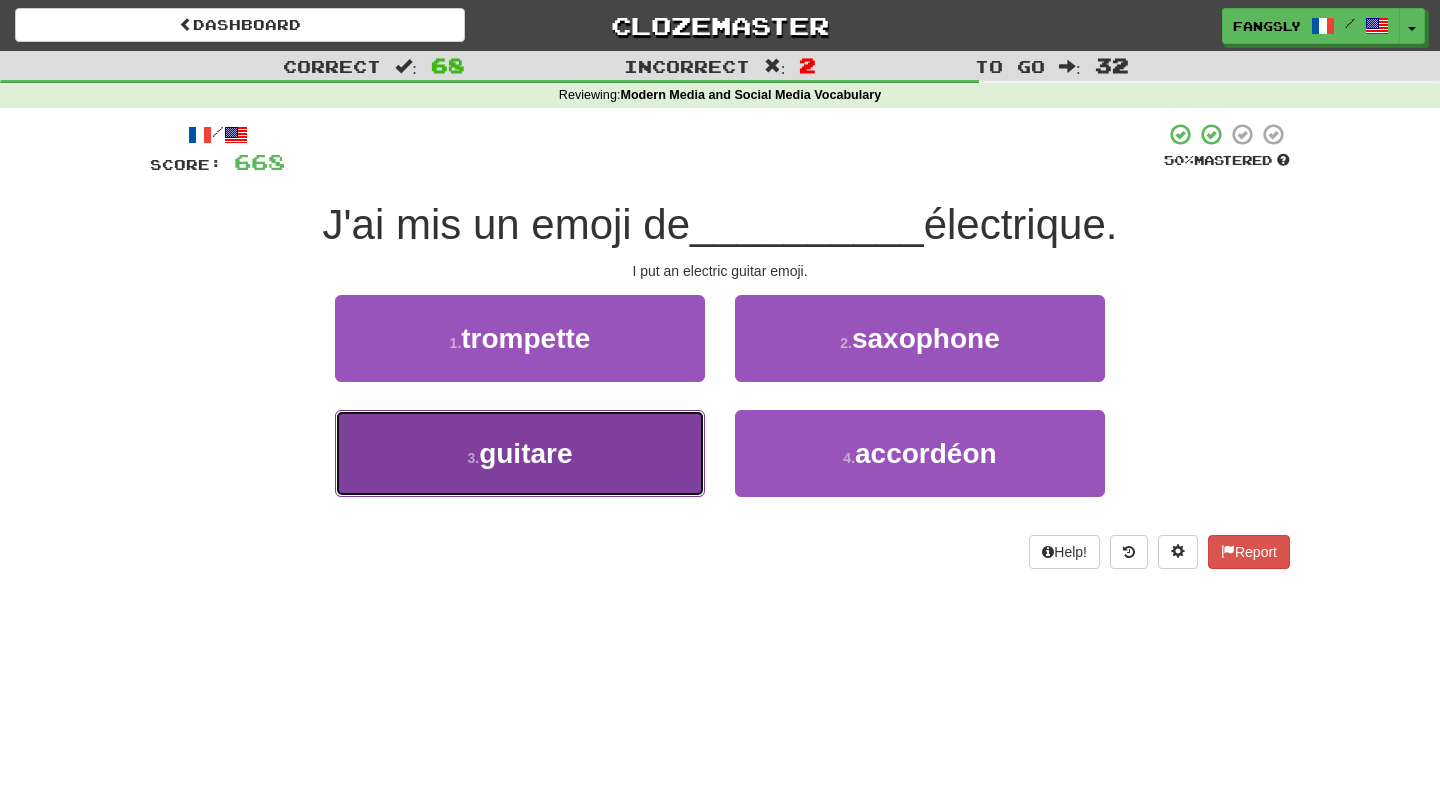 click on "3 .  guitare" at bounding box center [520, 453] 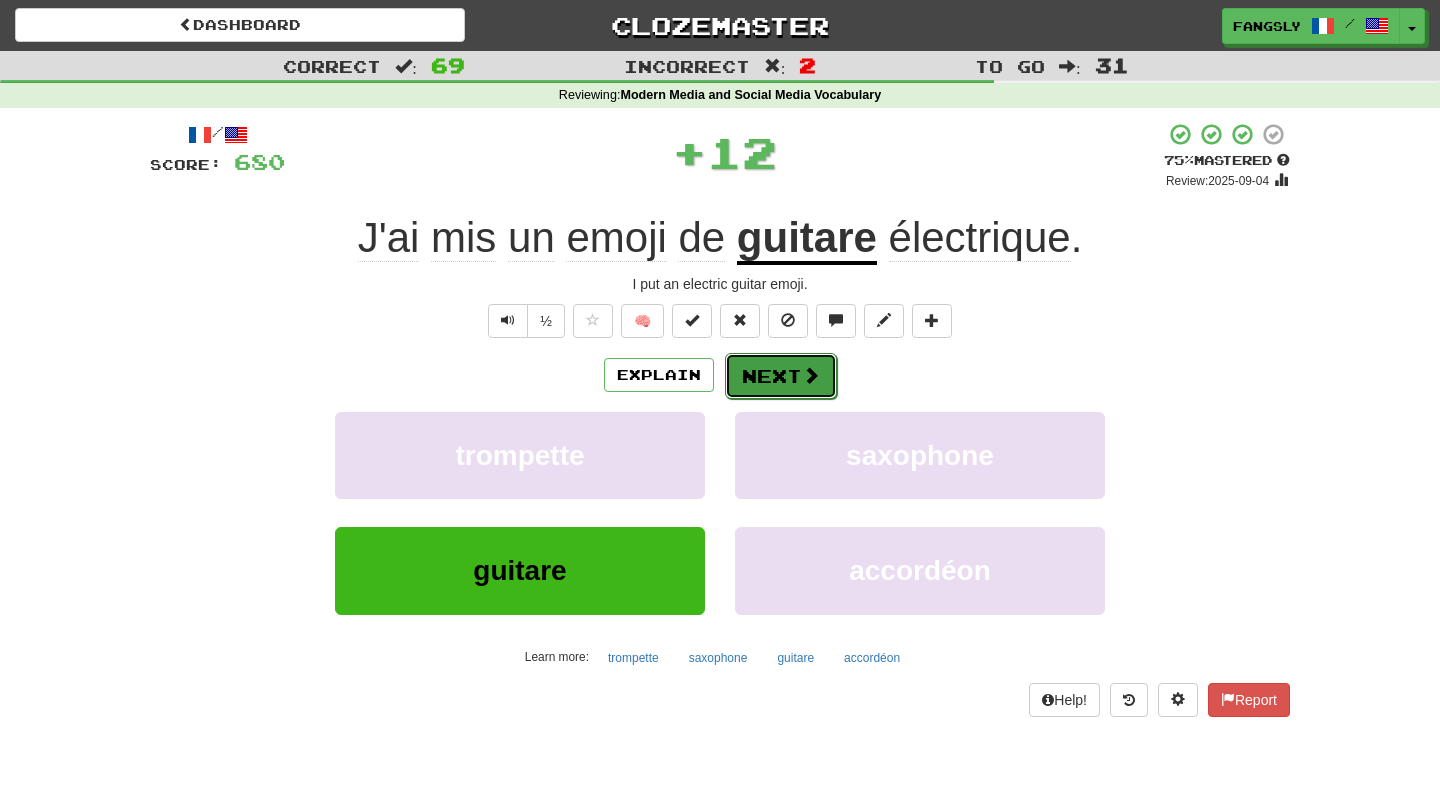 click on "Next" at bounding box center [781, 376] 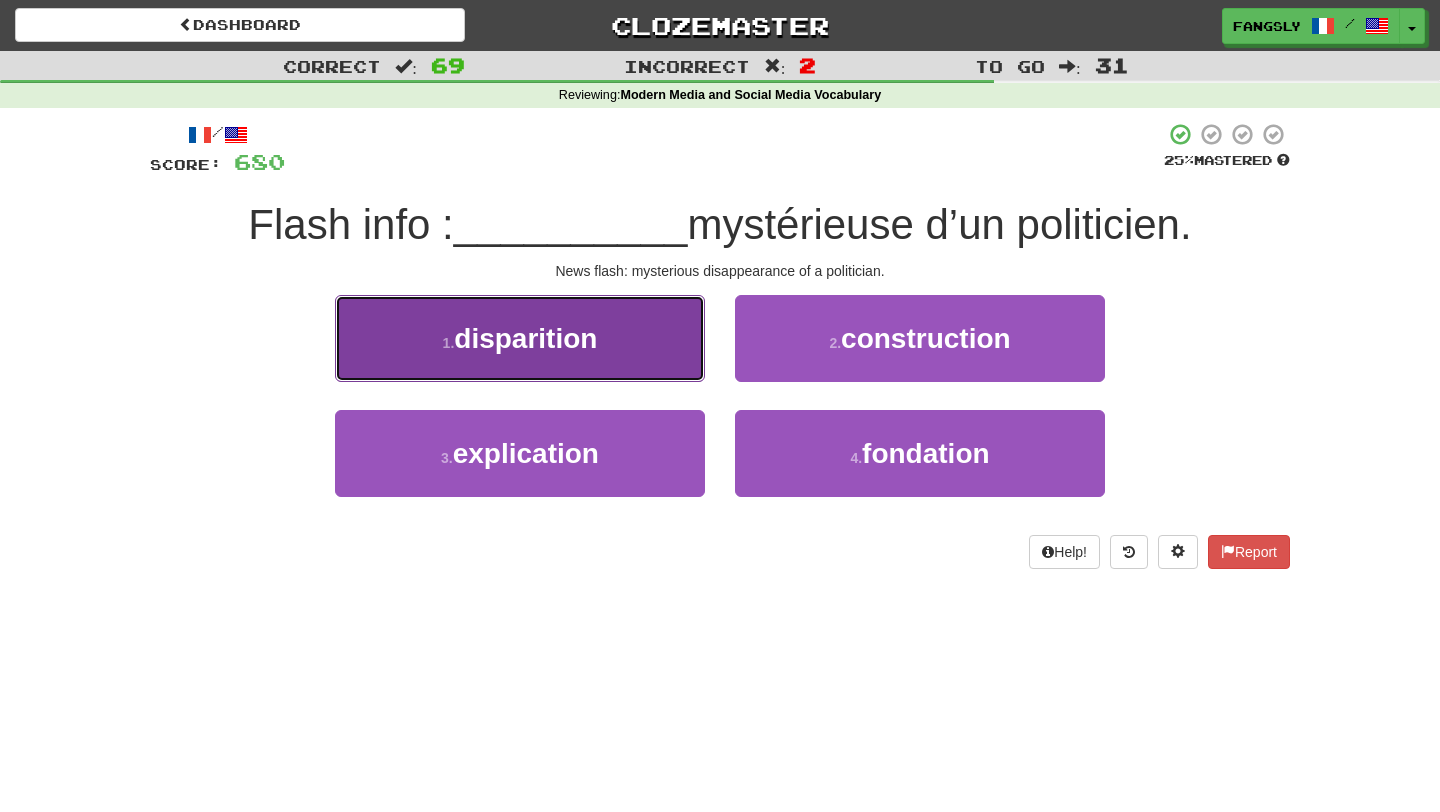 click on "1 .  disparition" at bounding box center (520, 338) 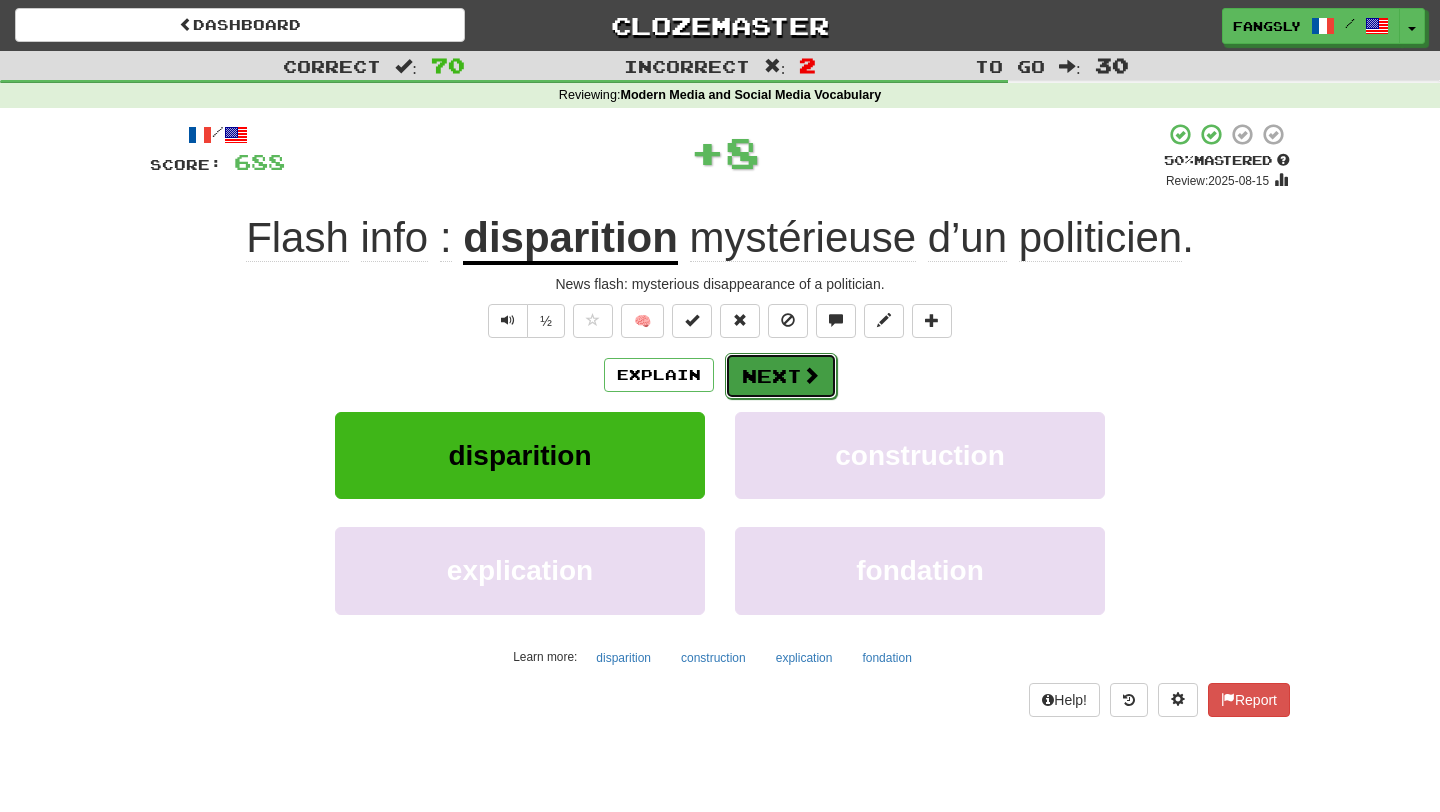 click on "Next" at bounding box center [781, 376] 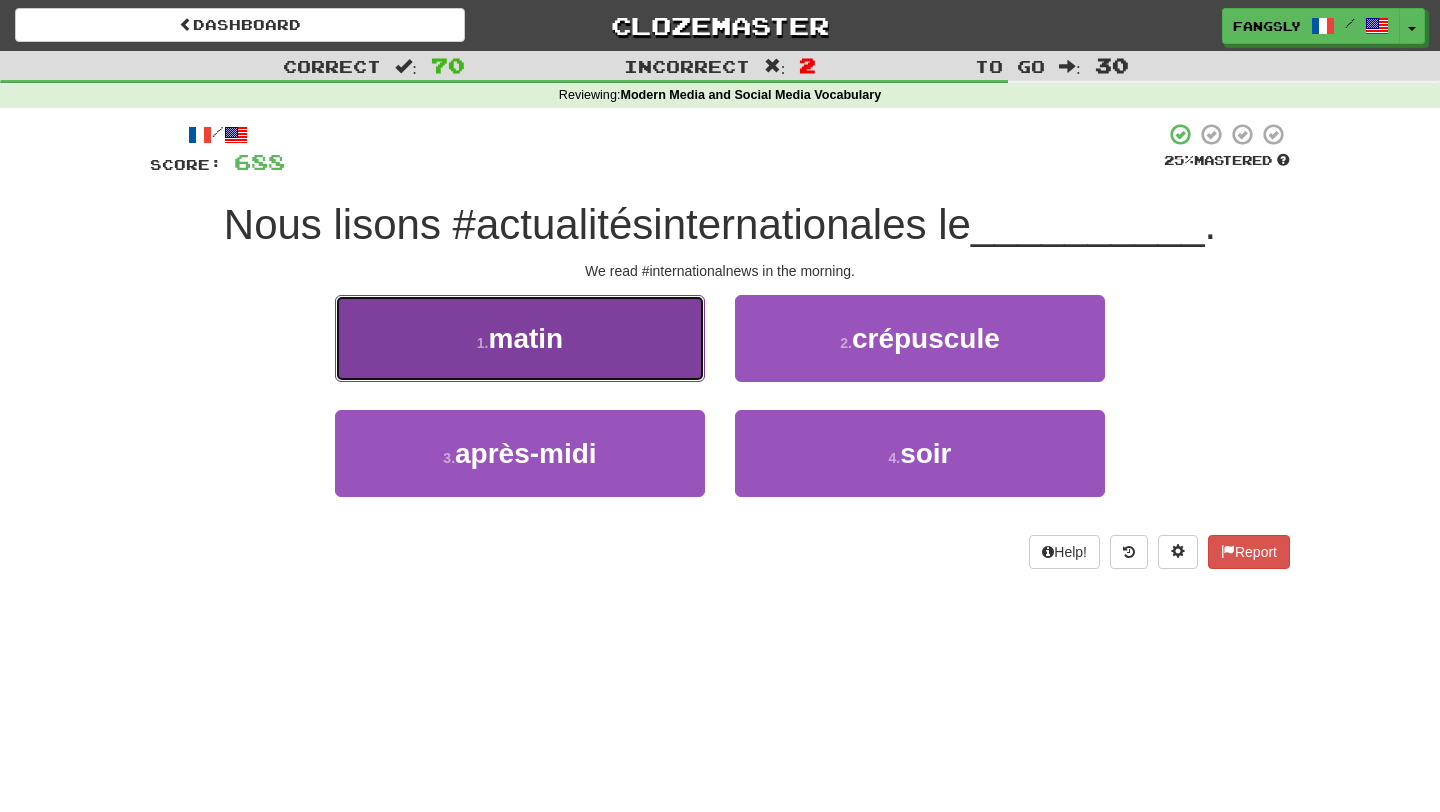 click on "1 .  matin" at bounding box center (520, 338) 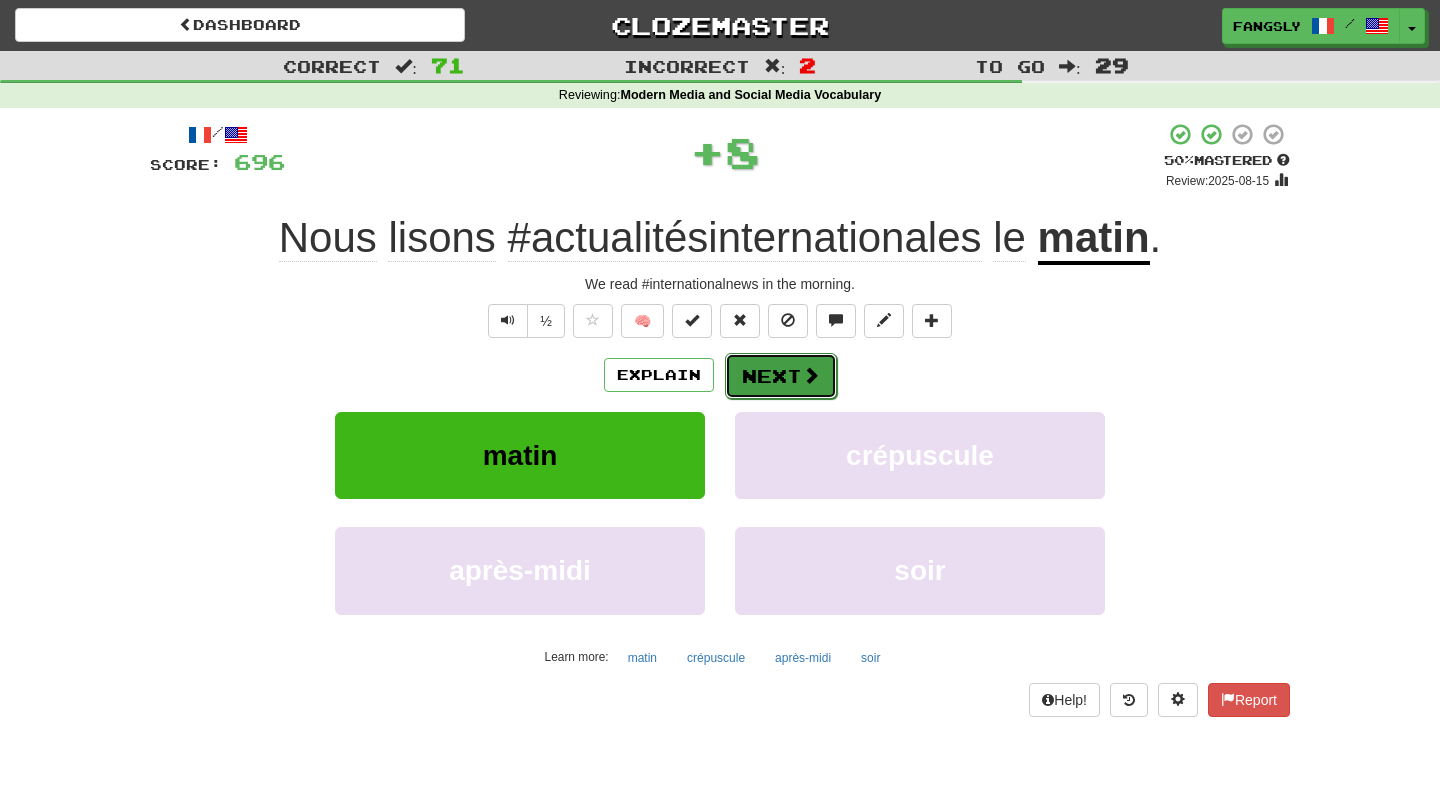 click on "Next" at bounding box center [781, 376] 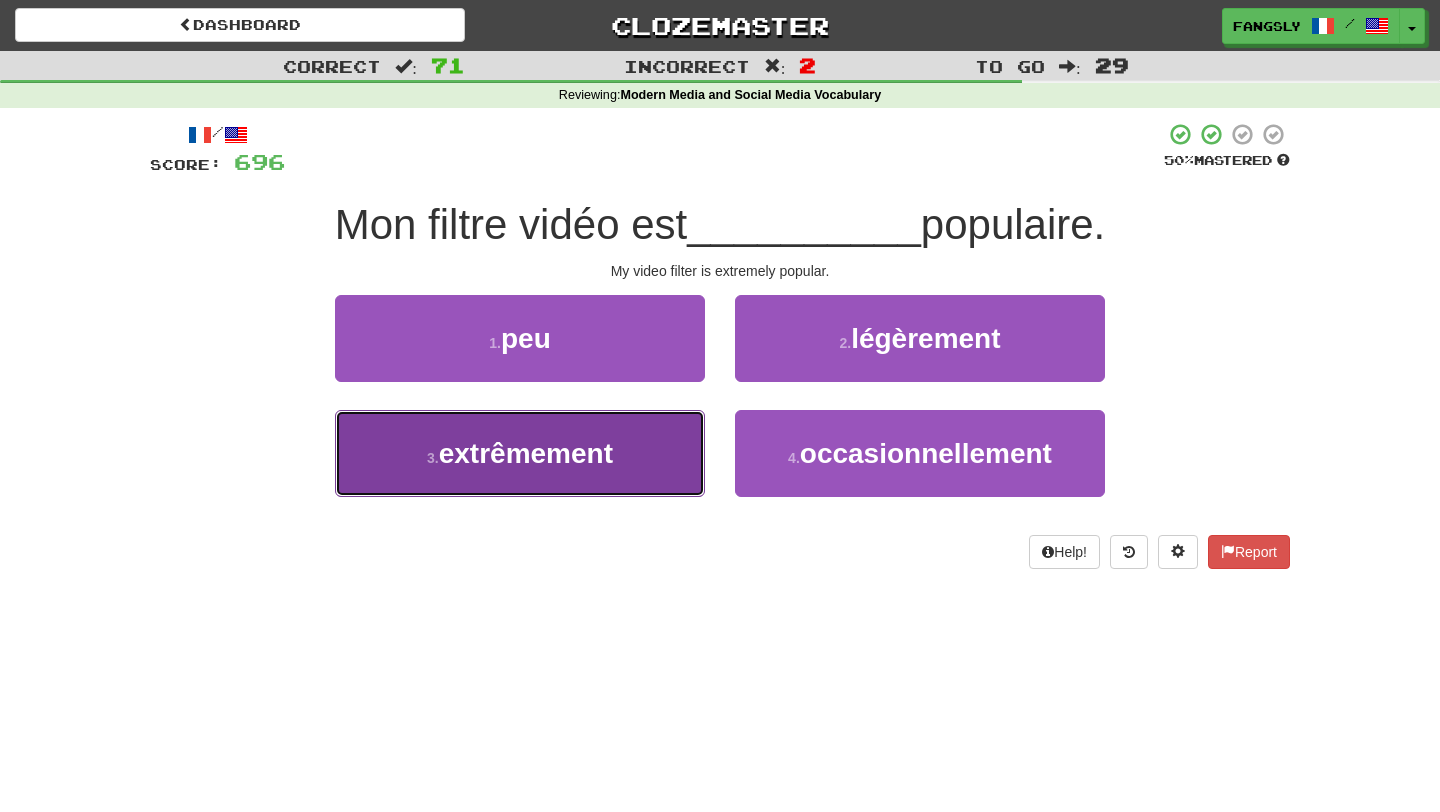 click on "3 .  extrêmement" at bounding box center [520, 453] 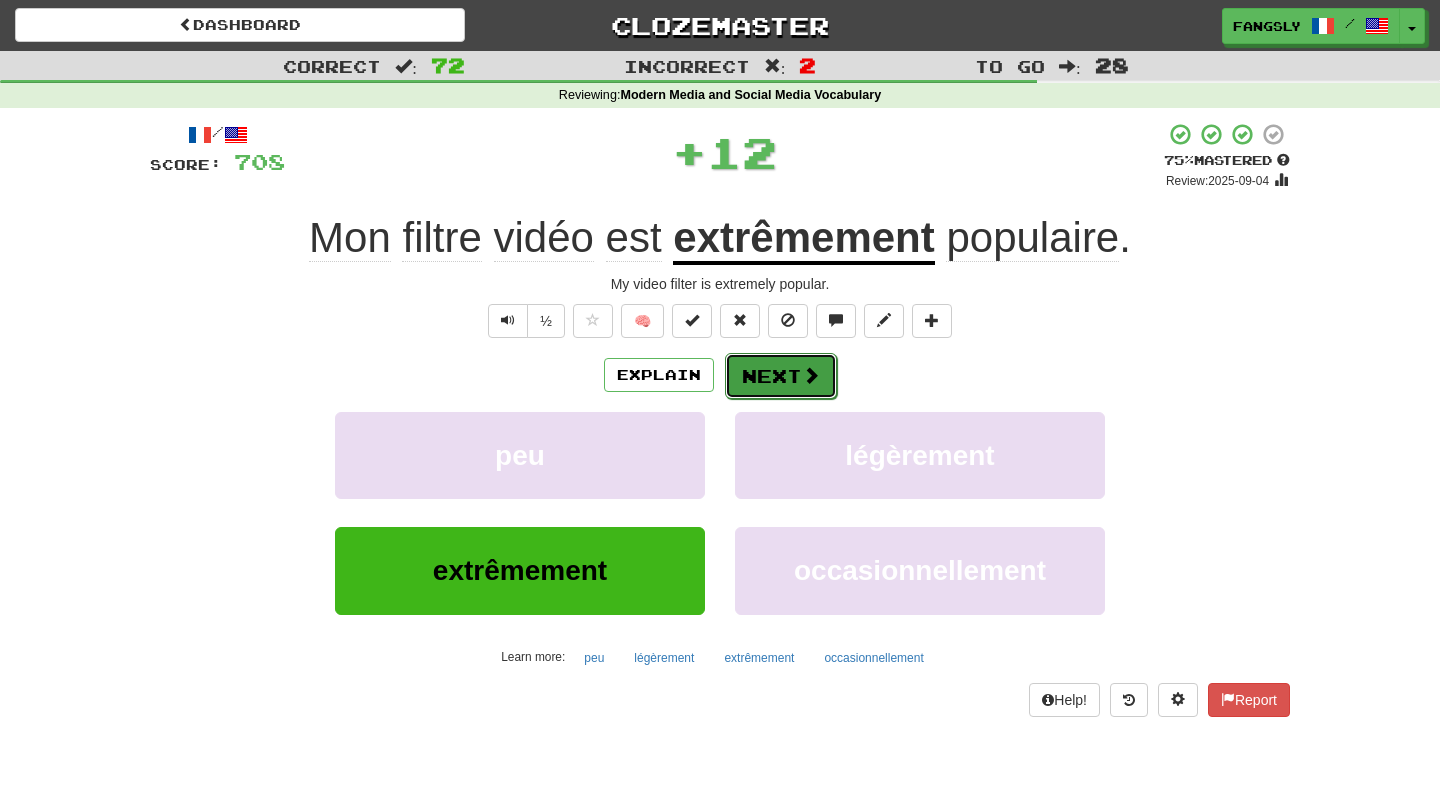 click on "Next" at bounding box center (781, 376) 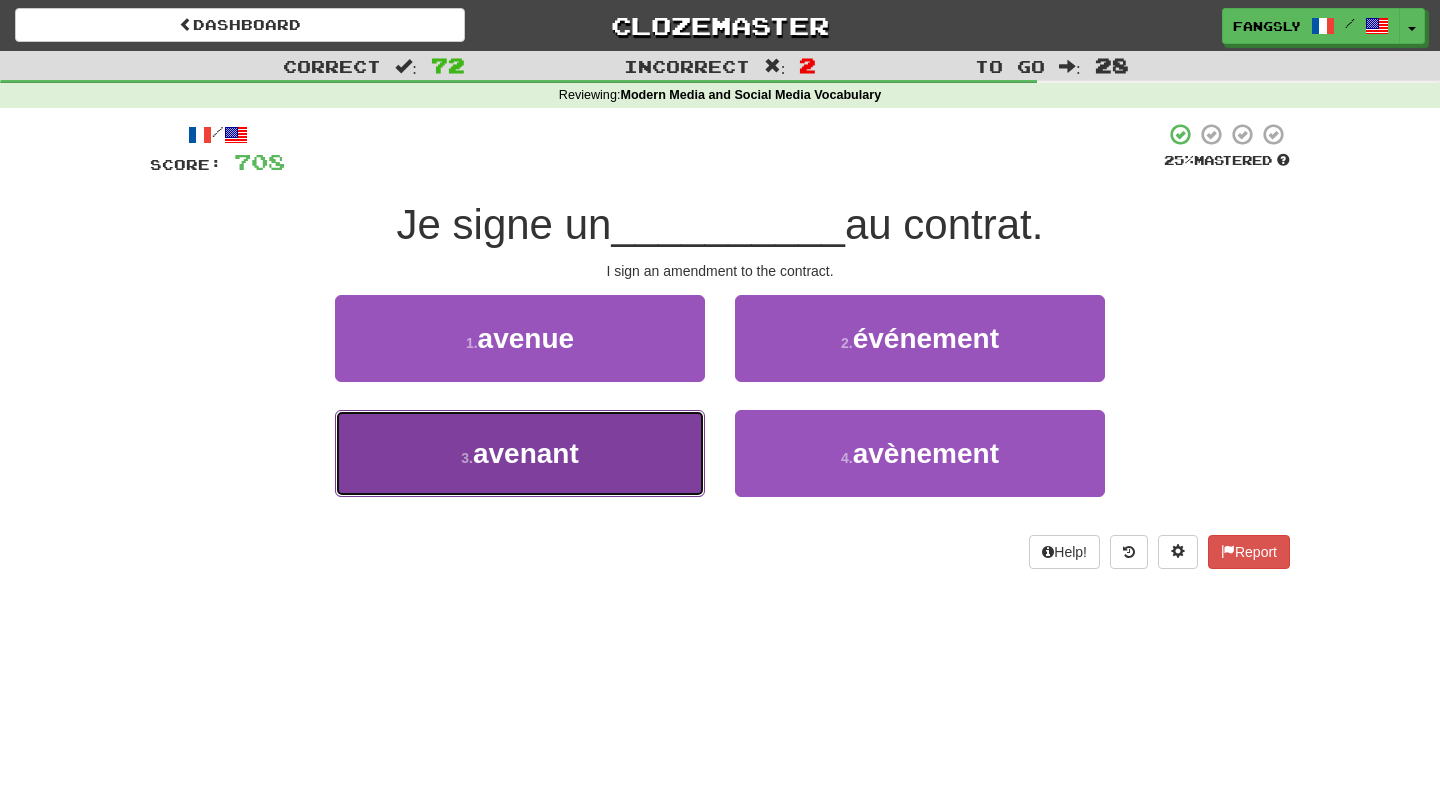 click on "3 .  avenant" at bounding box center (520, 453) 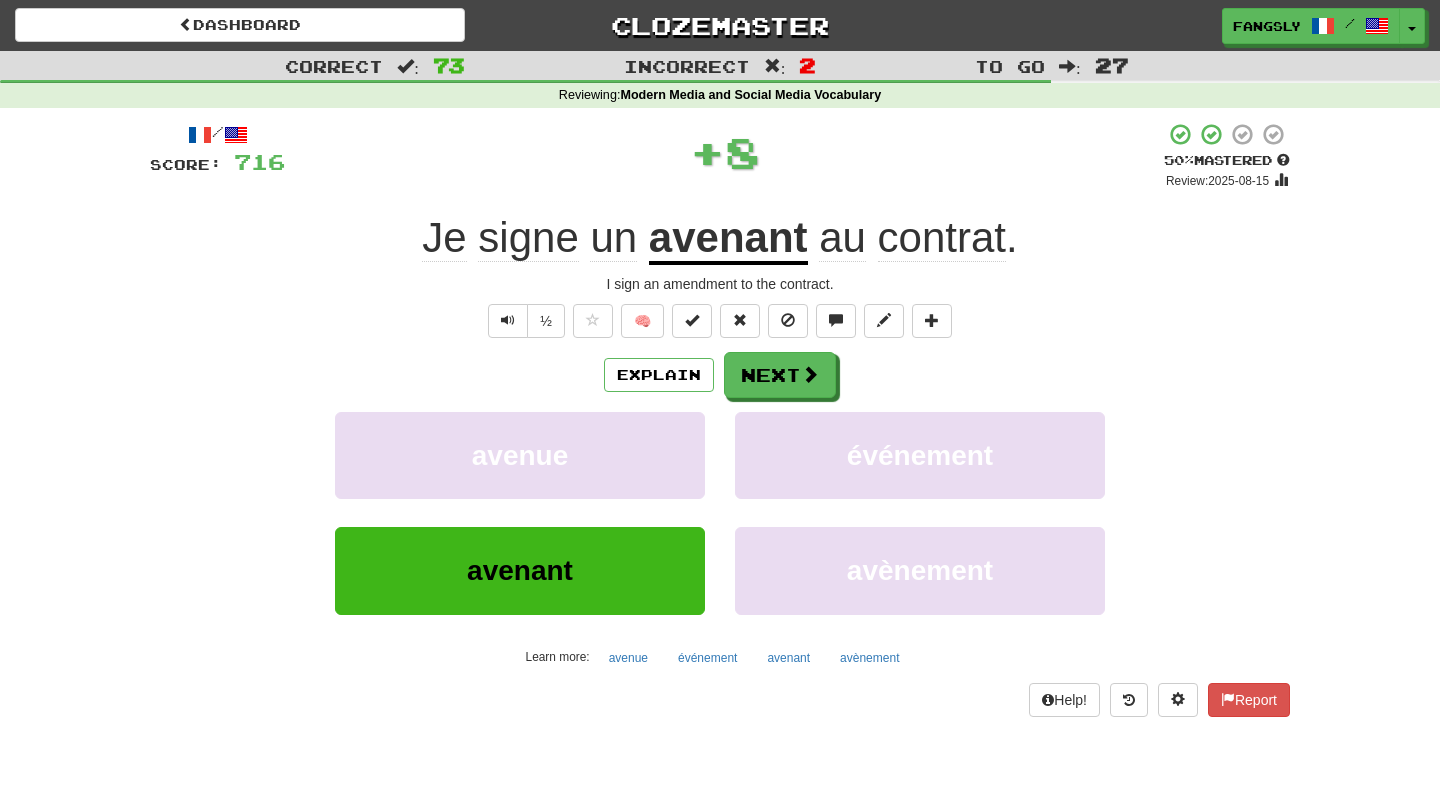click on "Explain Next" at bounding box center (720, 375) 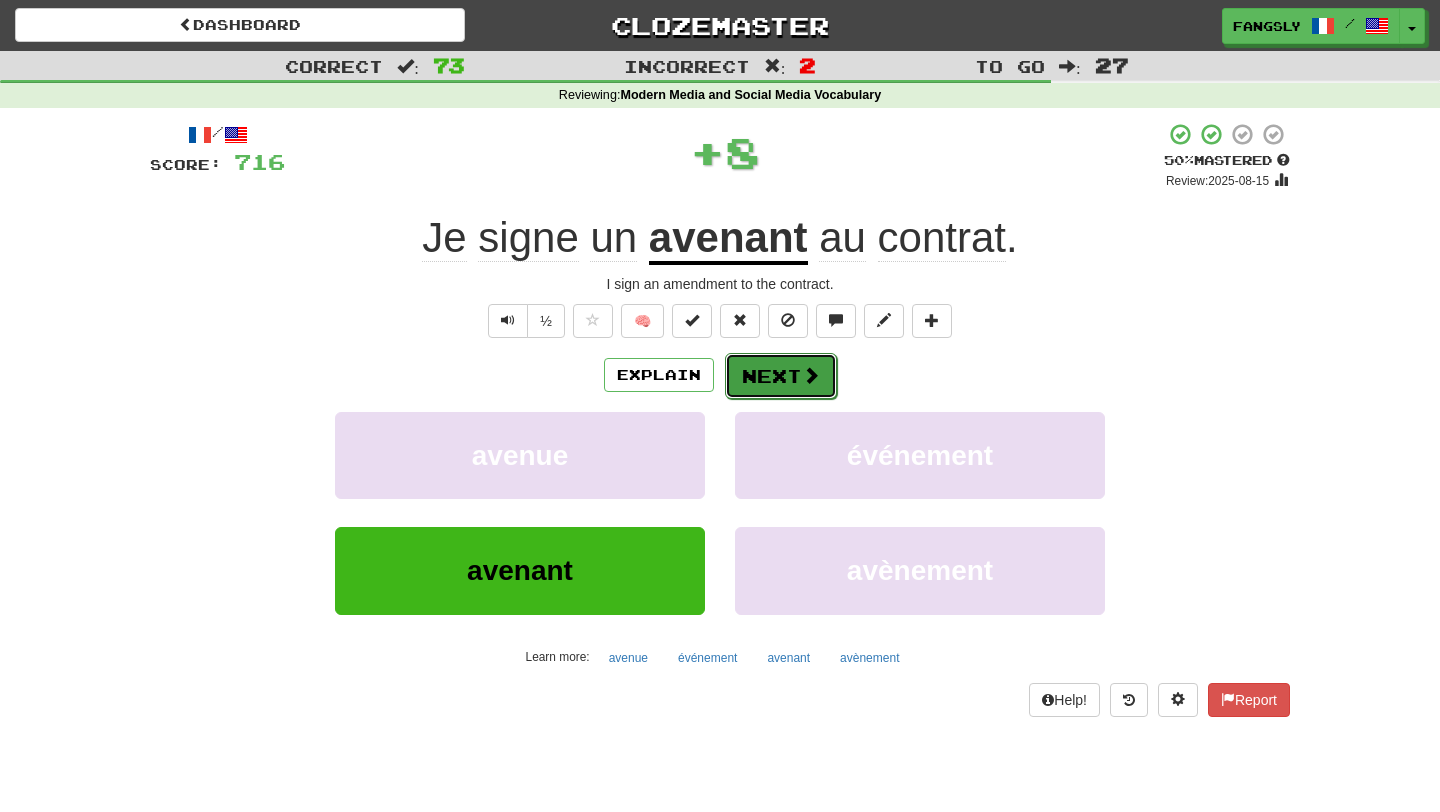 click at bounding box center (811, 375) 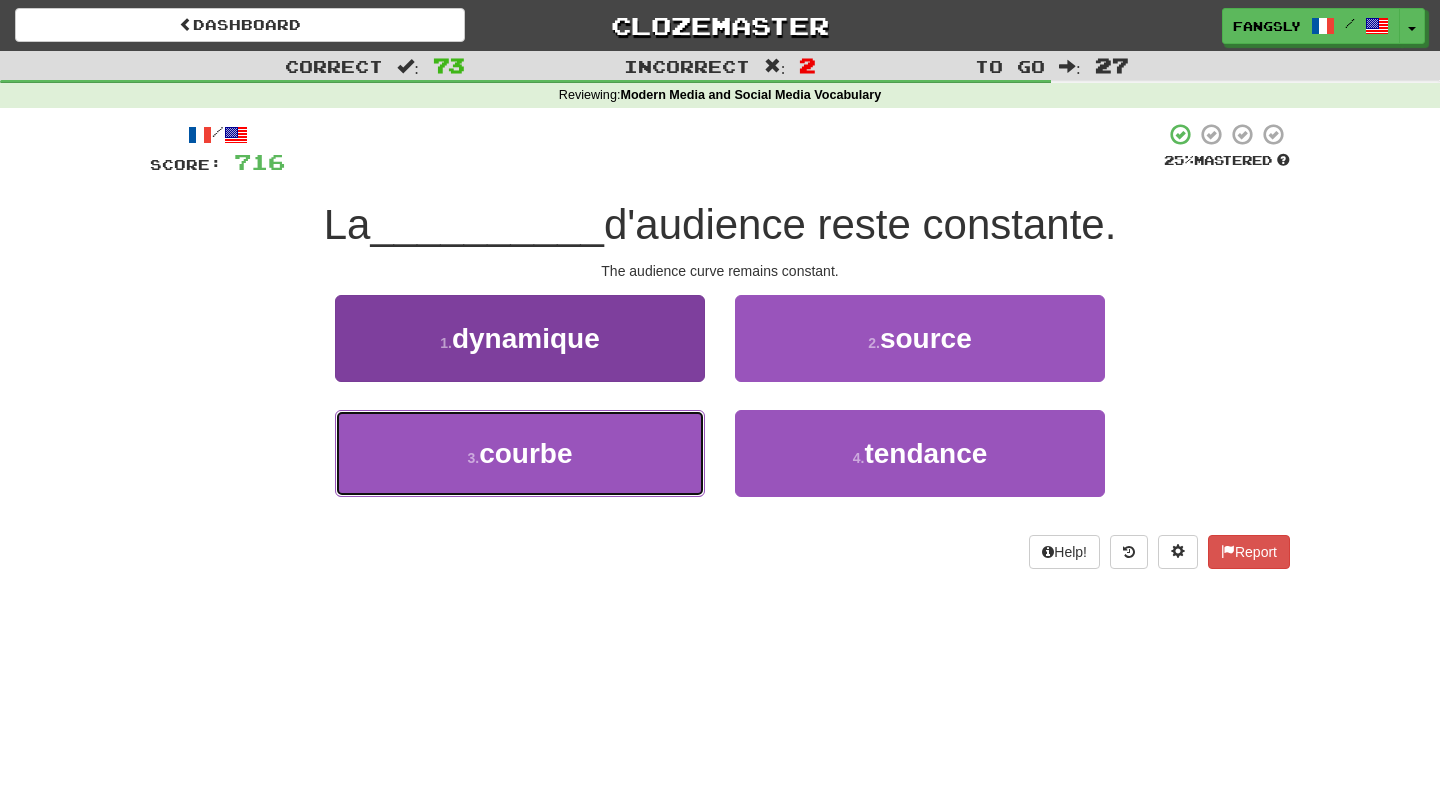 click on "3 .  courbe" at bounding box center [520, 453] 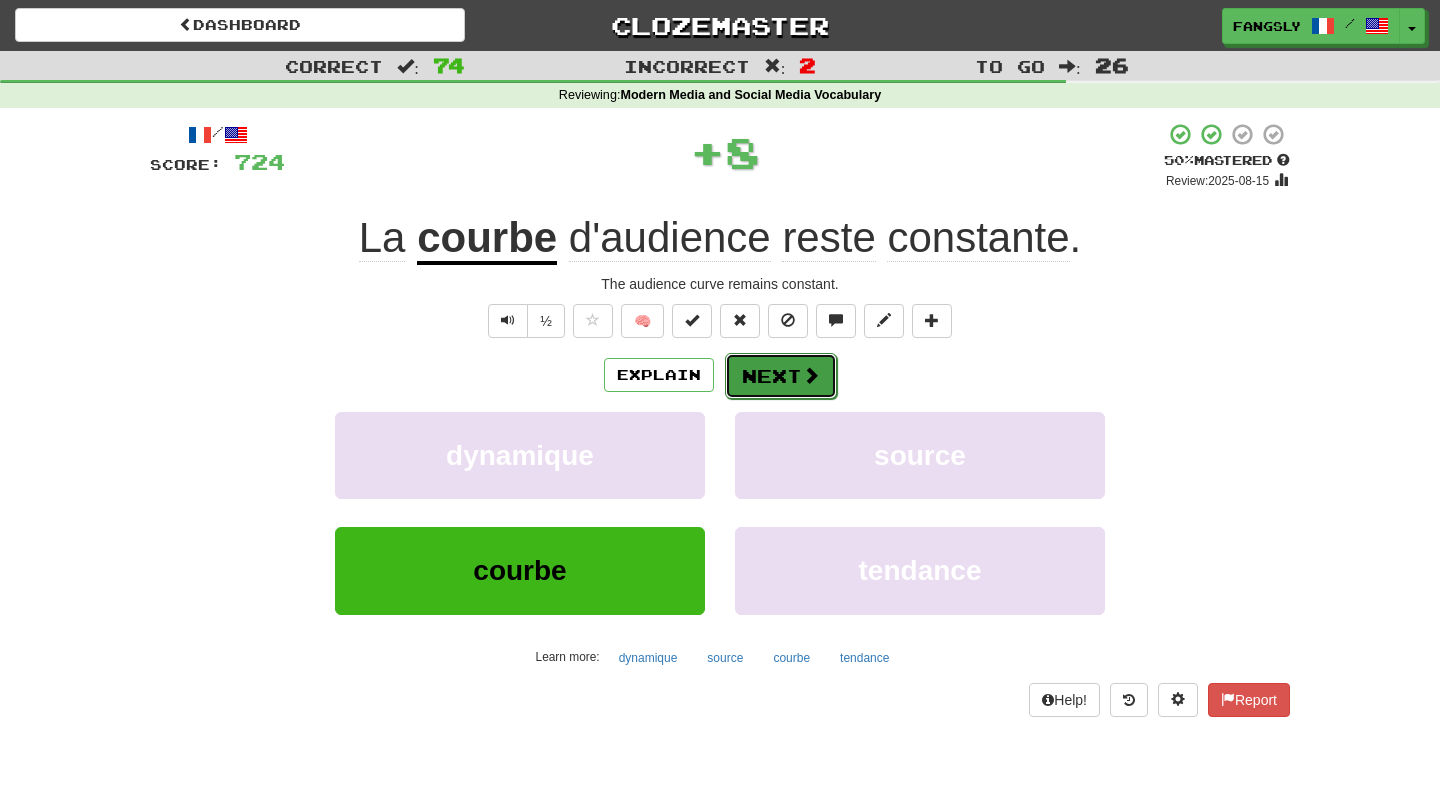 click at bounding box center (811, 375) 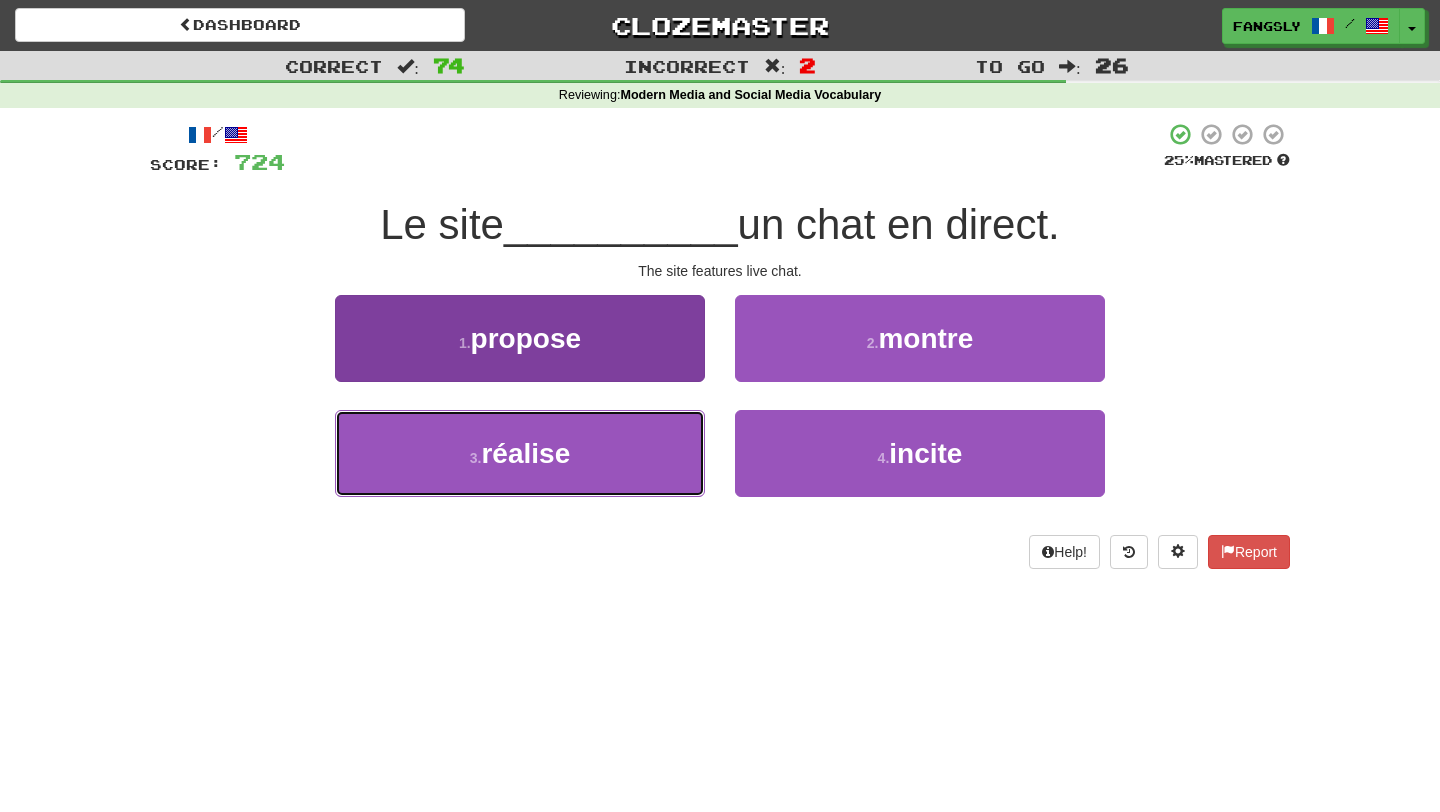 click on "3 .  réalise" at bounding box center (520, 453) 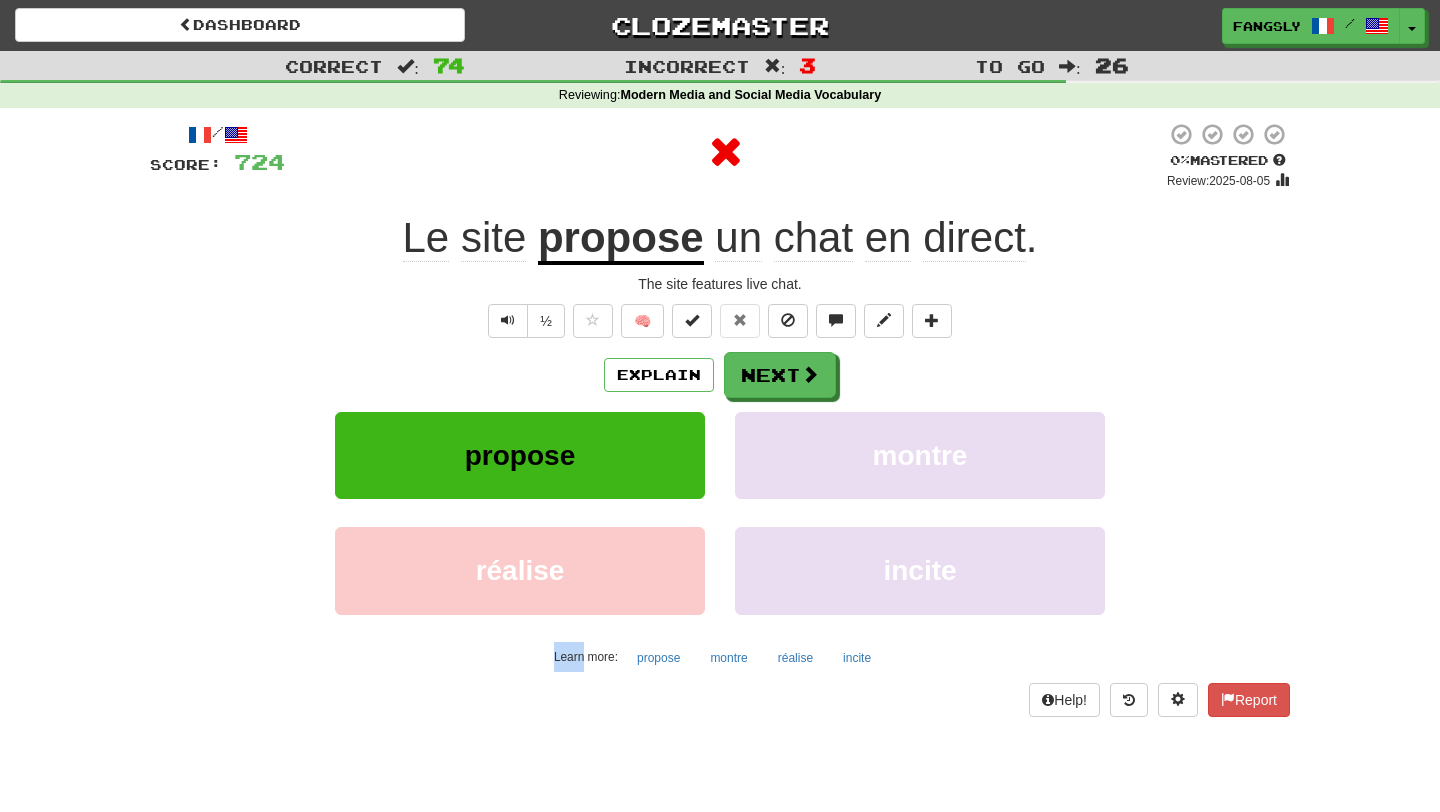 click on "Explain Next propose montre réalise incite Learn more: propose montre réalise incite" at bounding box center (720, 512) 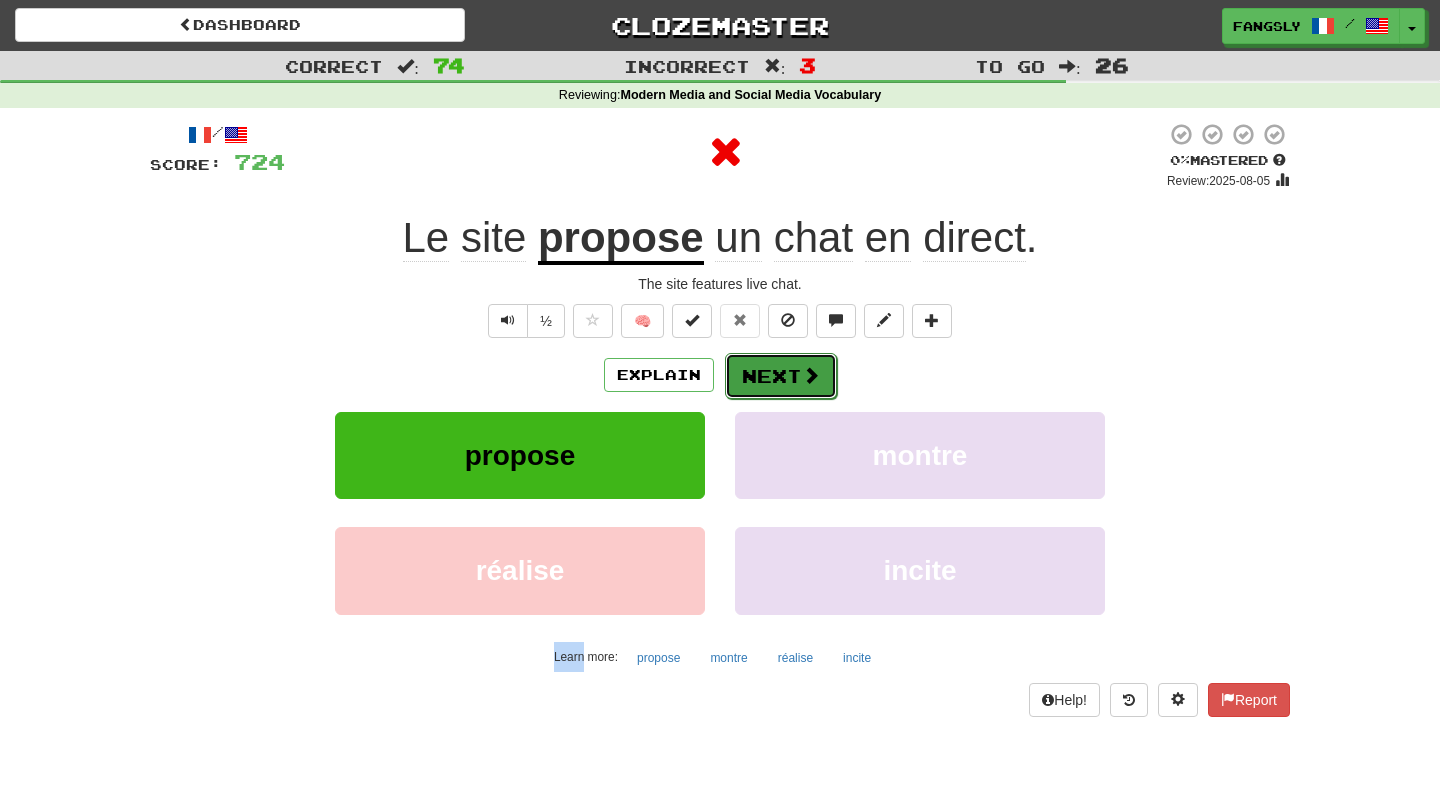 click on "Next" at bounding box center [781, 376] 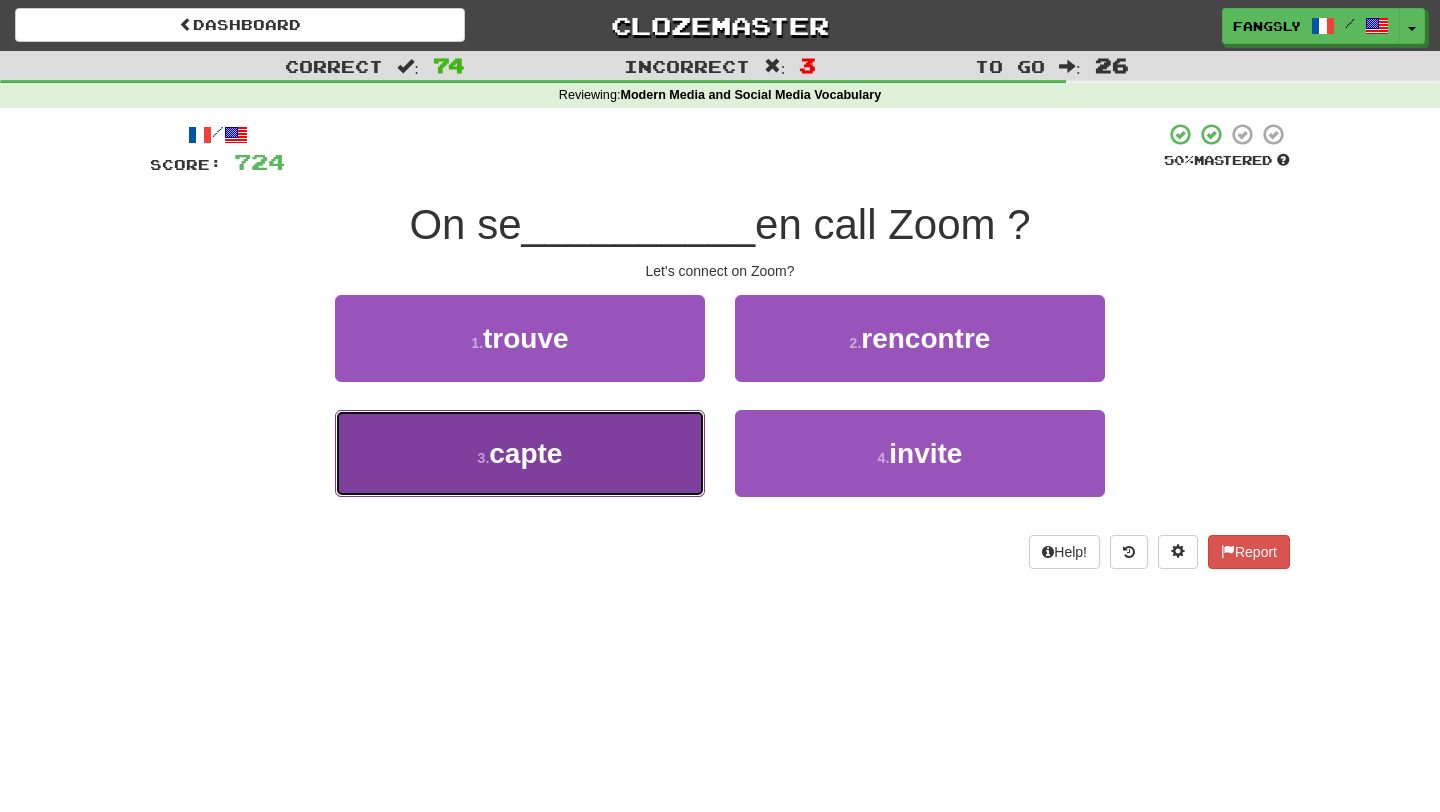 click on "3 .  capte" at bounding box center (520, 453) 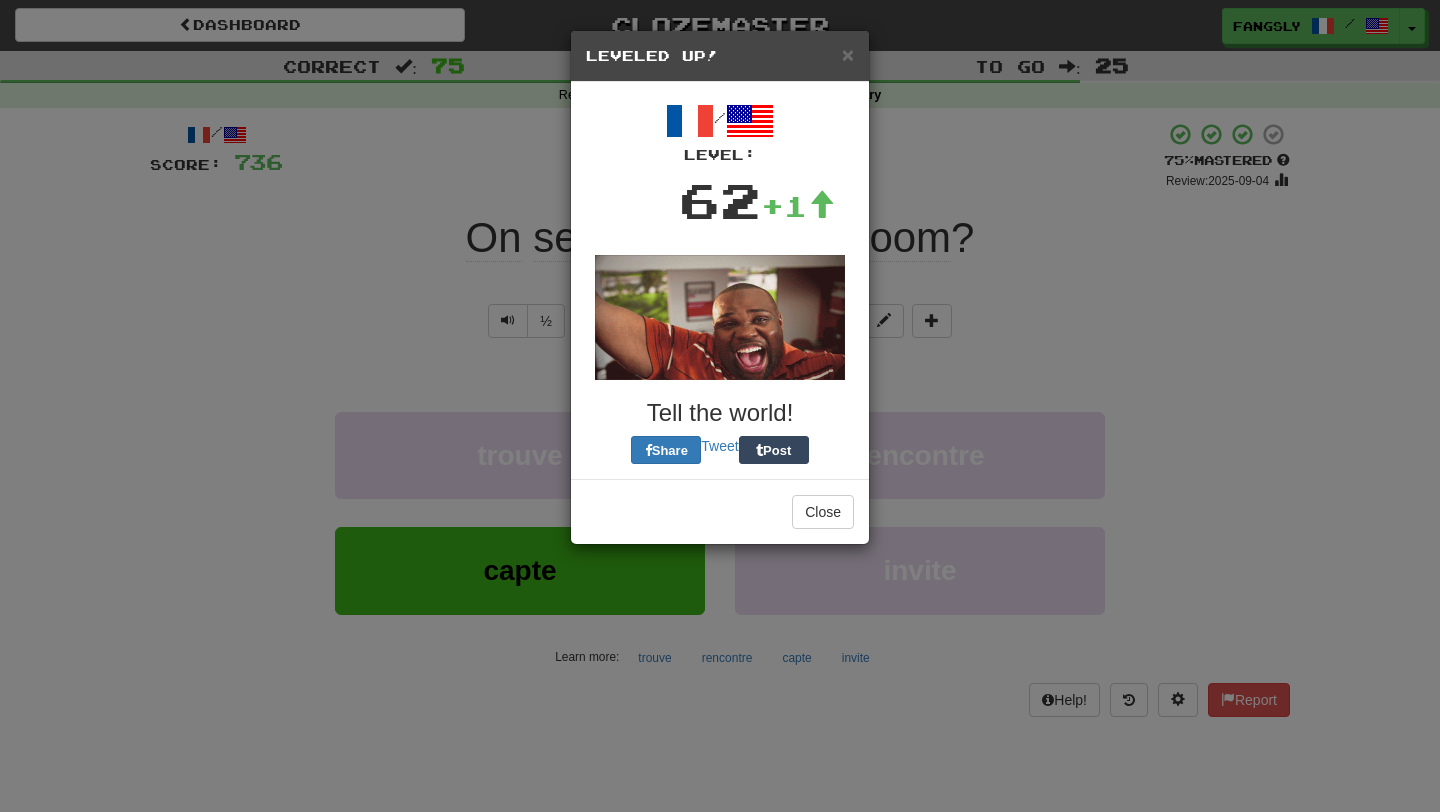 click on "× Leveled Up!  /  Level: 62 +1 Tell the world!  Share Tweet  Post Close" at bounding box center [720, 406] 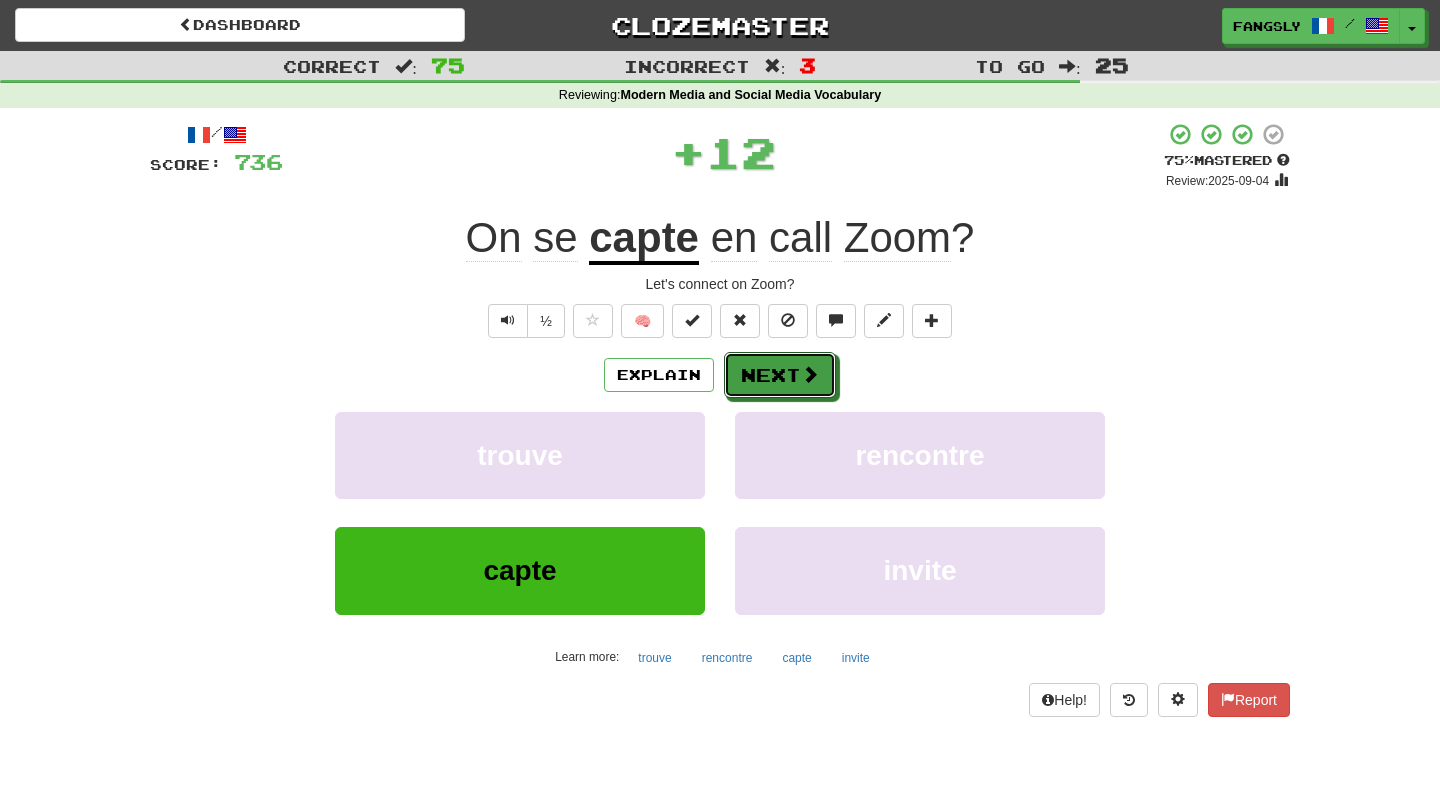 click on "Next" at bounding box center [780, 375] 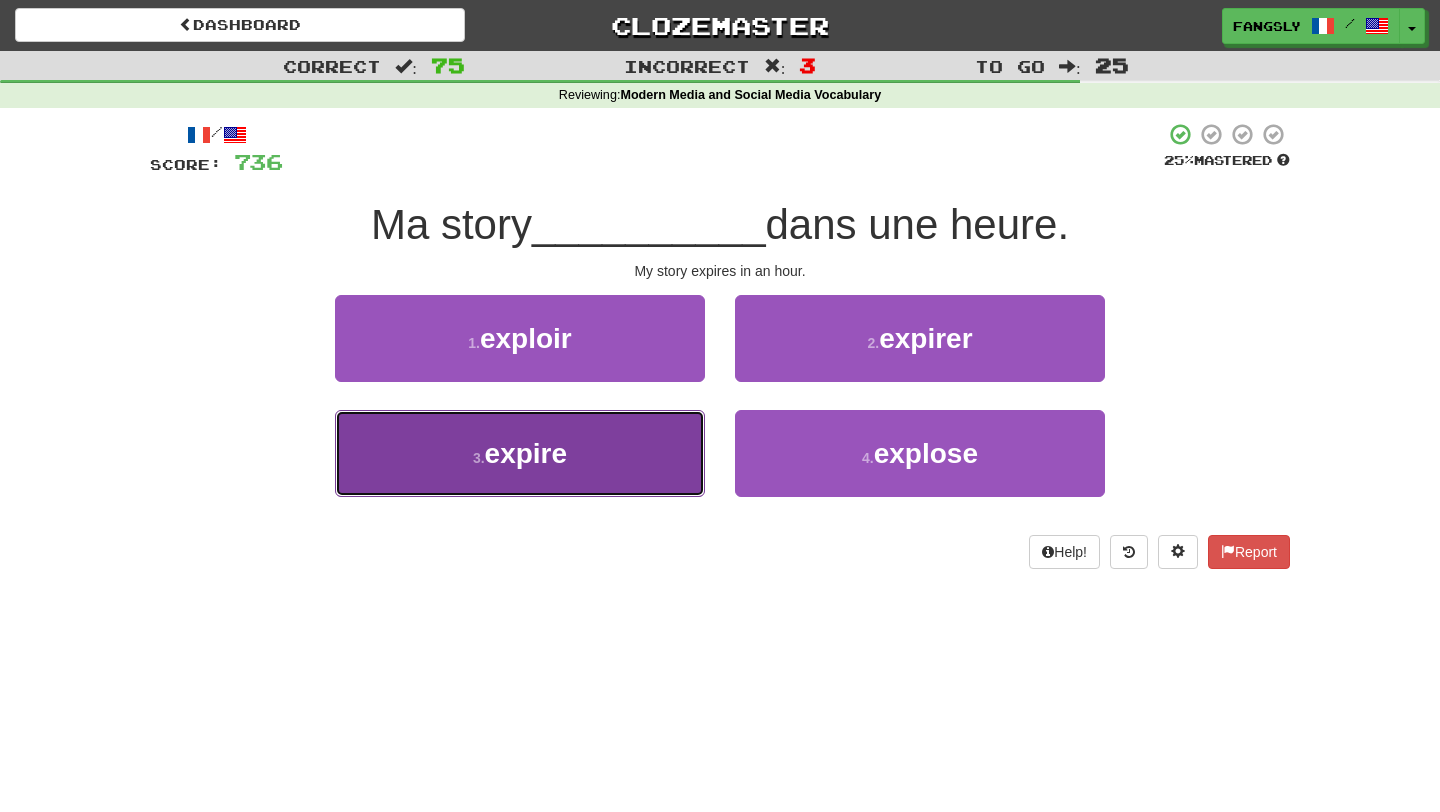 click on "3 .  expire" at bounding box center (520, 453) 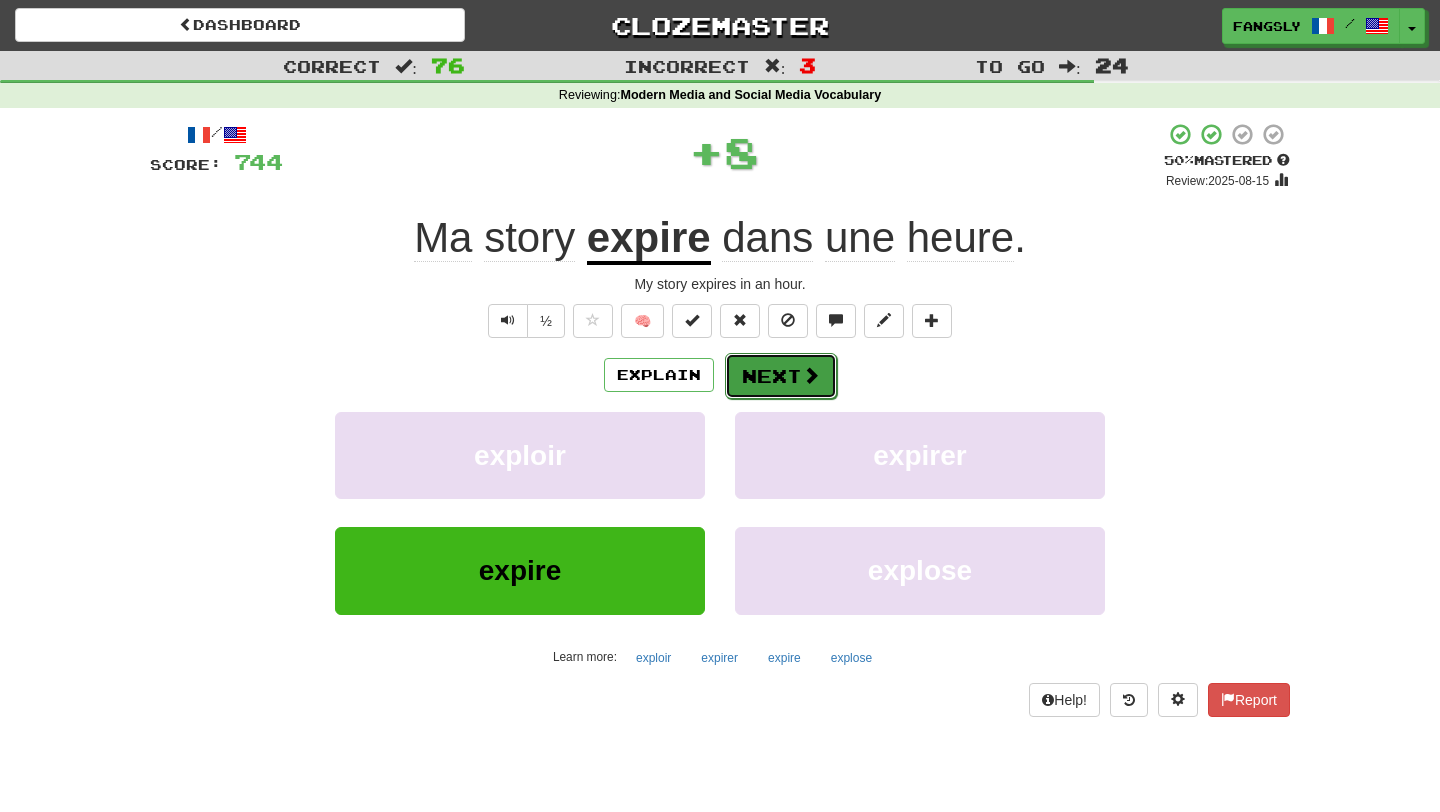 click at bounding box center [811, 375] 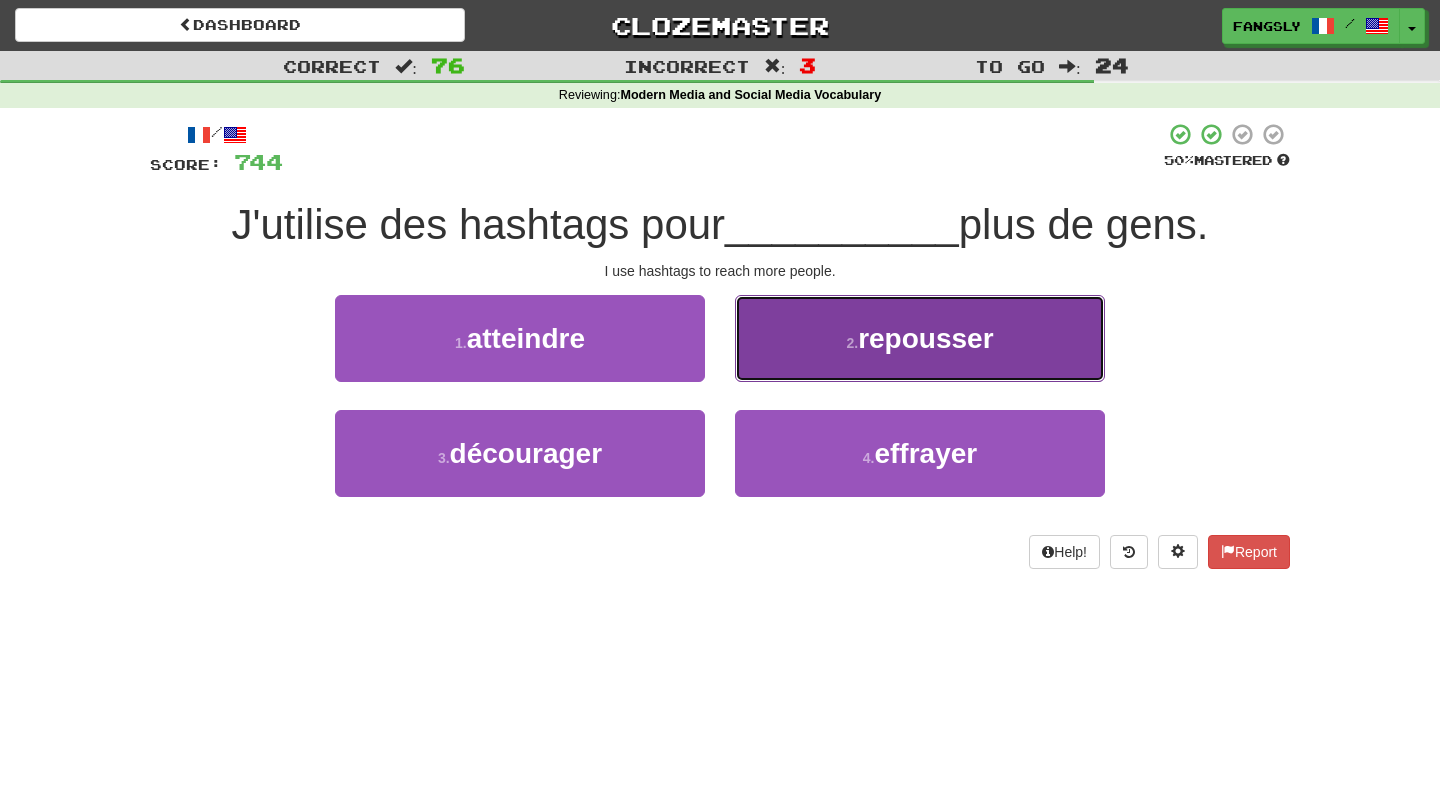 click on "2 .  repousser" at bounding box center [920, 338] 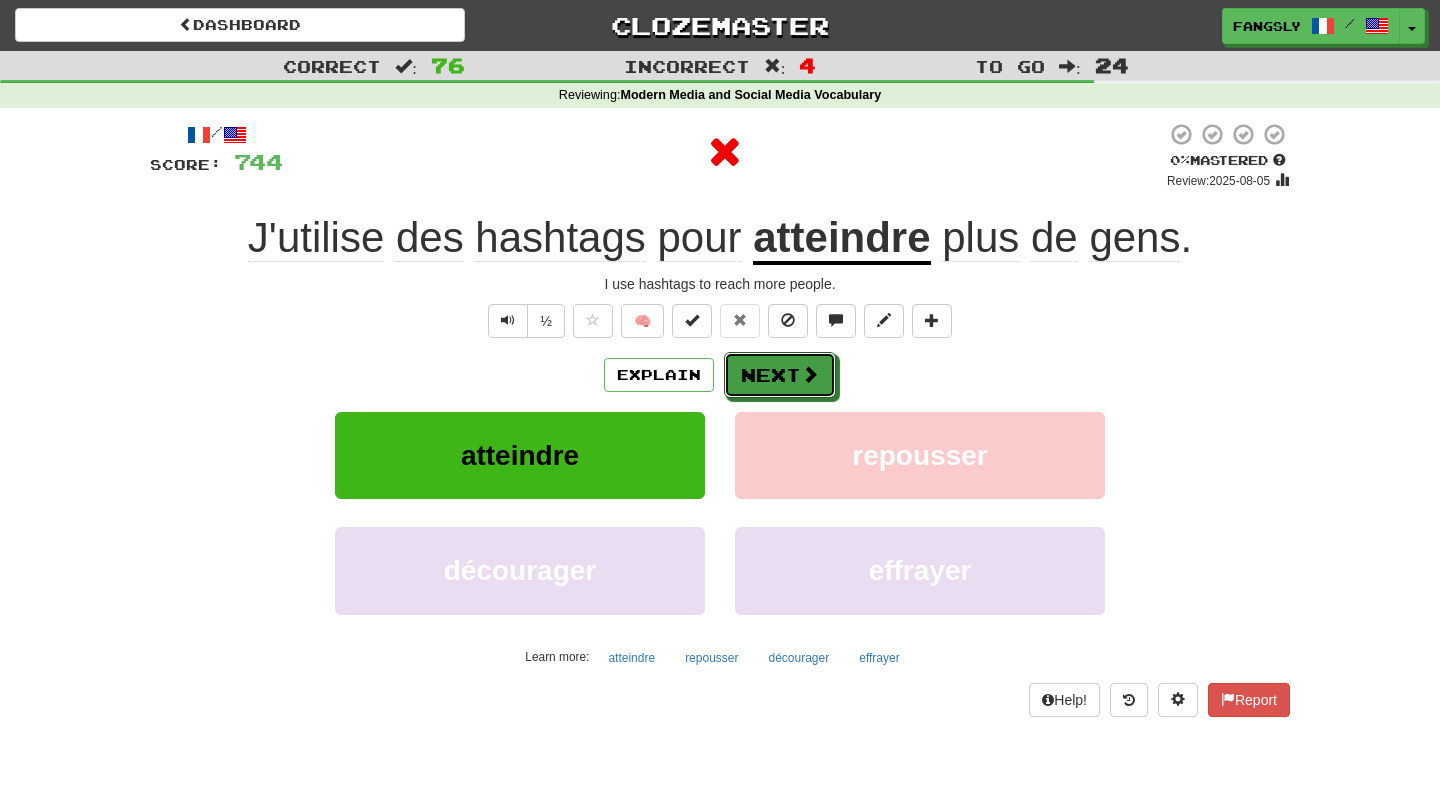 click on "Next" at bounding box center (780, 375) 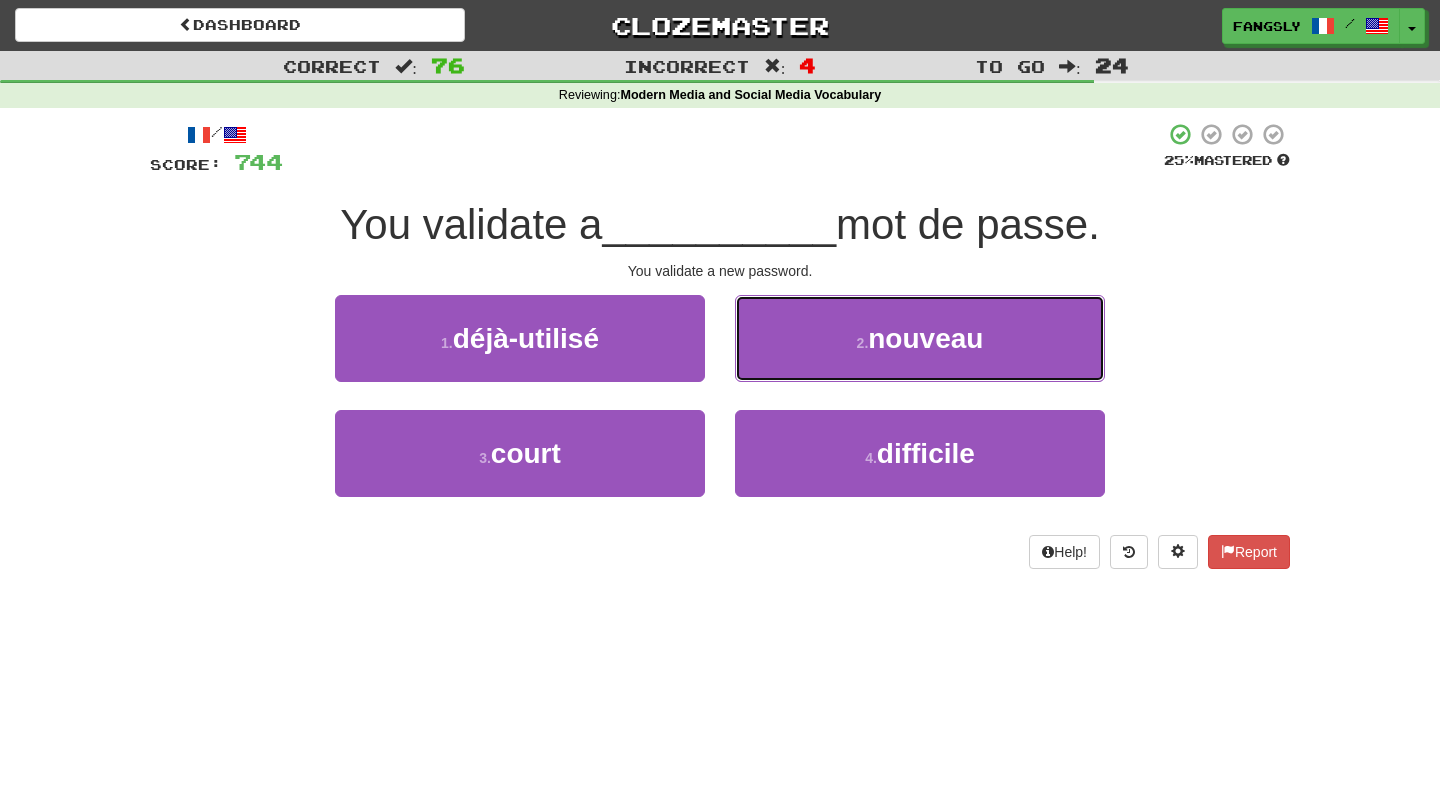 click on "2 .  nouveau" at bounding box center (920, 338) 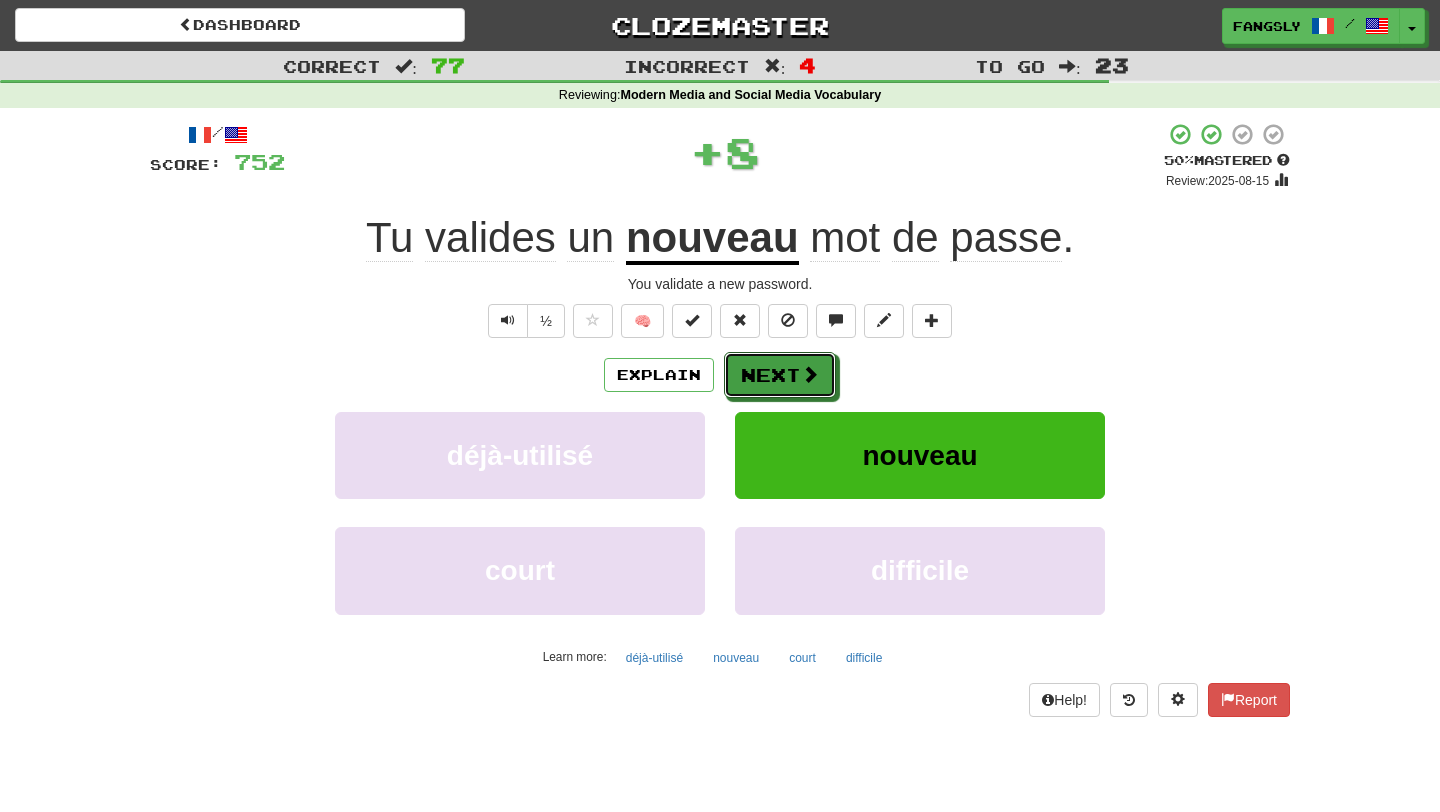 click on "Next" at bounding box center (780, 375) 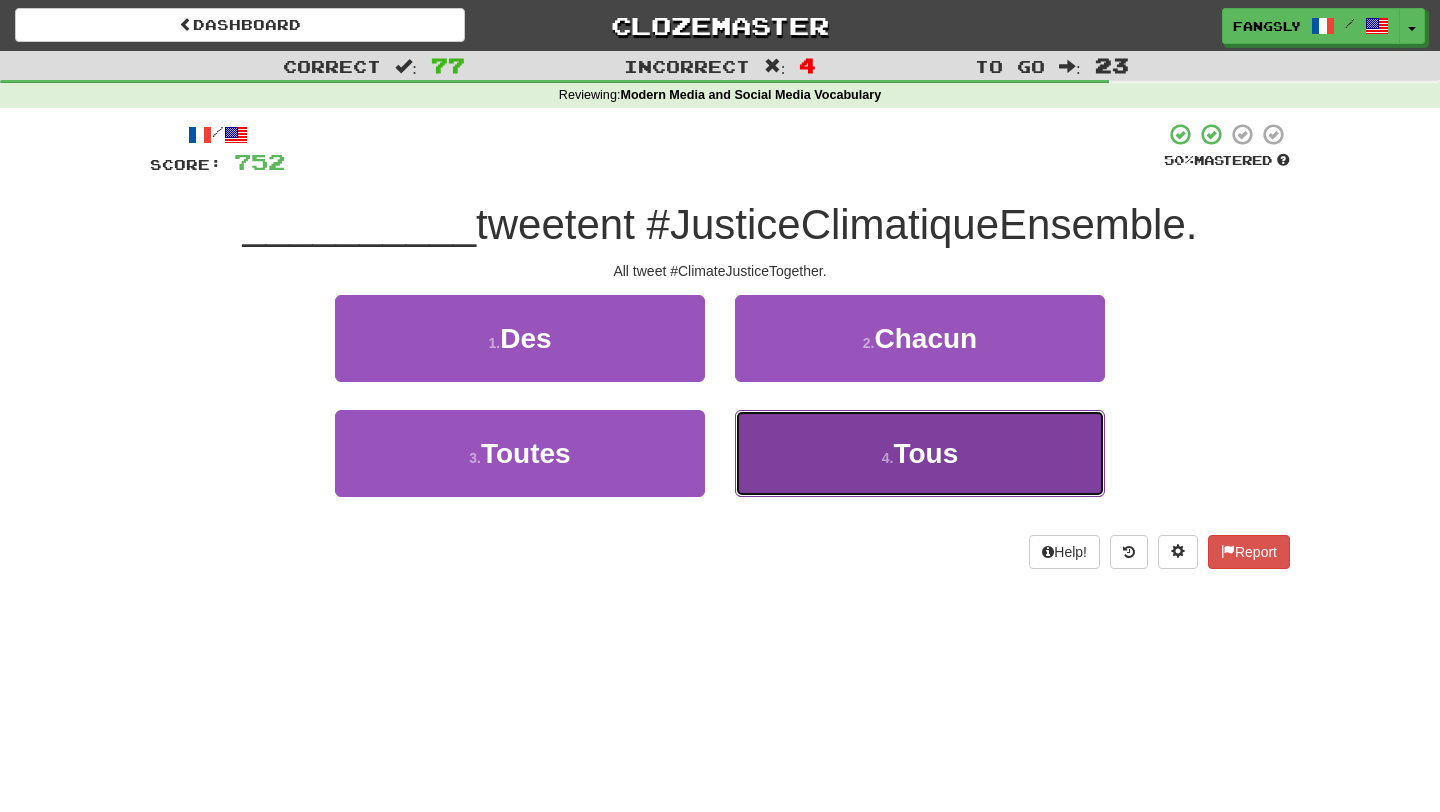 click on "4 .  Tous" at bounding box center [920, 453] 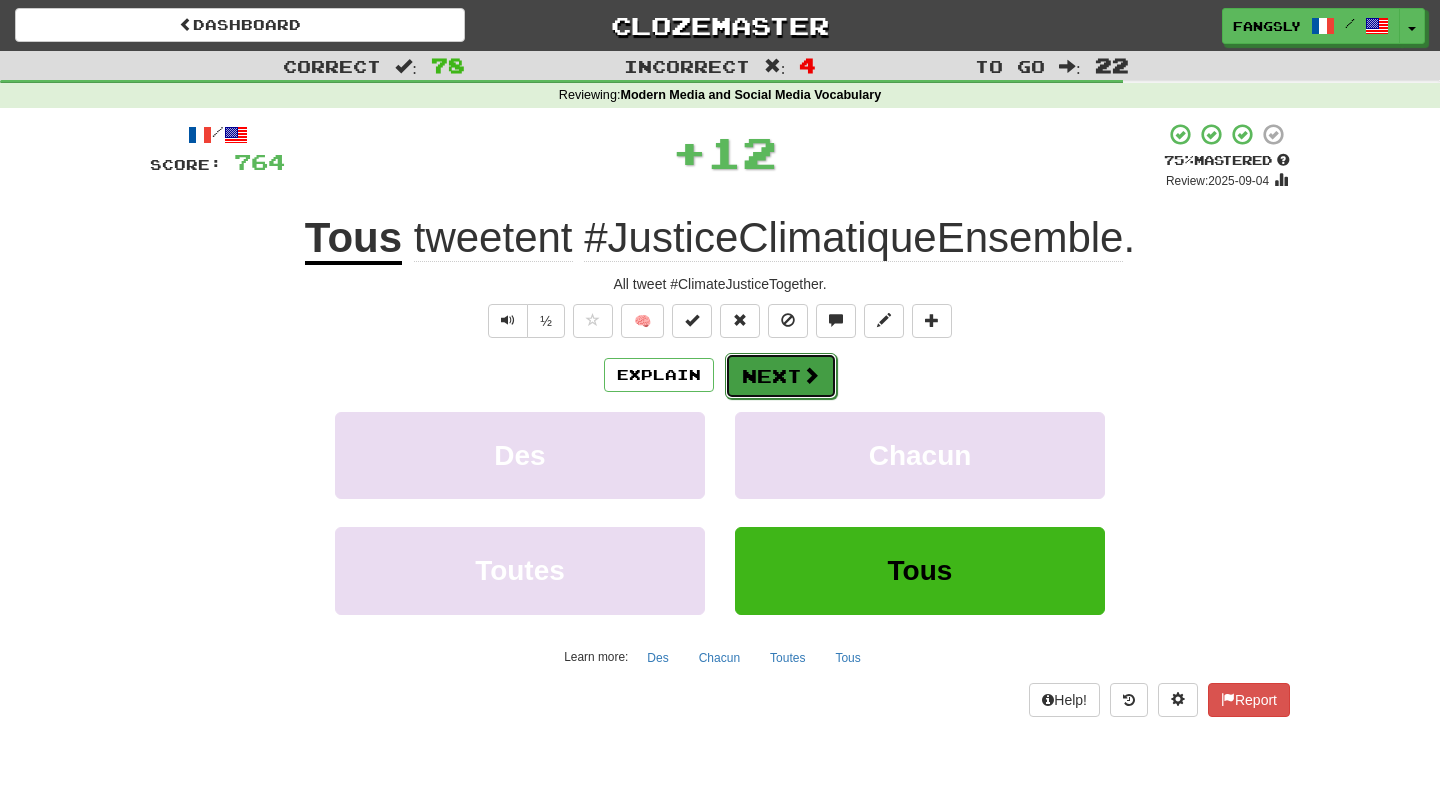 click on "Next" at bounding box center [781, 376] 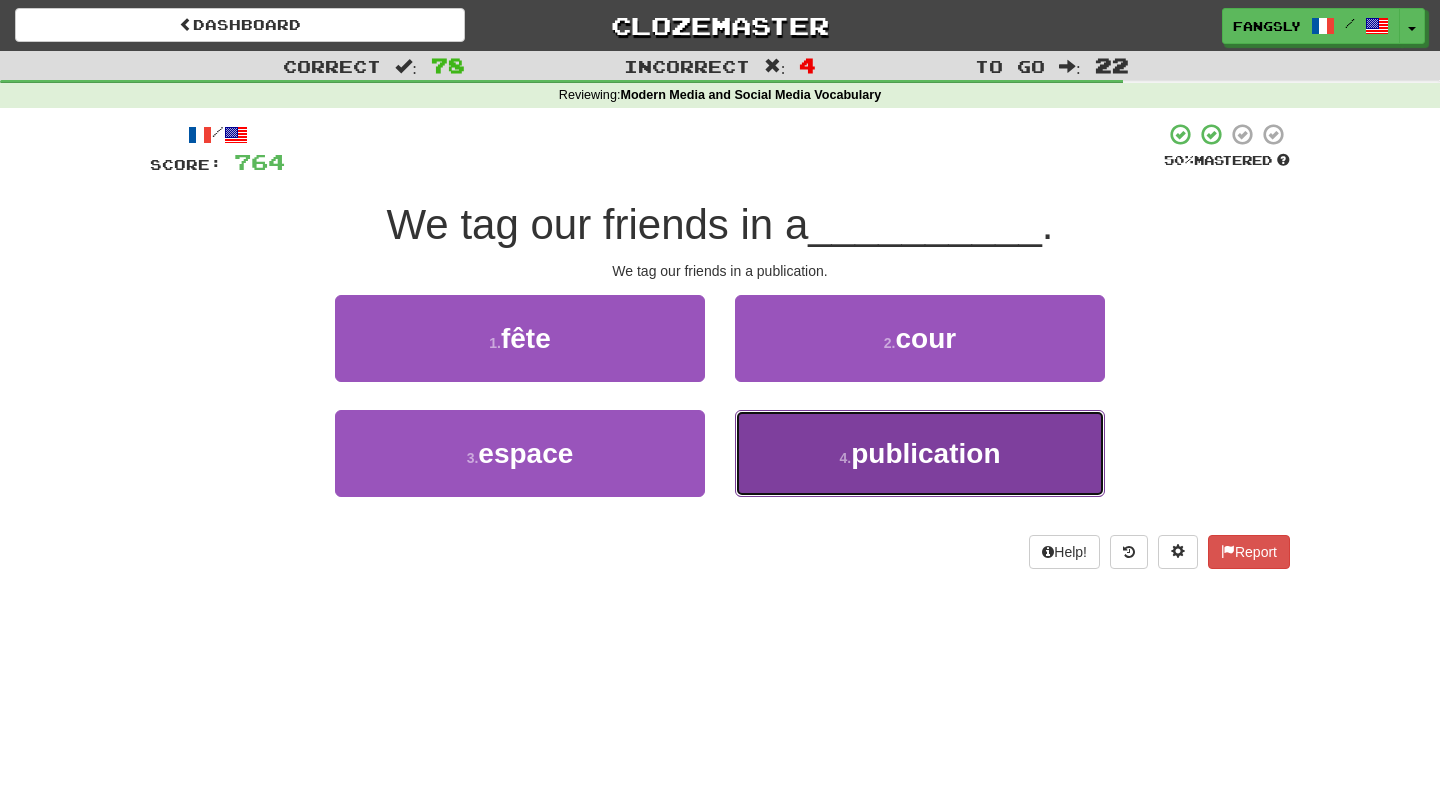 click on "4 .  publication" at bounding box center (920, 453) 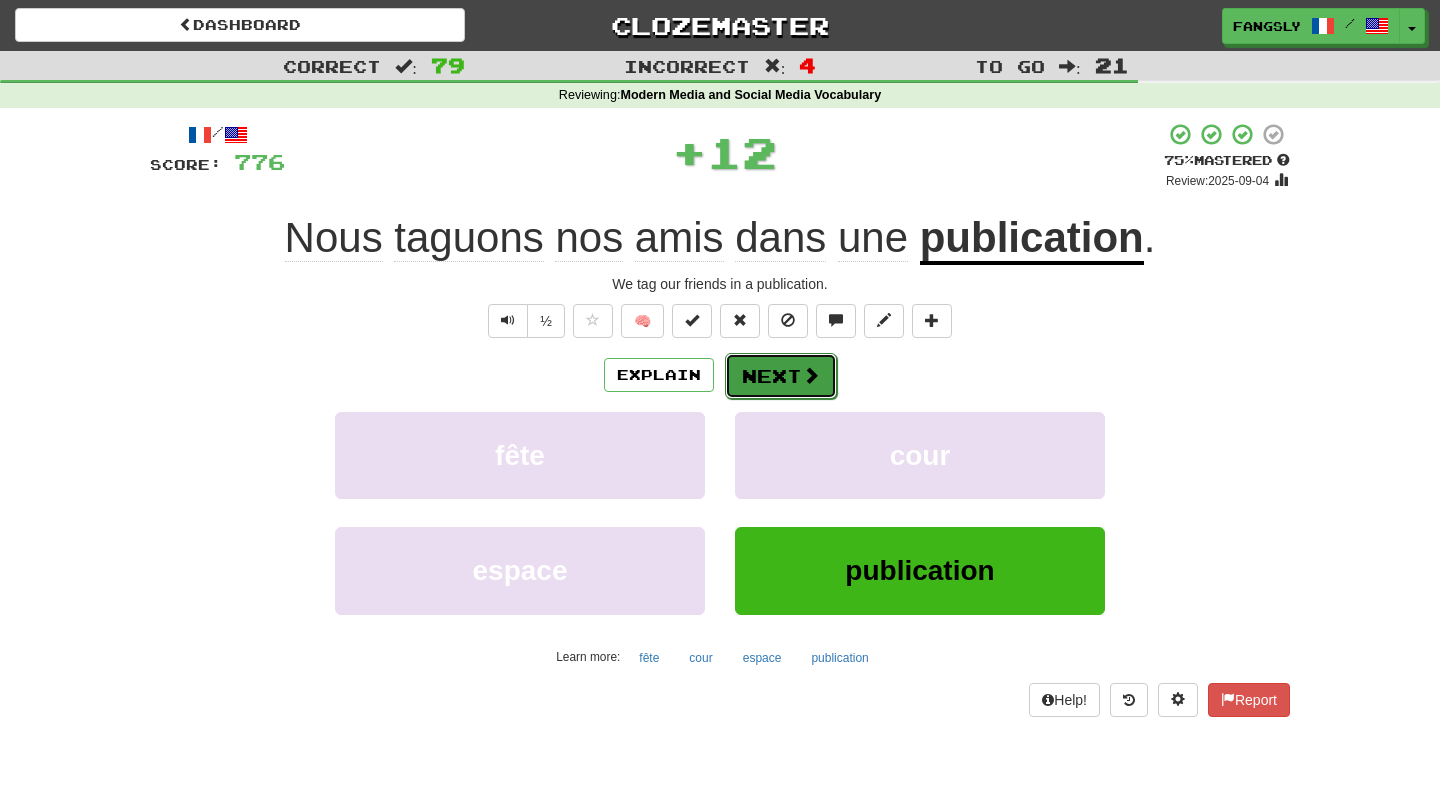 click on "Next" at bounding box center [781, 376] 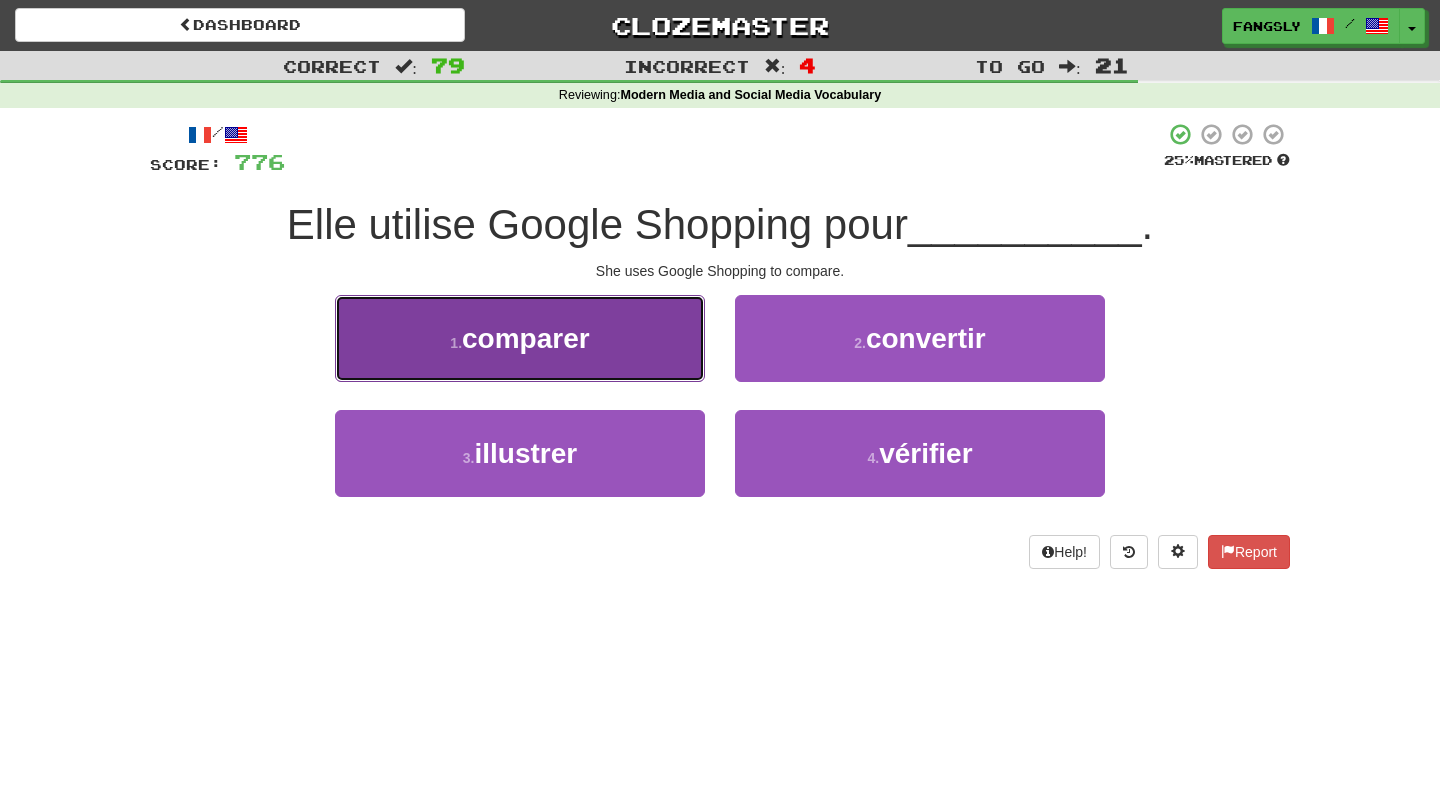click on "1 .  comparer" at bounding box center (520, 338) 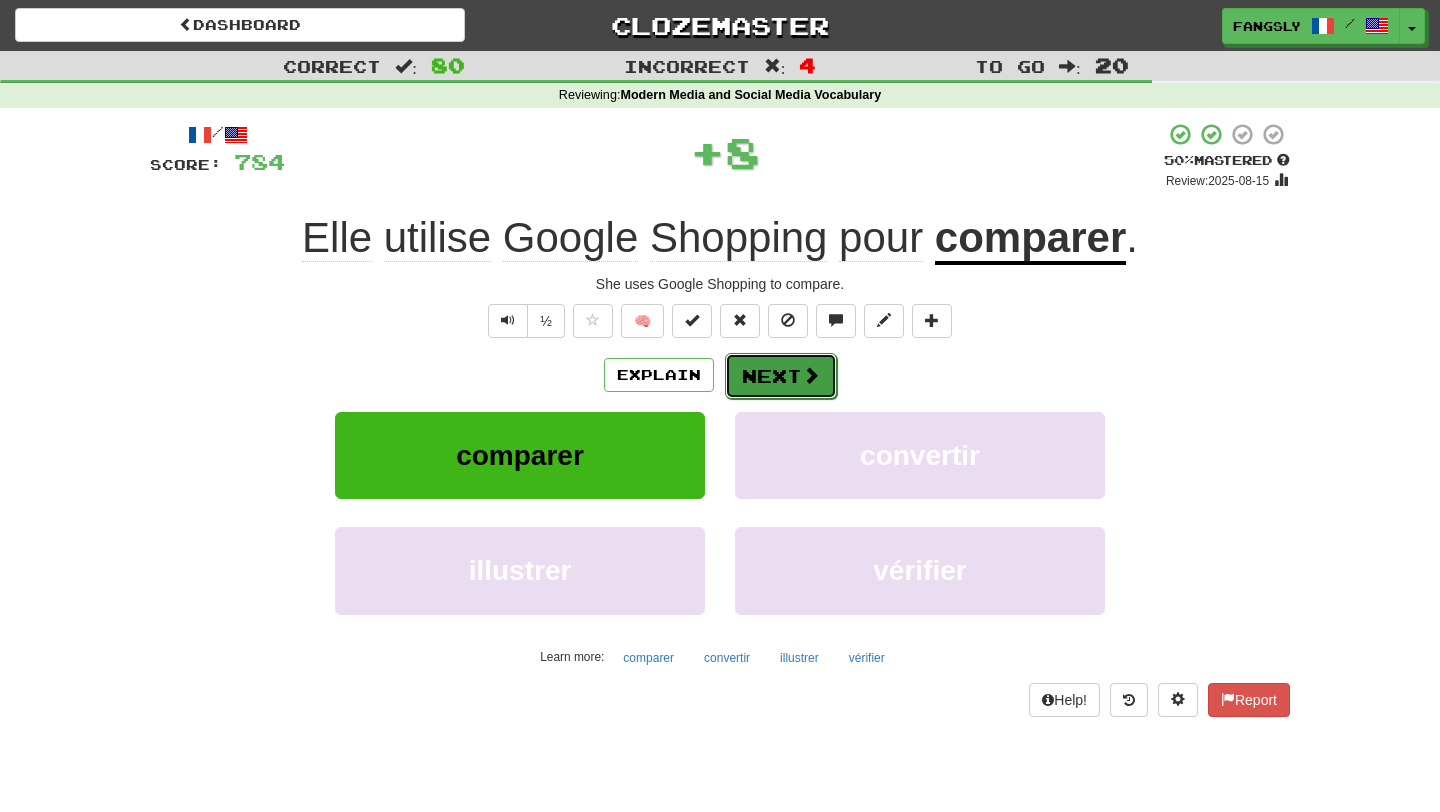 click on "Next" at bounding box center [781, 376] 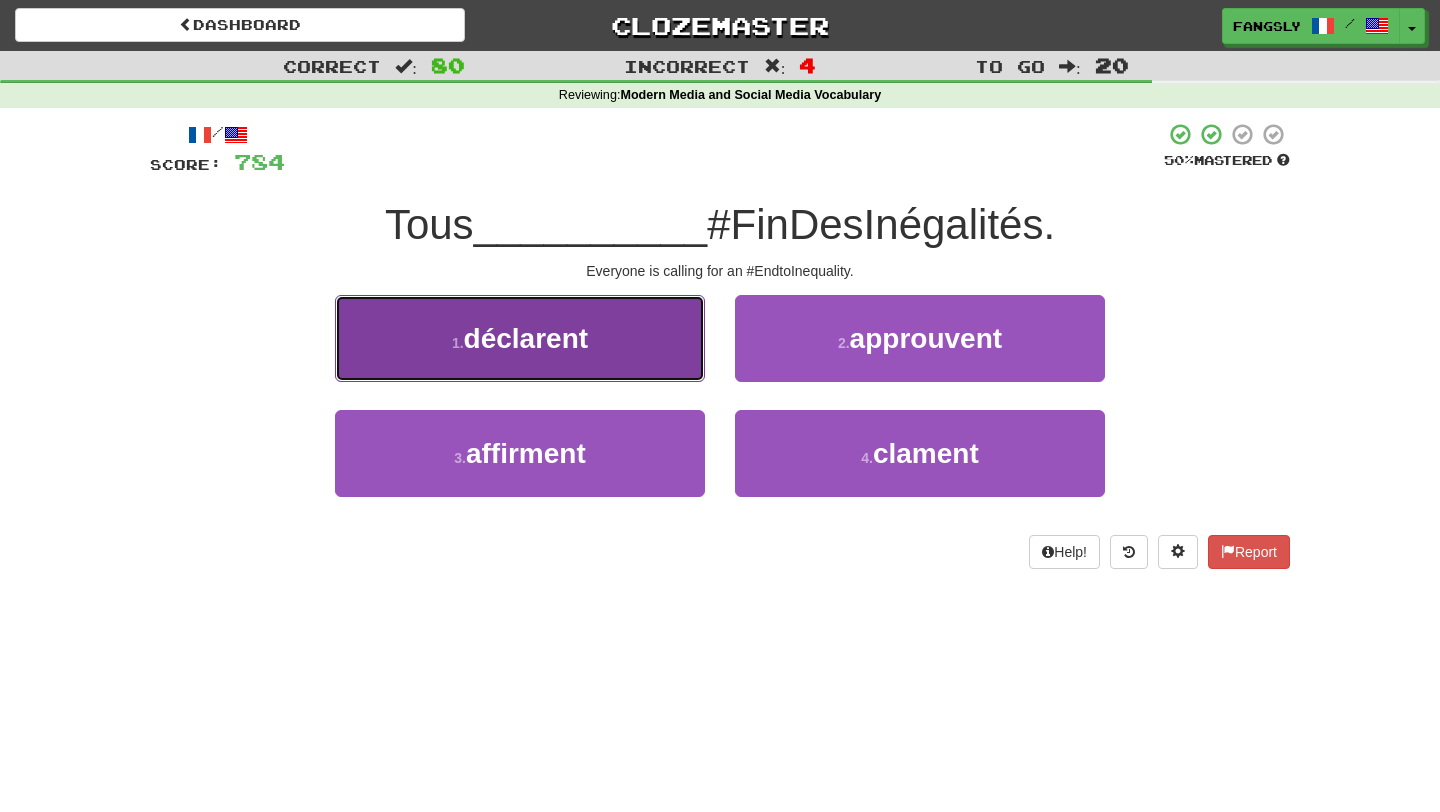 click on "1 .  déclarent" at bounding box center [520, 338] 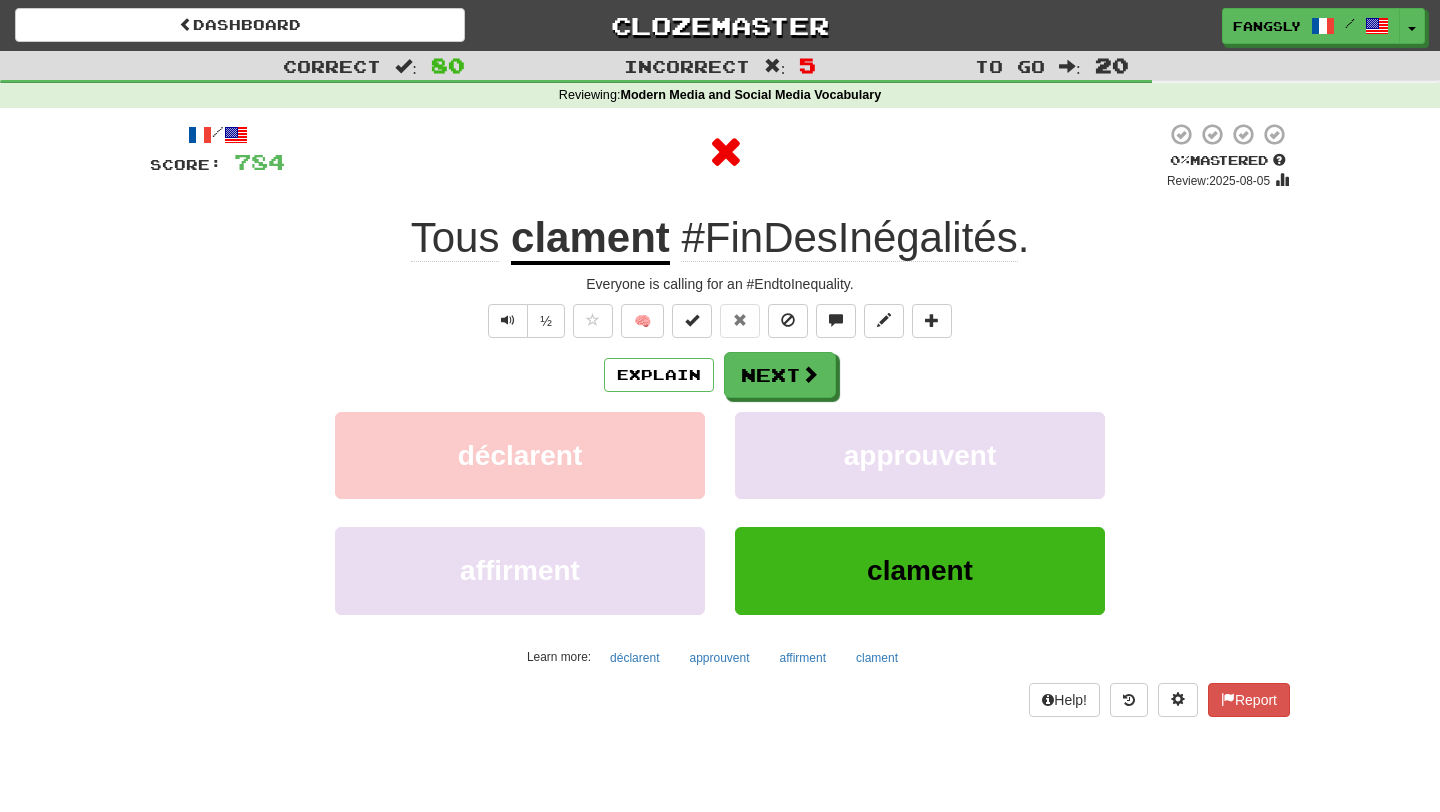 click on "Explain Next" at bounding box center [720, 375] 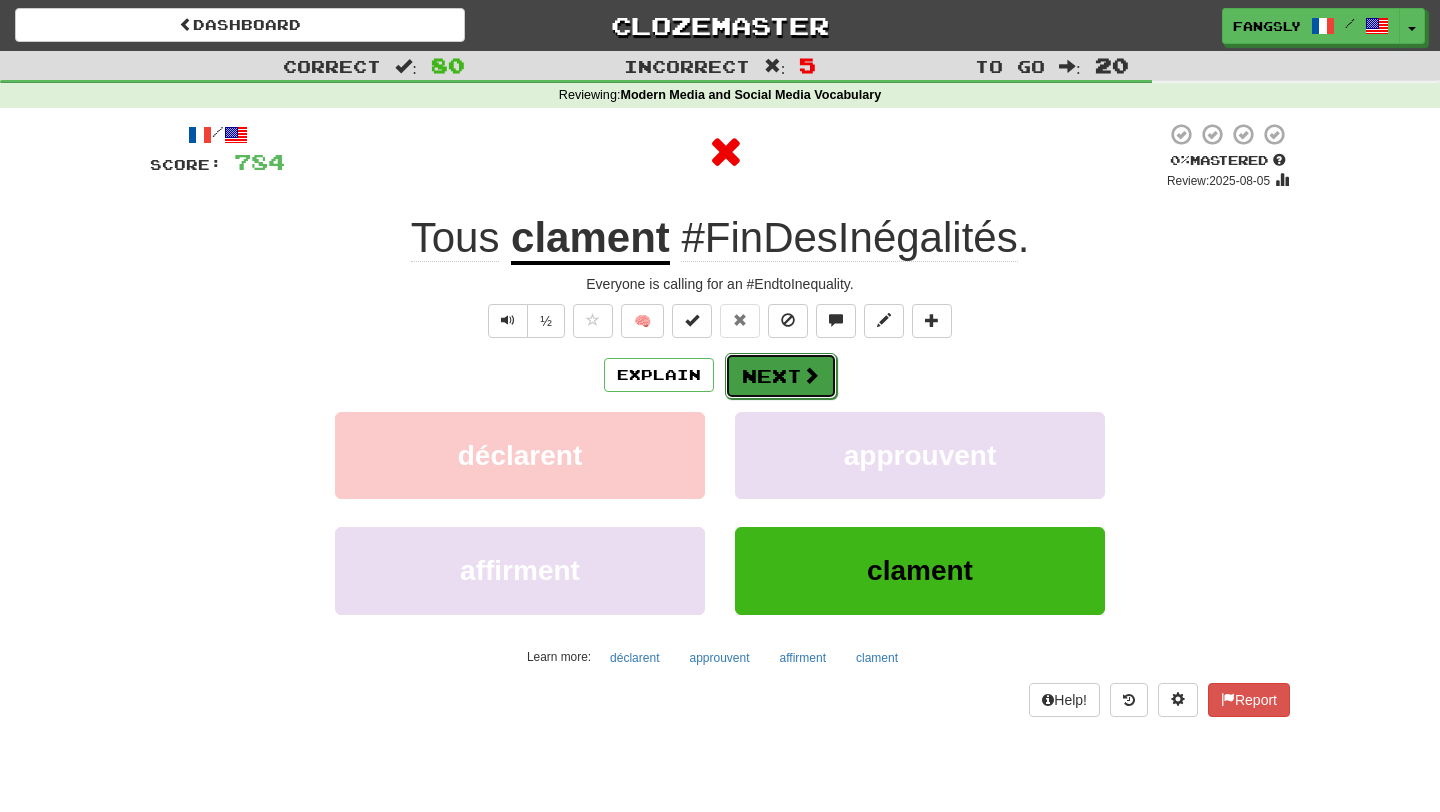click on "Next" at bounding box center (781, 376) 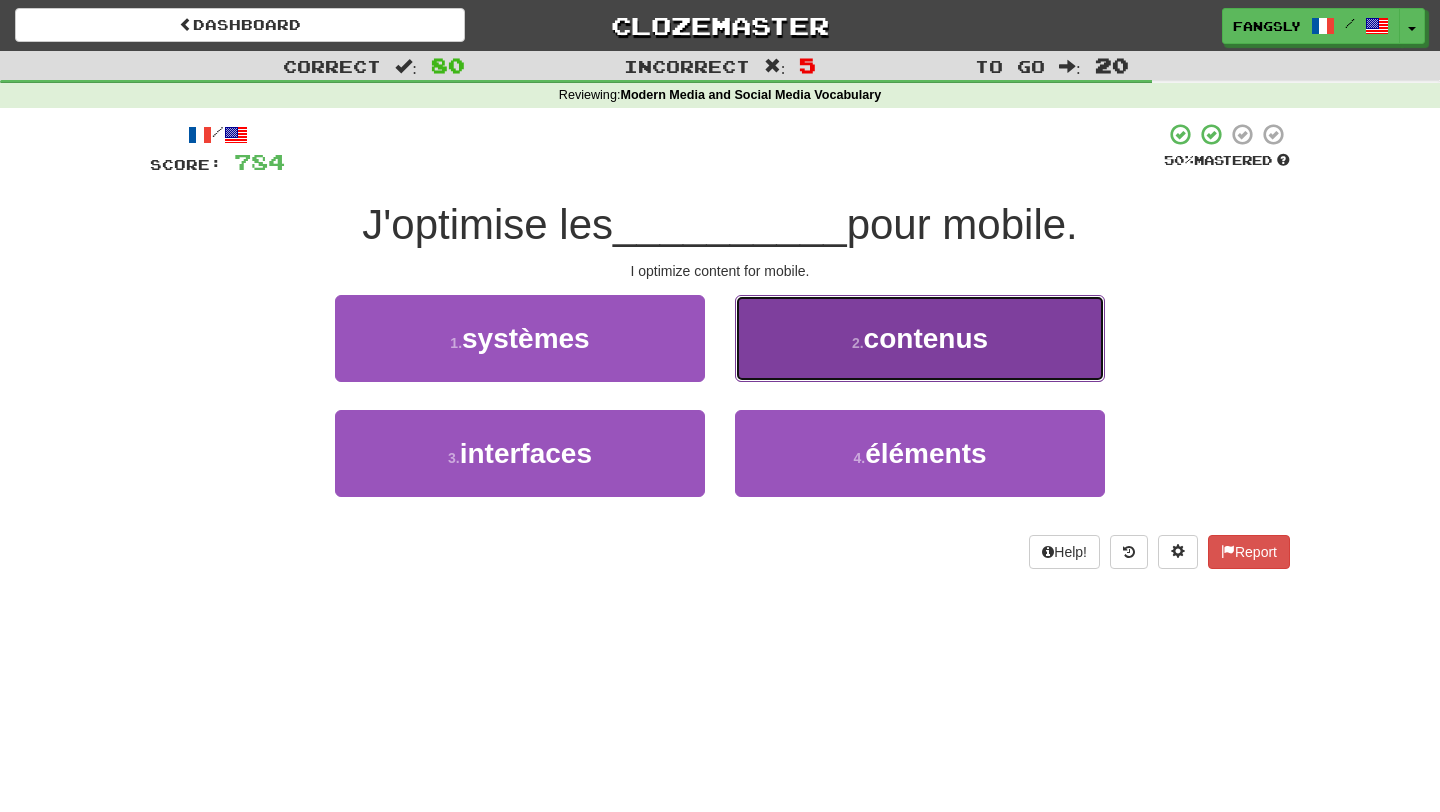 click on "2 .  contenus" at bounding box center [920, 338] 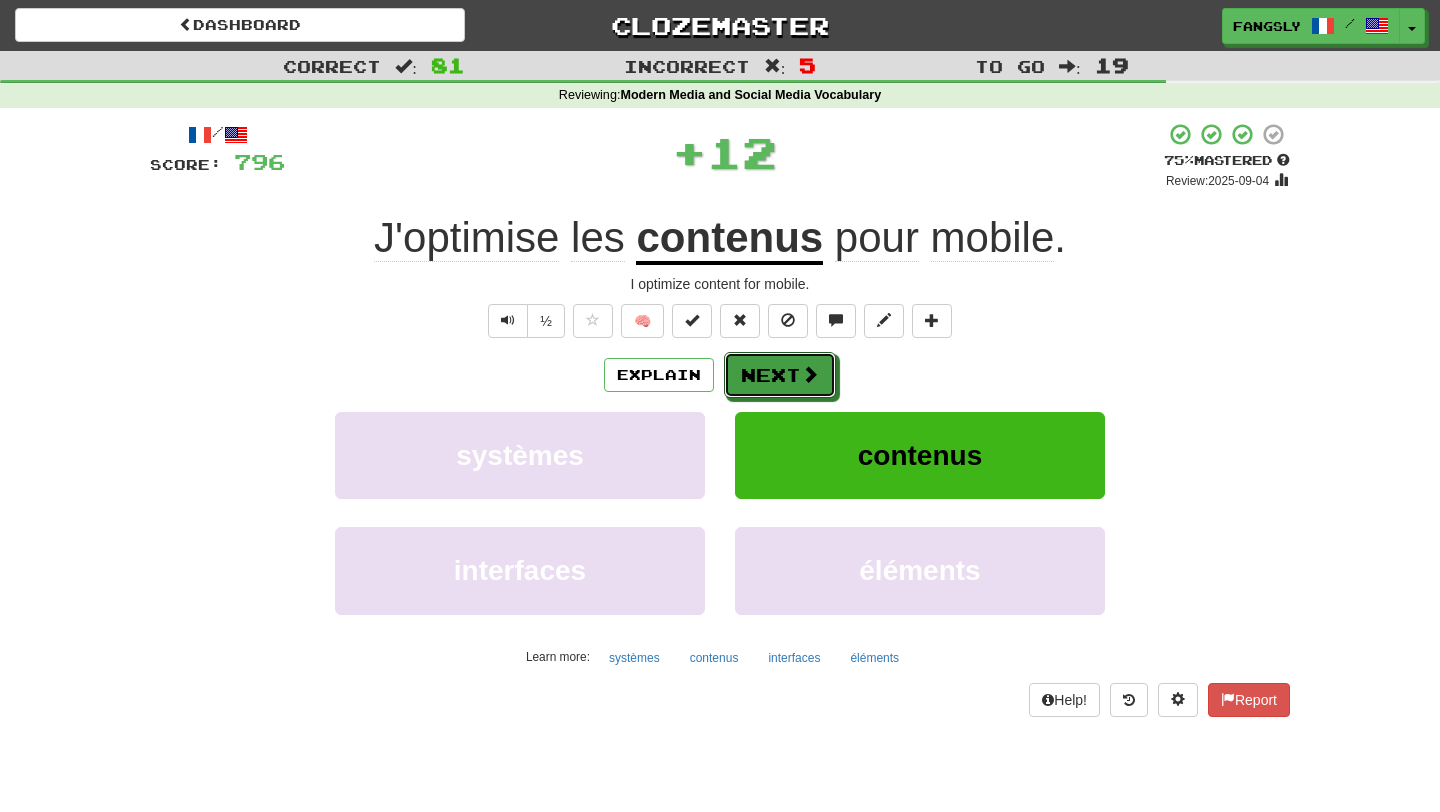 click on "Next" at bounding box center [780, 375] 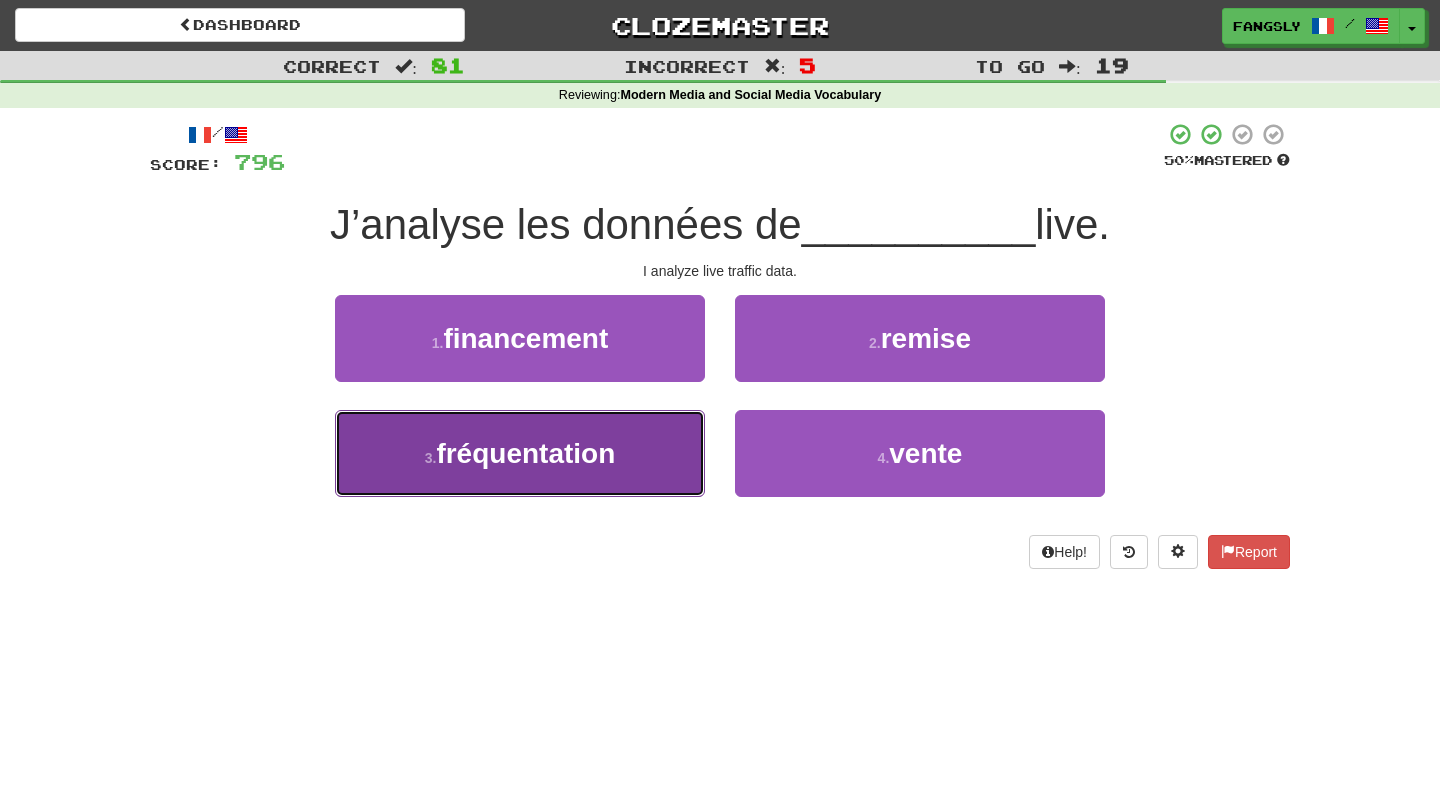 click on "3 .  fréquentation" at bounding box center (520, 453) 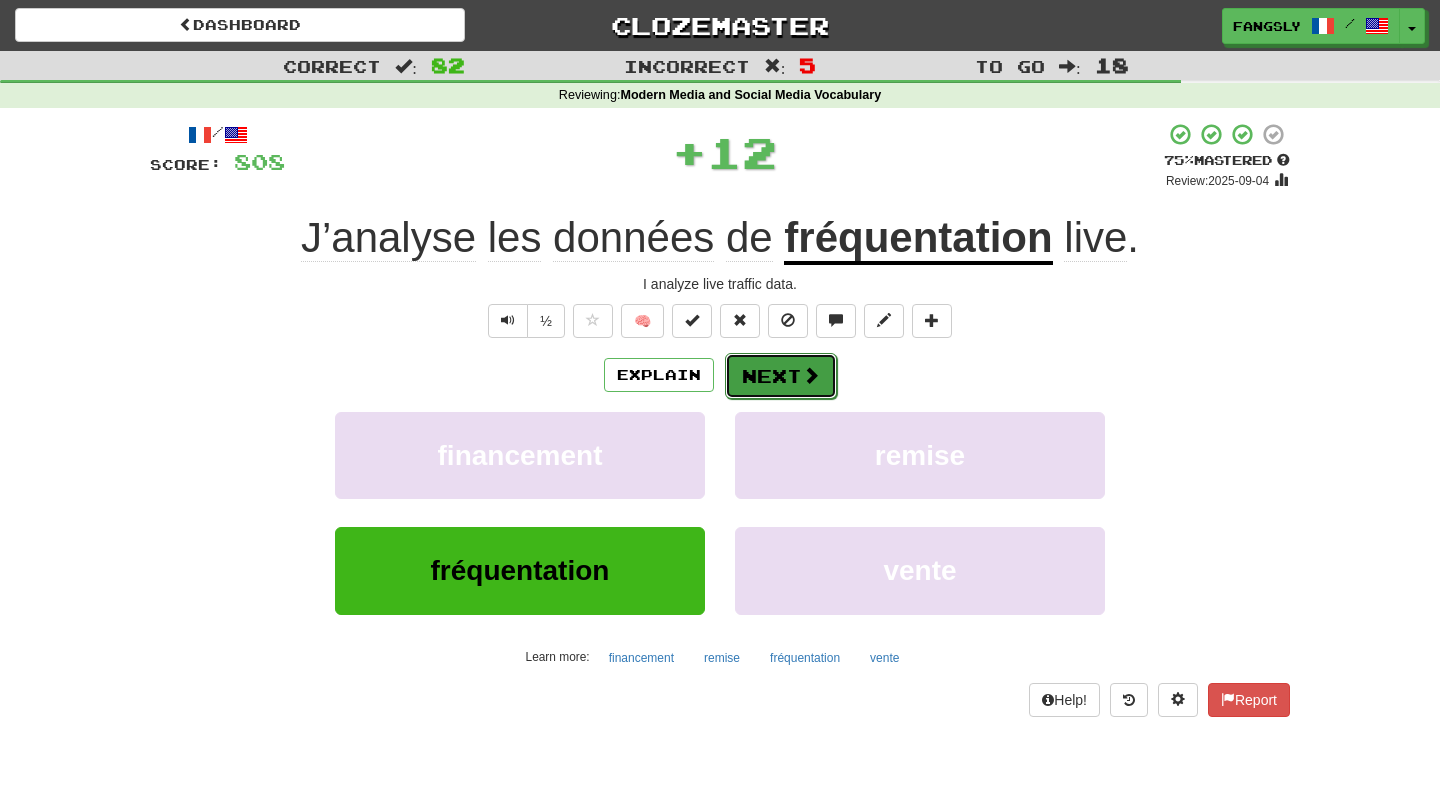 click on "Next" at bounding box center (781, 376) 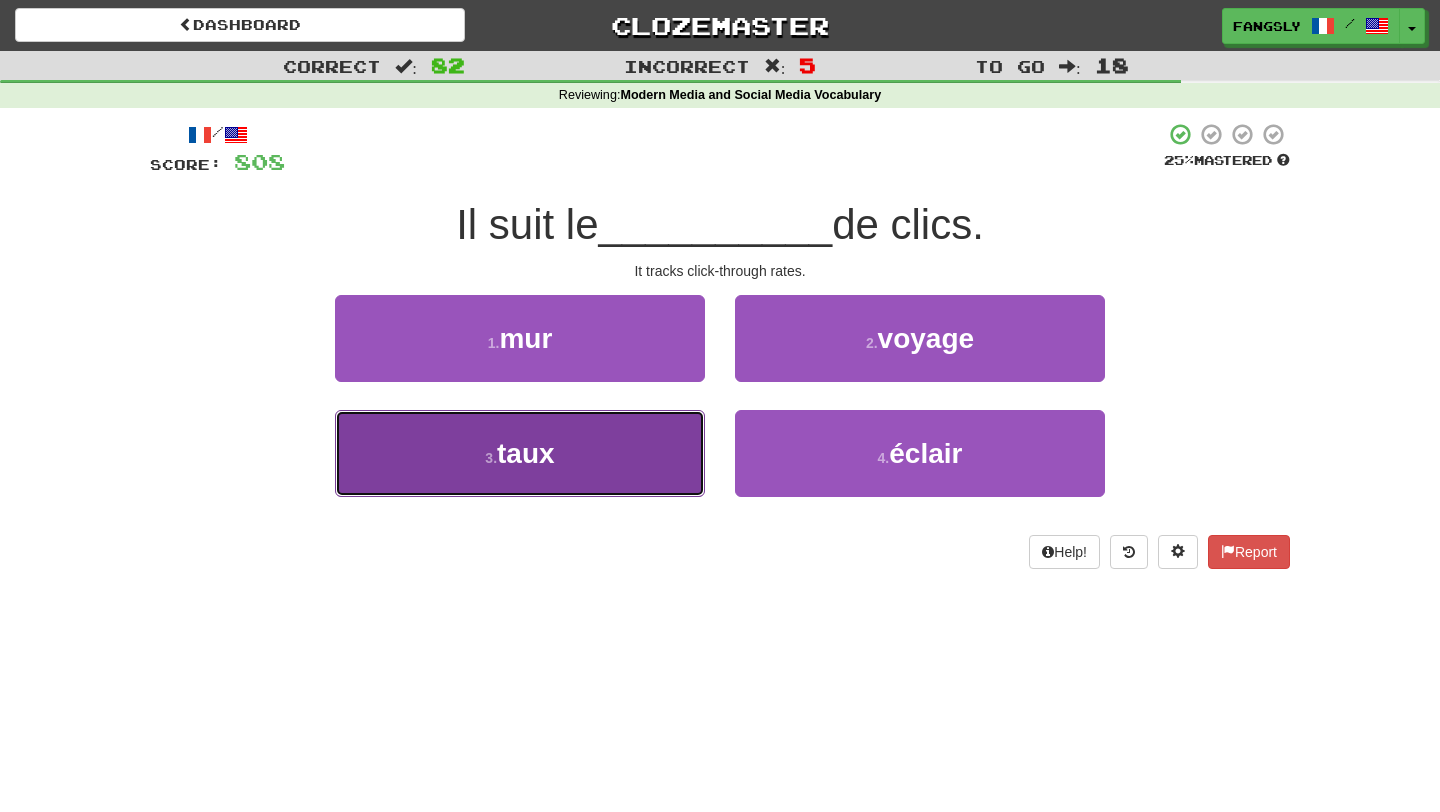 click on "3 .  taux" at bounding box center (520, 453) 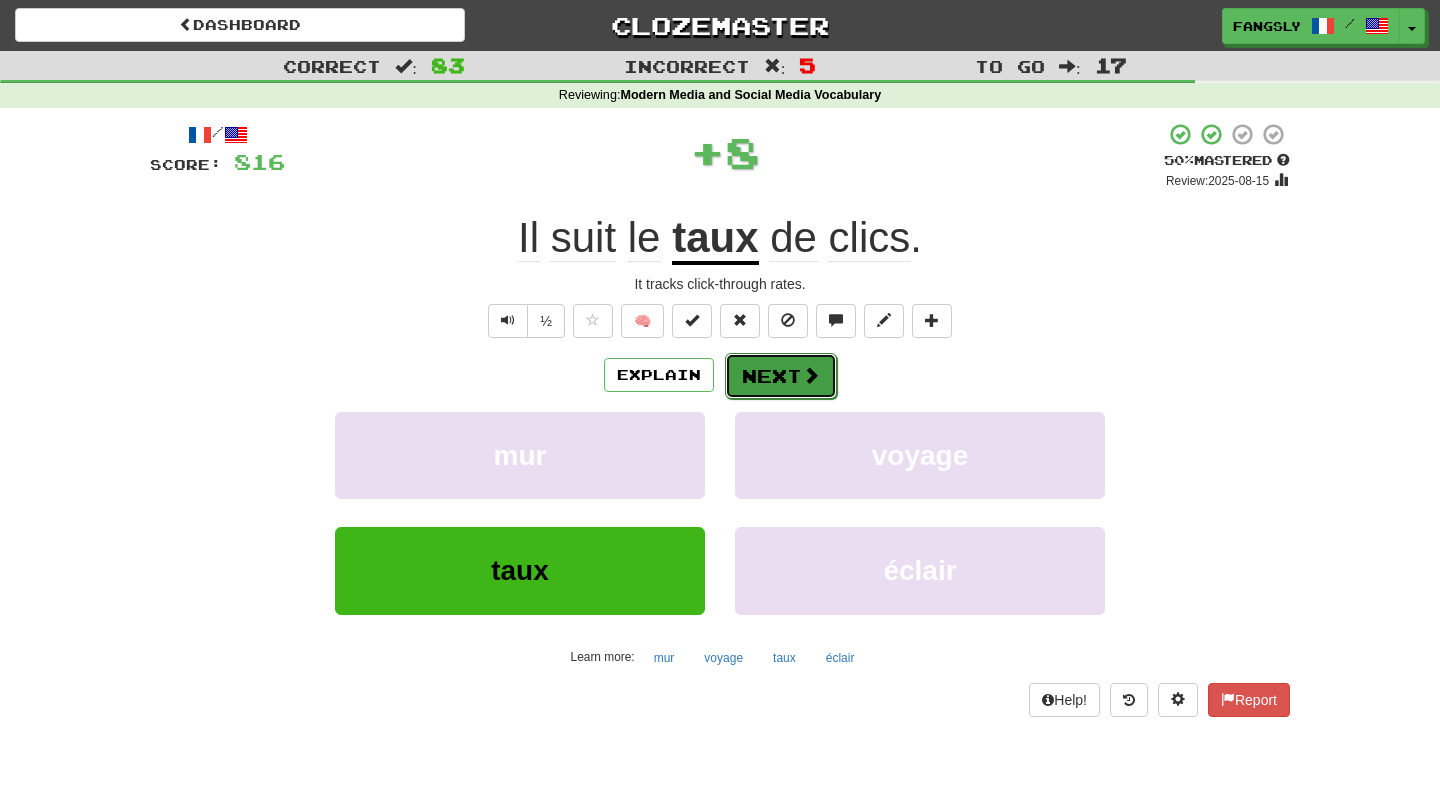 click on "Next" at bounding box center (781, 376) 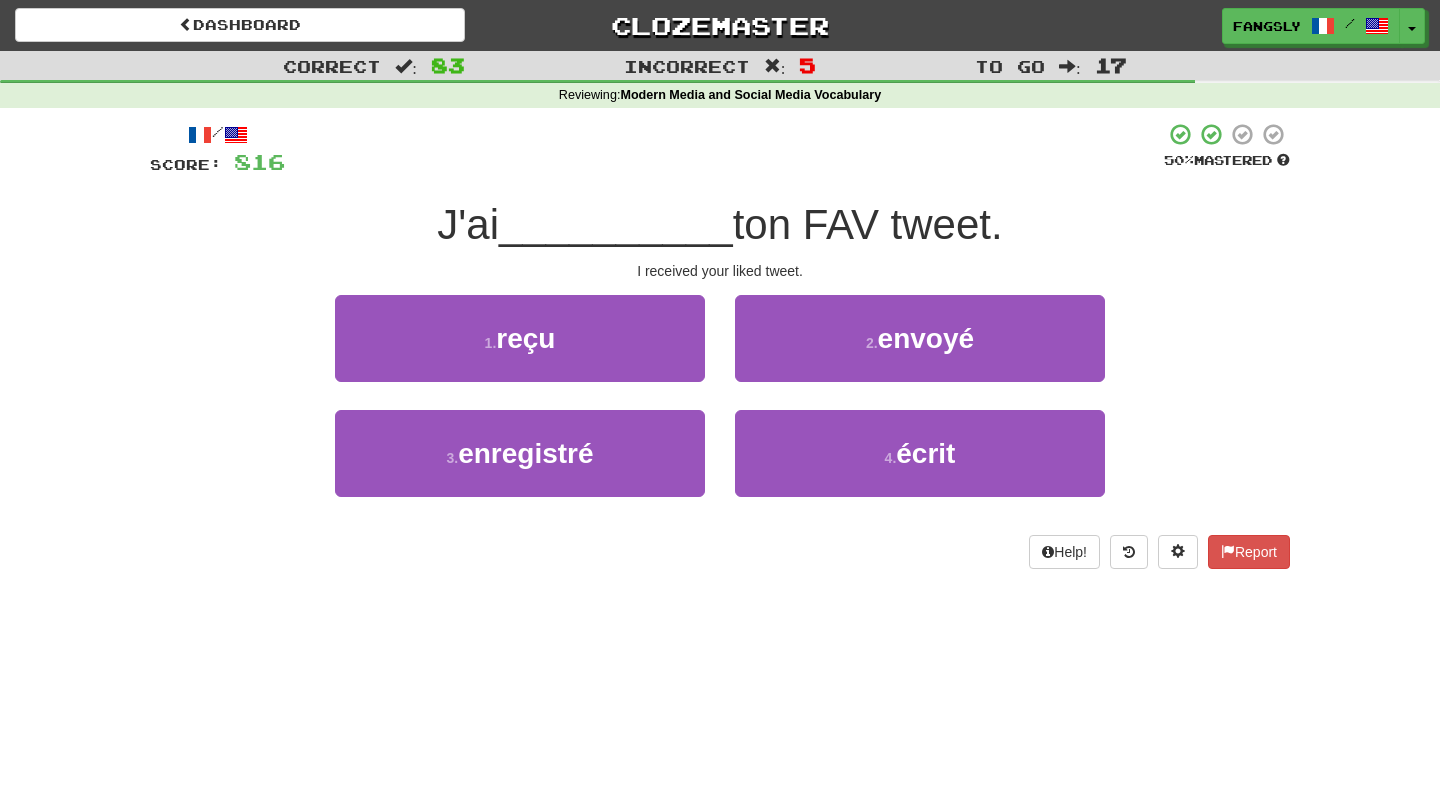 click on "1 .  reçu" at bounding box center [520, 352] 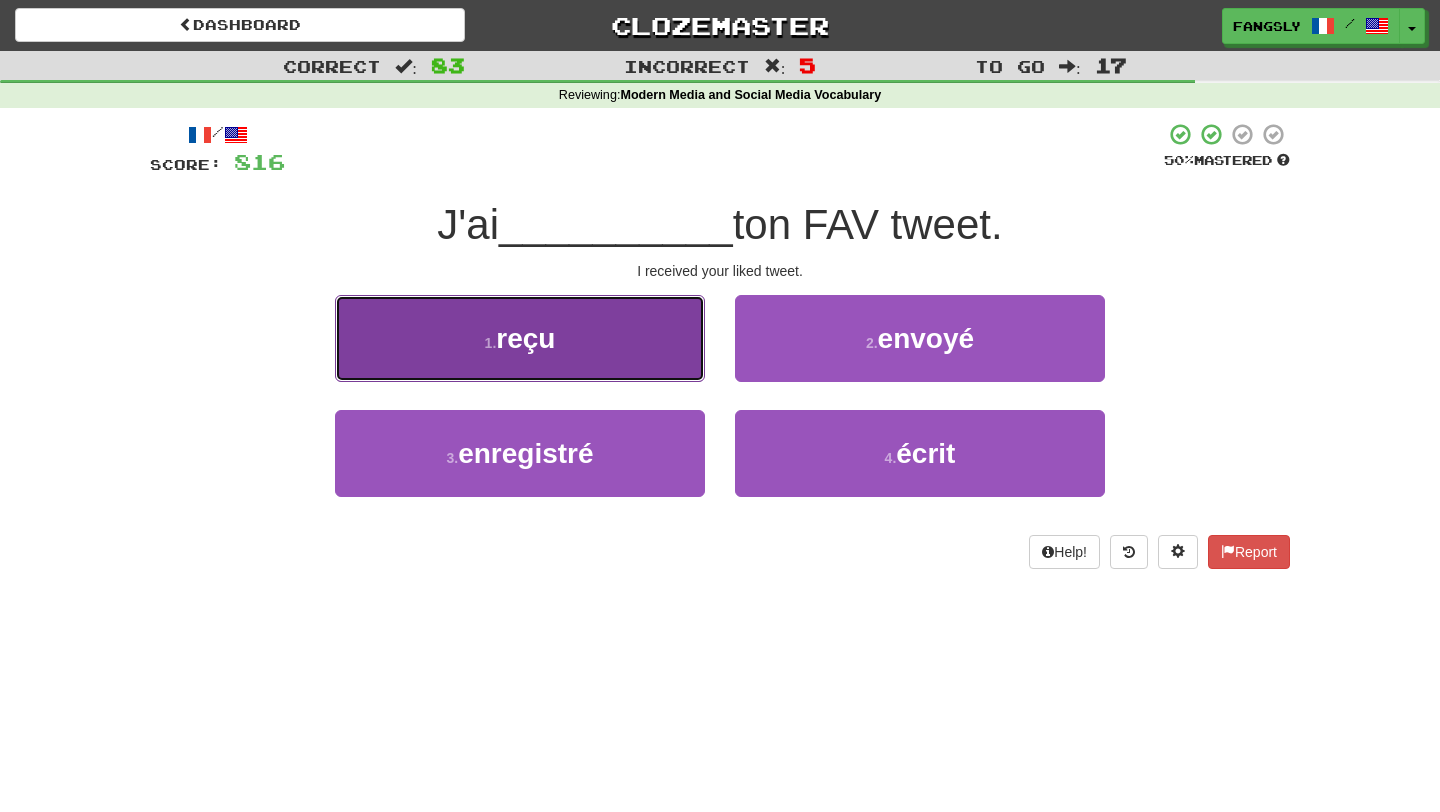 click on "1 .  reçu" at bounding box center [520, 338] 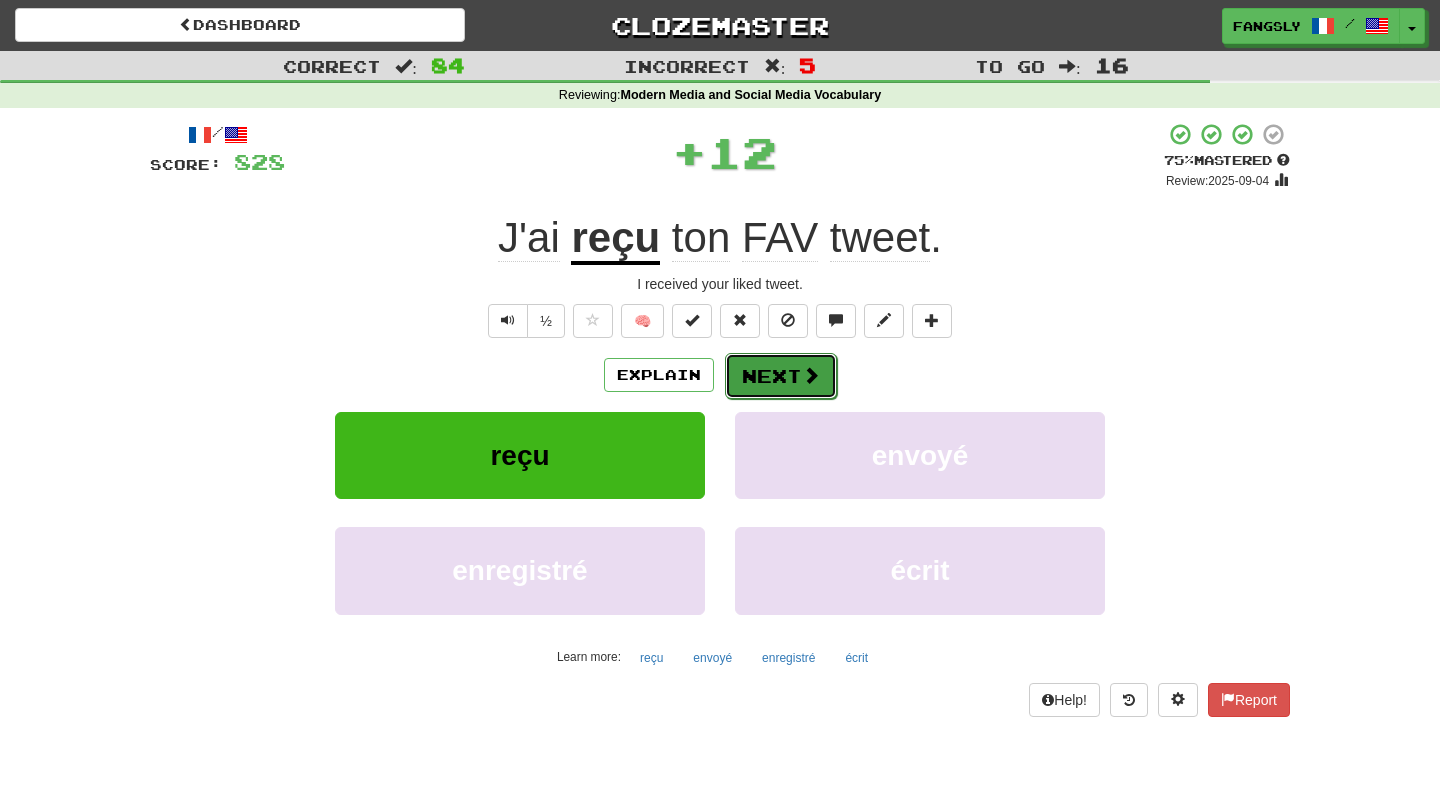 click on "Next" at bounding box center (781, 376) 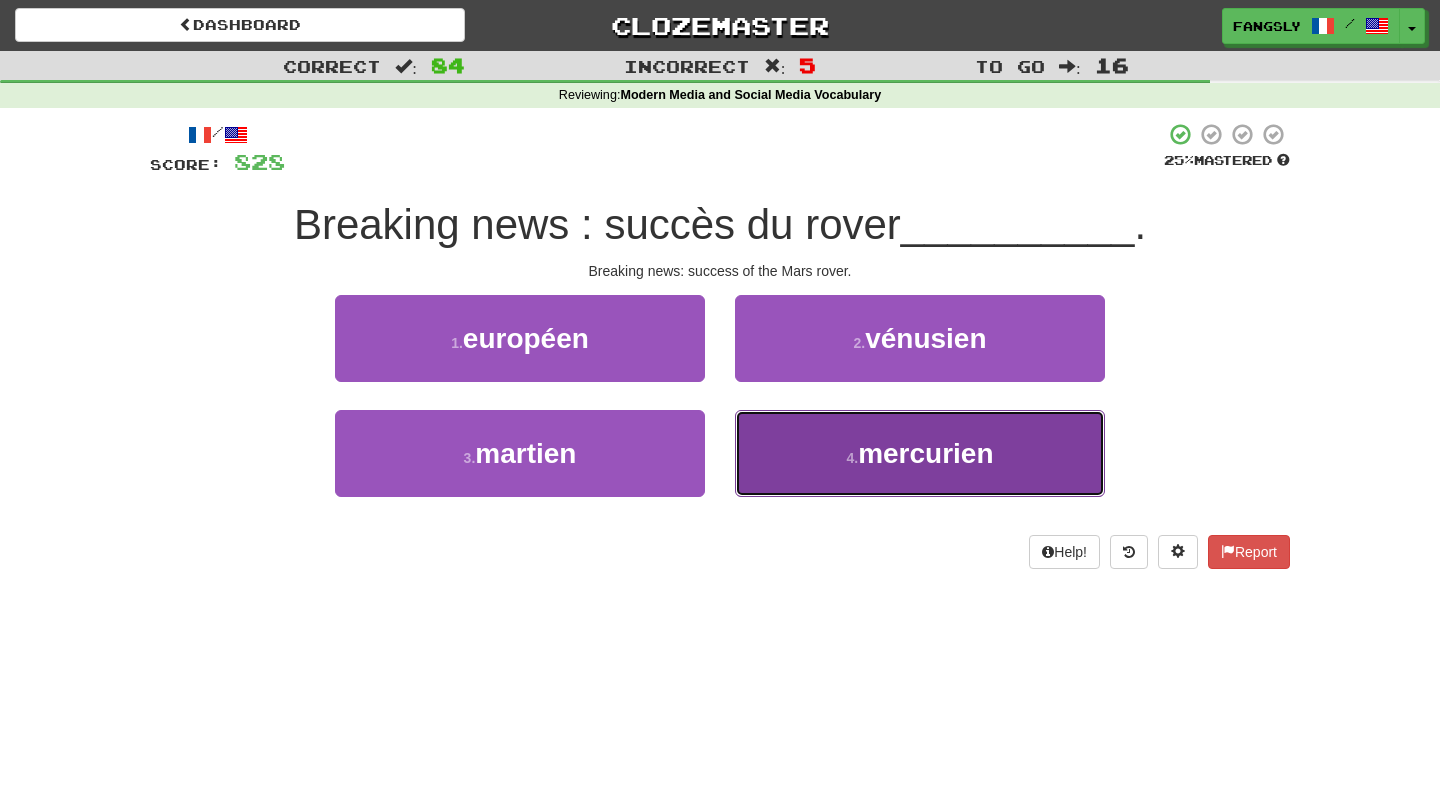 click on "4 .  mercurien" at bounding box center [920, 453] 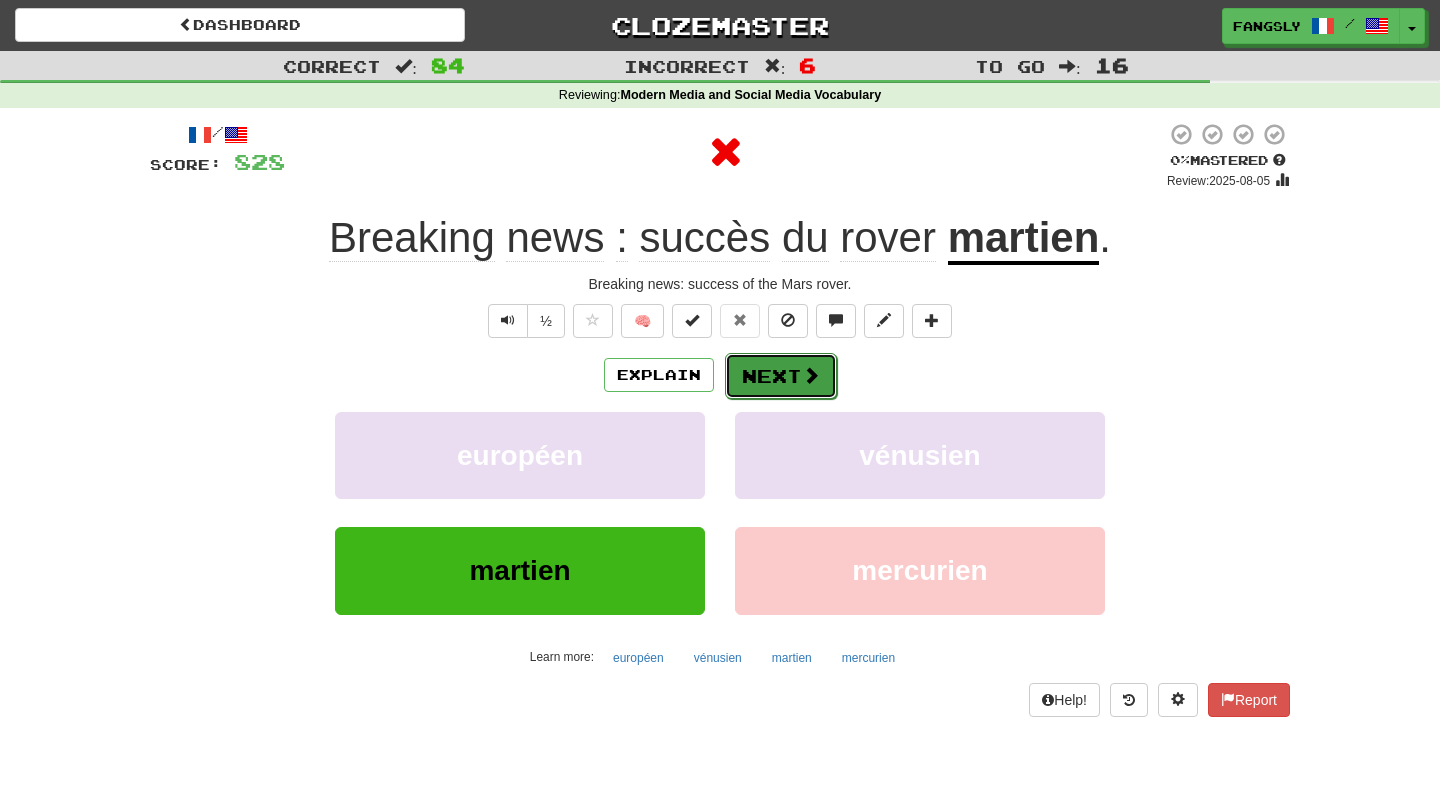 click on "Next" at bounding box center [781, 376] 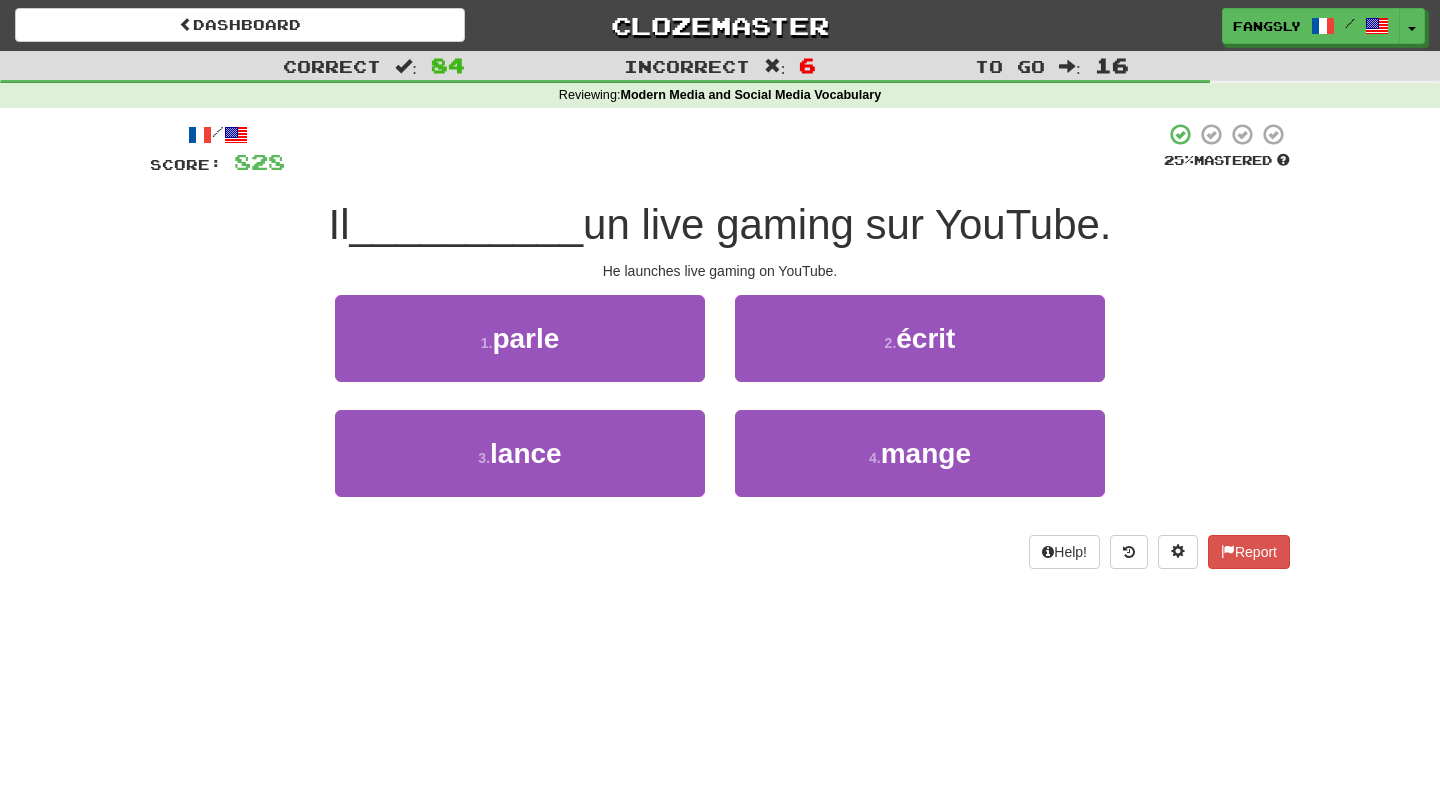 click on "3 .  lance" at bounding box center [520, 467] 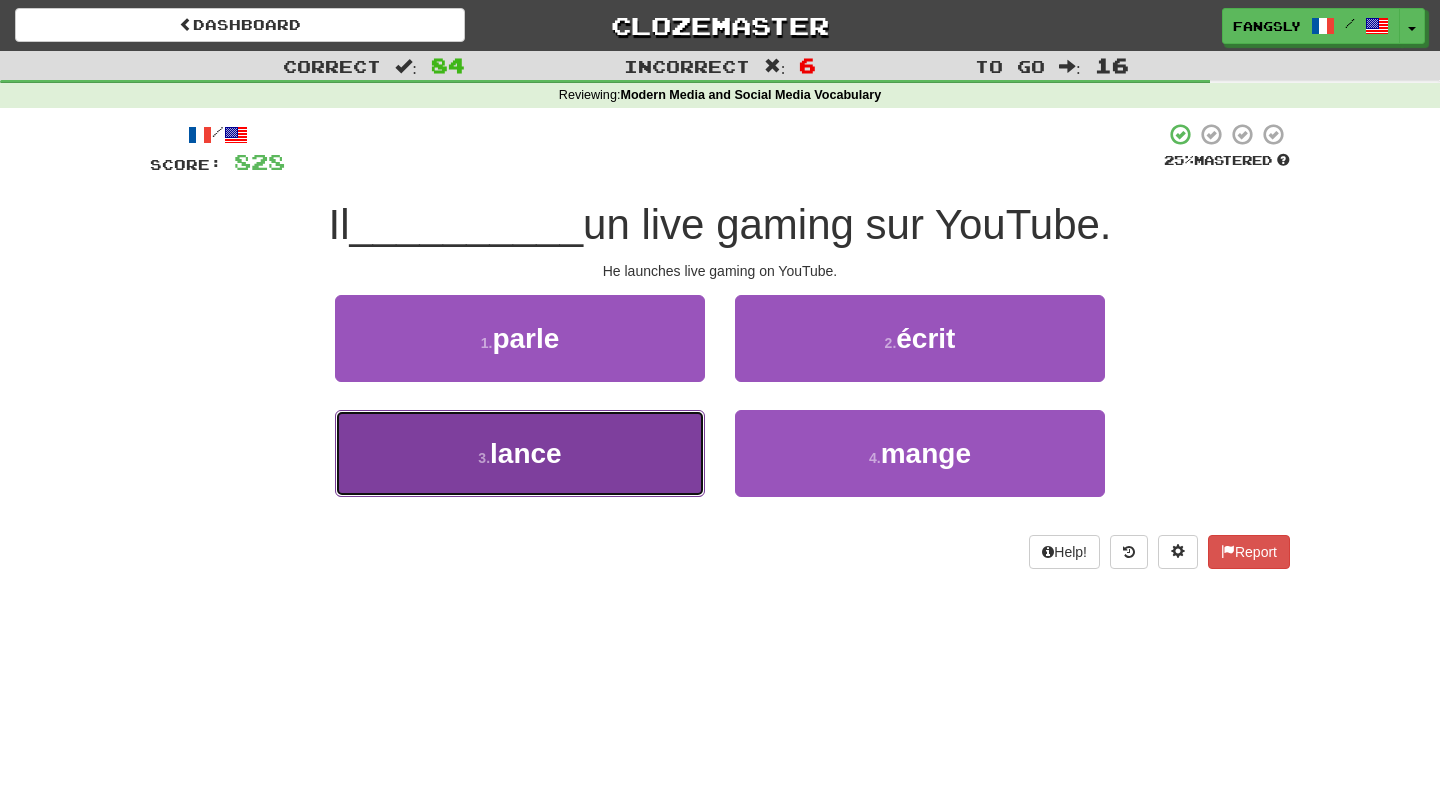 click on "3 .  lance" at bounding box center (520, 453) 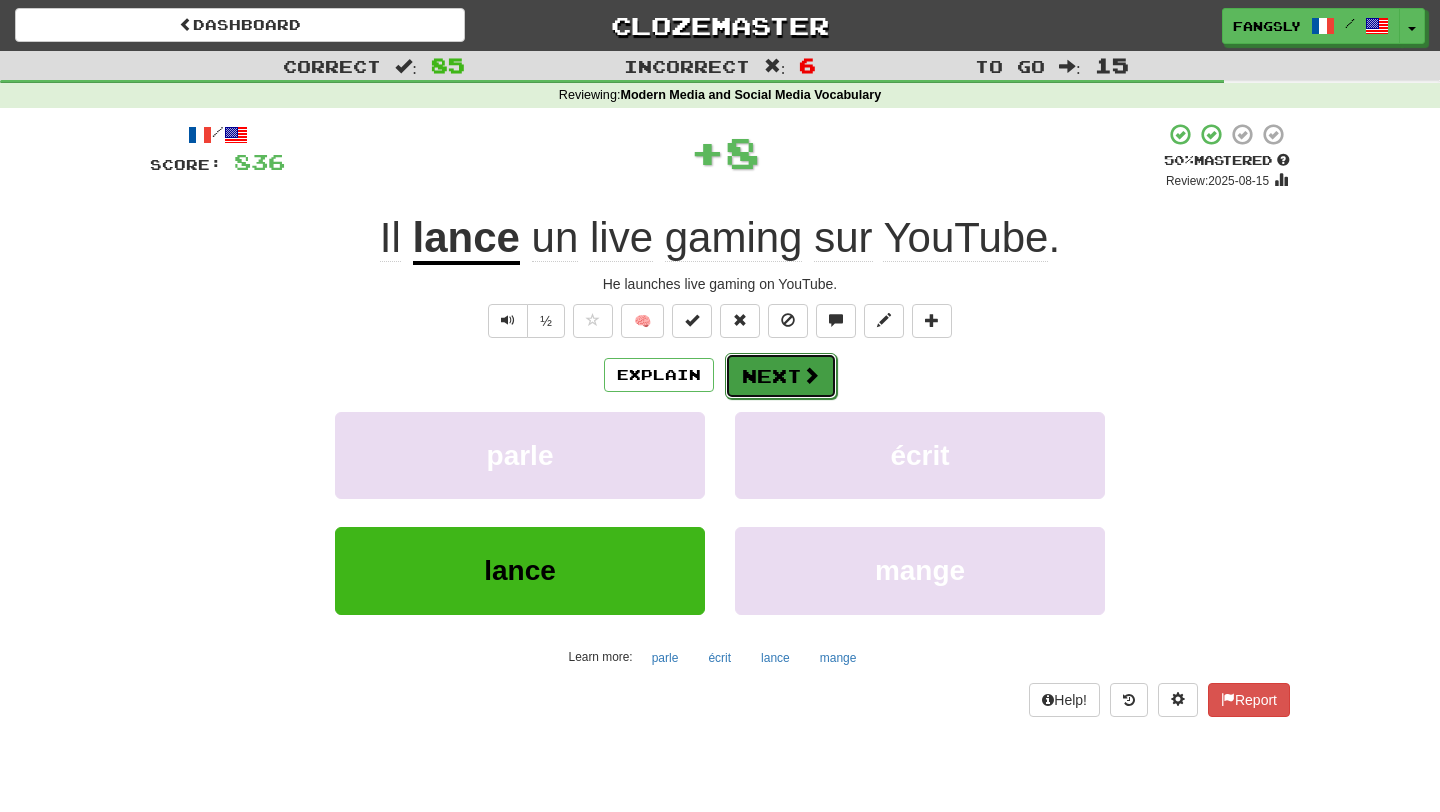 click at bounding box center [811, 375] 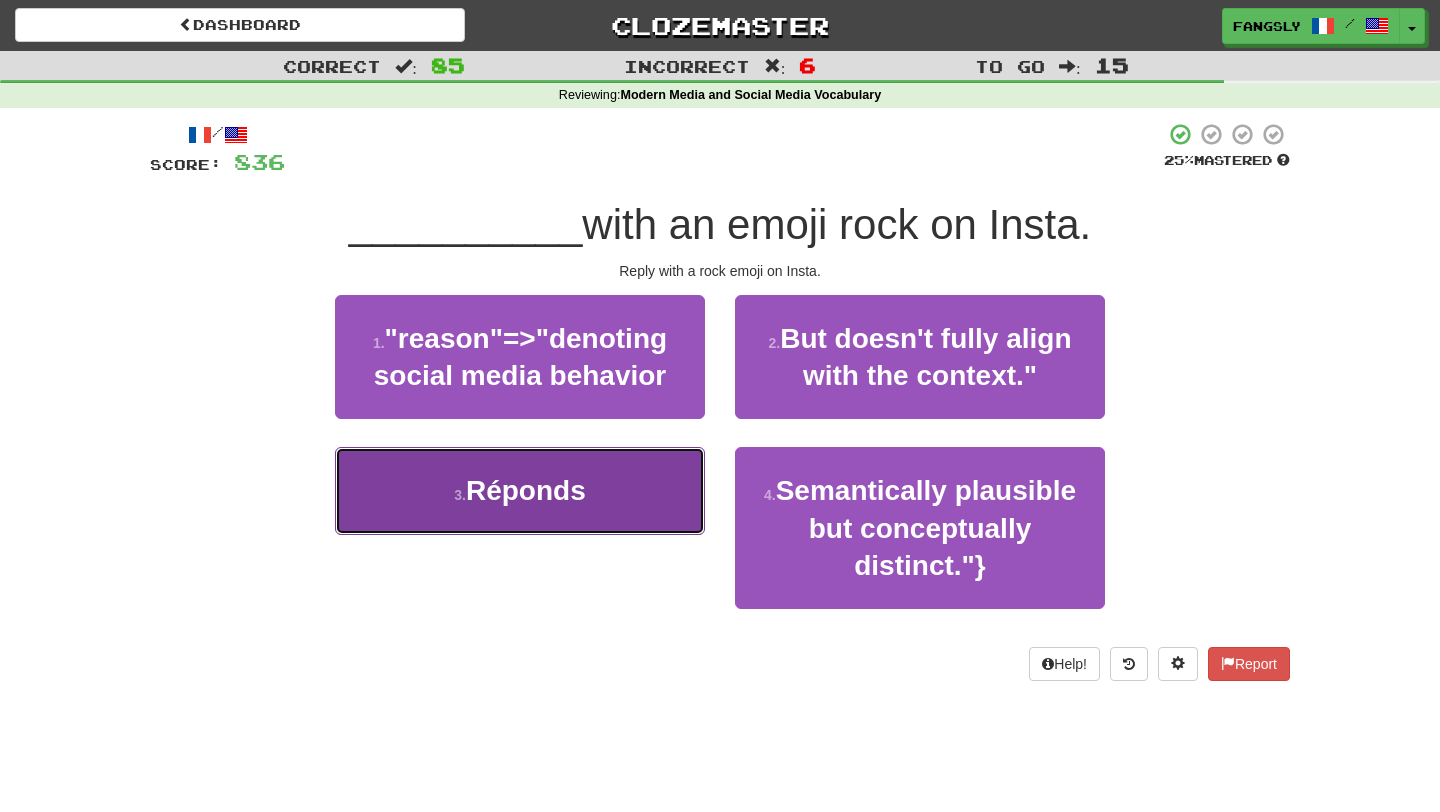 click on "3 .  Réponds" at bounding box center [520, 490] 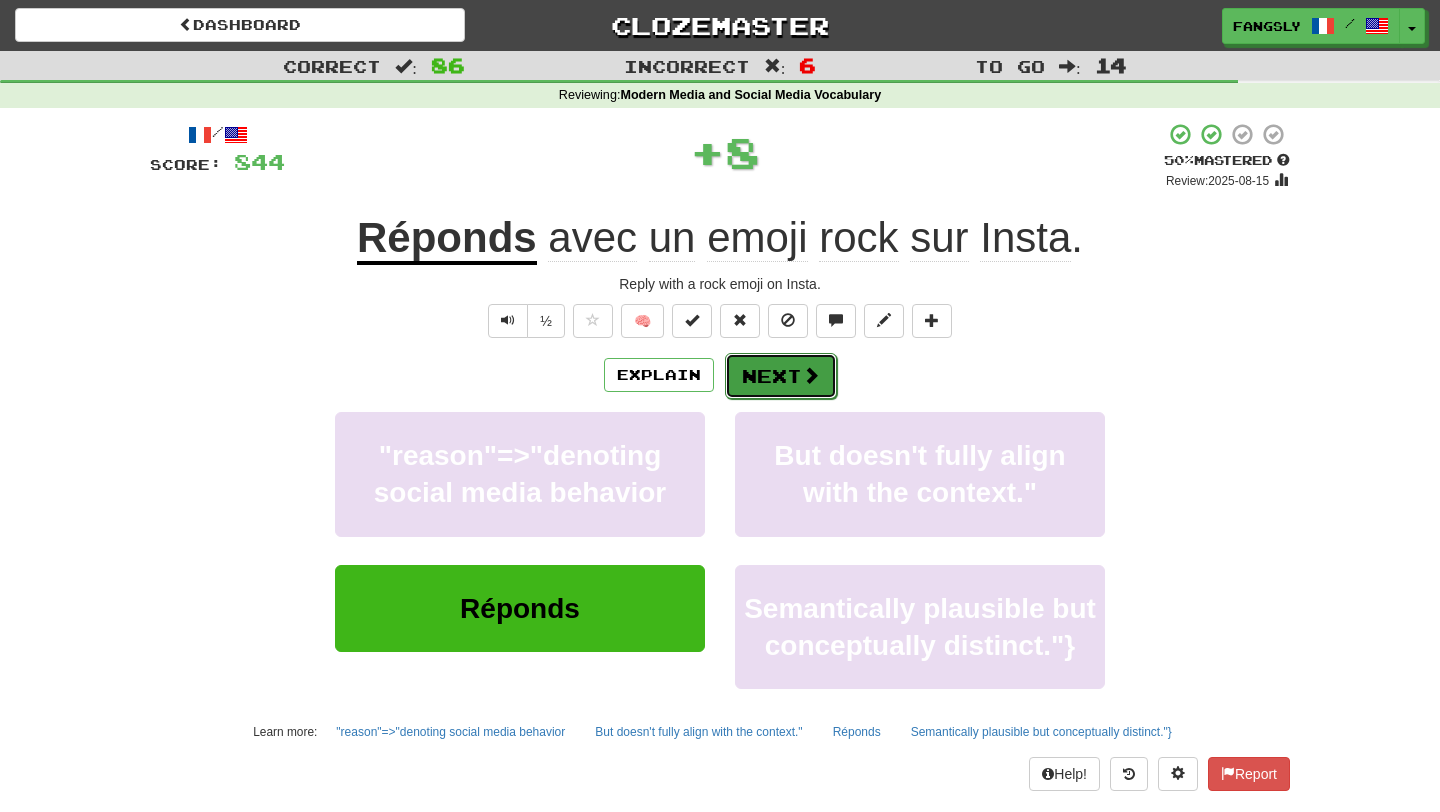 click on "Next" at bounding box center (781, 376) 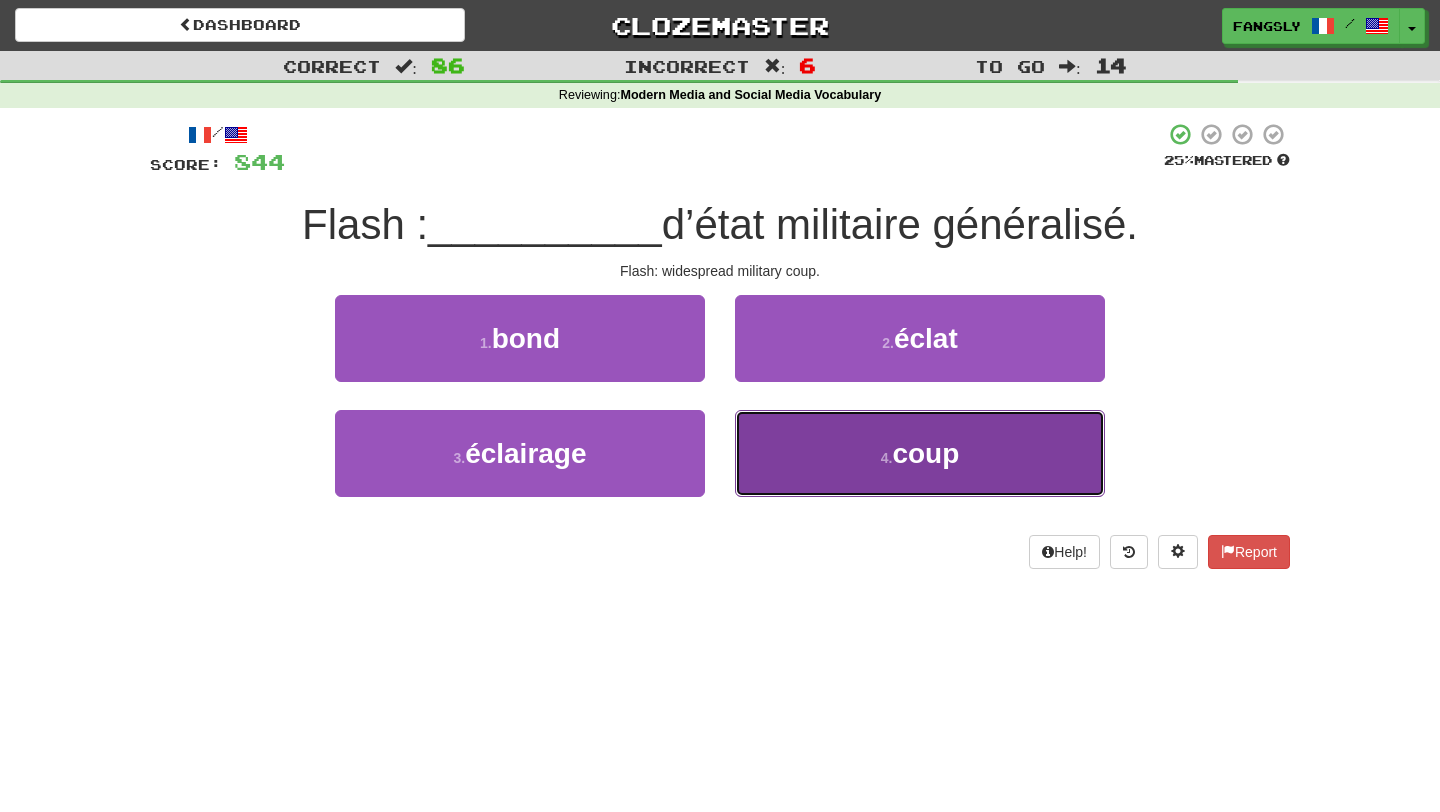 click on "4 .  coup" at bounding box center [920, 453] 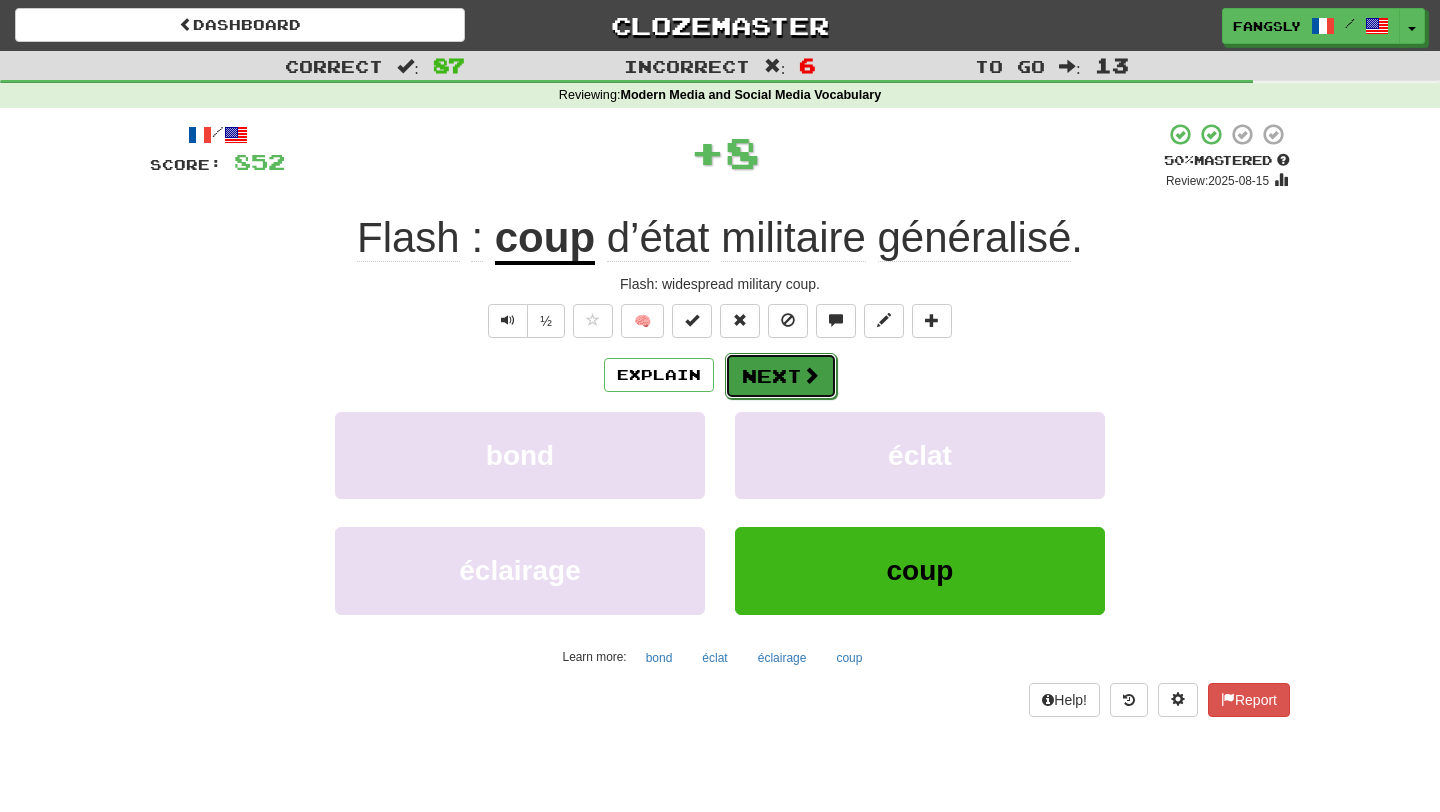 click on "Next" at bounding box center (781, 376) 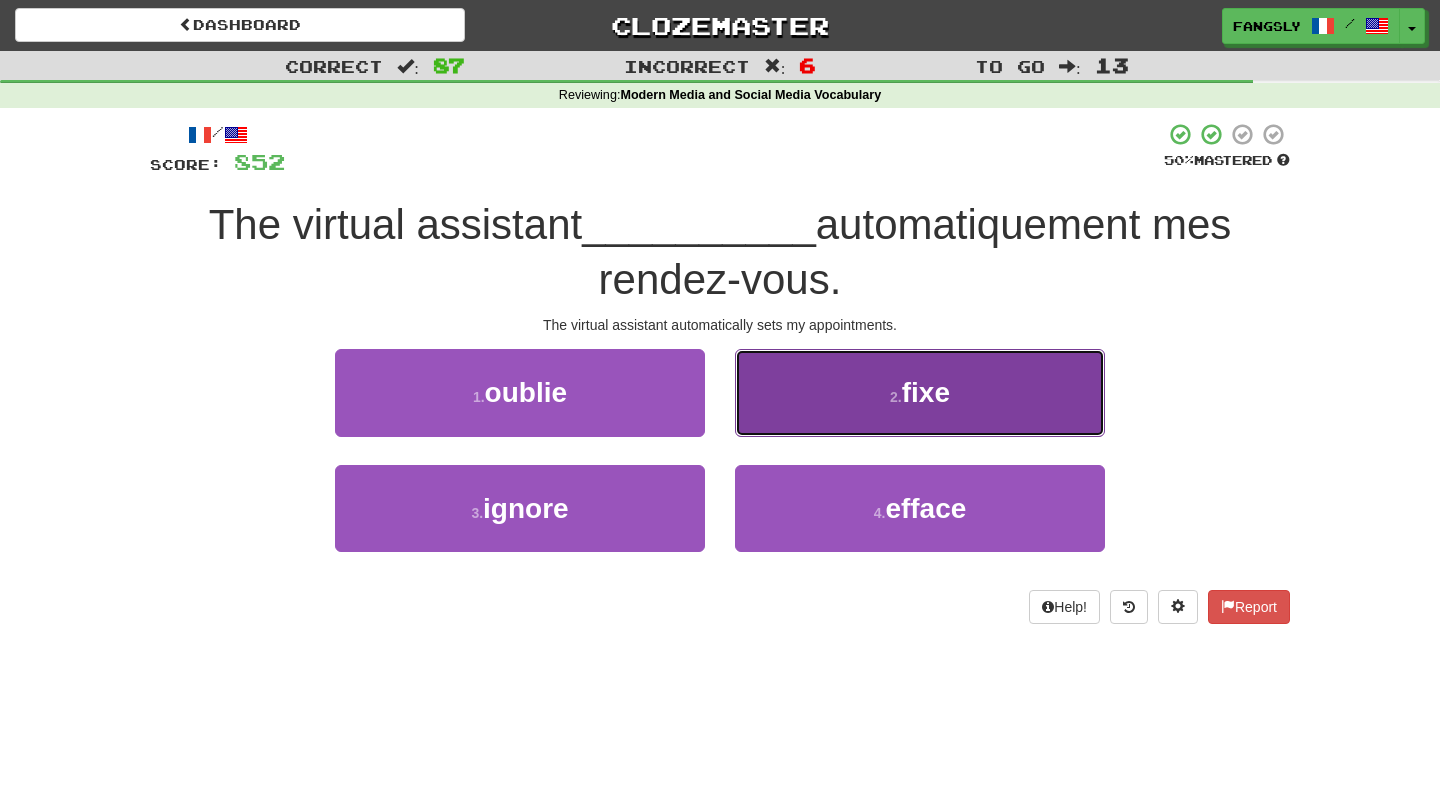click on "2 .  fixe" at bounding box center [920, 392] 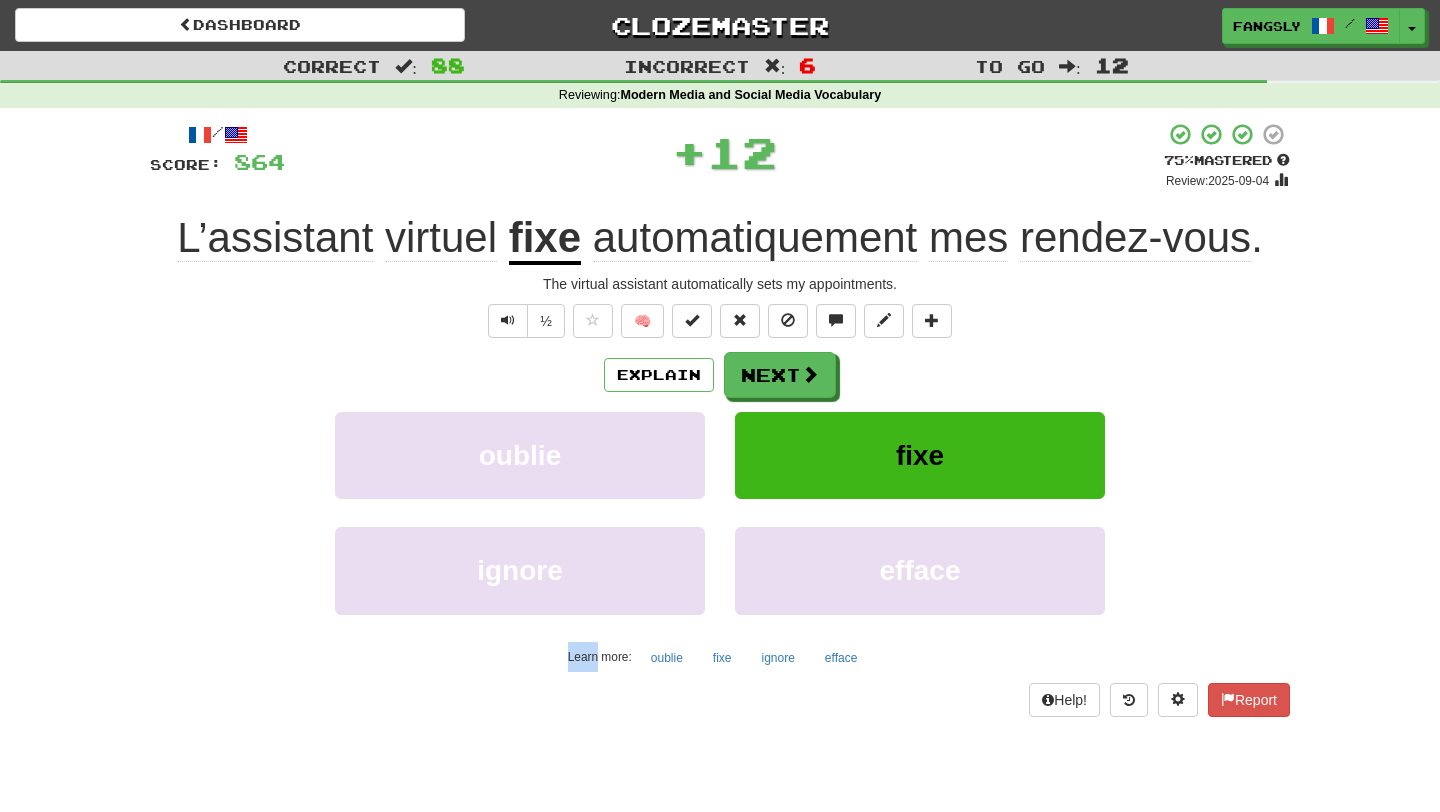 click on "Explain Next oublie fixe ignore efface Learn more: oublie fixe ignore efface" at bounding box center (720, 512) 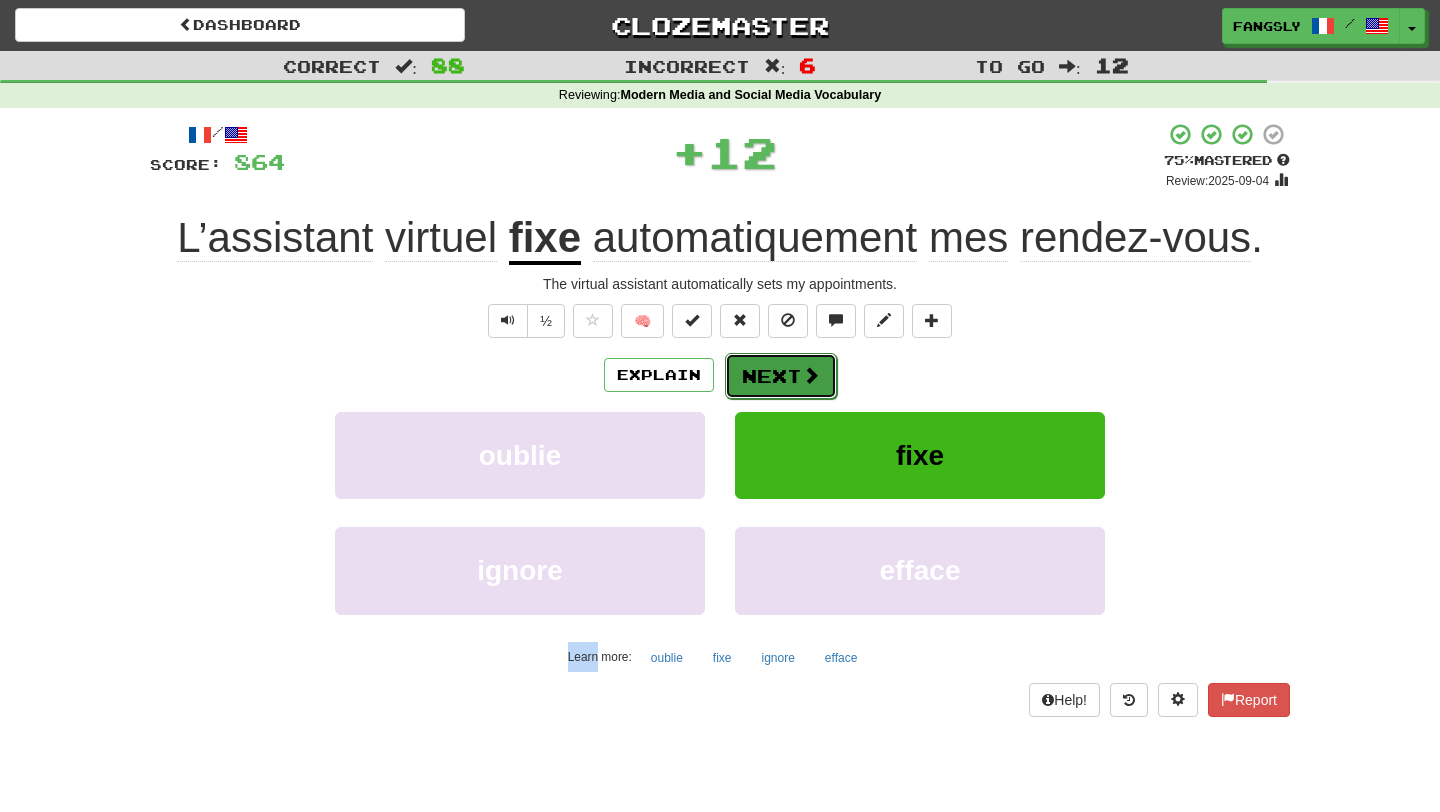 click on "Next" at bounding box center [781, 376] 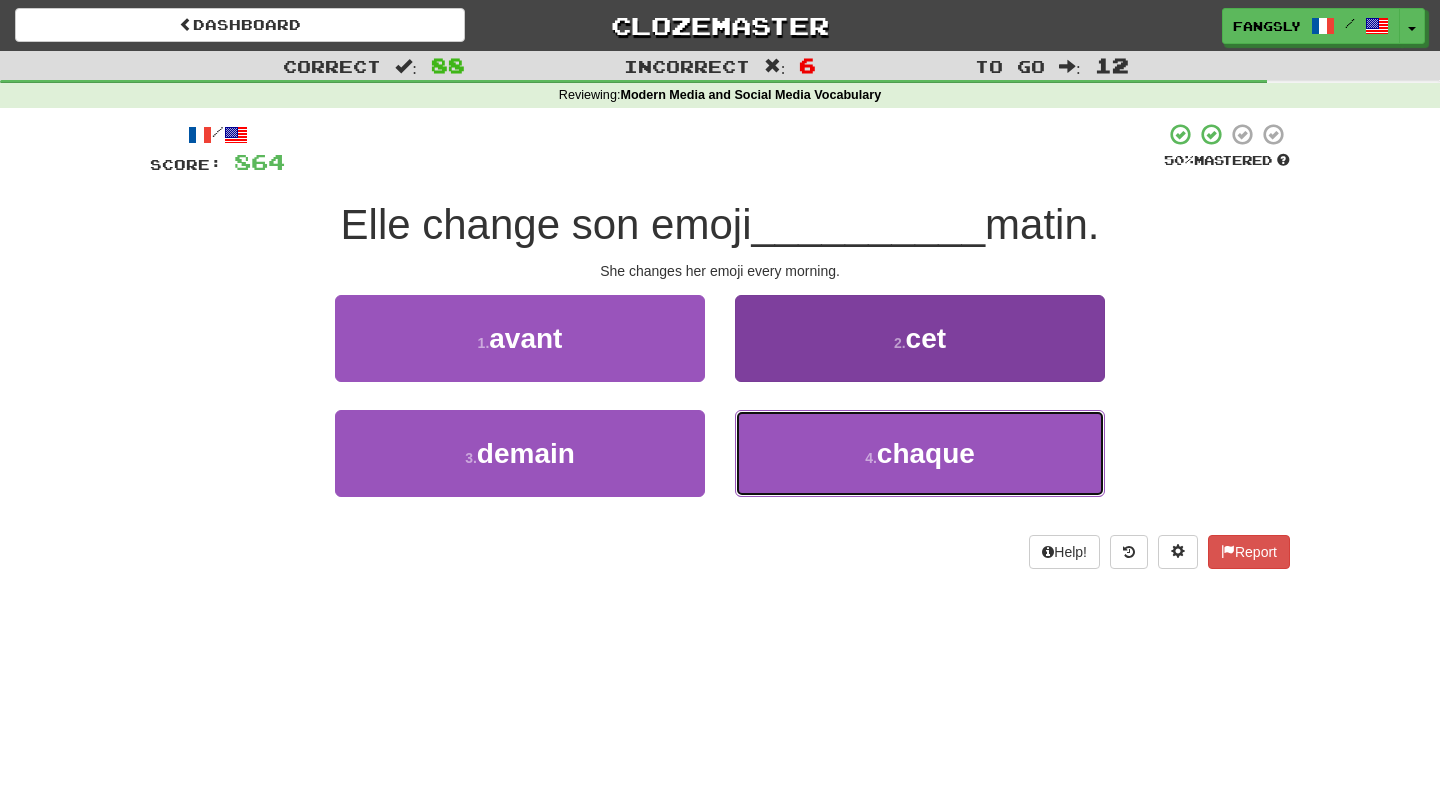 click on "4 .  chaque" at bounding box center (920, 453) 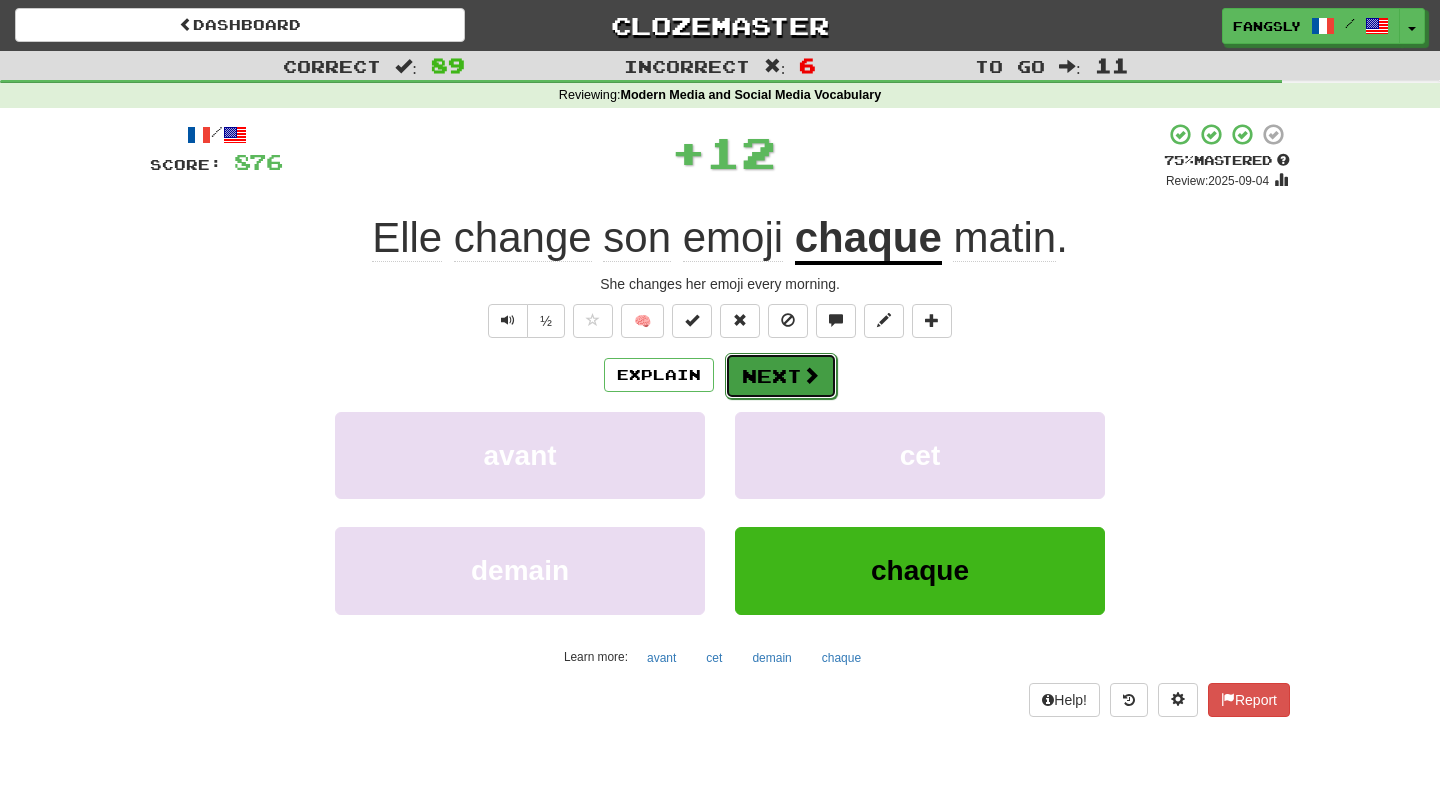 click on "Next" at bounding box center (781, 376) 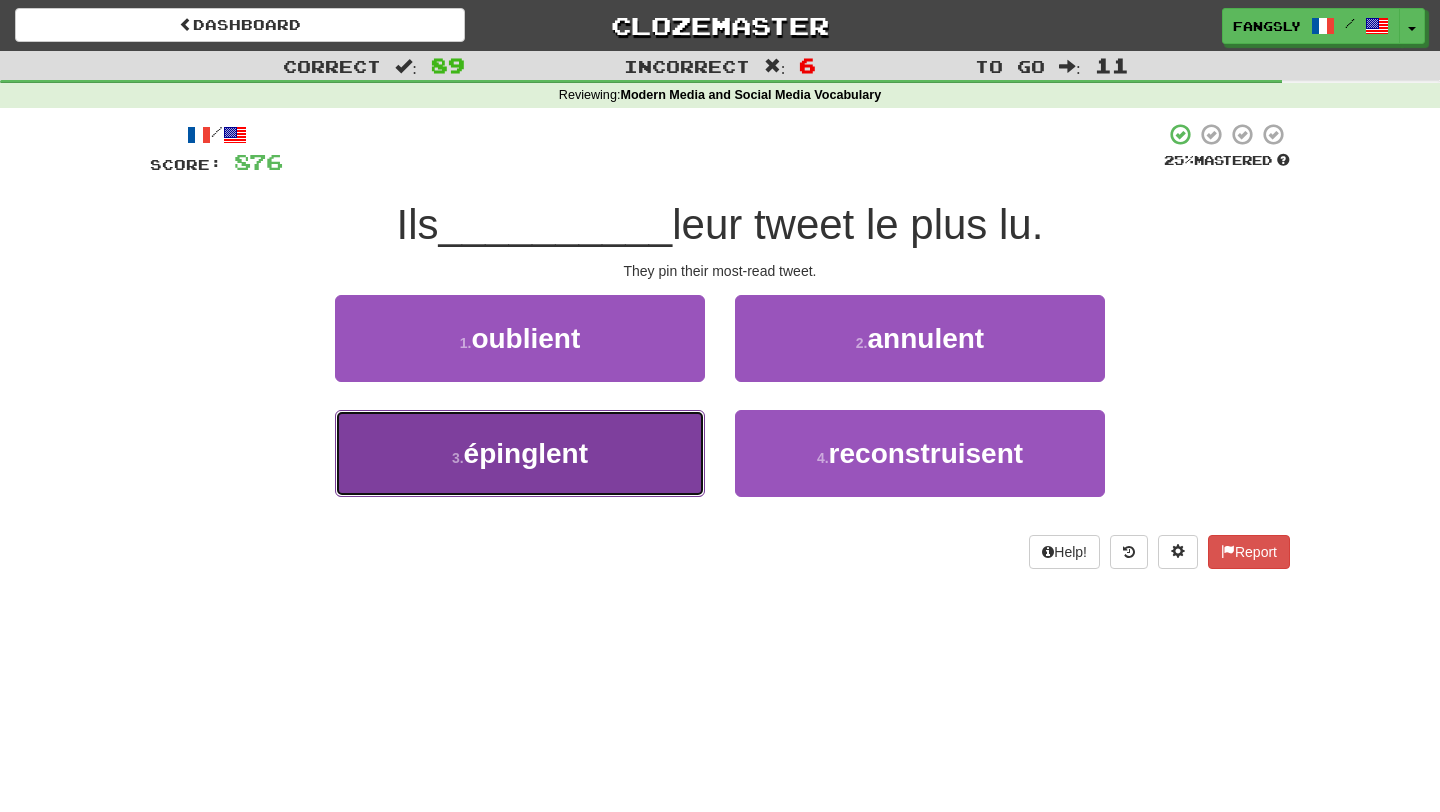click on "3 .  épinglent" at bounding box center (520, 453) 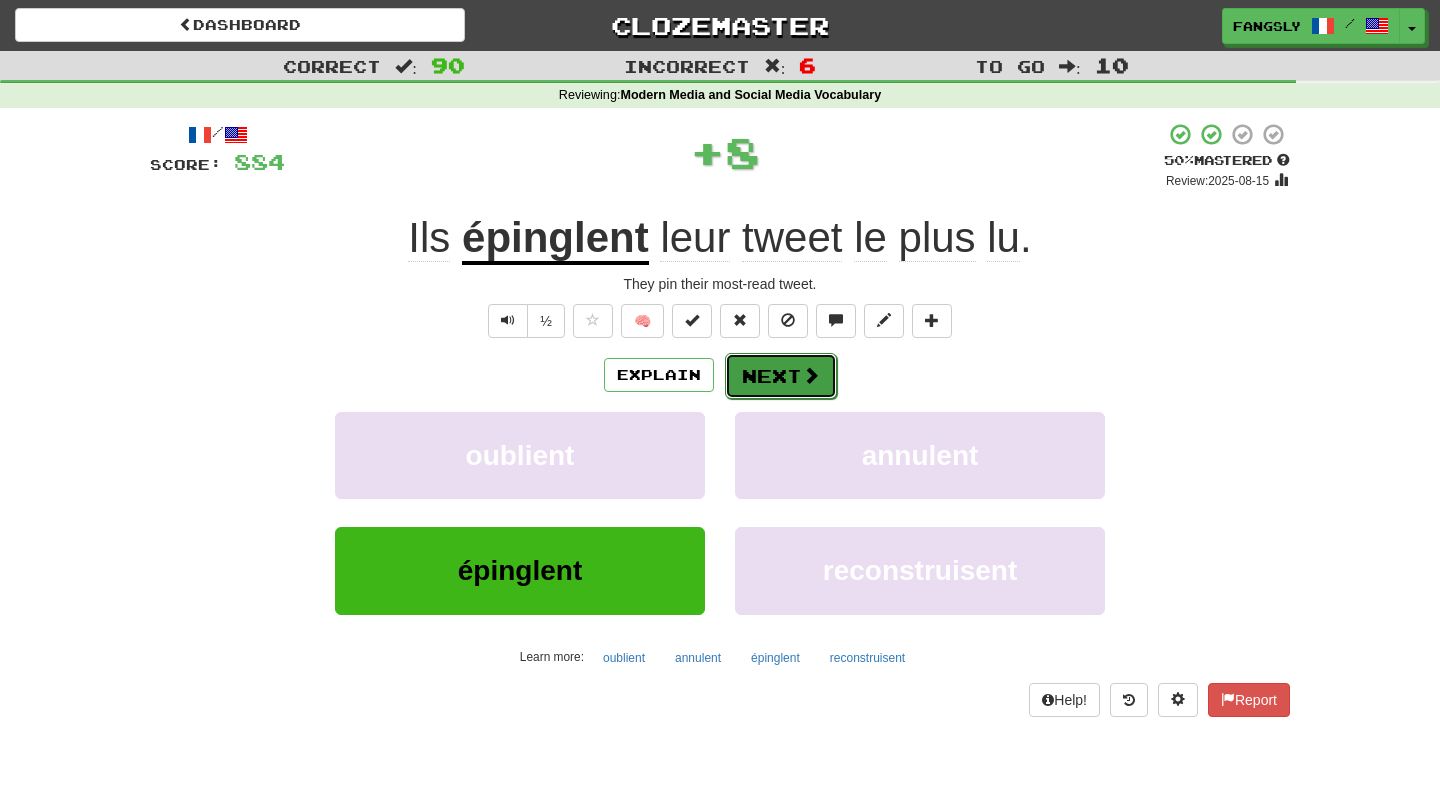 click on "Next" at bounding box center (781, 376) 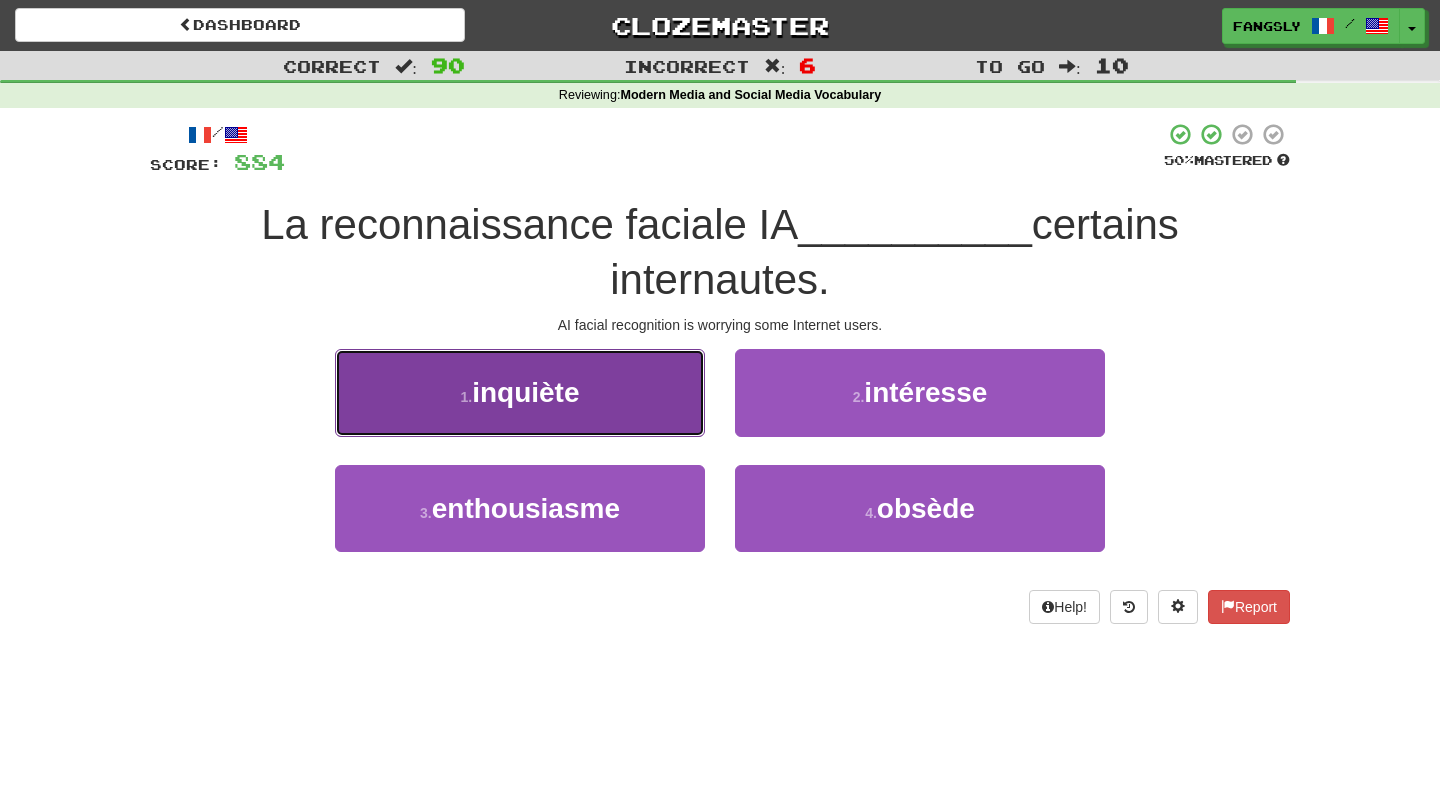 click on "1 .  inquiète" at bounding box center (520, 392) 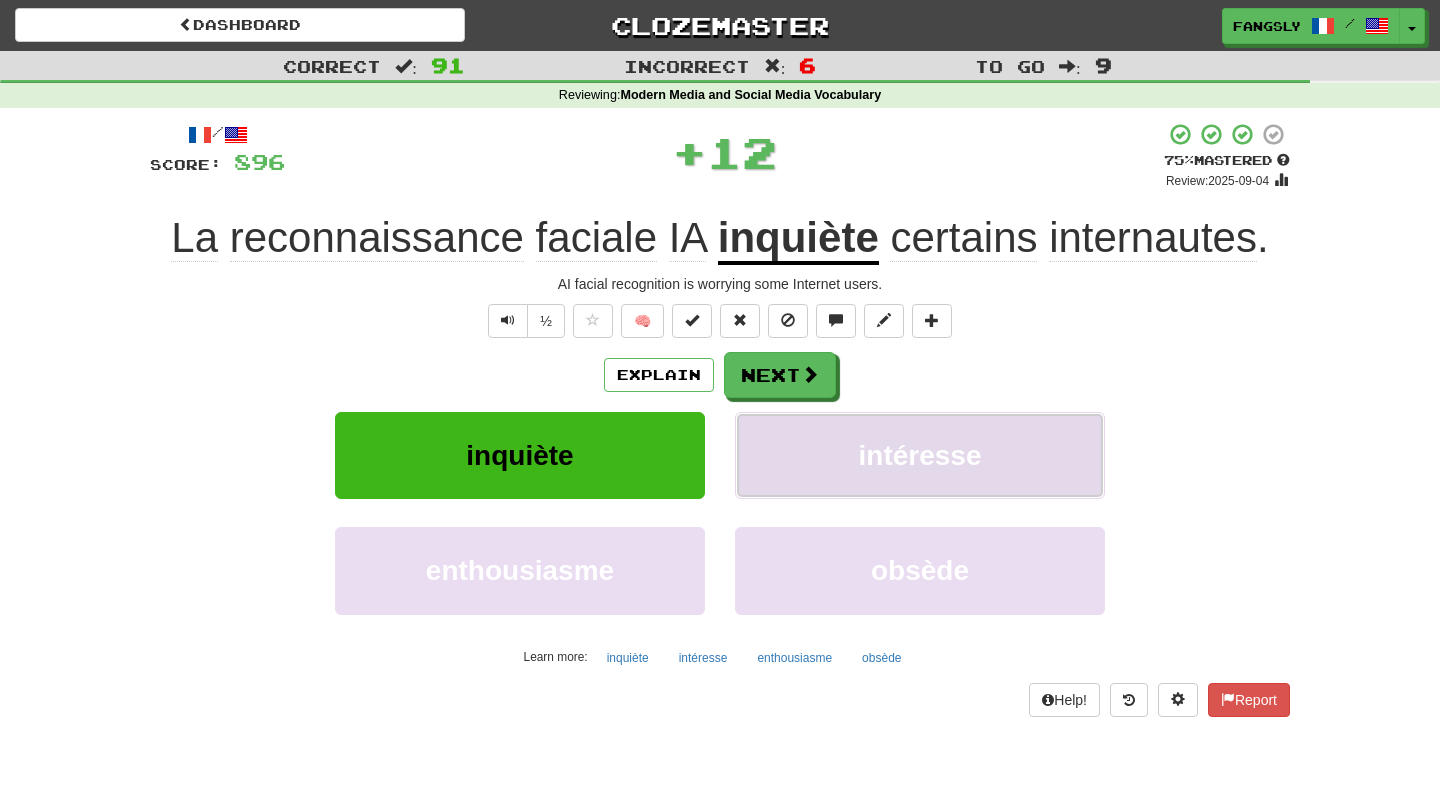 click on "intéresse" at bounding box center (920, 455) 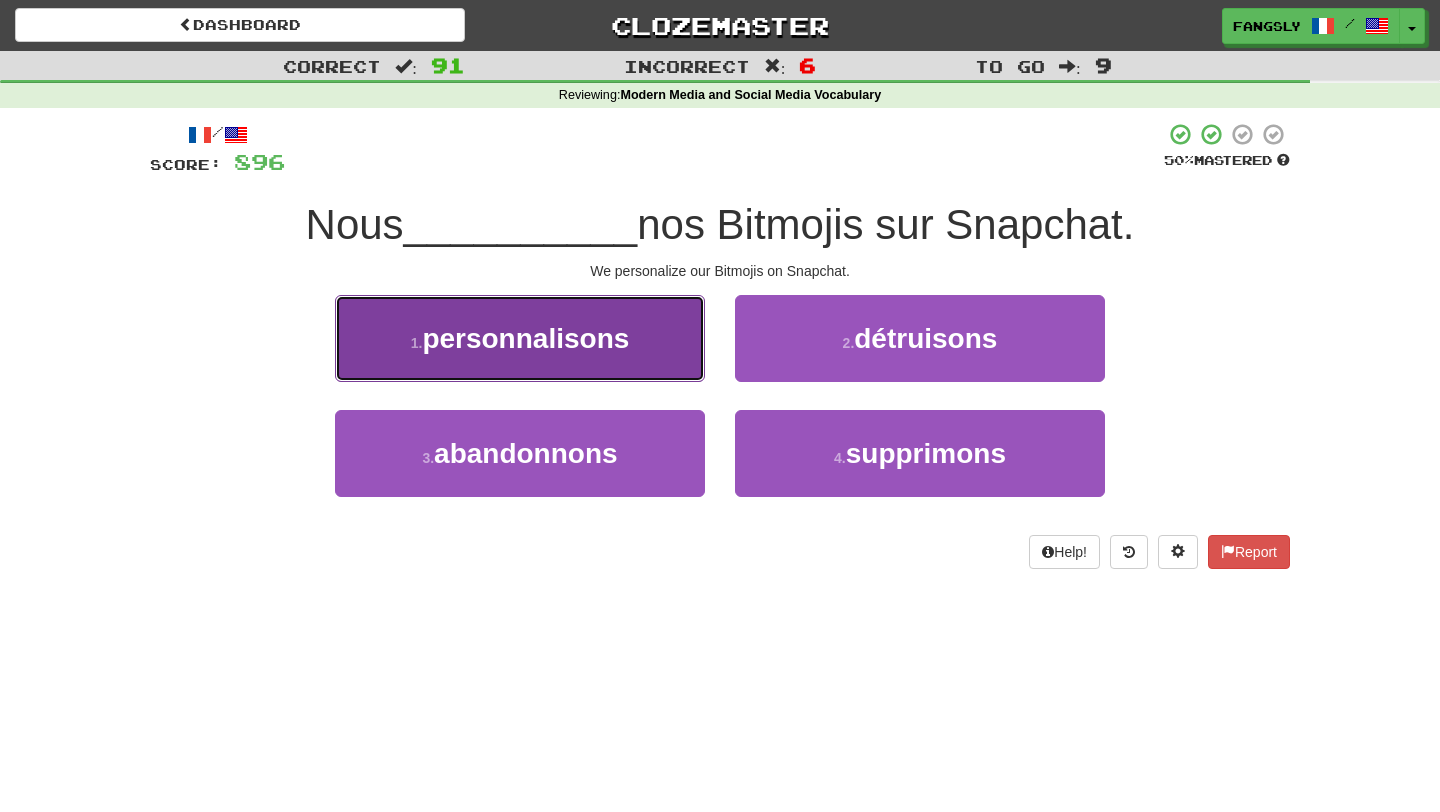 click on "1 .  personnalisons" at bounding box center (520, 338) 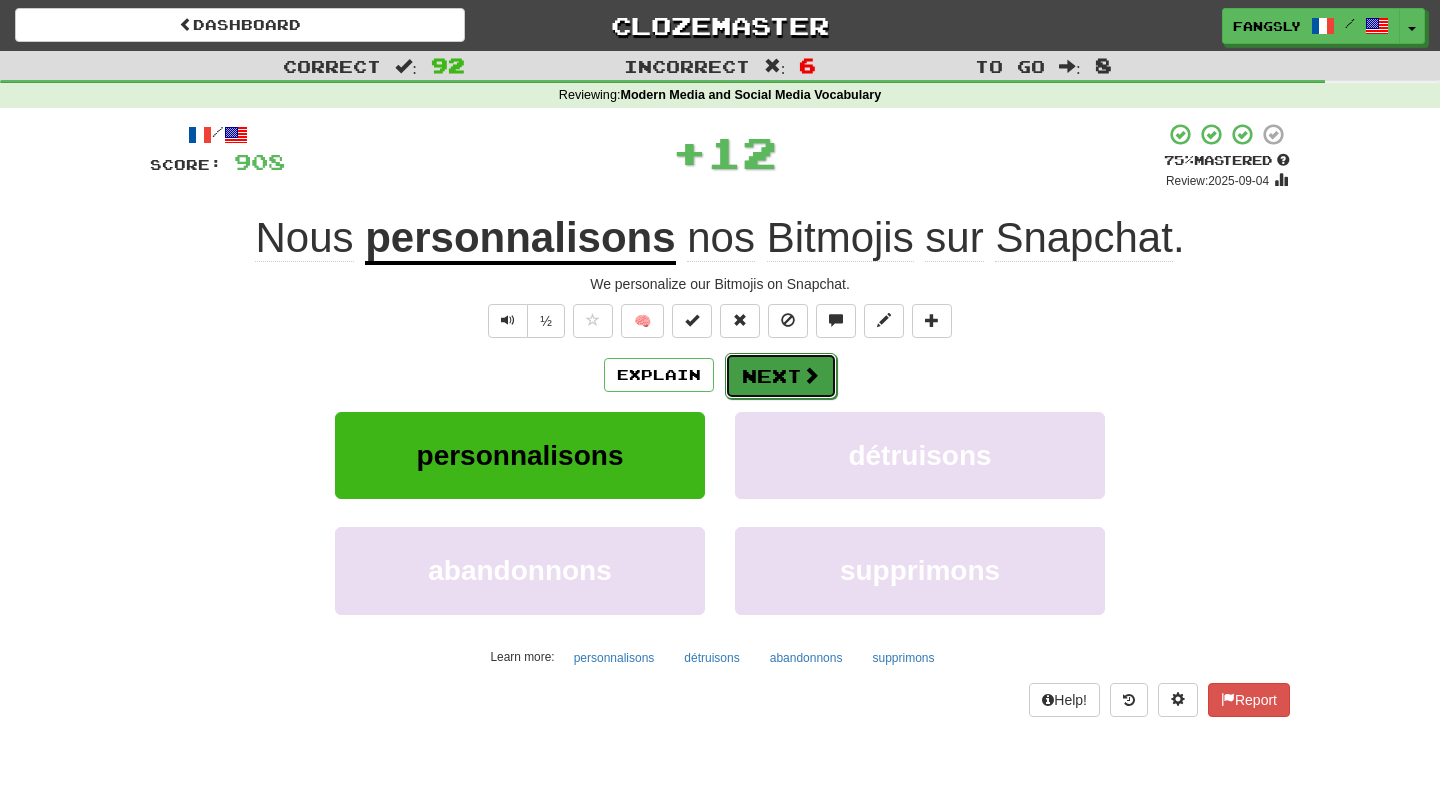 click on "Next" at bounding box center (781, 376) 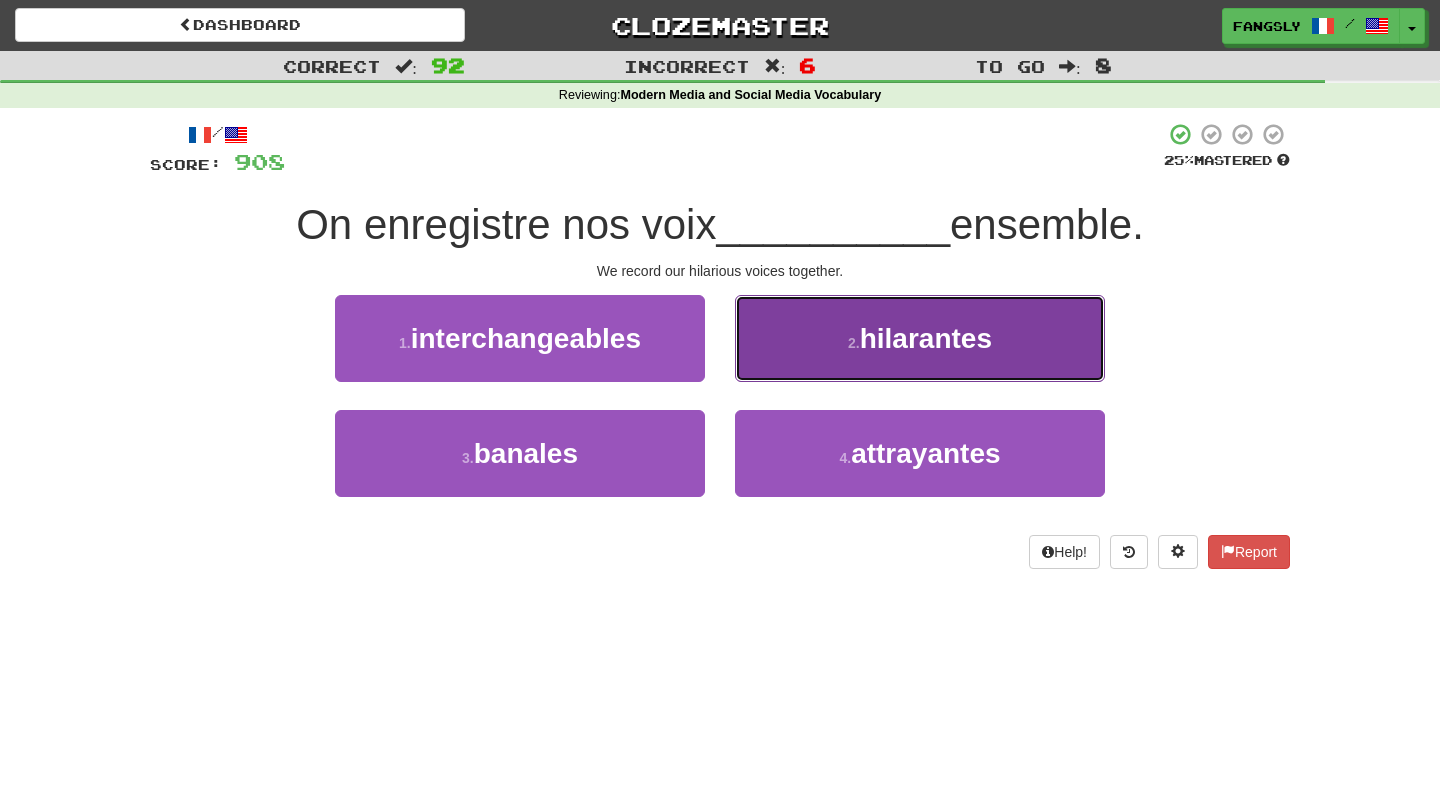 click on "2 .  hilarantes" at bounding box center (920, 338) 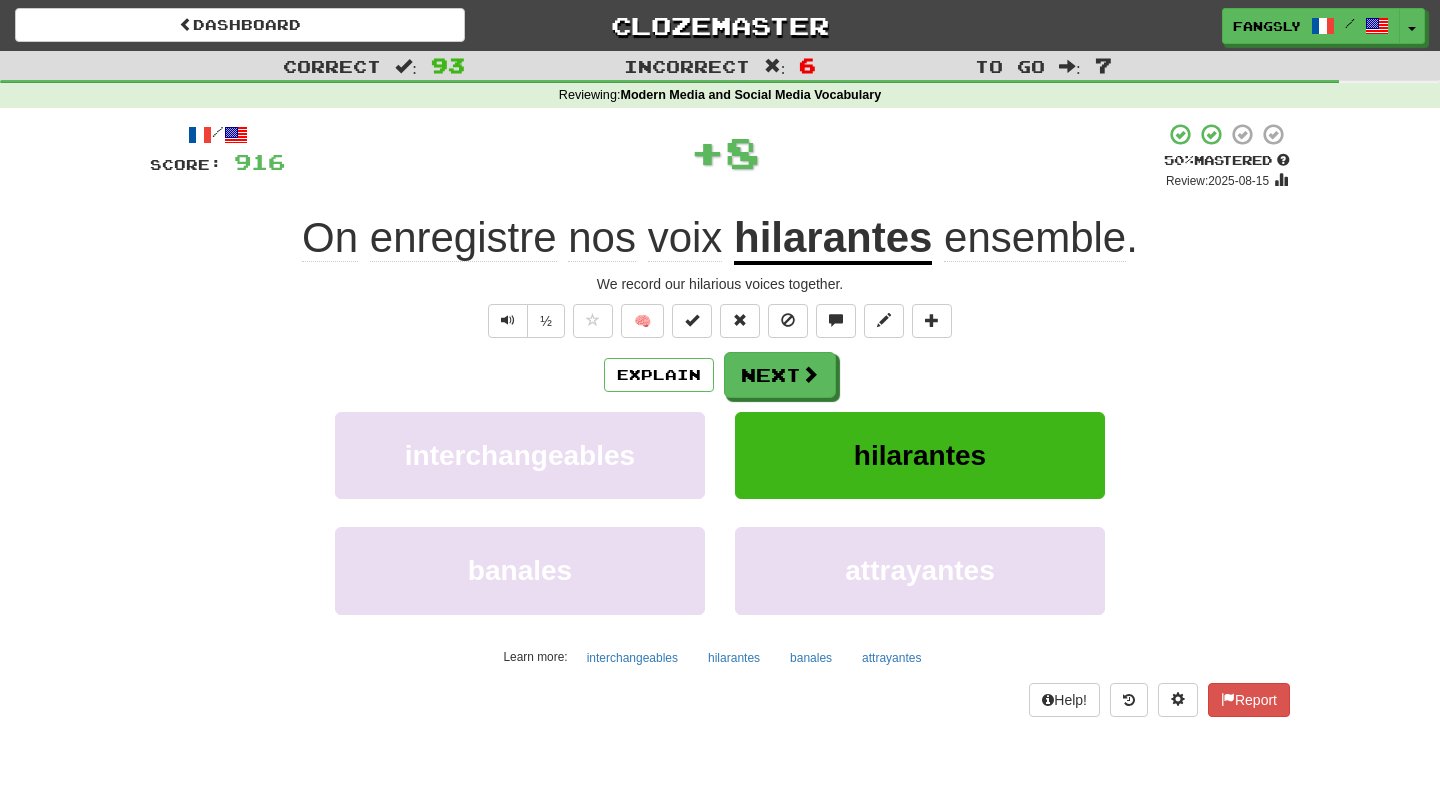 click on "Next" at bounding box center (780, 375) 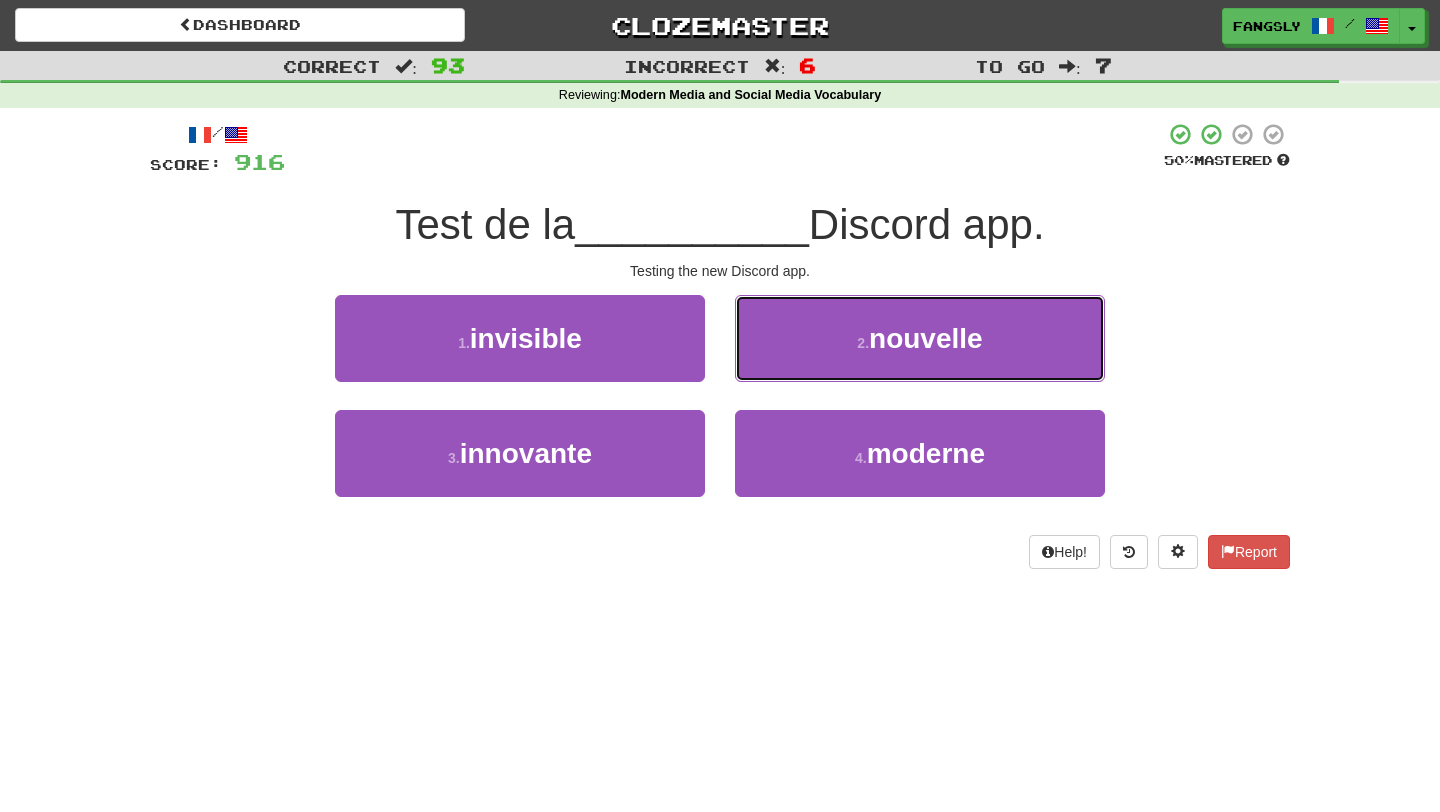 click on "2 .  nouvelle" at bounding box center (920, 338) 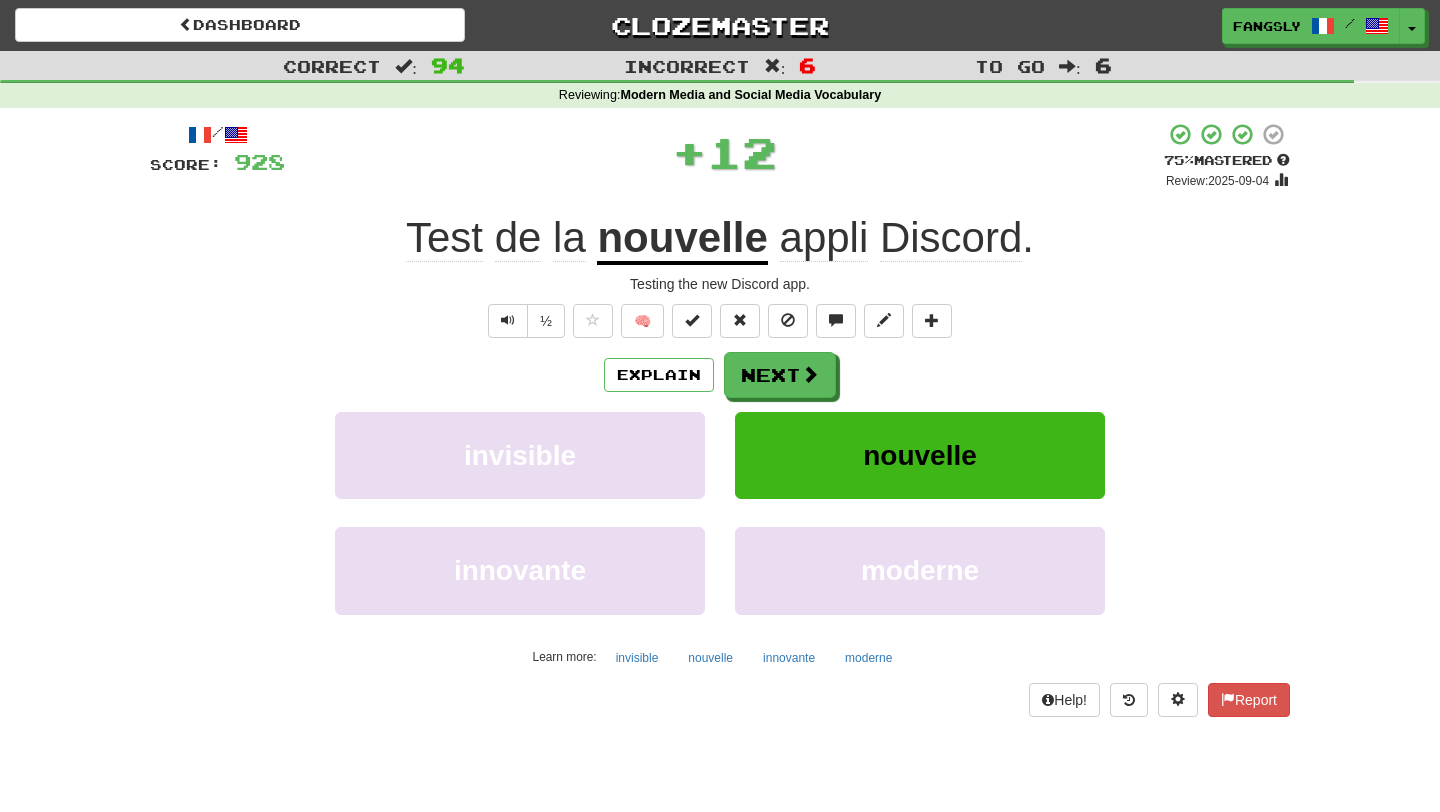click on "Next" at bounding box center [780, 375] 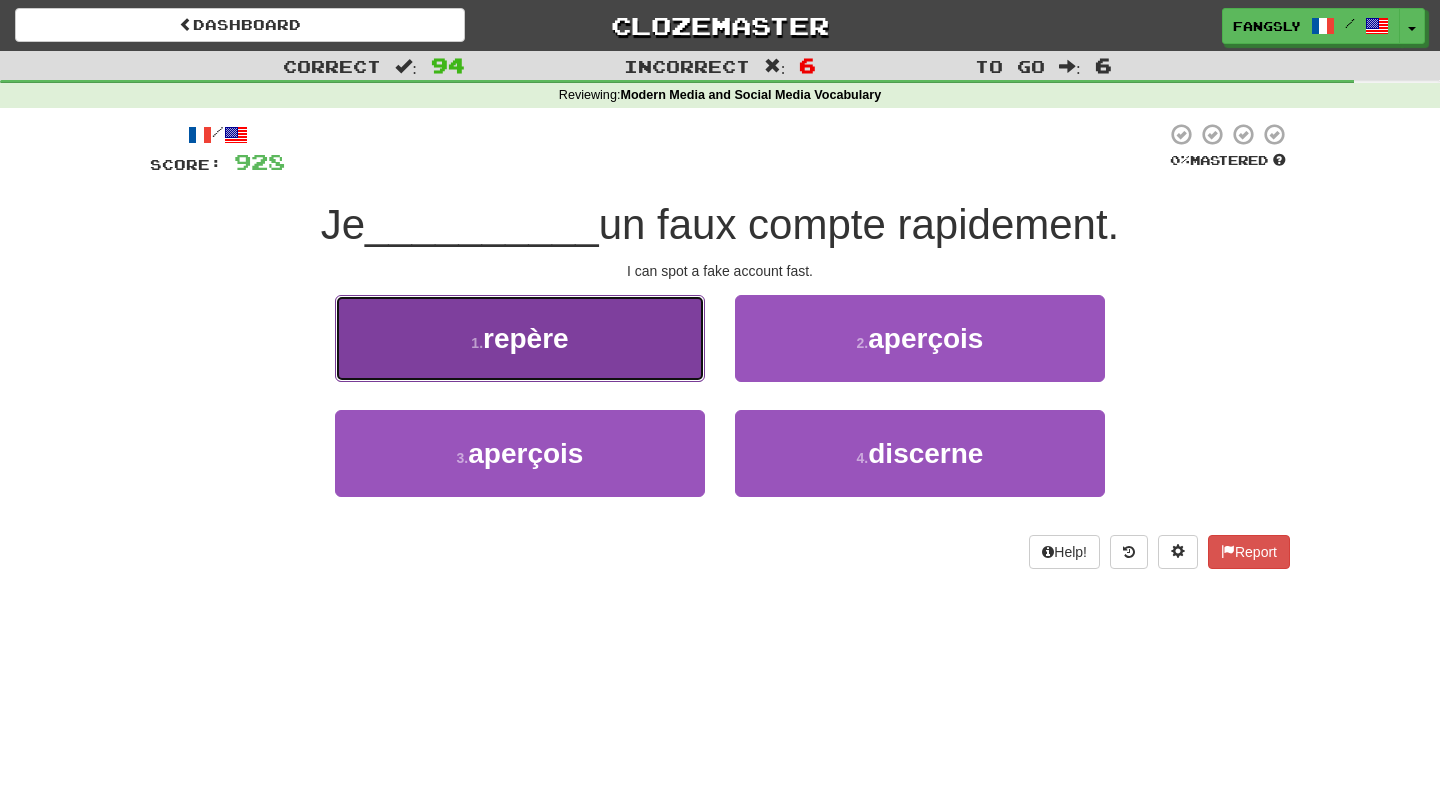click on "1 .  repère" at bounding box center (520, 338) 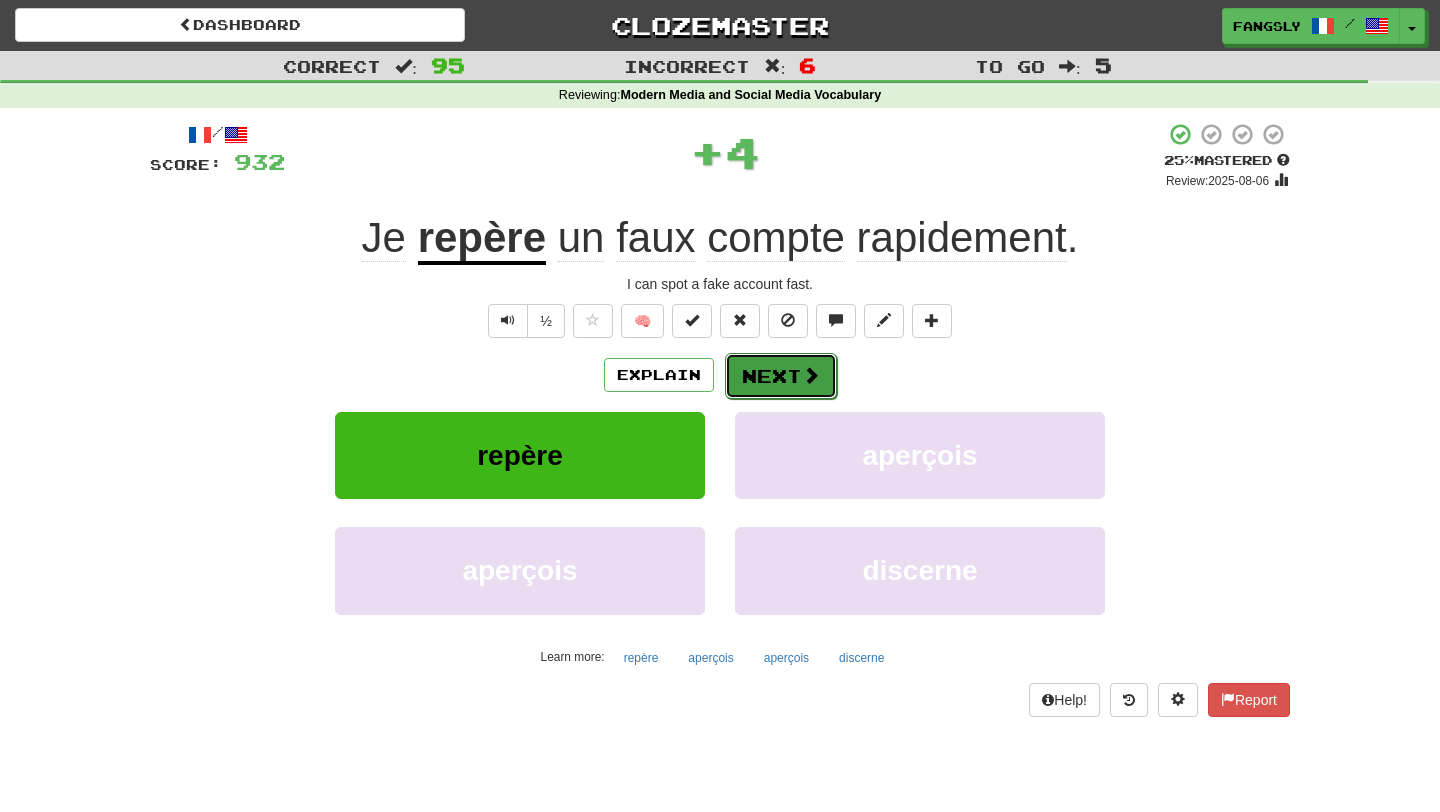 click on "Next" at bounding box center [781, 376] 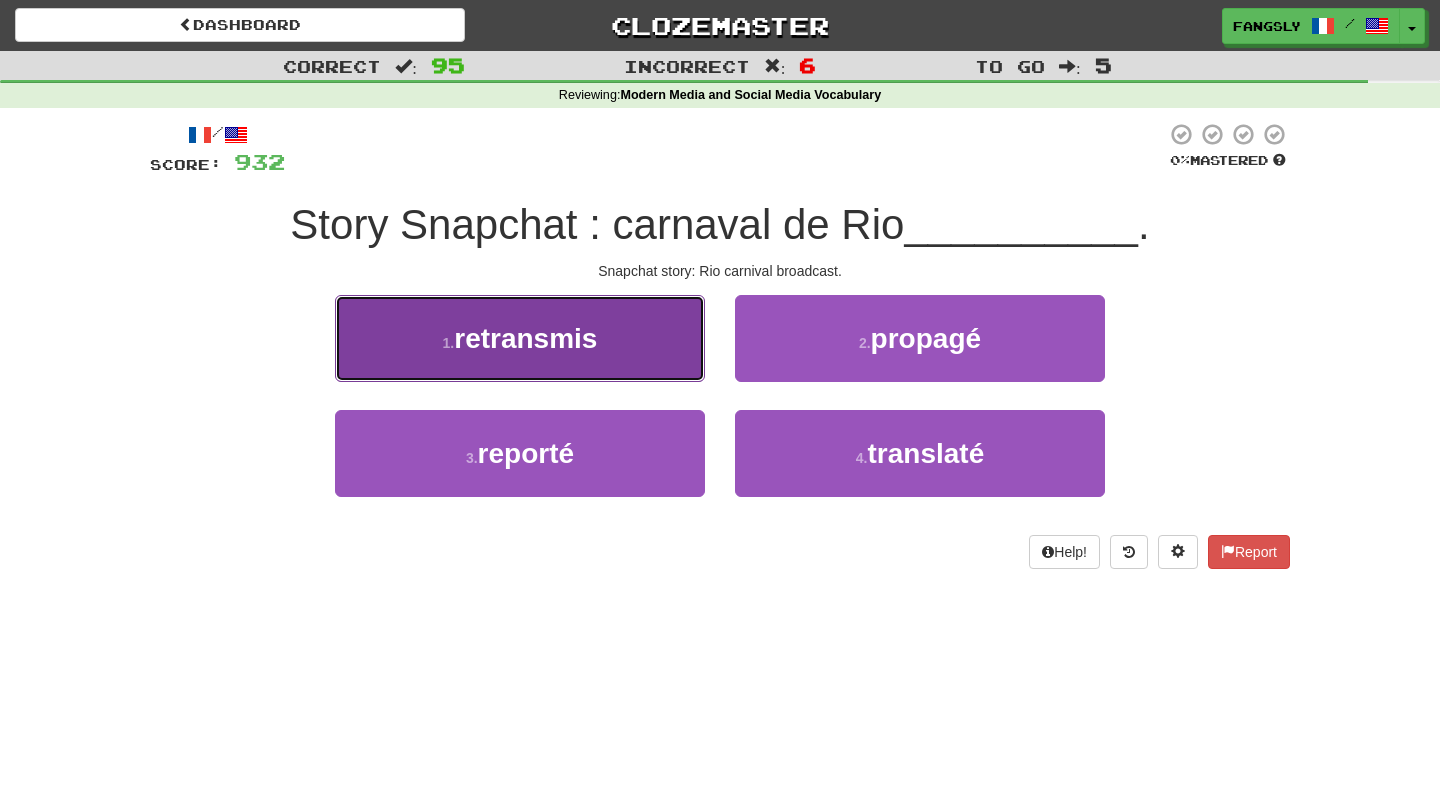 click on "1 .  retransmis" at bounding box center [520, 338] 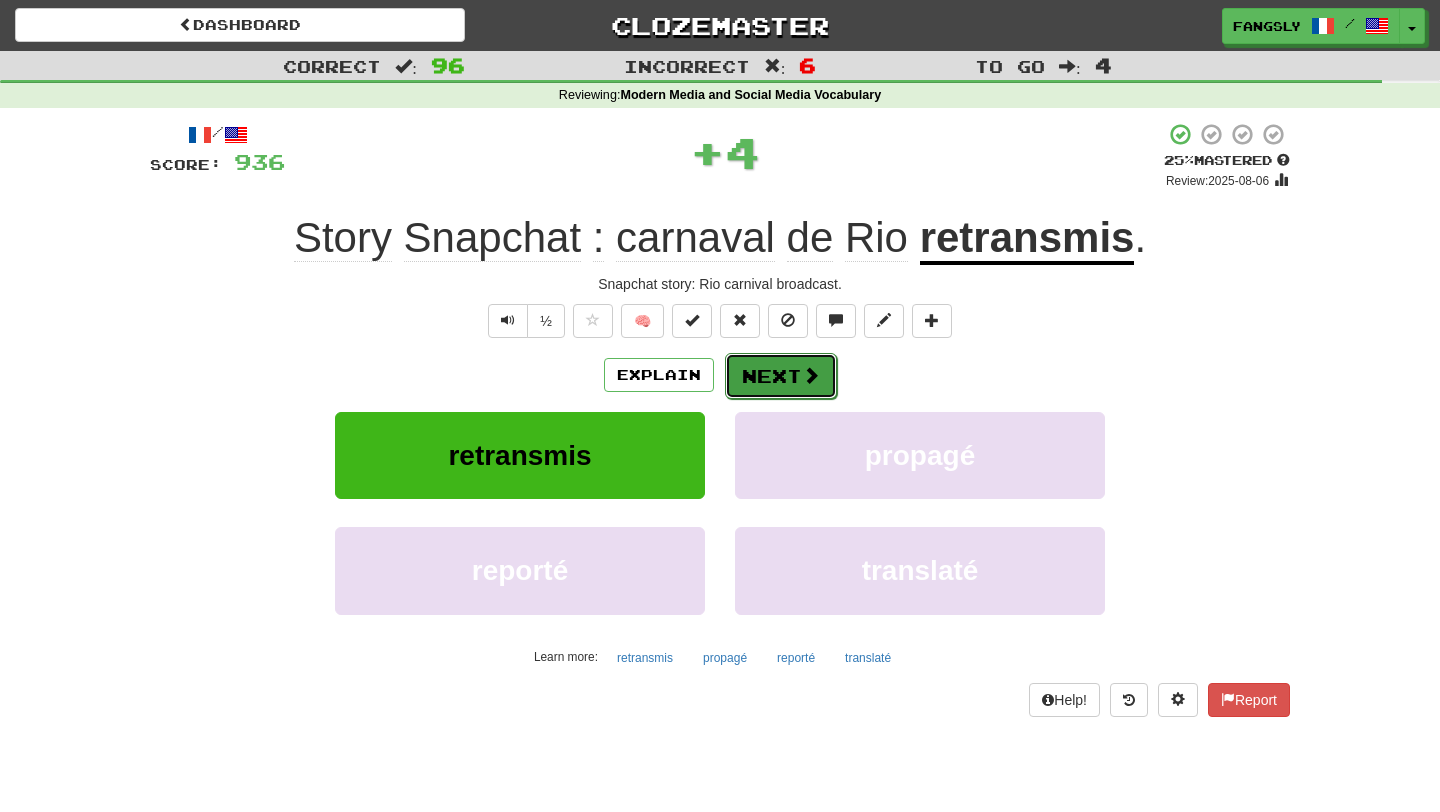 click on "Next" at bounding box center (781, 376) 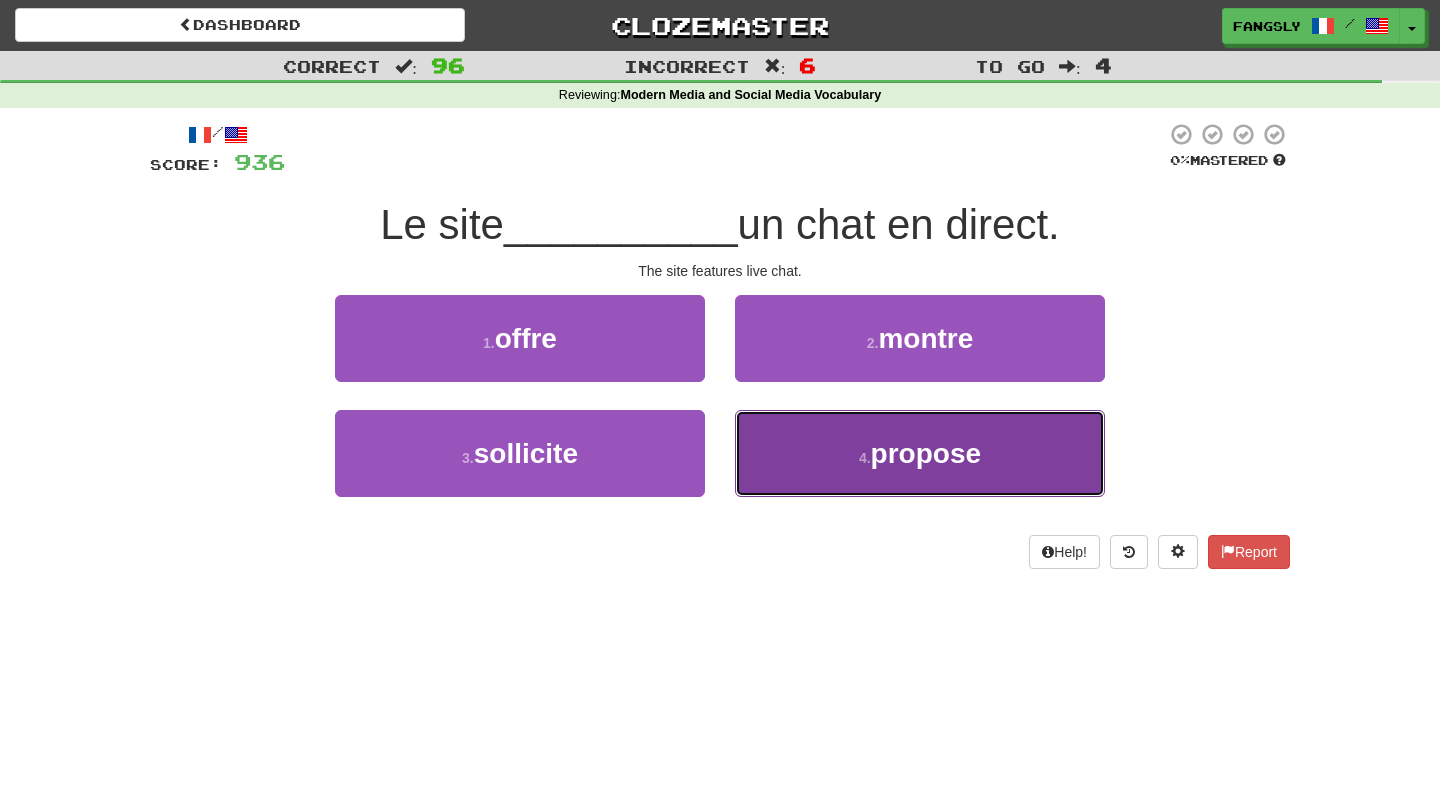 click on "4 .  propose" at bounding box center [920, 453] 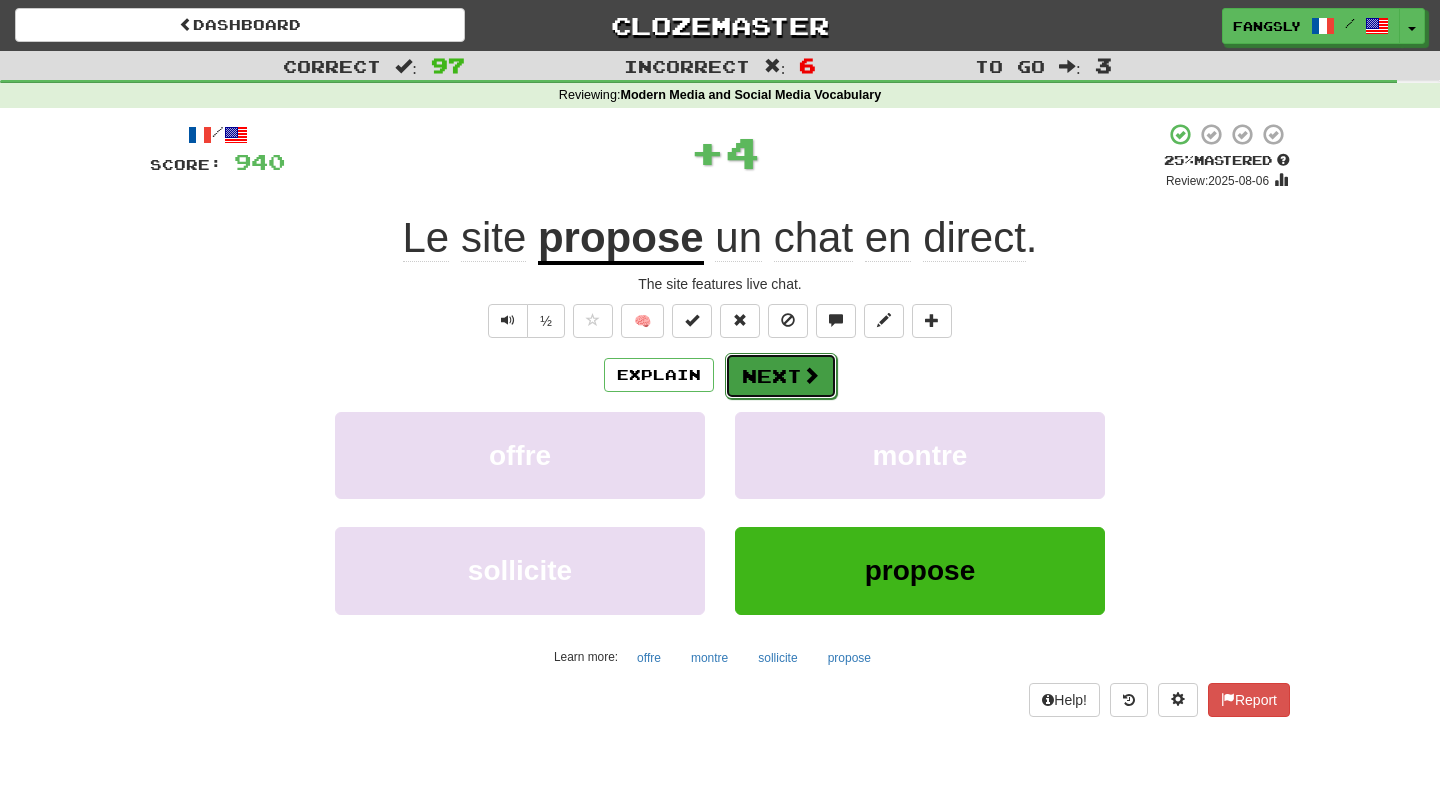 click at bounding box center (811, 375) 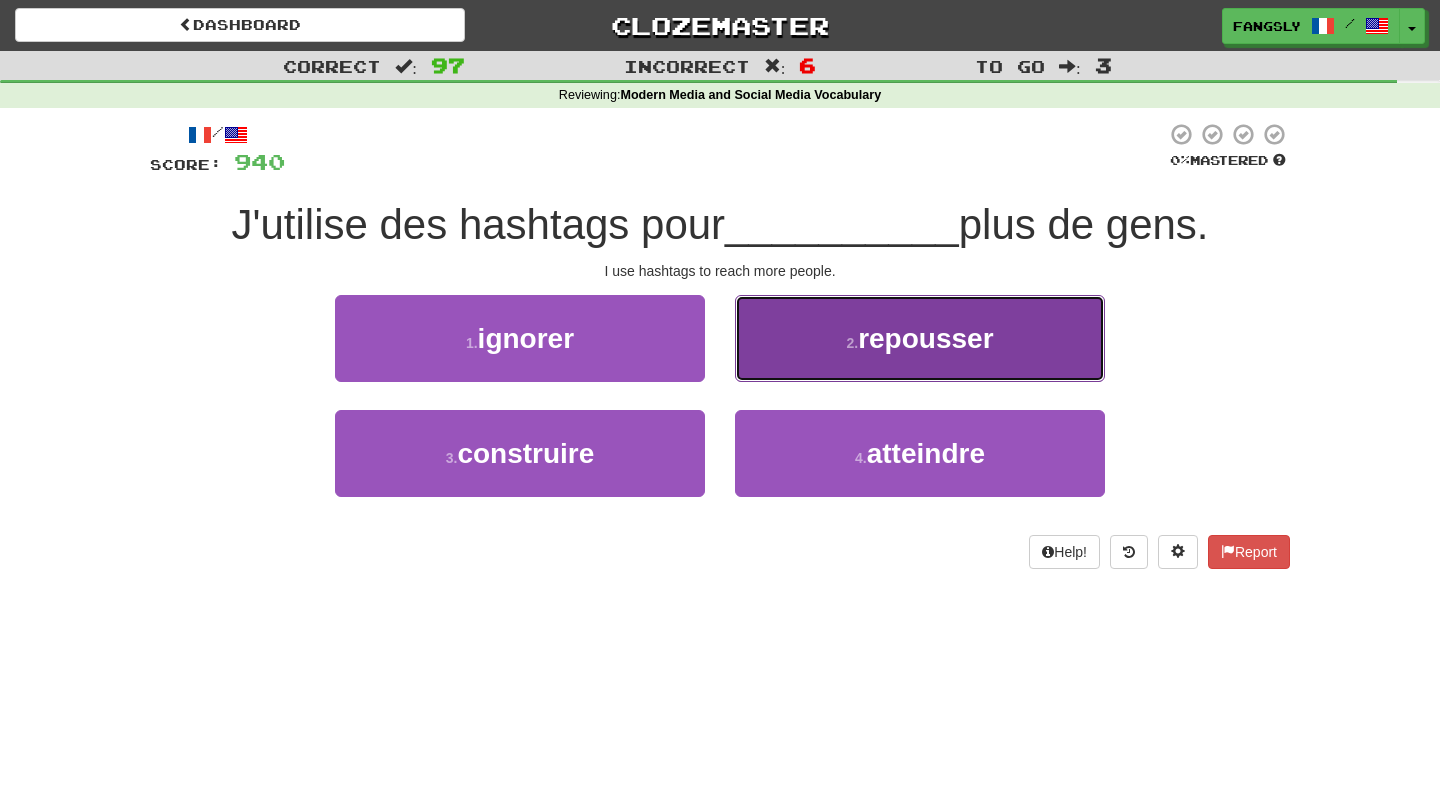 click on "2 .  repousser" at bounding box center [920, 338] 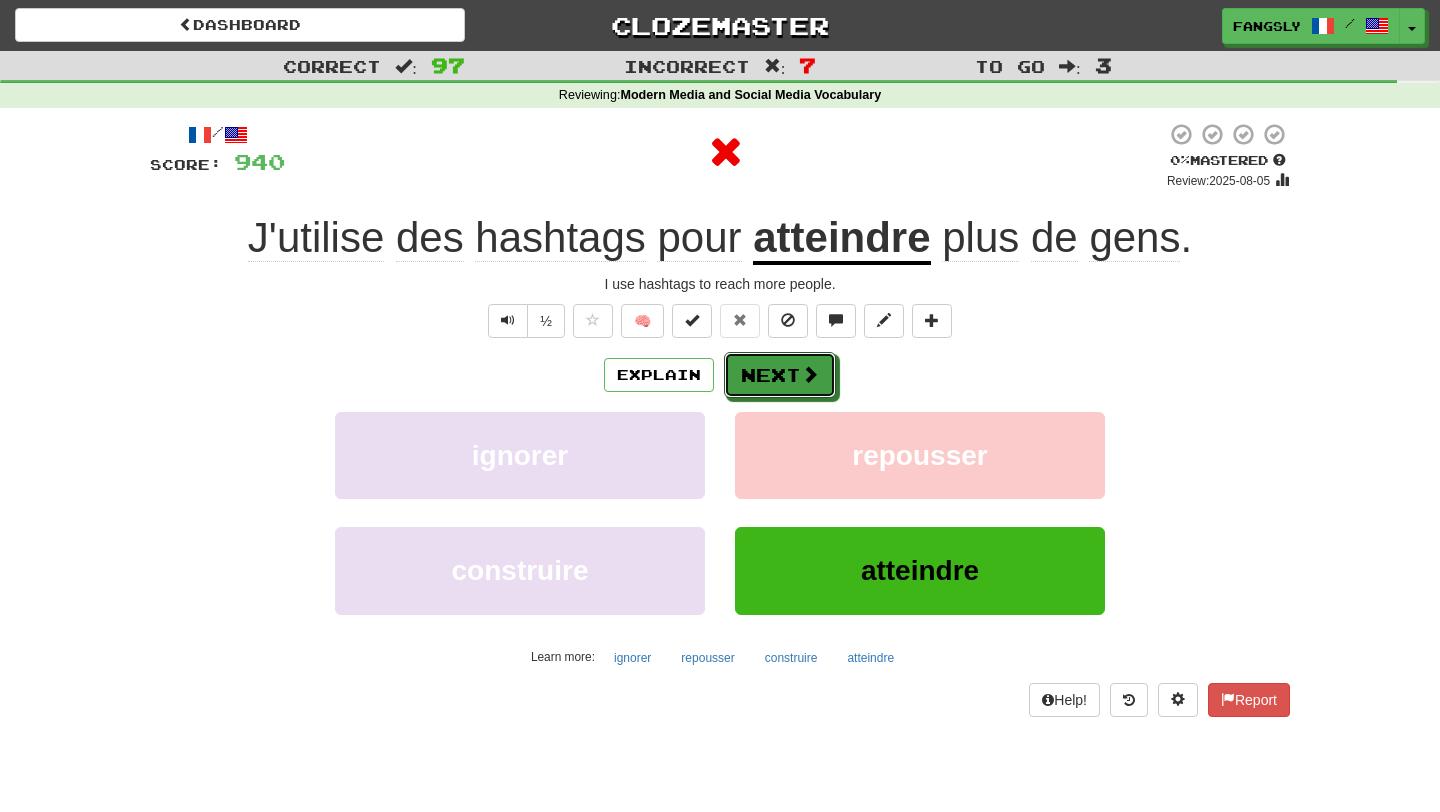 click at bounding box center [810, 374] 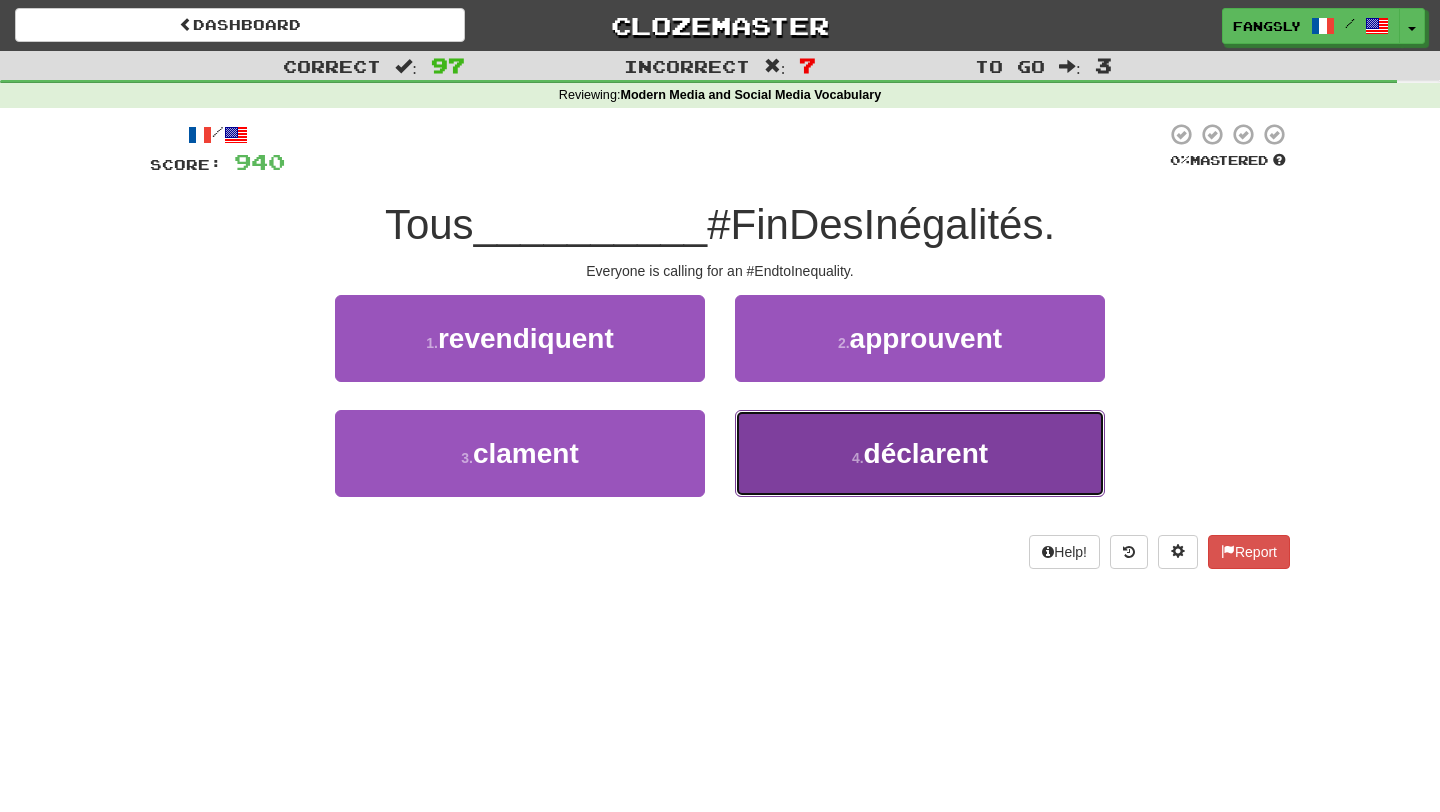 click on "4 .  déclarent" at bounding box center (920, 453) 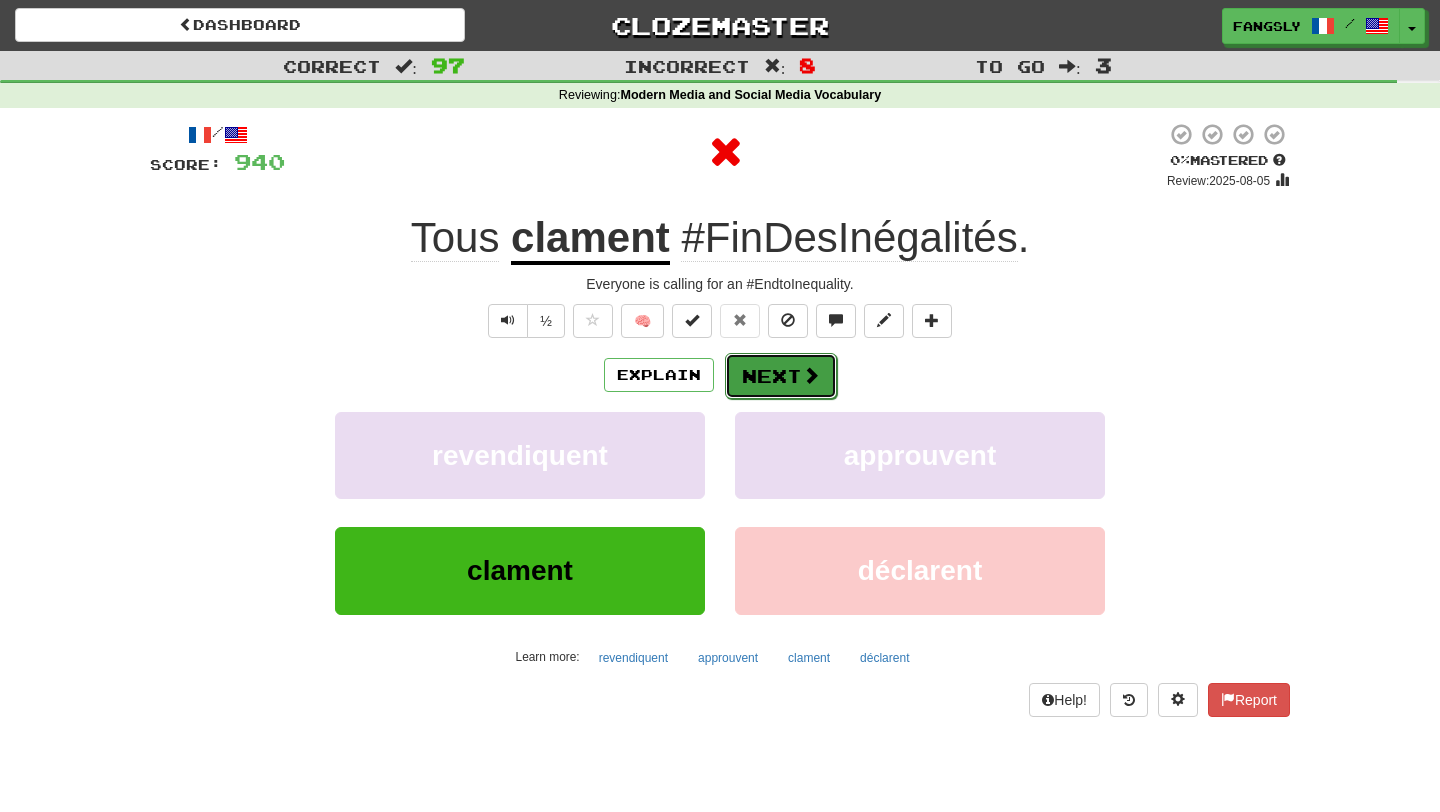 click on "Next" at bounding box center (781, 376) 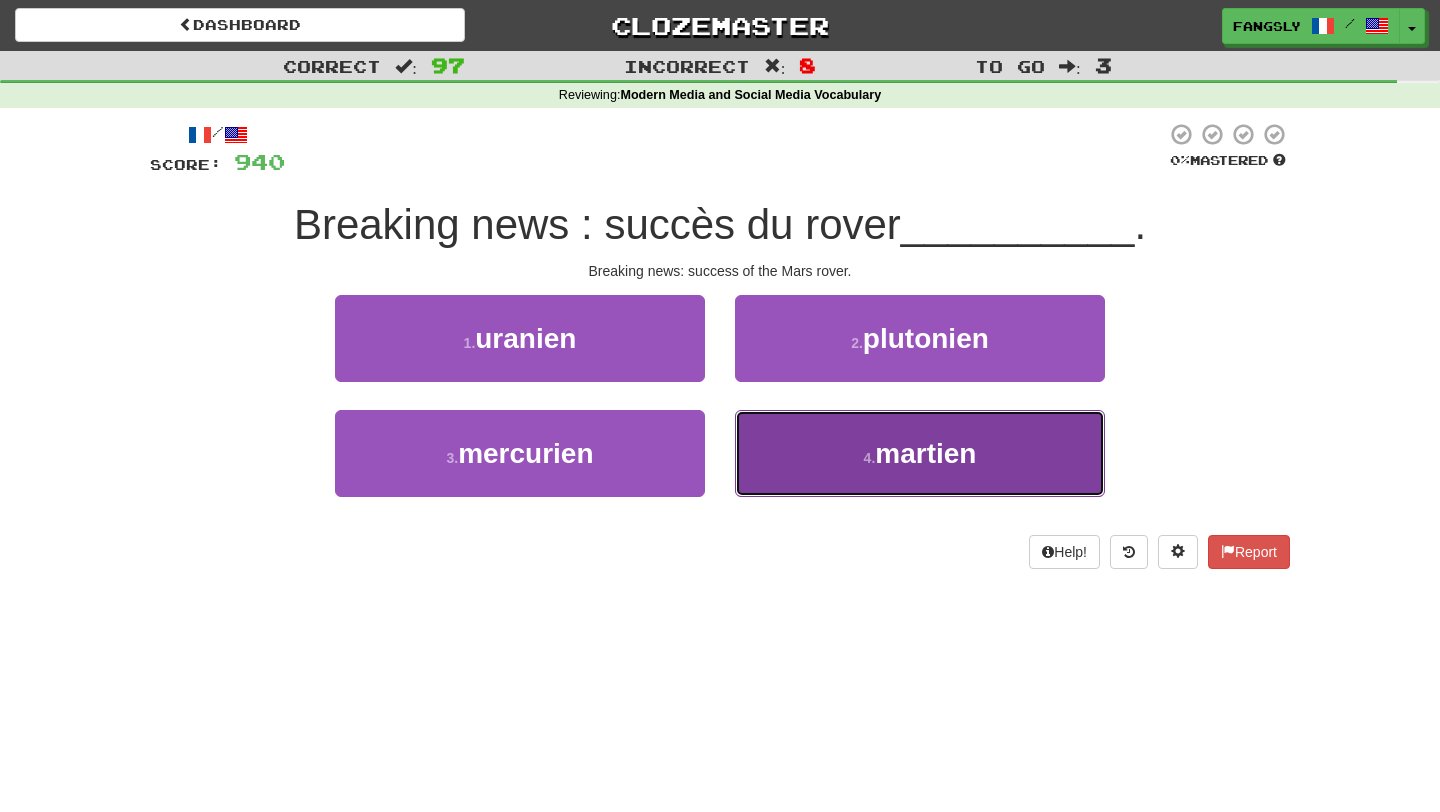 click on "4 .  martien" at bounding box center [920, 453] 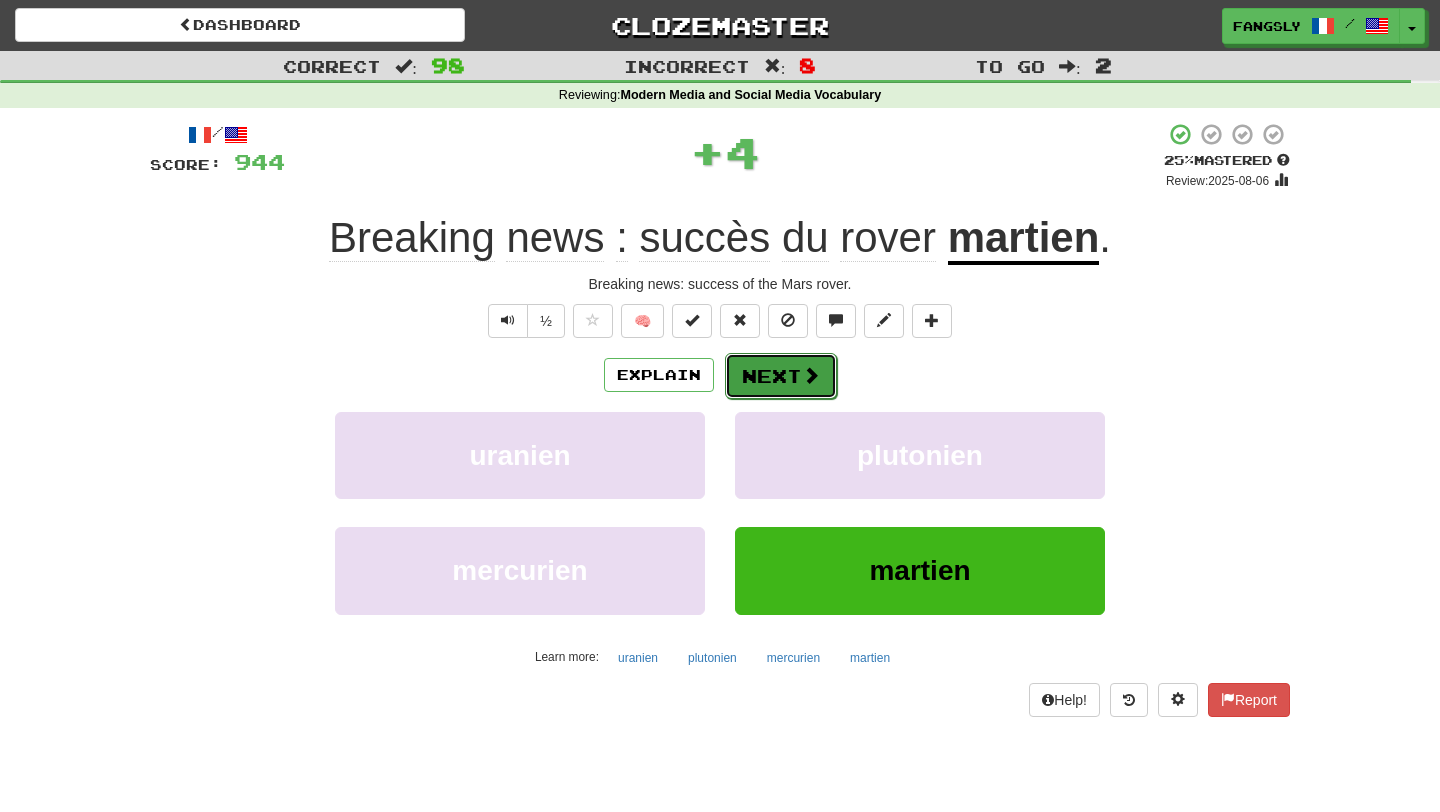 click on "Next" at bounding box center (781, 376) 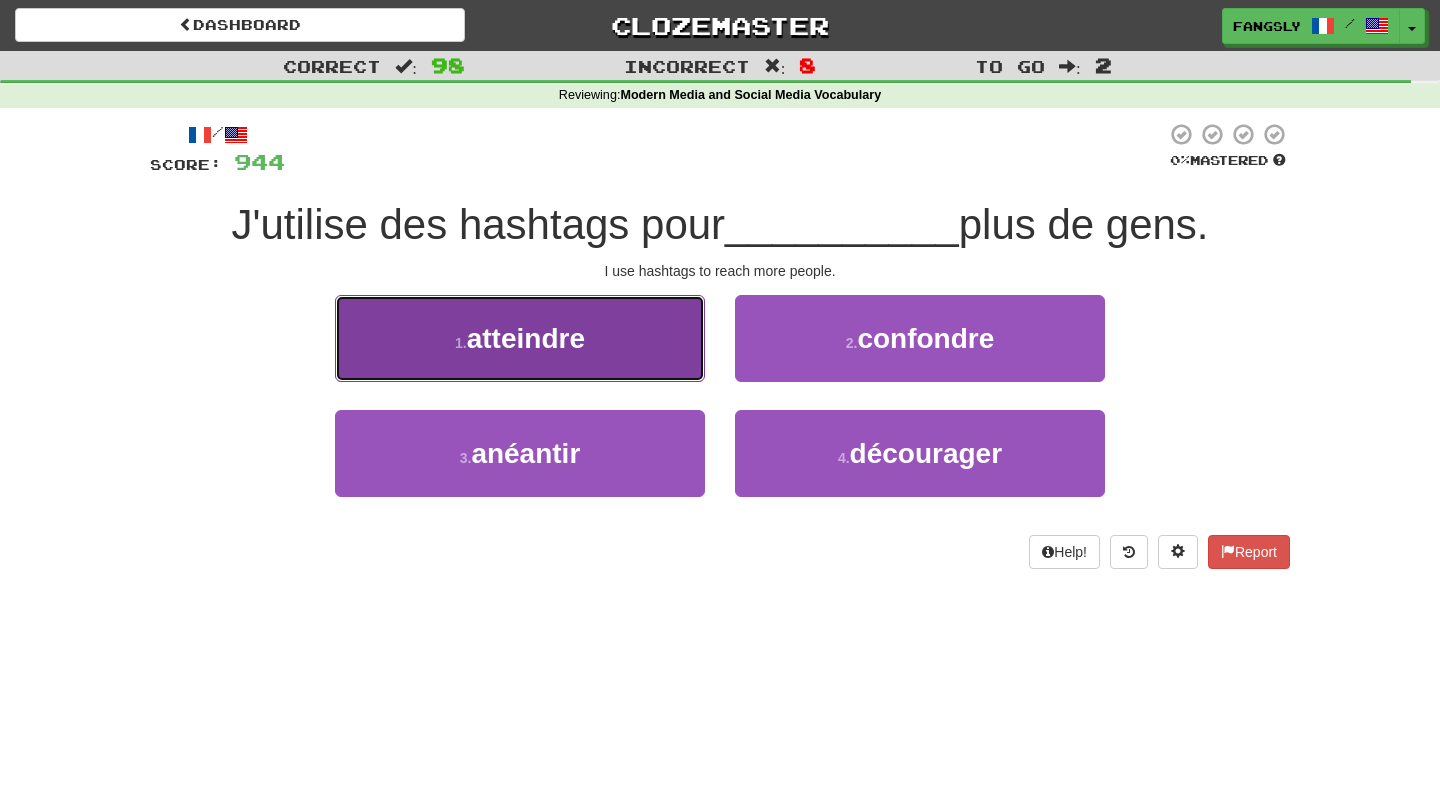 click on "1 .  atteindre" at bounding box center [520, 338] 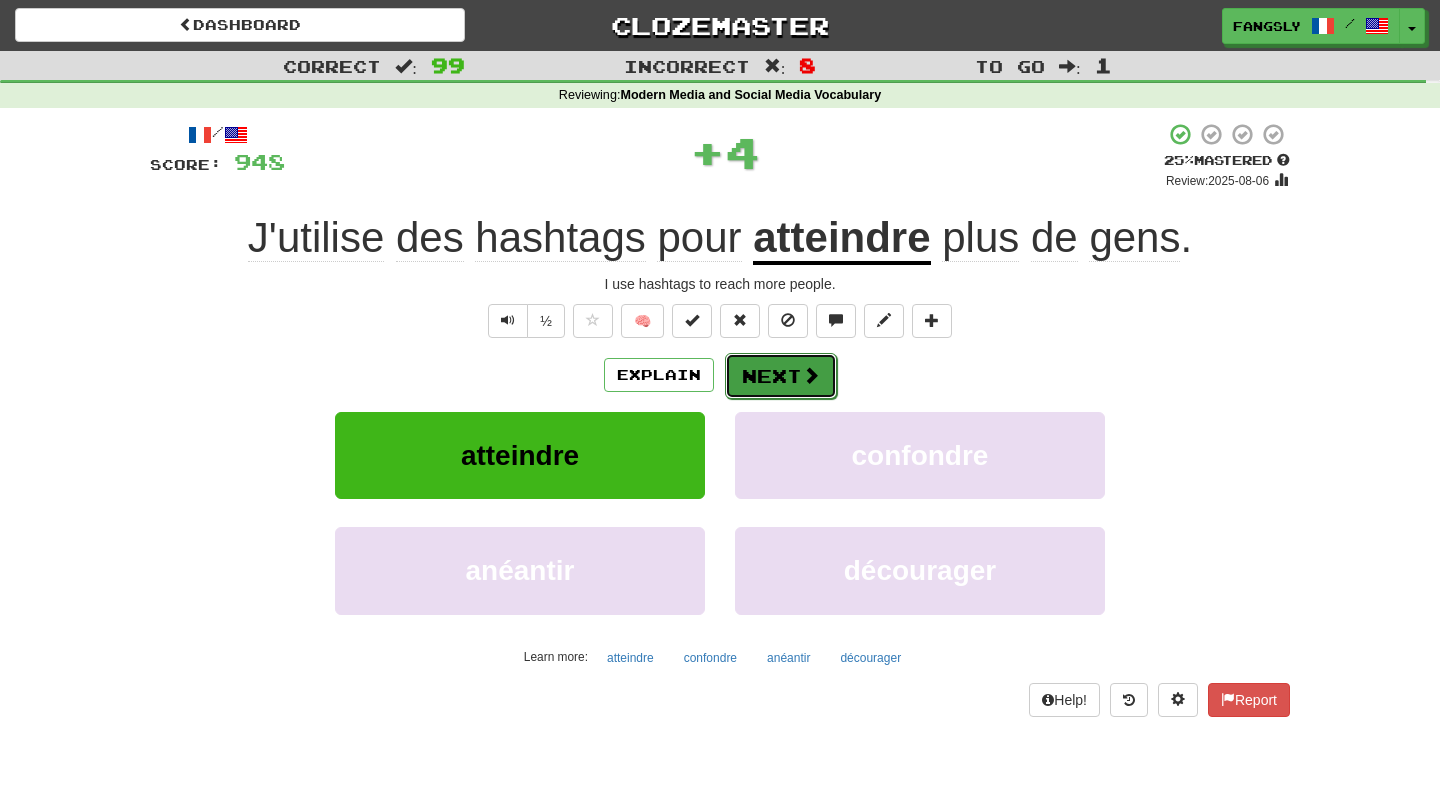 click on "Next" at bounding box center [781, 376] 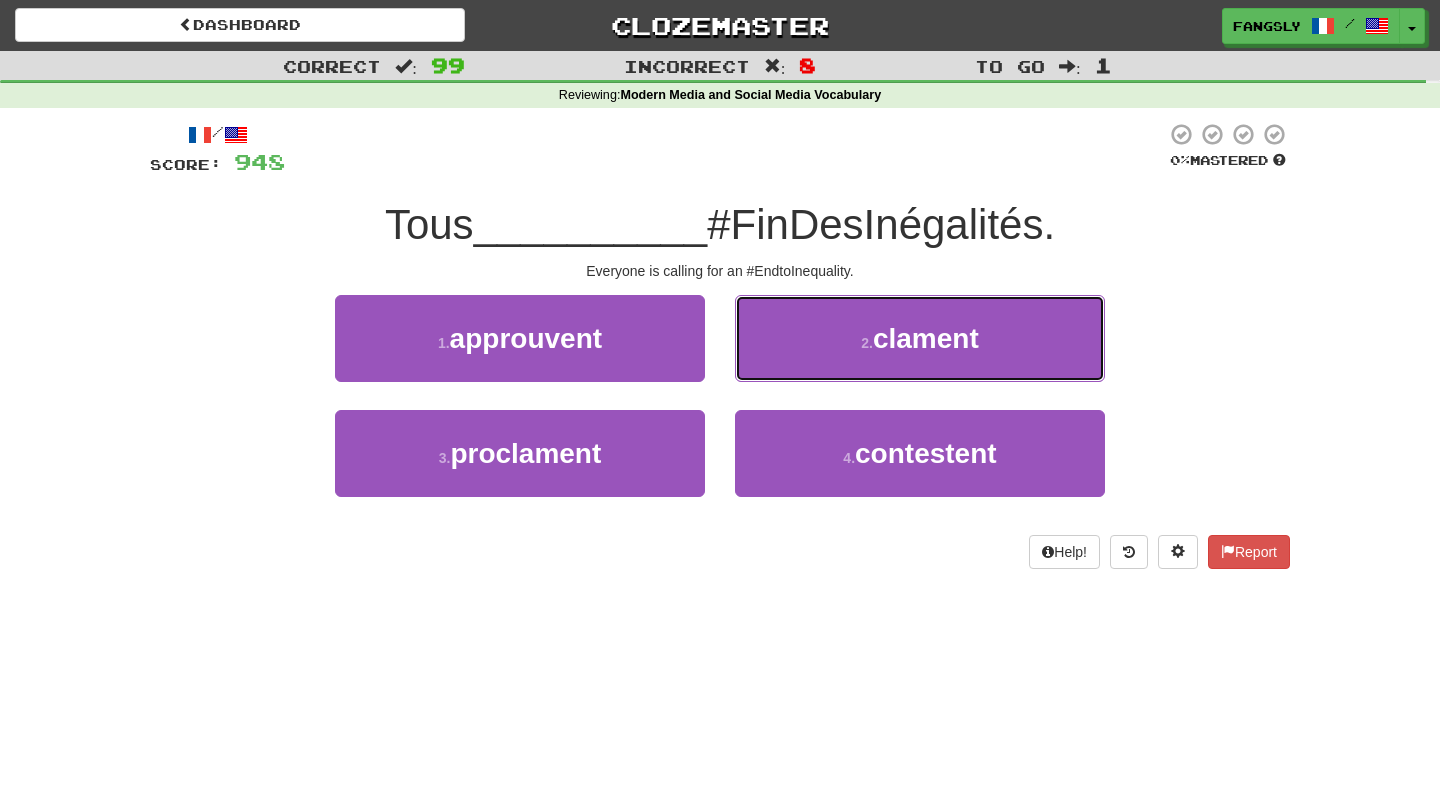 click on "2 .  clament" at bounding box center (920, 338) 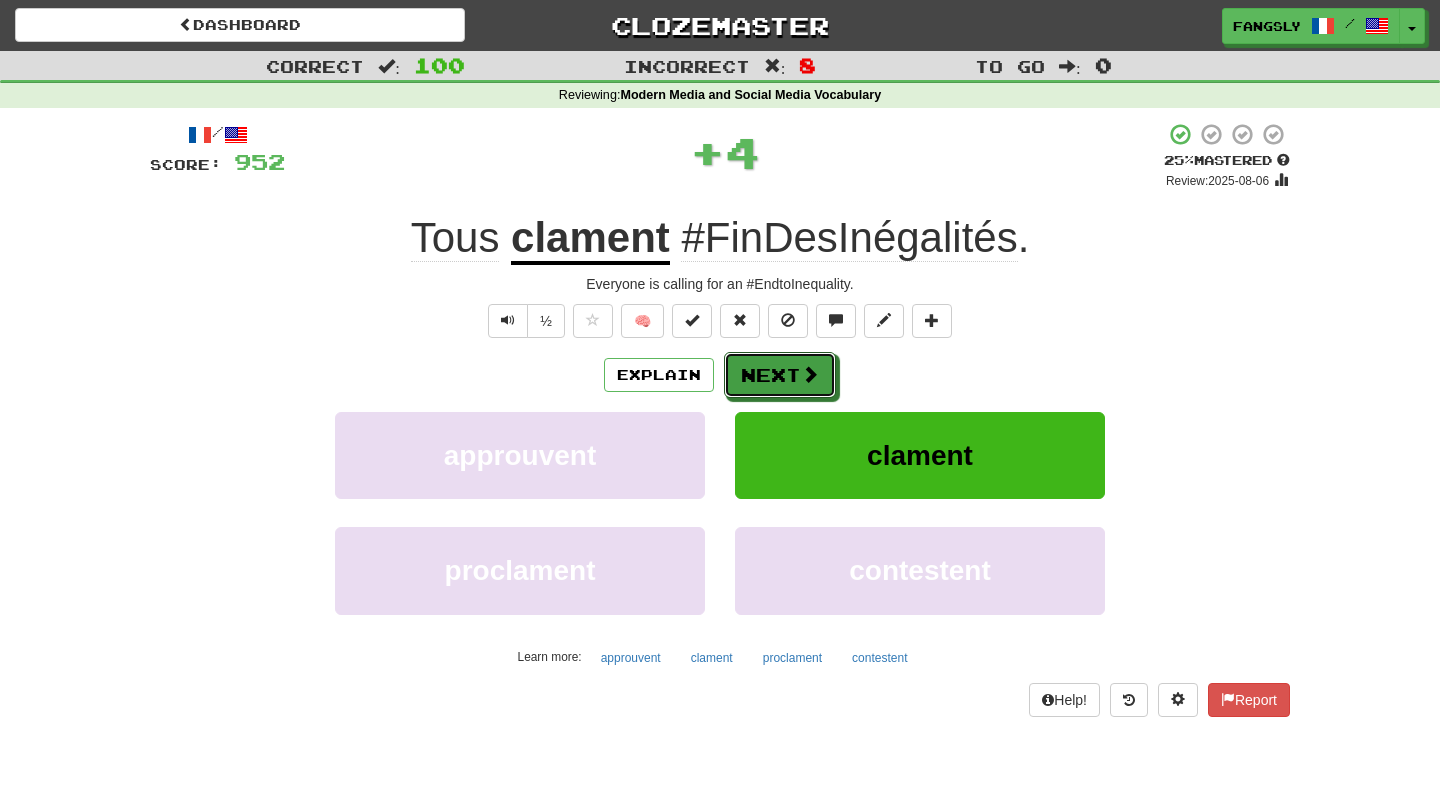 click on "Next" at bounding box center (780, 375) 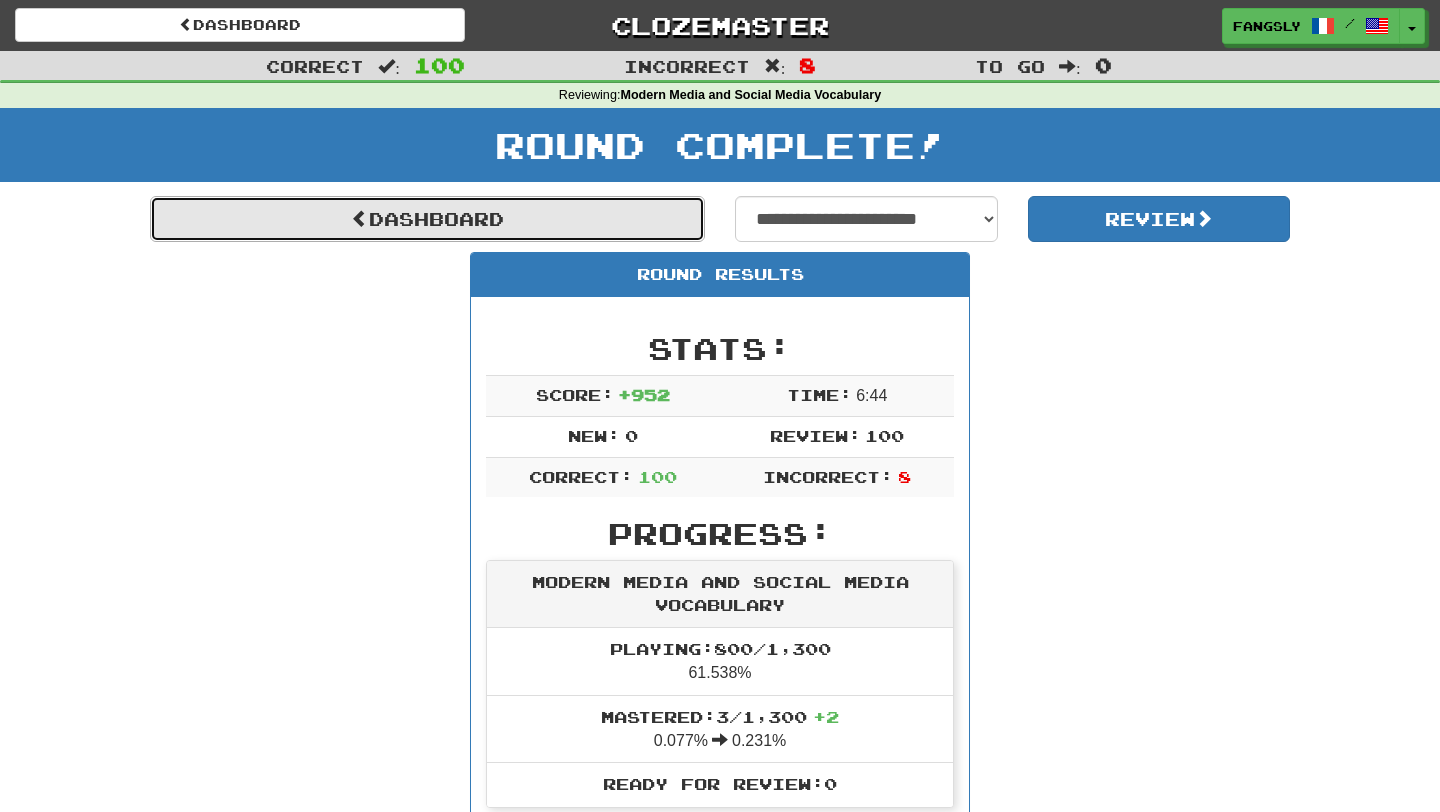 click on "Dashboard" at bounding box center [427, 219] 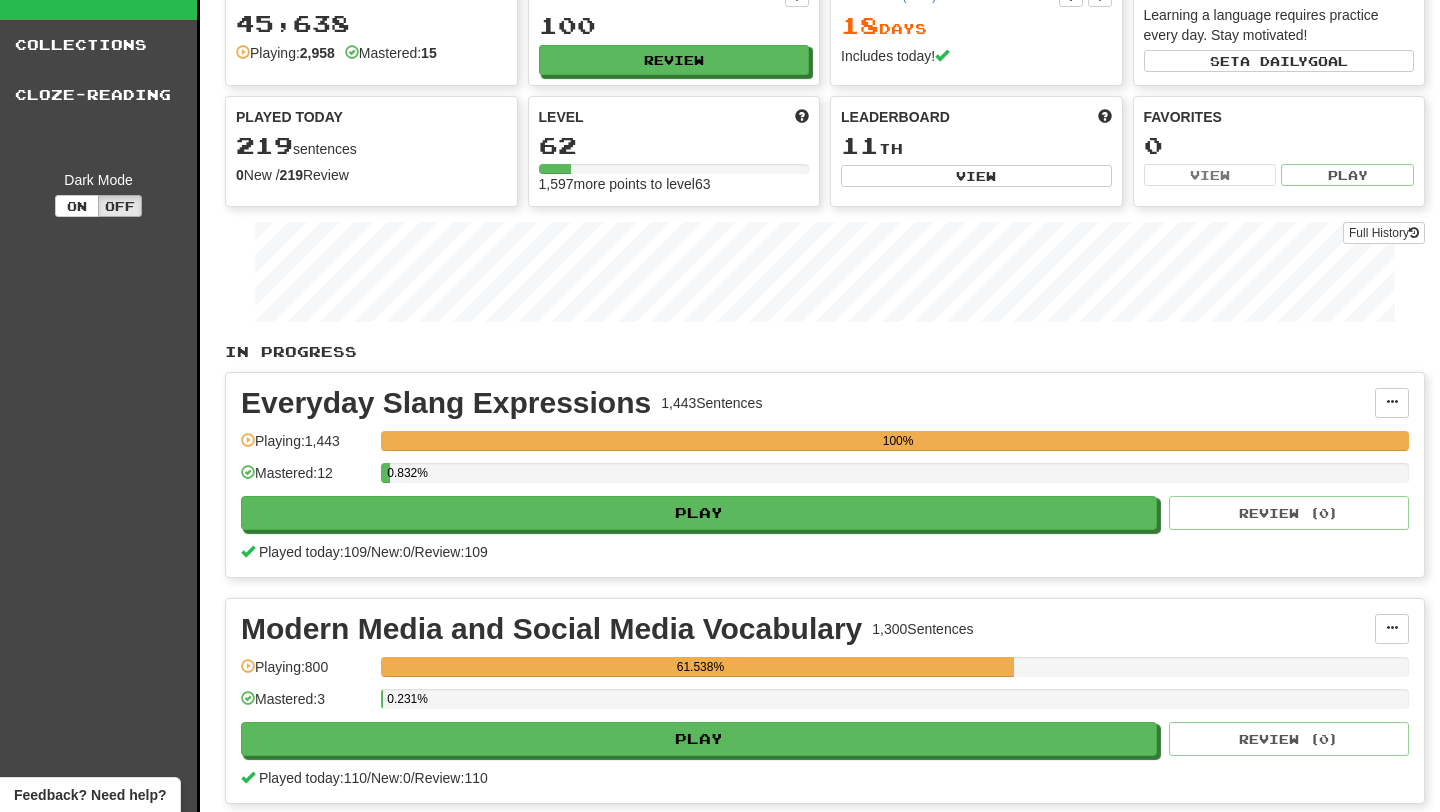 scroll, scrollTop: 0, scrollLeft: 0, axis: both 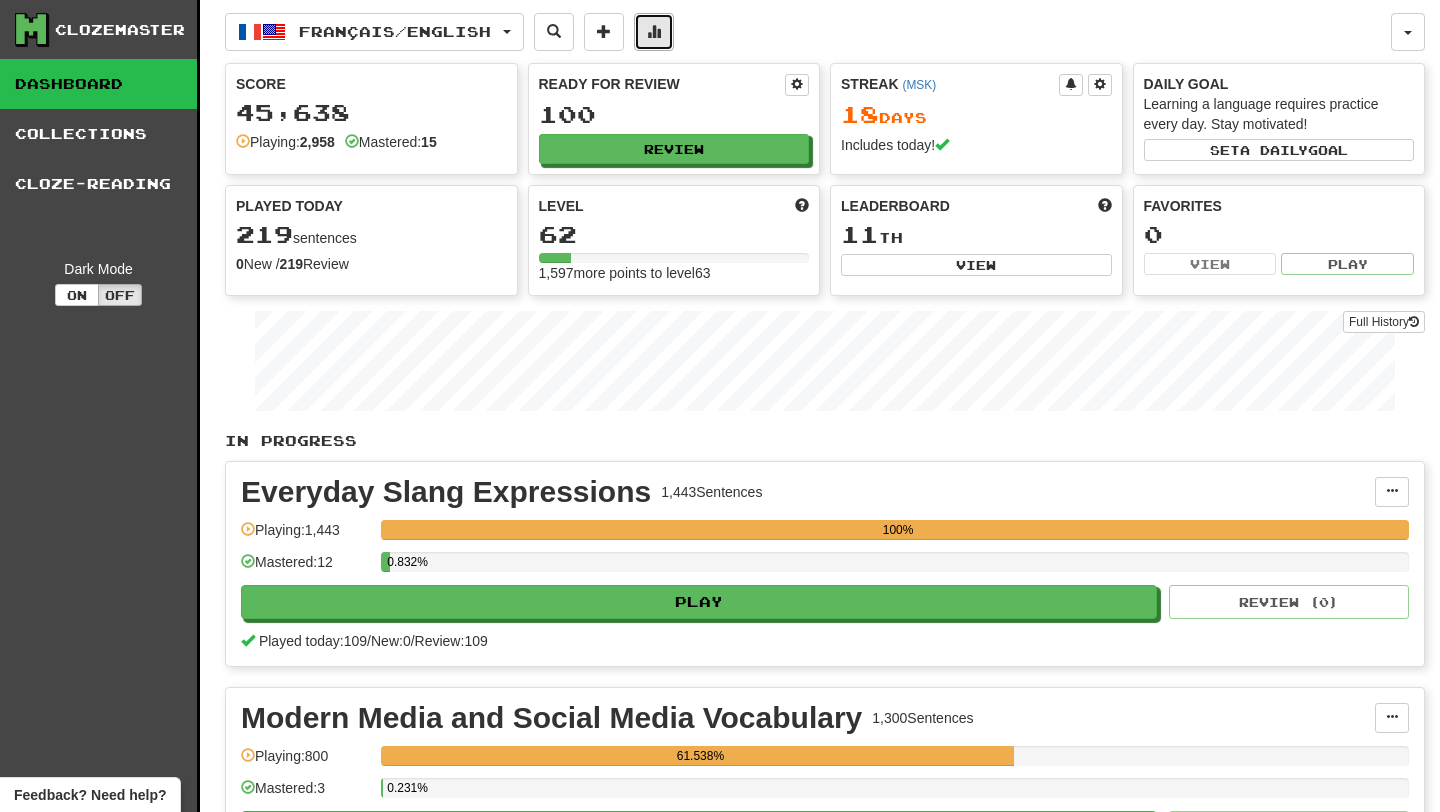 click at bounding box center (654, 31) 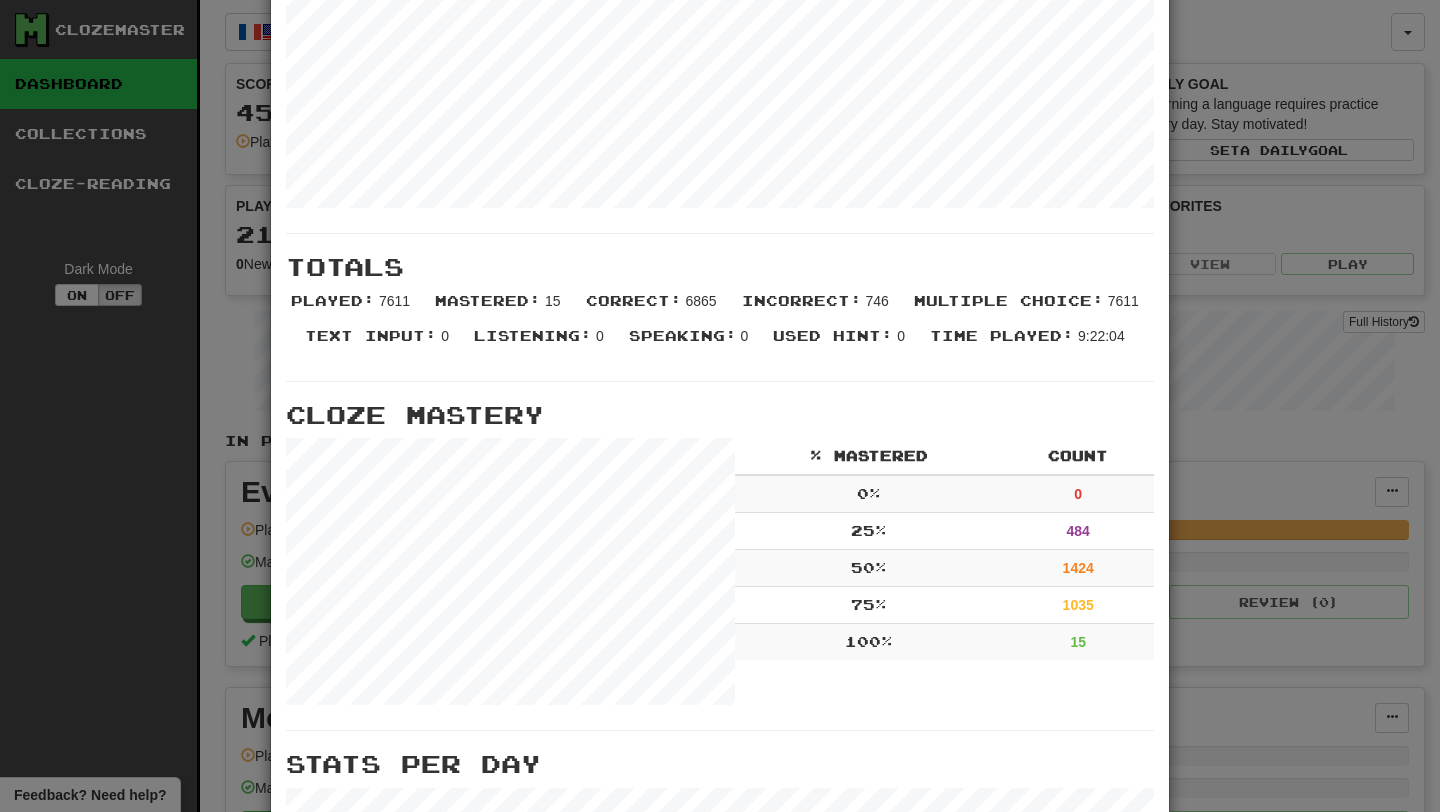 scroll, scrollTop: 246, scrollLeft: 0, axis: vertical 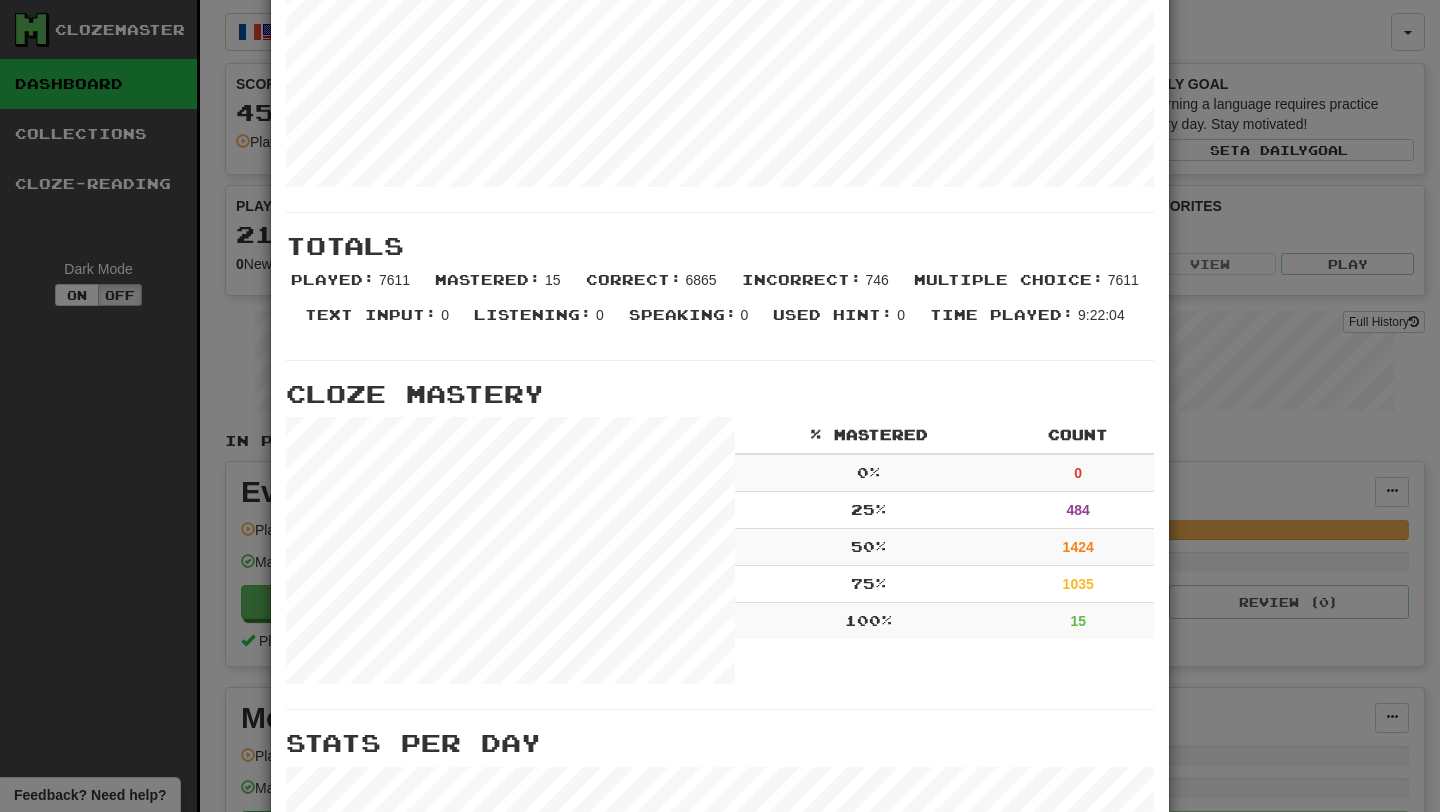 click on "× More Stats Review Forecast Totals Played :   7611 Mastered :   15 Correct :   6865 Incorrect :   746 Multiple Choice :   7611 Text Input :   0 Listening :   0 Speaking :   0 Used Hint :   0 Time Played :   9:22:04 Cloze Mastery % Mastered Count 0 % 0 25 % 484 50 % 1424 75 % 1035 100 % 15 Stats Per Day Close" at bounding box center (720, 406) 